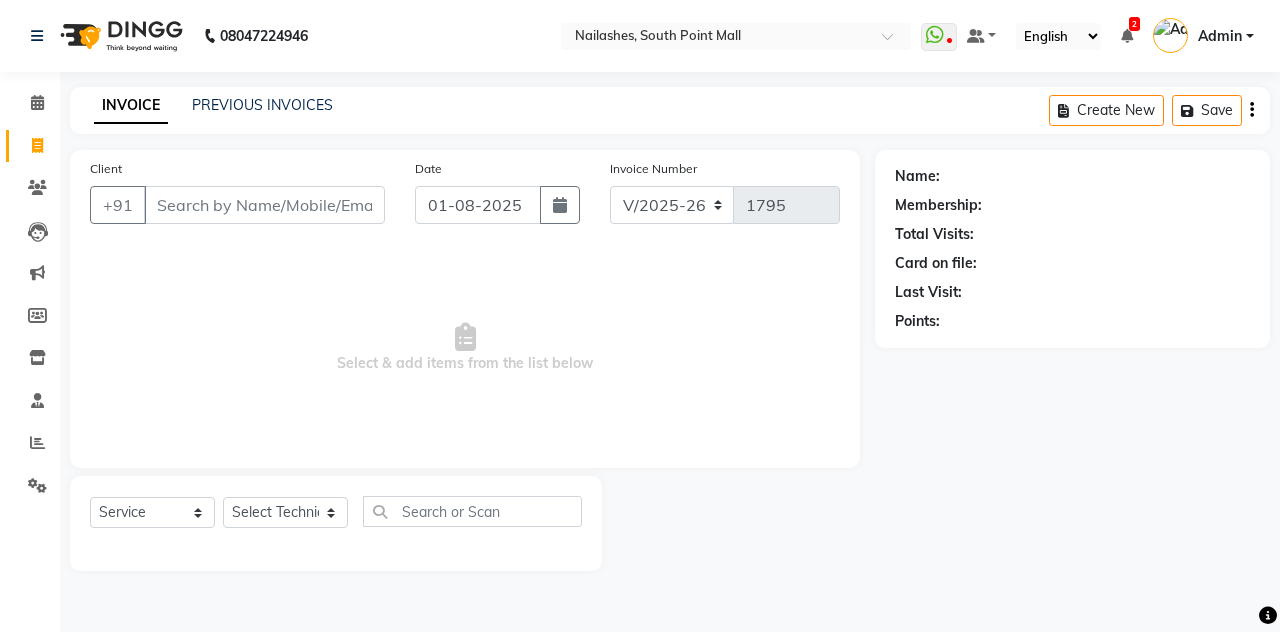 select on "3926" 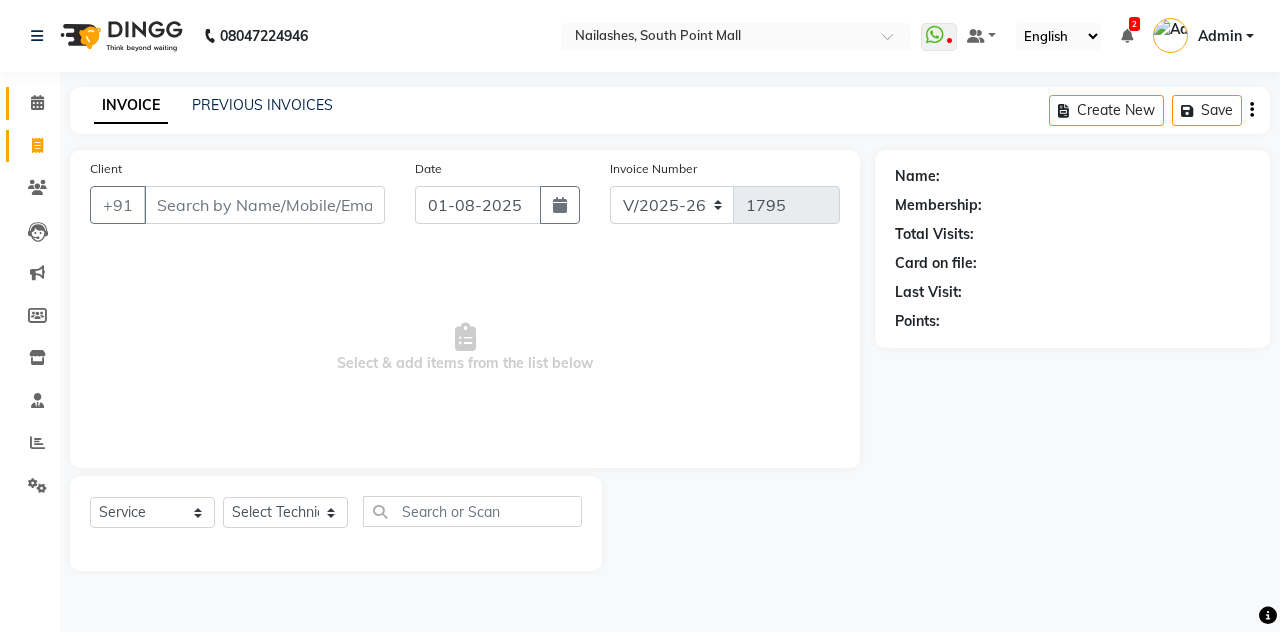 click on "Calendar" 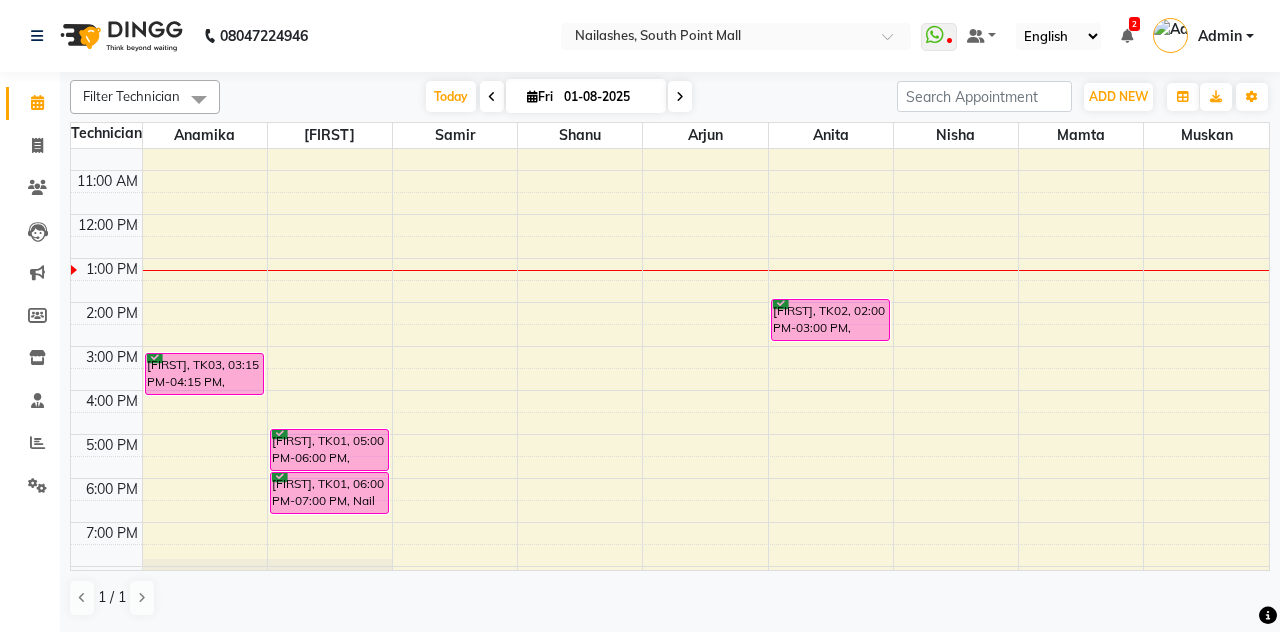 scroll, scrollTop: 106, scrollLeft: 0, axis: vertical 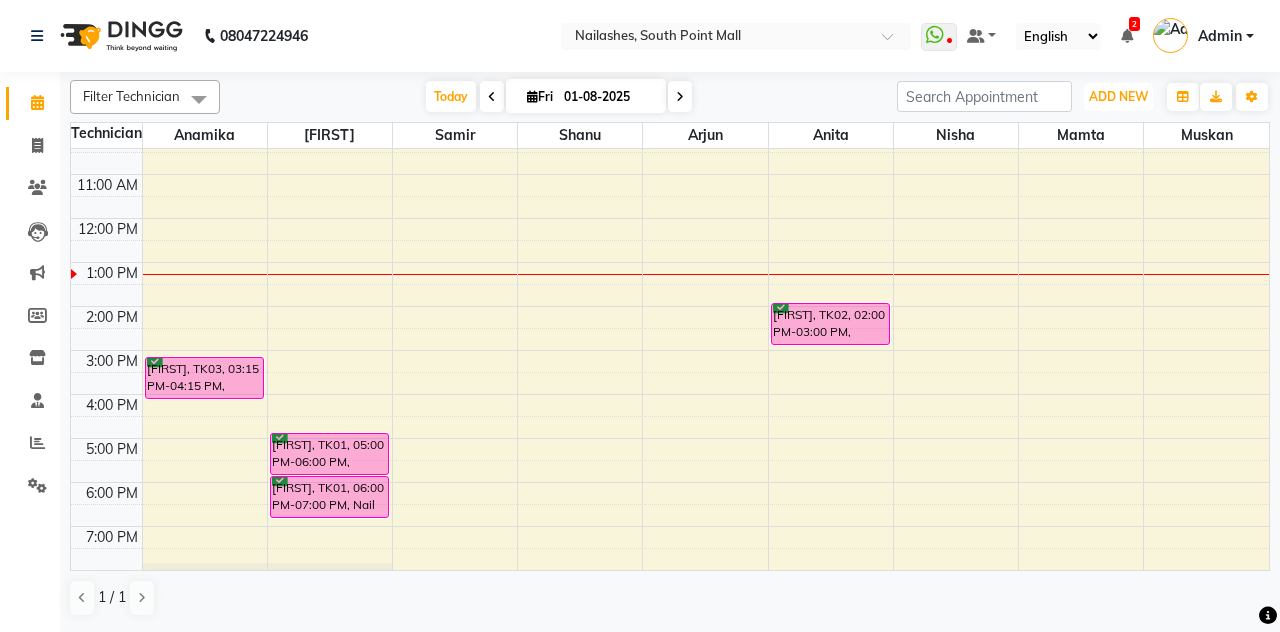 click on "ADD NEW" at bounding box center (1118, 96) 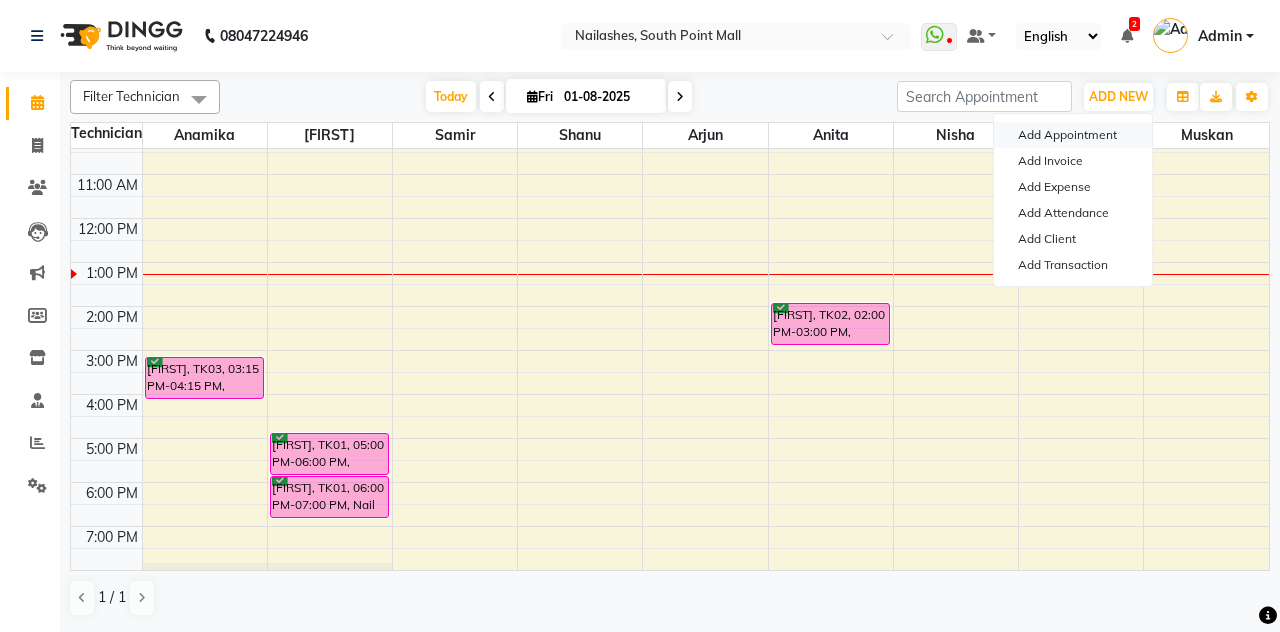 click on "Add Appointment" at bounding box center (1073, 135) 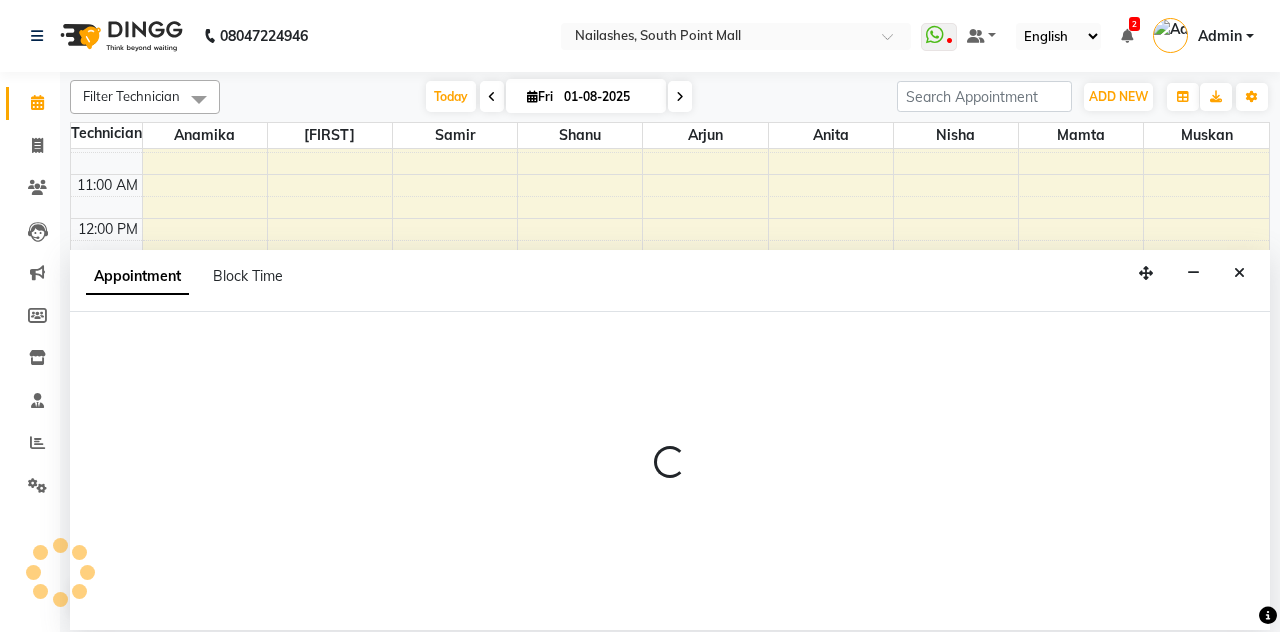select on "540" 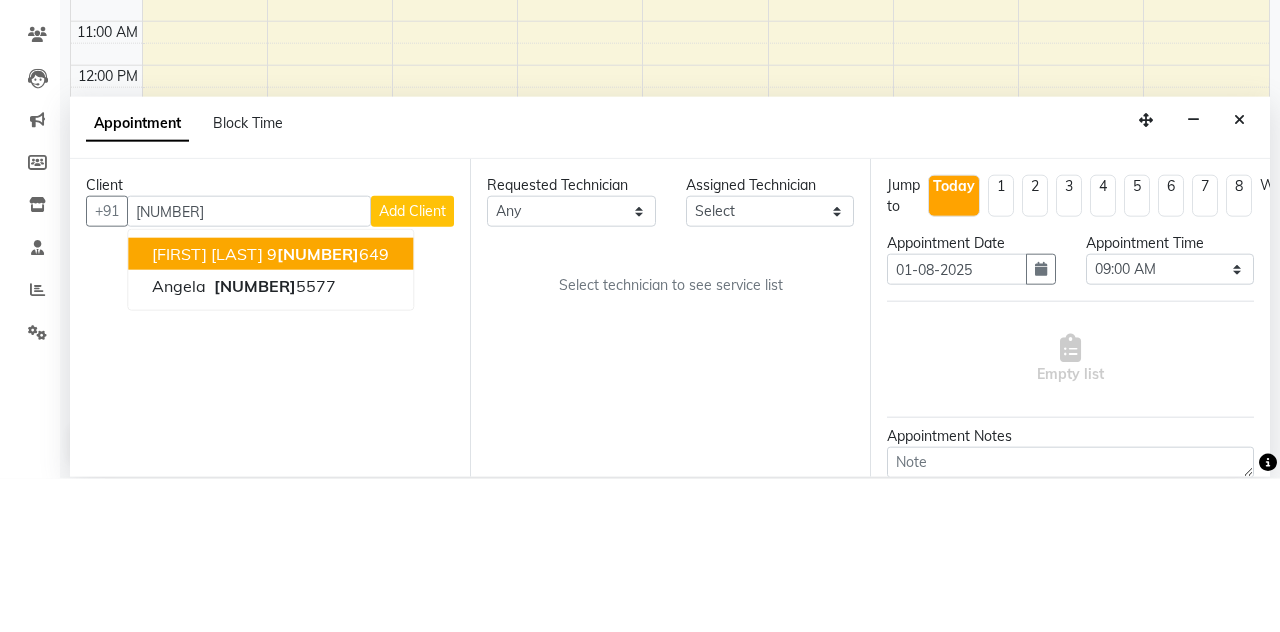 click on "[PHONE]" at bounding box center (273, 439) 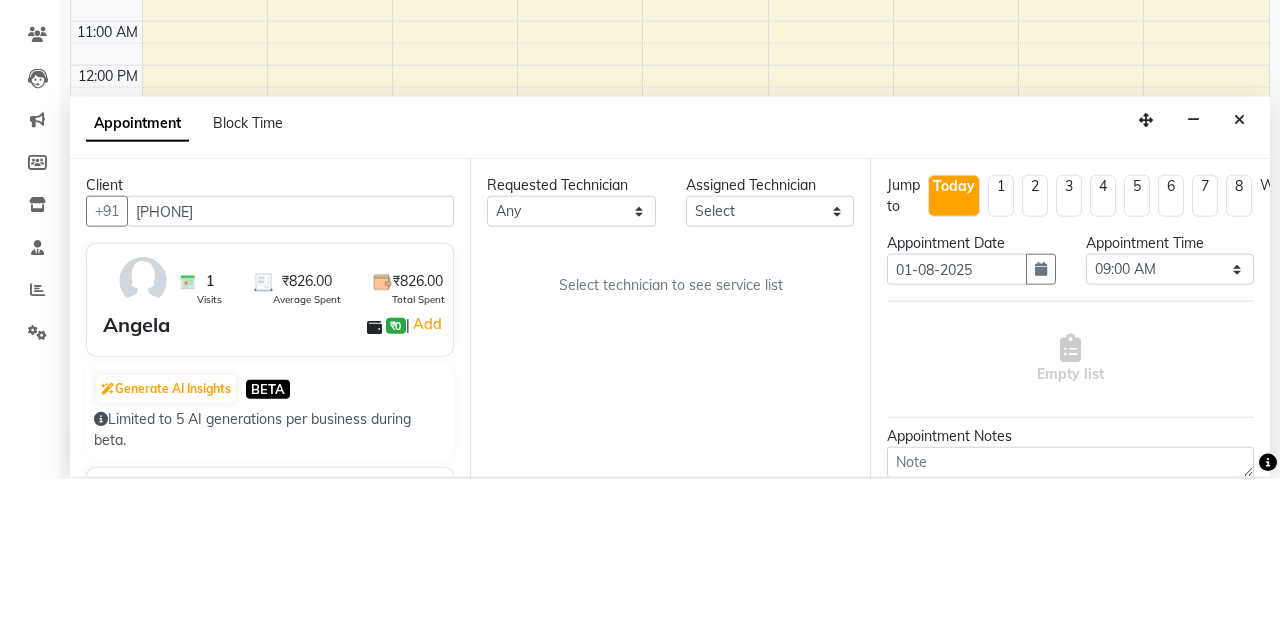 type on "[PHONE]" 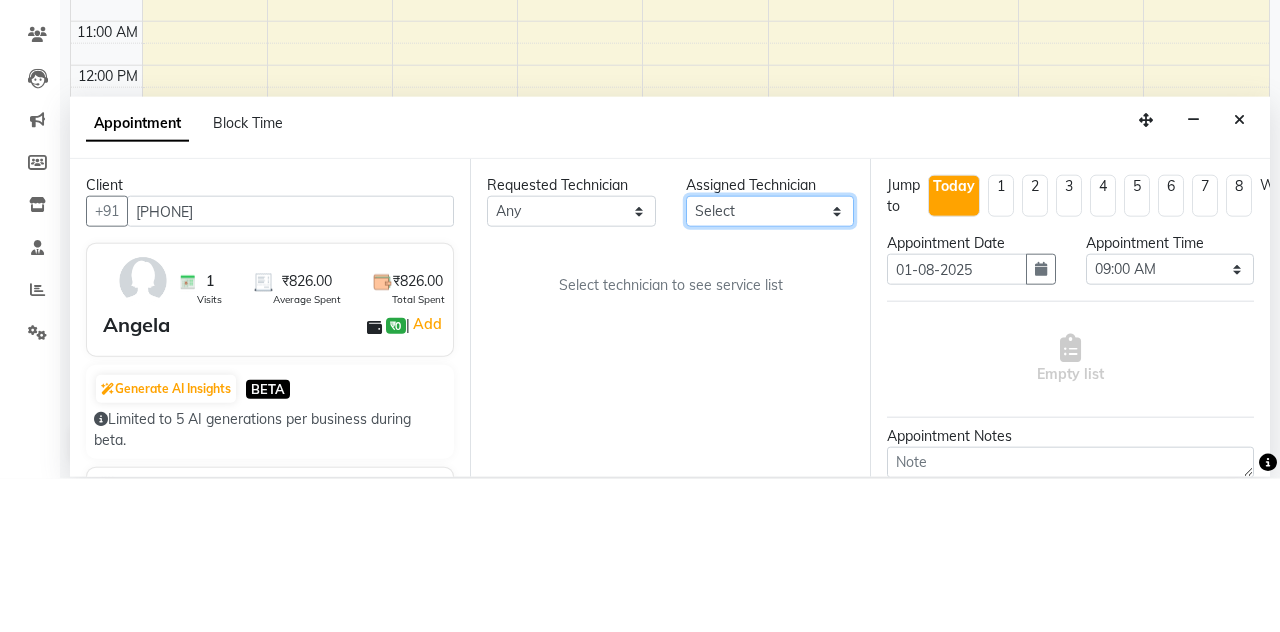 click on "Select [FIRST] [FIRST] [FIRST] [FIRST] [FIRST] [FIRST] [FIRST] [FIRST] [FIRST]" at bounding box center (770, 364) 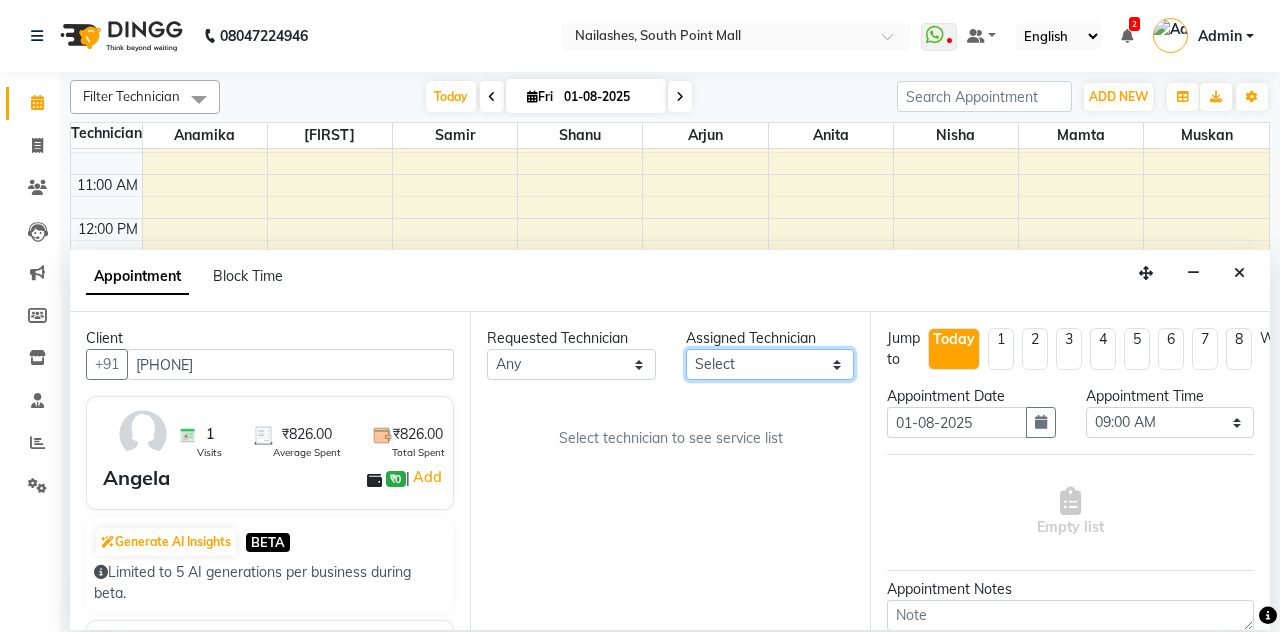 select on "38034" 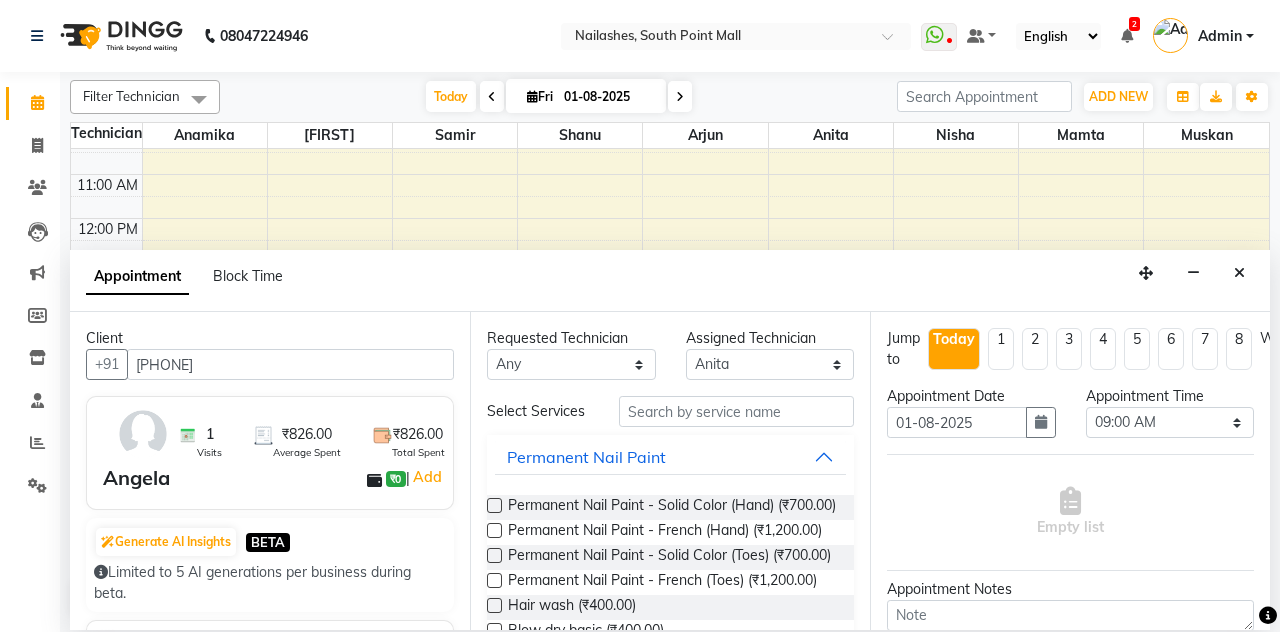 click at bounding box center (494, 505) 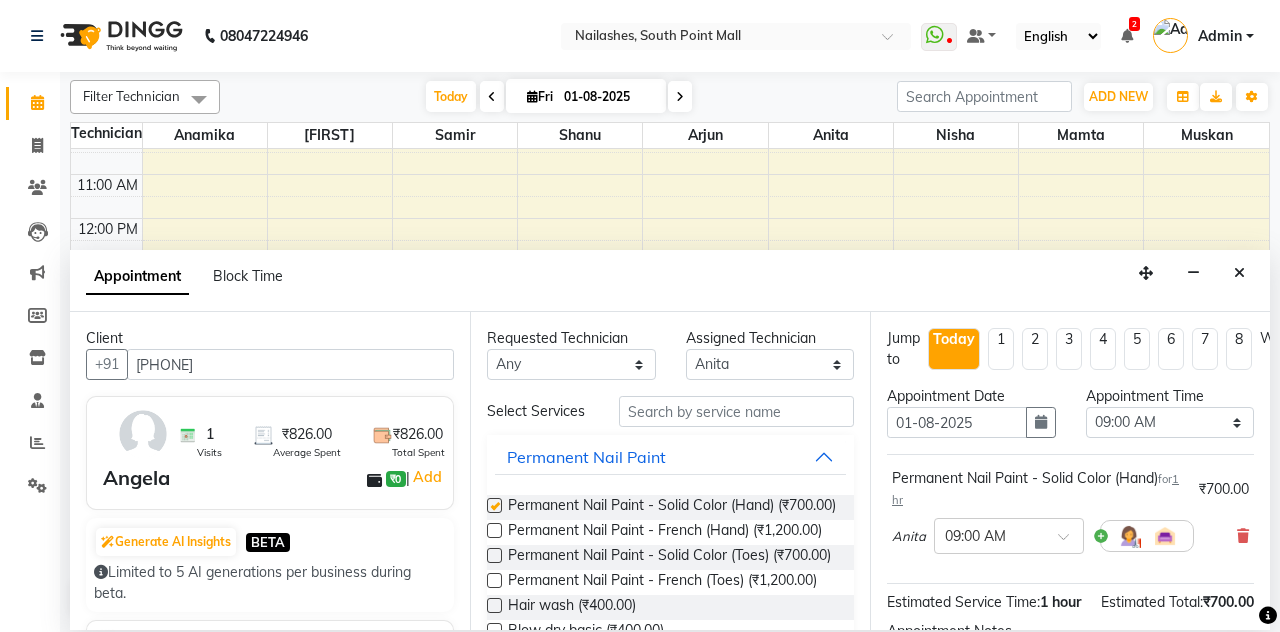 checkbox on "false" 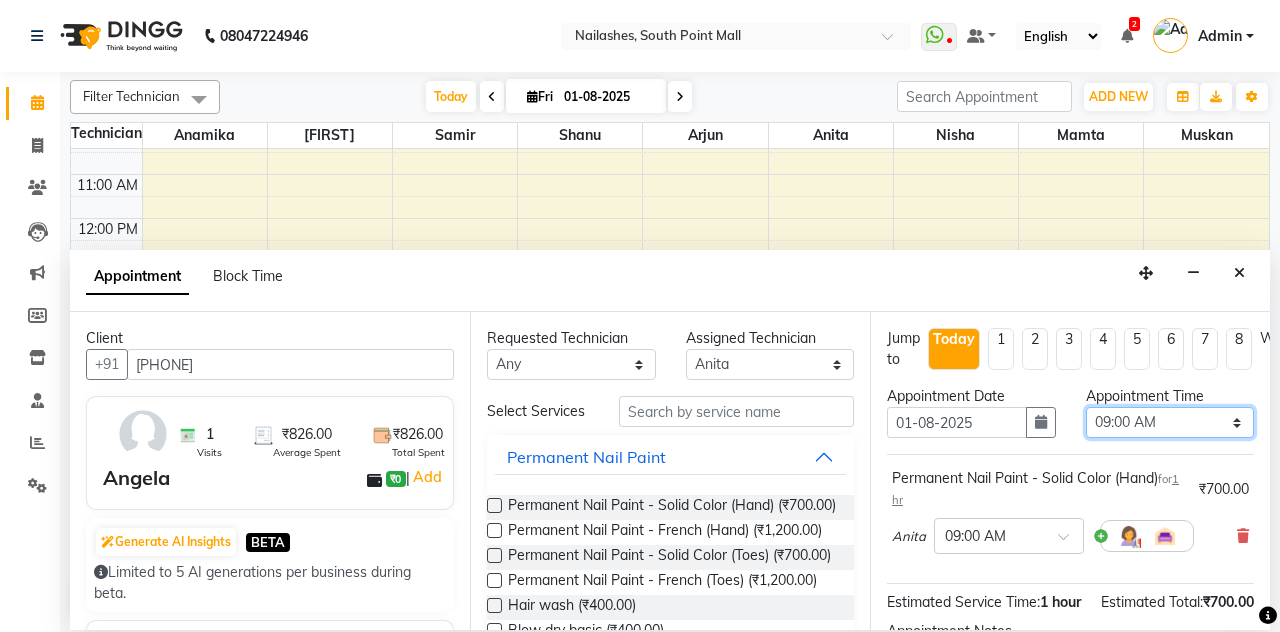 click on "Select 09:00 AM 09:15 AM 09:30 AM 09:45 AM 10:00 AM 10:15 AM 10:30 AM 10:45 AM 11:00 AM 11:15 AM 11:30 AM 11:45 AM 12:00 PM 12:15 PM 12:30 PM 12:45 PM 01:00 PM 01:15 PM 01:30 PM 01:45 PM 02:00 PM 02:15 PM 02:30 PM 02:45 PM 03:00 PM 03:15 PM 03:30 PM 03:45 PM 04:00 PM 04:15 PM 04:30 PM 04:45 PM 05:00 PM 05:15 PM 05:30 PM 05:45 PM 06:00 PM 06:15 PM 06:30 PM 06:45 PM 07:00 PM 07:15 PM 07:30 PM 07:45 PM 08:00 PM 08:15 PM 08:30 PM 08:45 PM 09:00 PM 09:15 PM 09:30 PM 09:45 PM 10:00 PM 10:15 PM 10:30 PM 10:45 PM 11:00 PM" at bounding box center [1170, 422] 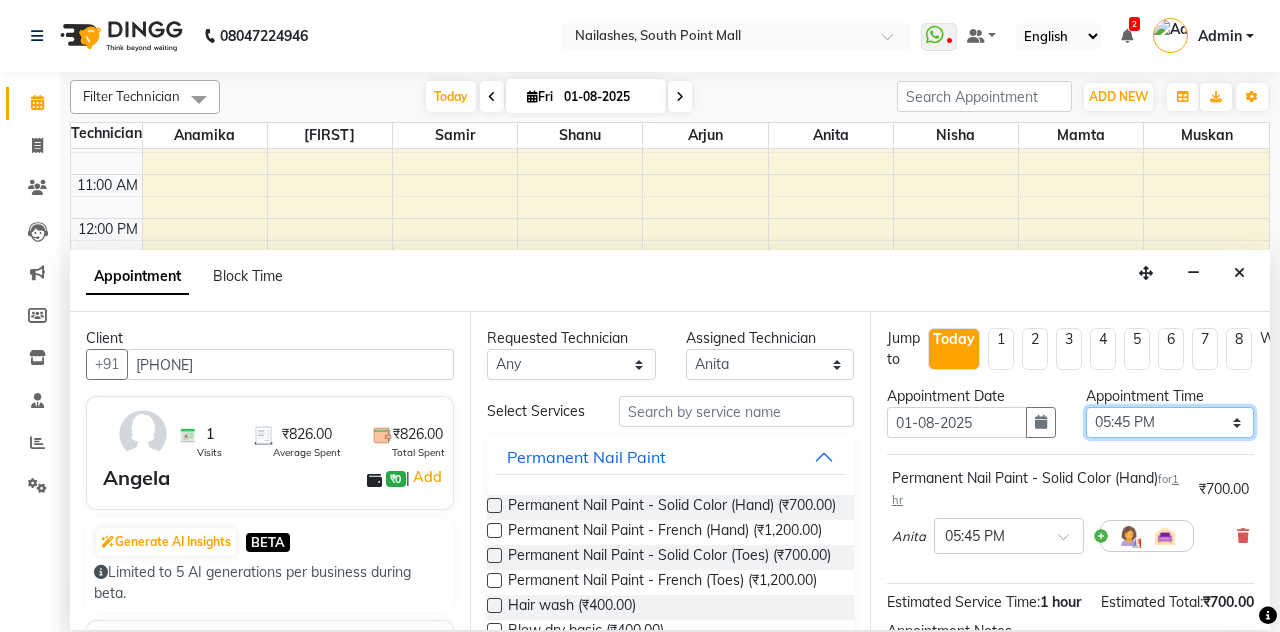 click on "Select 09:00 AM 09:15 AM 09:30 AM 09:45 AM 10:00 AM 10:15 AM 10:30 AM 10:45 AM 11:00 AM 11:15 AM 11:30 AM 11:45 AM 12:00 PM 12:15 PM 12:30 PM 12:45 PM 01:00 PM 01:15 PM 01:30 PM 01:45 PM 02:00 PM 02:15 PM 02:30 PM 02:45 PM 03:00 PM 03:15 PM 03:30 PM 03:45 PM 04:00 PM 04:15 PM 04:30 PM 04:45 PM 05:00 PM 05:15 PM 05:30 PM 05:45 PM 06:00 PM 06:15 PM 06:30 PM 06:45 PM 07:00 PM 07:15 PM 07:30 PM 07:45 PM 08:00 PM 08:15 PM 08:30 PM 08:45 PM 09:00 PM 09:15 PM 09:30 PM 09:45 PM 10:00 PM 10:15 PM 10:30 PM 10:45 PM 11:00 PM" at bounding box center [1170, 422] 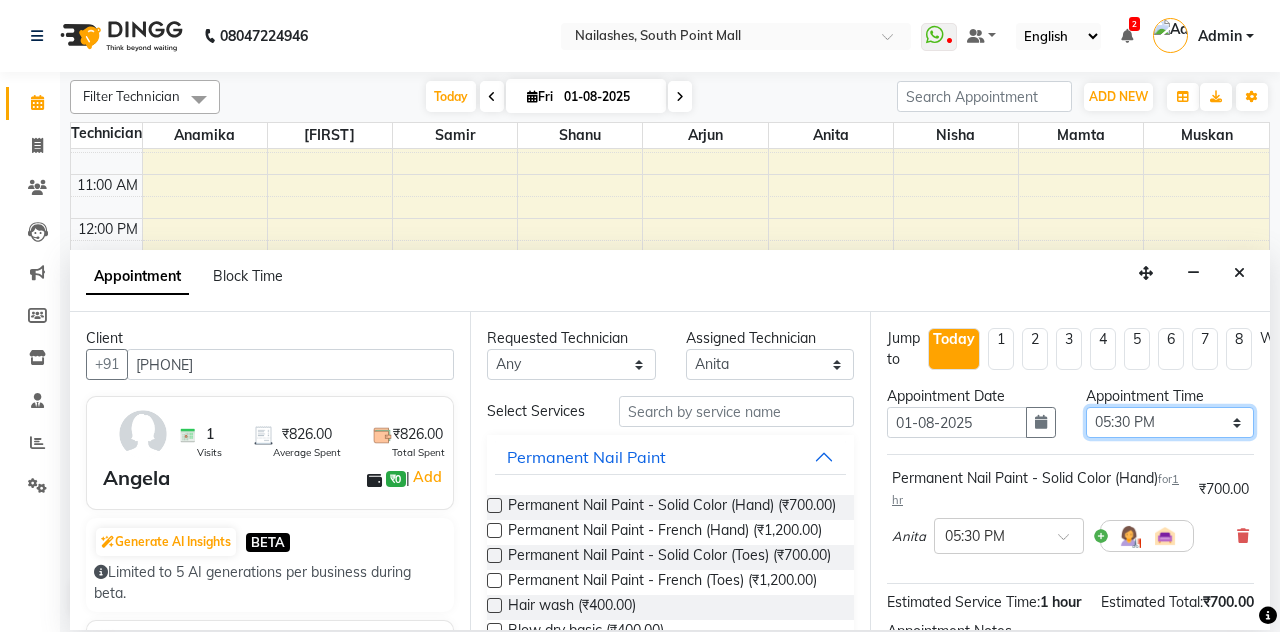 scroll, scrollTop: 173, scrollLeft: 0, axis: vertical 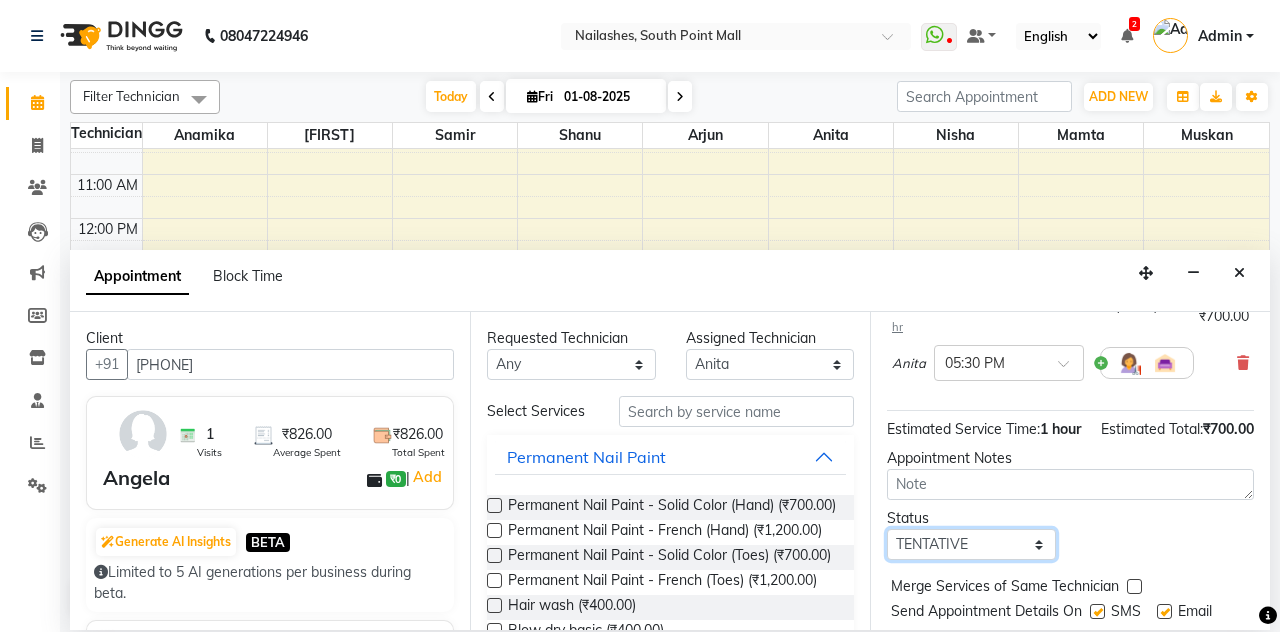 click on "Select TENTATIVE CONFIRM CHECK-IN UPCOMING" at bounding box center [971, 544] 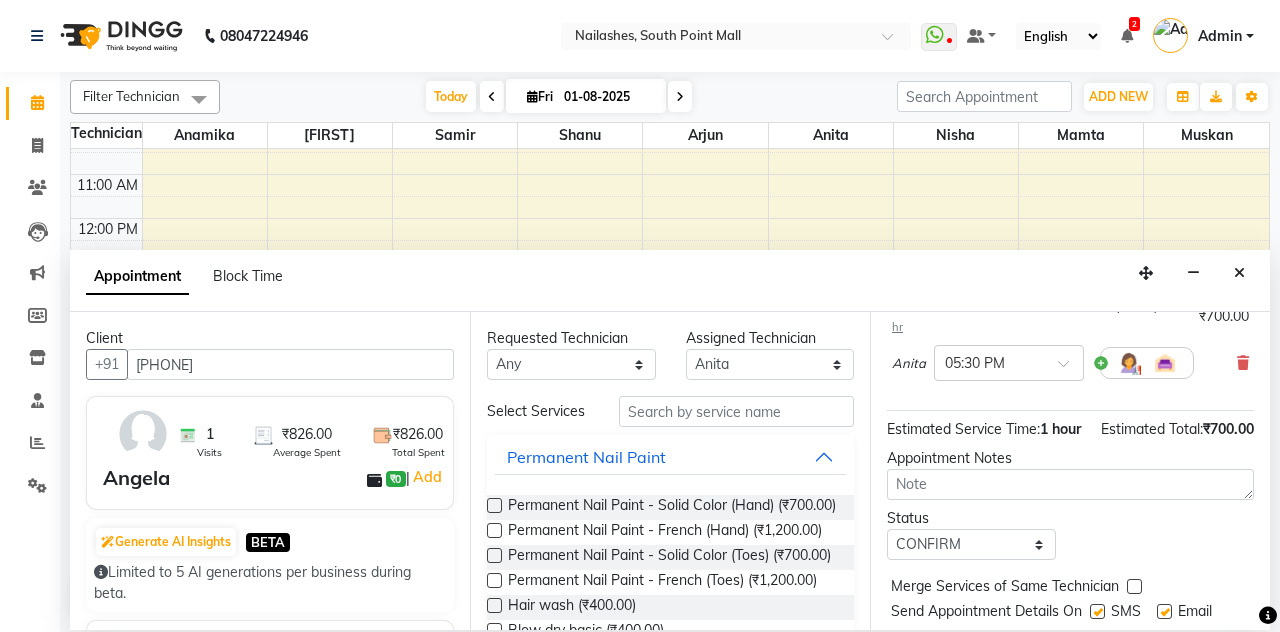 click on "Book" at bounding box center [1070, 652] 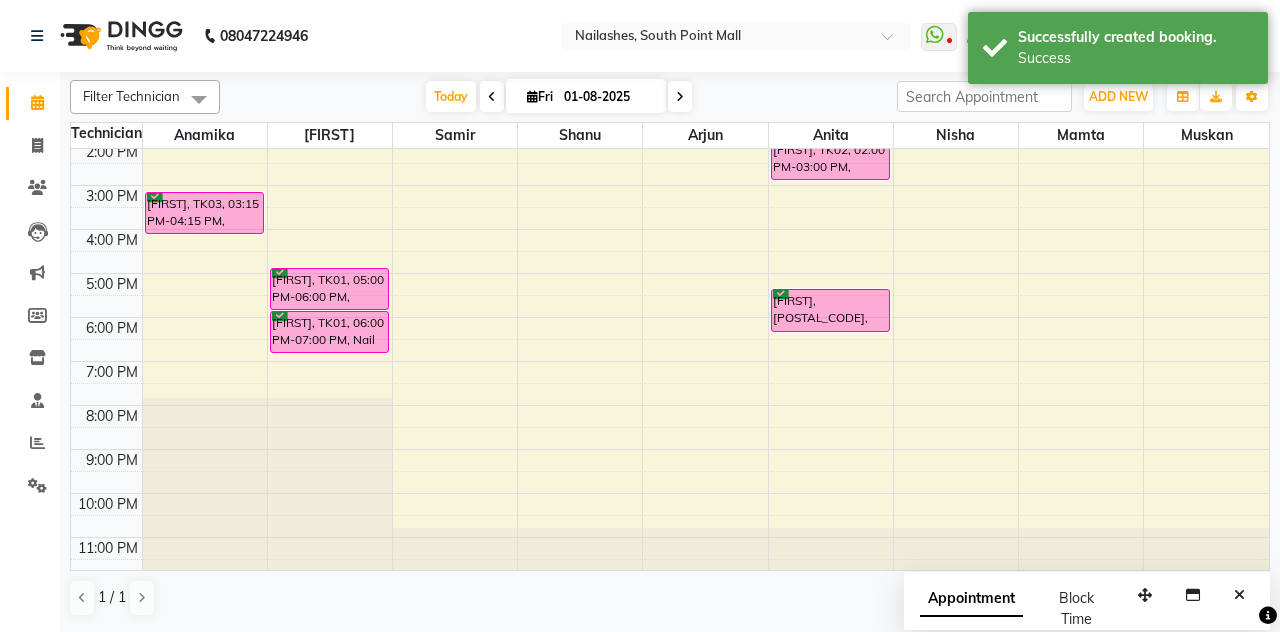 scroll, scrollTop: 0, scrollLeft: 0, axis: both 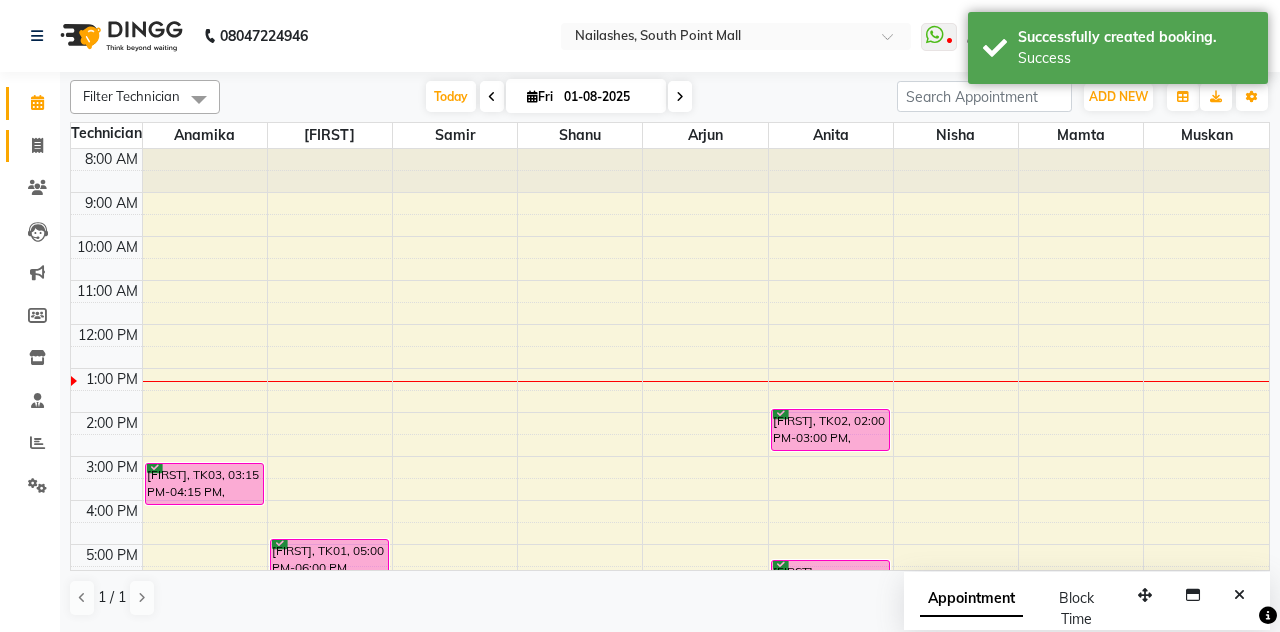 click on "Invoice" 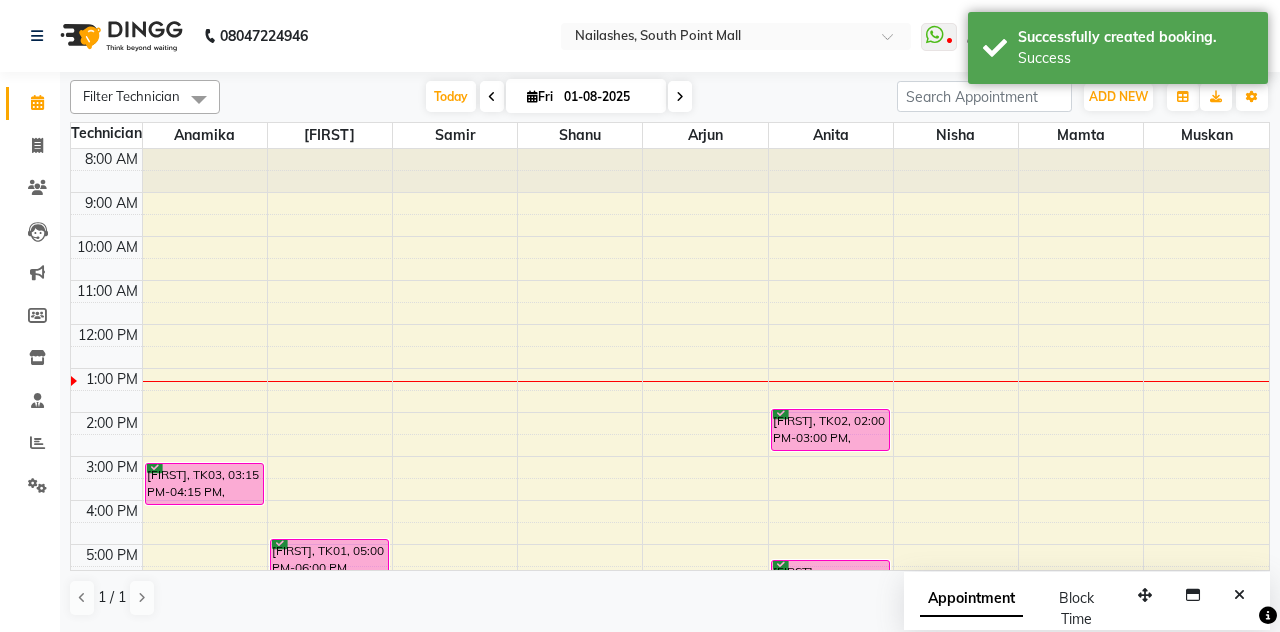 select on "service" 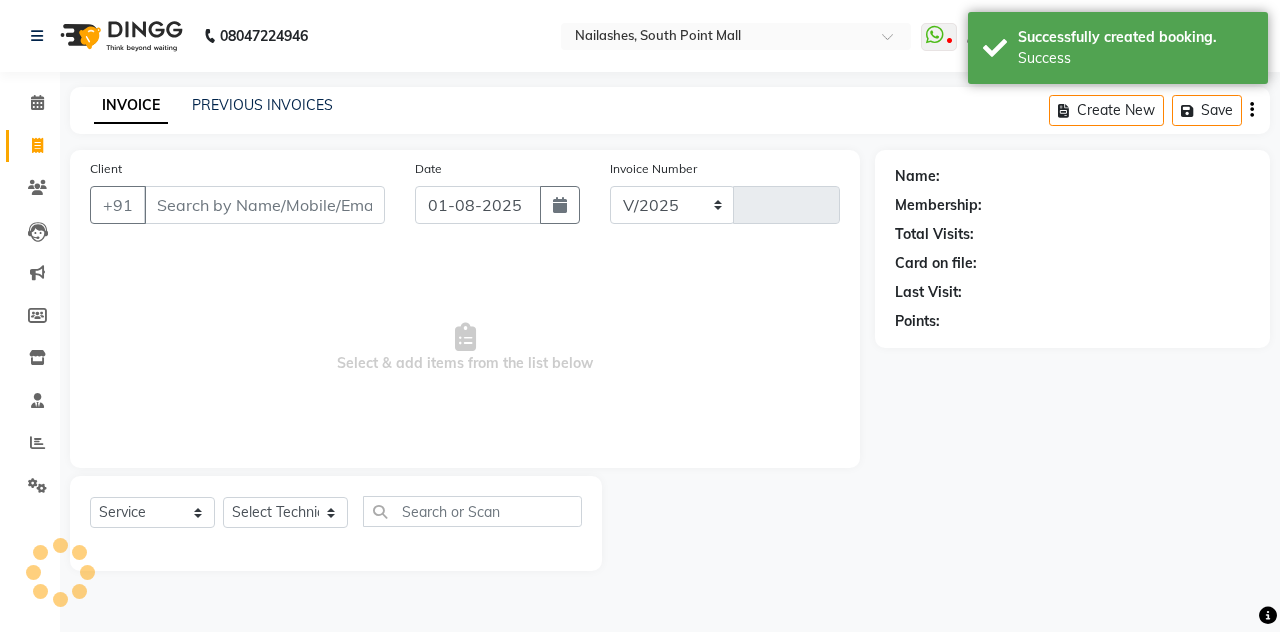 select on "3926" 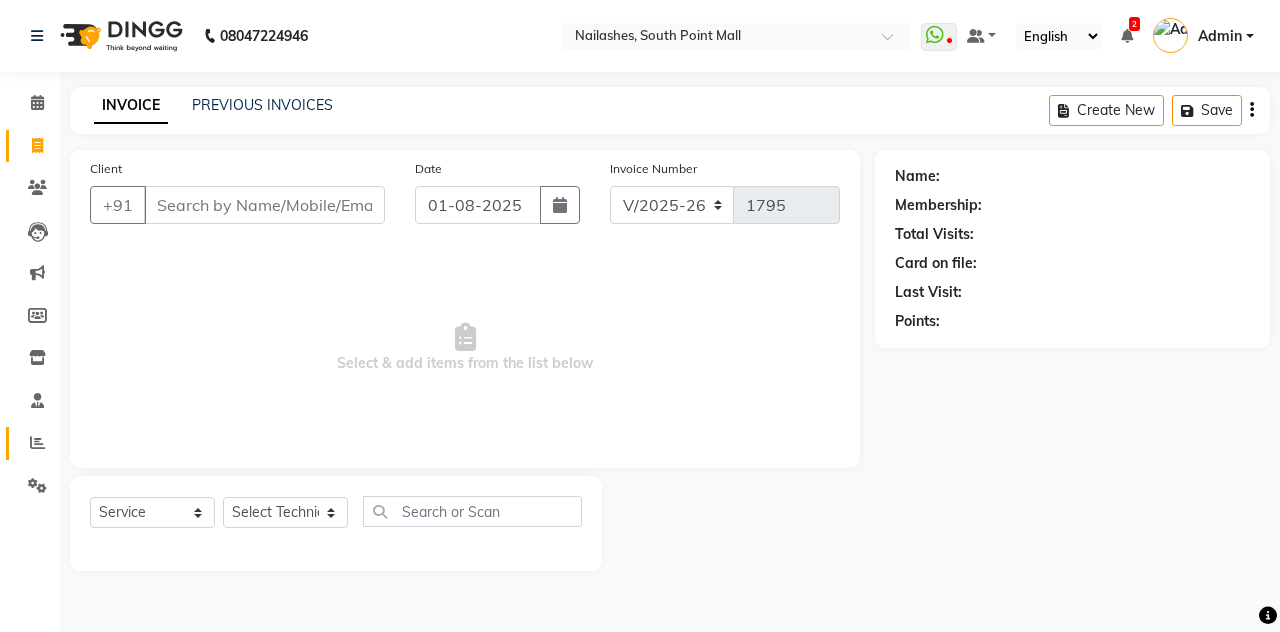 click on "Reports" 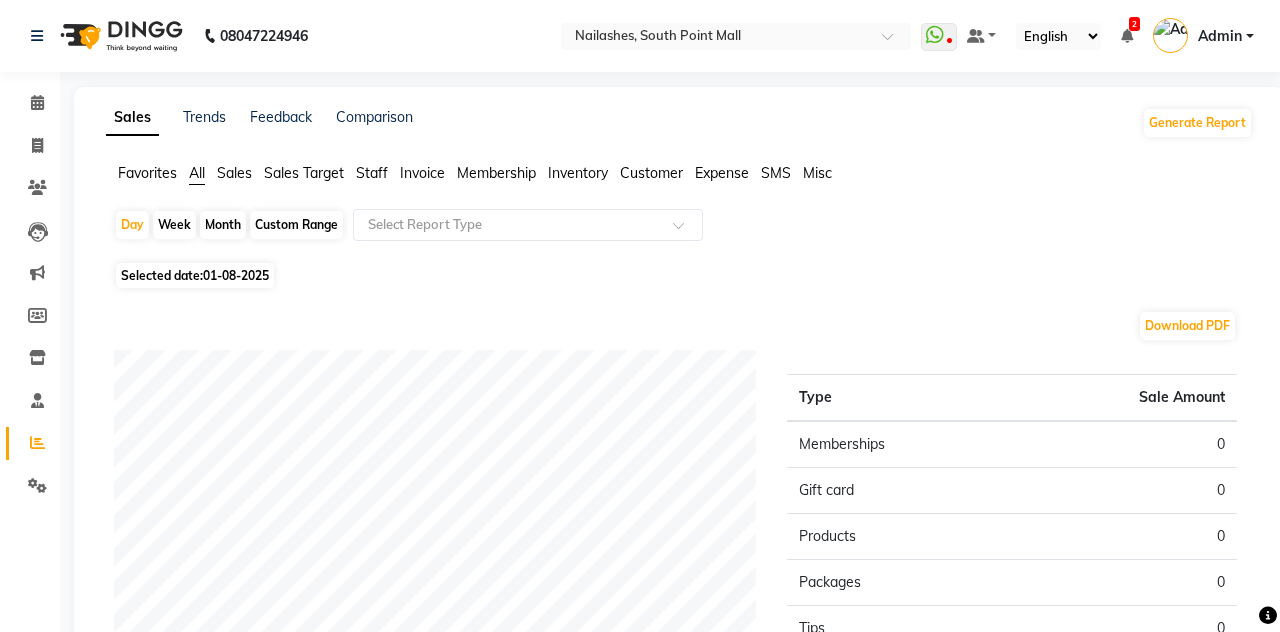 click on "Month" 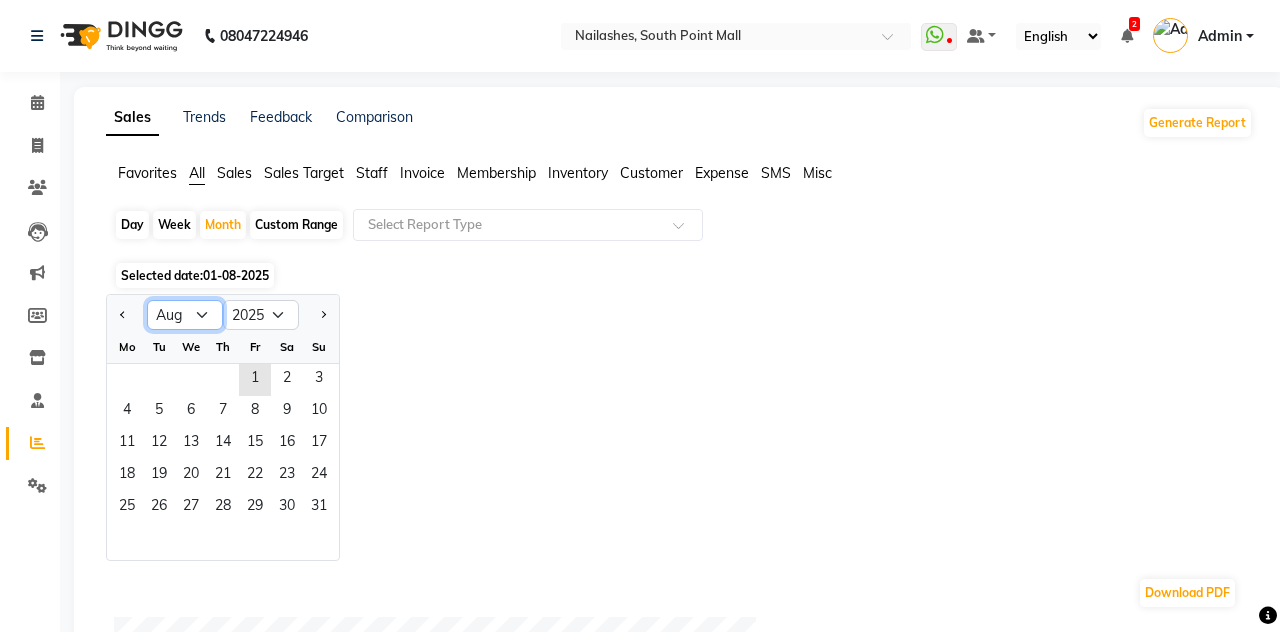 click on "Jan Feb Mar Apr May Jun Jul Aug Sep Oct Nov Dec" 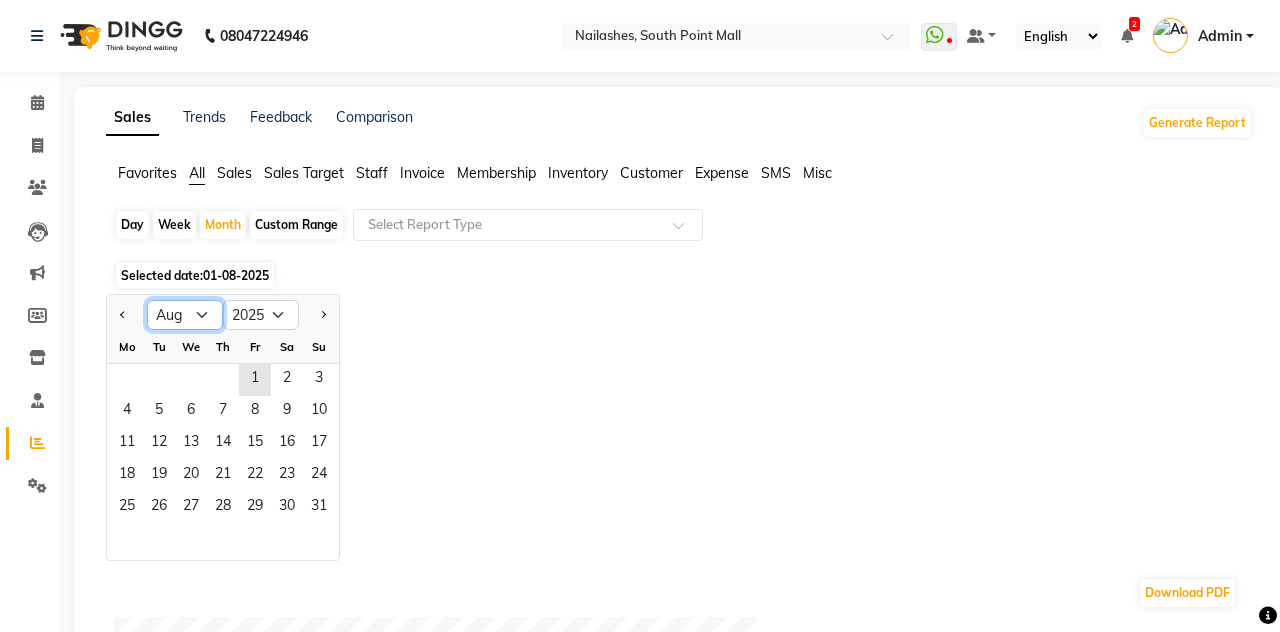 select on "7" 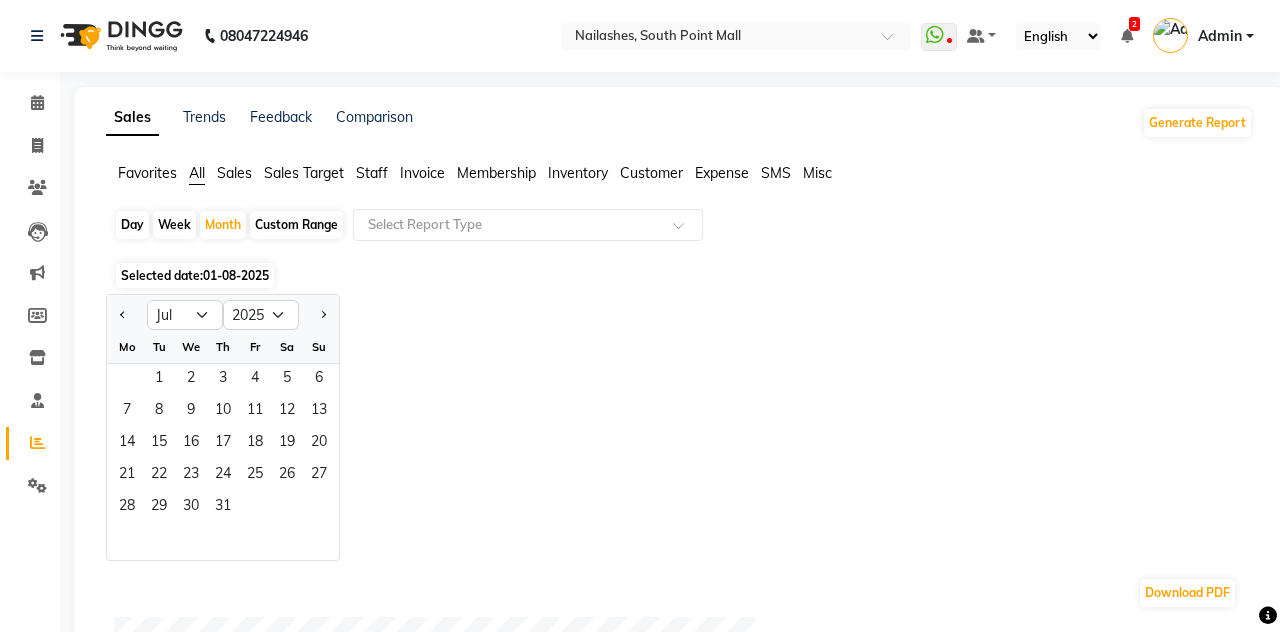 click on "31" 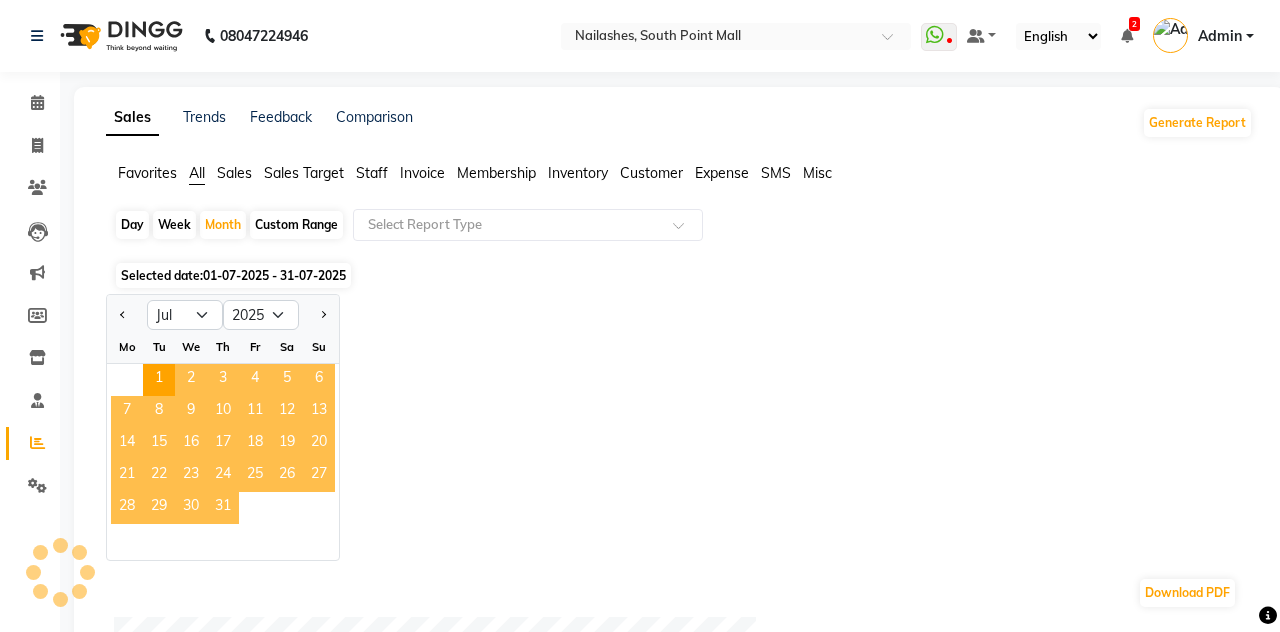 click 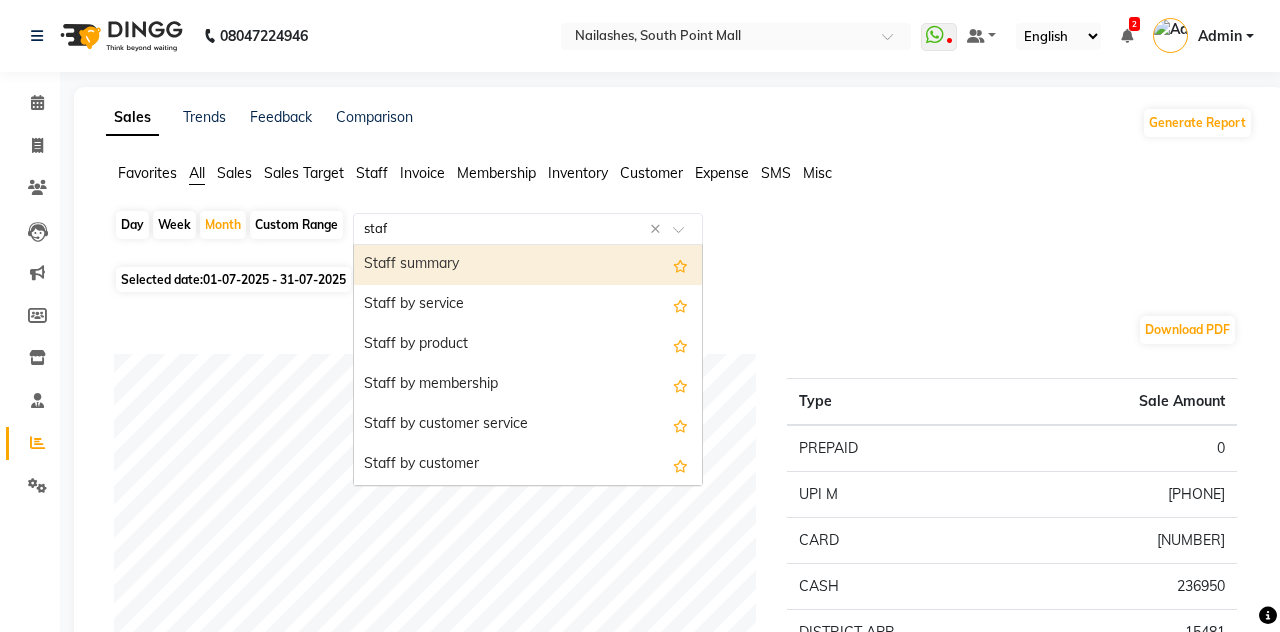 type on "staff" 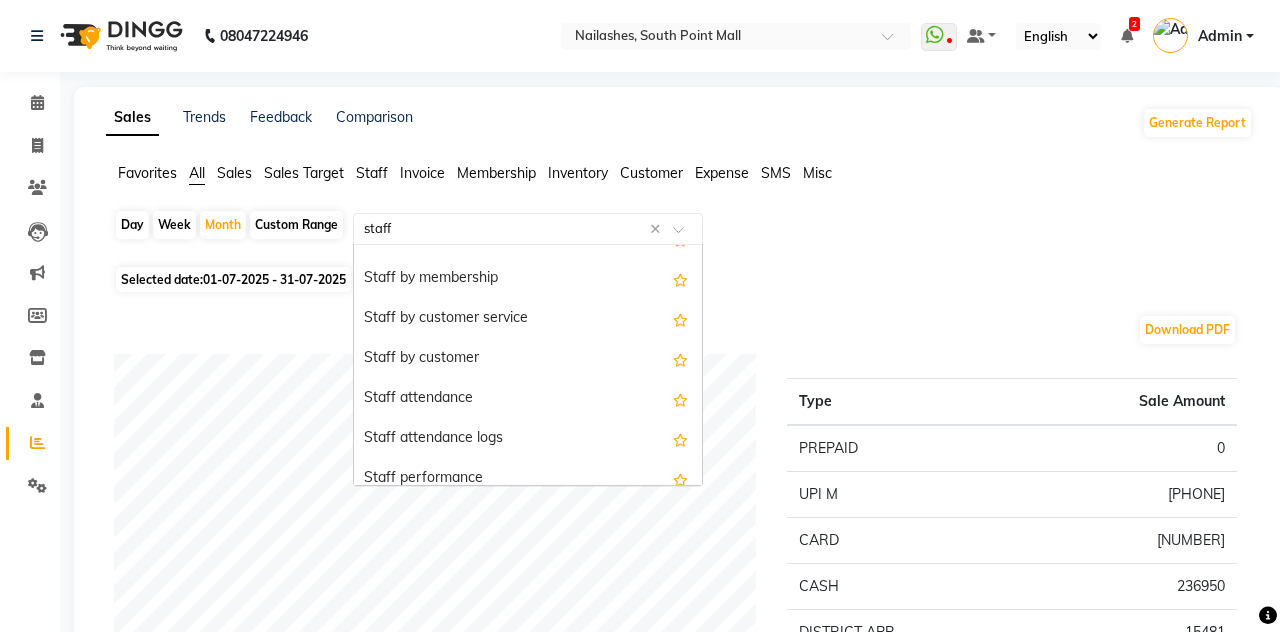 scroll, scrollTop: 0, scrollLeft: 0, axis: both 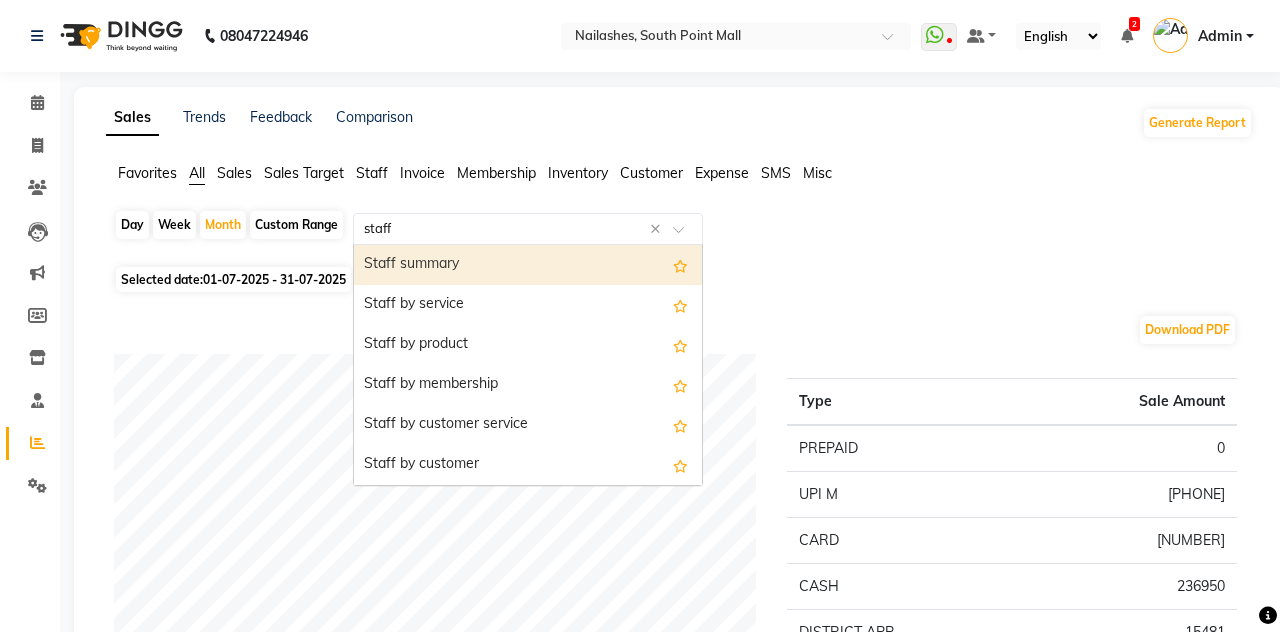 click on "Staff summary" at bounding box center [528, 265] 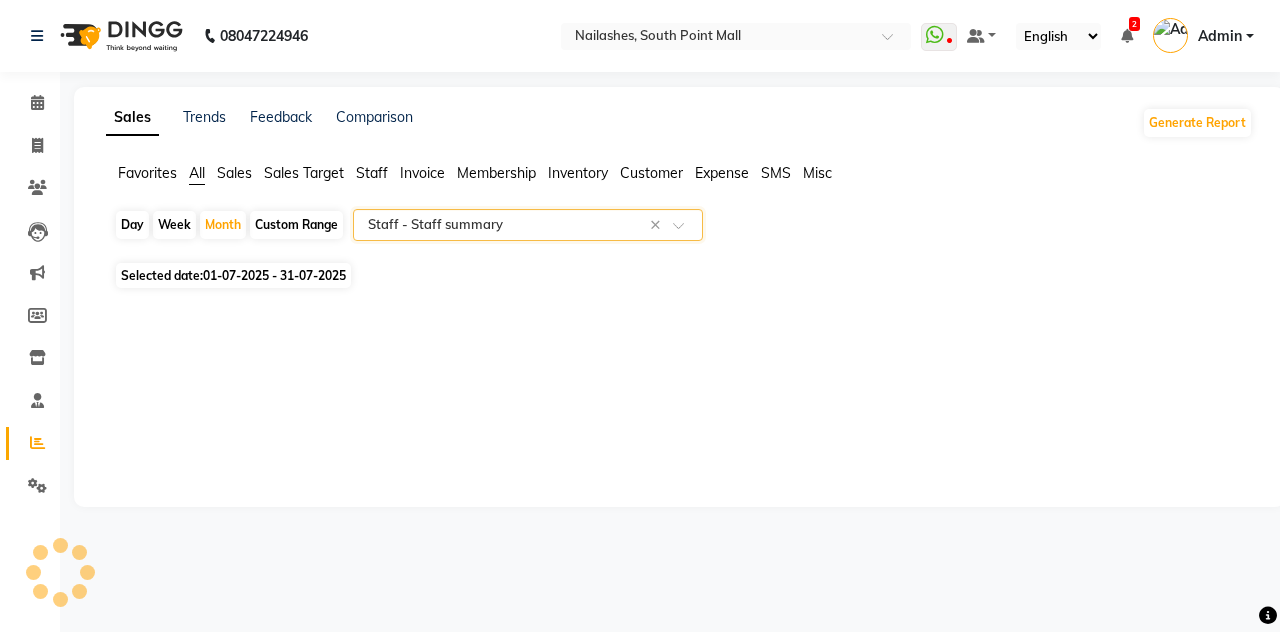 select on "full_report" 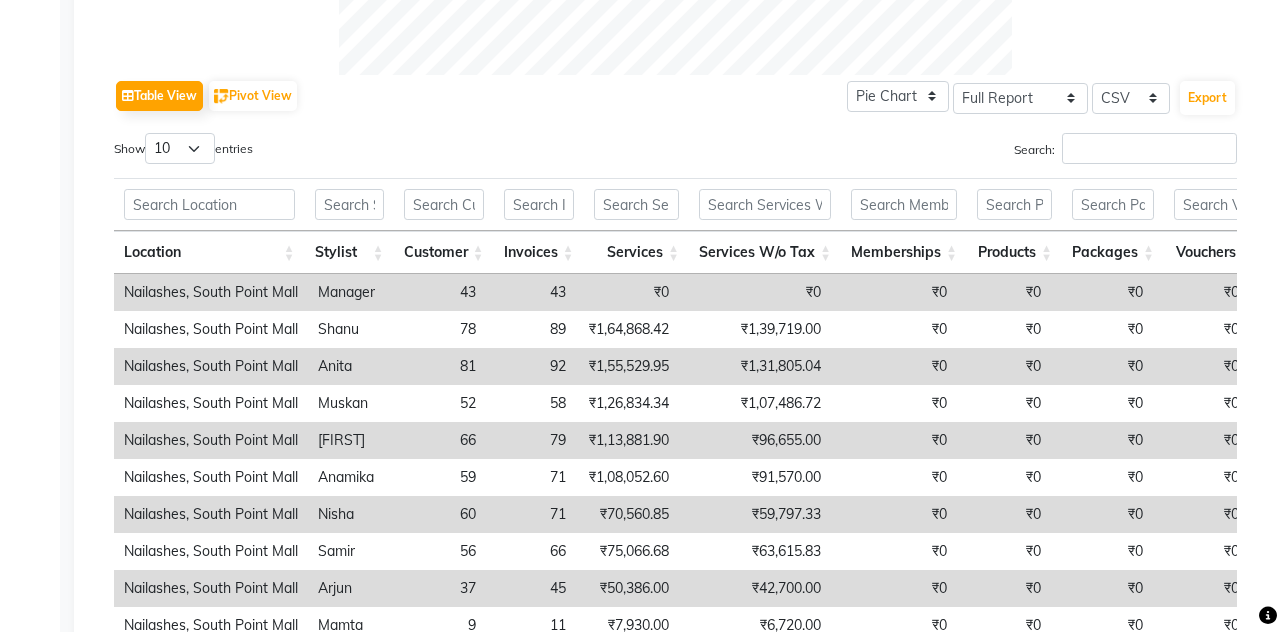 scroll, scrollTop: 933, scrollLeft: 0, axis: vertical 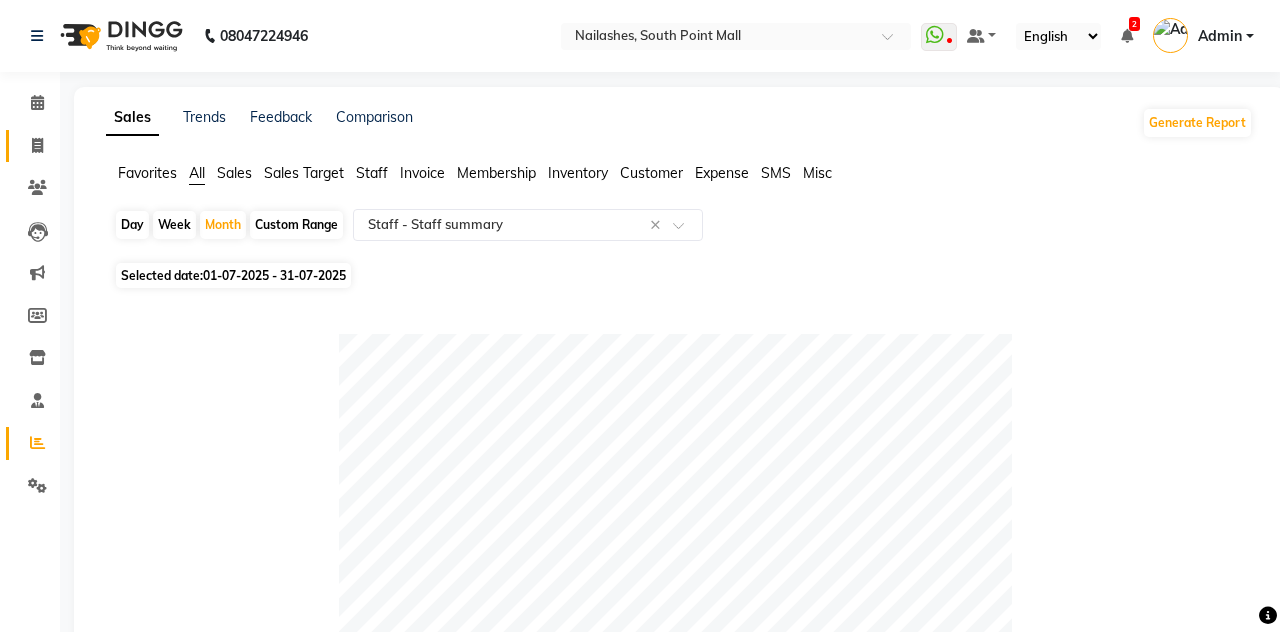 click 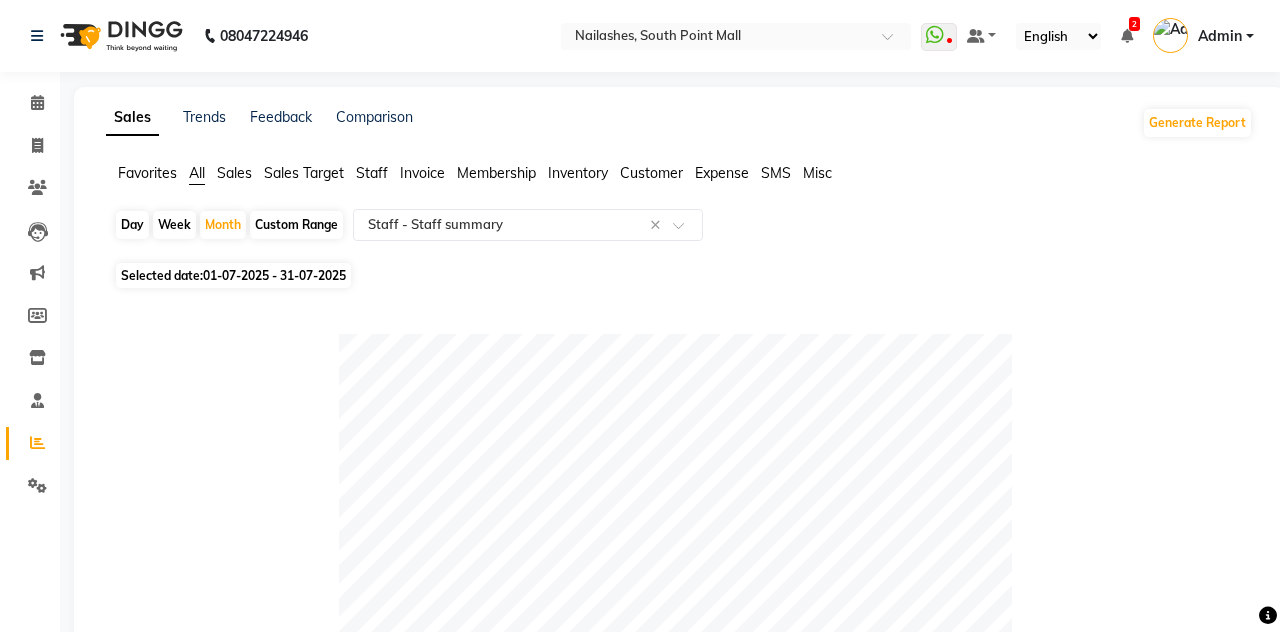 select on "service" 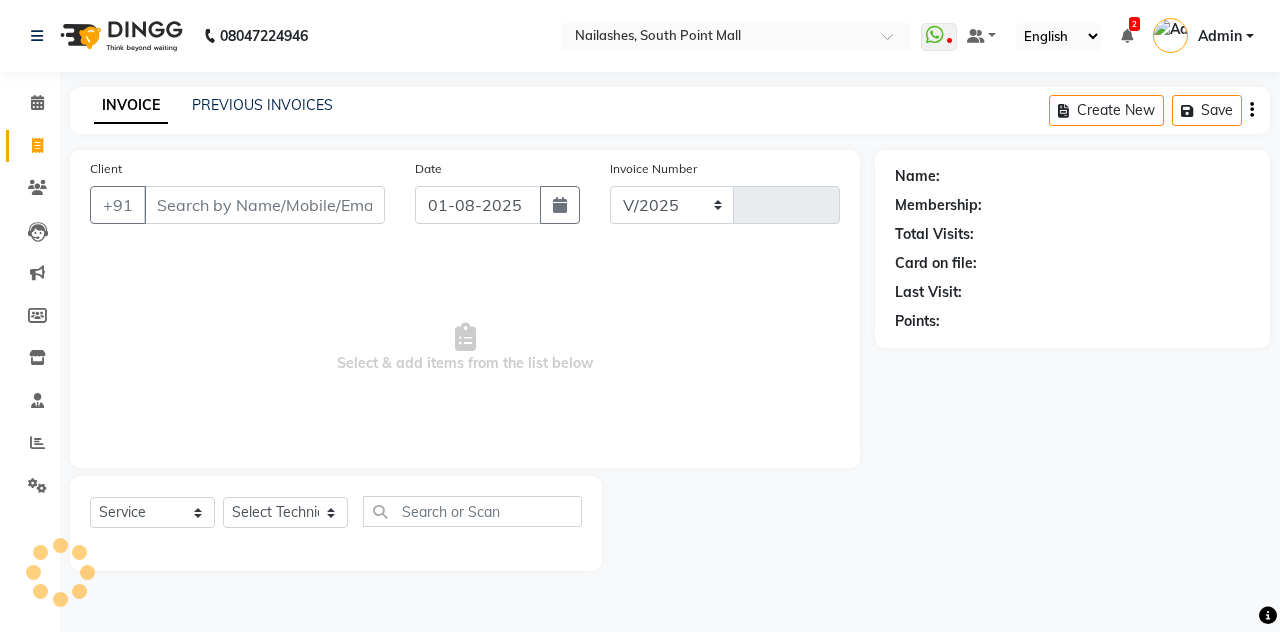 select on "3926" 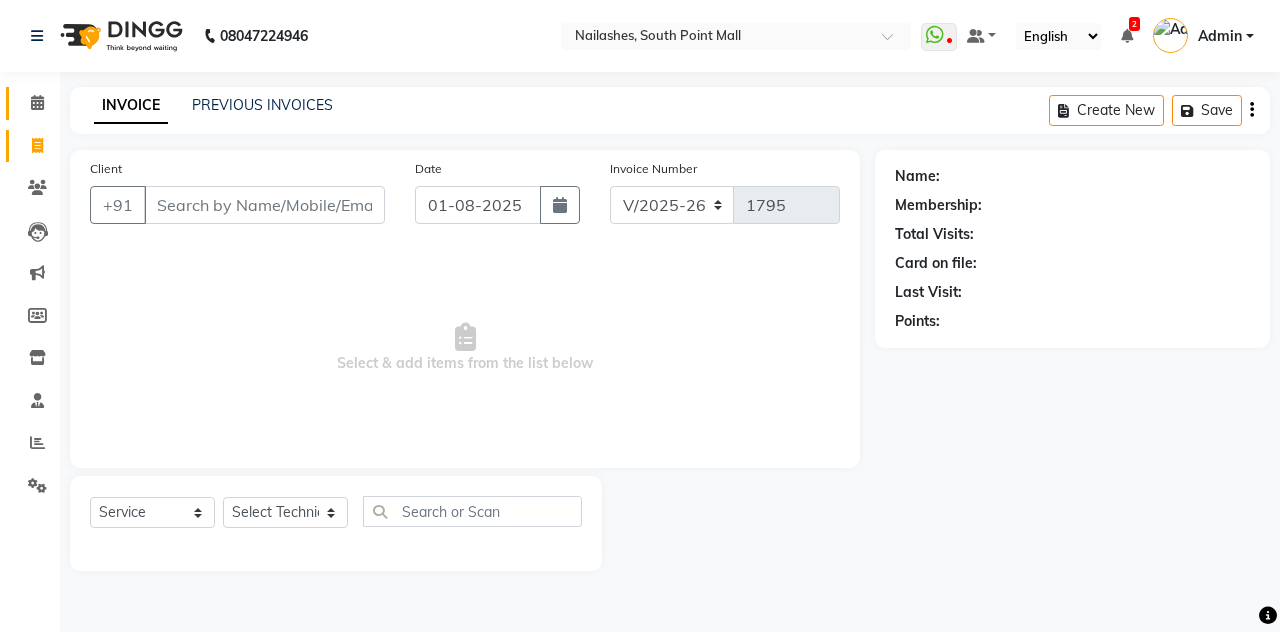 click on "Calendar" 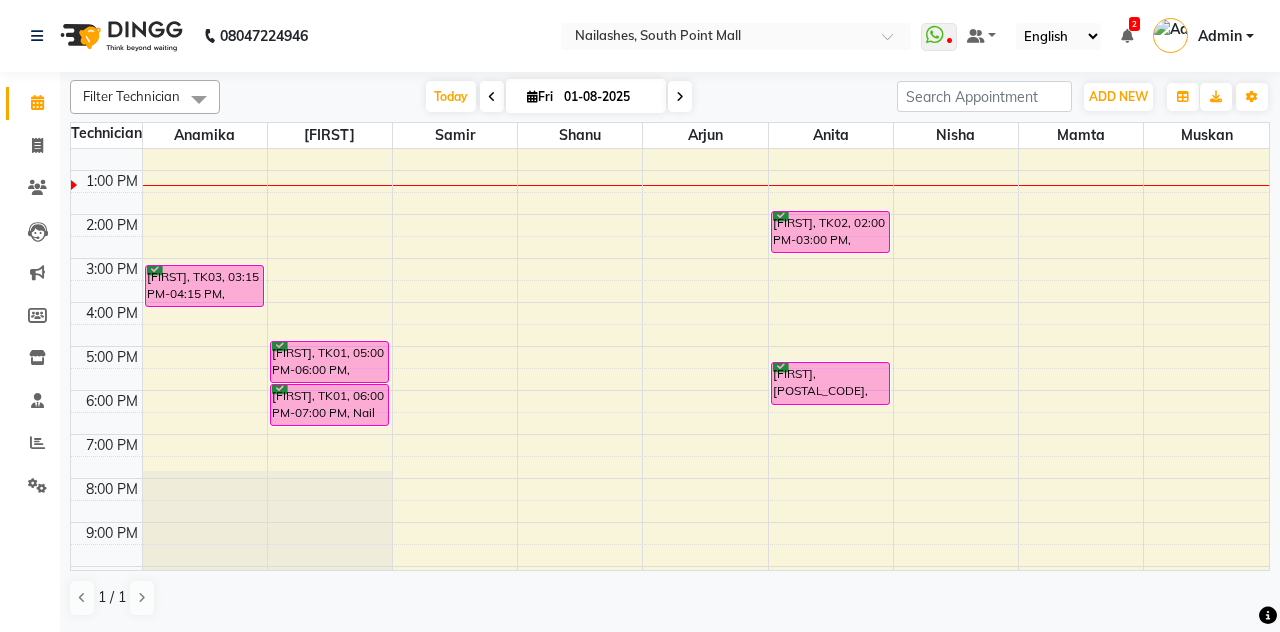 scroll, scrollTop: 0, scrollLeft: 0, axis: both 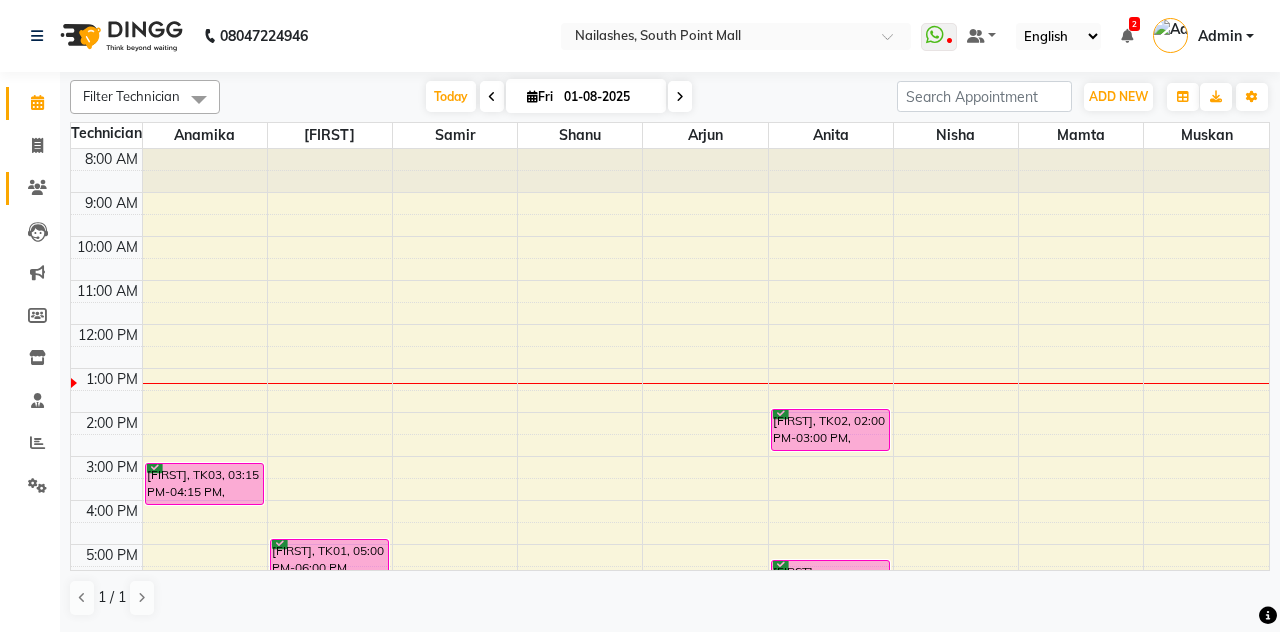click 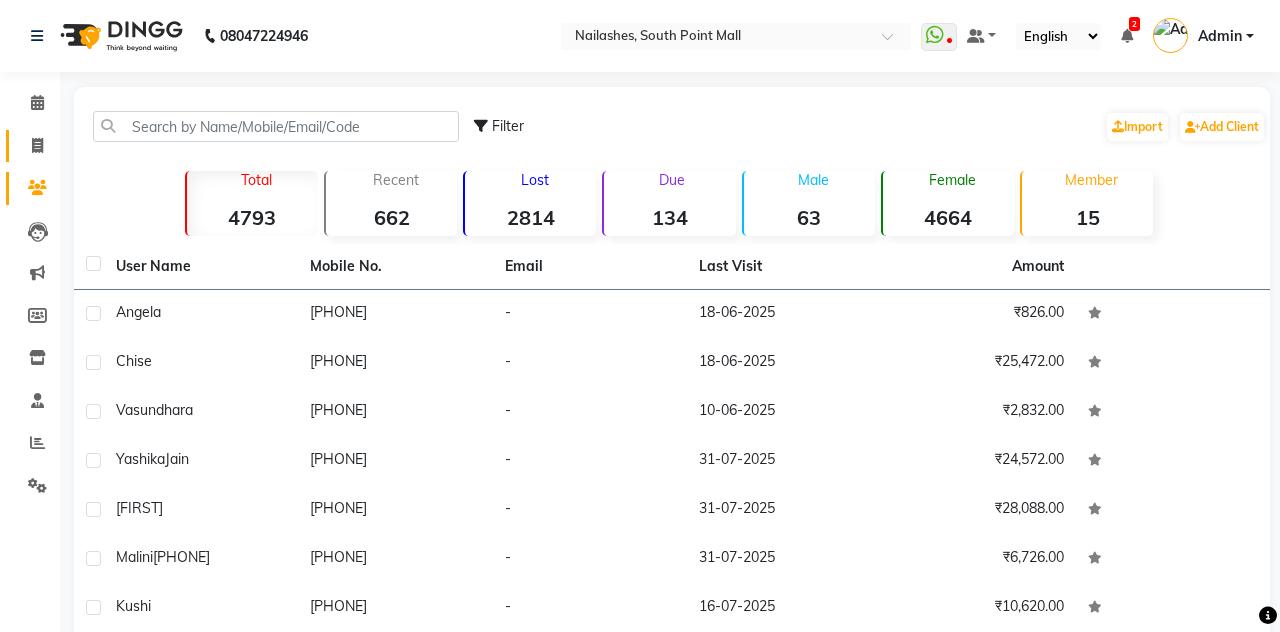 click on "Invoice" 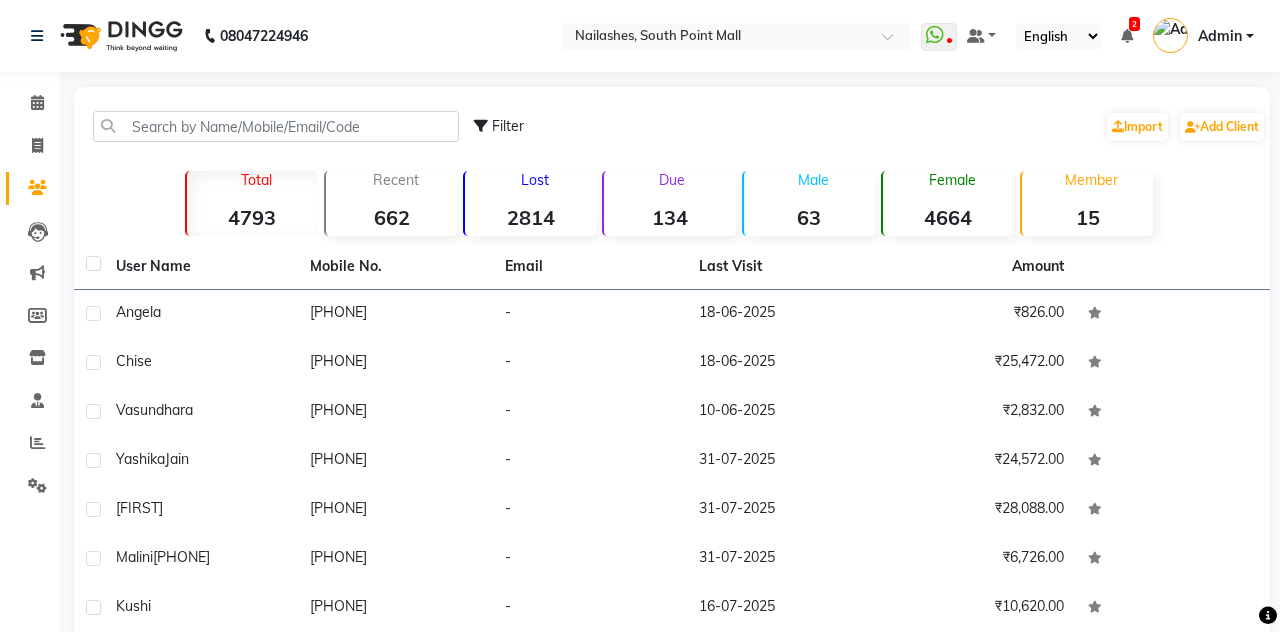 select on "service" 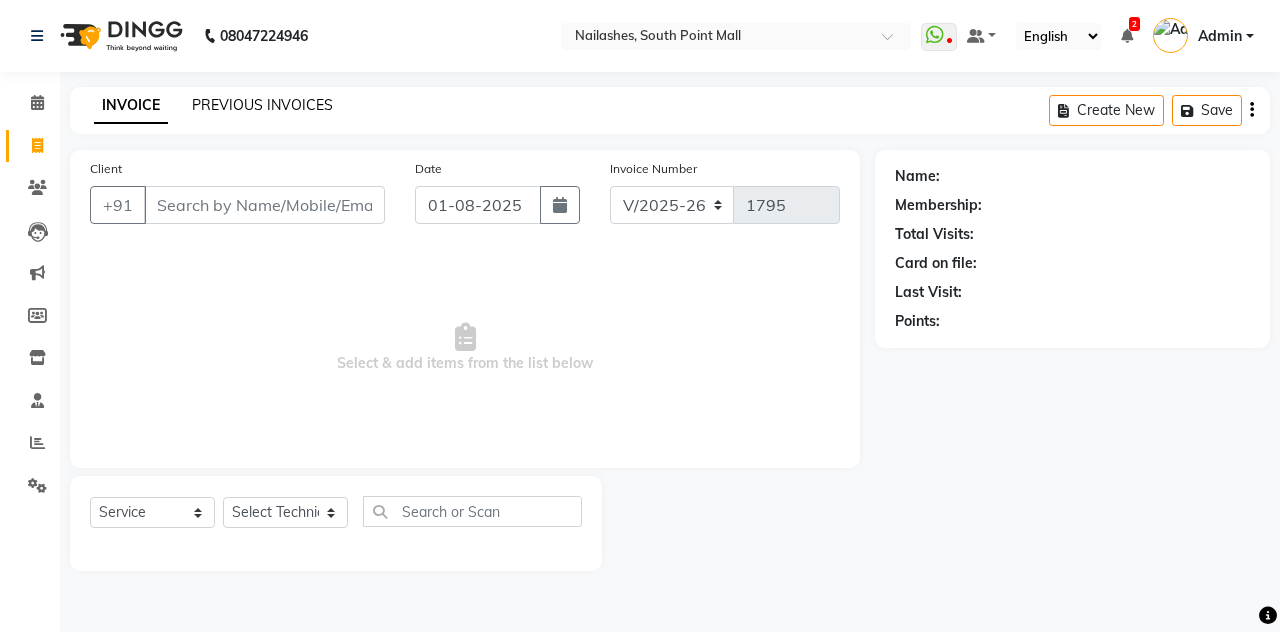 click on "PREVIOUS INVOICES" 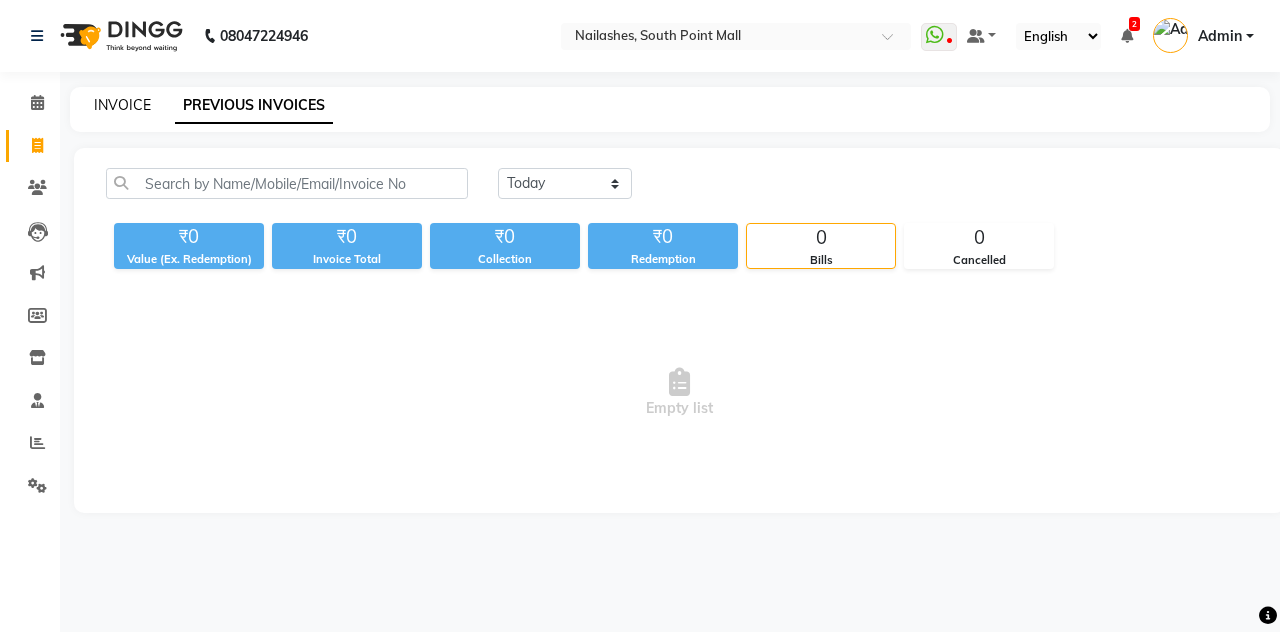 click on "INVOICE" 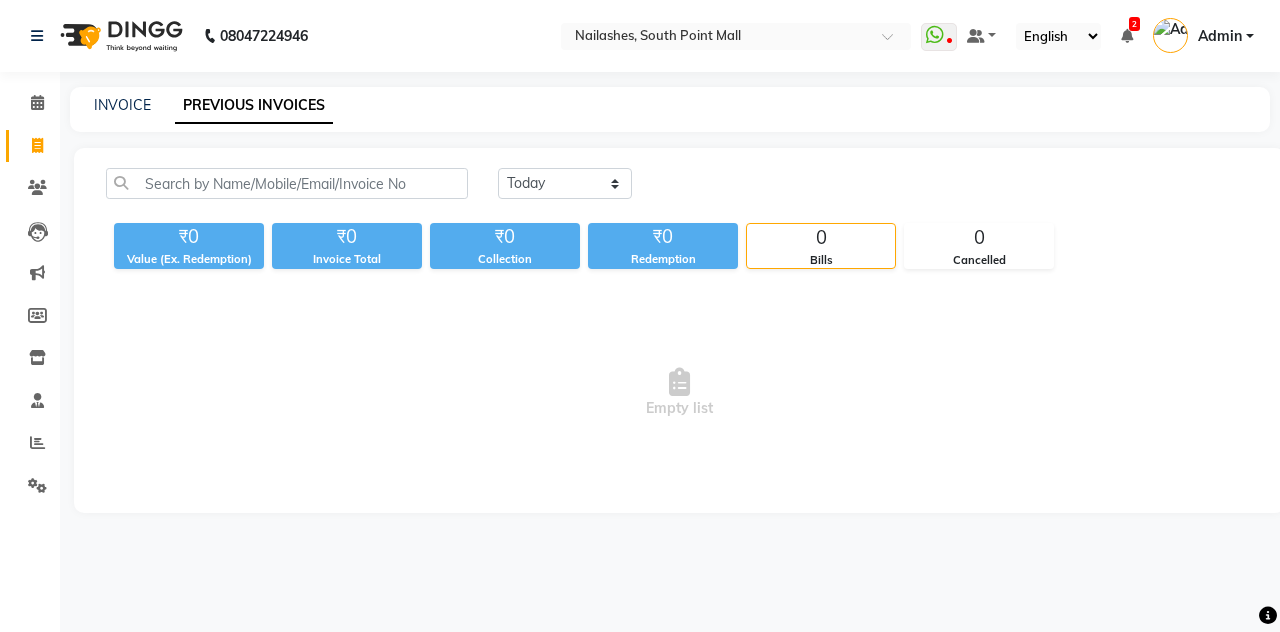 select on "service" 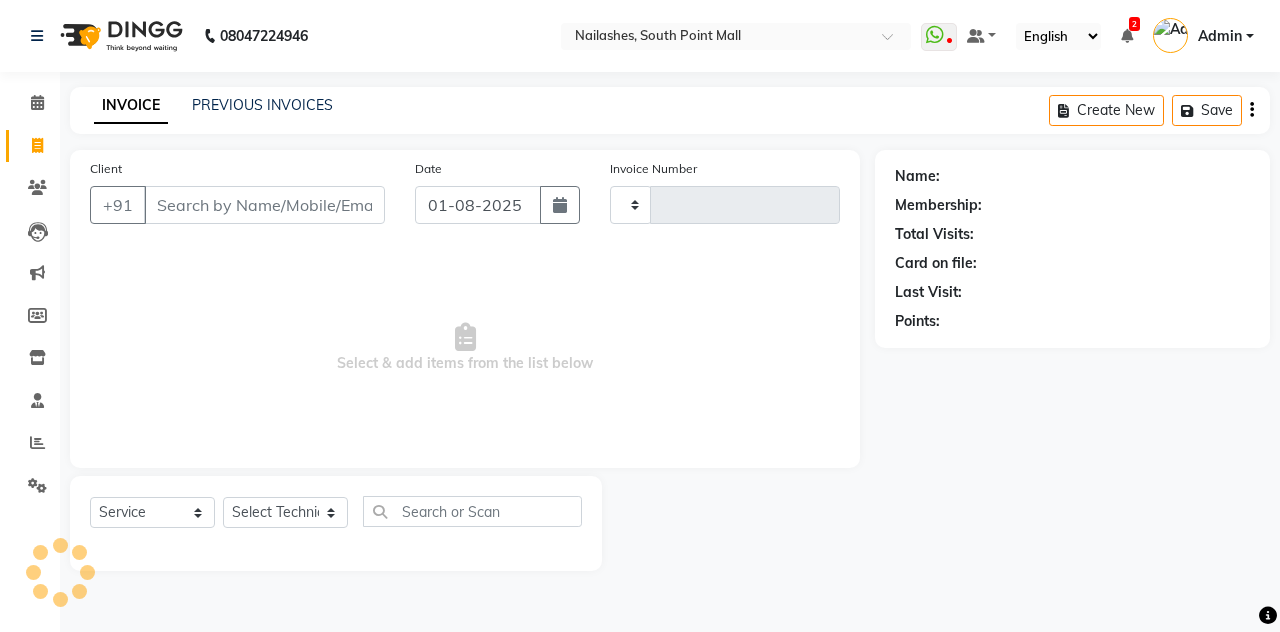 type on "1795" 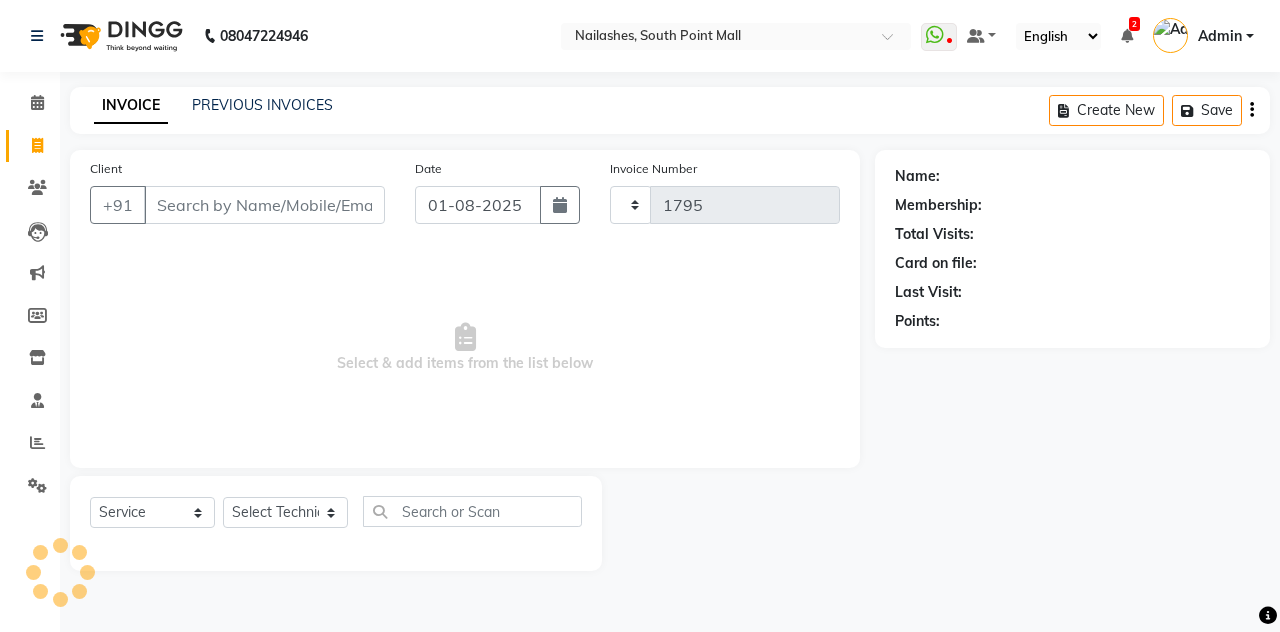 select on "3926" 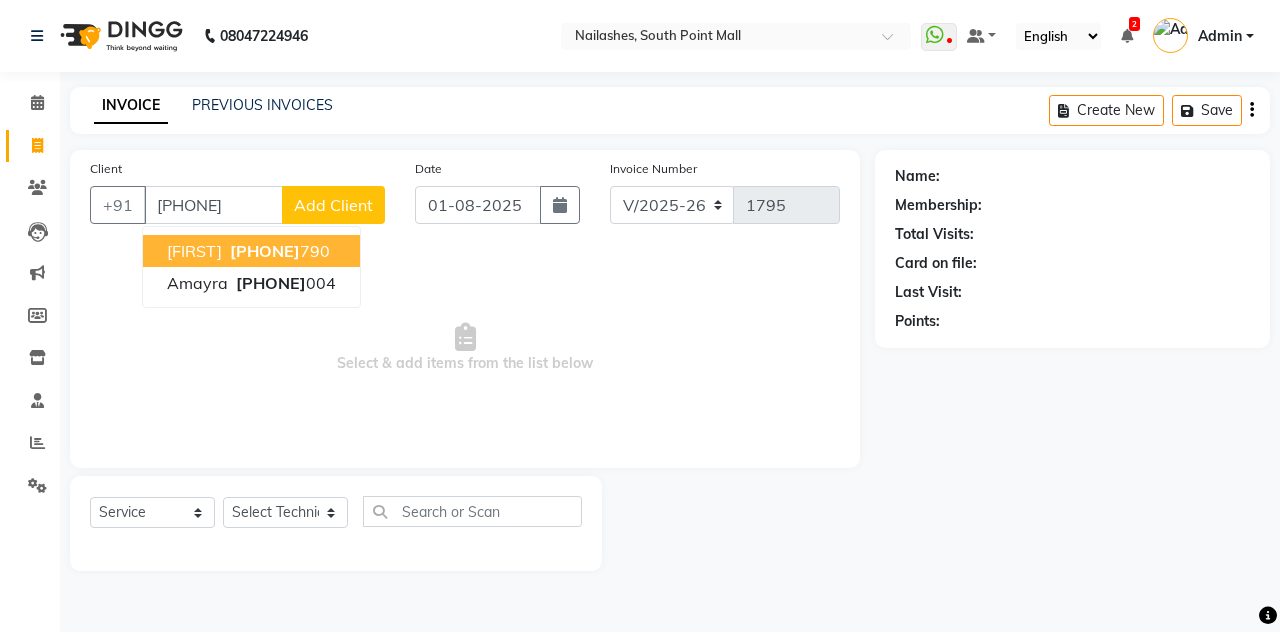 click on "[FIRST] [PHONE]" at bounding box center (251, 251) 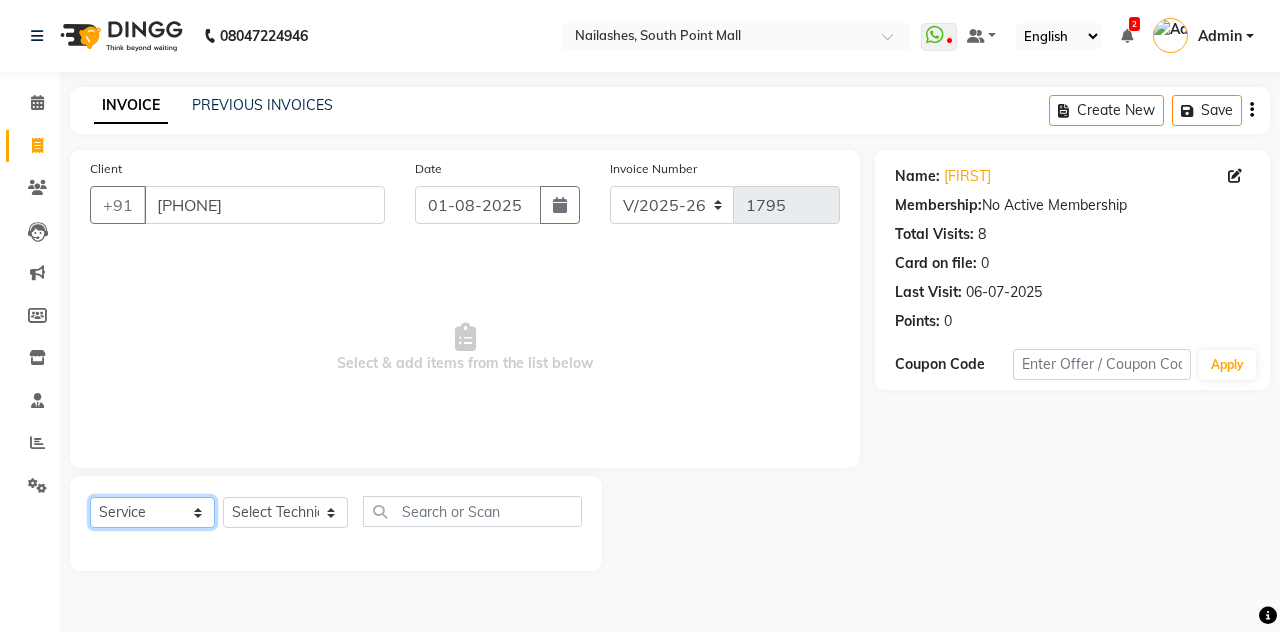 click on "Select  Service  Product  Membership  Package Voucher Prepaid Gift Card" 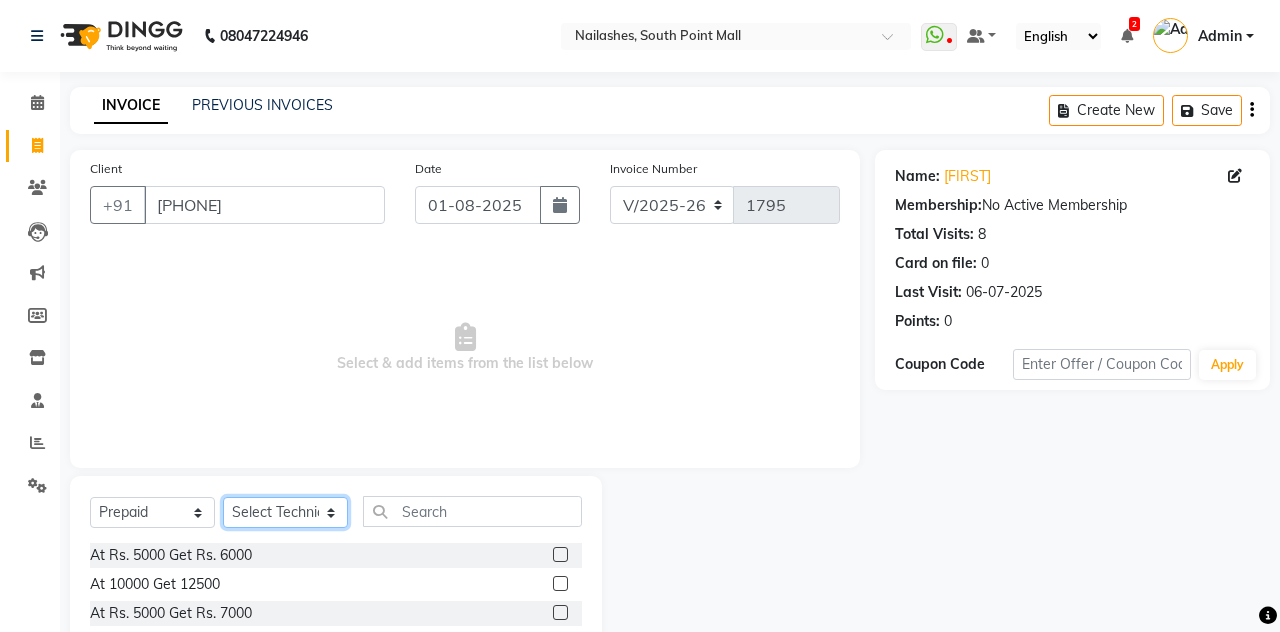 click on "Select Technician Admin [FIRST] [FIRST] [FIRST] [FIRST] Manager [FIRST] [FIRST] [FIRST] [FIRST]" 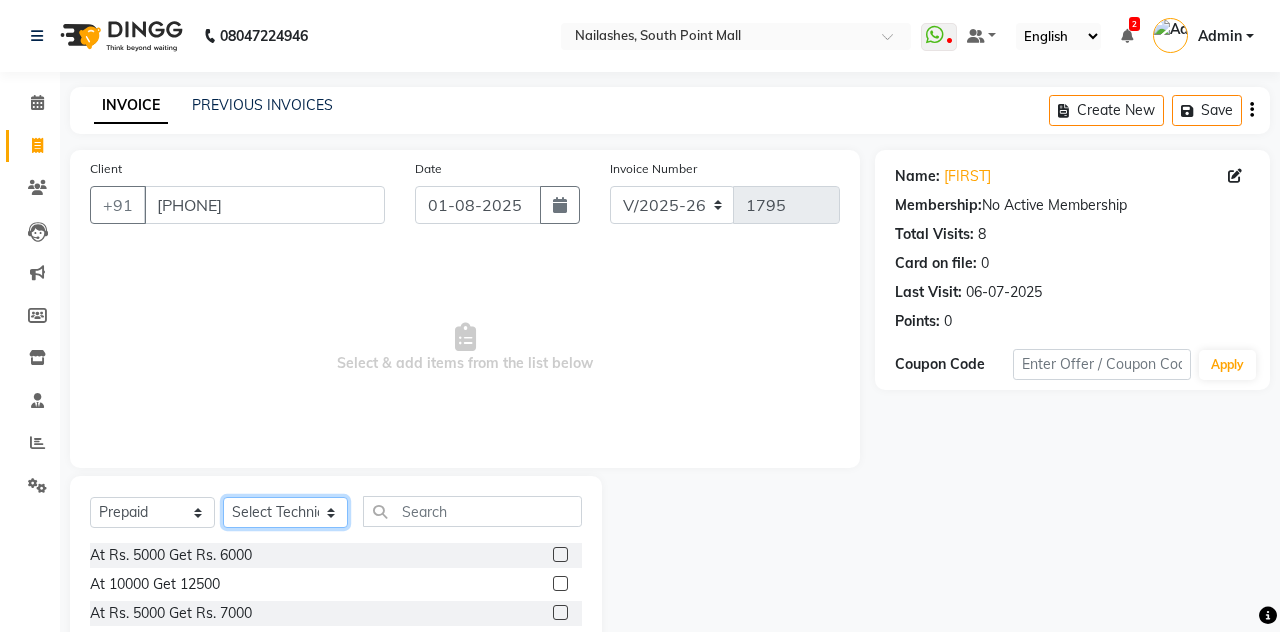 select on "19465" 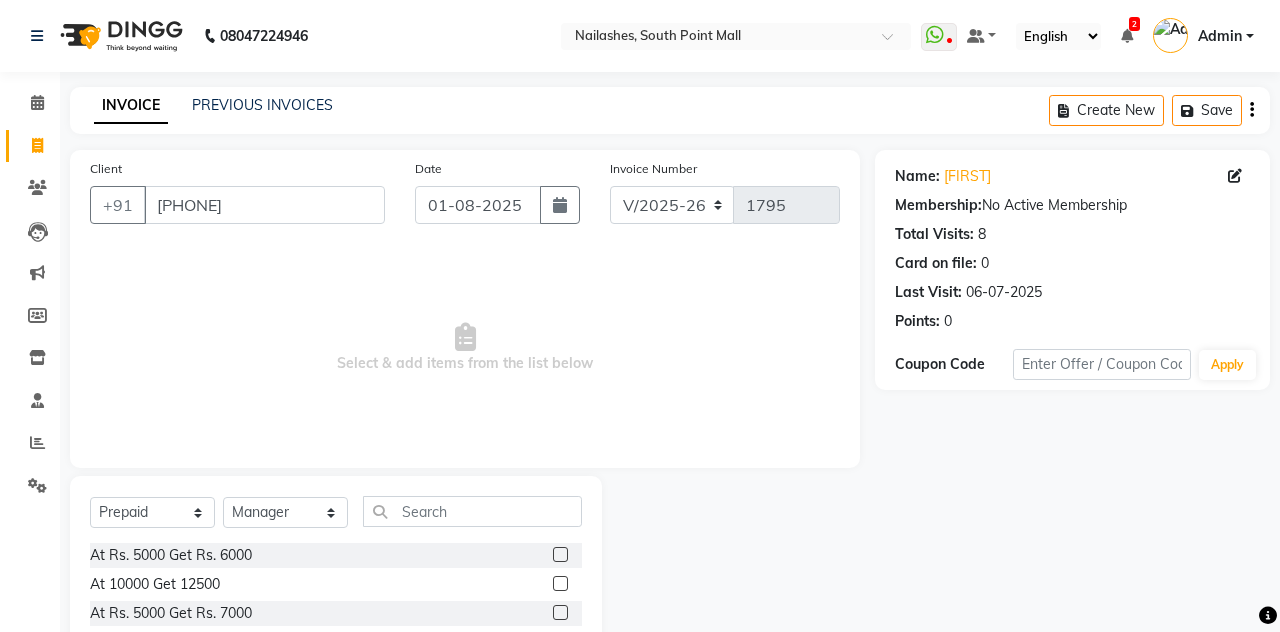 click on "At 10000 Get 12500" 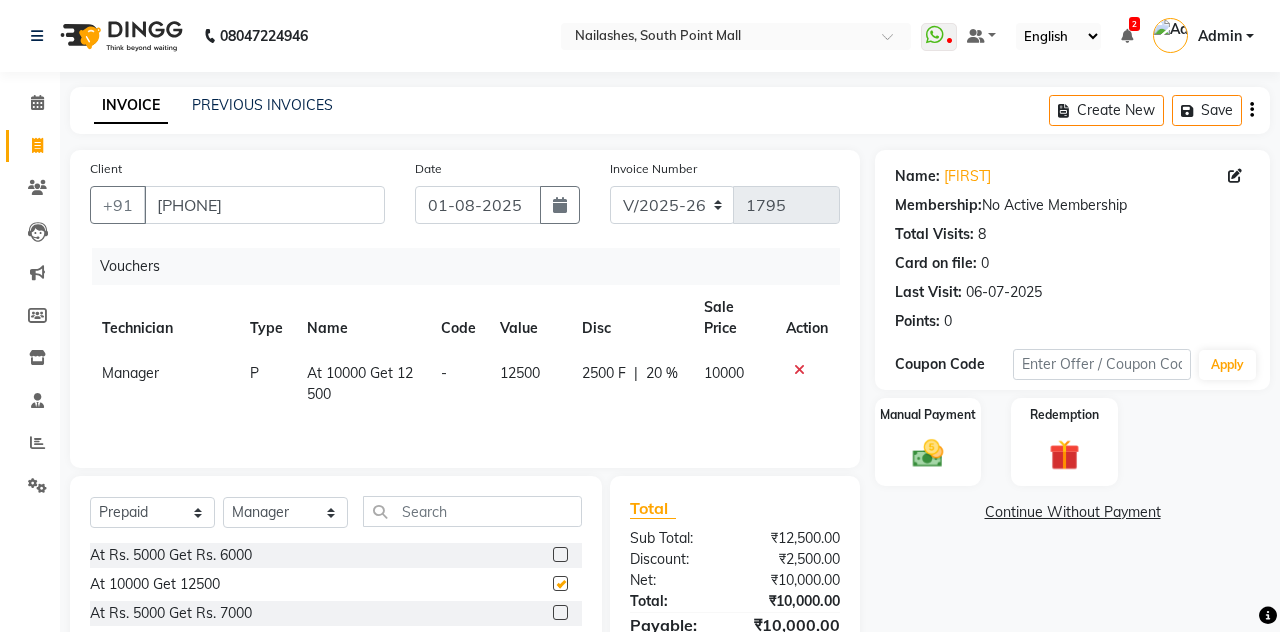checkbox on "false" 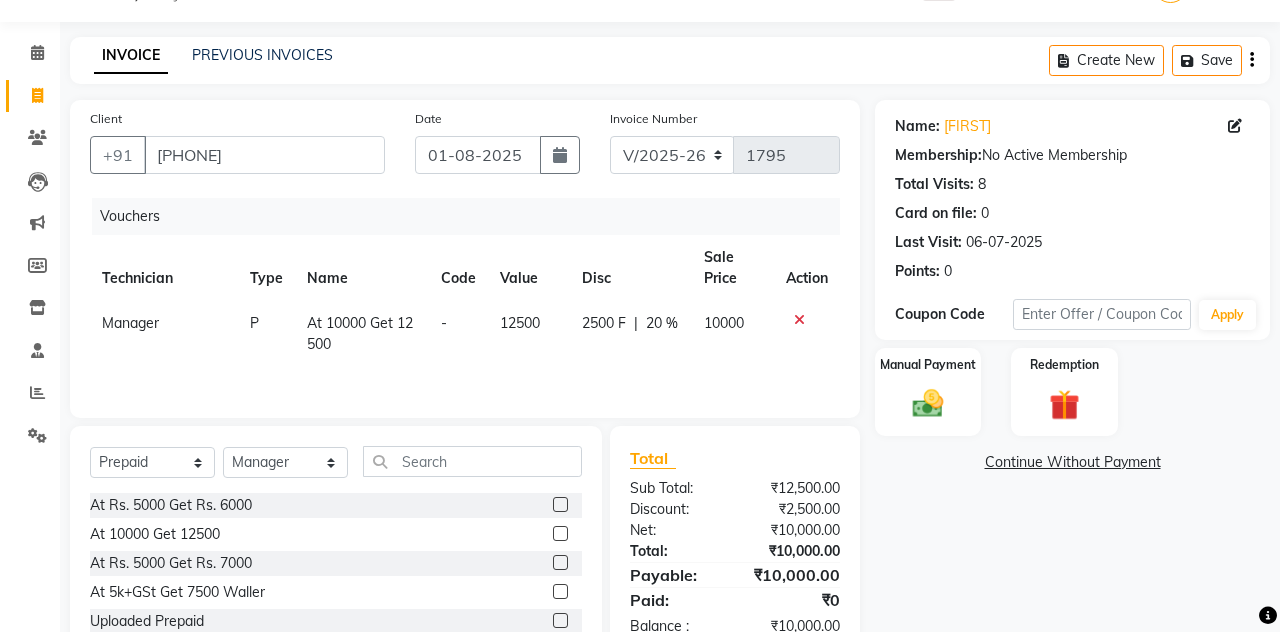 scroll, scrollTop: 168, scrollLeft: 0, axis: vertical 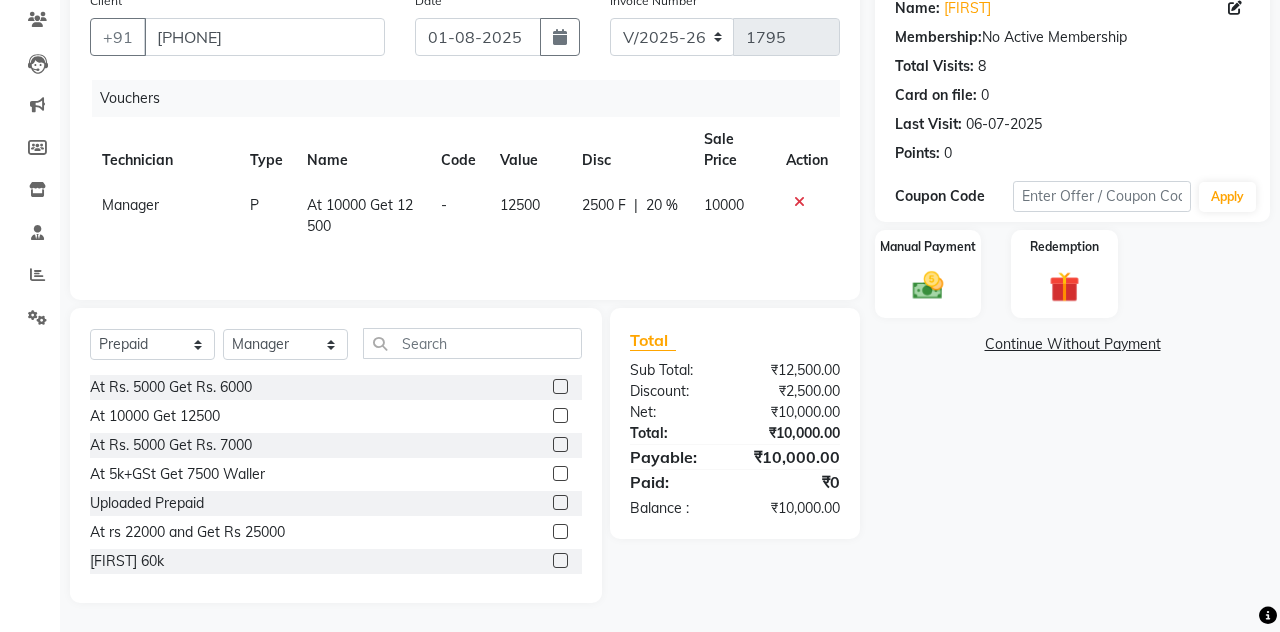 click 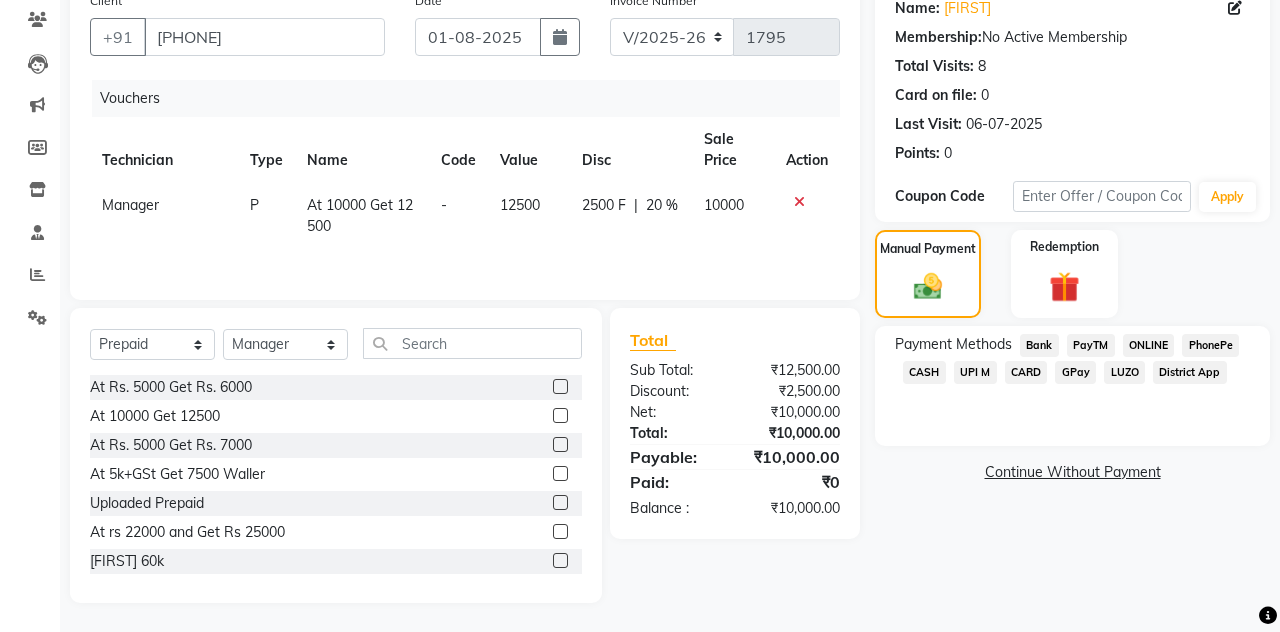 click on "UPI M" 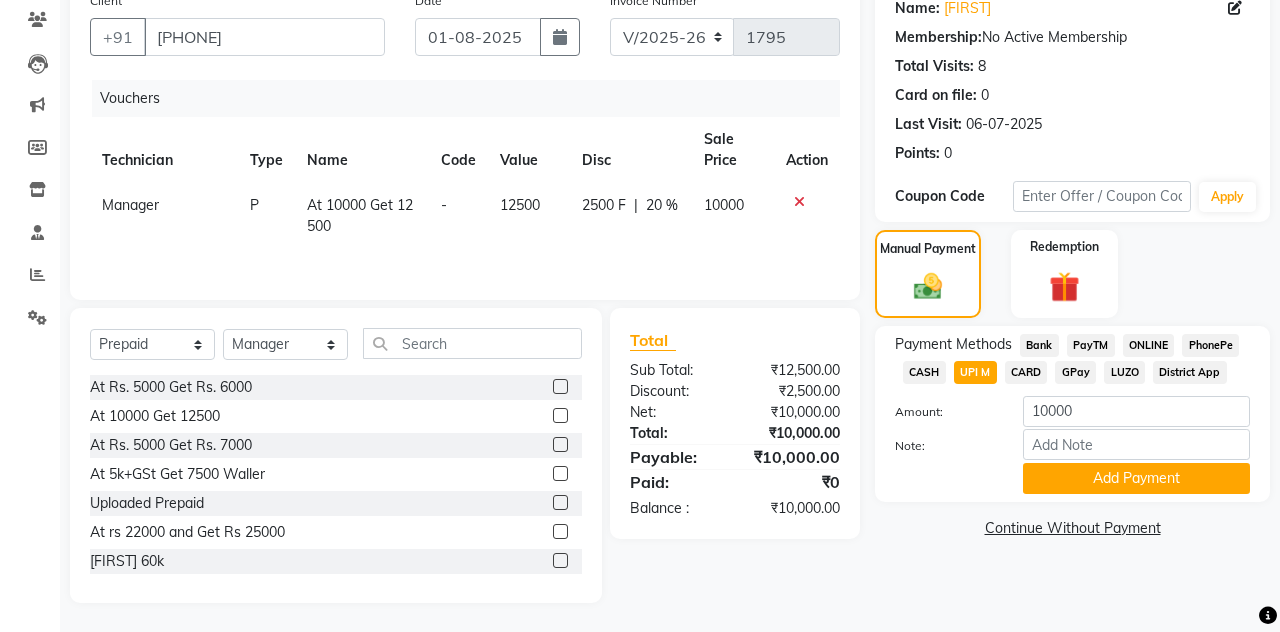 click on "Add Payment" 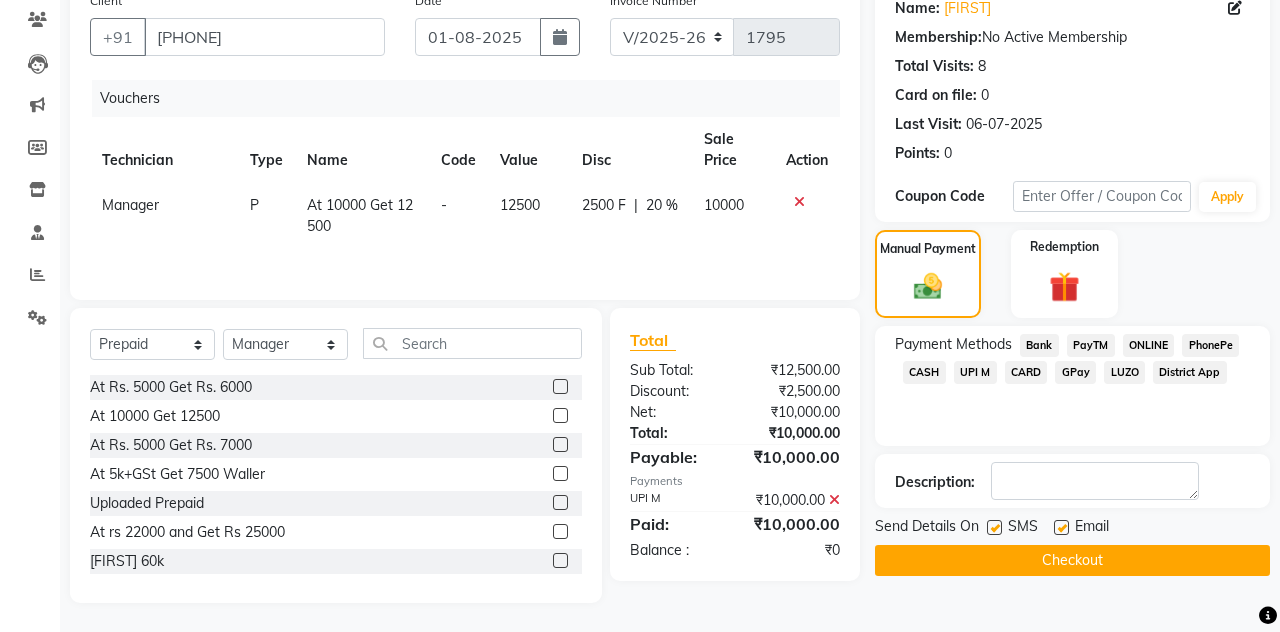 click on "Checkout" 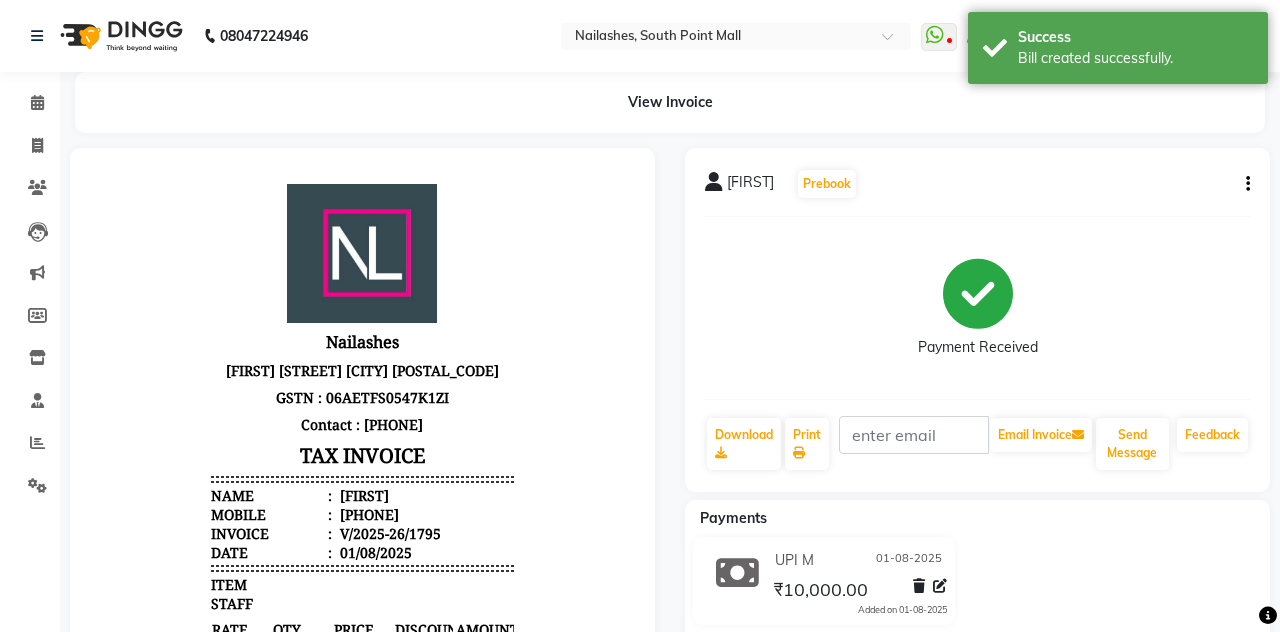 scroll, scrollTop: 0, scrollLeft: 0, axis: both 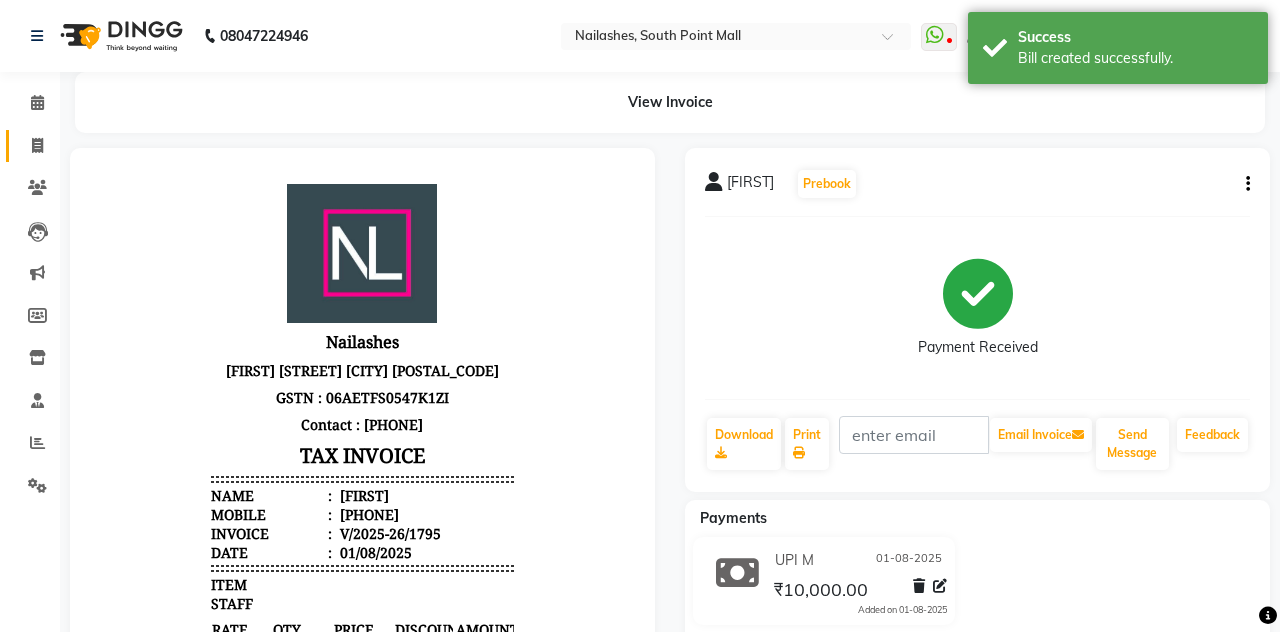 click 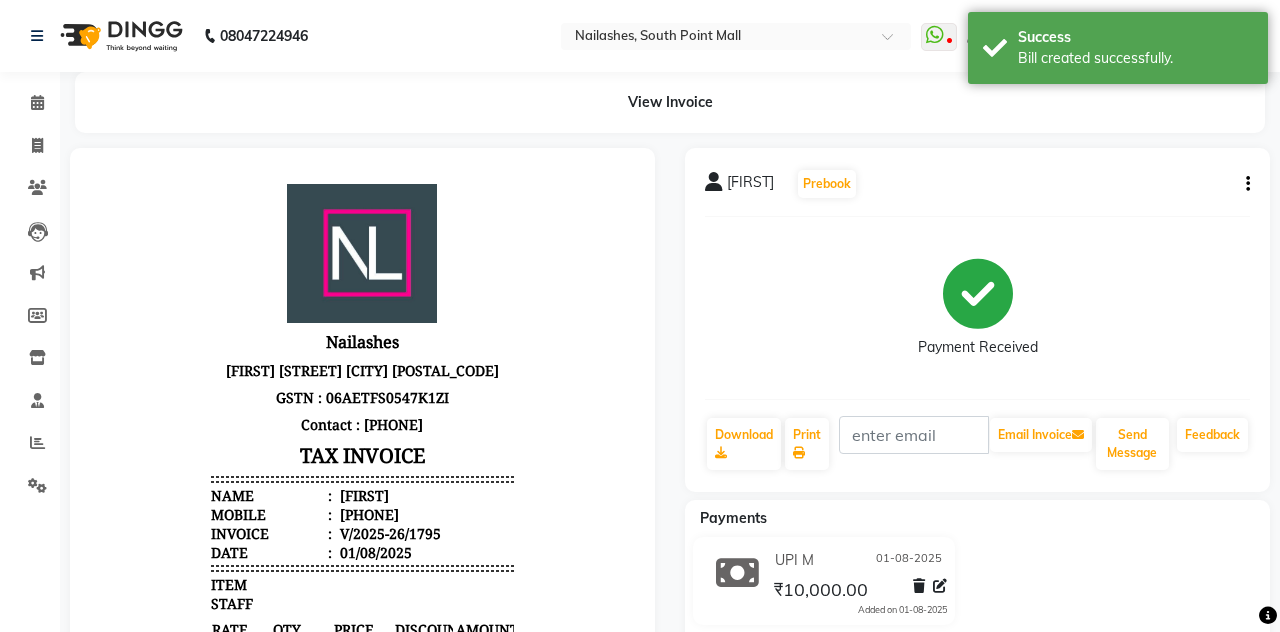 select on "service" 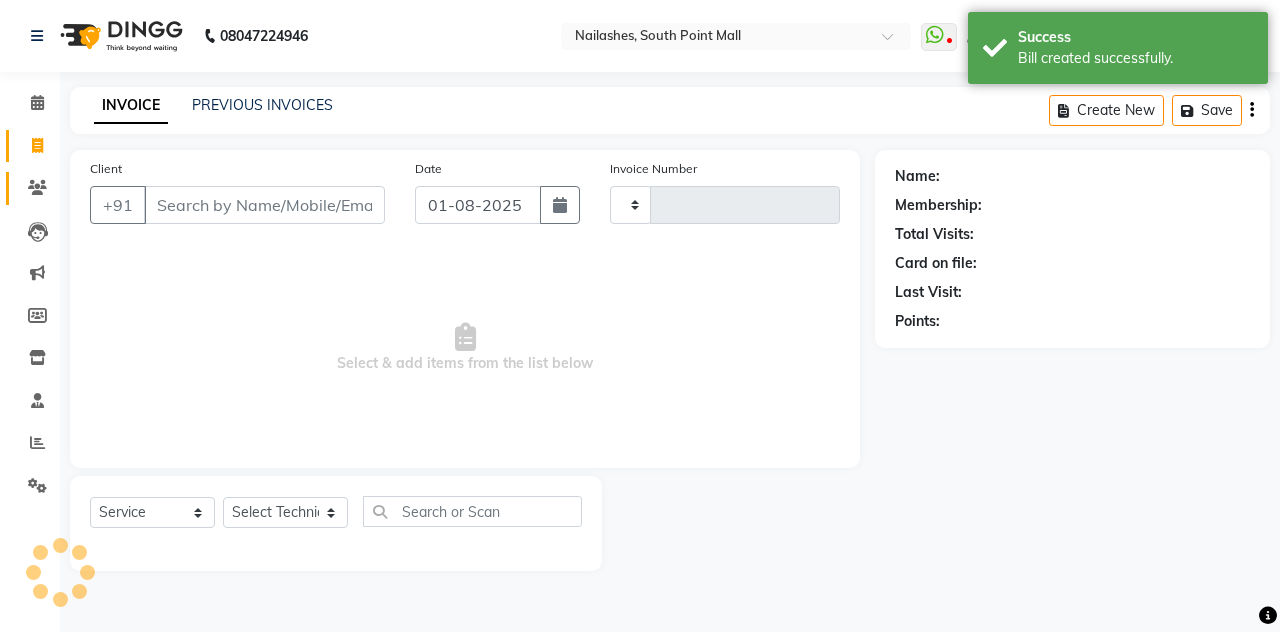 click 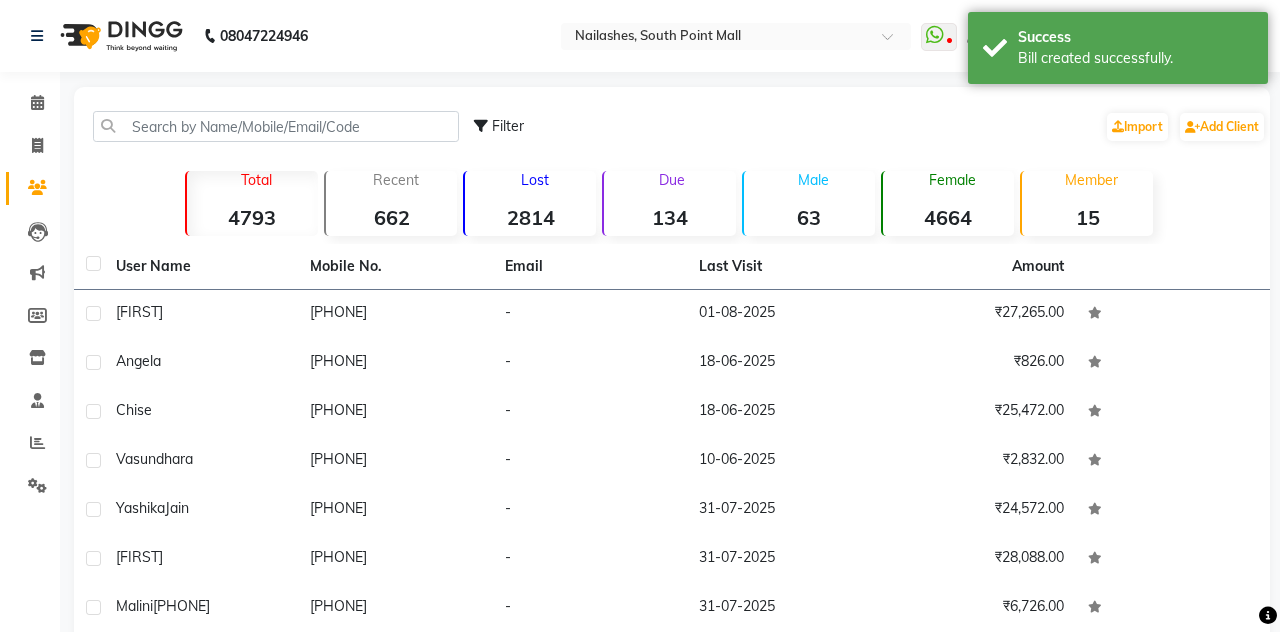 click on "[FIRST]" 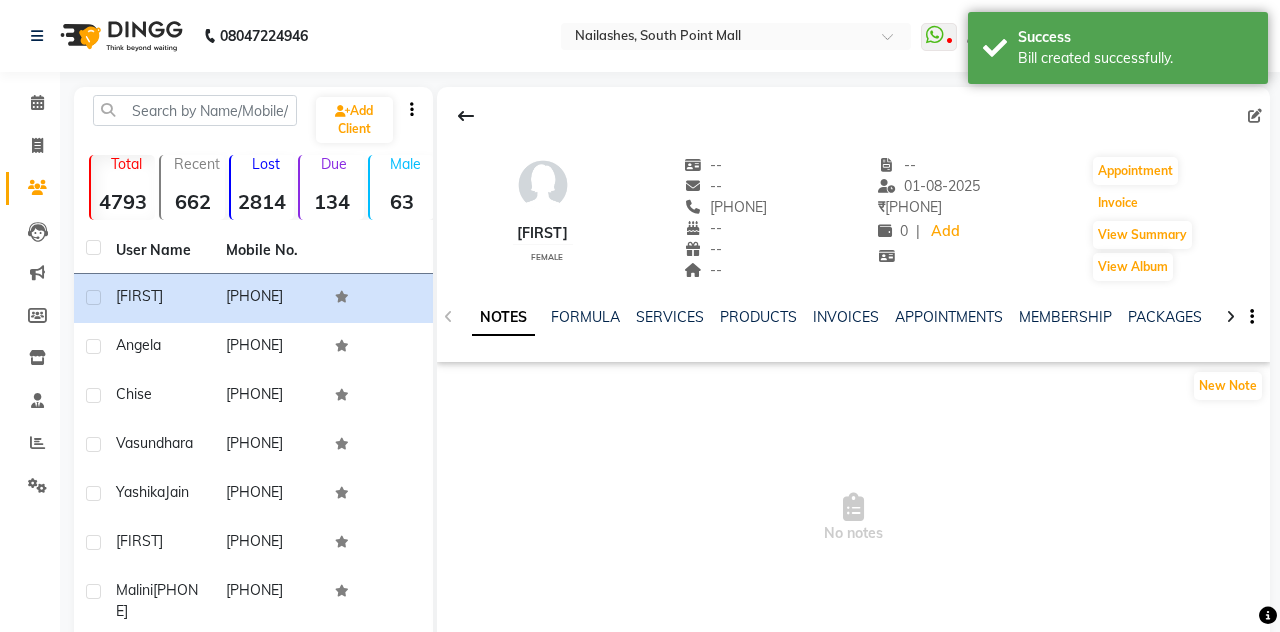 click on "Invoice" 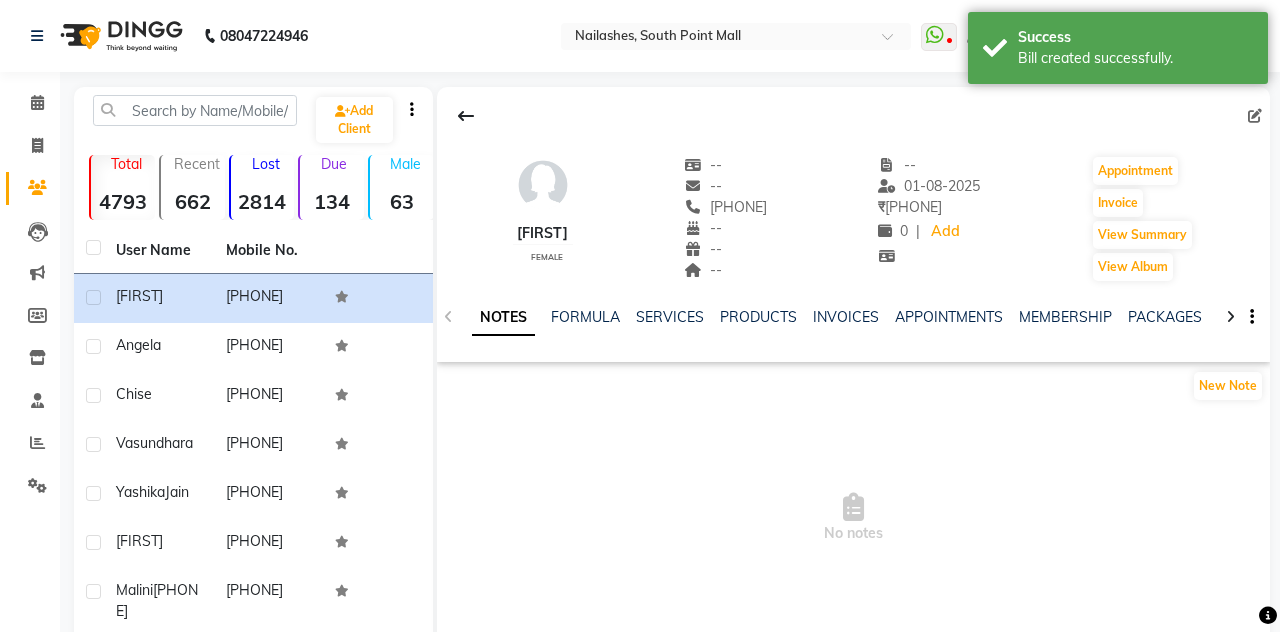 select on "service" 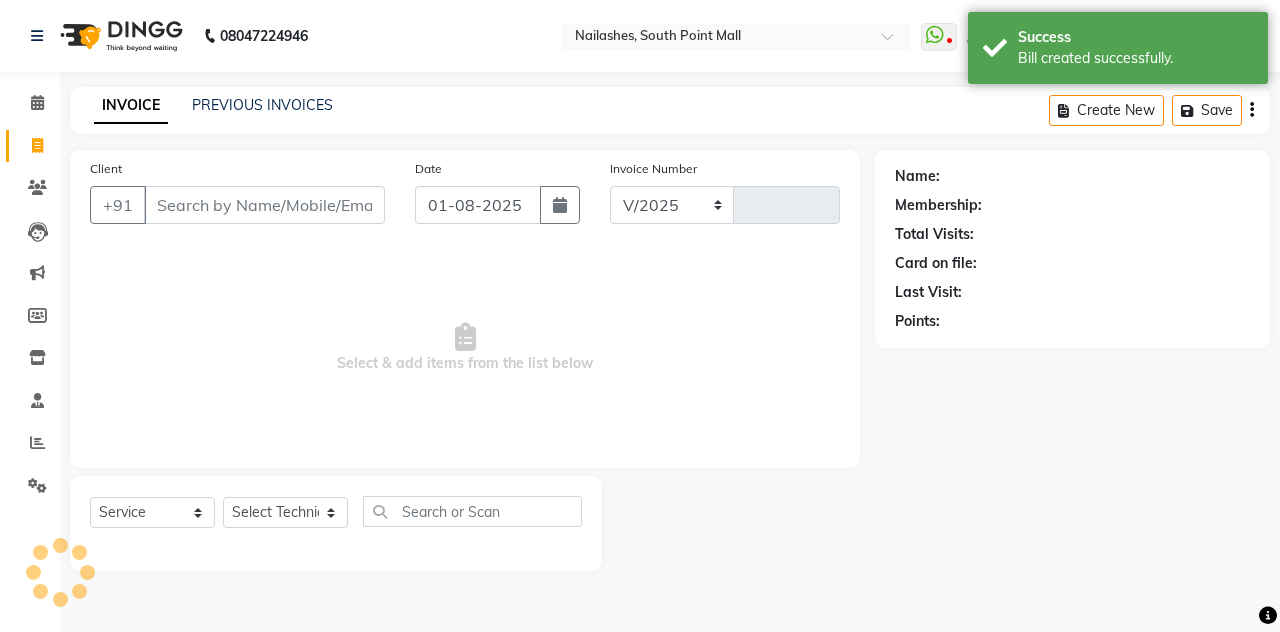 select on "3926" 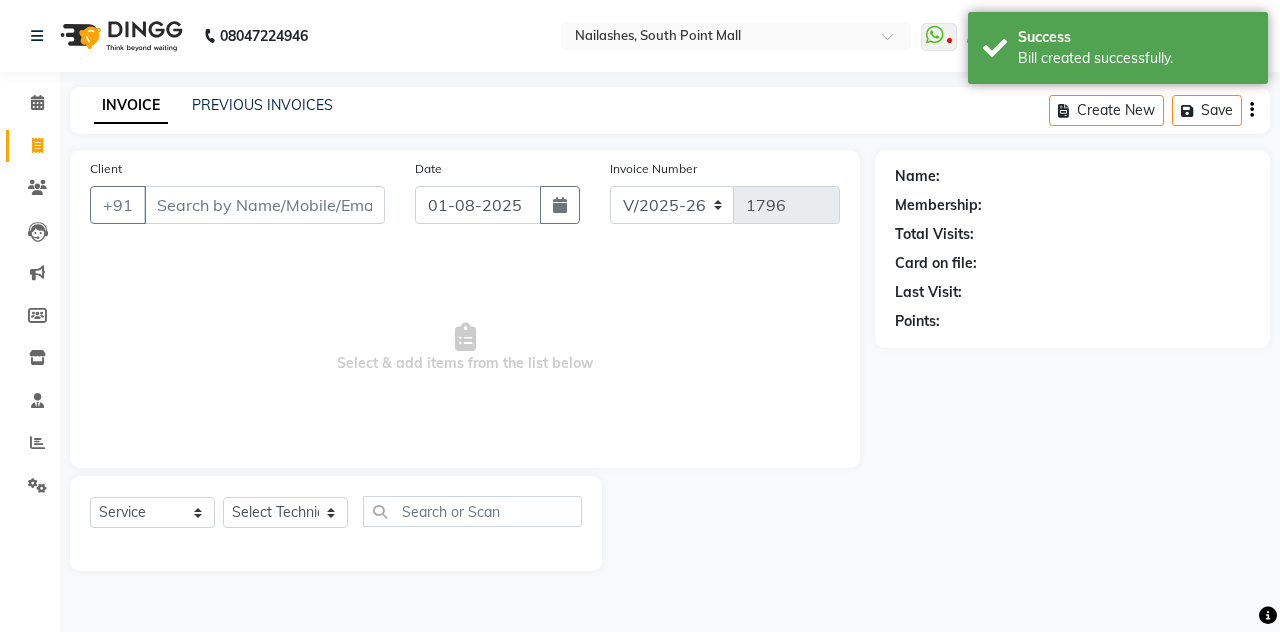 type on "[PHONE]" 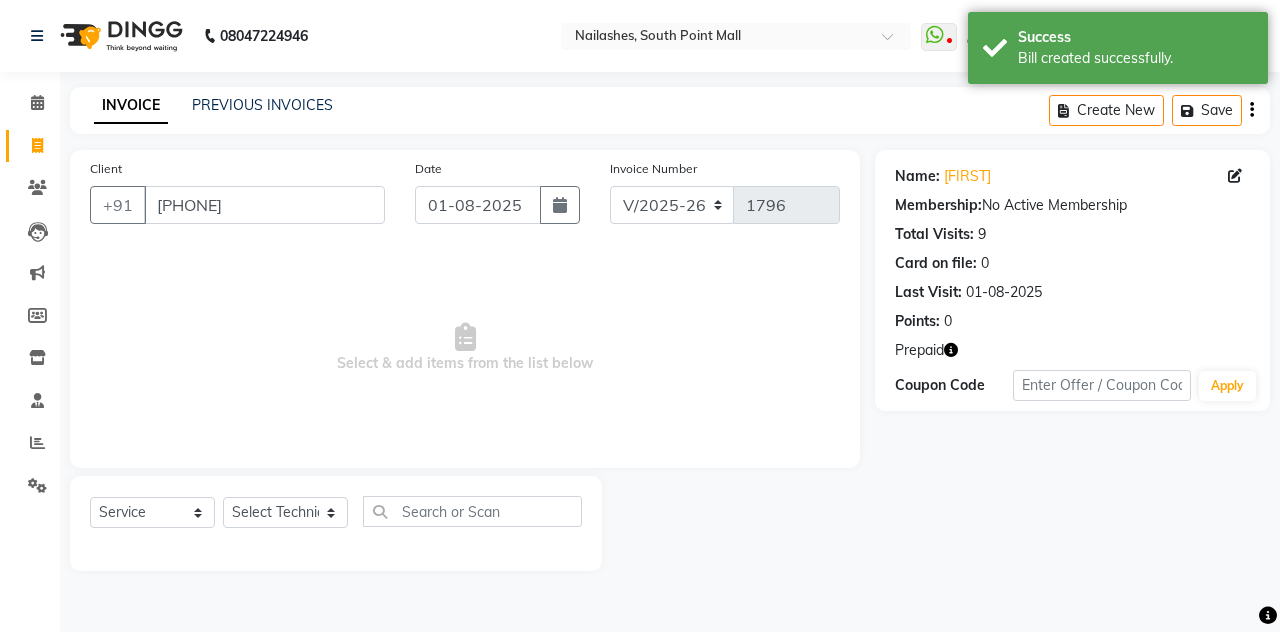 click 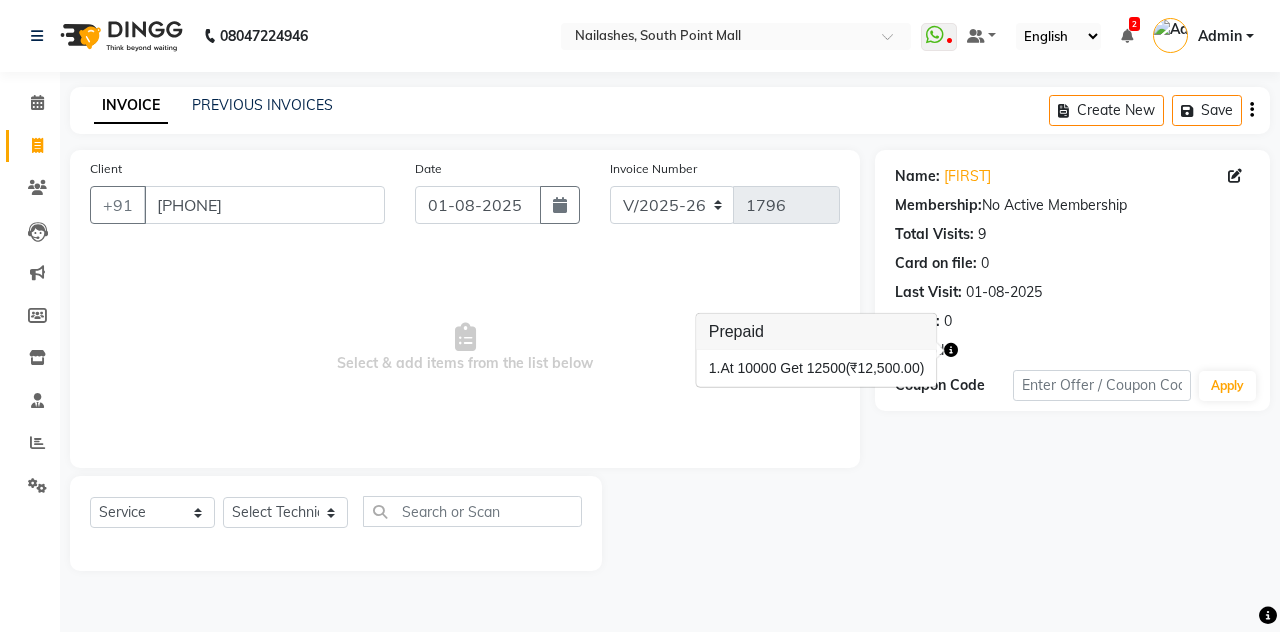 click on "Name: [FIRST]  Membership:  No Active Membership  Total Visits:  9 Card on file:  0 Last Visit:   [DATE] Points:   0  Prepaid Coupon Code Apply" 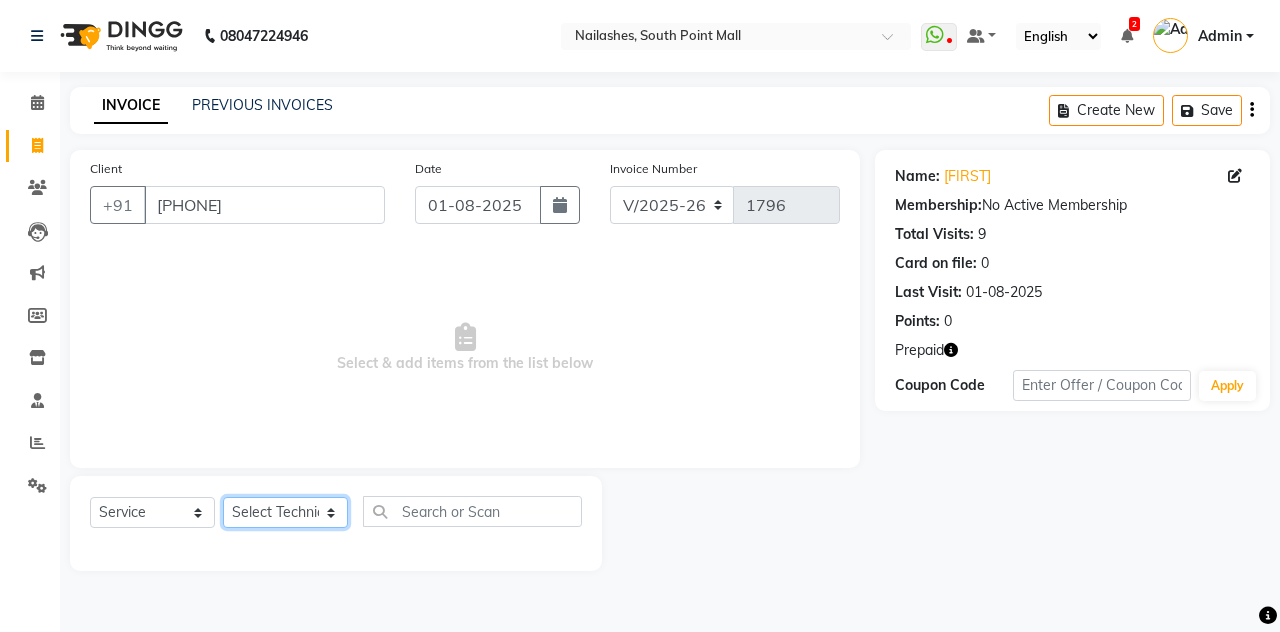 click on "Select Technician Admin [FIRST] [FIRST] [FIRST] [FIRST] Manager [FIRST] [FIRST] [FIRST] [FIRST]" 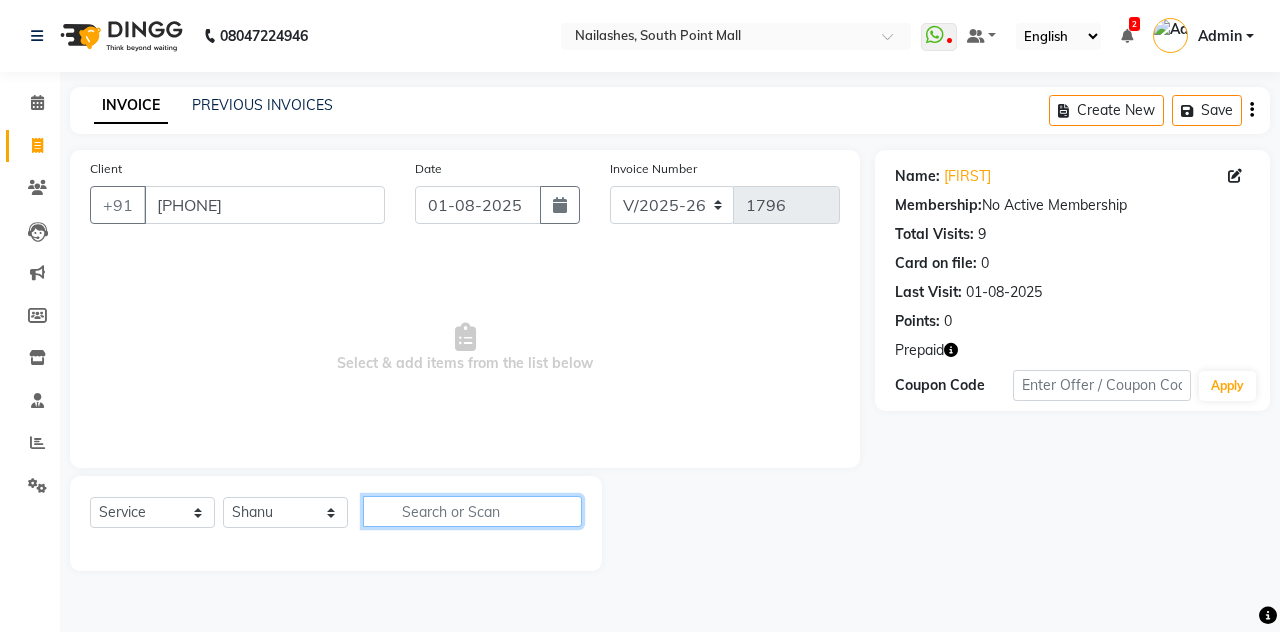 click 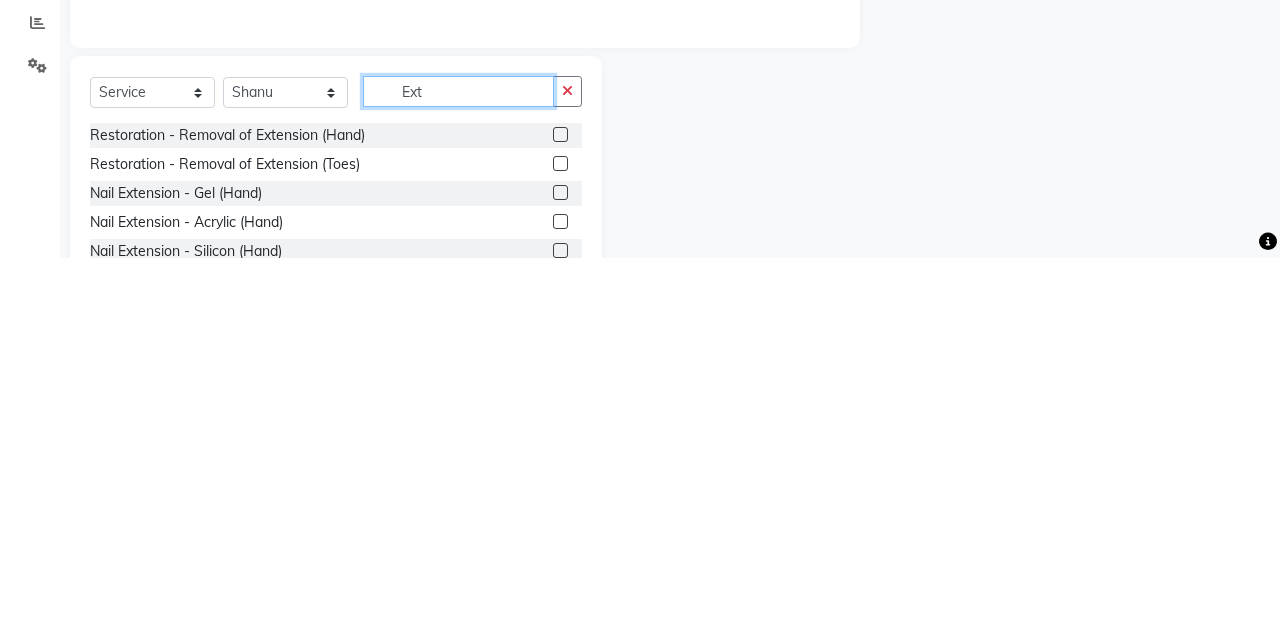 scroll, scrollTop: 52, scrollLeft: 0, axis: vertical 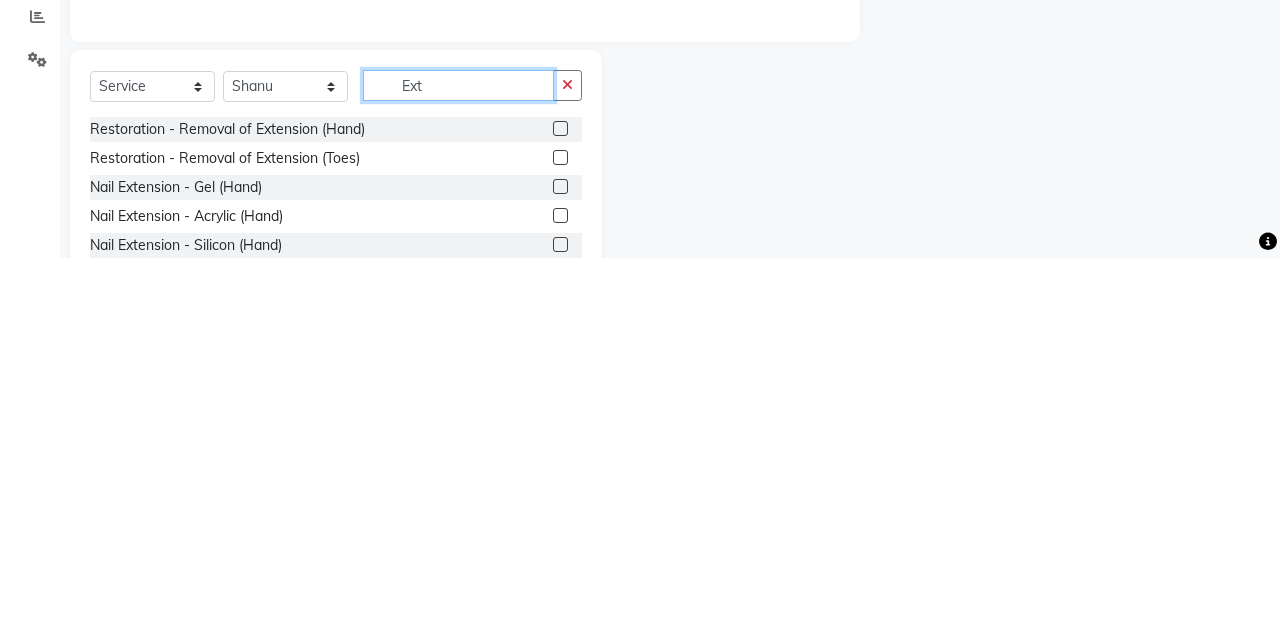 type on "Ext" 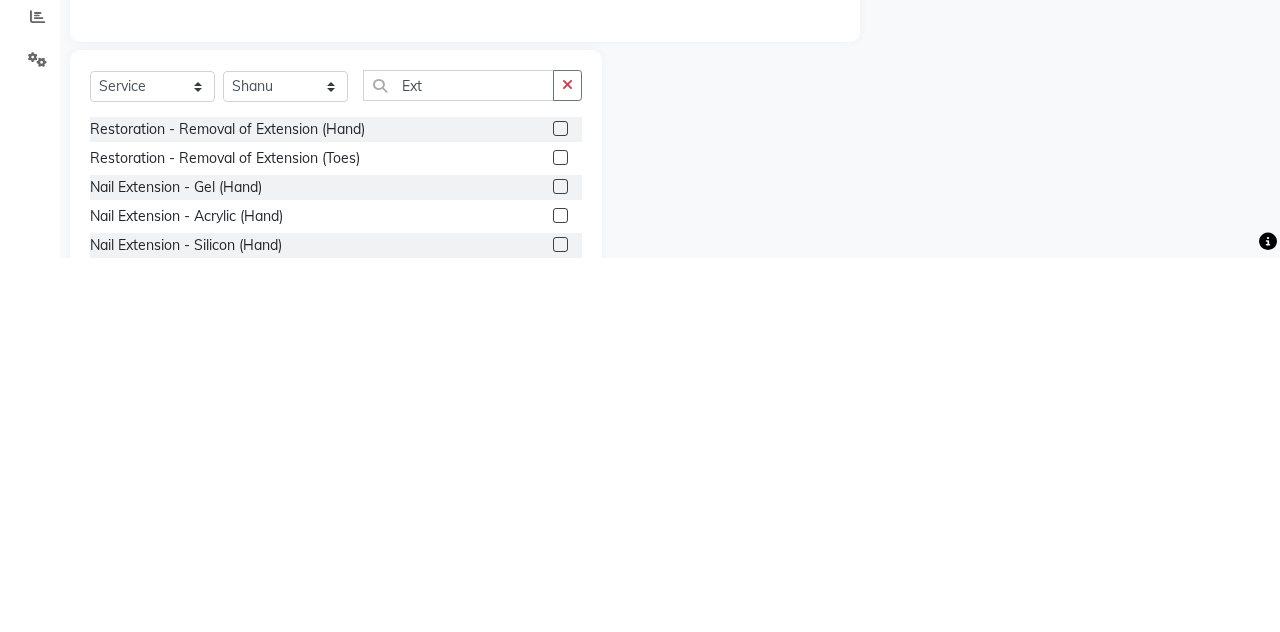 click 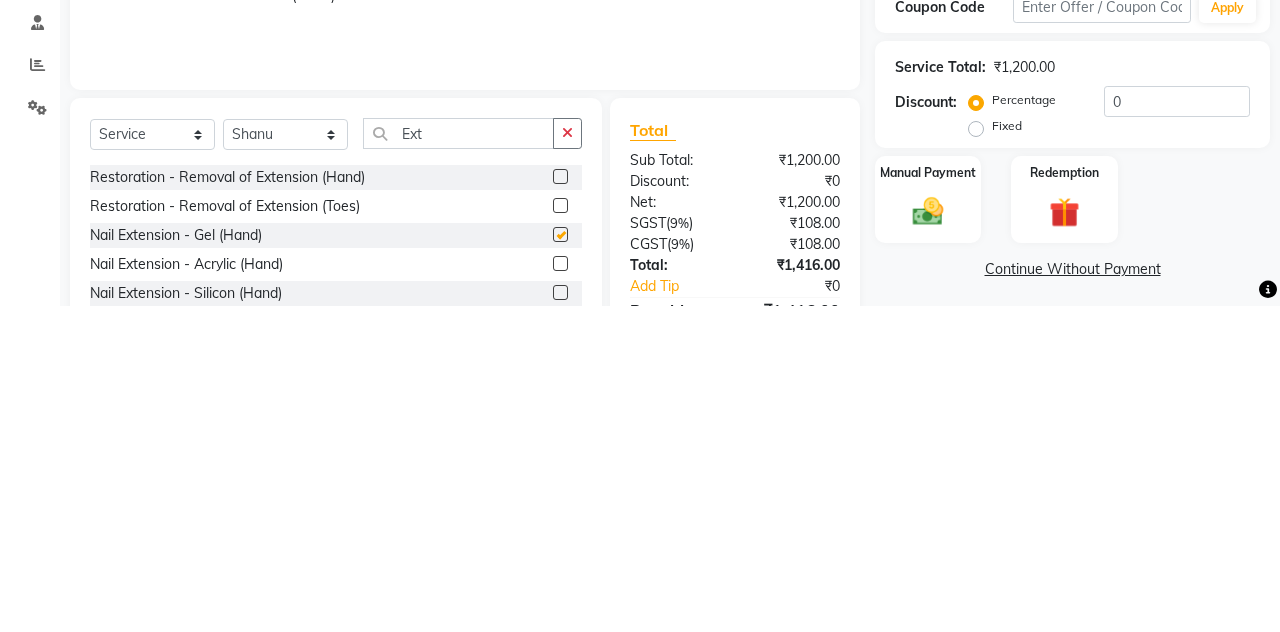 scroll, scrollTop: 52, scrollLeft: 0, axis: vertical 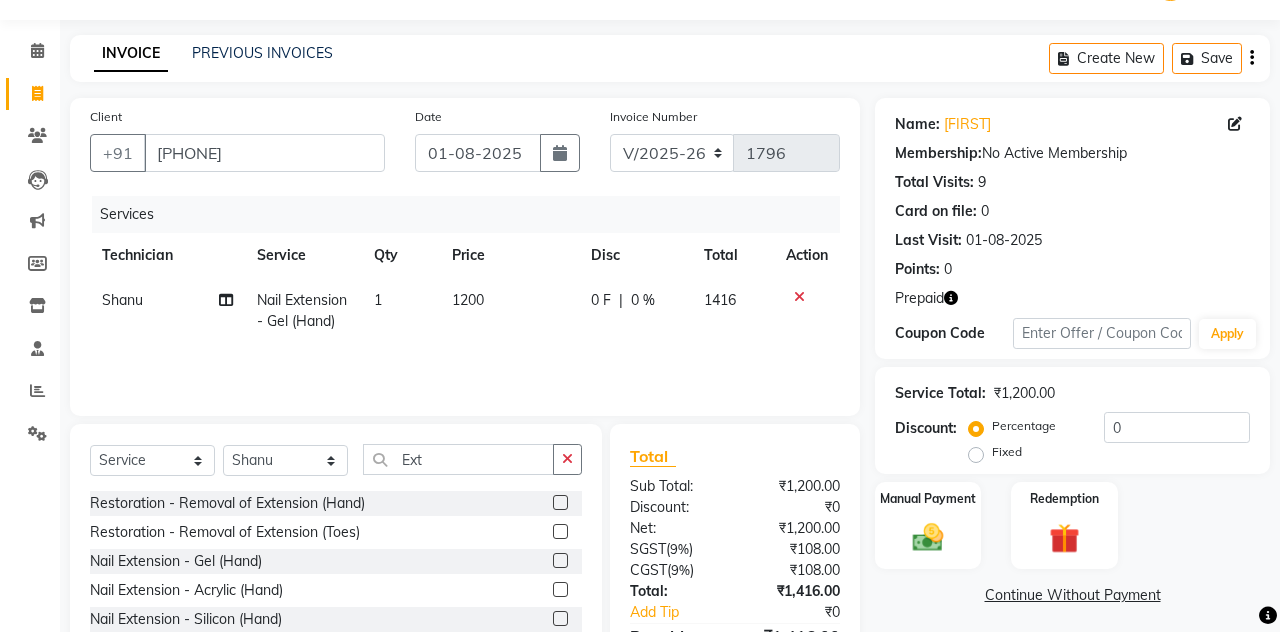 checkbox on "false" 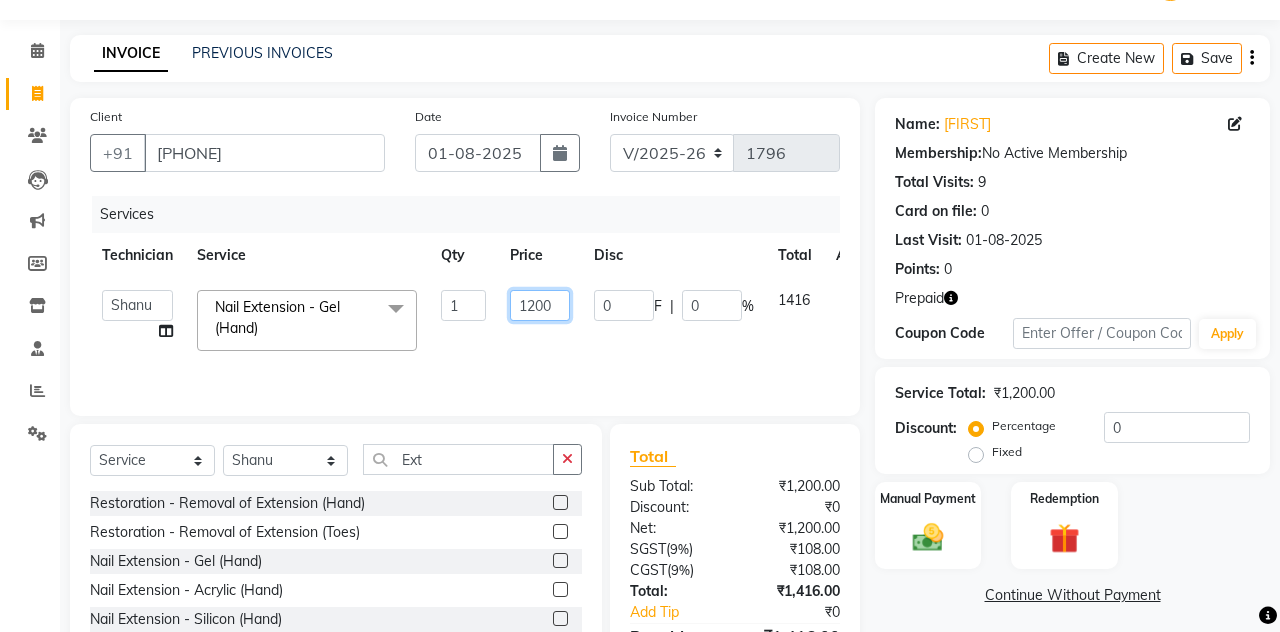 click on "1200" 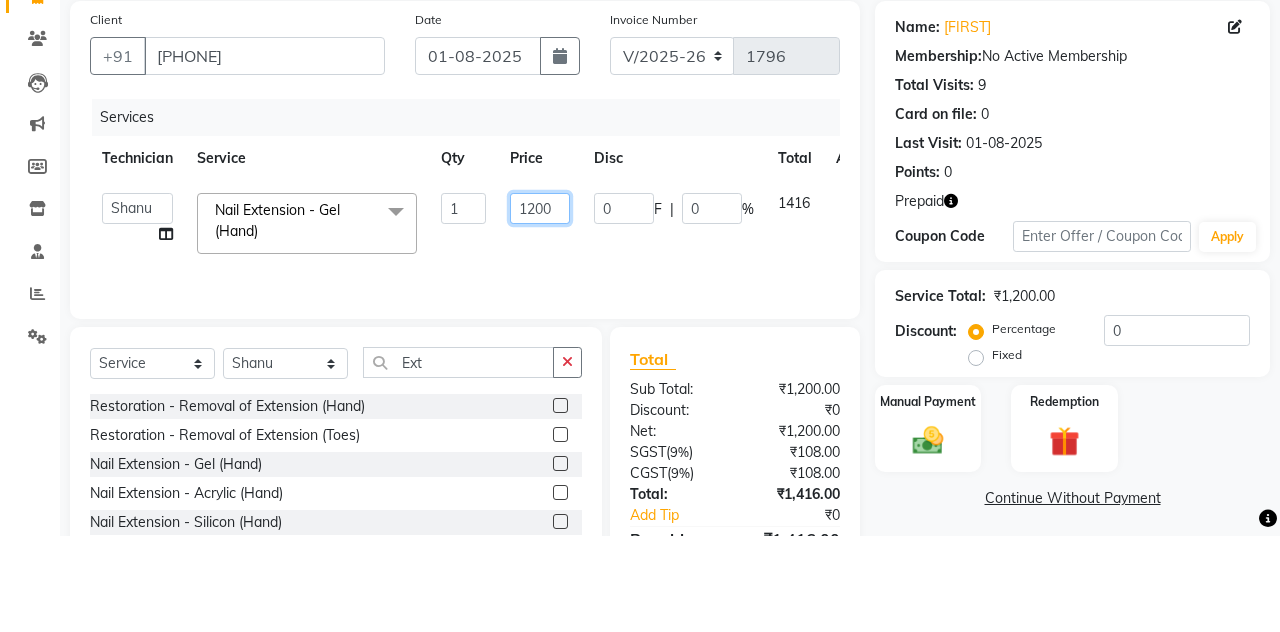 scroll, scrollTop: 52, scrollLeft: 0, axis: vertical 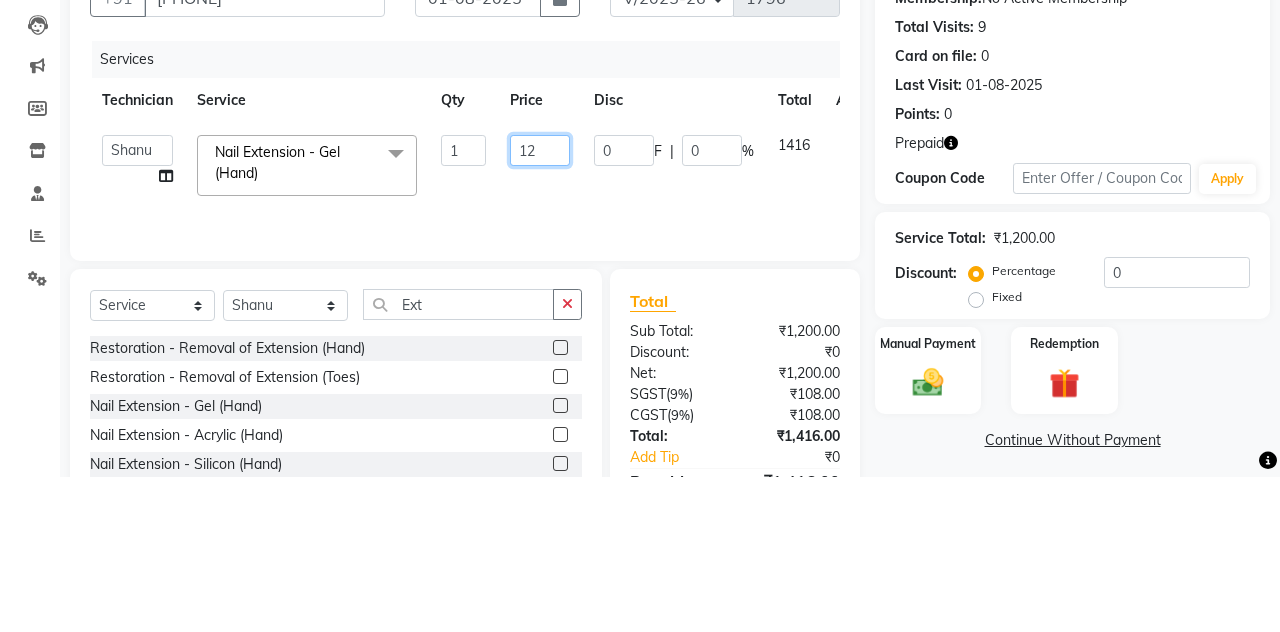 type on "1" 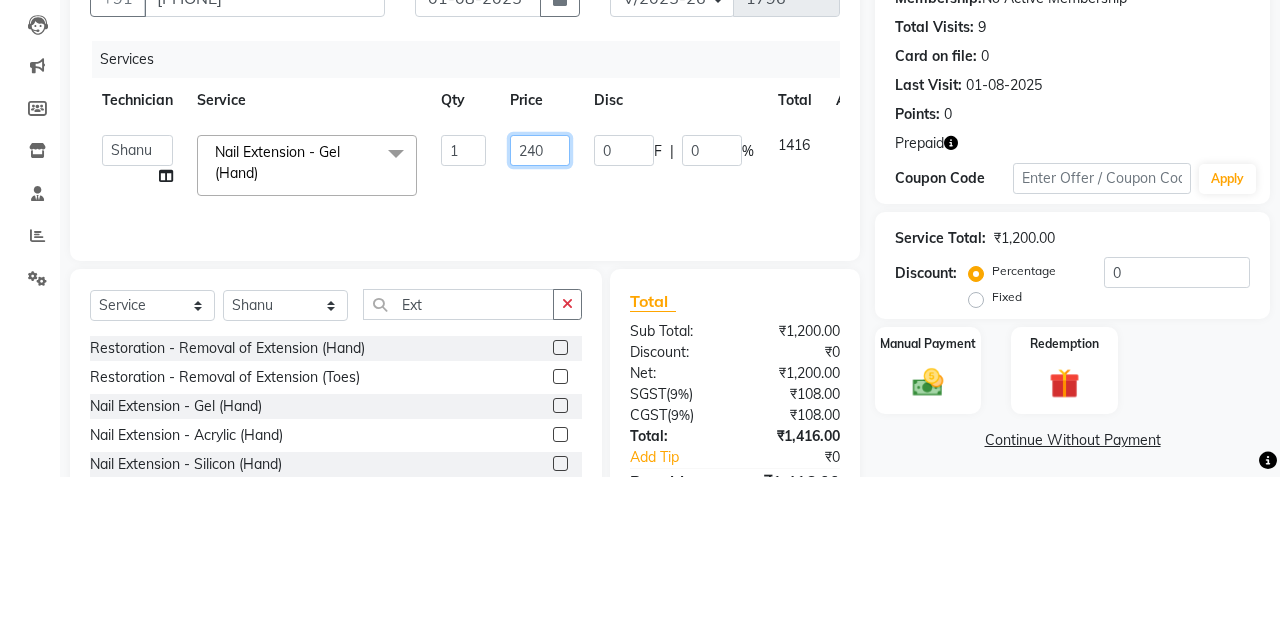type on "2400" 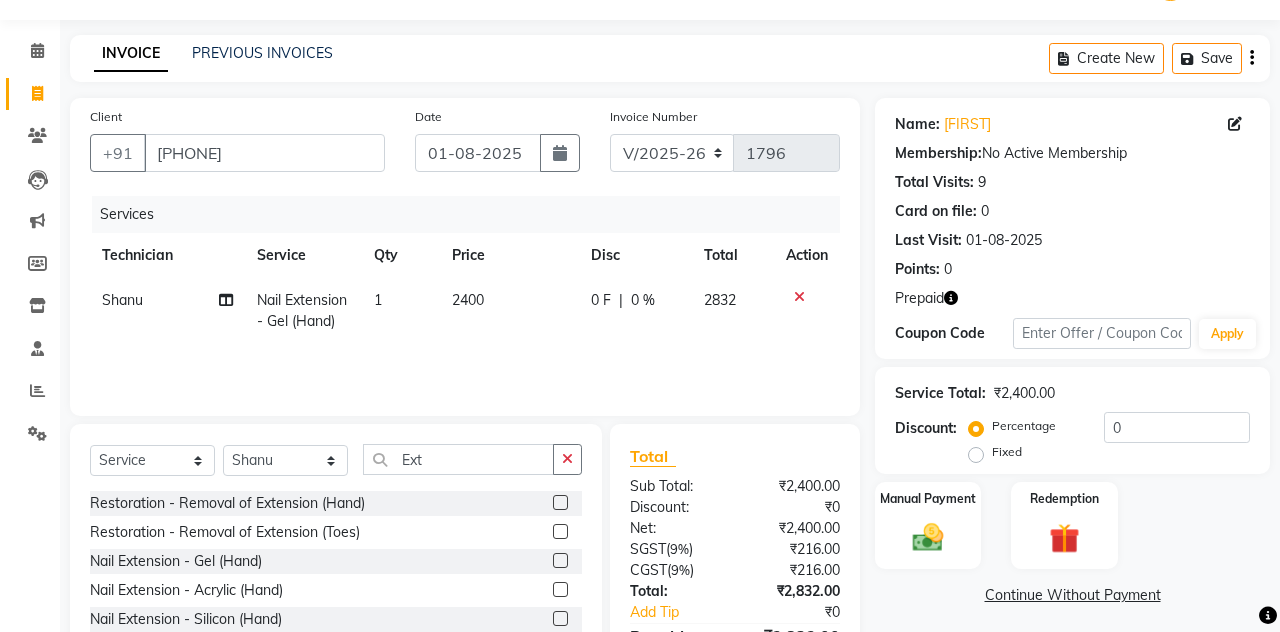 scroll, scrollTop: 168, scrollLeft: 0, axis: vertical 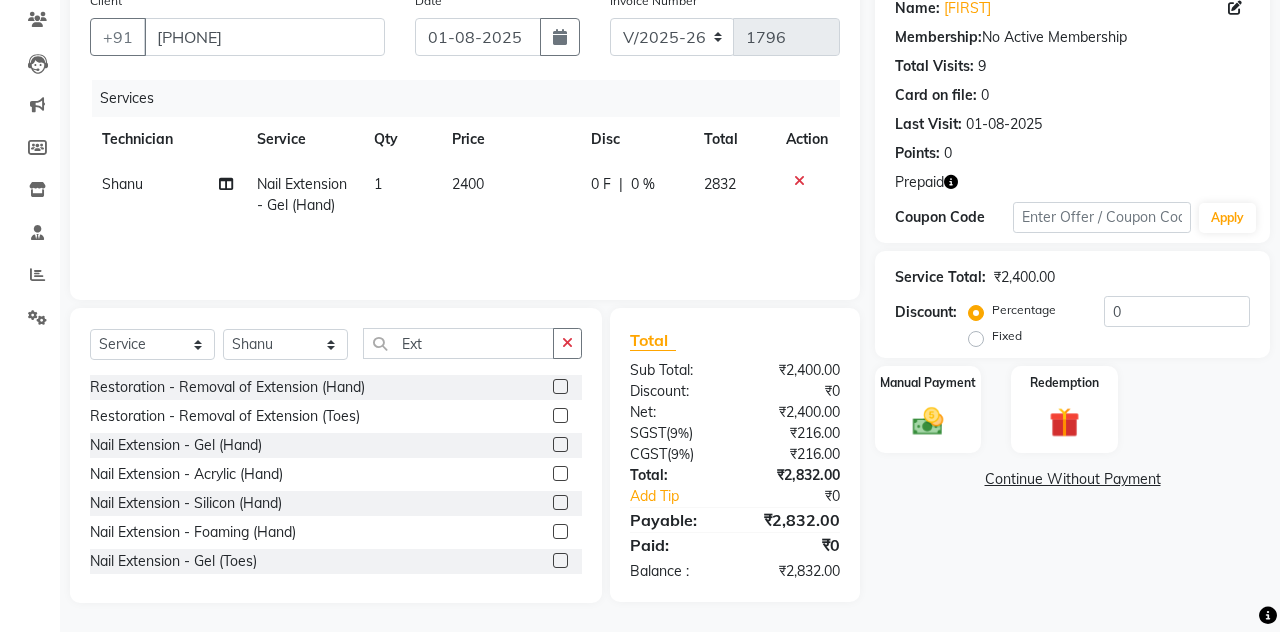click 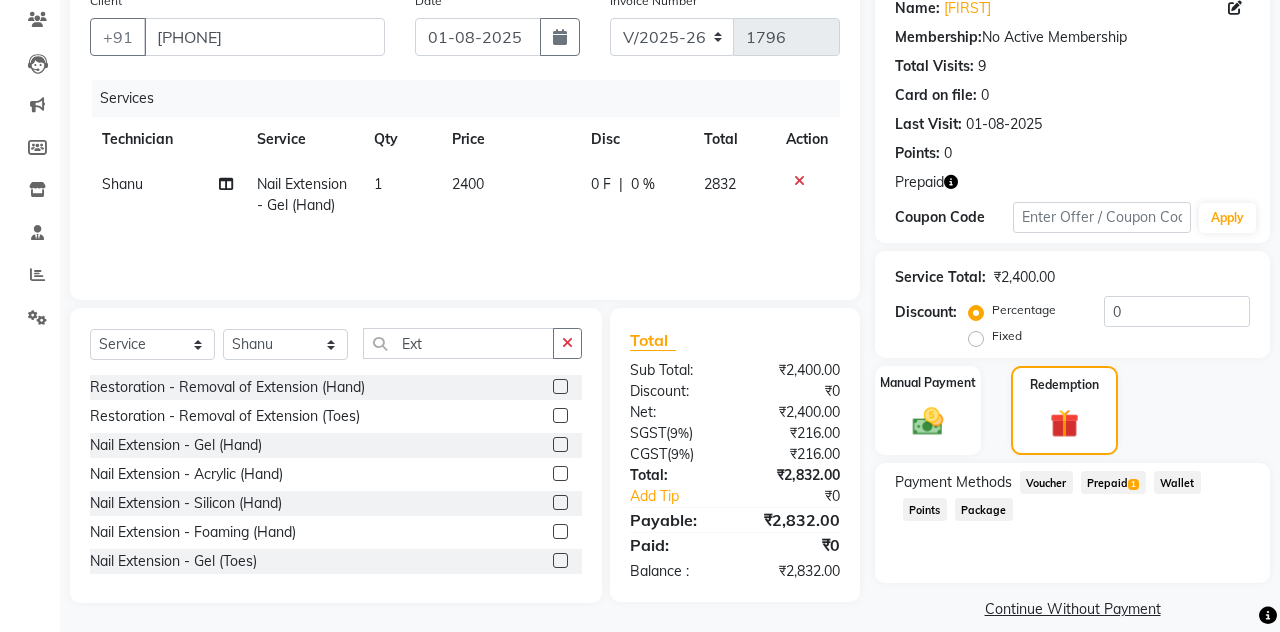 click on "Prepaid  1" 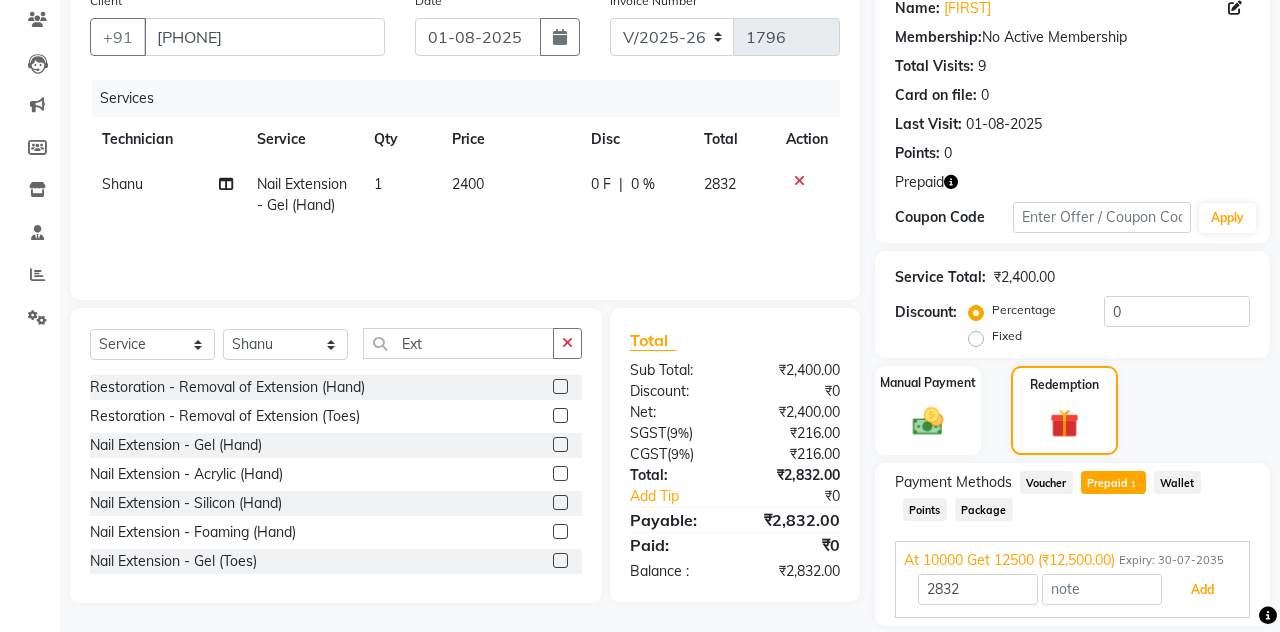click on "Add" at bounding box center (1202, 590) 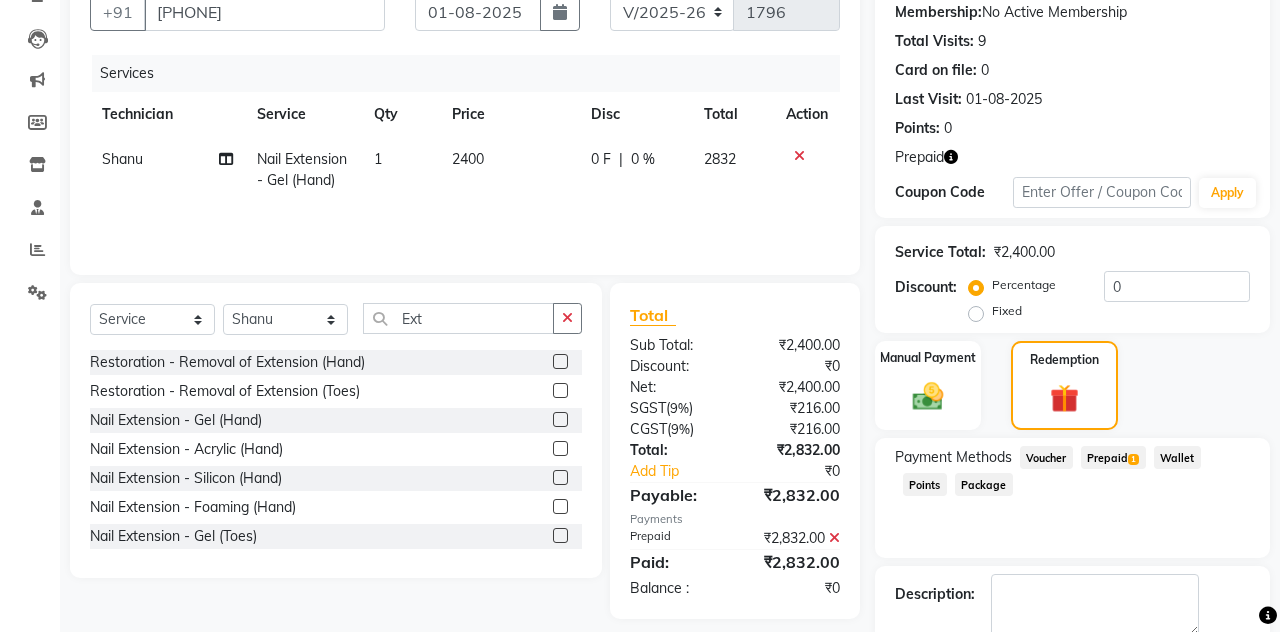 scroll, scrollTop: 302, scrollLeft: 0, axis: vertical 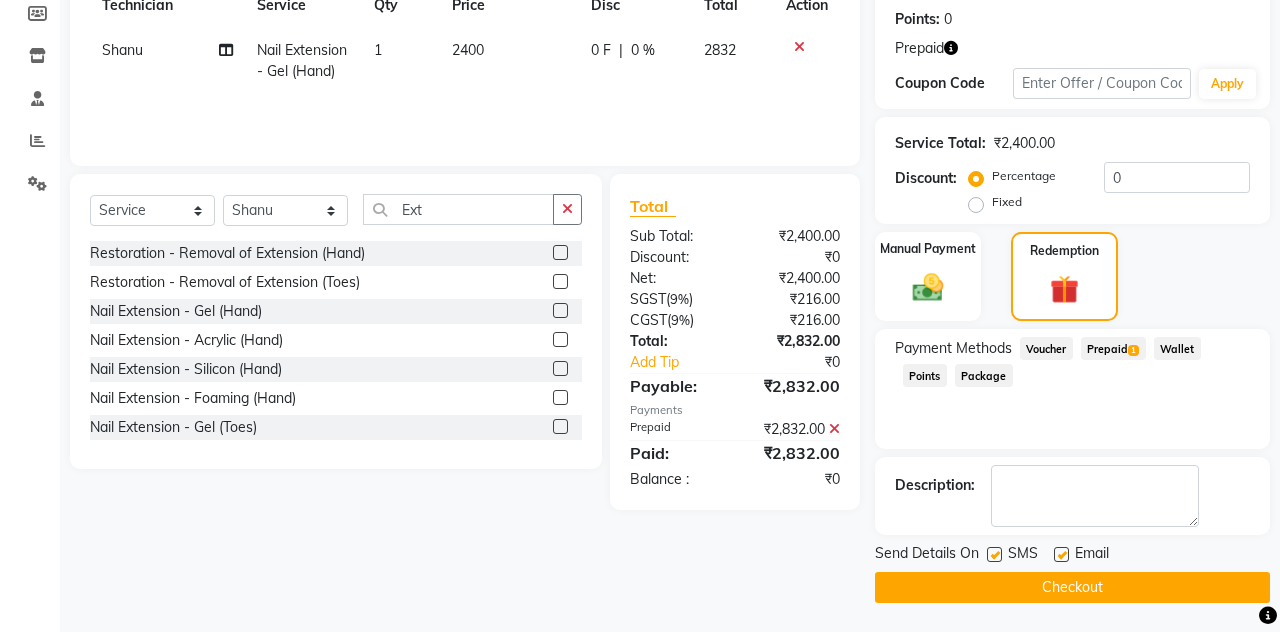 click on "Checkout" 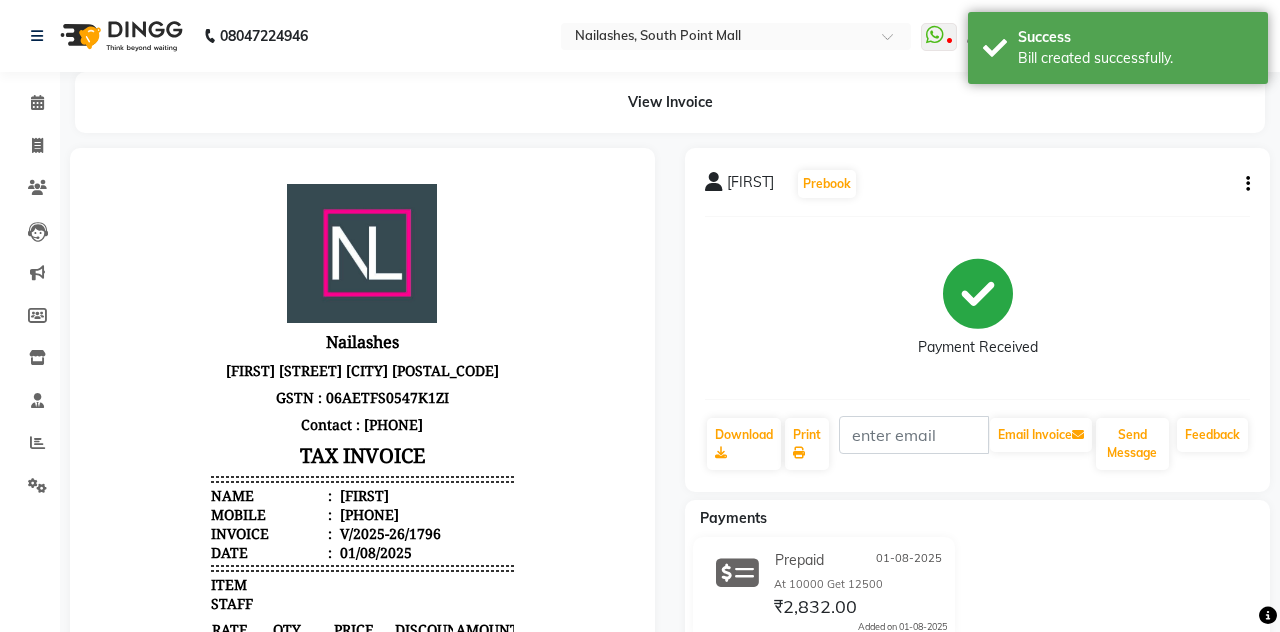 scroll, scrollTop: 0, scrollLeft: 0, axis: both 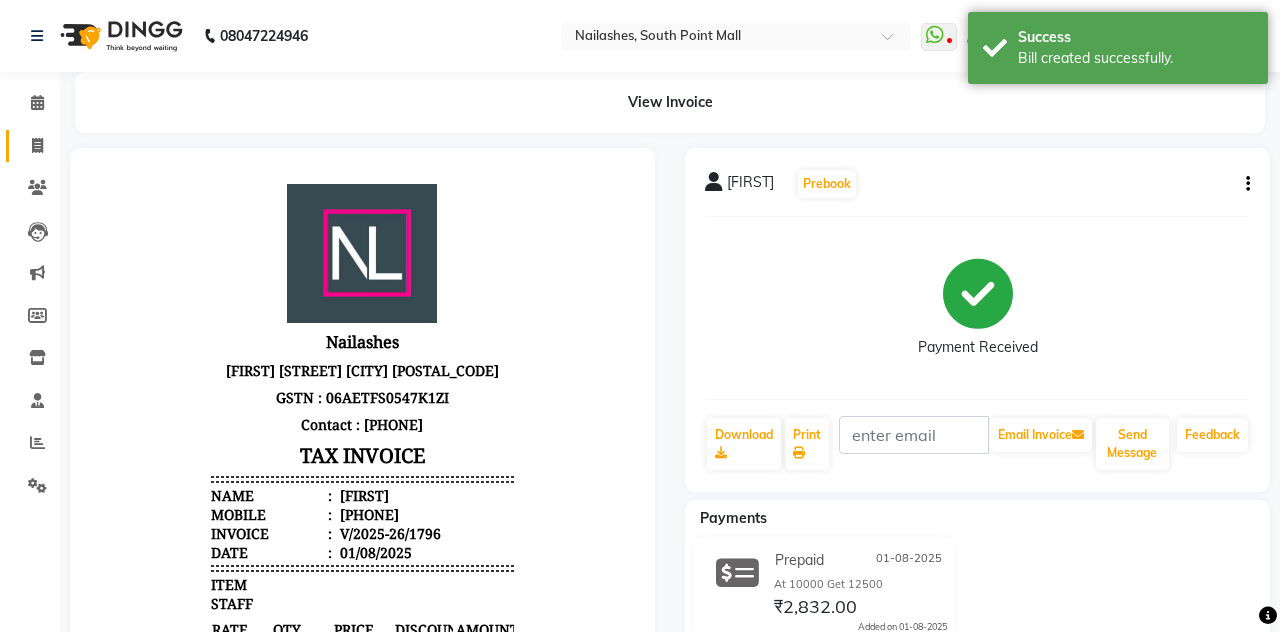 click 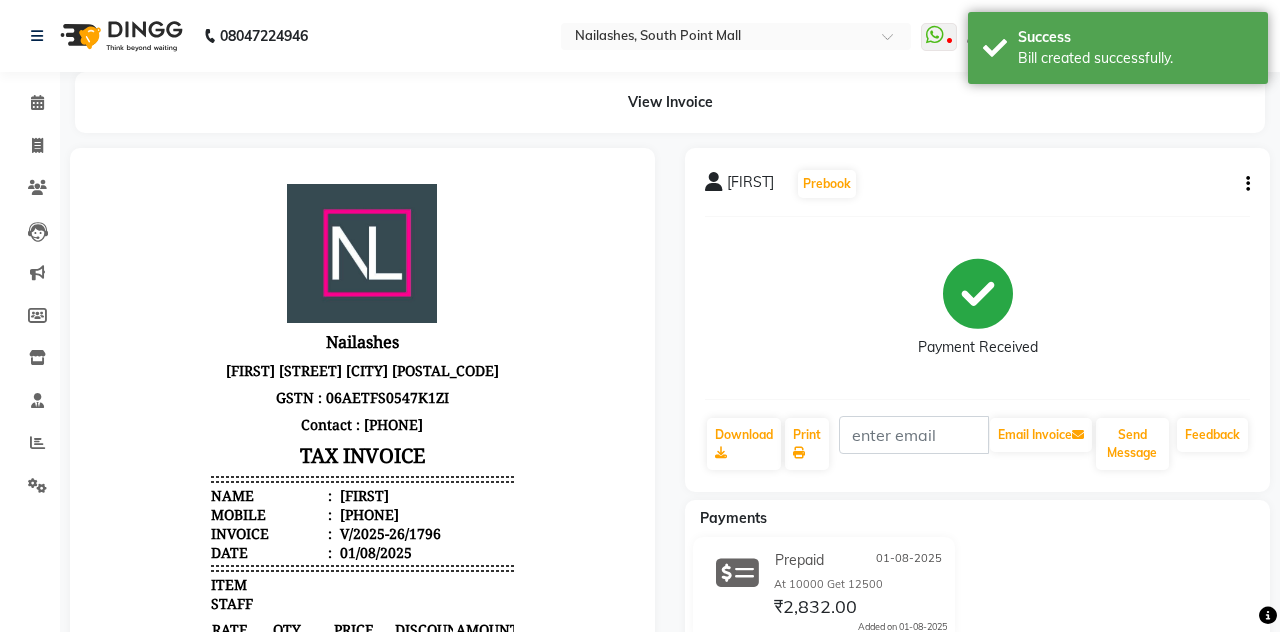 select on "service" 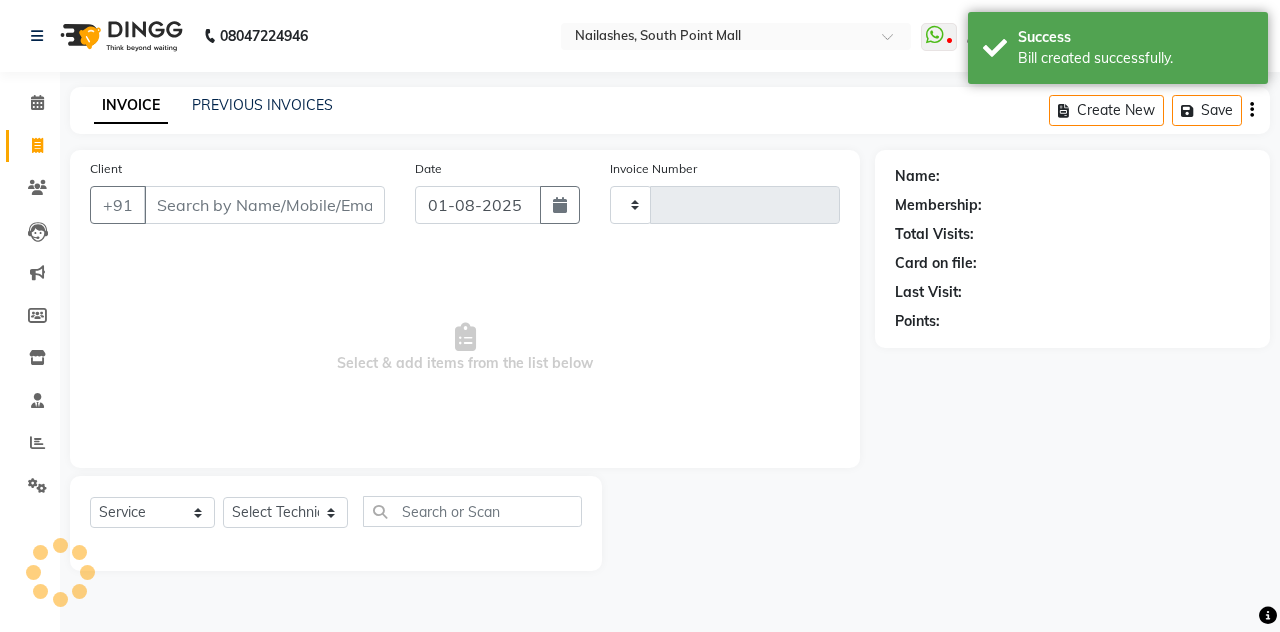type on "1797" 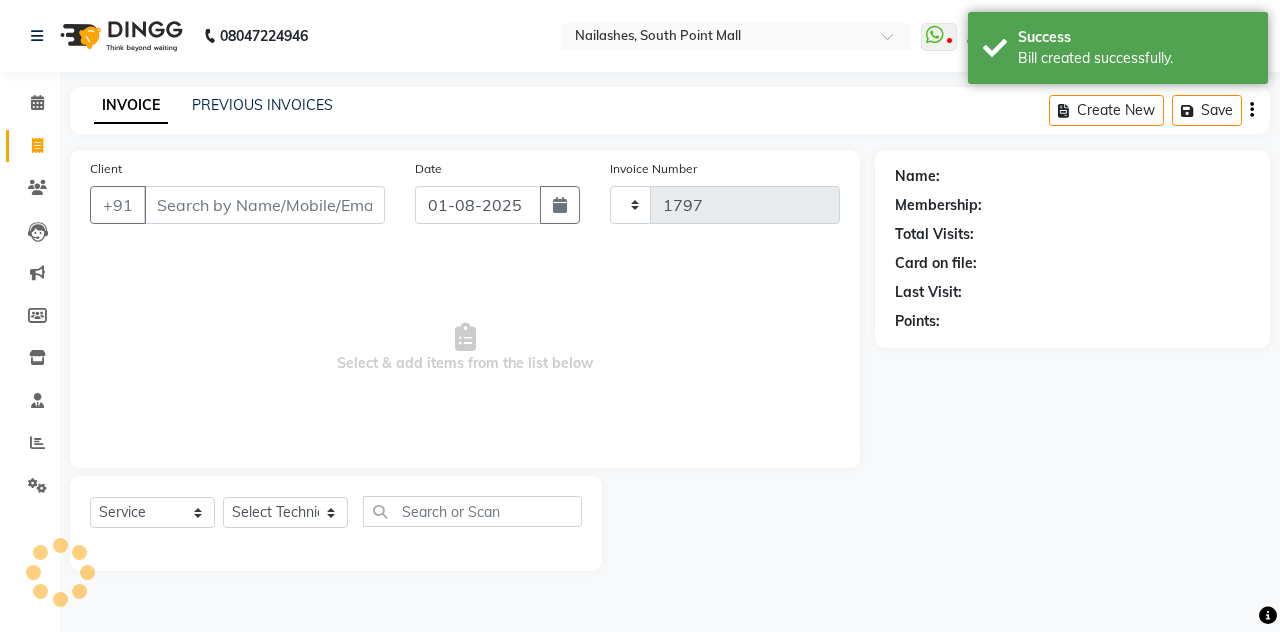 select on "3926" 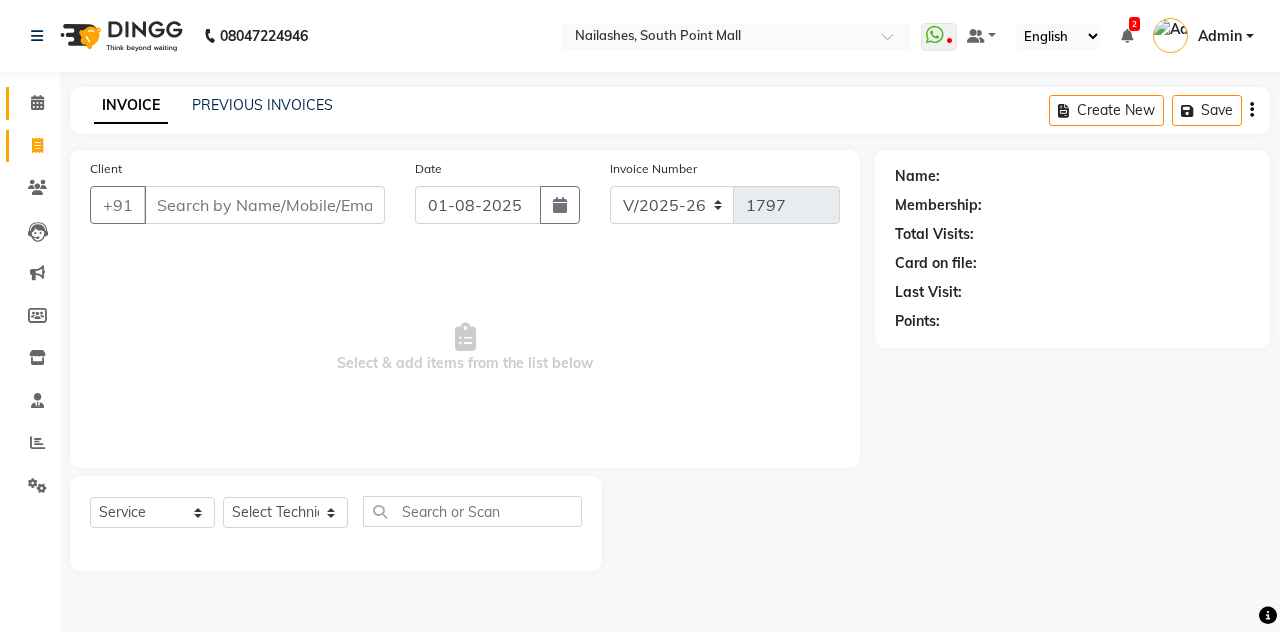 click 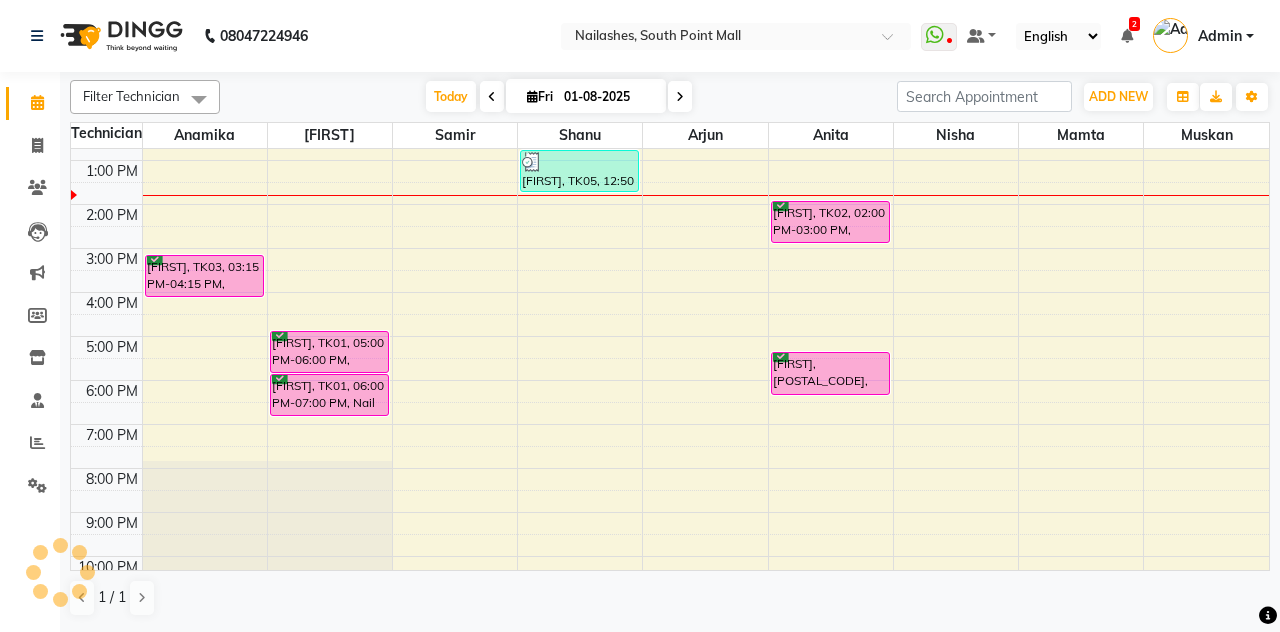 scroll, scrollTop: 208, scrollLeft: 0, axis: vertical 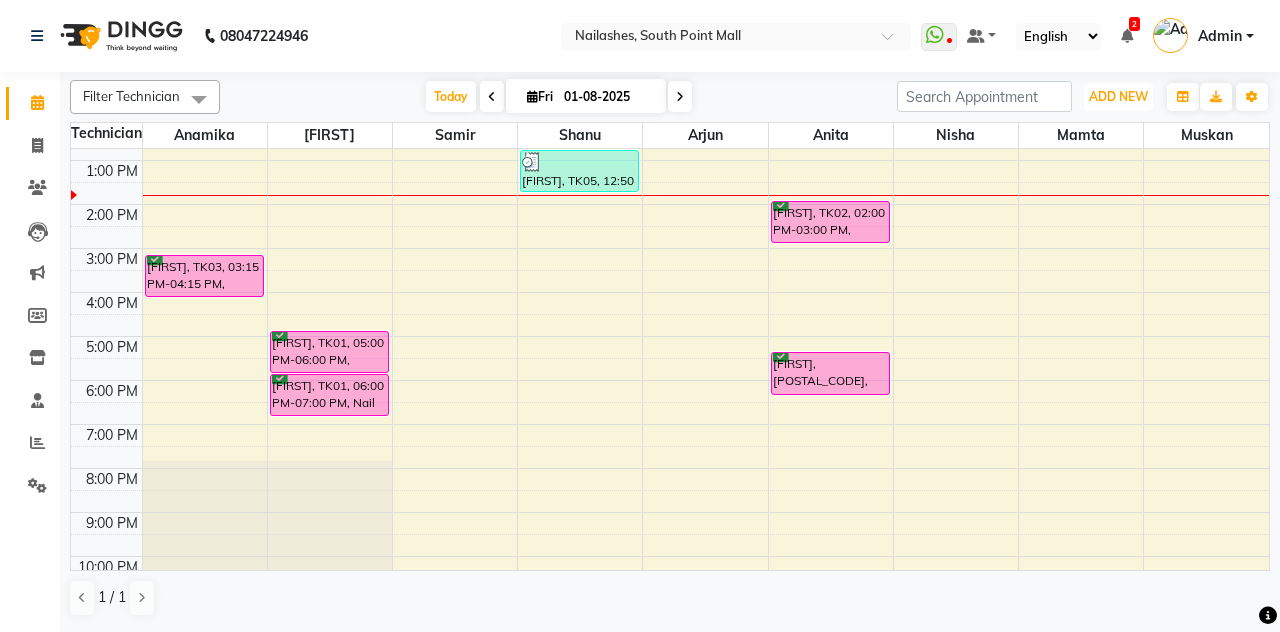 click on "ADD NEW" at bounding box center (1118, 96) 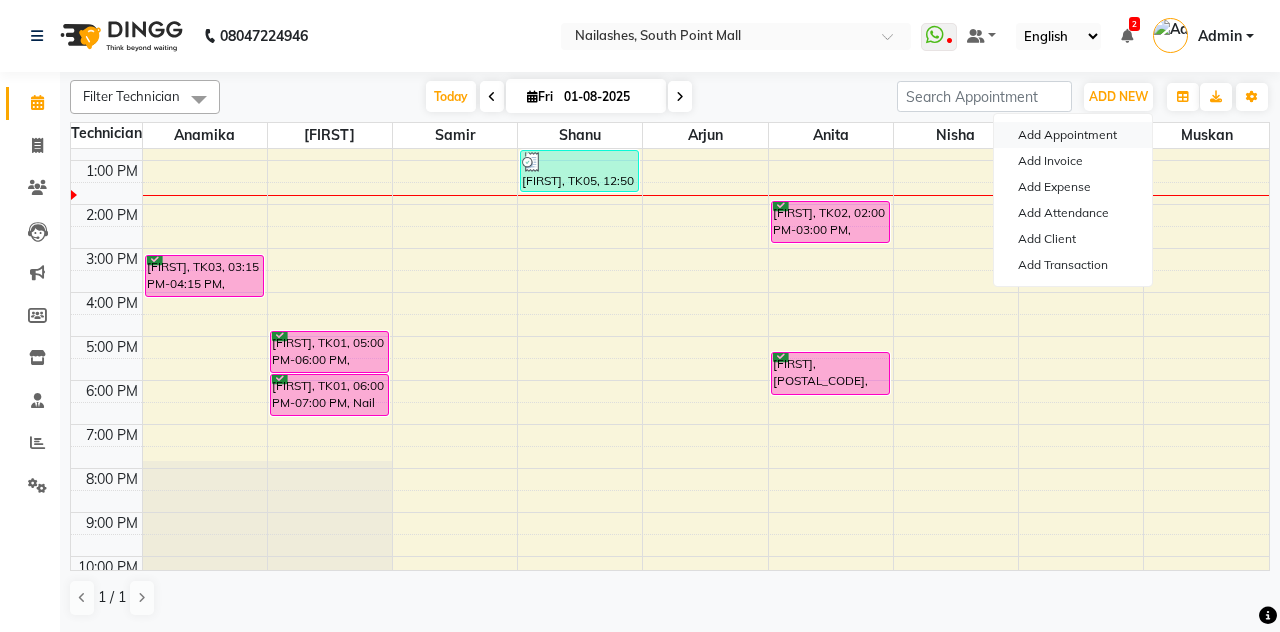 click on "Add Appointment" at bounding box center [1073, 135] 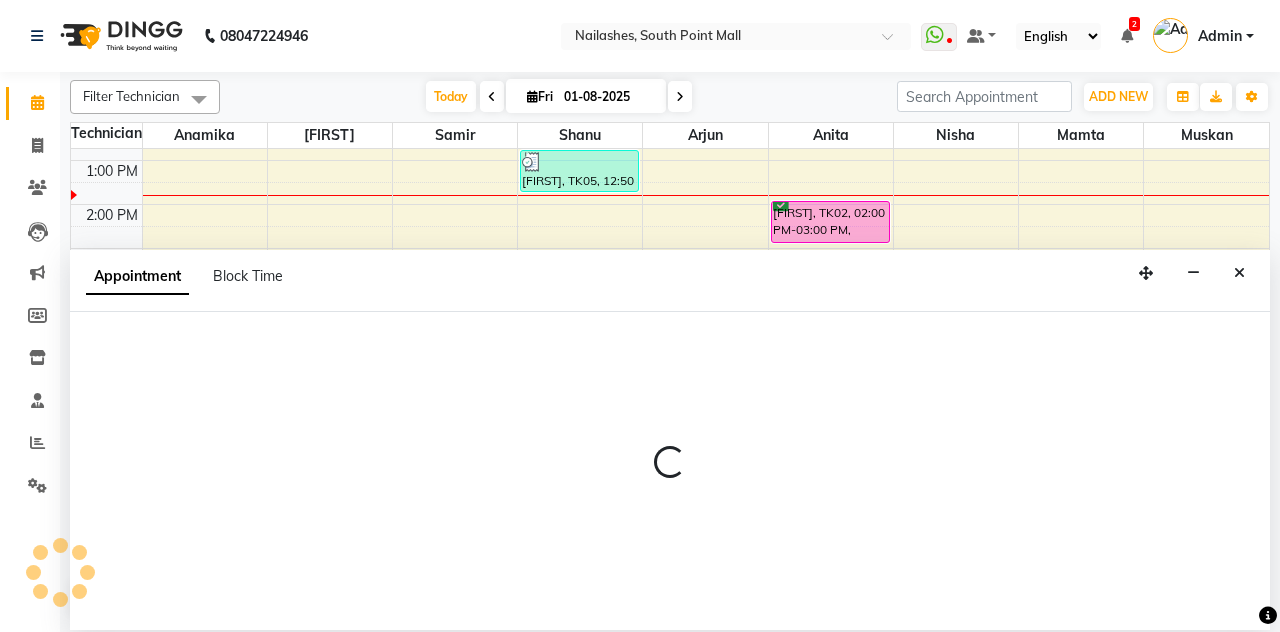 select on "tentative" 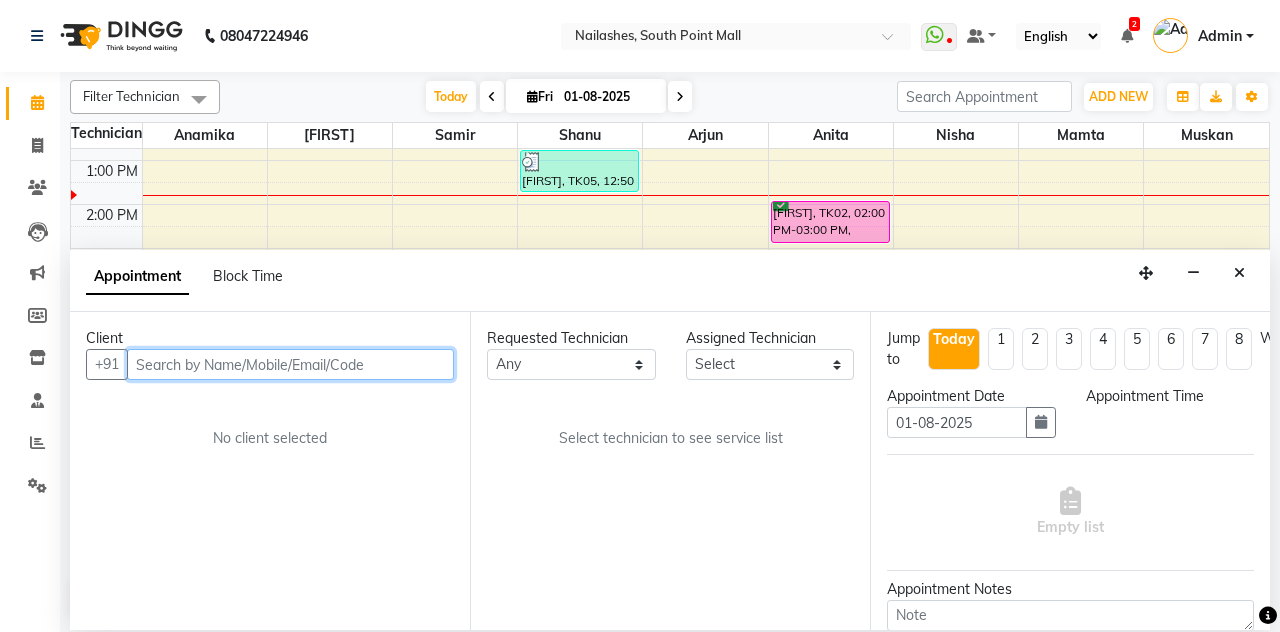 select on "540" 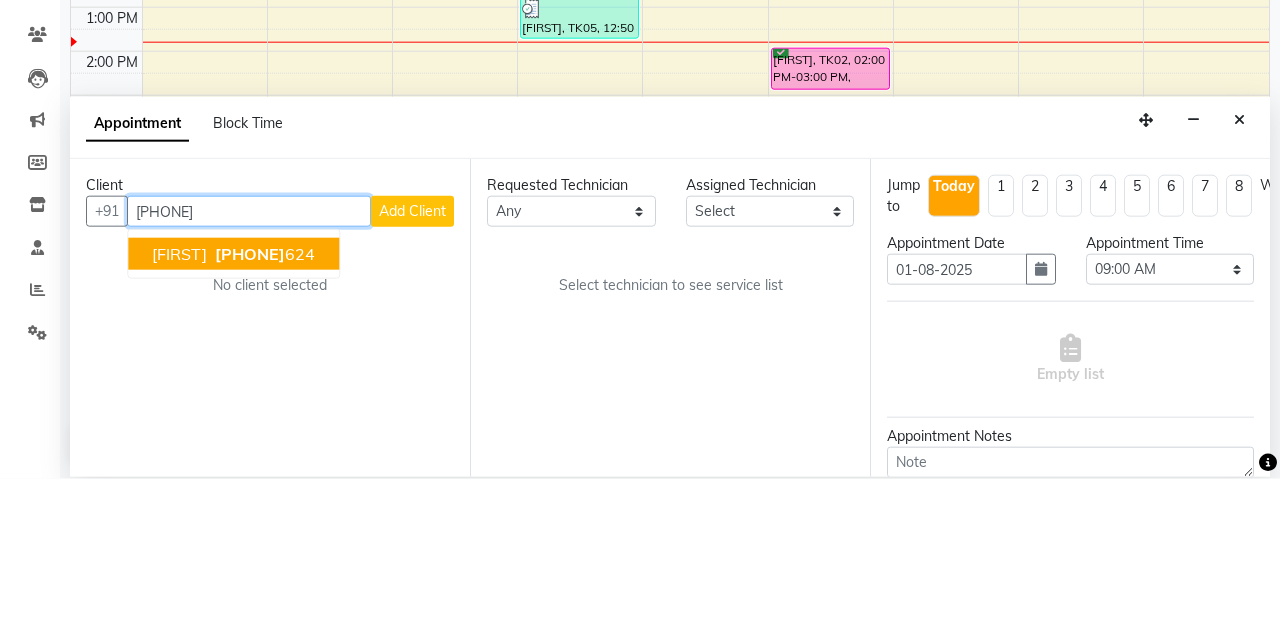 click on "[PHONE]" at bounding box center (263, 407) 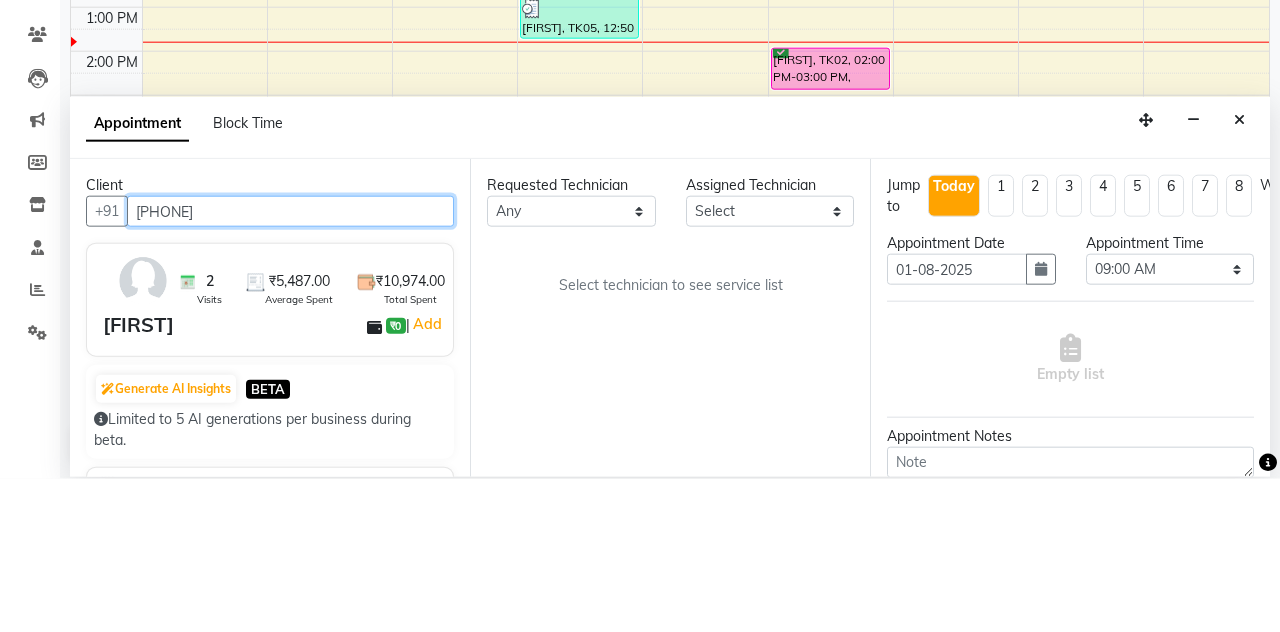 type on "[PHONE]" 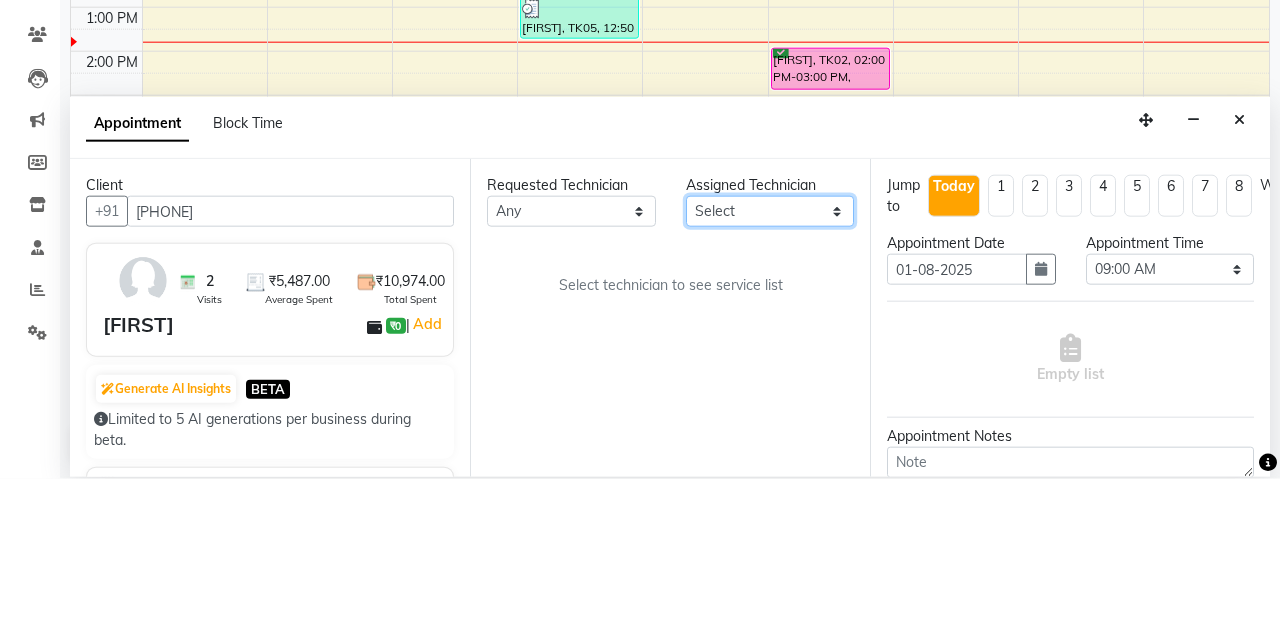 click on "Select [FIRST] [FIRST] [FIRST] [FIRST] [FIRST] [FIRST] [FIRST] [FIRST] [FIRST]" at bounding box center [770, 364] 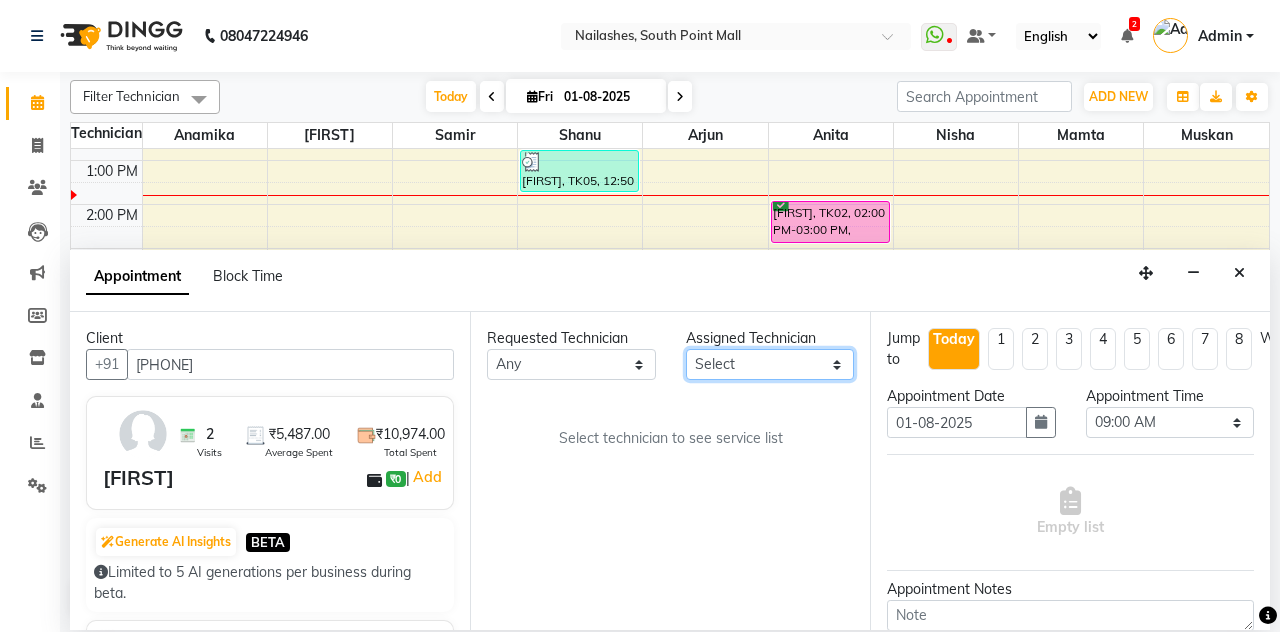 select on "19580" 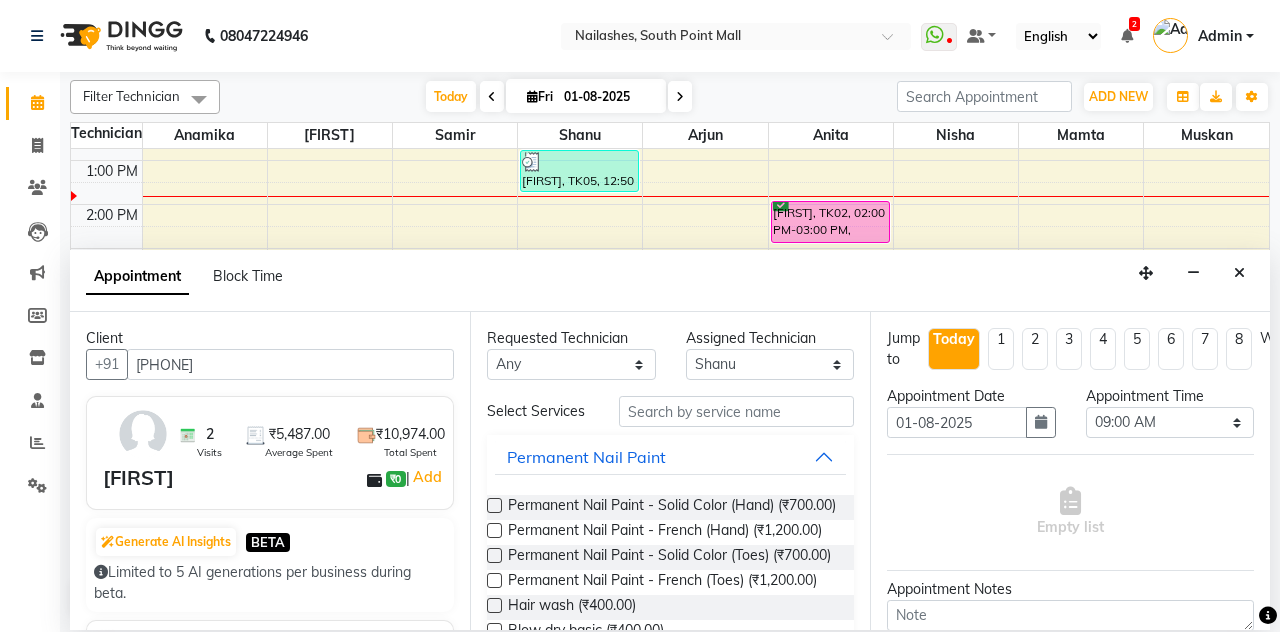click on "Permanent Nail Paint - Solid Color (Hand) (₹700.00)" at bounding box center (672, 507) 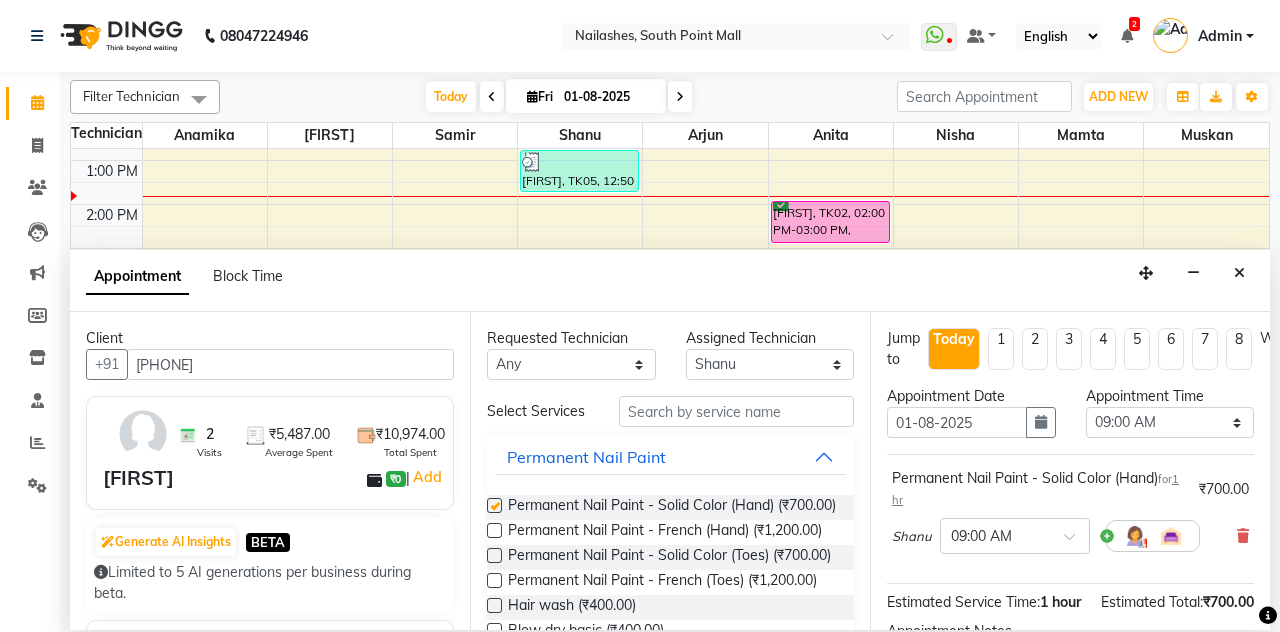 checkbox on "false" 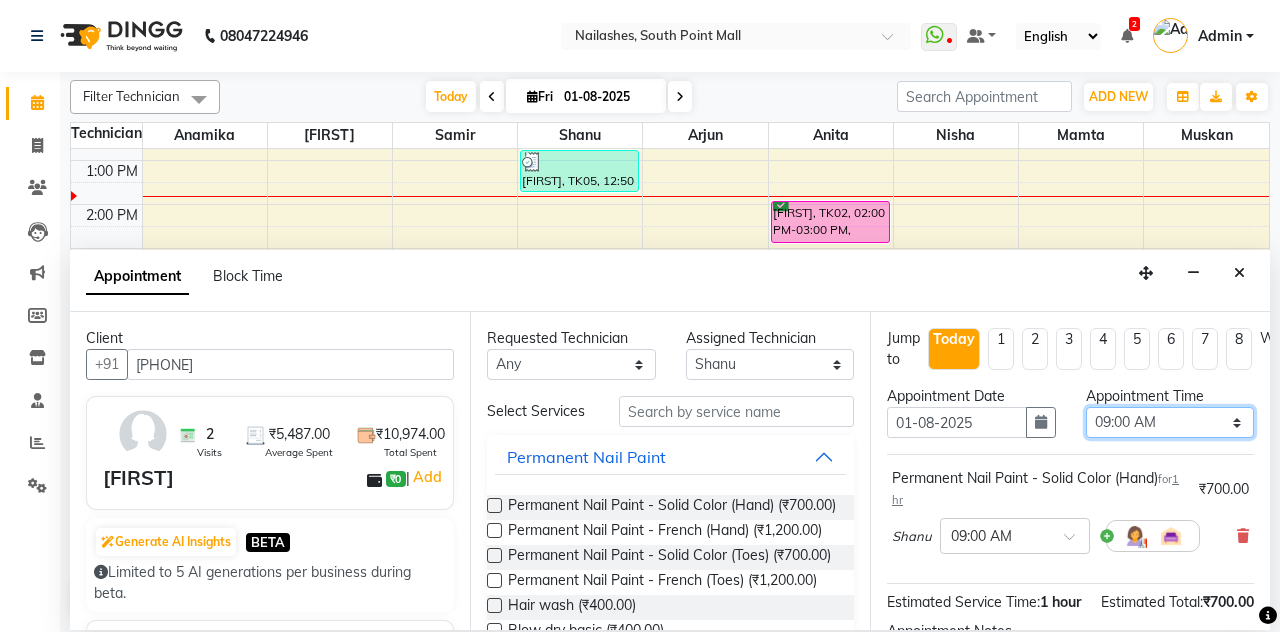 click on "Select 09:00 AM 09:15 AM 09:30 AM 09:45 AM 10:00 AM 10:15 AM 10:30 AM 10:45 AM 11:00 AM 11:15 AM 11:30 AM 11:45 AM 12:00 PM 12:15 PM 12:30 PM 12:45 PM 01:00 PM 01:15 PM 01:30 PM 01:45 PM 02:00 PM 02:15 PM 02:30 PM 02:45 PM 03:00 PM 03:15 PM 03:30 PM 03:45 PM 04:00 PM 04:15 PM 04:30 PM 04:45 PM 05:00 PM 05:15 PM 05:30 PM 05:45 PM 06:00 PM 06:15 PM 06:30 PM 06:45 PM 07:00 PM 07:15 PM 07:30 PM 07:45 PM 08:00 PM 08:15 PM 08:30 PM 08:45 PM 09:00 PM 09:15 PM 09:30 PM 09:45 PM 10:00 PM 10:15 PM 10:30 PM 10:45 PM 11:00 PM" at bounding box center [1170, 422] 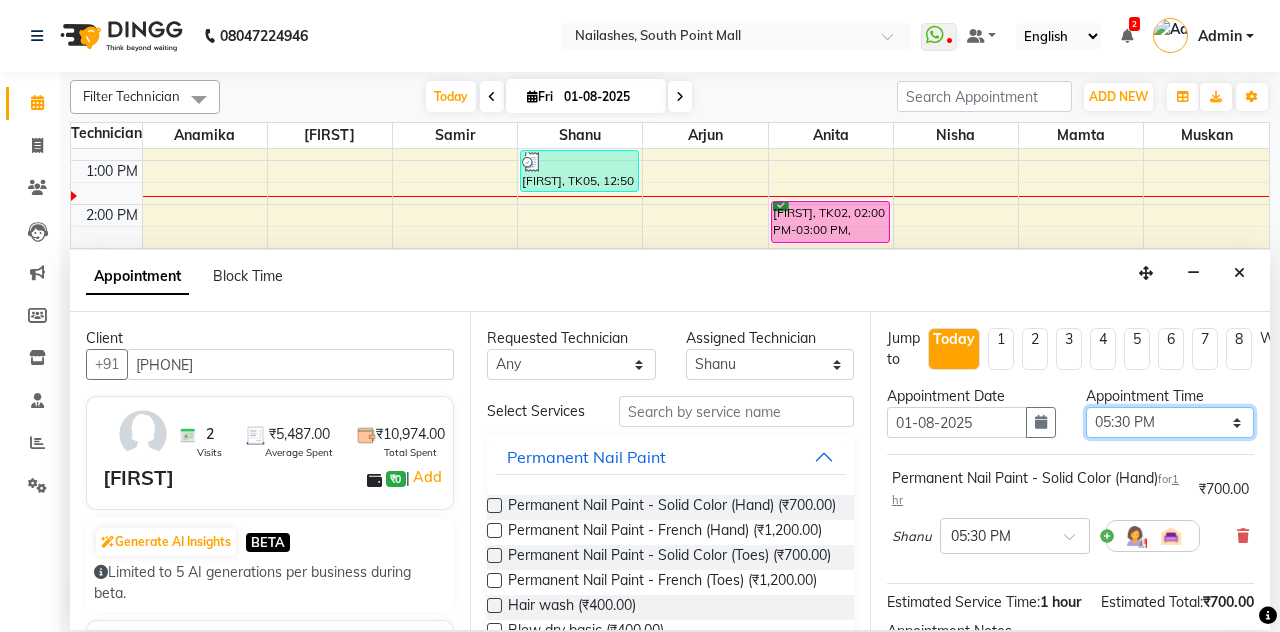 scroll, scrollTop: 173, scrollLeft: 0, axis: vertical 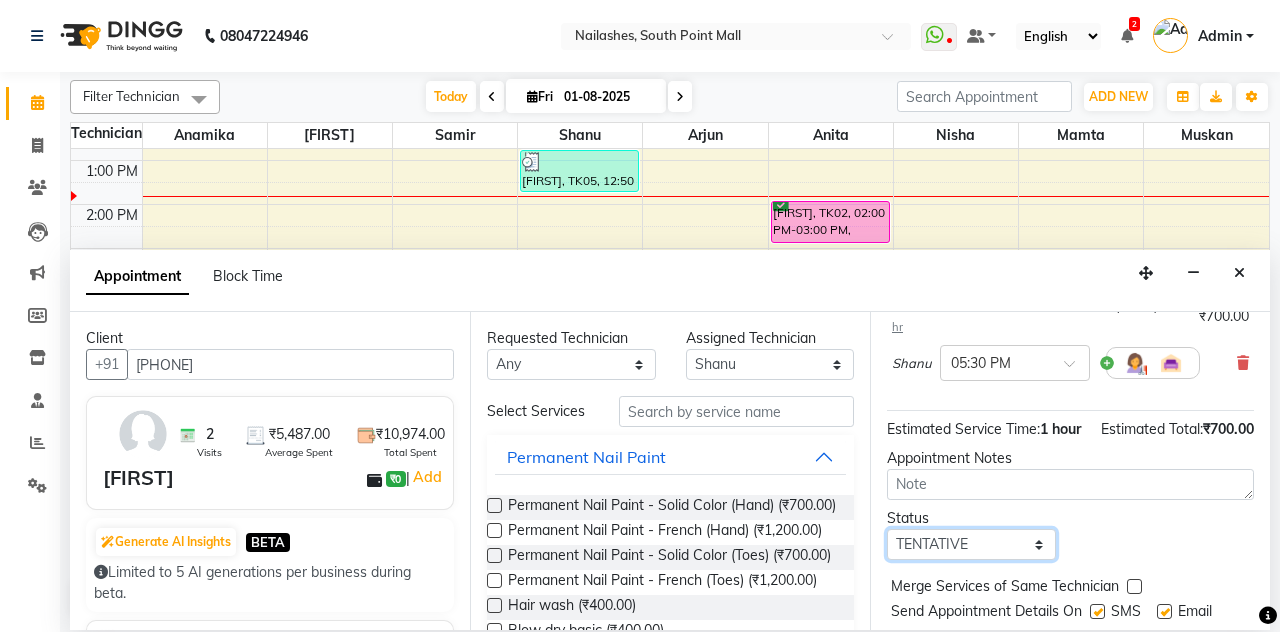 click on "Select TENTATIVE CONFIRM CHECK-IN UPCOMING" at bounding box center [971, 544] 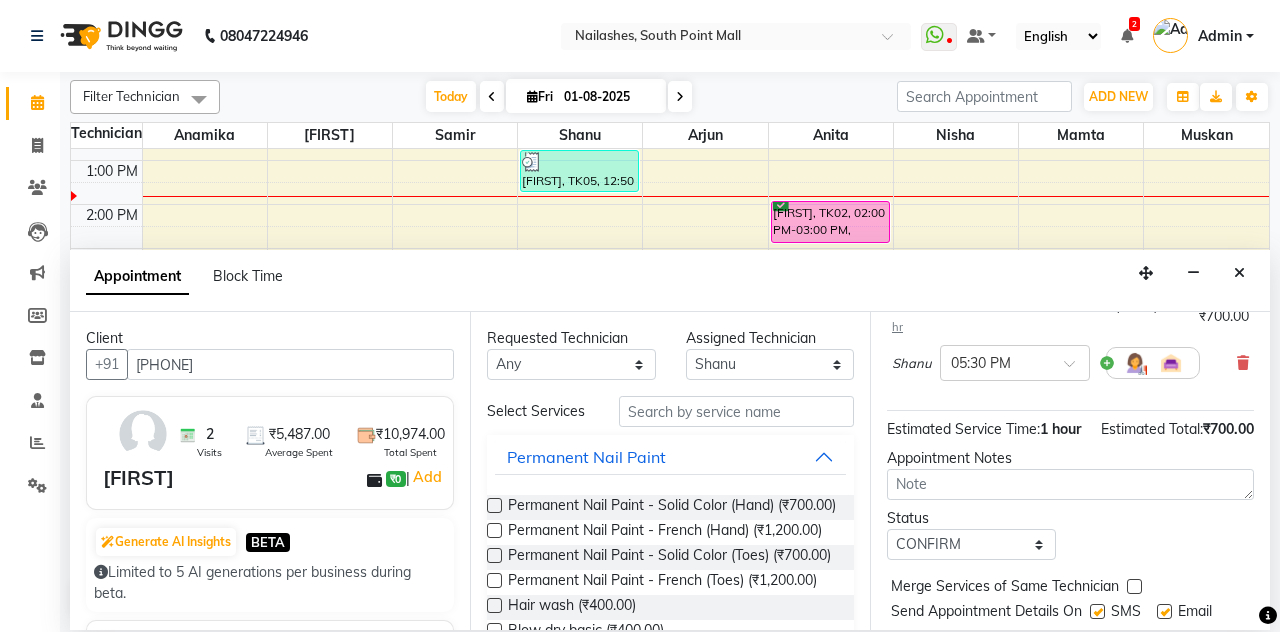click on "Book" at bounding box center (1070, 652) 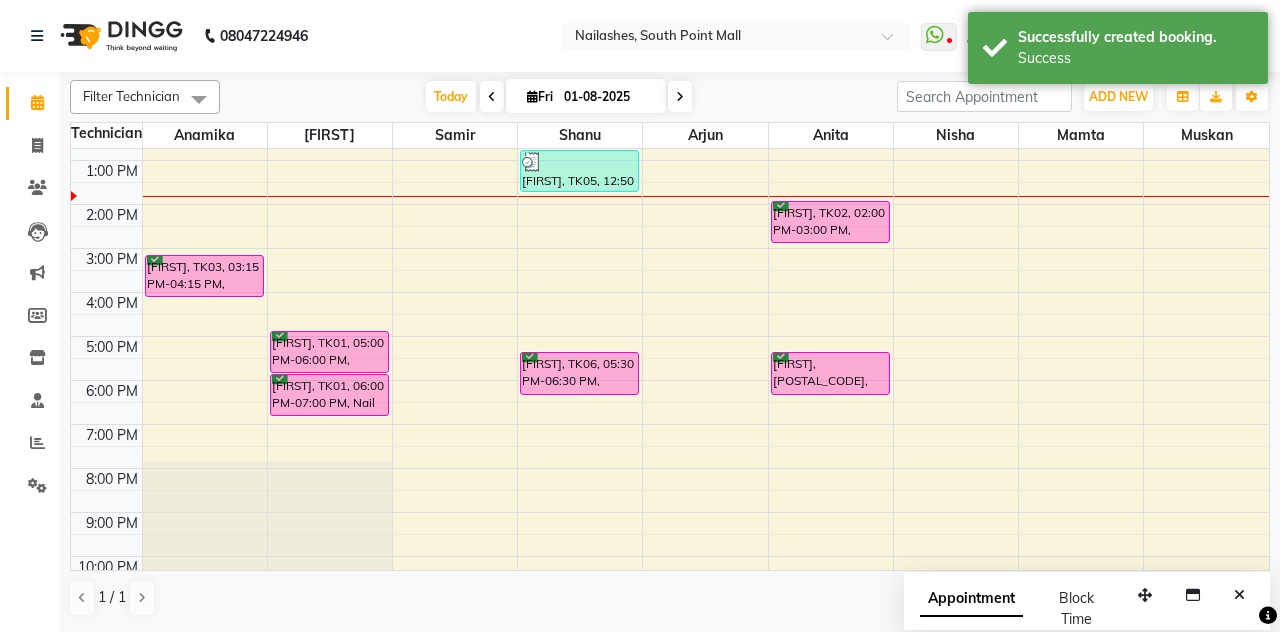 scroll, scrollTop: 0, scrollLeft: 0, axis: both 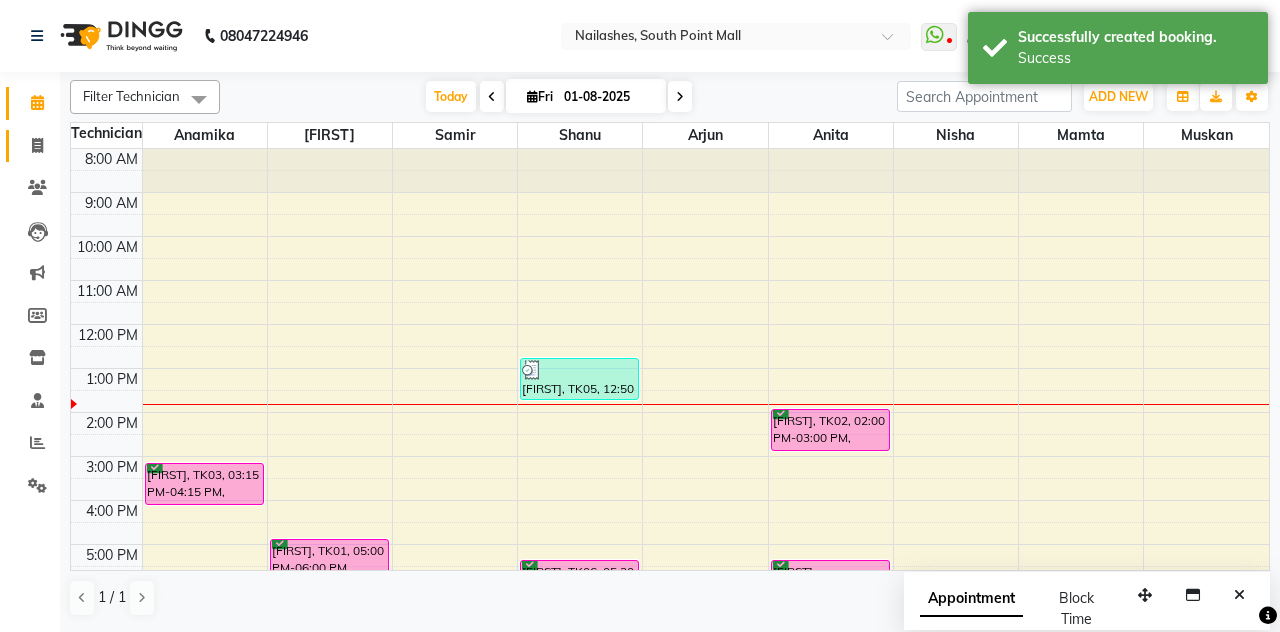 click 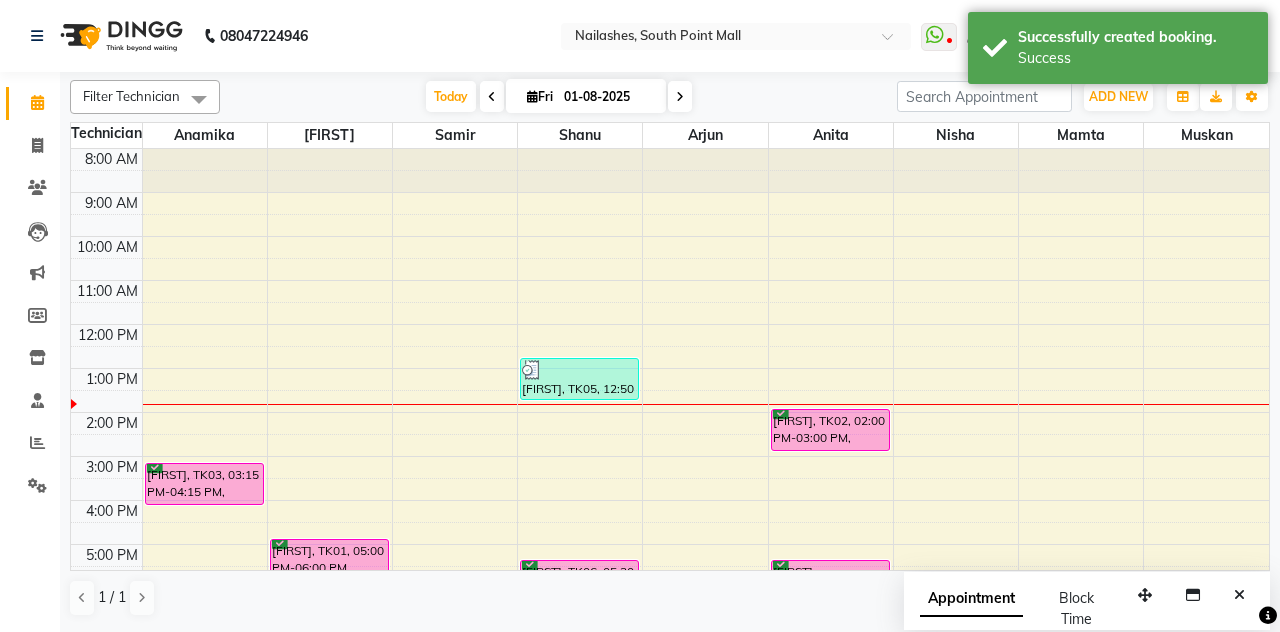 select on "service" 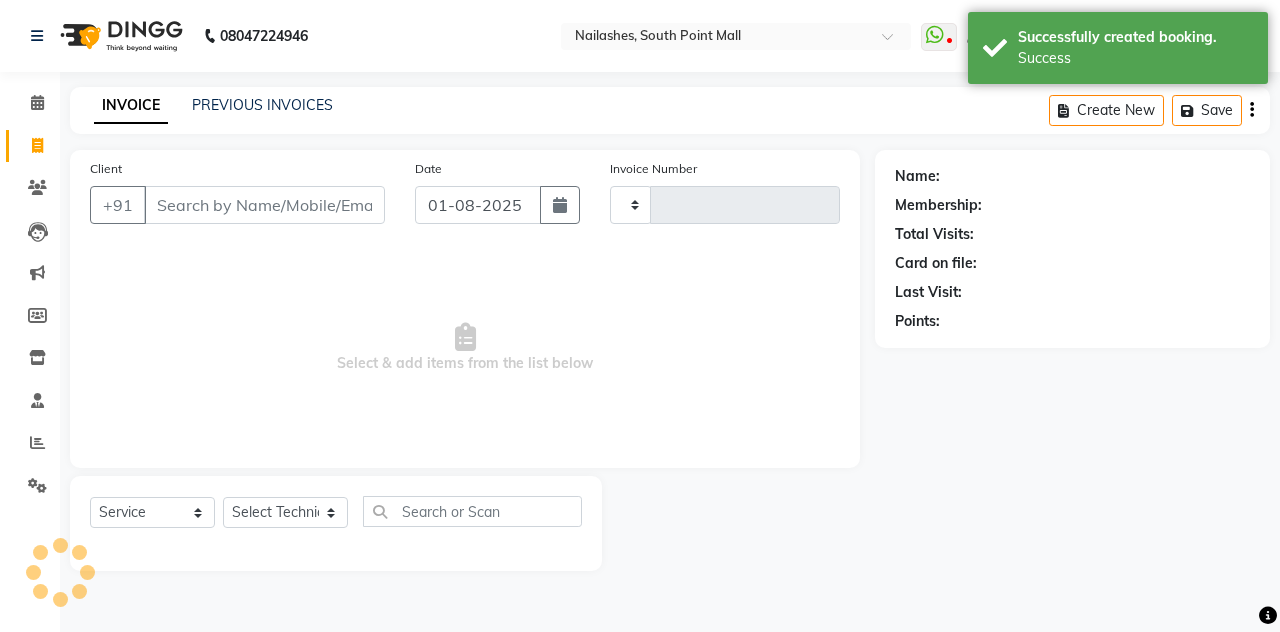type on "1797" 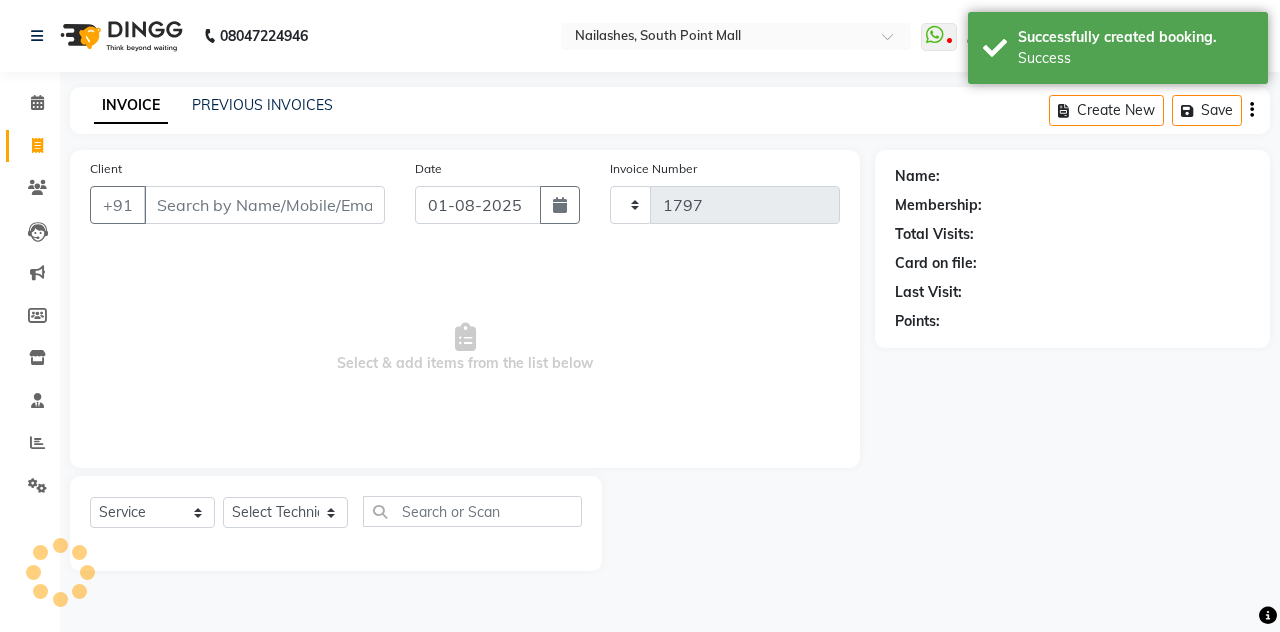 select on "3926" 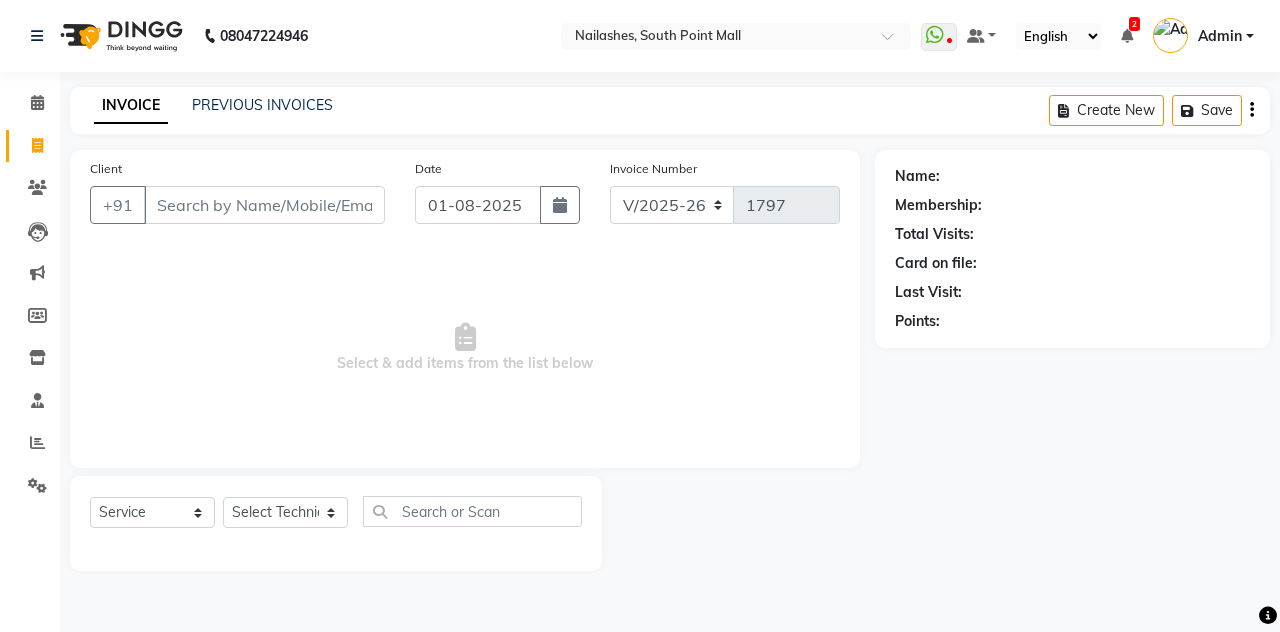click on "INVOICE PREVIOUS INVOICES Create New   Save  Client +91 Date [DATE] Invoice Number V/2025 V/2025-26 1797  Select & add items from the list below  Select  Service  Product  Membership  Package Voucher Prepaid Gift Card  Select Technician Admin [FIRST] [FIRST] [FIRST] Mamta Manager Muskan Nisha Samir Shanu Shushanto Name: Membership: Total Visits: Card on file: Last Visit:  Points:" 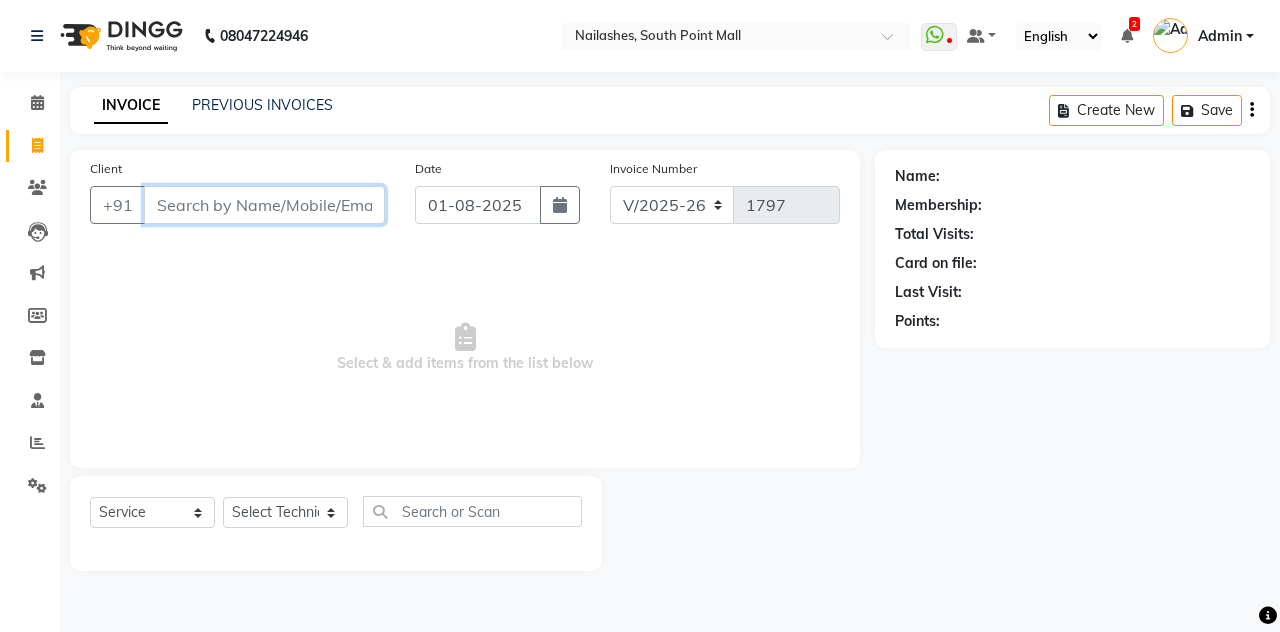 click on "Client" at bounding box center [264, 205] 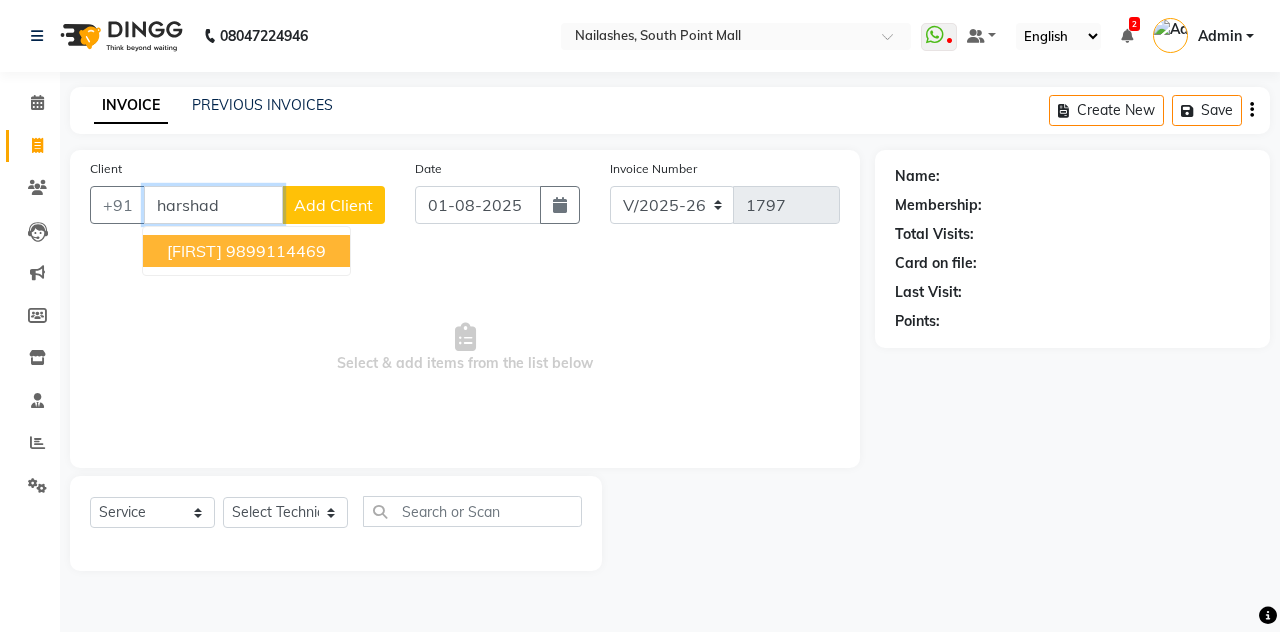 click on "9899114469" at bounding box center (276, 251) 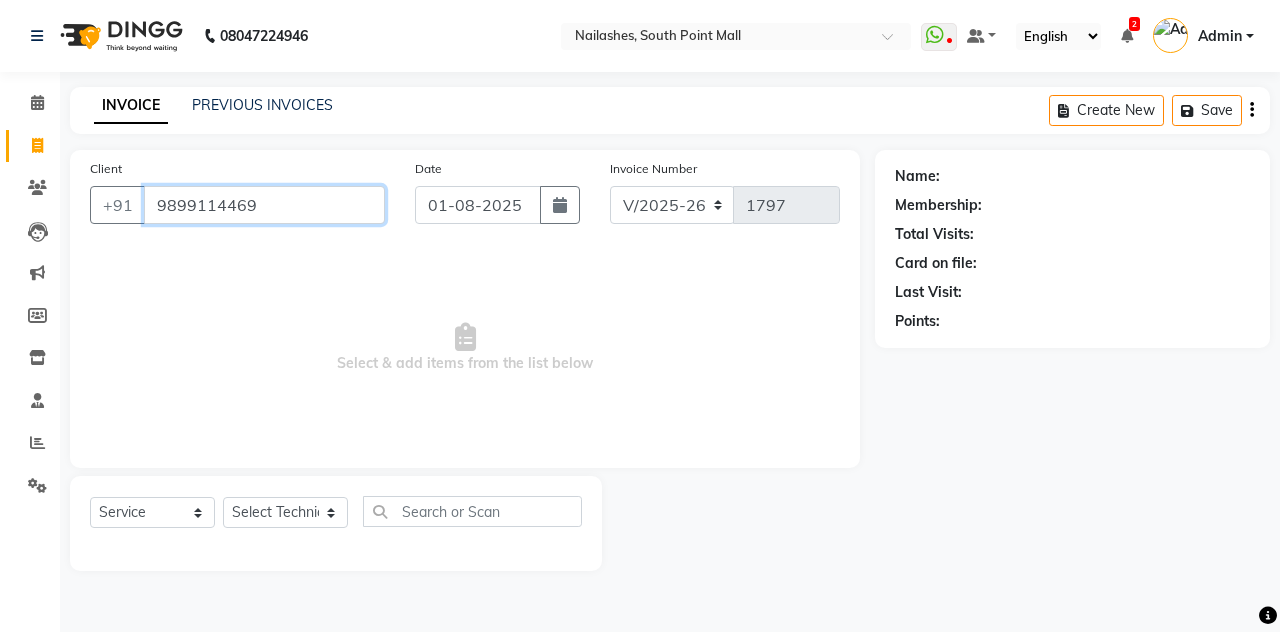 type on "9899114469" 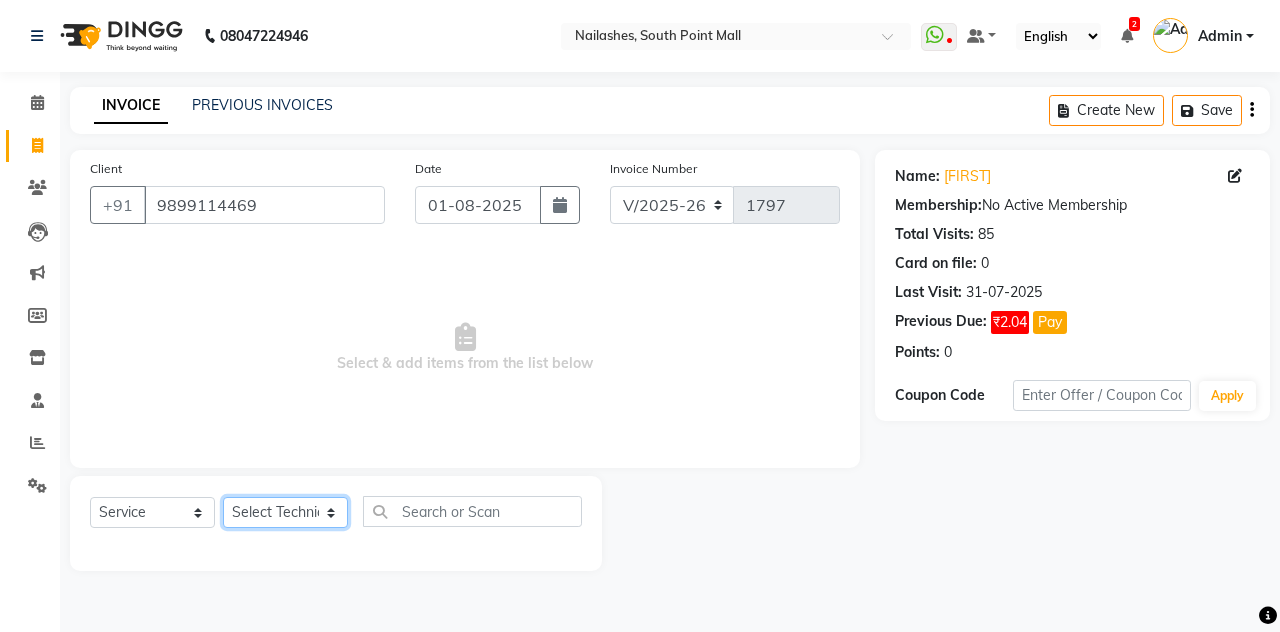 click on "Select Technician Admin [FIRST] [FIRST] [FIRST] [FIRST] Manager [FIRST] [FIRST] [FIRST] [FIRST]" 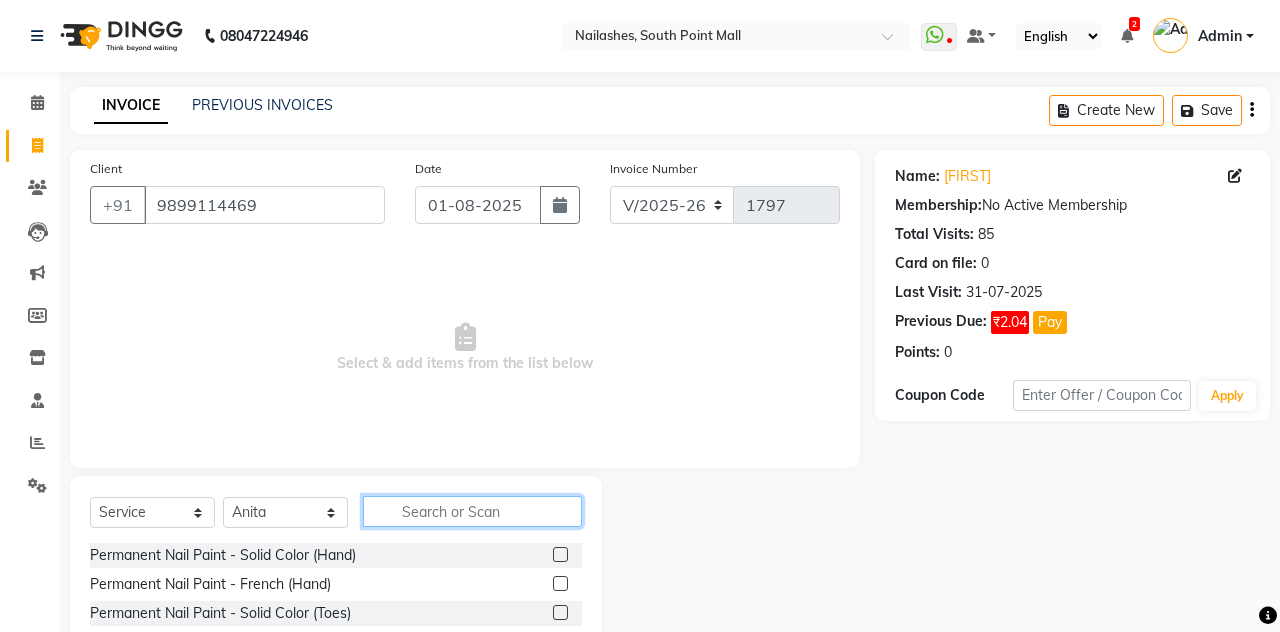 click 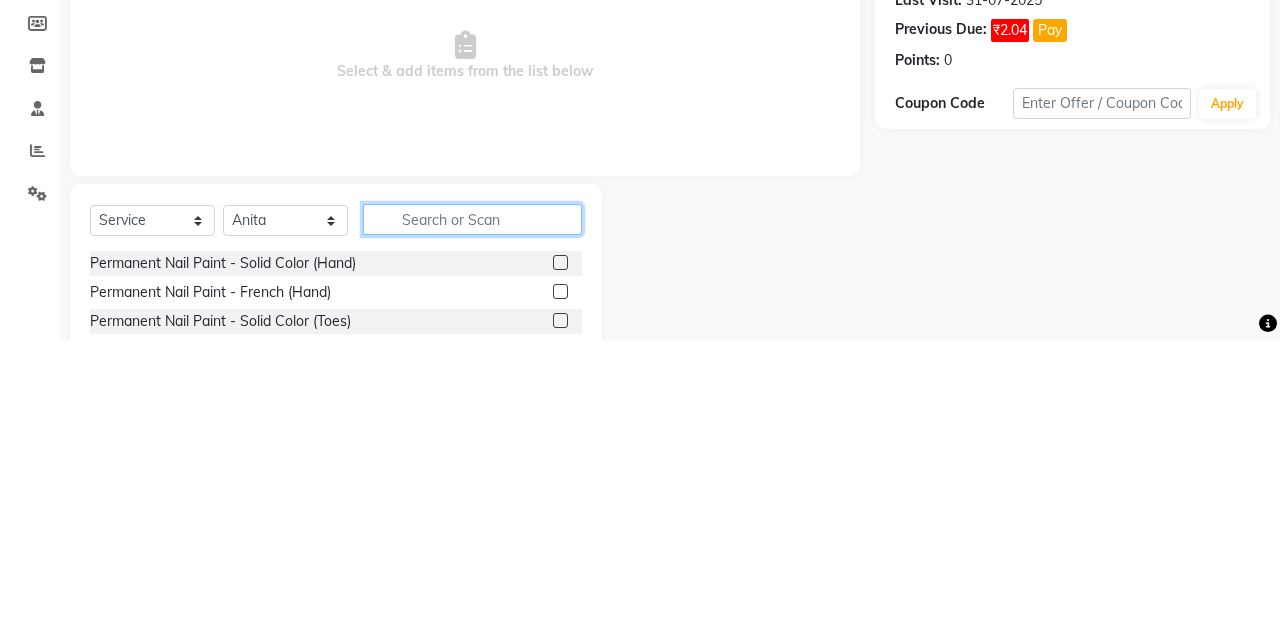 scroll, scrollTop: 31, scrollLeft: 0, axis: vertical 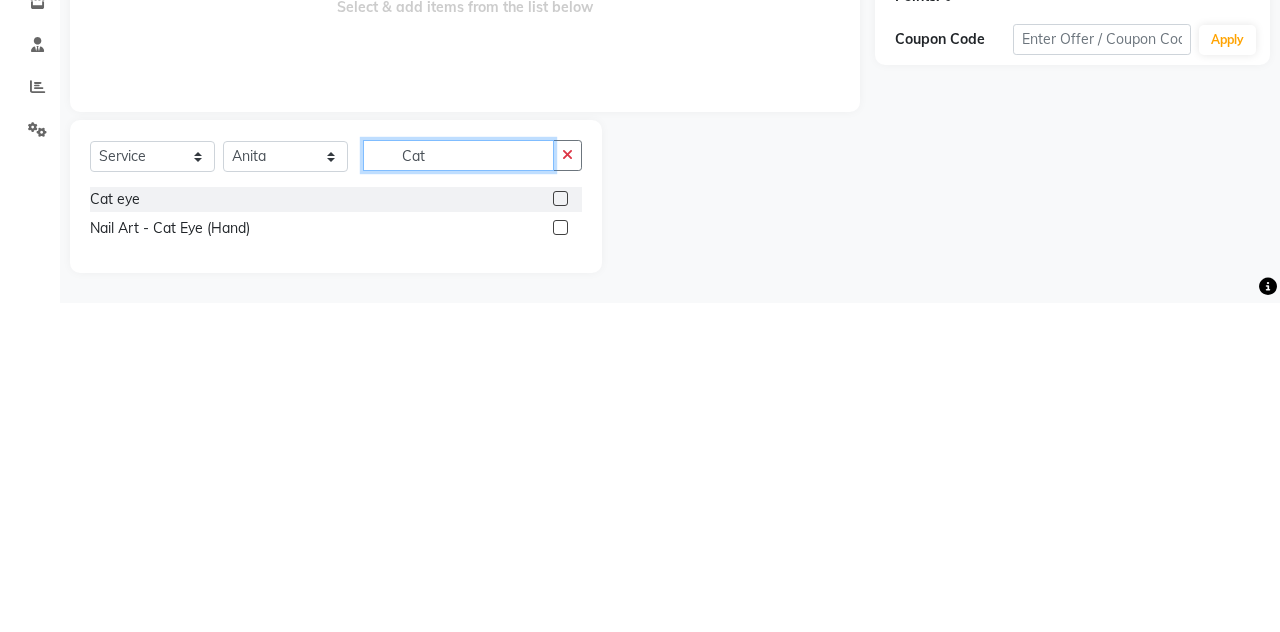 type on "Cat" 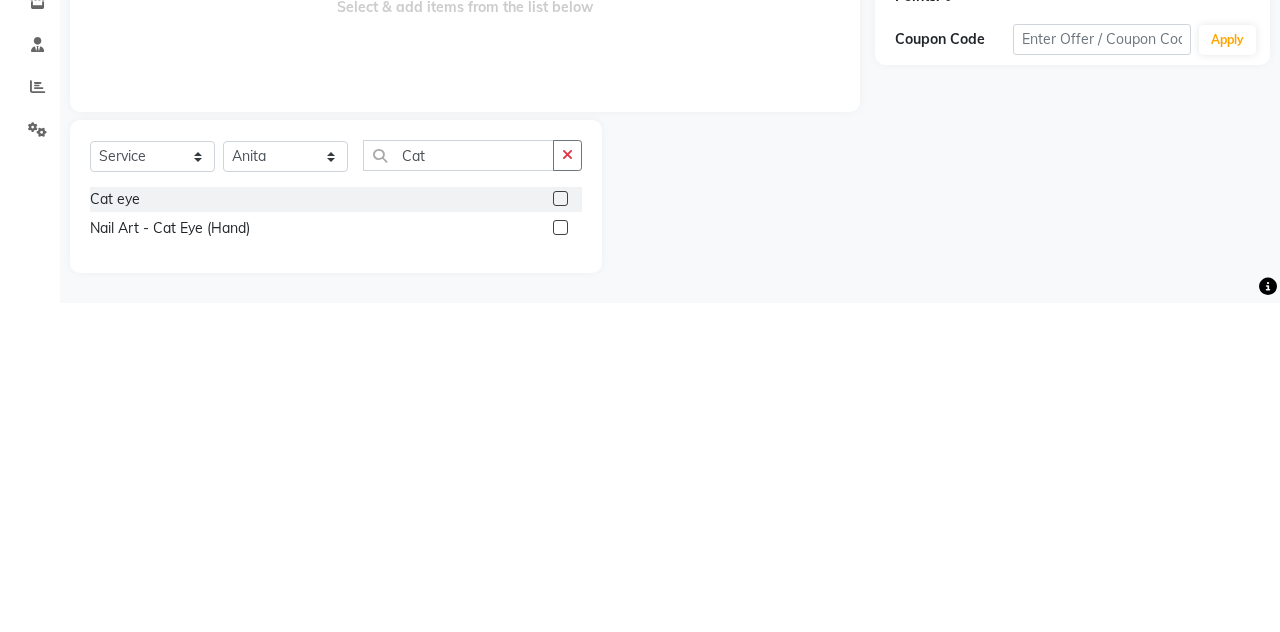 click 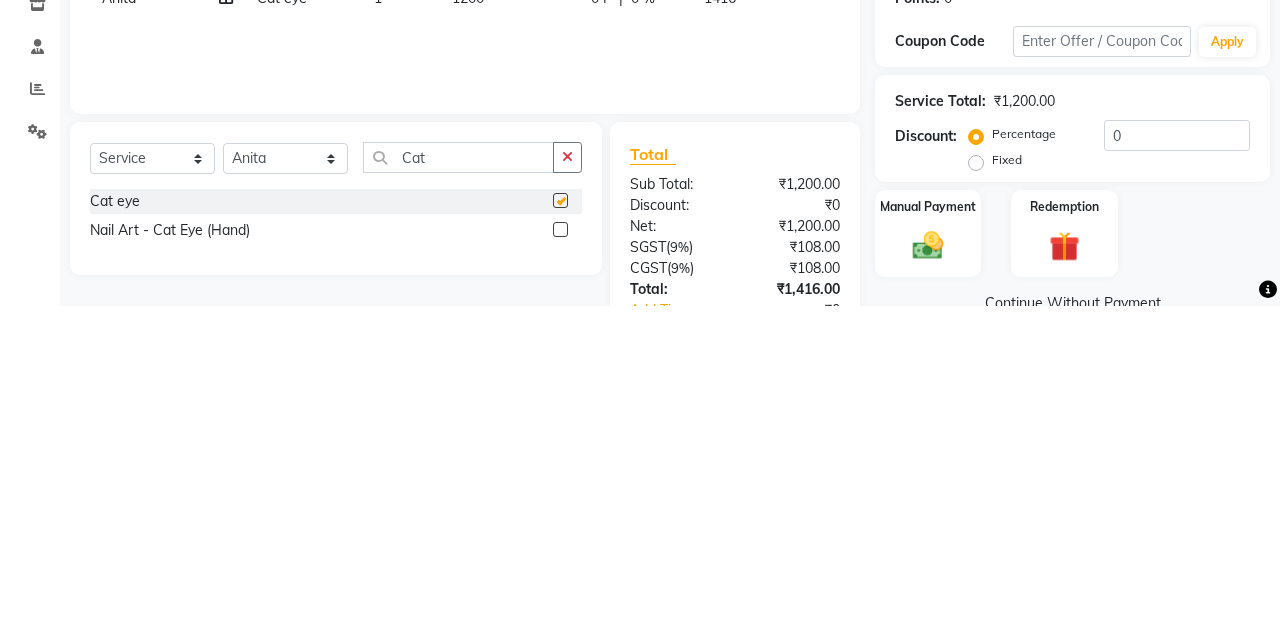 scroll, scrollTop: 28, scrollLeft: 0, axis: vertical 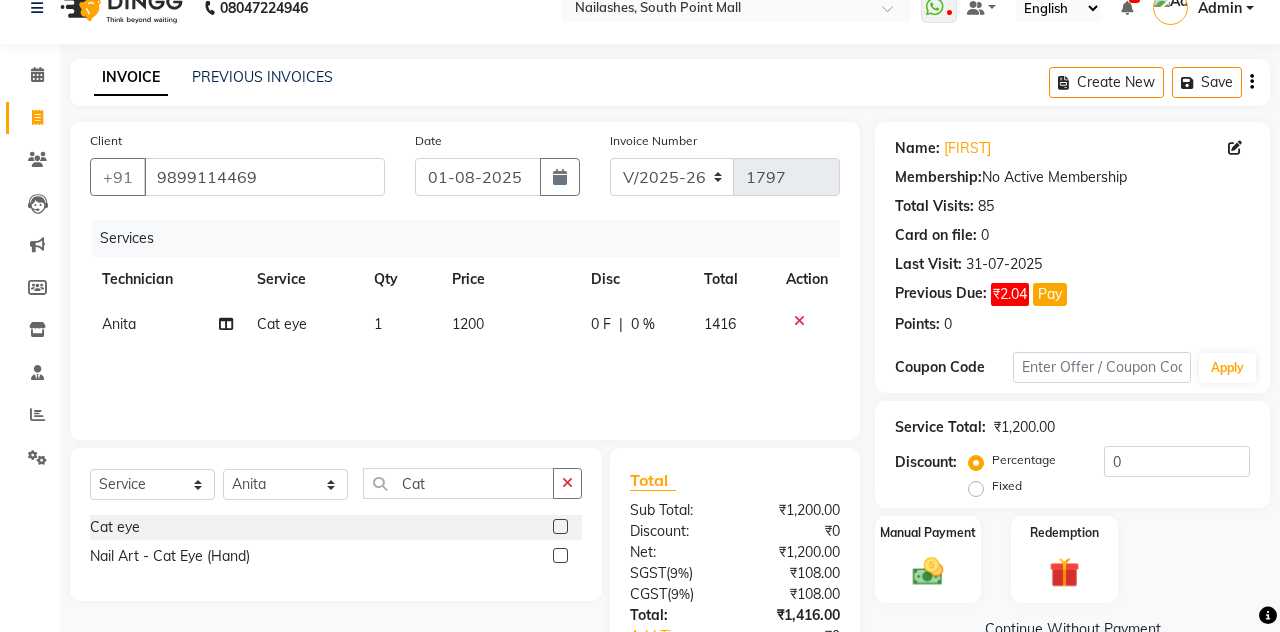 checkbox on "false" 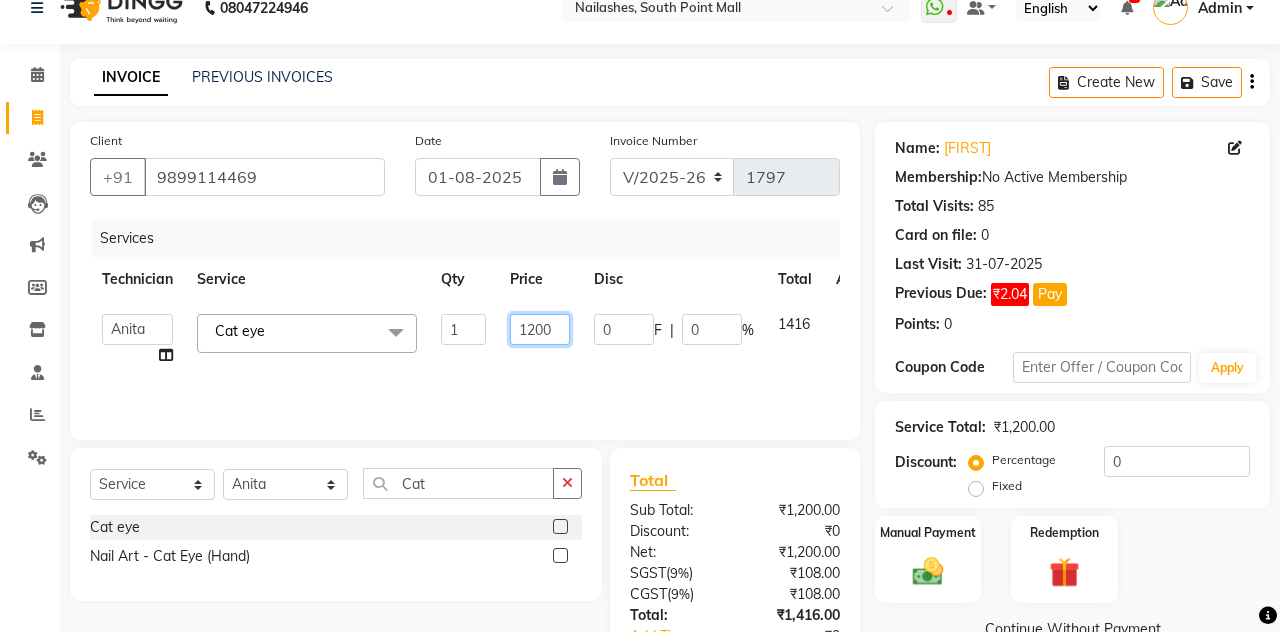 click on "1200" 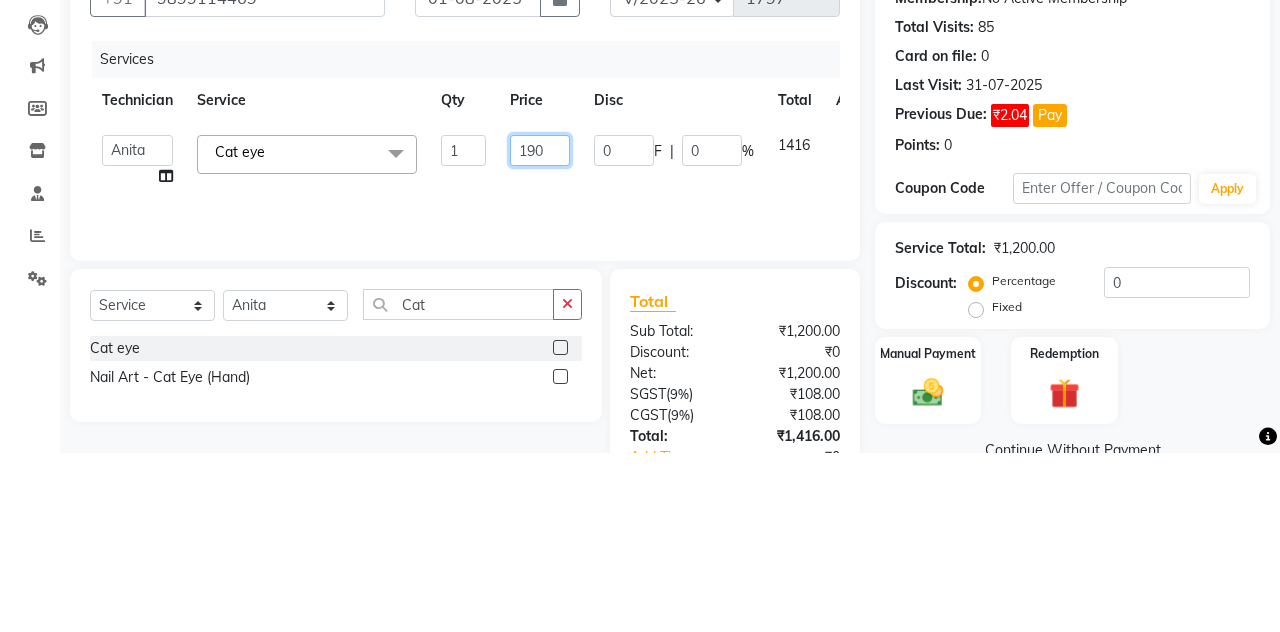 type on "1900" 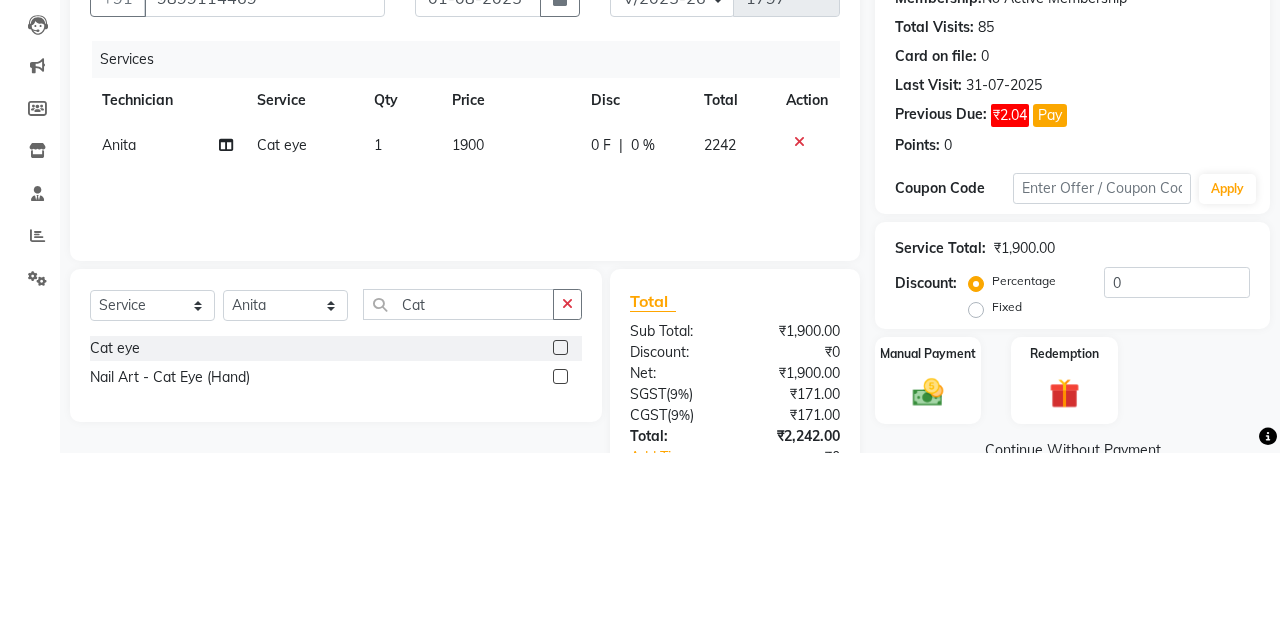 scroll, scrollTop: 28, scrollLeft: 0, axis: vertical 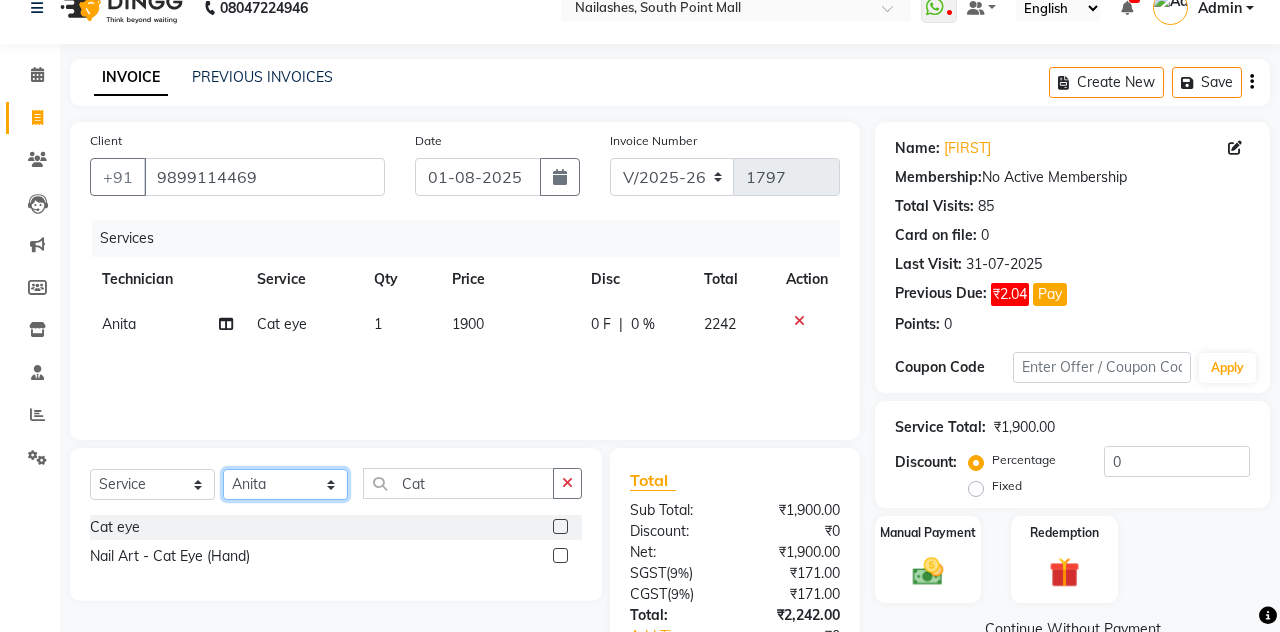 click on "Select Technician Admin [FIRST] [FIRST] [FIRST] [FIRST] Manager [FIRST] [FIRST] [FIRST] [FIRST]" 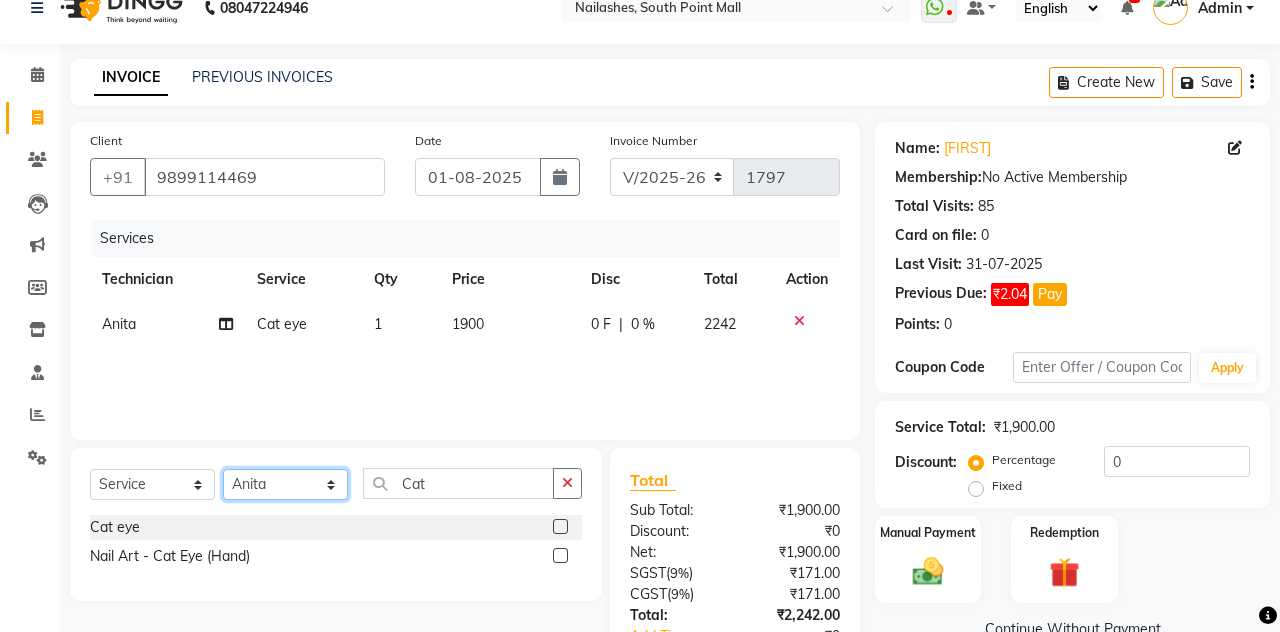 select on "52460" 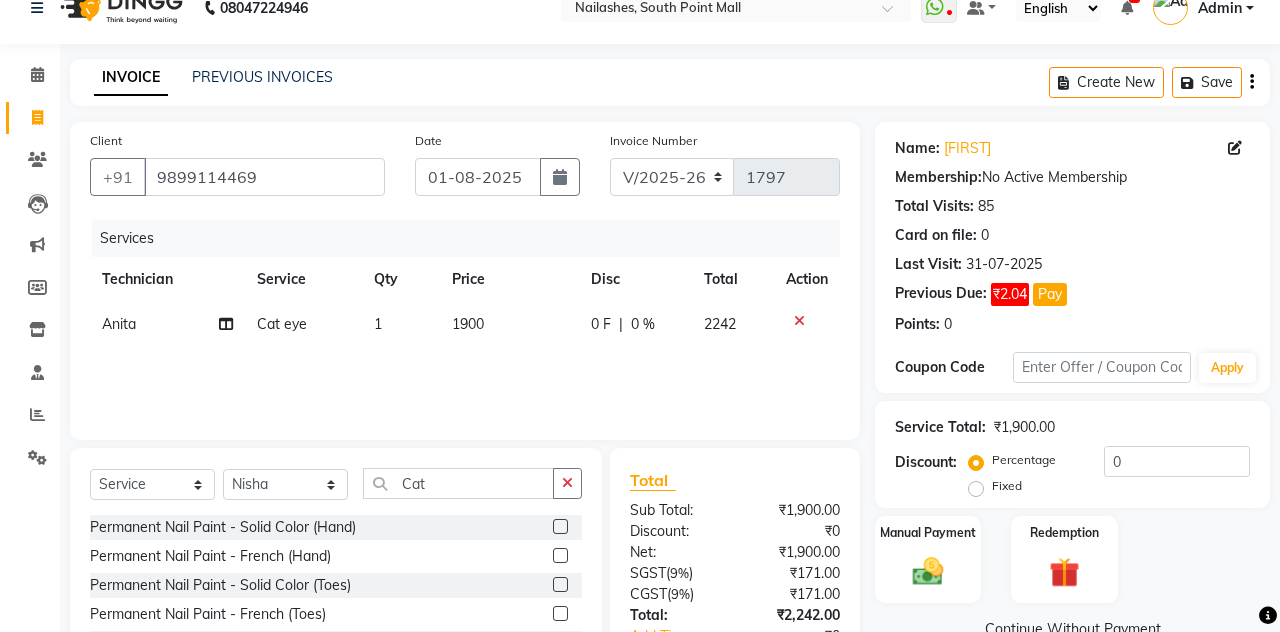 click on "Permanent Nail Paint - Solid Color (Hand)" 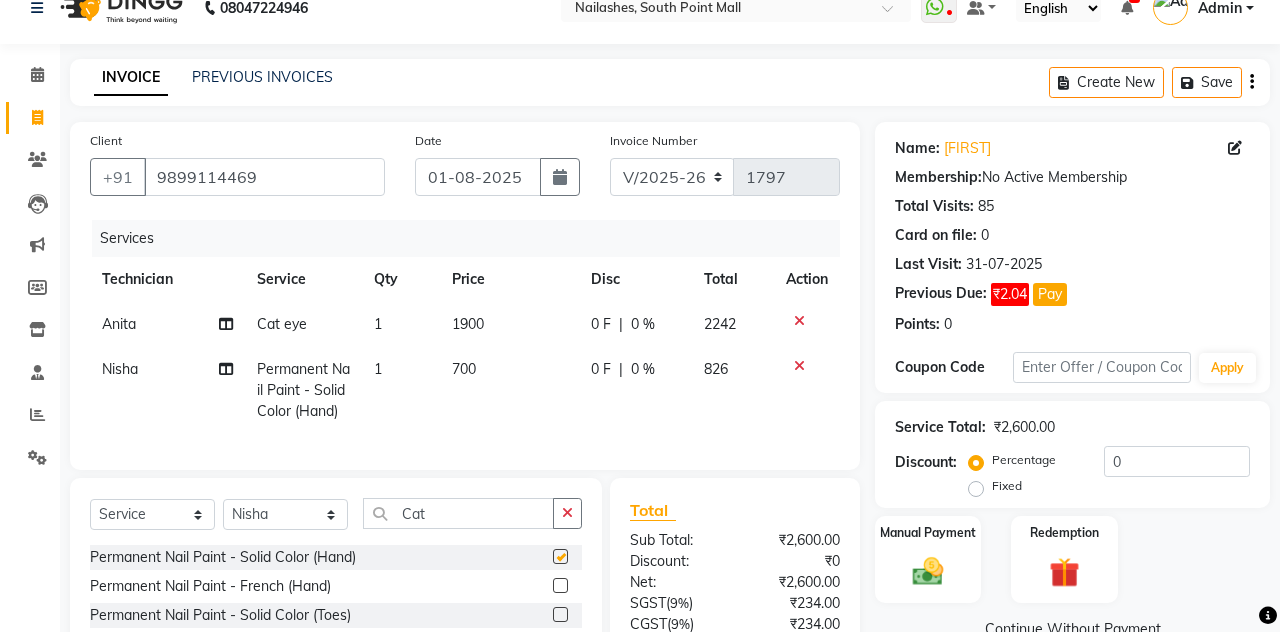 checkbox on "false" 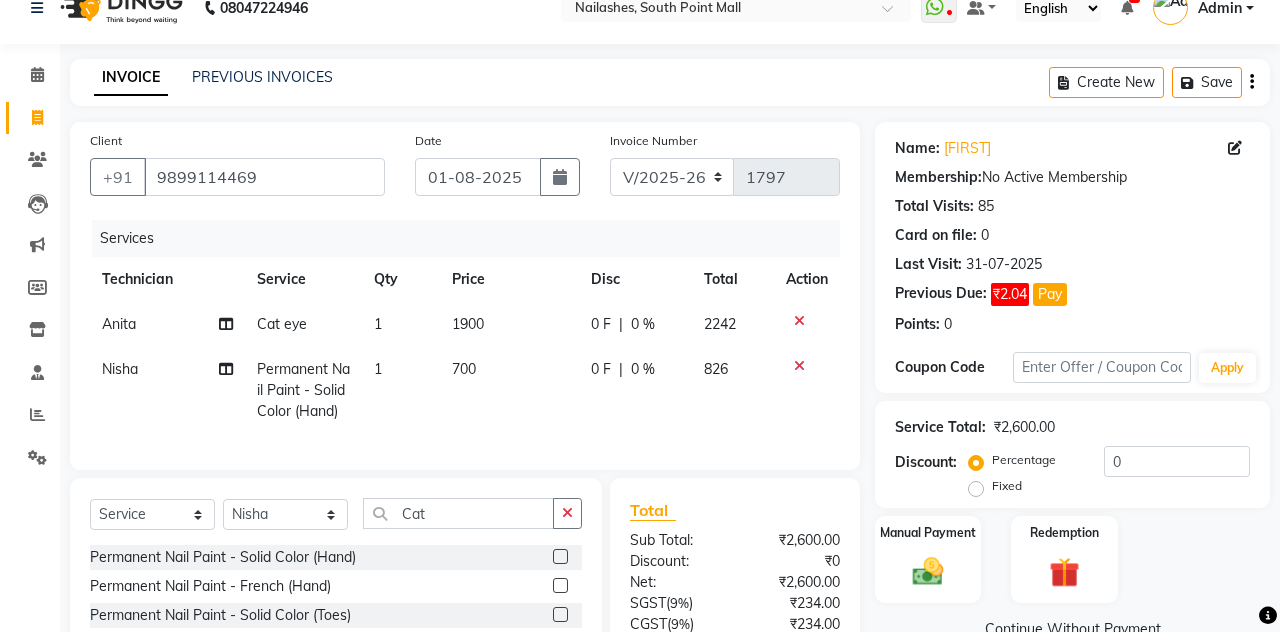 click 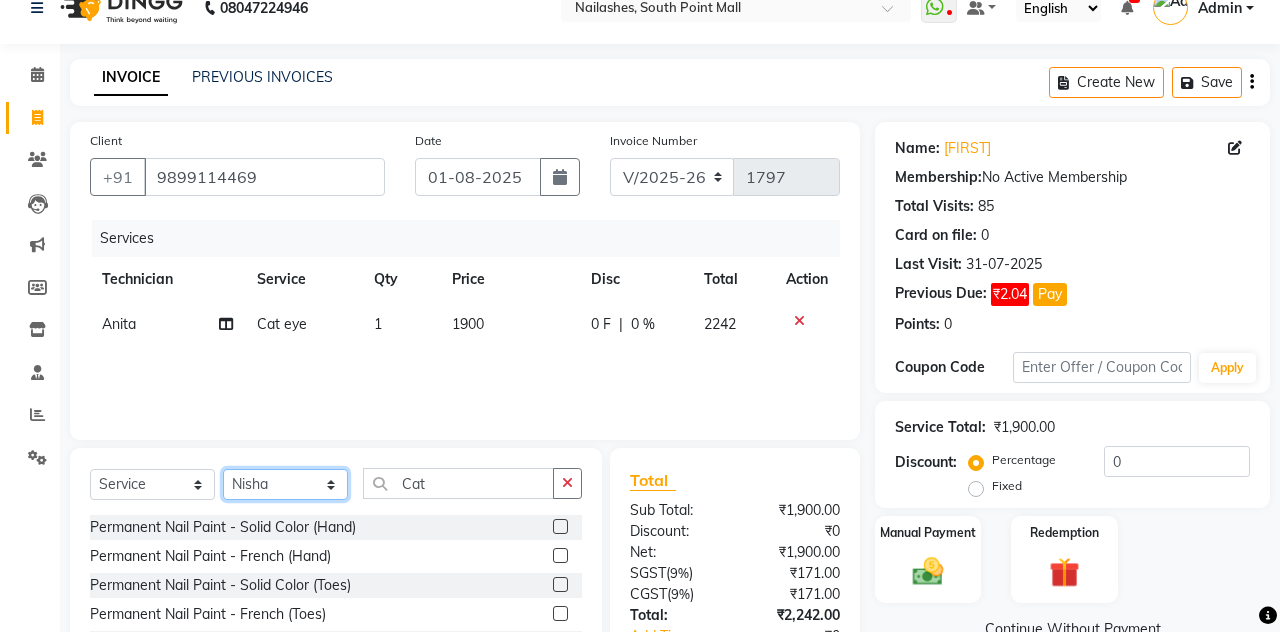 click on "Select Technician Admin [FIRST] [FIRST] [FIRST] [FIRST] Manager [FIRST] [FIRST] [FIRST] [FIRST]" 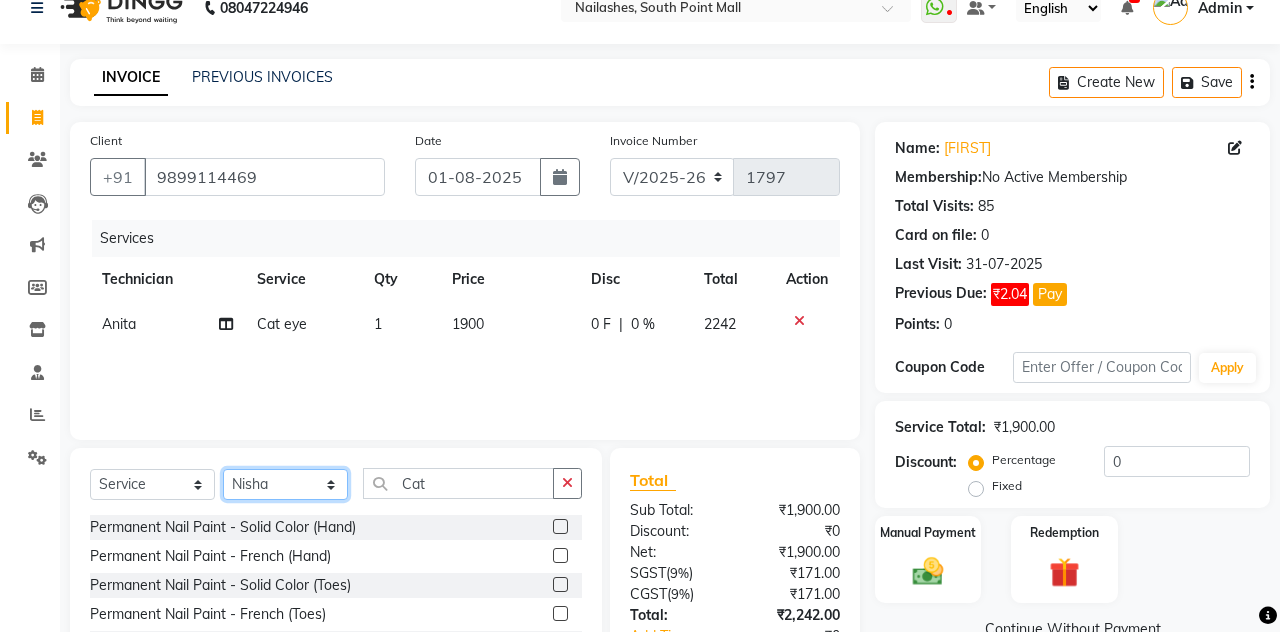 select on "[PHONE]" 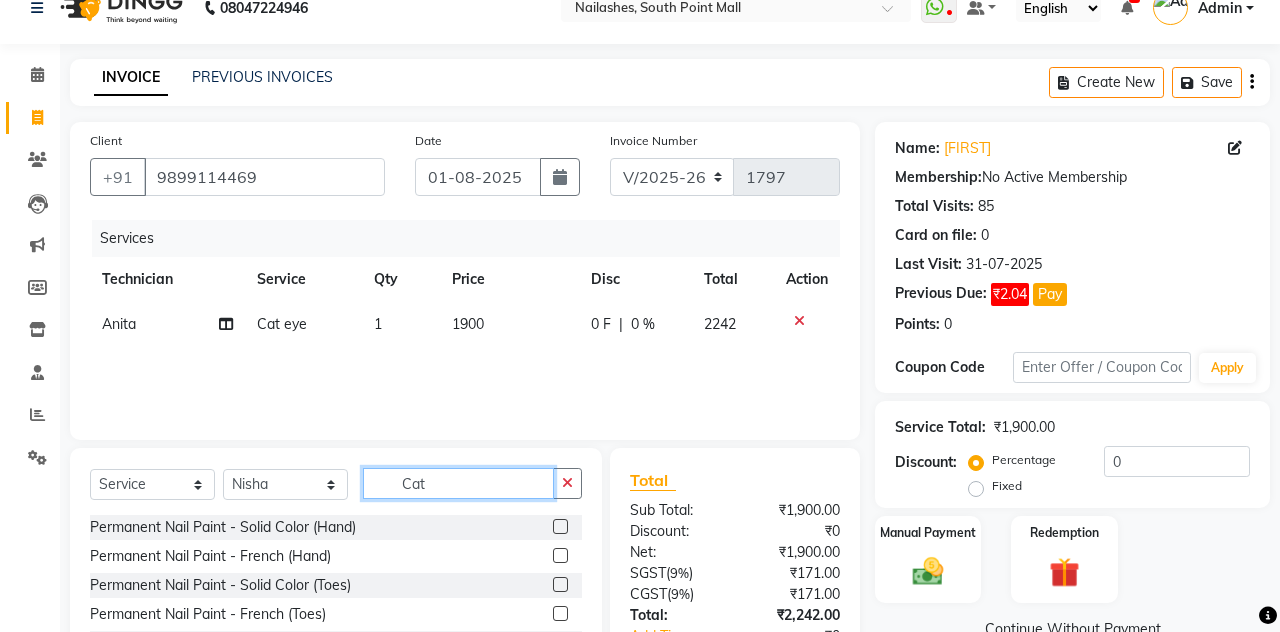 click on "Cat" 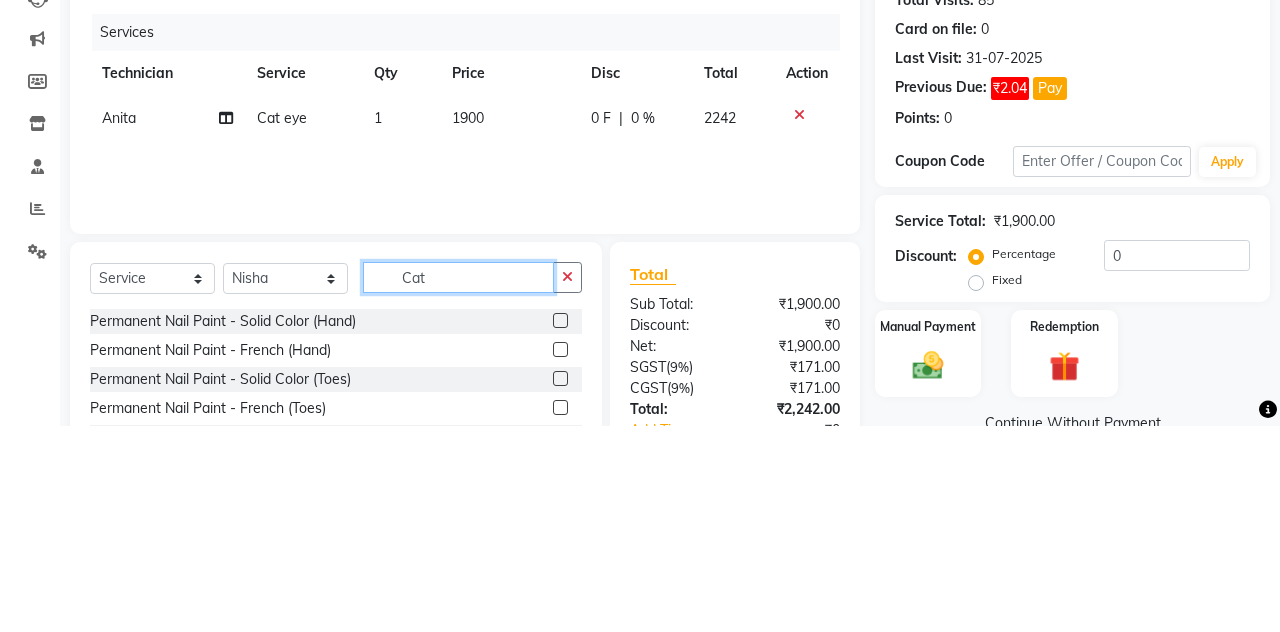 scroll, scrollTop: 31, scrollLeft: 0, axis: vertical 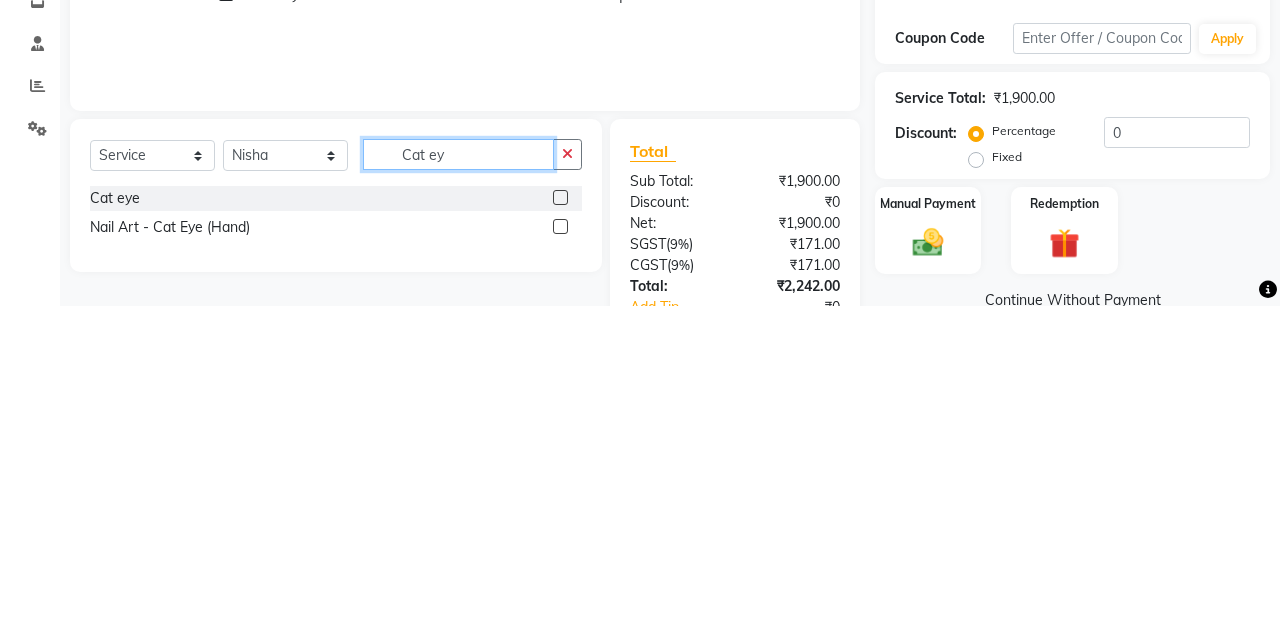 type on "Cat ey" 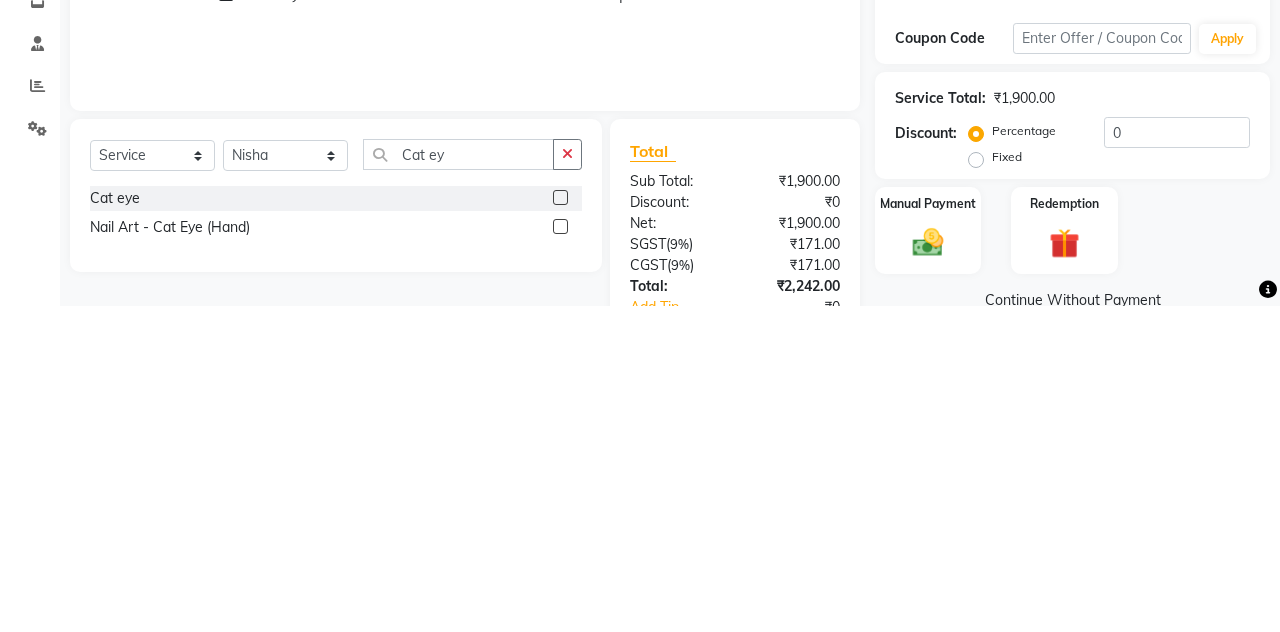 click 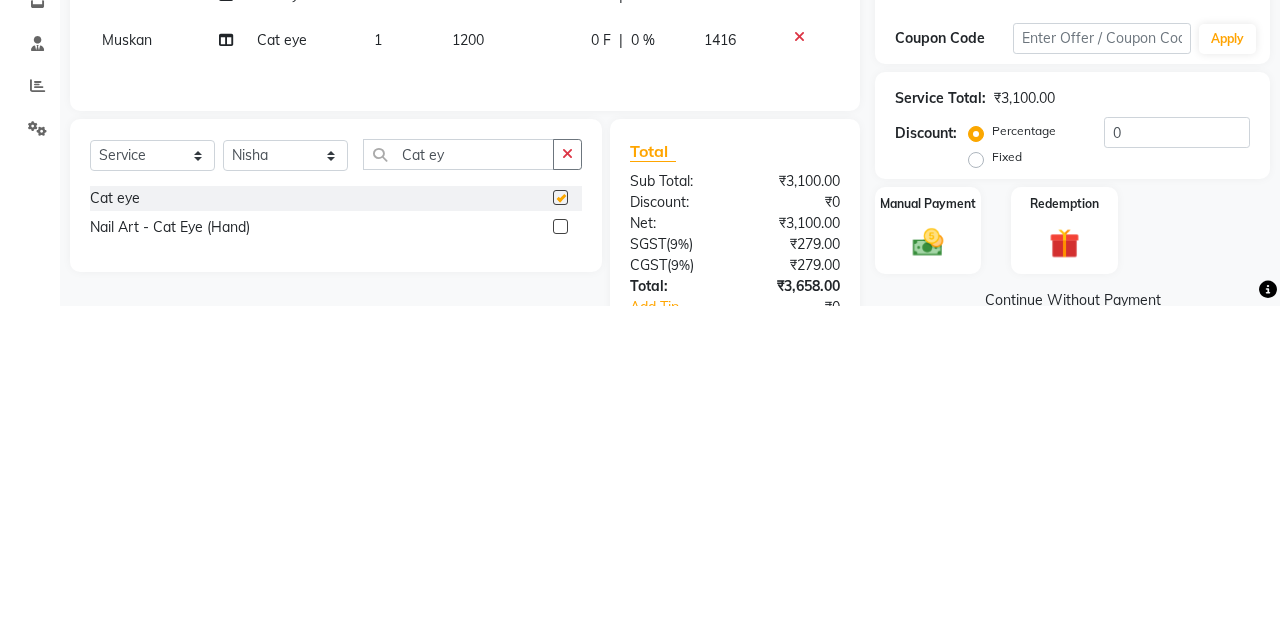 scroll, scrollTop: 31, scrollLeft: 0, axis: vertical 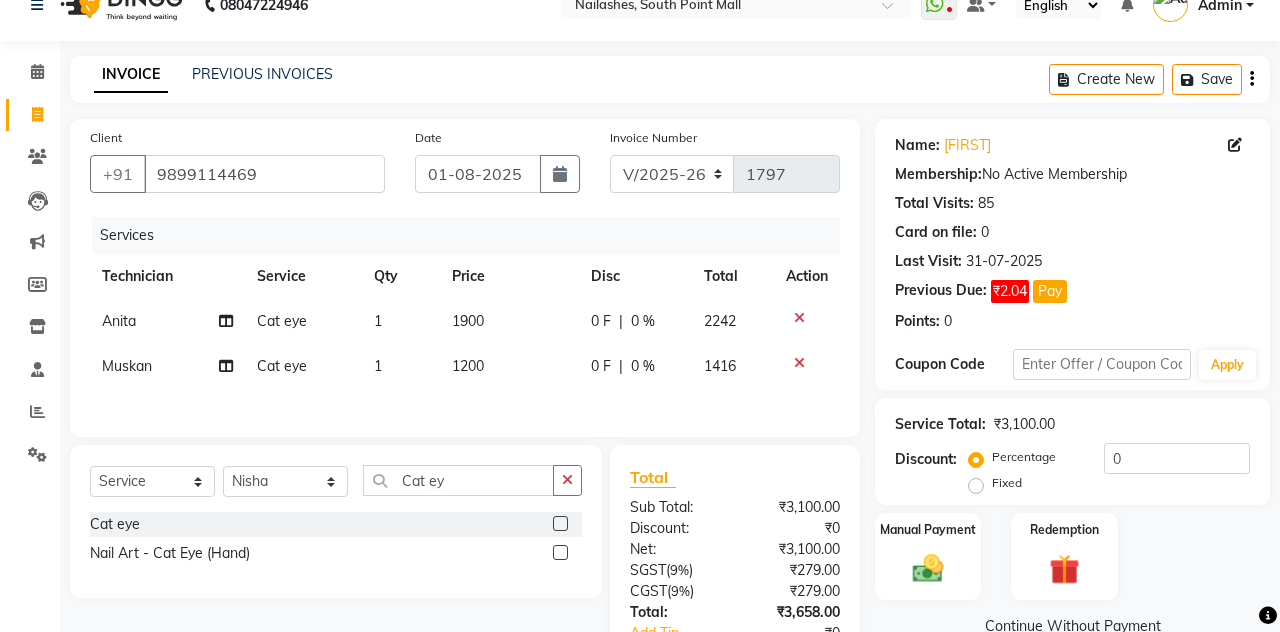 checkbox on "false" 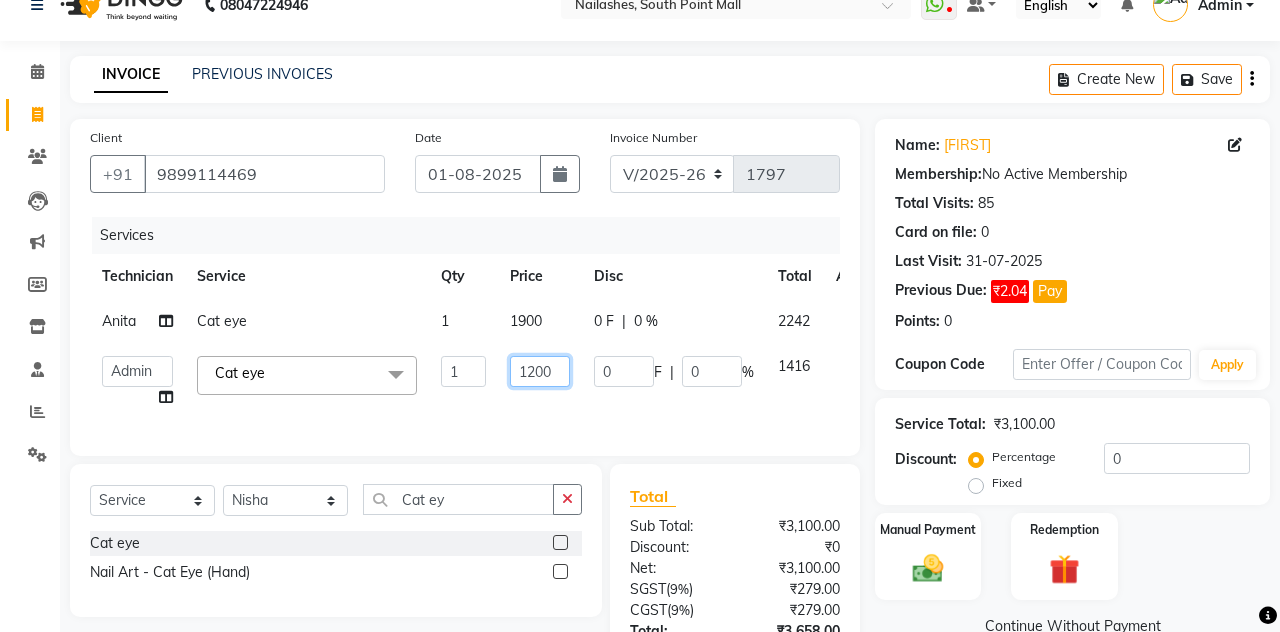 click on "1200" 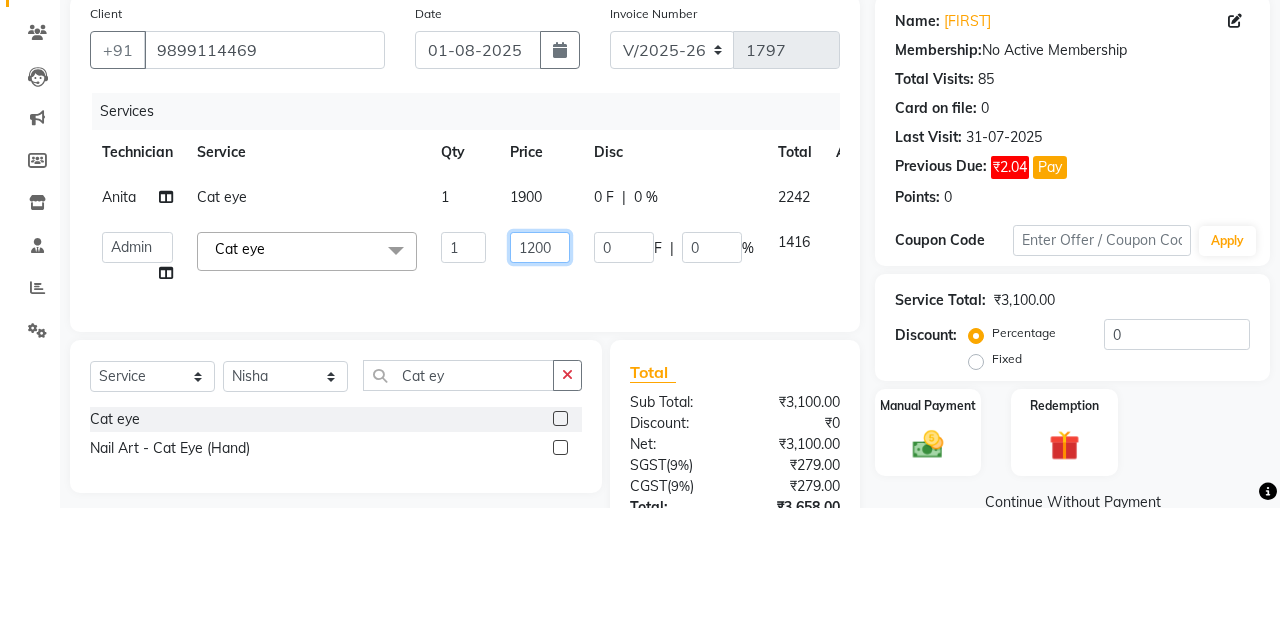 scroll, scrollTop: 31, scrollLeft: 0, axis: vertical 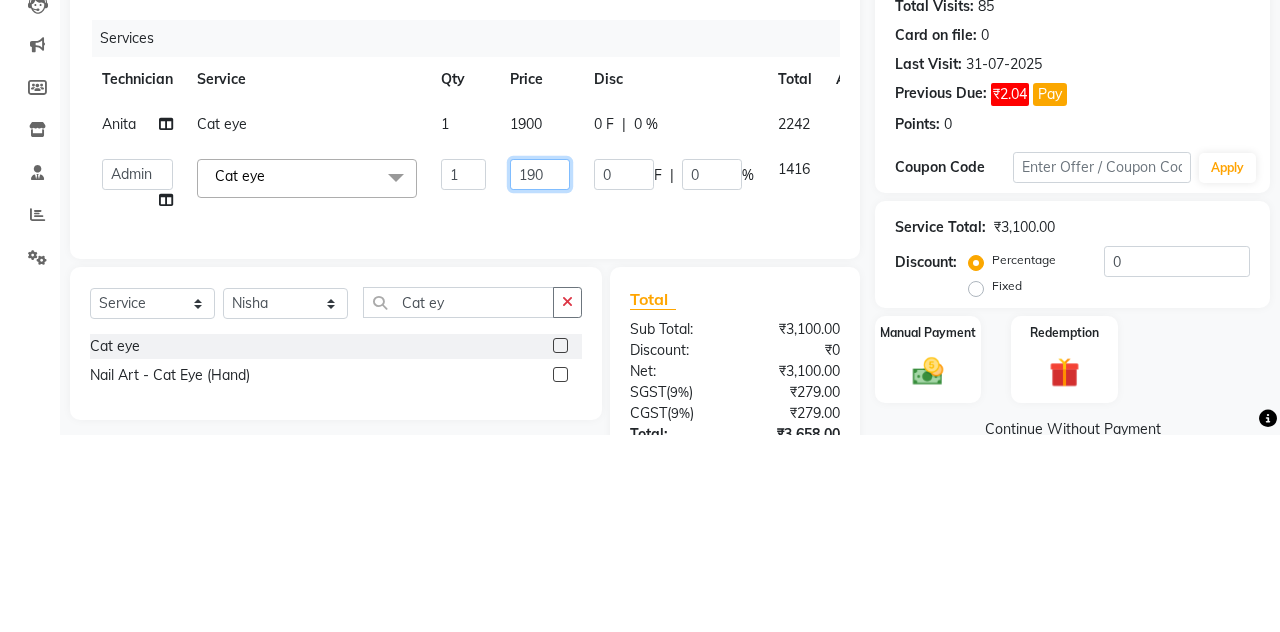 type on "1900" 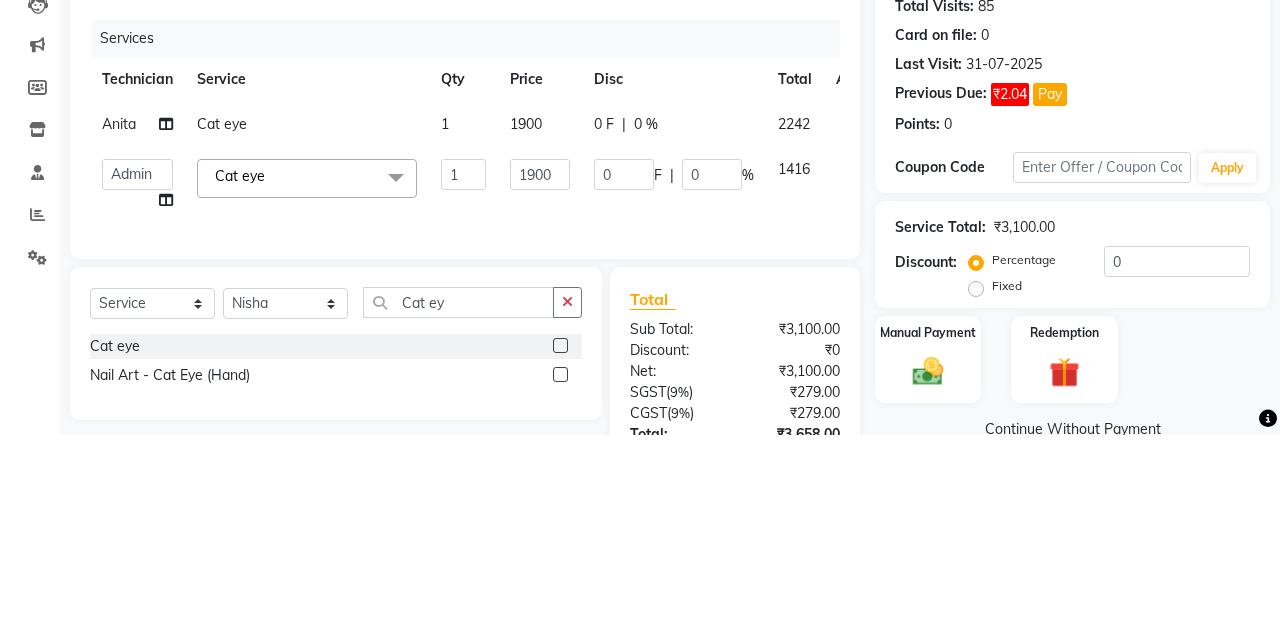scroll, scrollTop: 31, scrollLeft: 0, axis: vertical 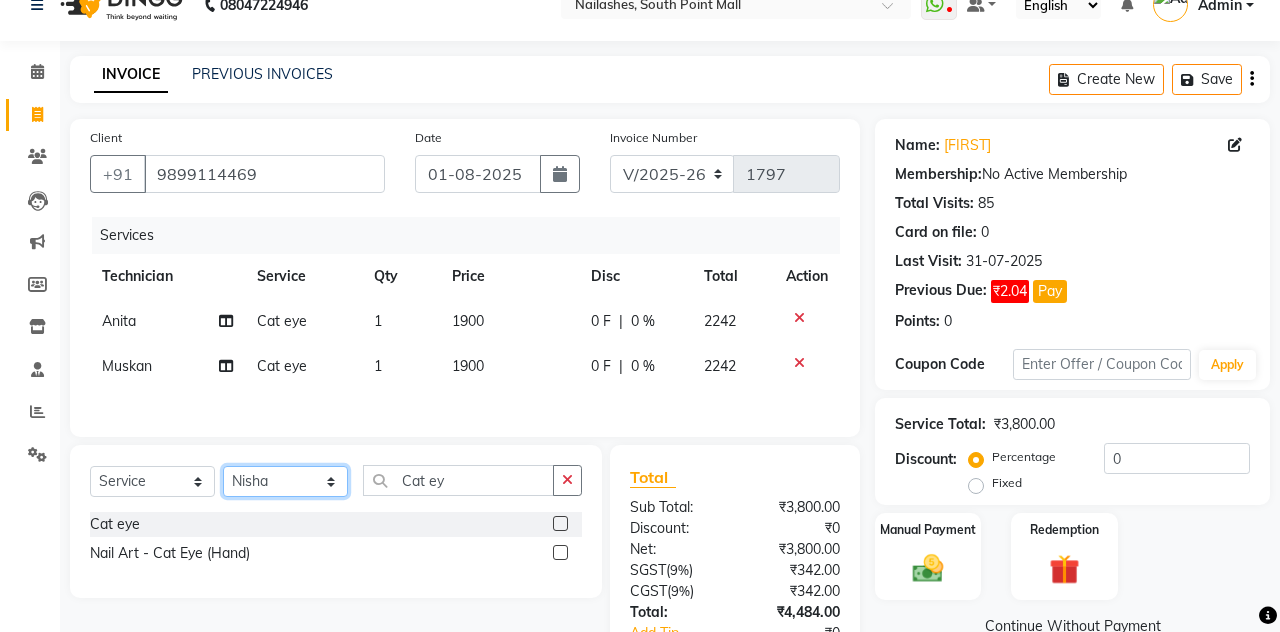 click on "Select Technician Admin [FIRST] [FIRST] [FIRST] [FIRST] Manager [FIRST] [FIRST] [FIRST] [FIRST]" 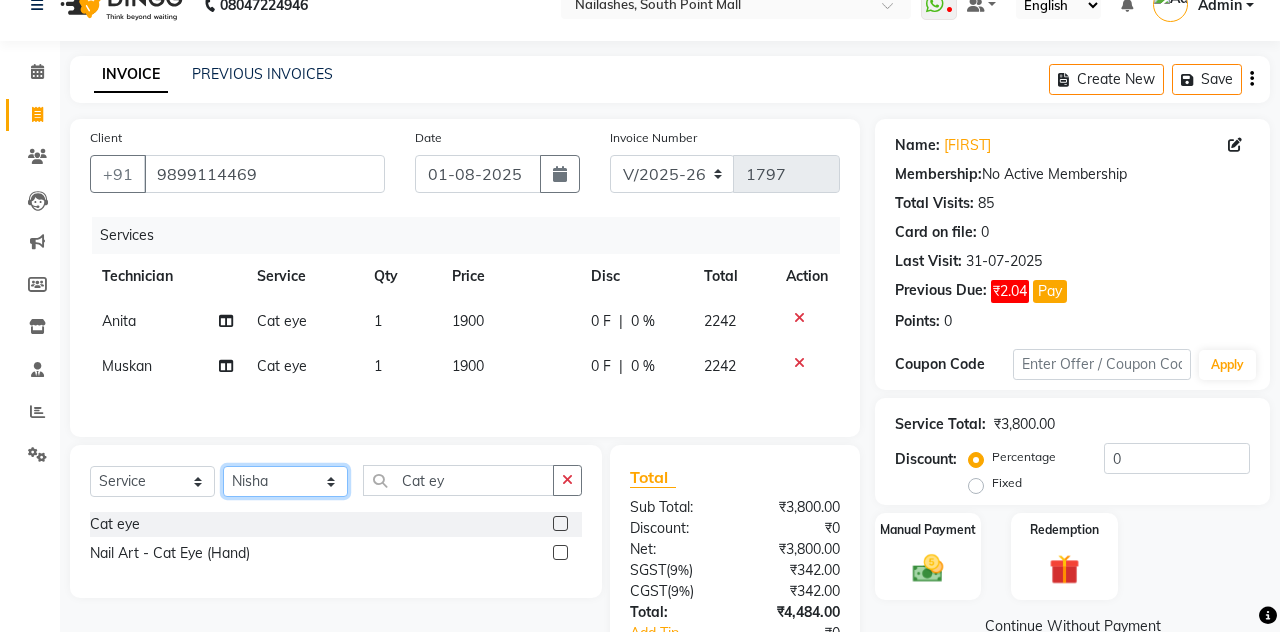 select on "38034" 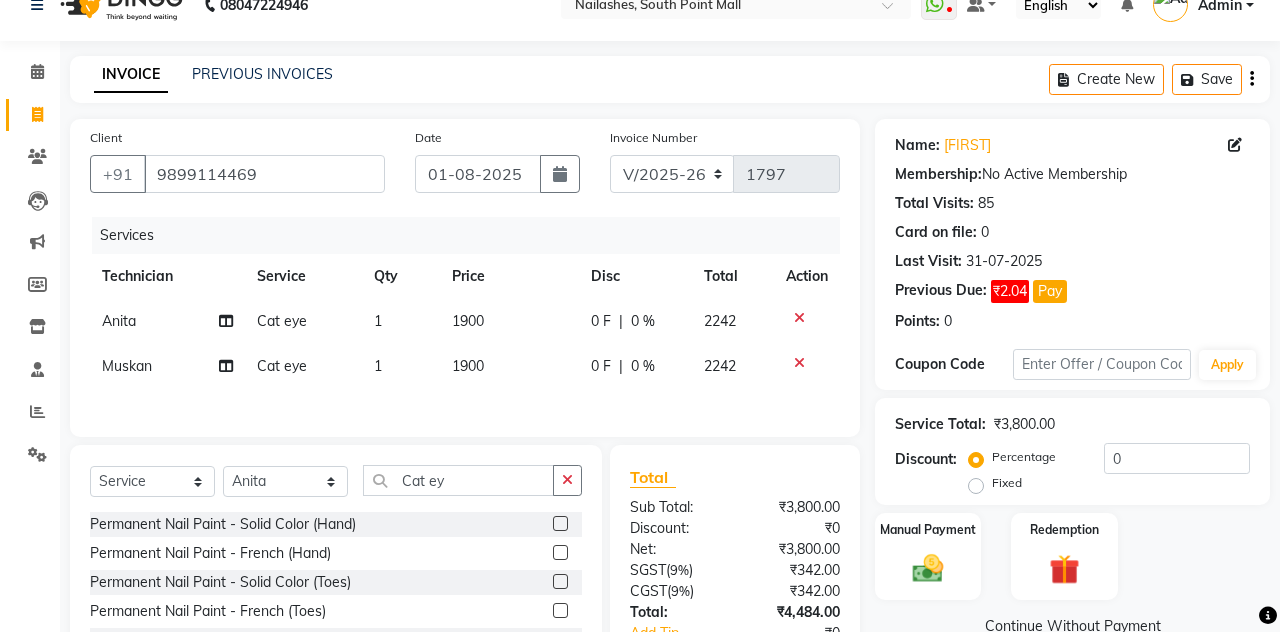 click on "Total Sub Total: [PRICE] Discount: [PRICE] Net: [PRICE] SGST  ( 9% ) [PRICE] CGST  ( 9% ) [PRICE] Total: [PRICE] Add Tip [PRICE] Payable: [PRICE] Paid: [PRICE] Balance   : [PRICE]" 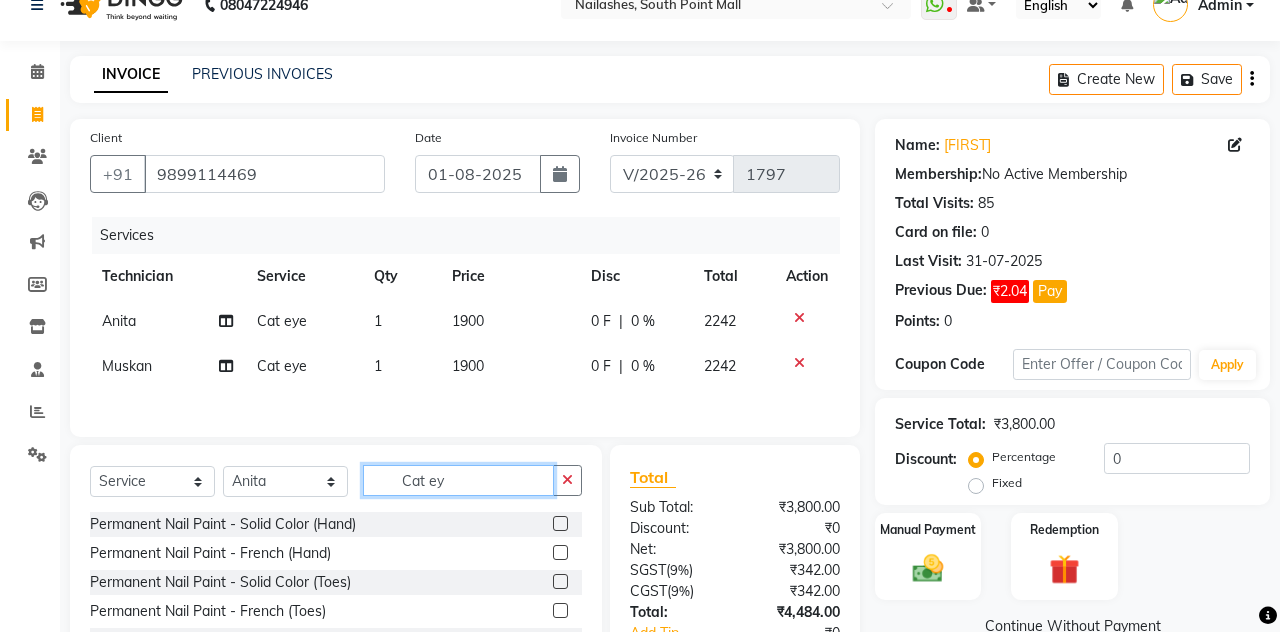 click on "Cat ey" 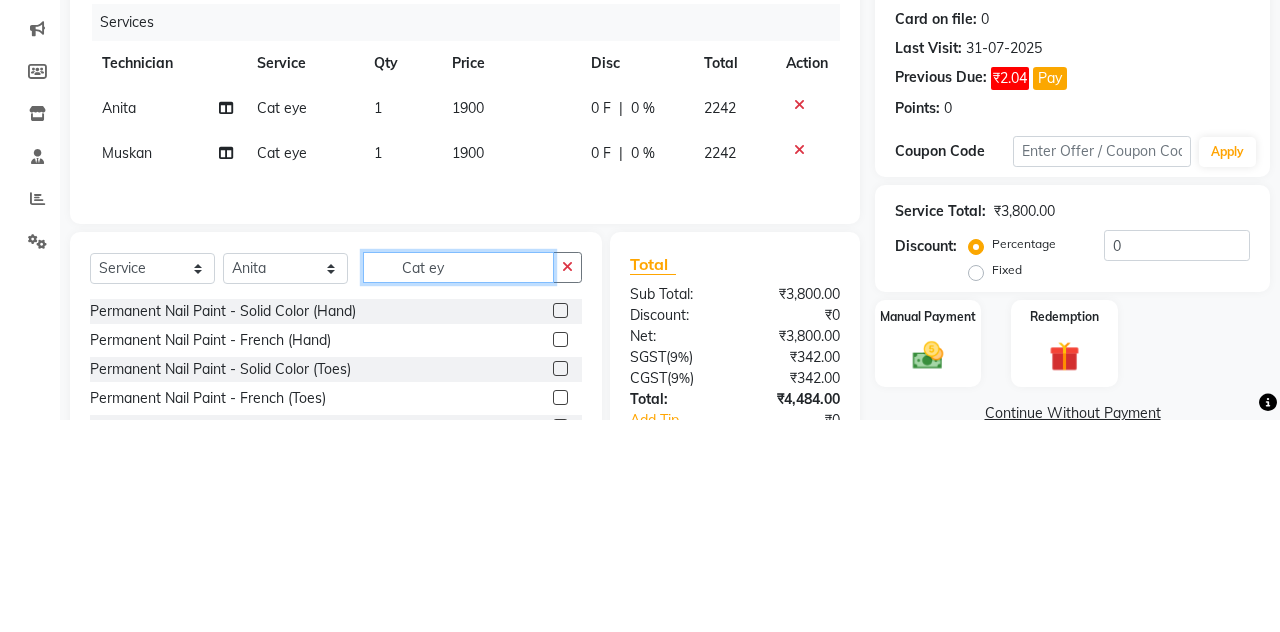 scroll, scrollTop: 31, scrollLeft: 0, axis: vertical 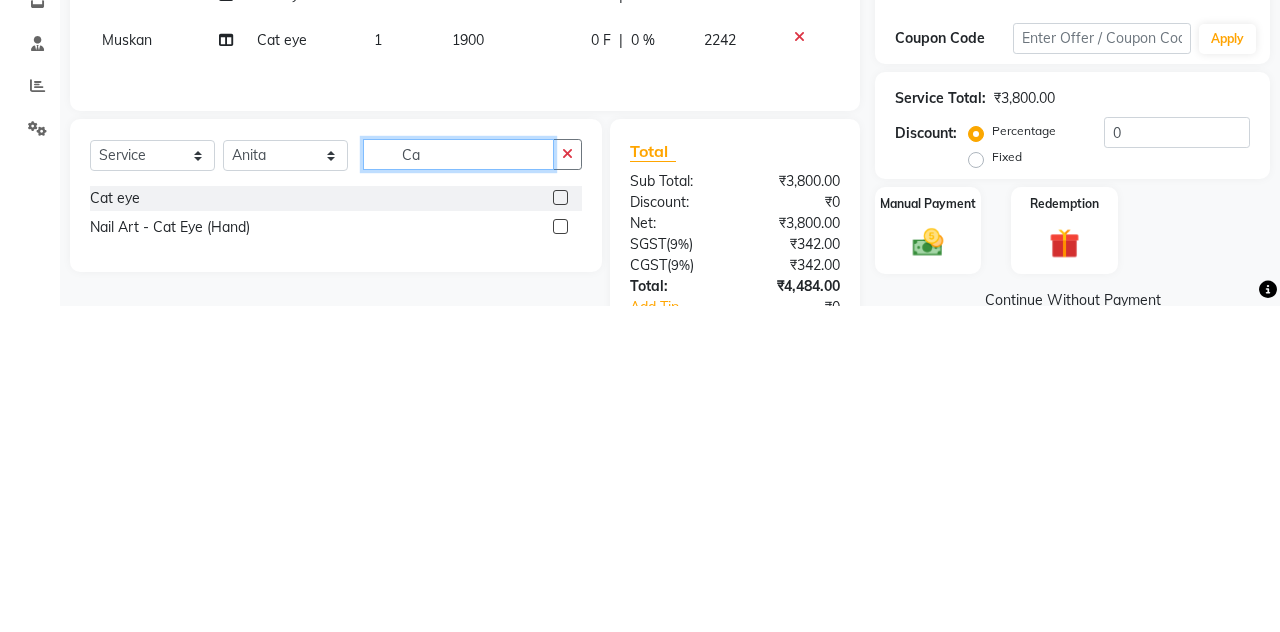 type on "C" 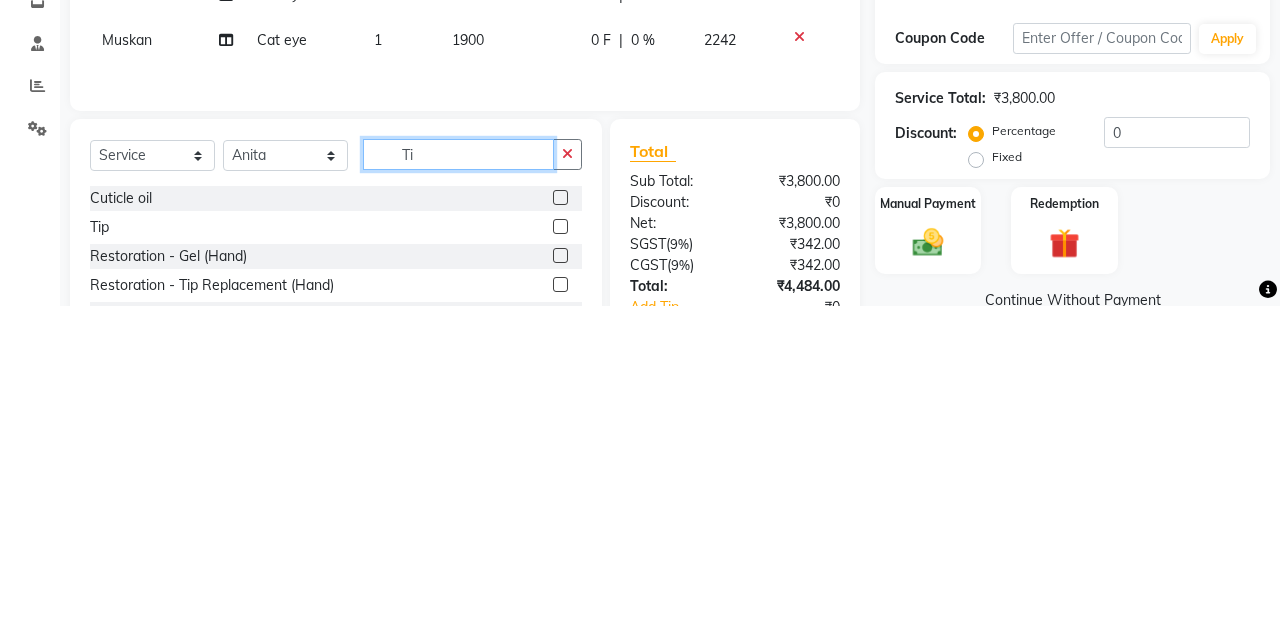 type on "Ti" 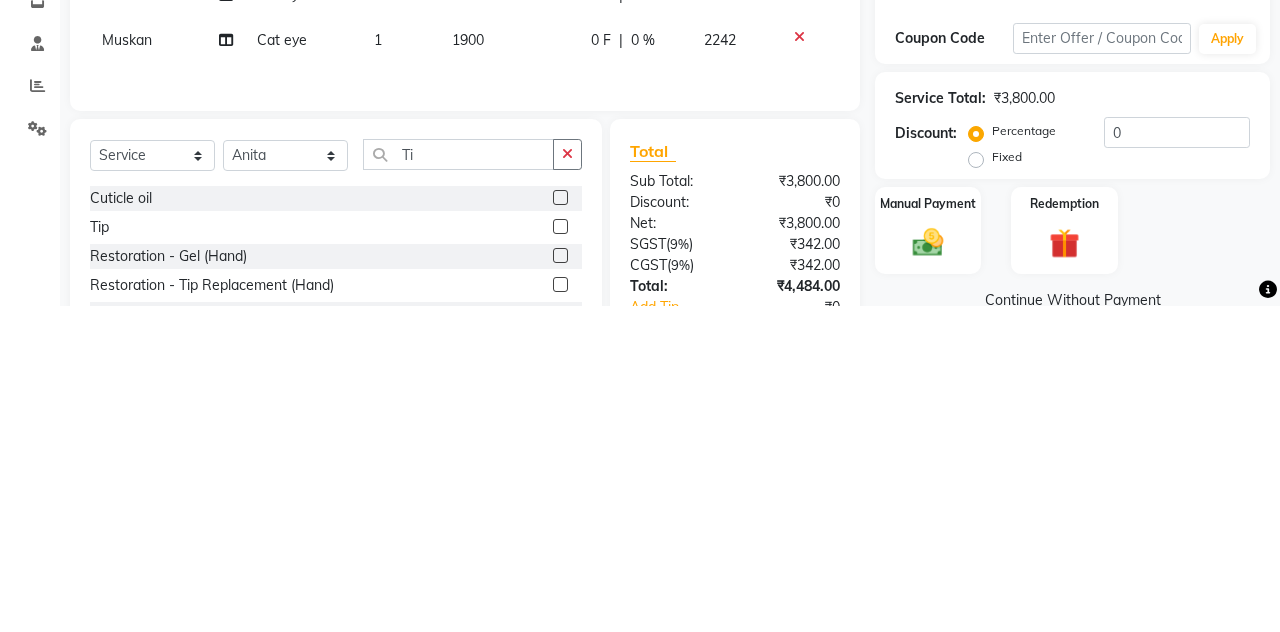 click 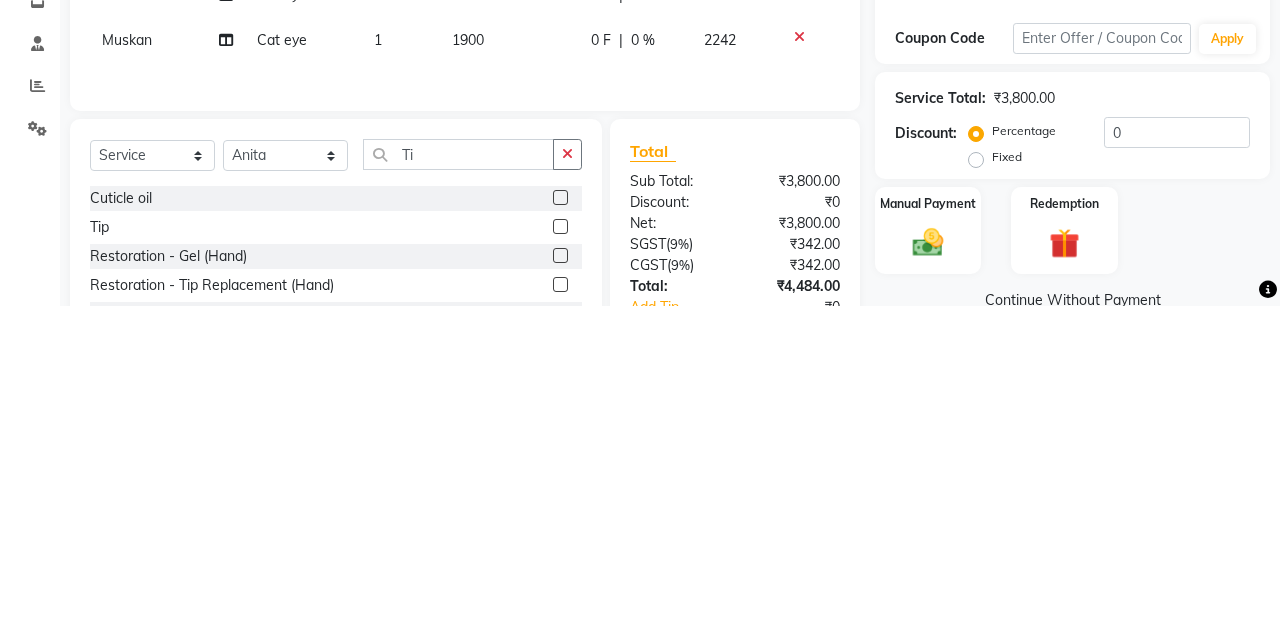 click at bounding box center (559, 553) 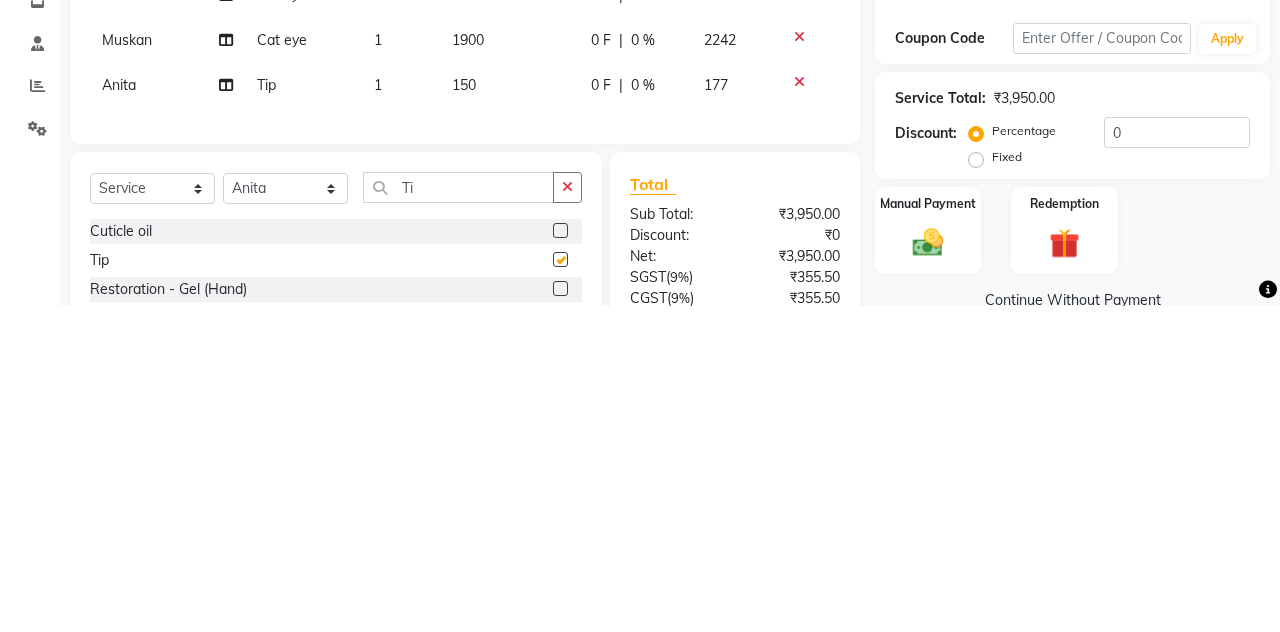 scroll, scrollTop: 31, scrollLeft: 0, axis: vertical 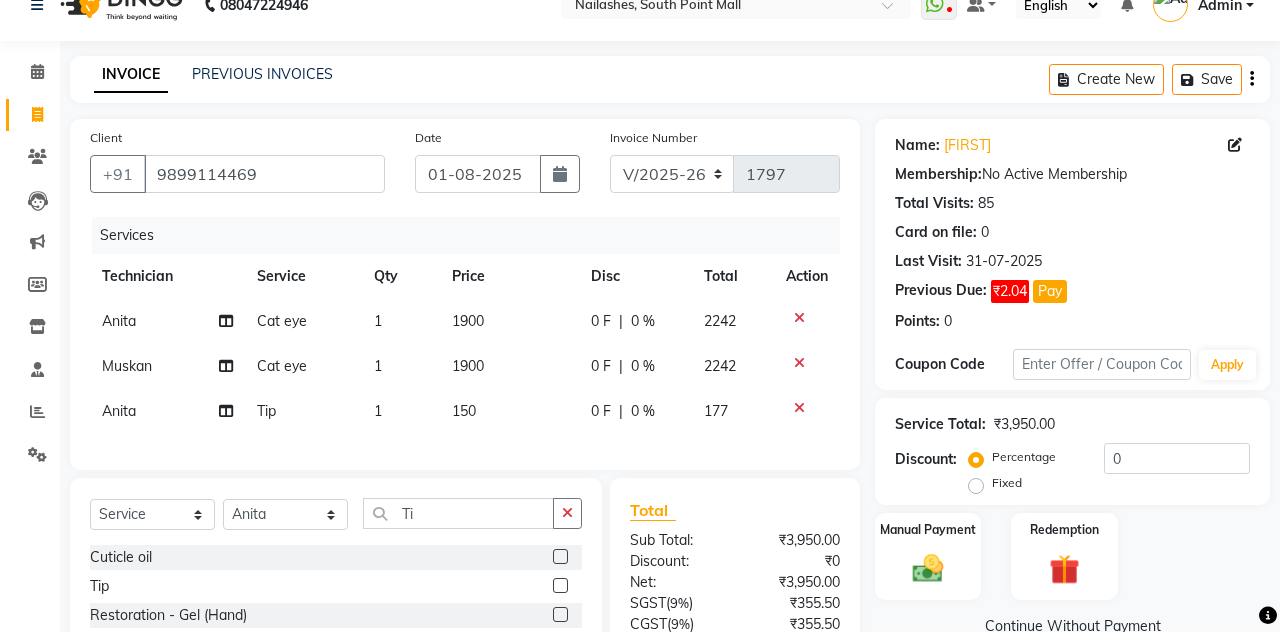 checkbox on "false" 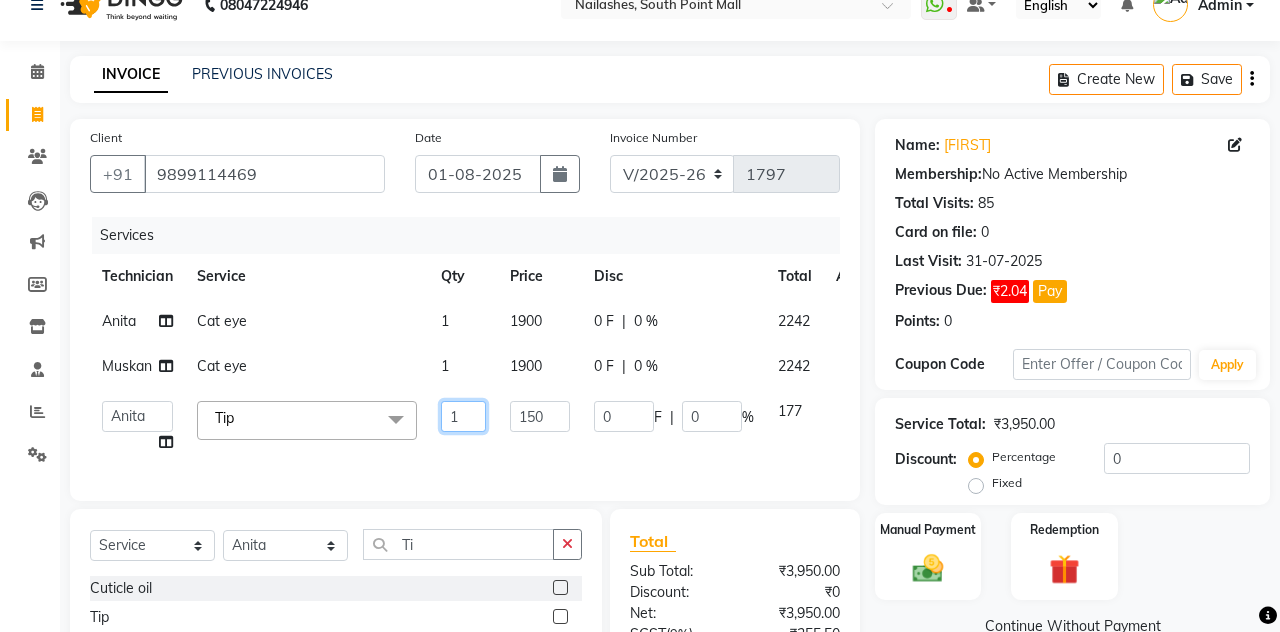 click on "1" 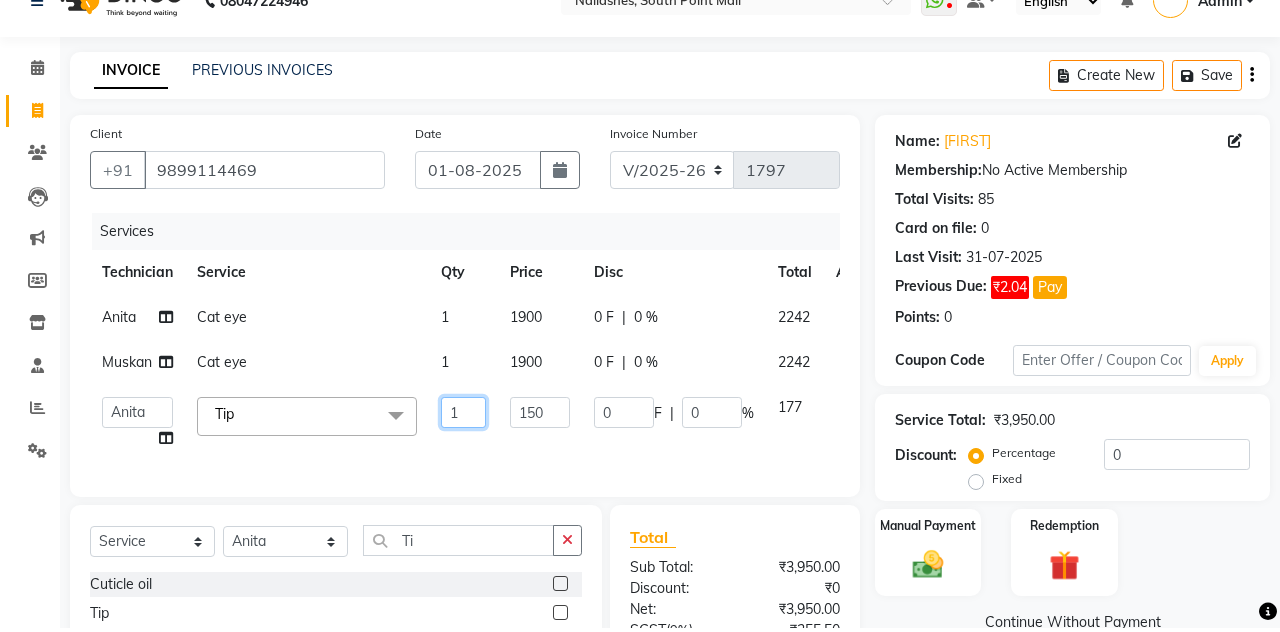 scroll, scrollTop: 31, scrollLeft: 0, axis: vertical 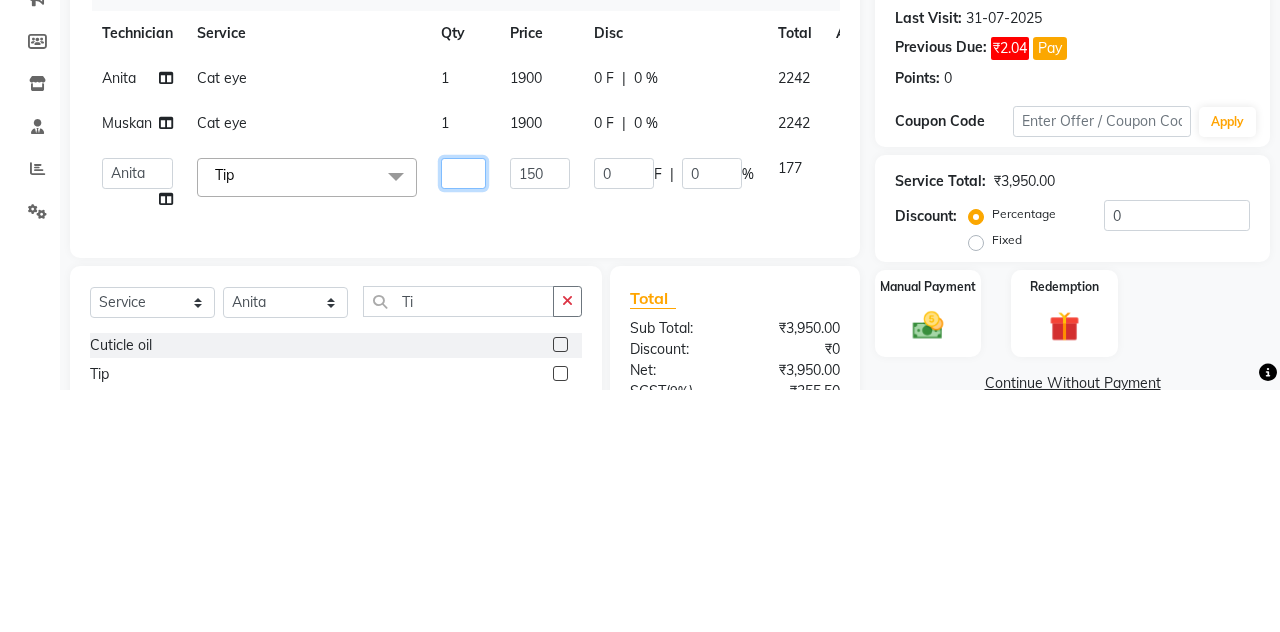 type on "3" 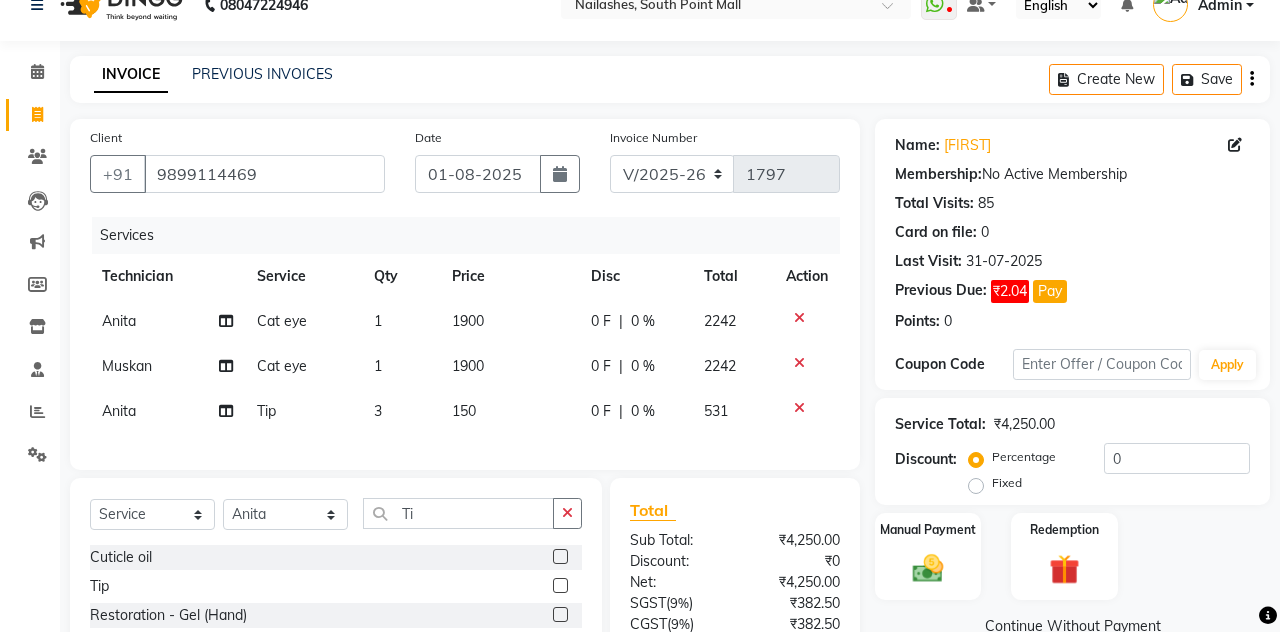scroll, scrollTop: 200, scrollLeft: 0, axis: vertical 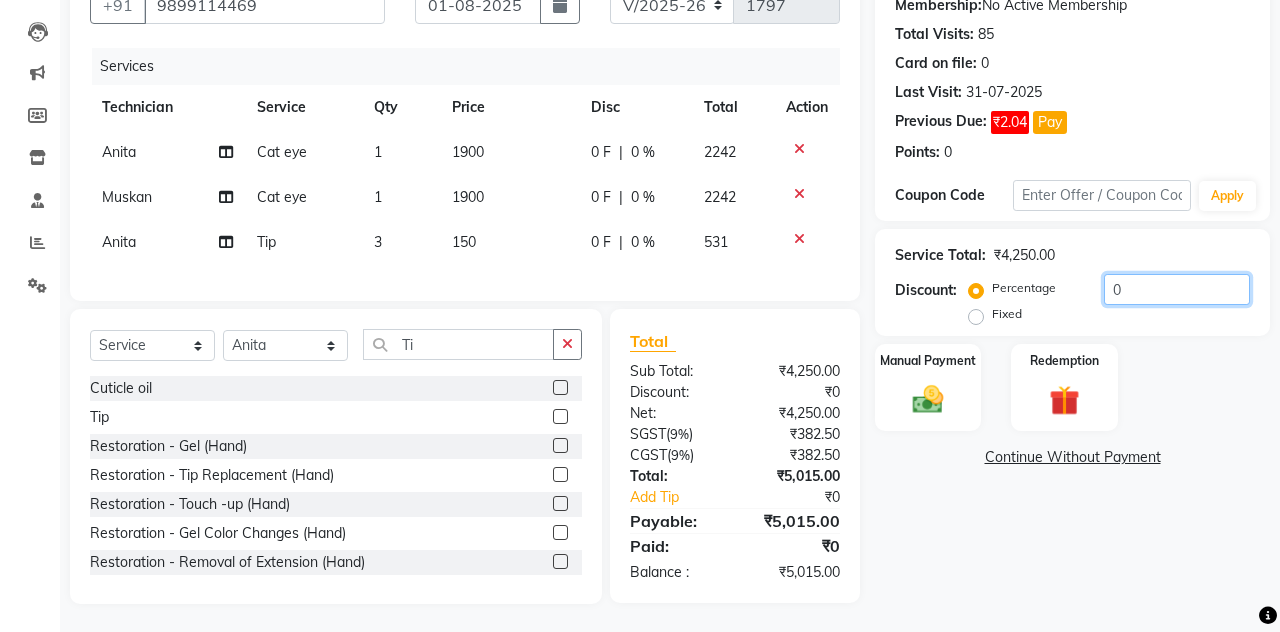 click on "0" 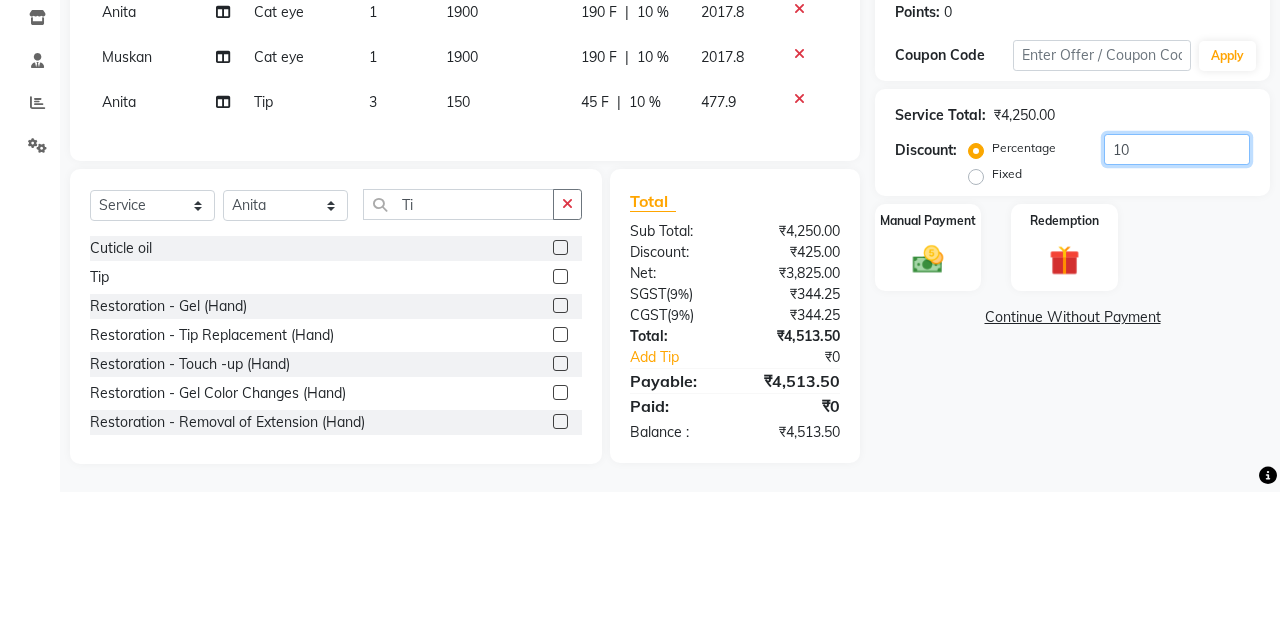 scroll, scrollTop: 200, scrollLeft: 0, axis: vertical 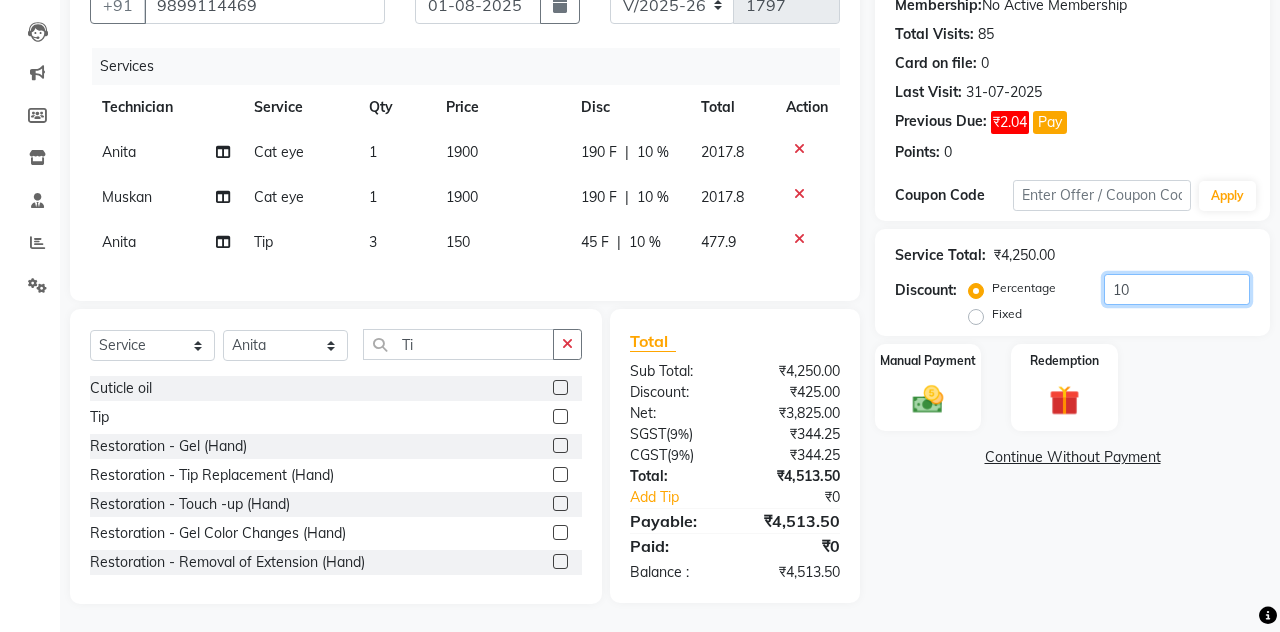 type on "10" 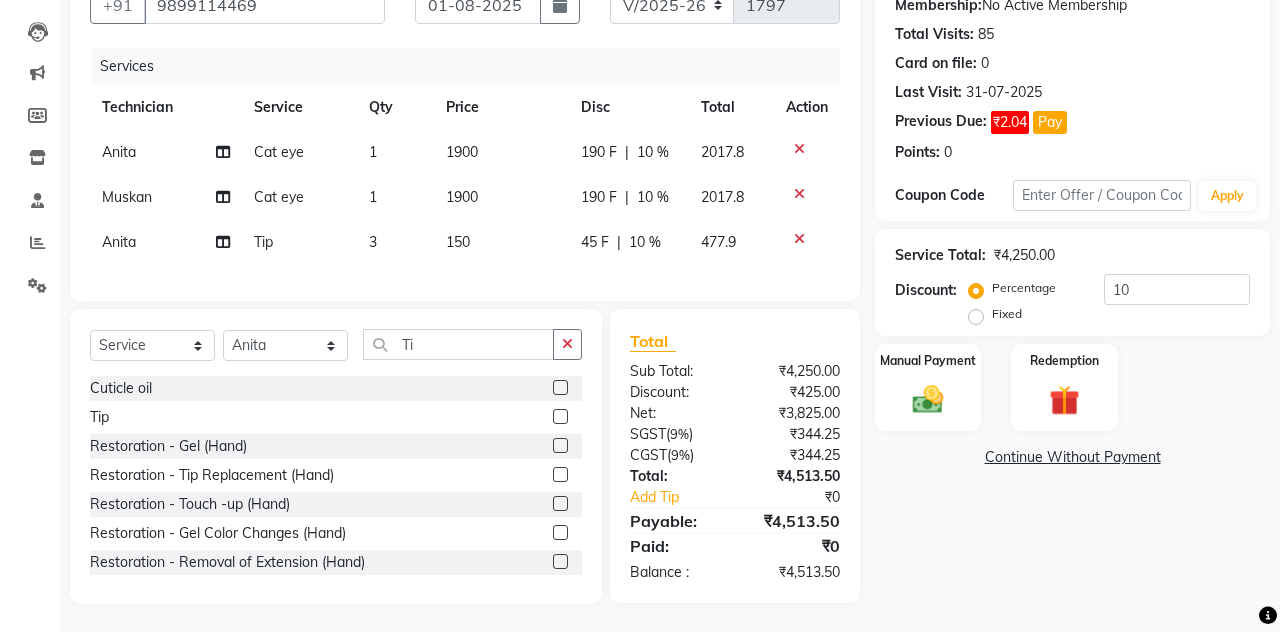 click 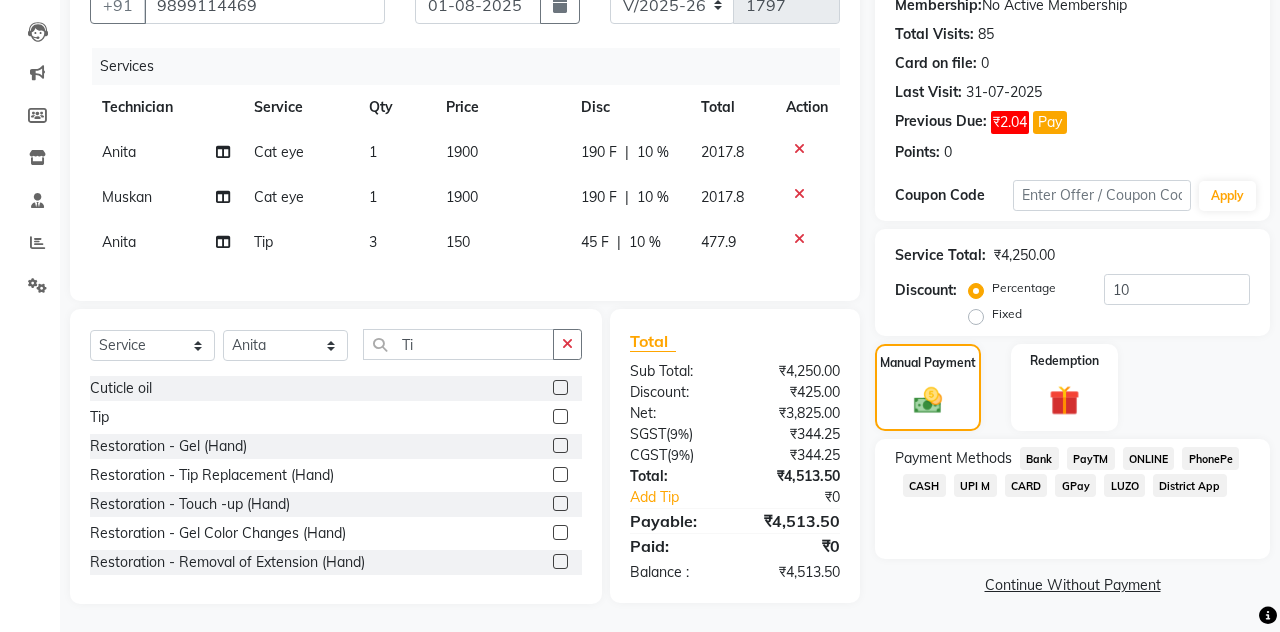 click on "UPI M" 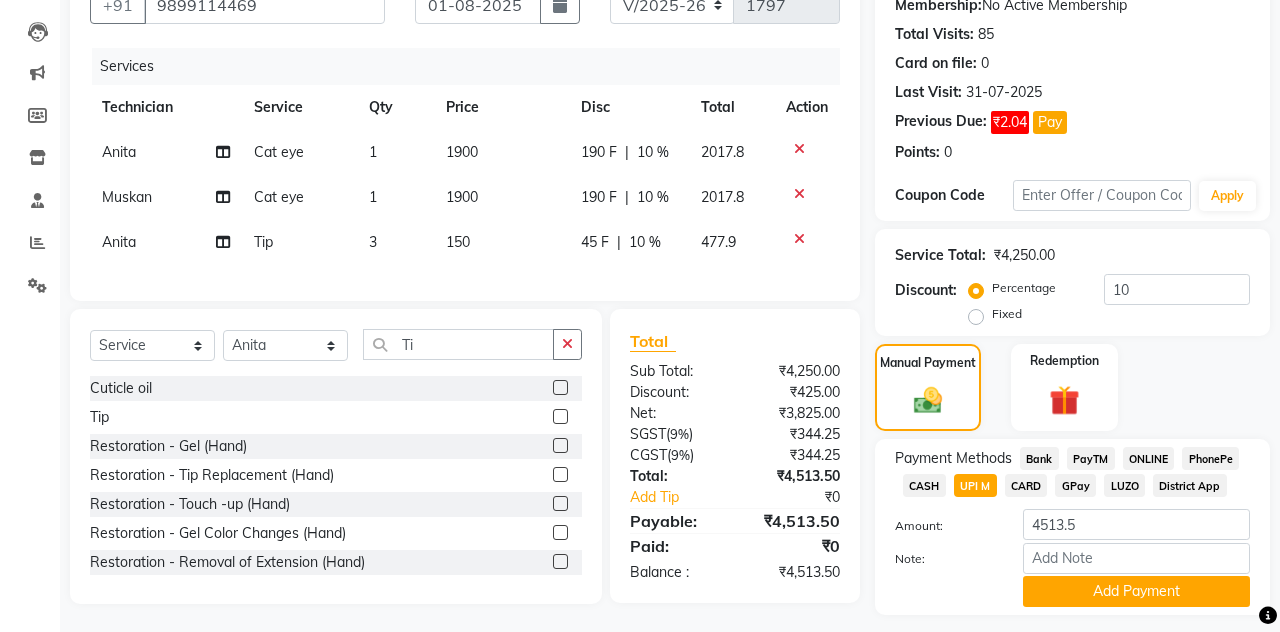 click on "Add Payment" 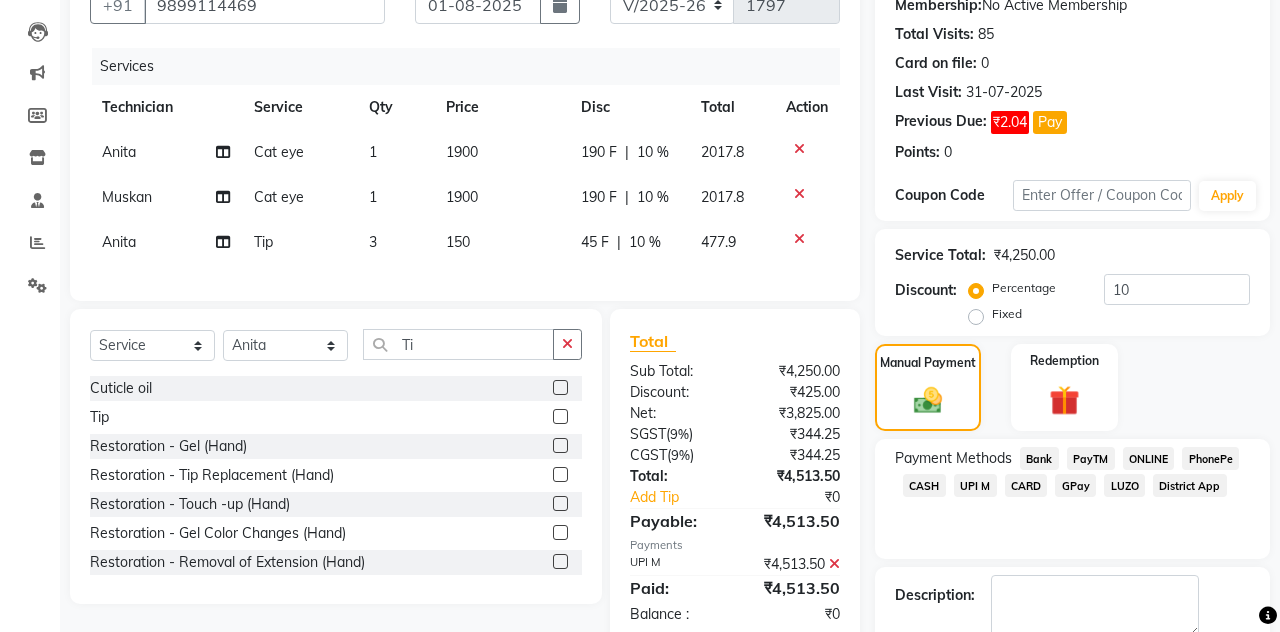 scroll, scrollTop: 310, scrollLeft: 0, axis: vertical 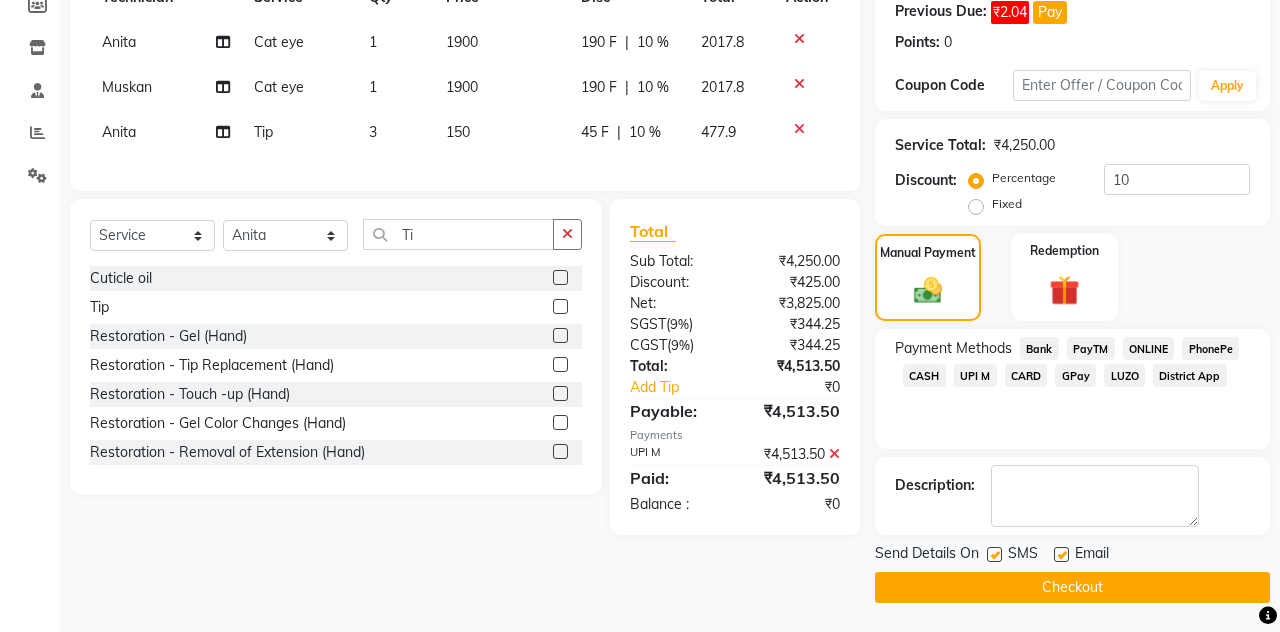 click on "Checkout" 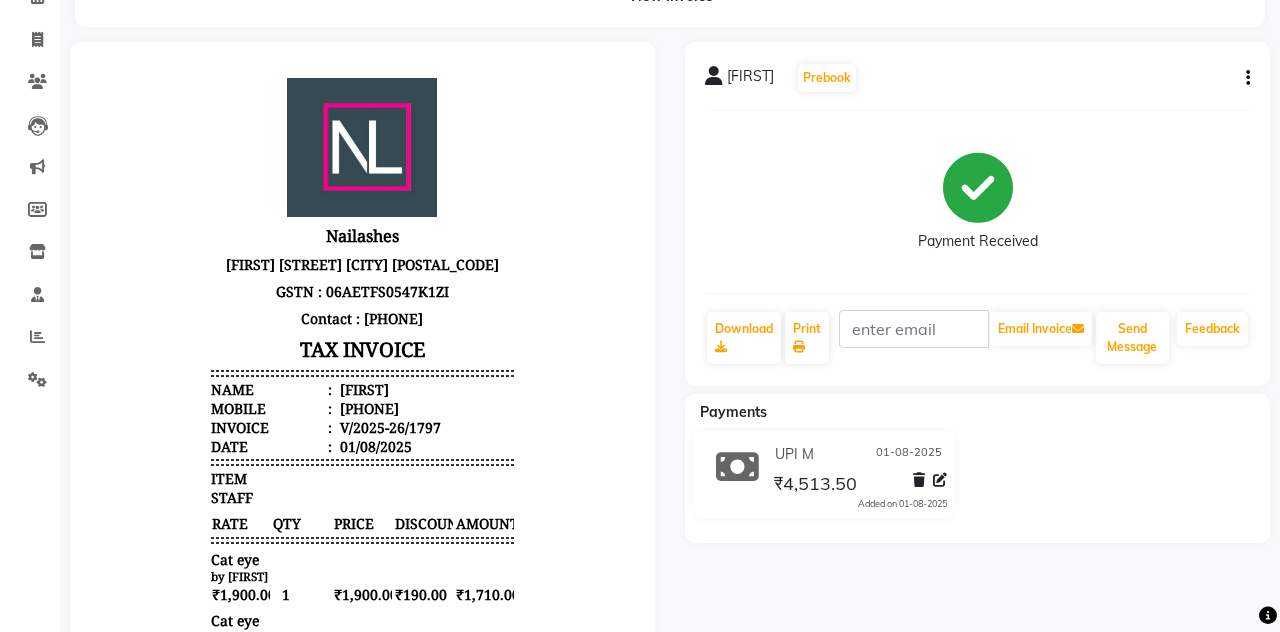 scroll, scrollTop: 0, scrollLeft: 0, axis: both 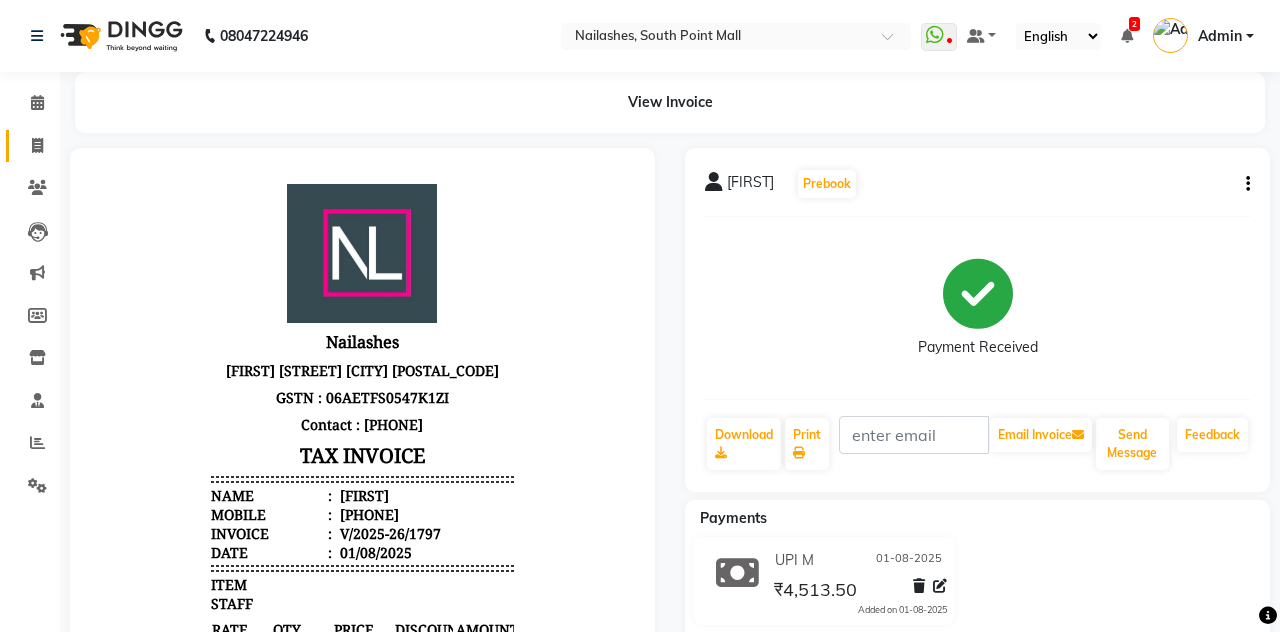 click 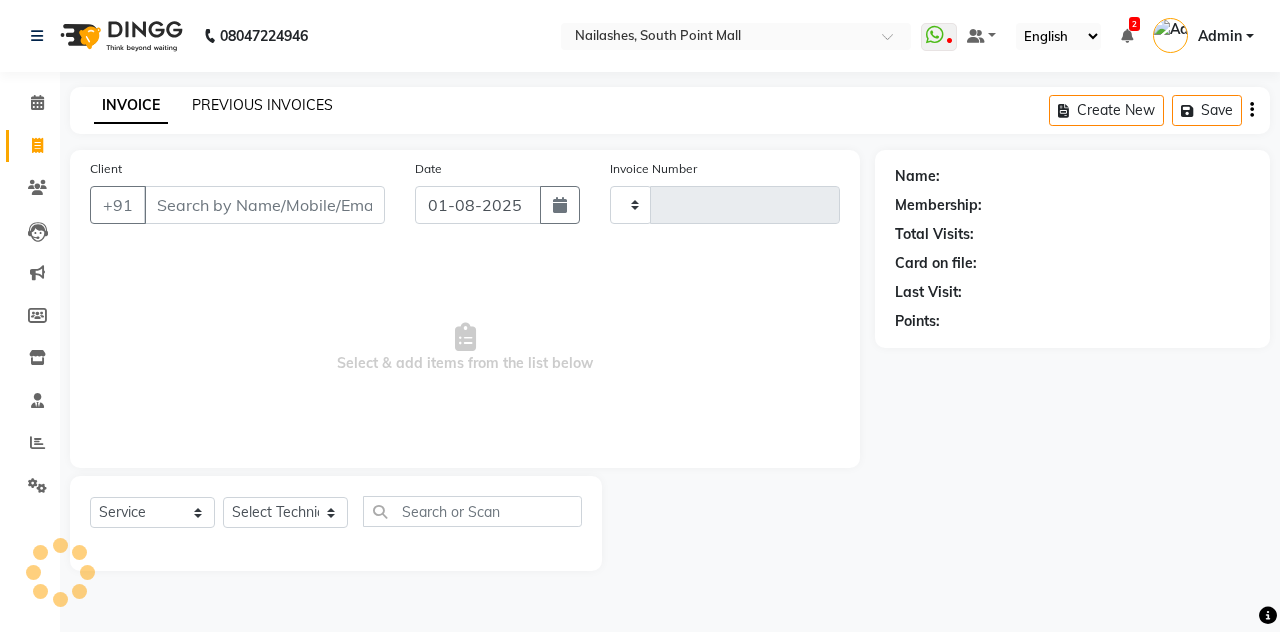 click on "PREVIOUS INVOICES" 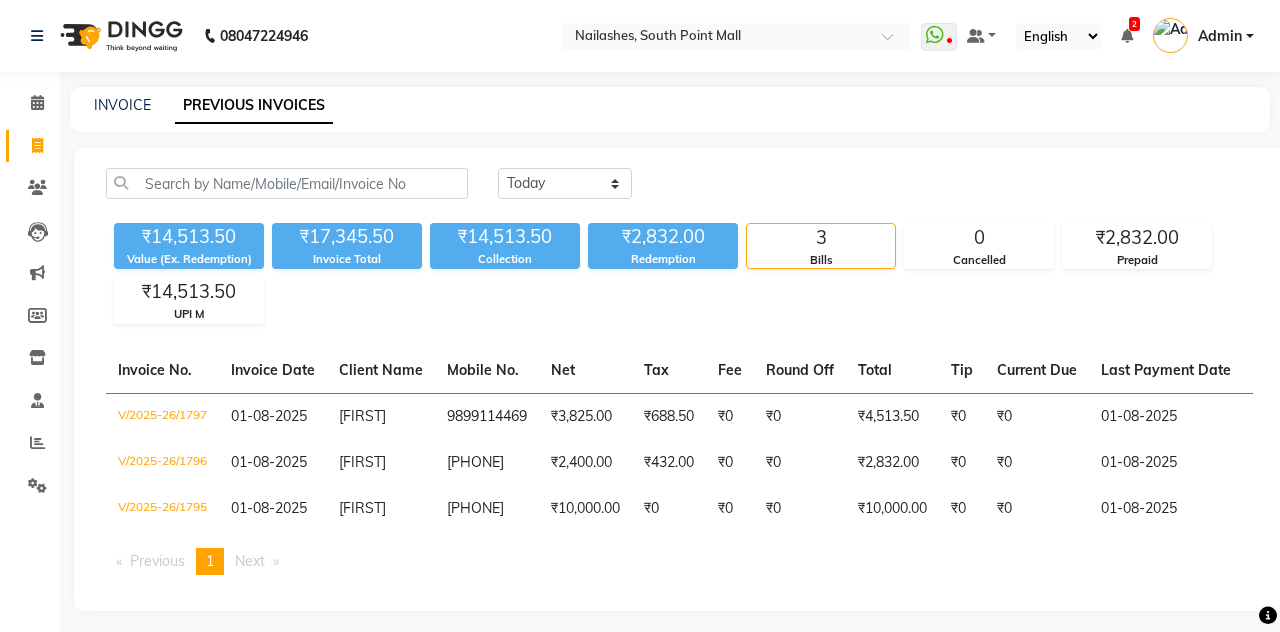 scroll, scrollTop: 0, scrollLeft: 0, axis: both 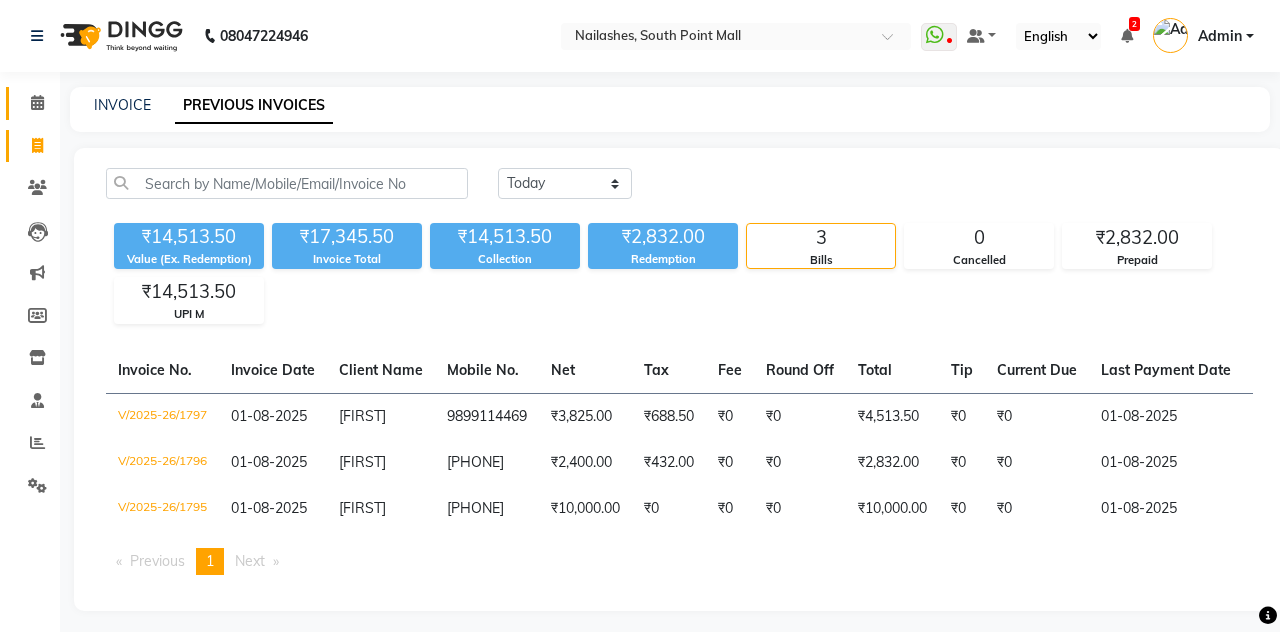 click on "Calendar" 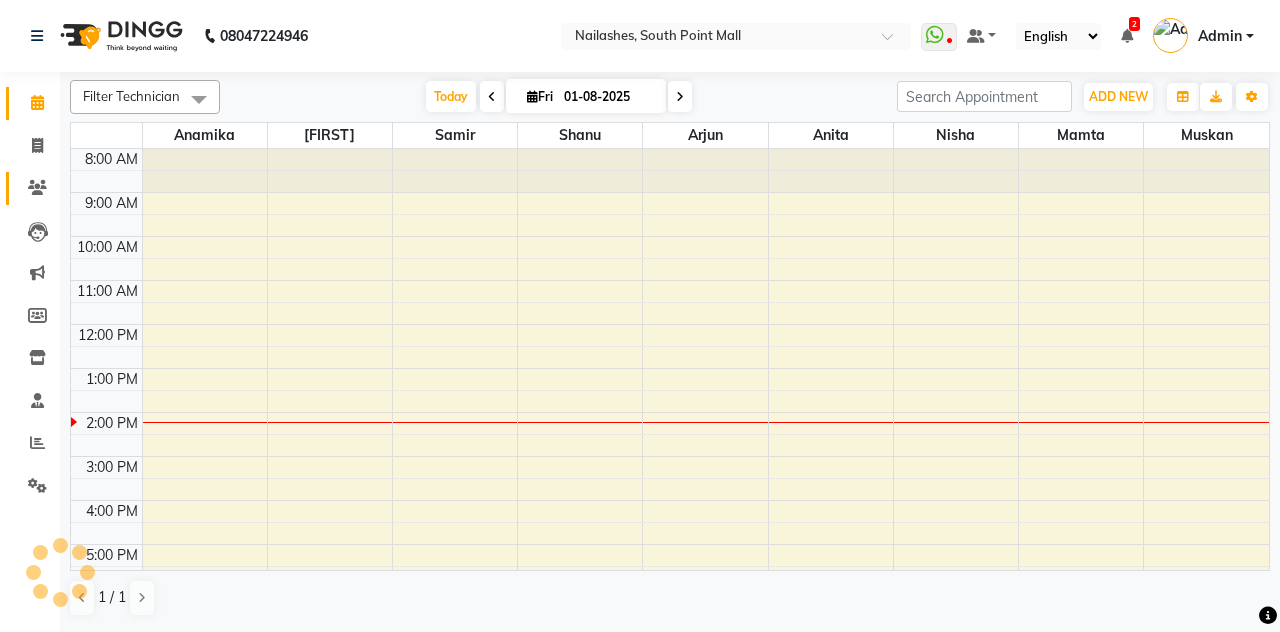click 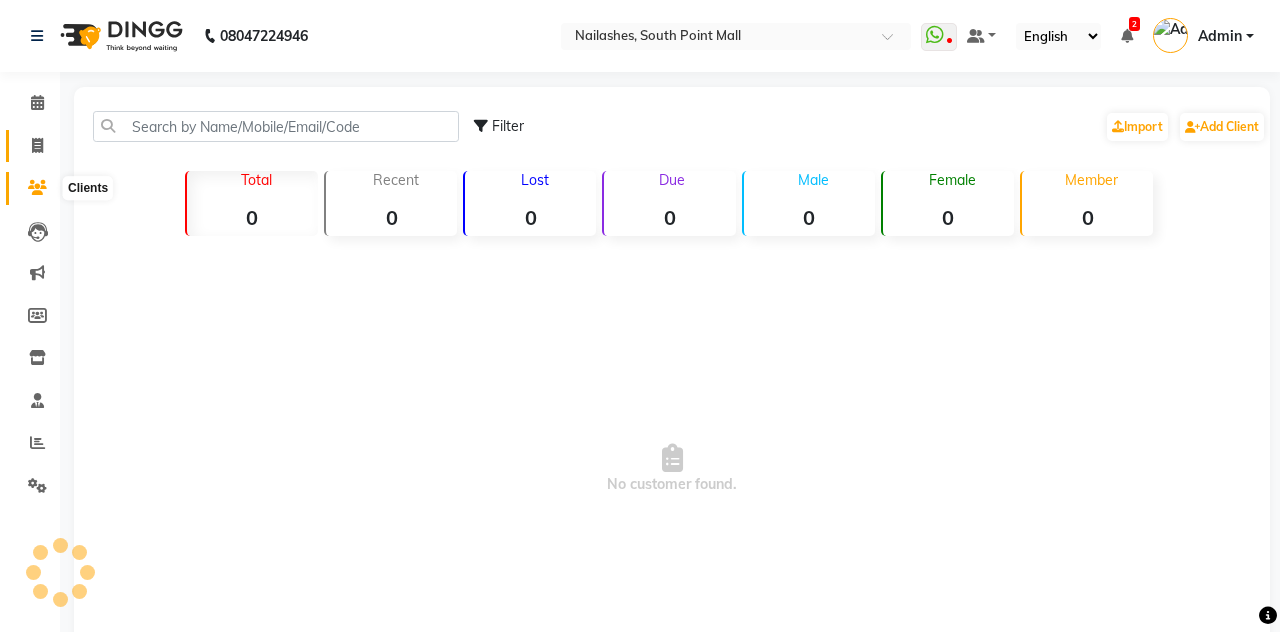 click 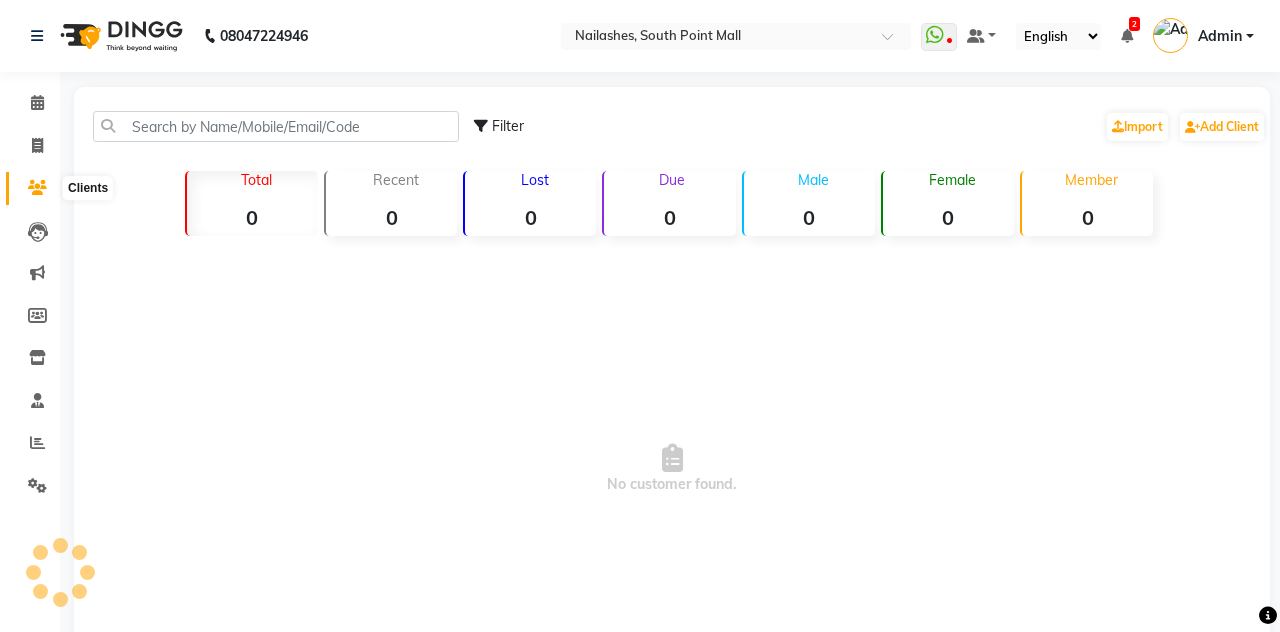 select on "service" 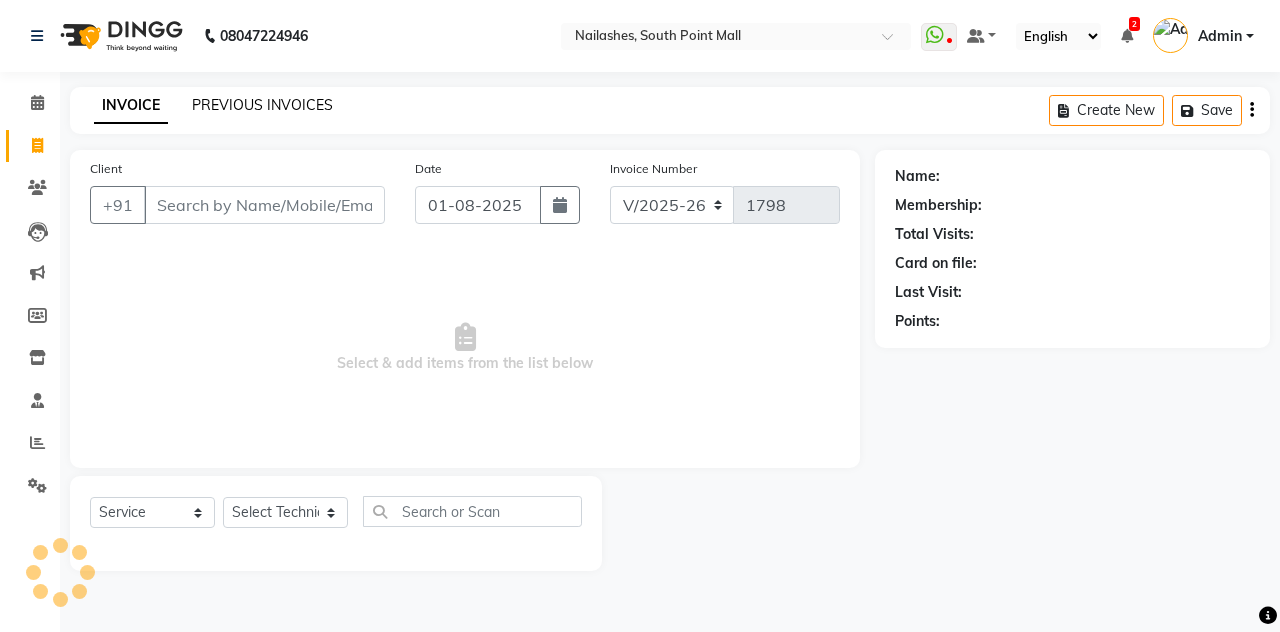 click on "PREVIOUS INVOICES" 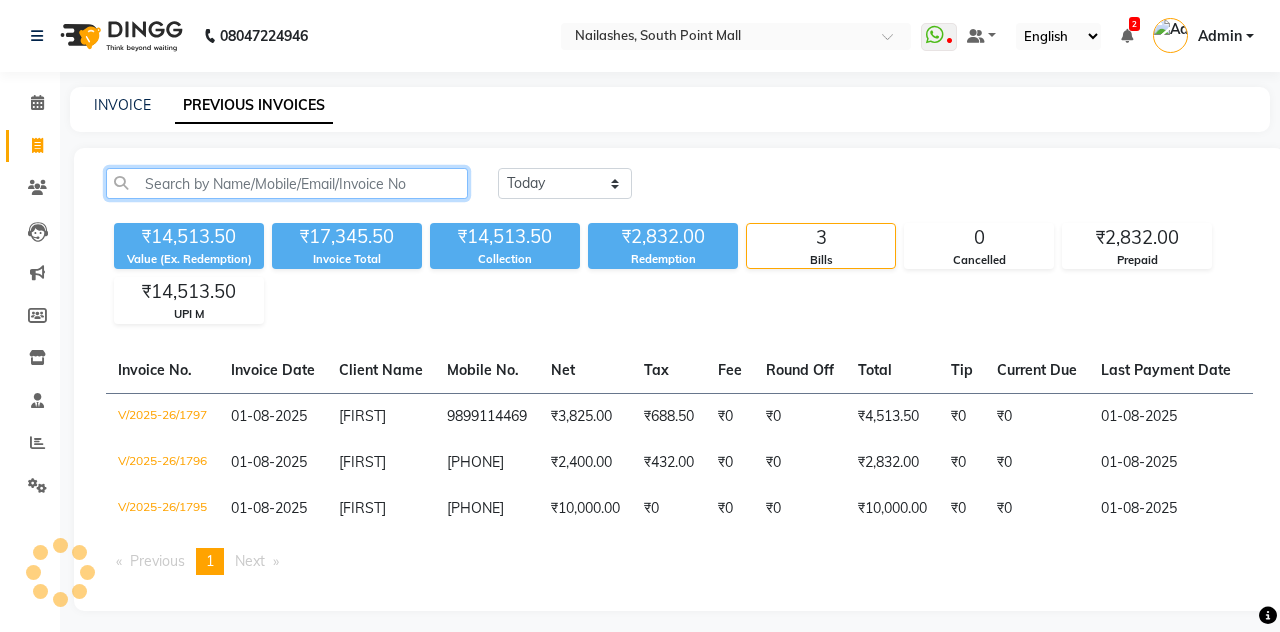 click 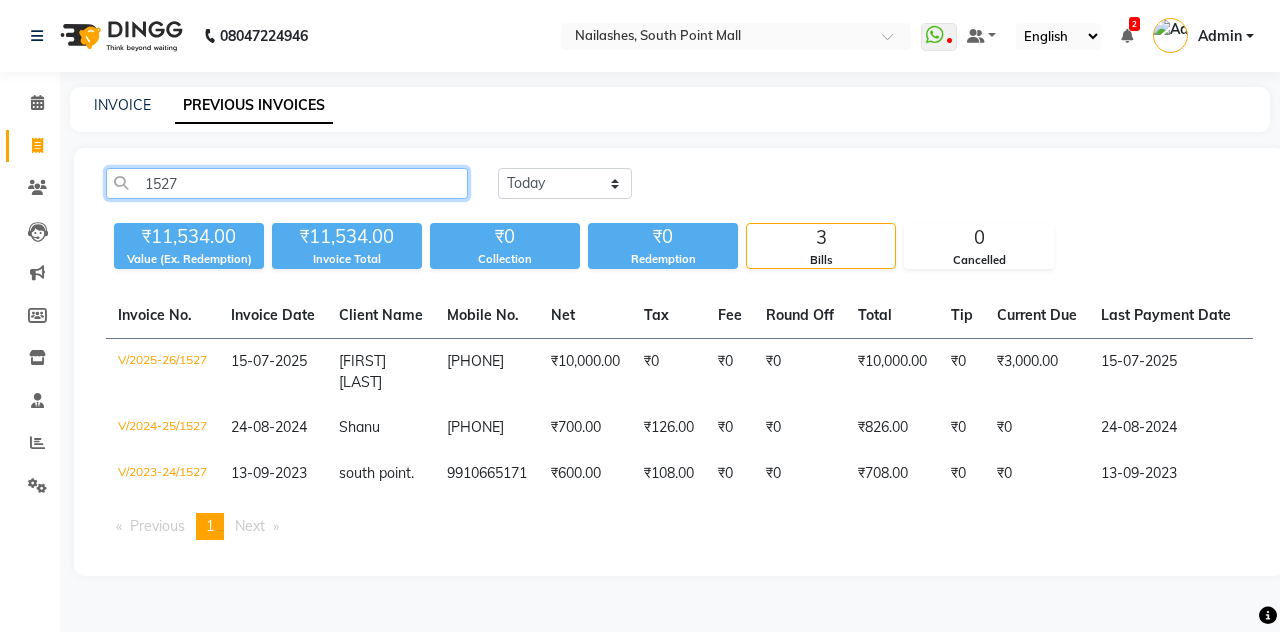 click on "1527" 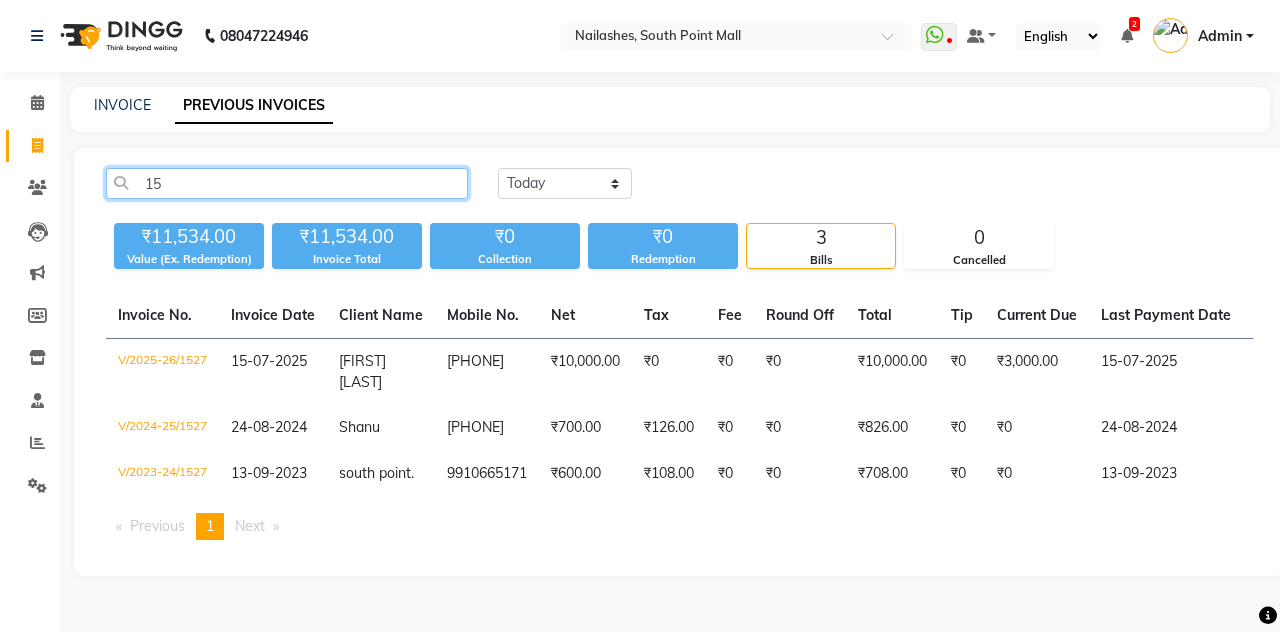 type on "1" 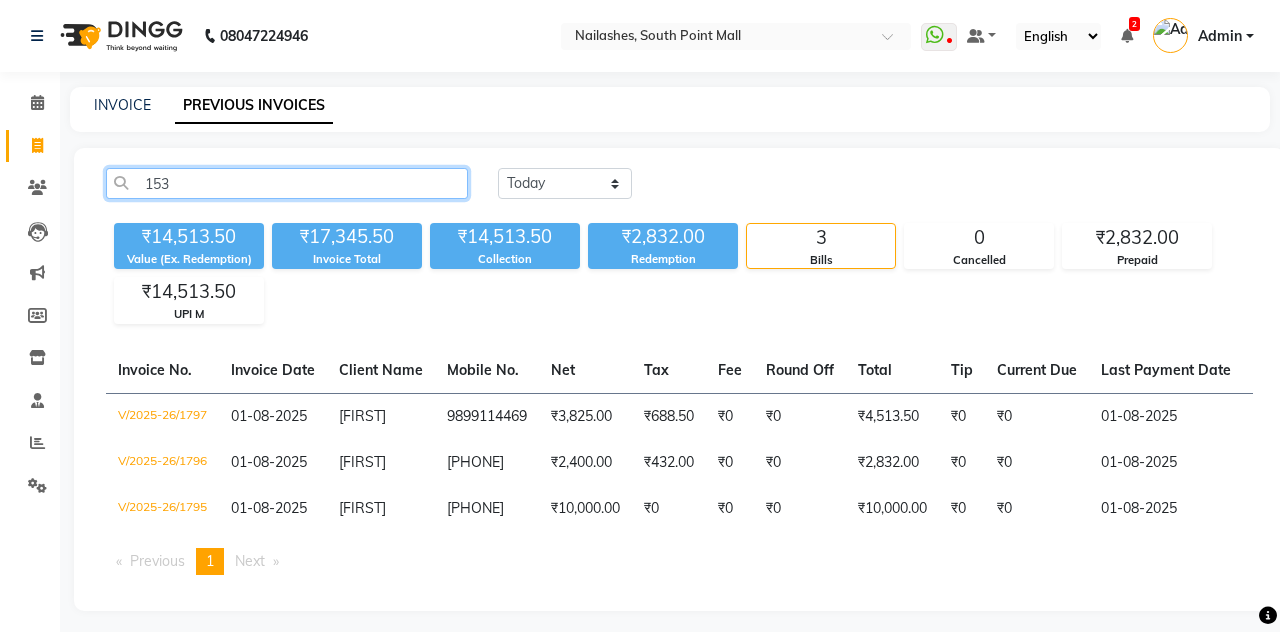 type on "1535" 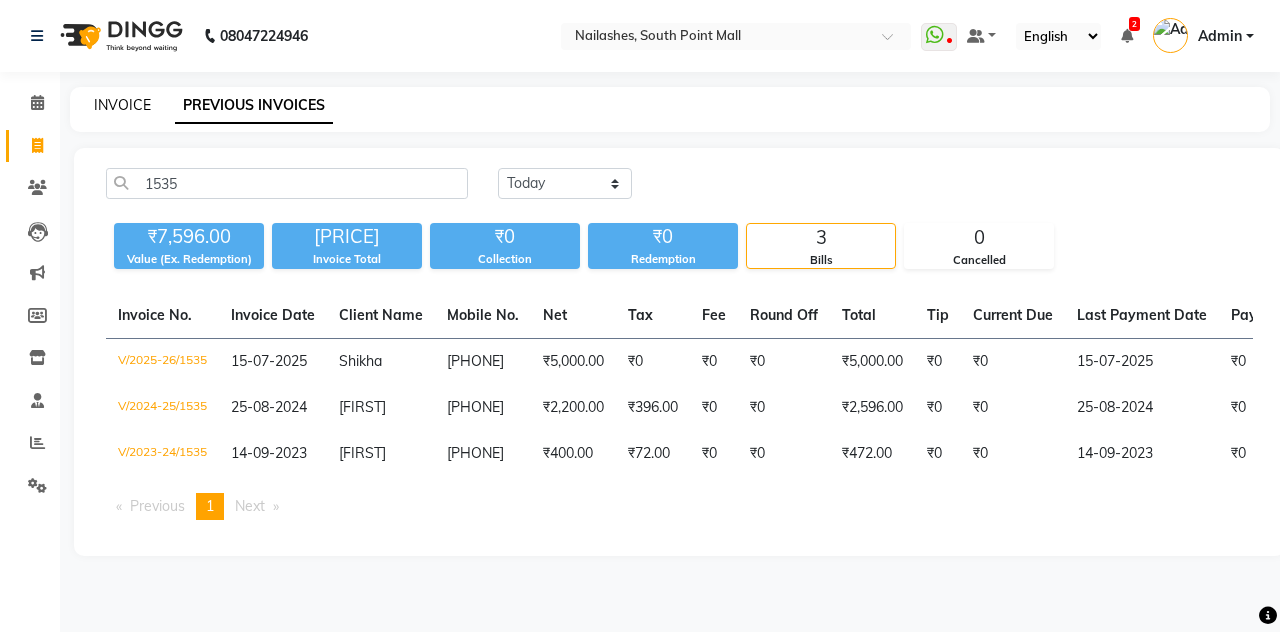 click on "INVOICE" 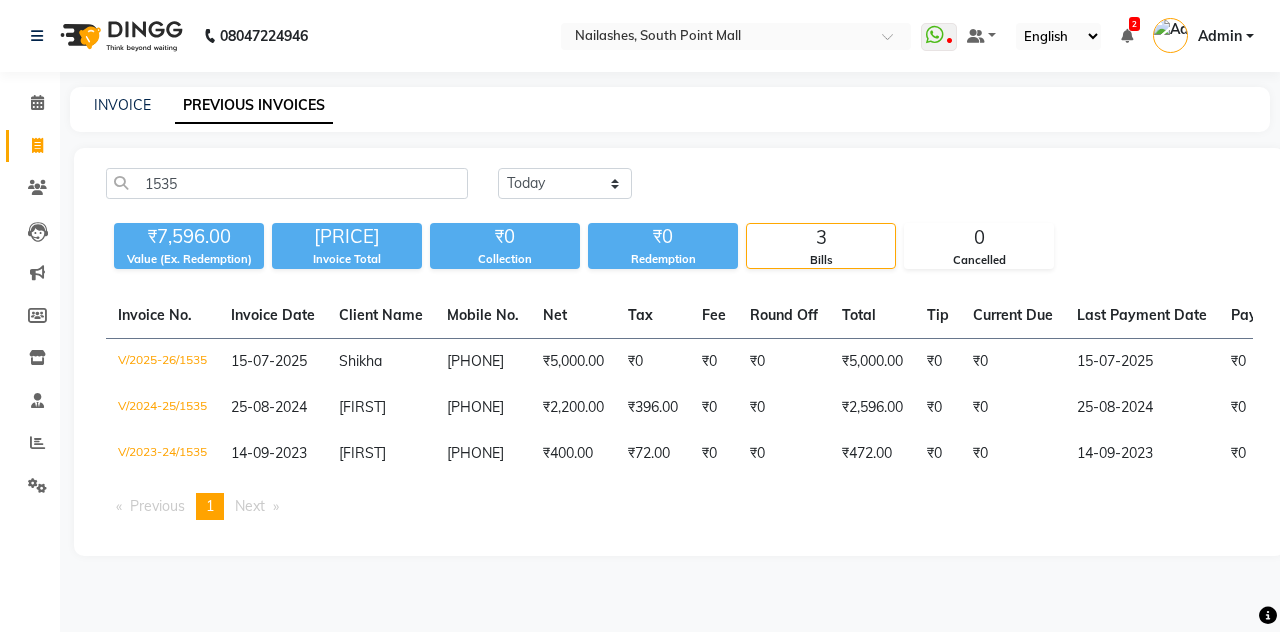 select on "service" 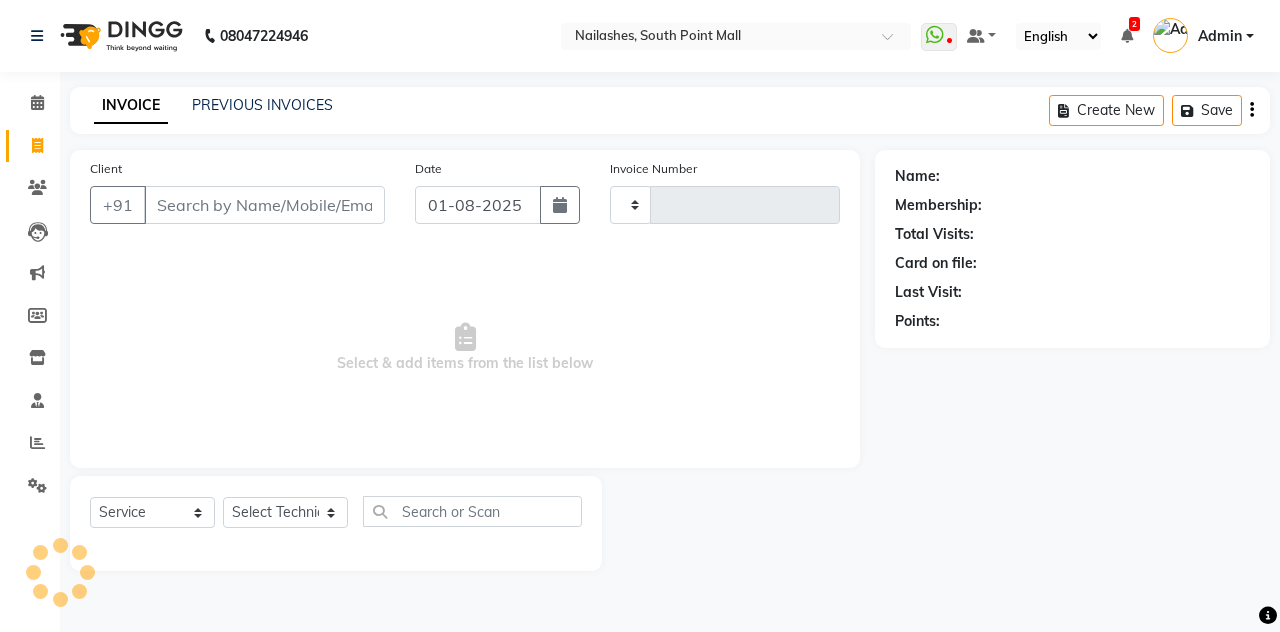 type on "1798" 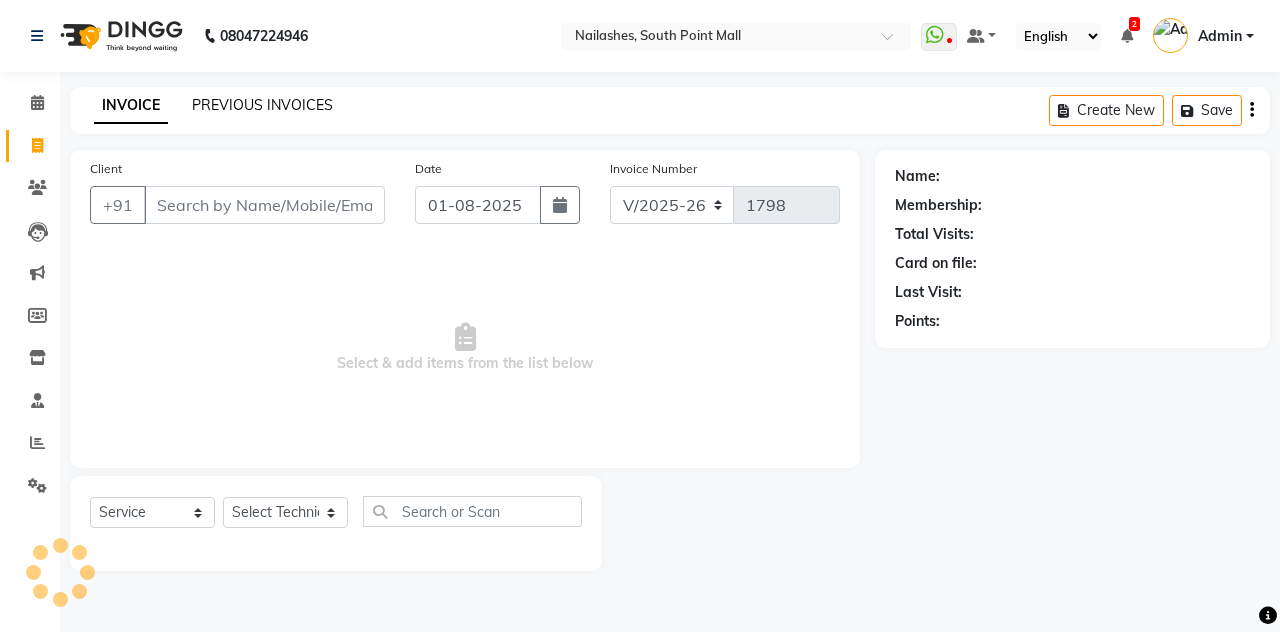 click on "PREVIOUS INVOICES" 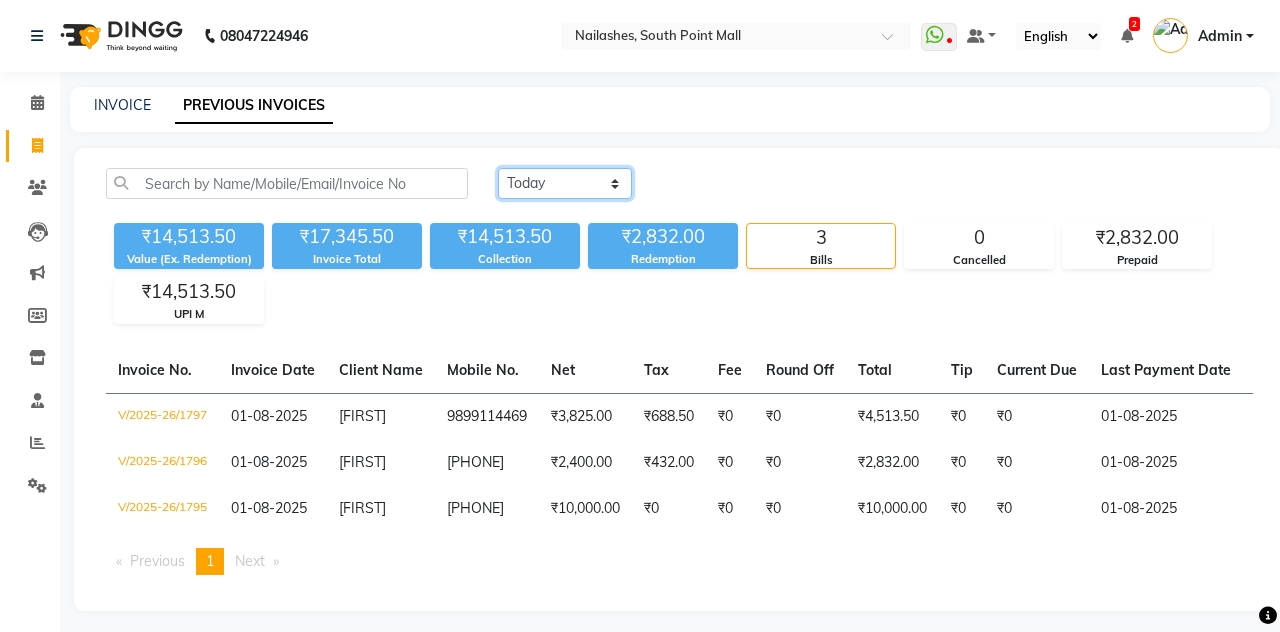click on "Today Yesterday Custom Range" 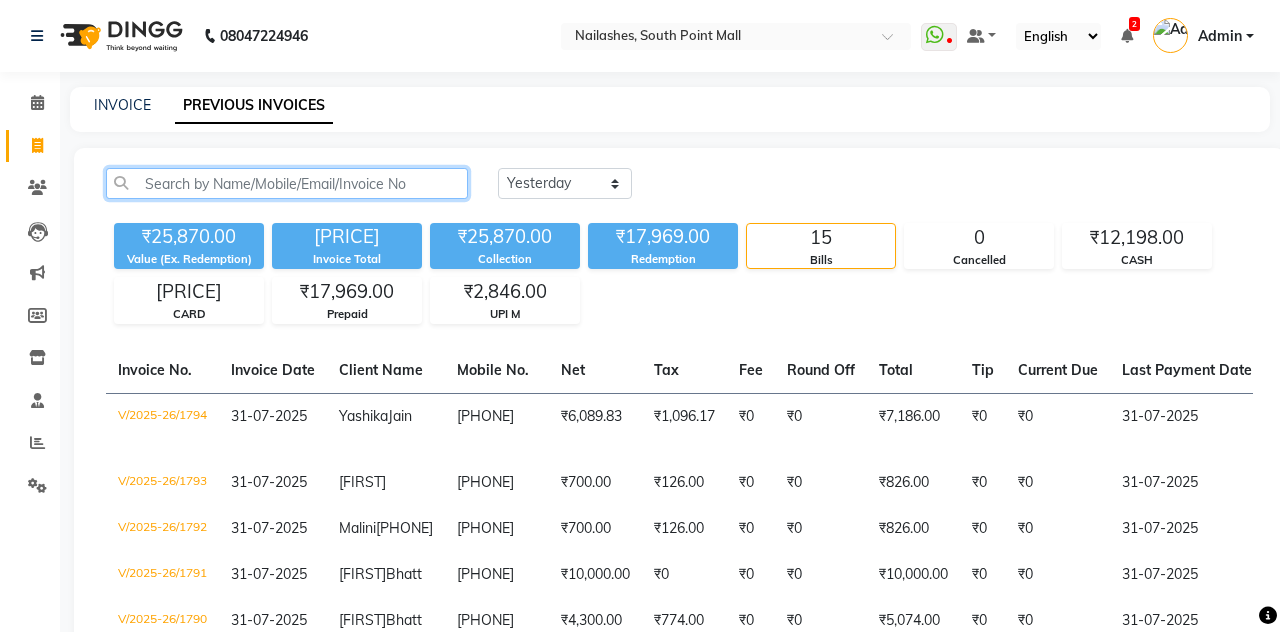click 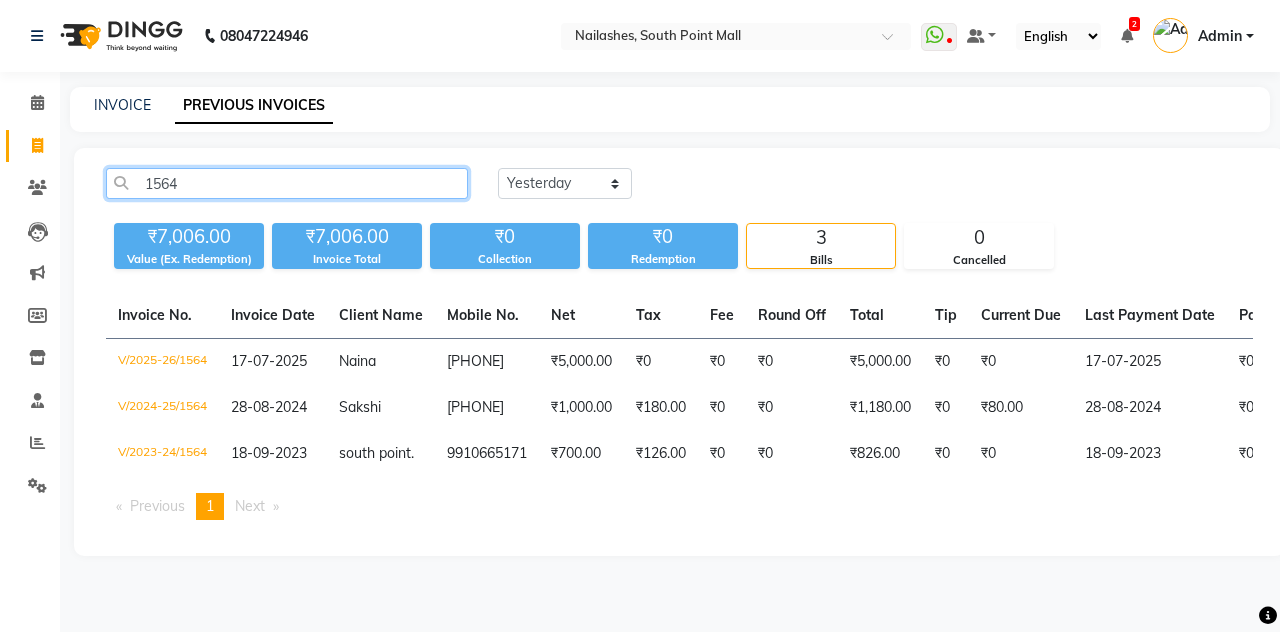 click on "1564" 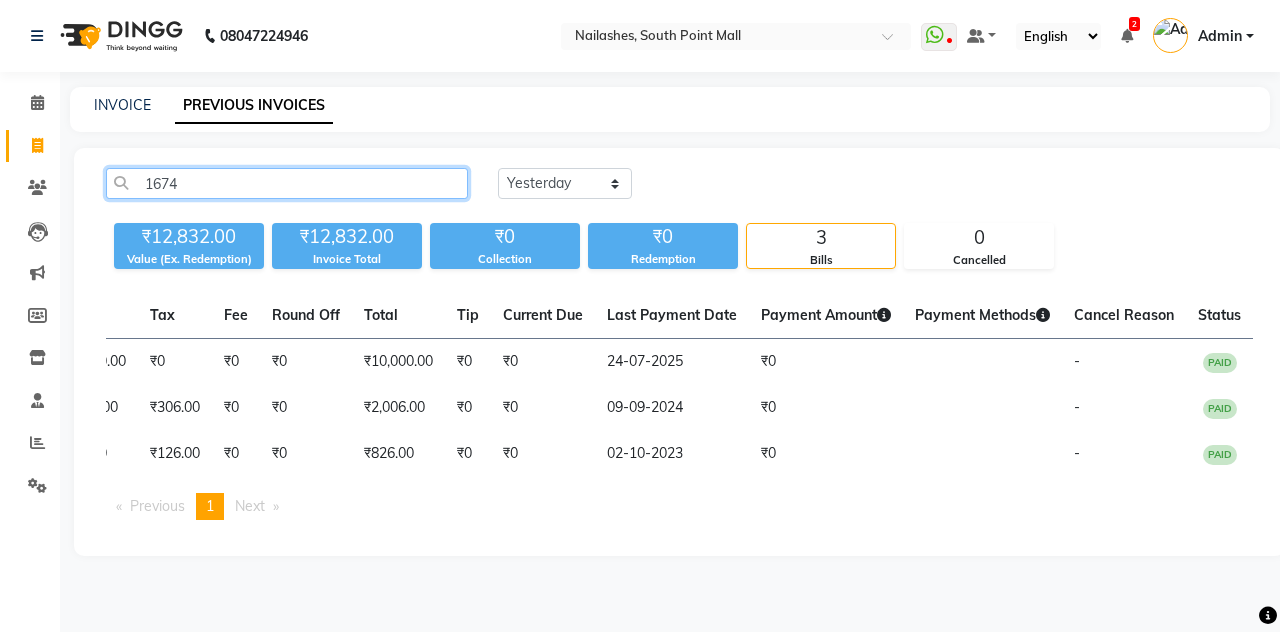 scroll, scrollTop: 0, scrollLeft: 0, axis: both 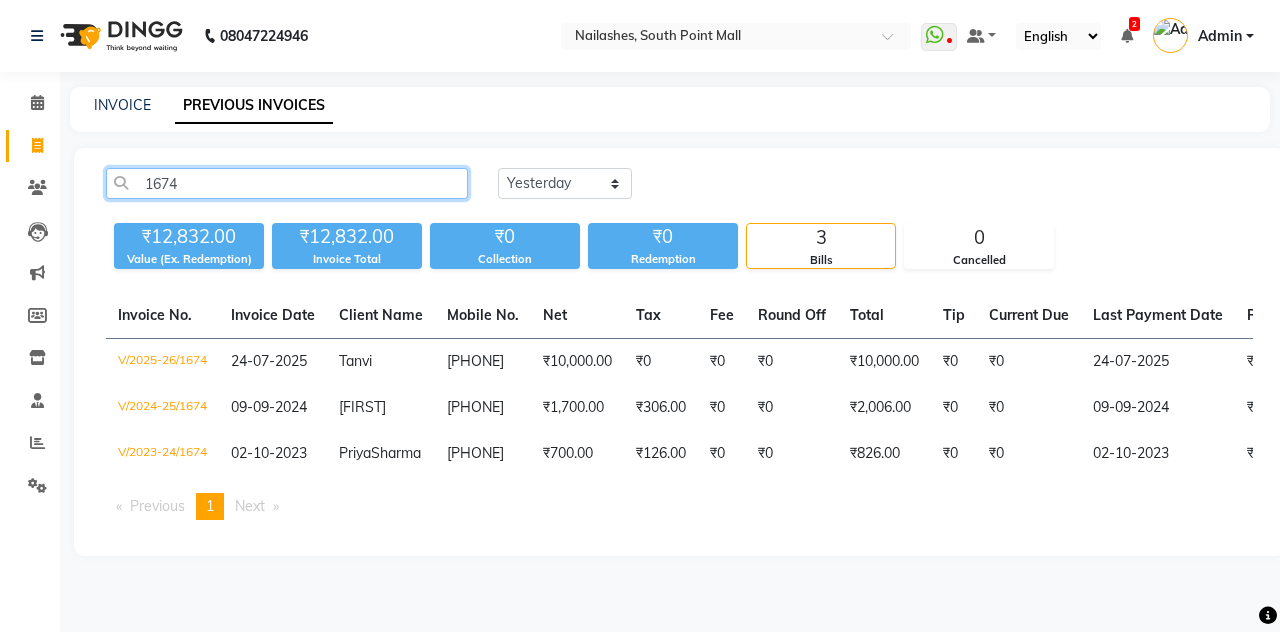 click on "1674" 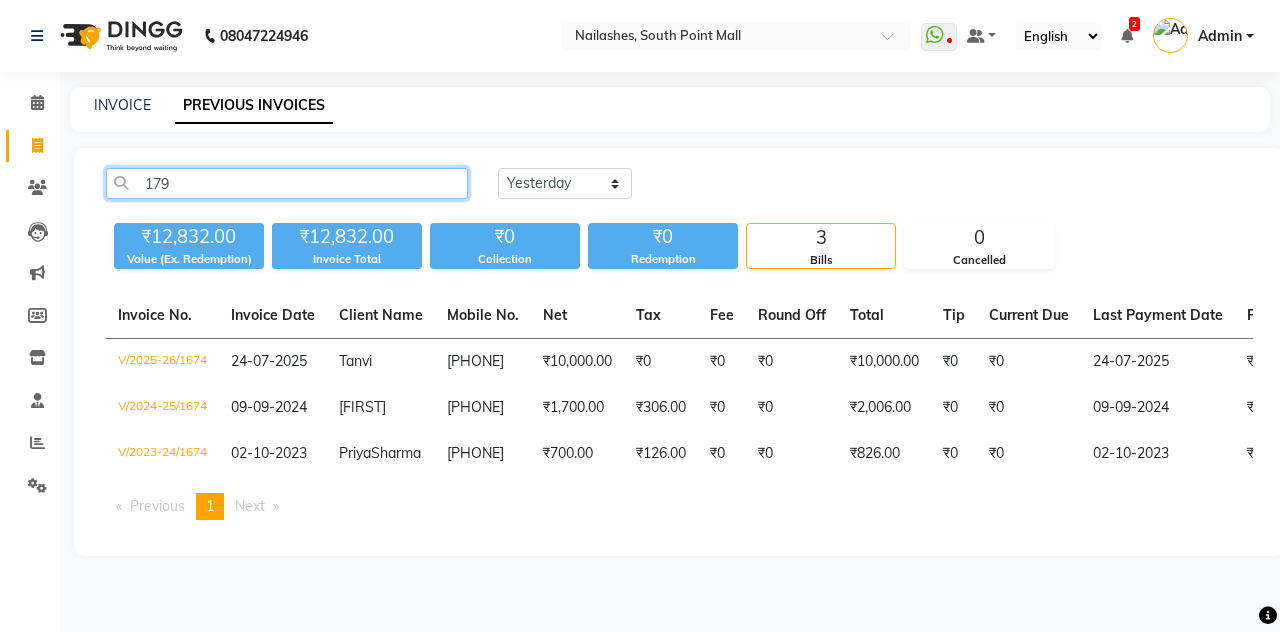type on "1791" 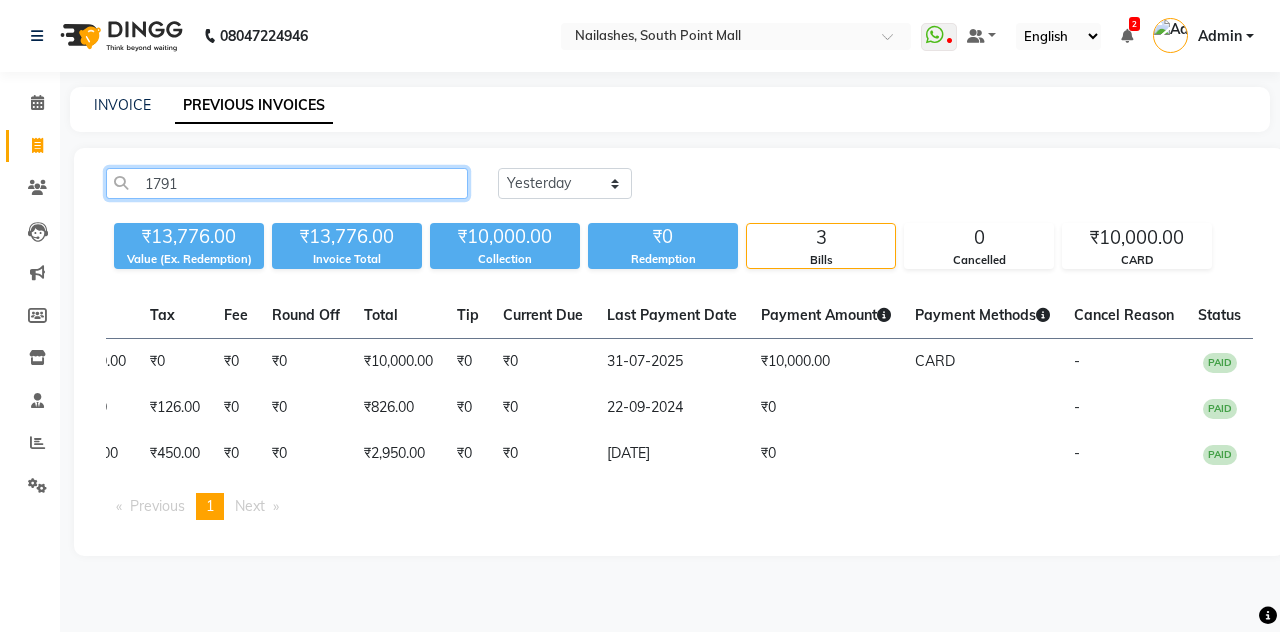 scroll, scrollTop: 0, scrollLeft: 0, axis: both 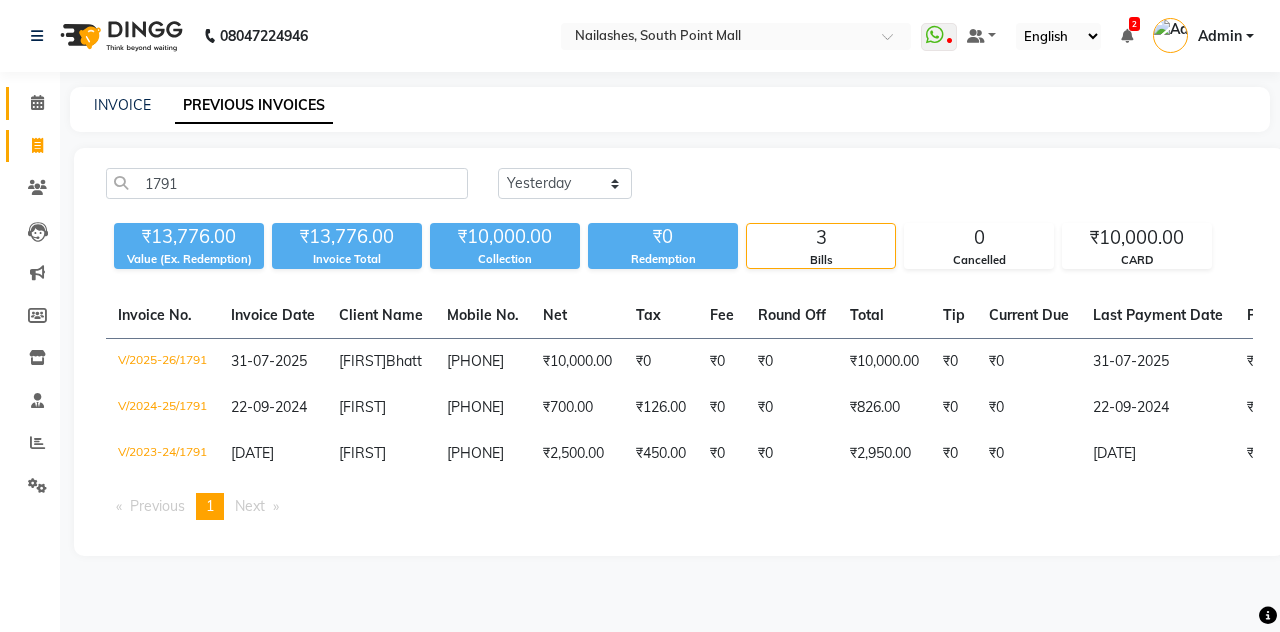 click 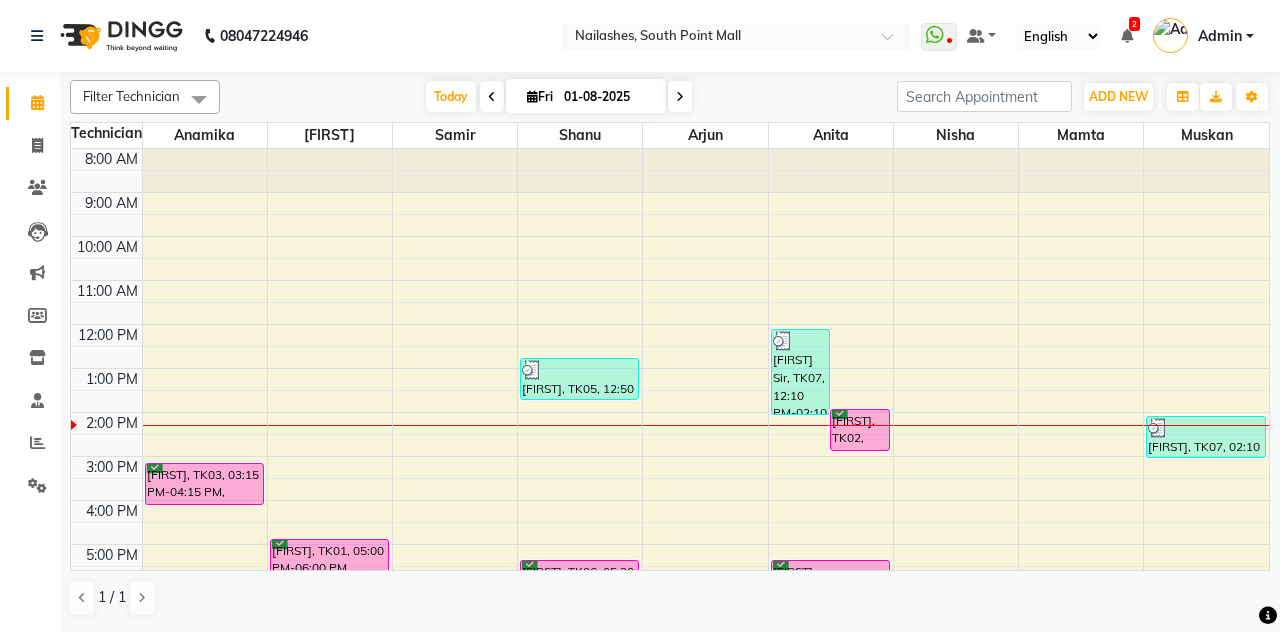 scroll, scrollTop: 0, scrollLeft: 0, axis: both 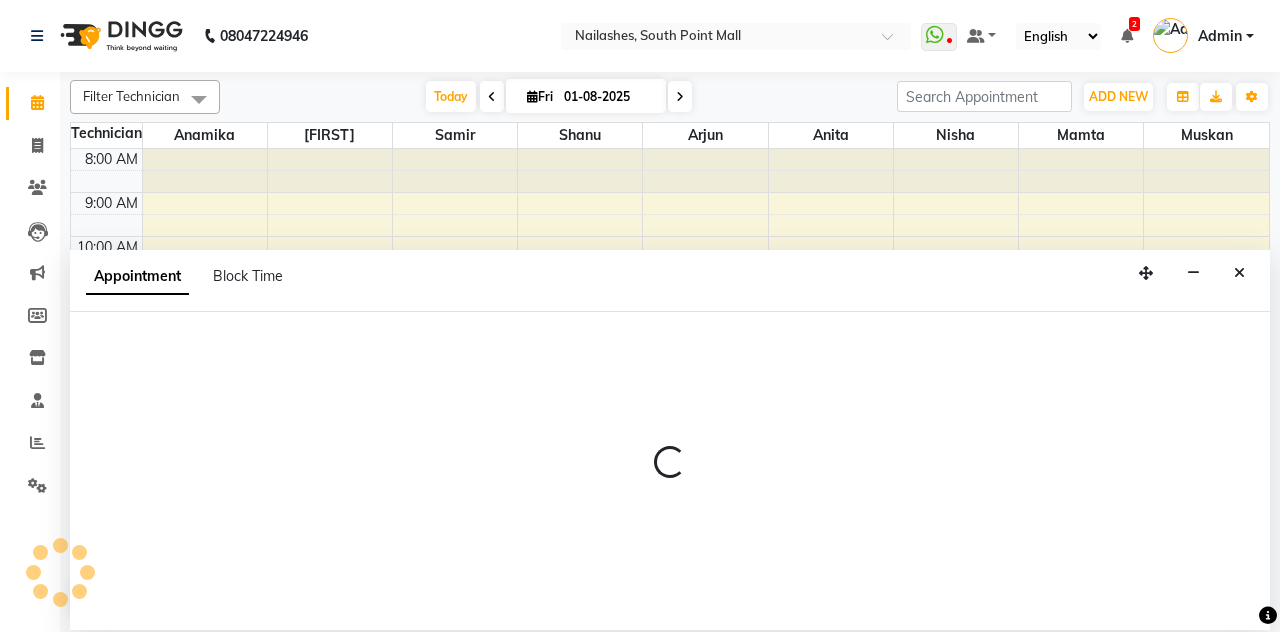 select on "19580" 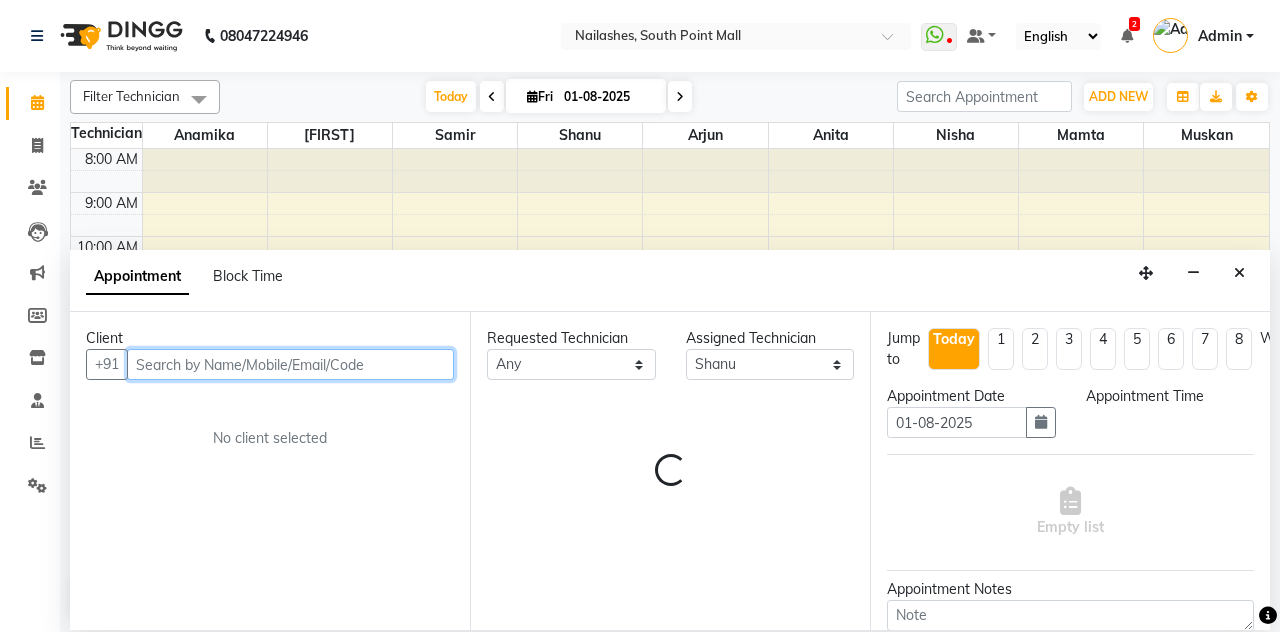 select on "690" 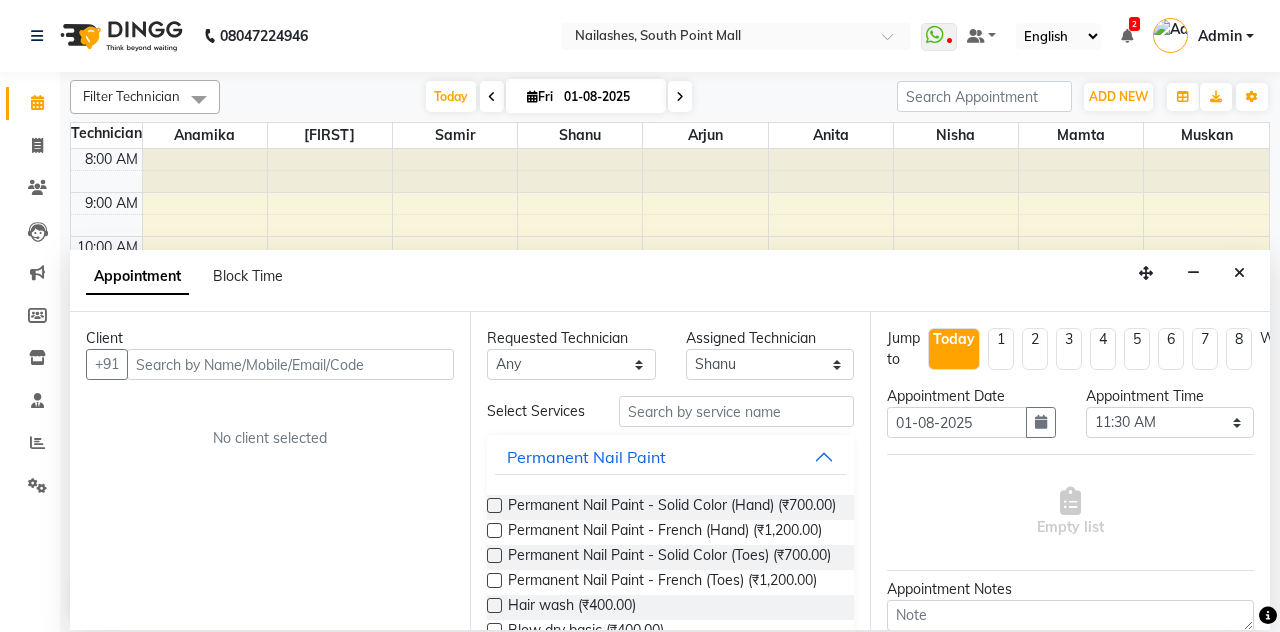 click at bounding box center (1239, 273) 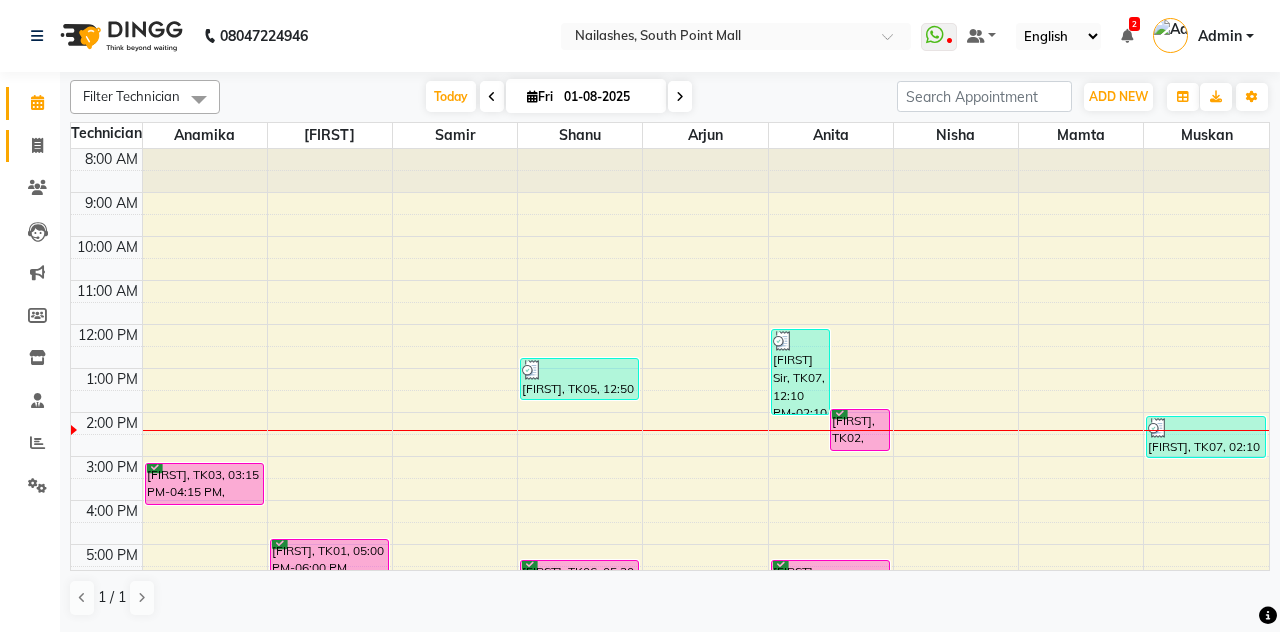 click on "Invoice" 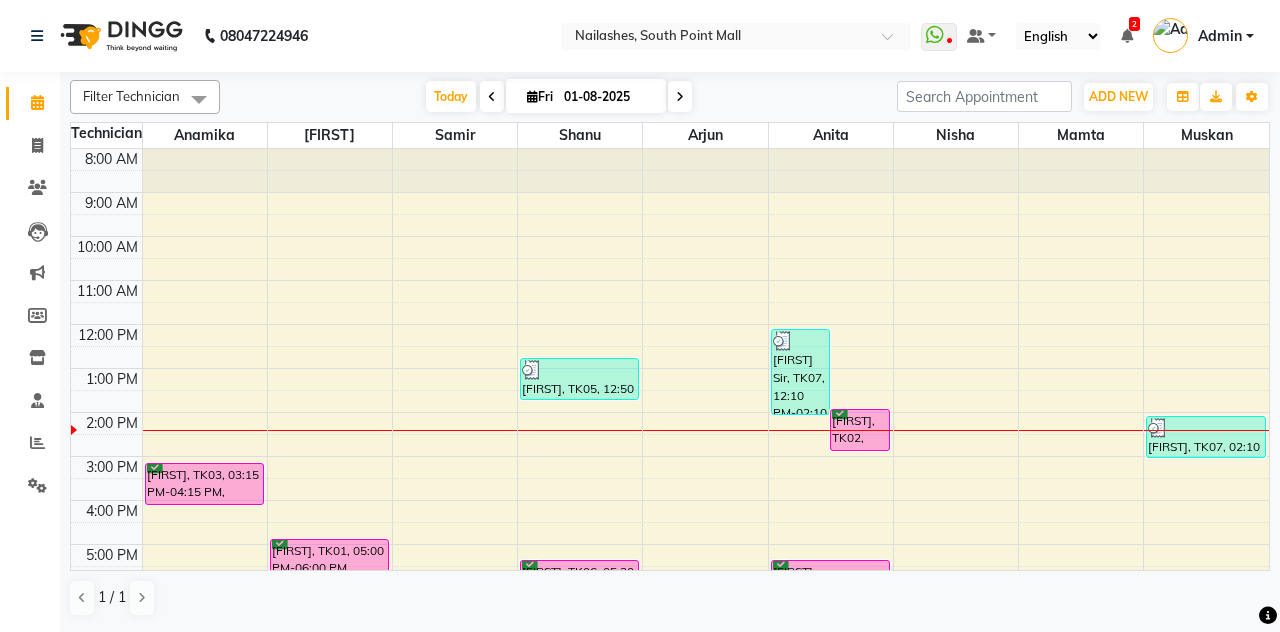 select on "service" 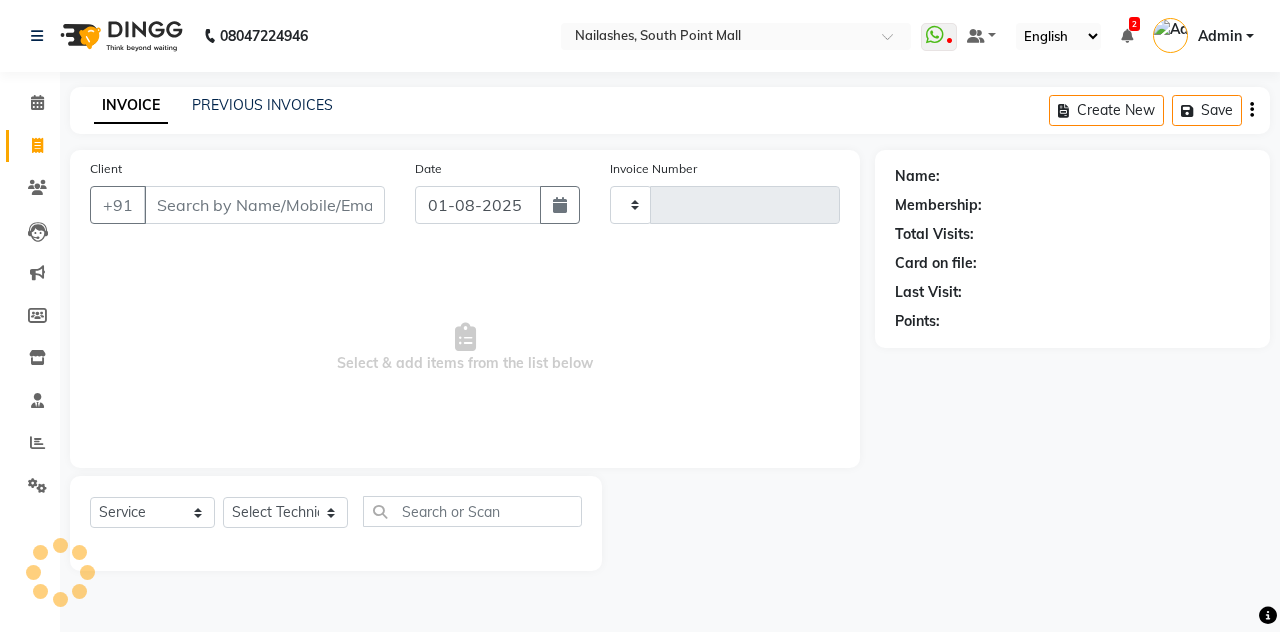 type on "1798" 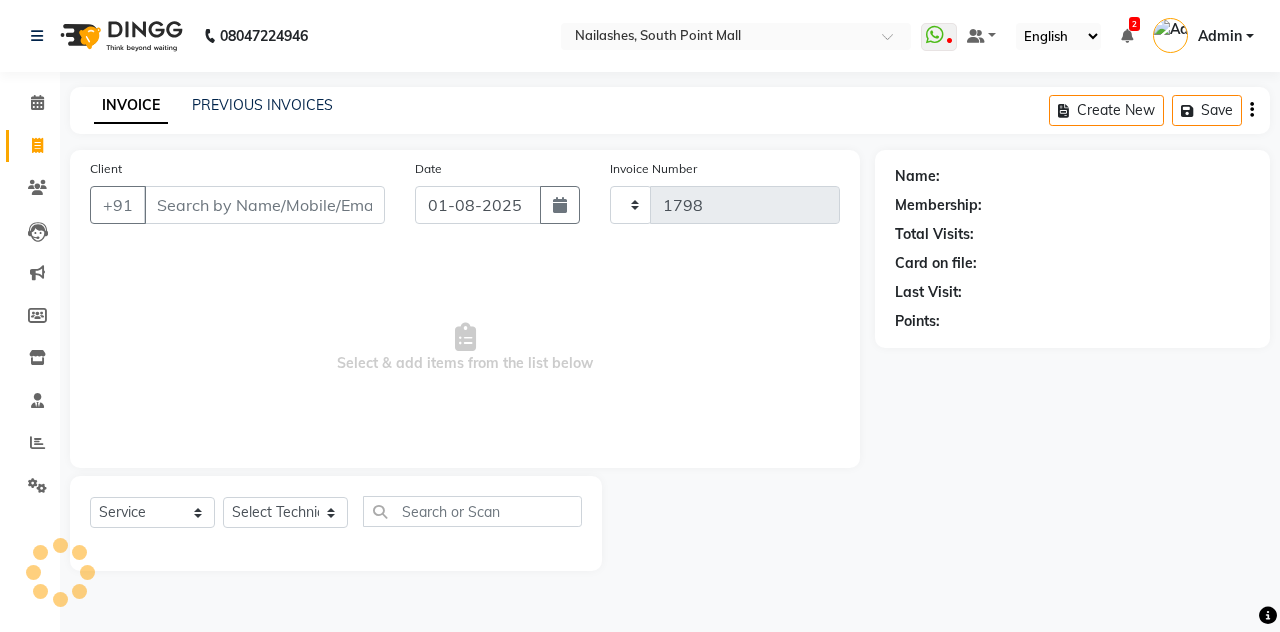 select on "3926" 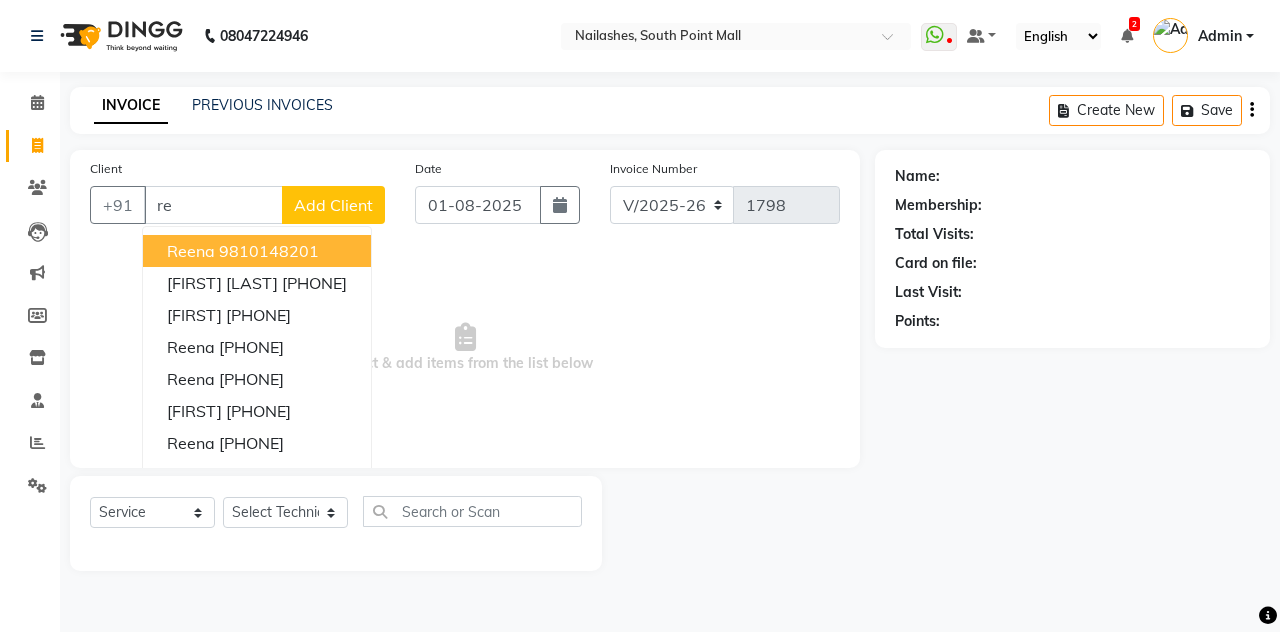 type on "r" 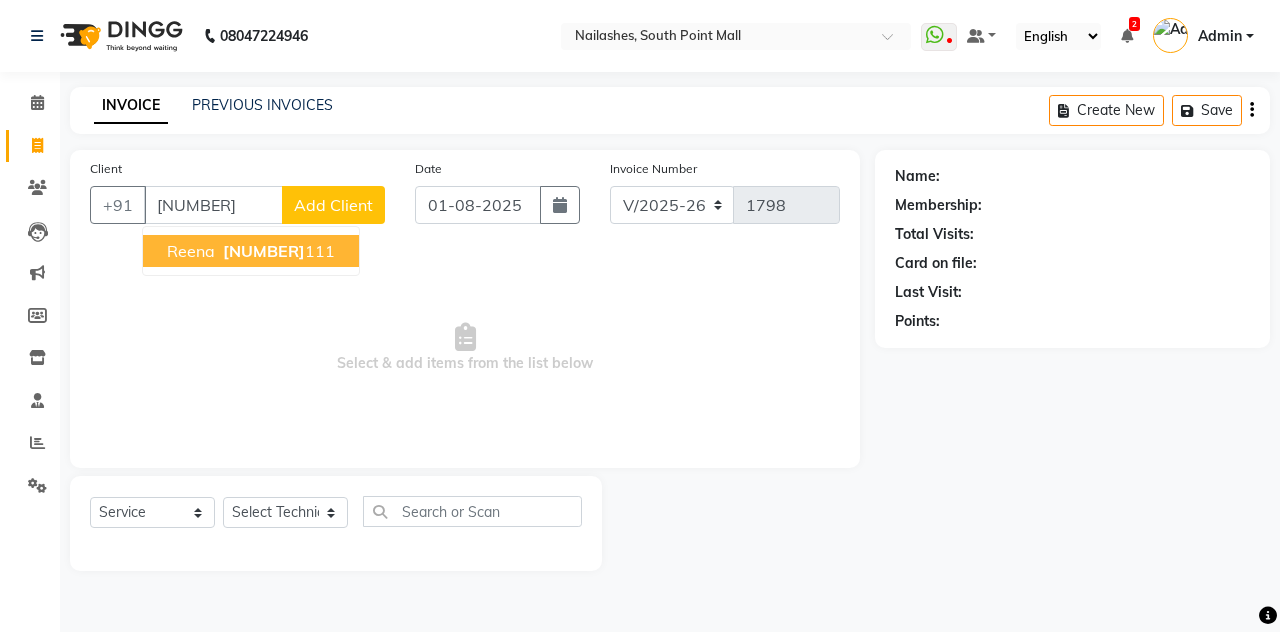 click on "[FIRST] [PHONE] [NUMBER]" at bounding box center [251, 251] 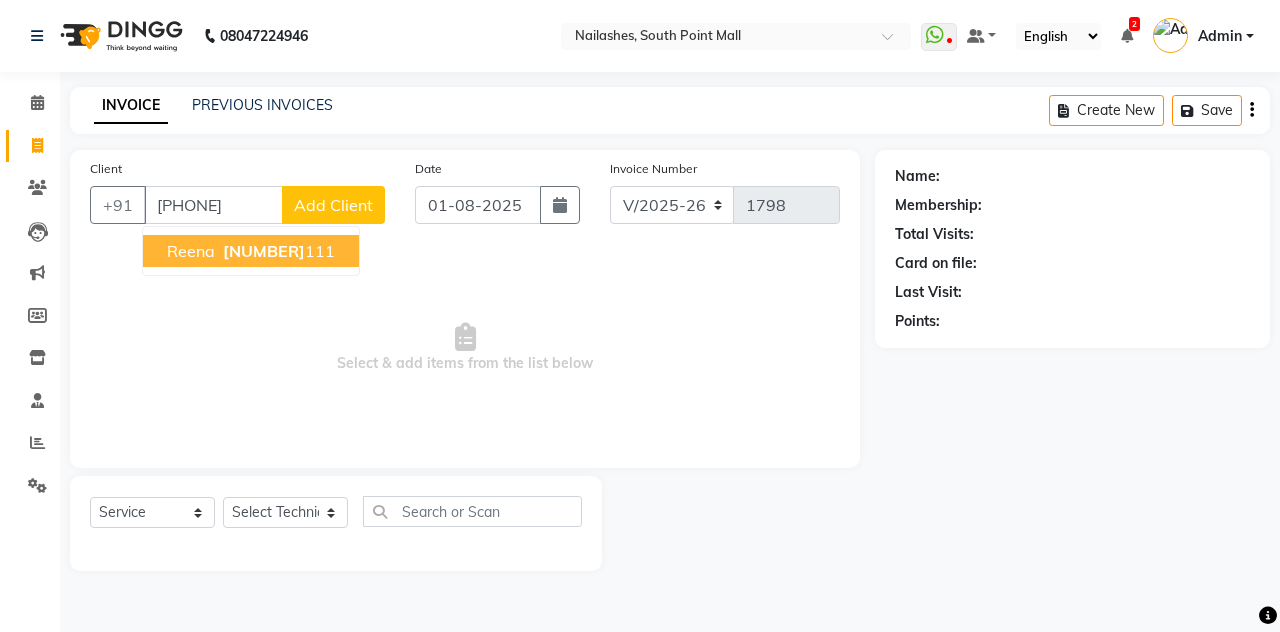 type on "[PHONE]" 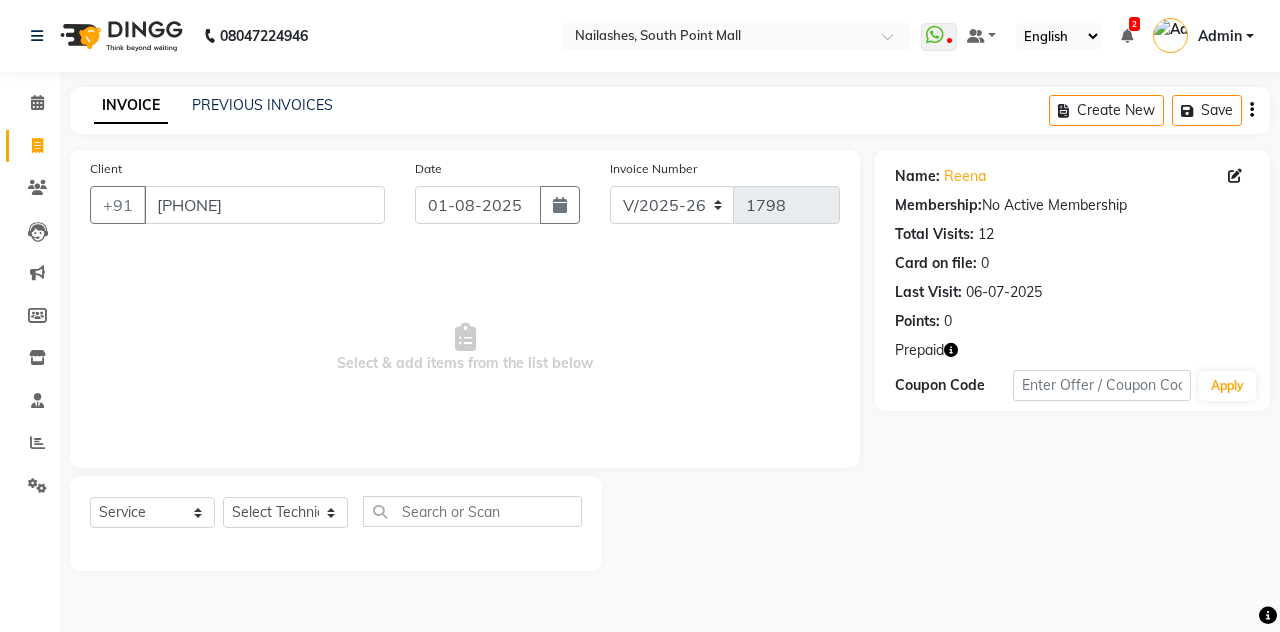 click 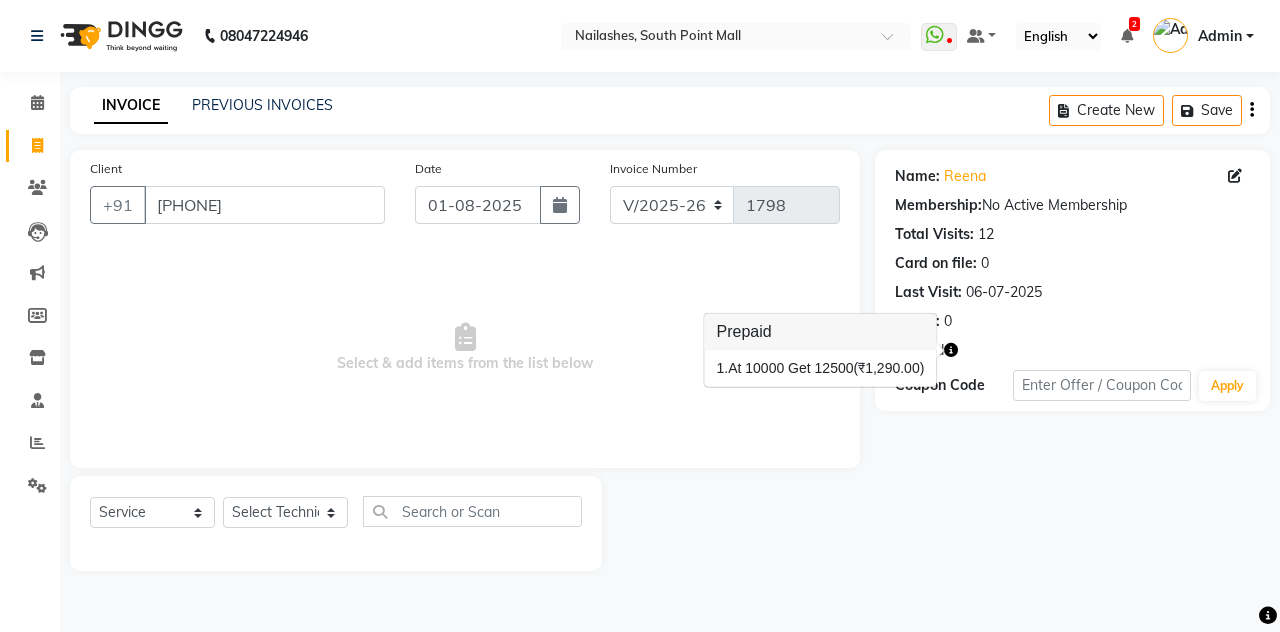 click on "Name: [FIRST] Membership: No Active Membership Total Visits: 12 Card on file: 0 Last Visit: [DATE] Points: 0 Prepaid Coupon Code Apply" 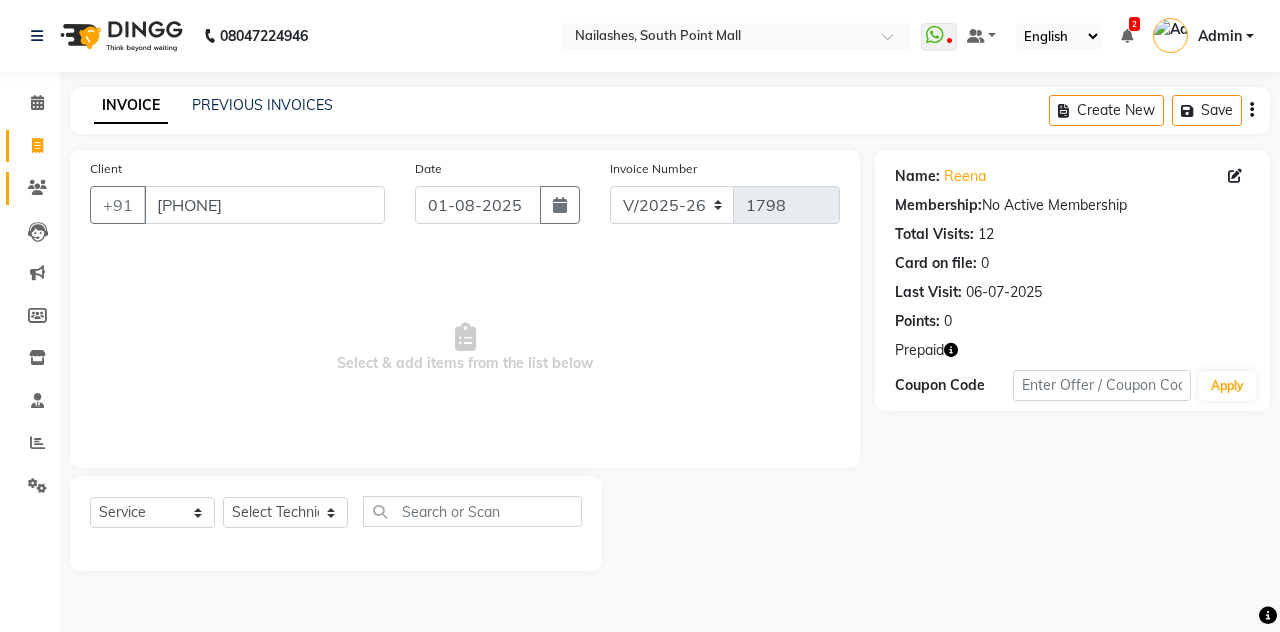 click on "Clients" 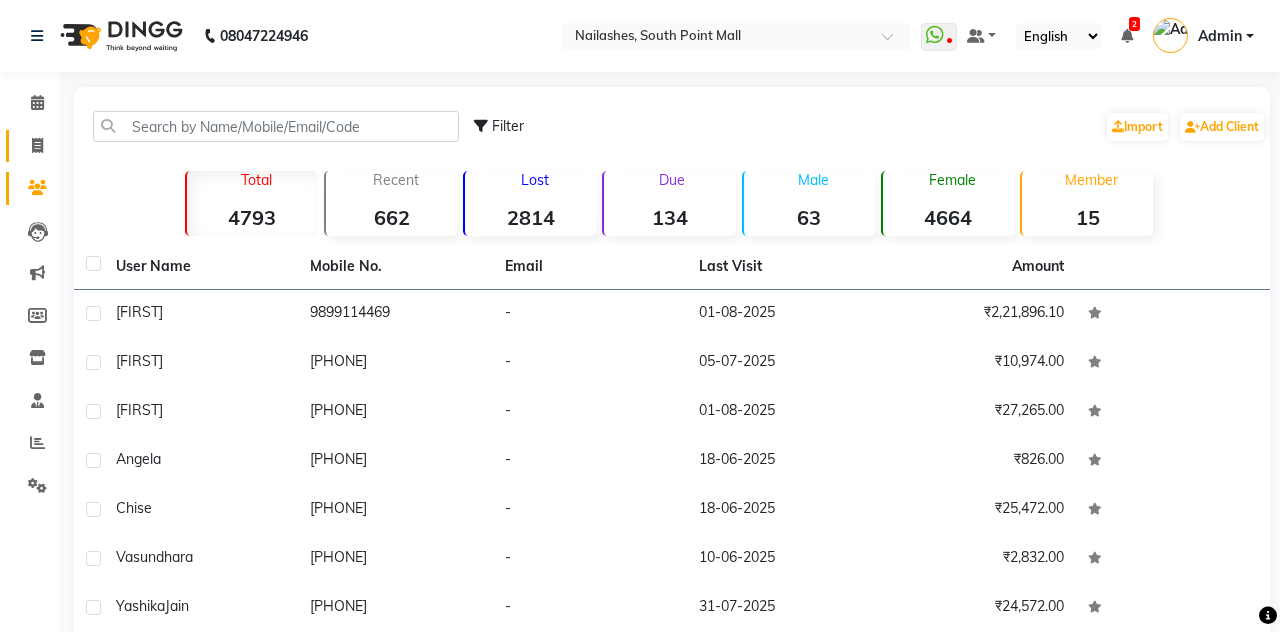 click 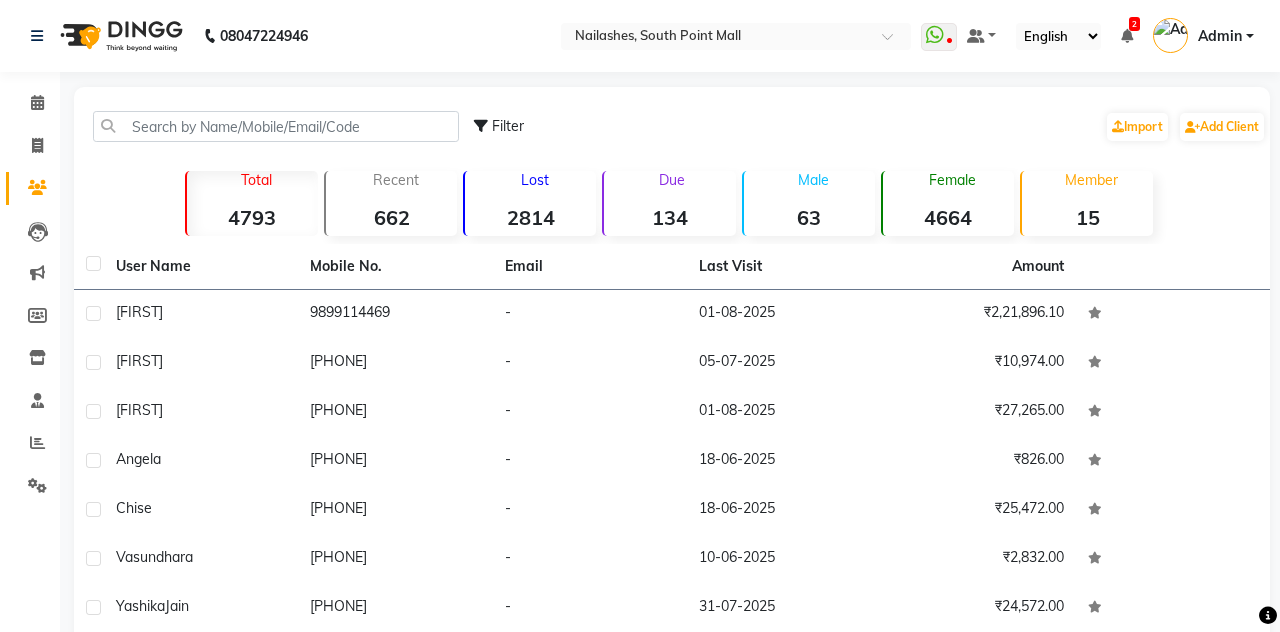 select on "service" 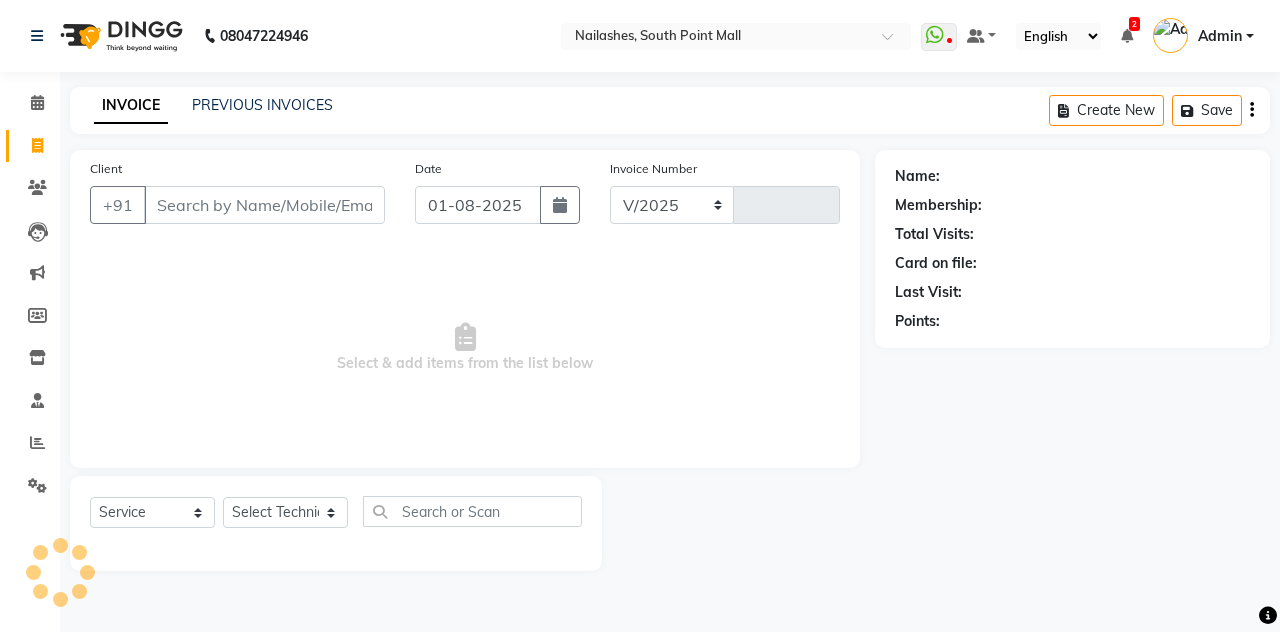 select on "3926" 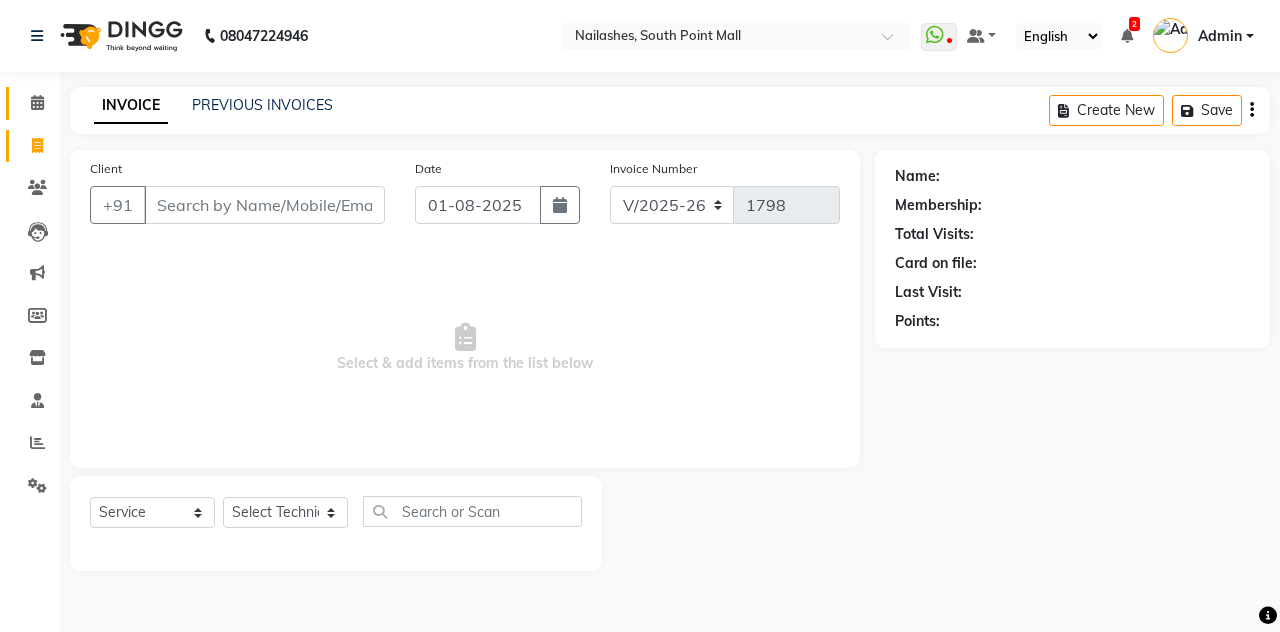 click on "Calendar" 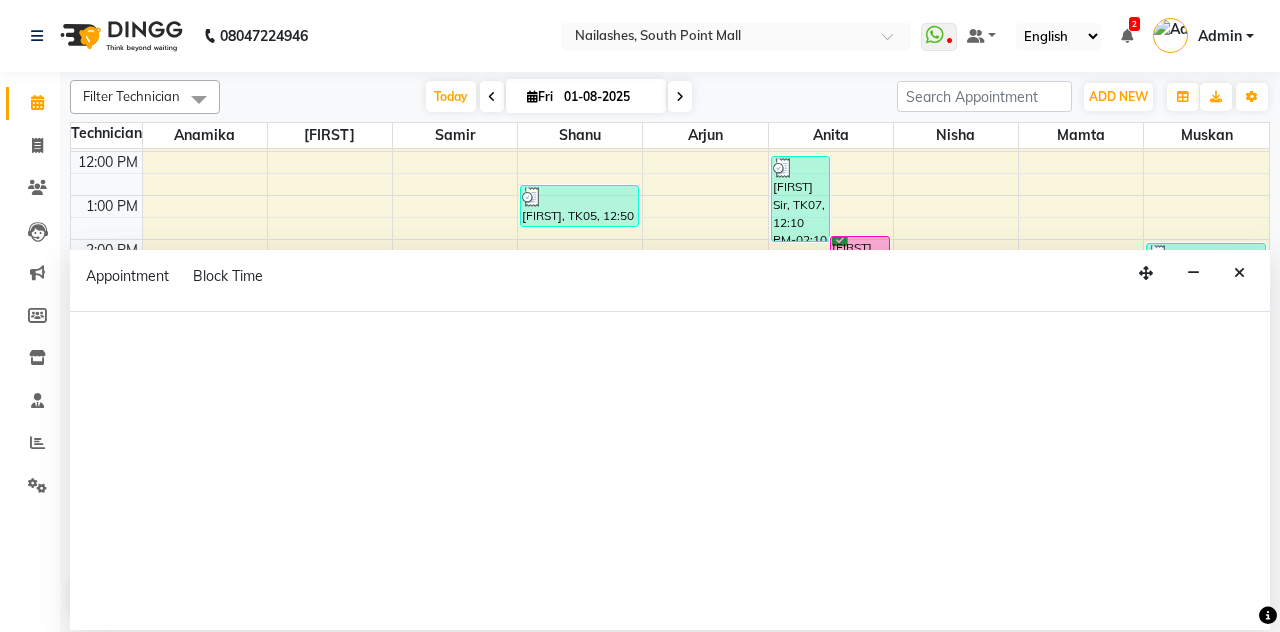 scroll, scrollTop: 184, scrollLeft: 0, axis: vertical 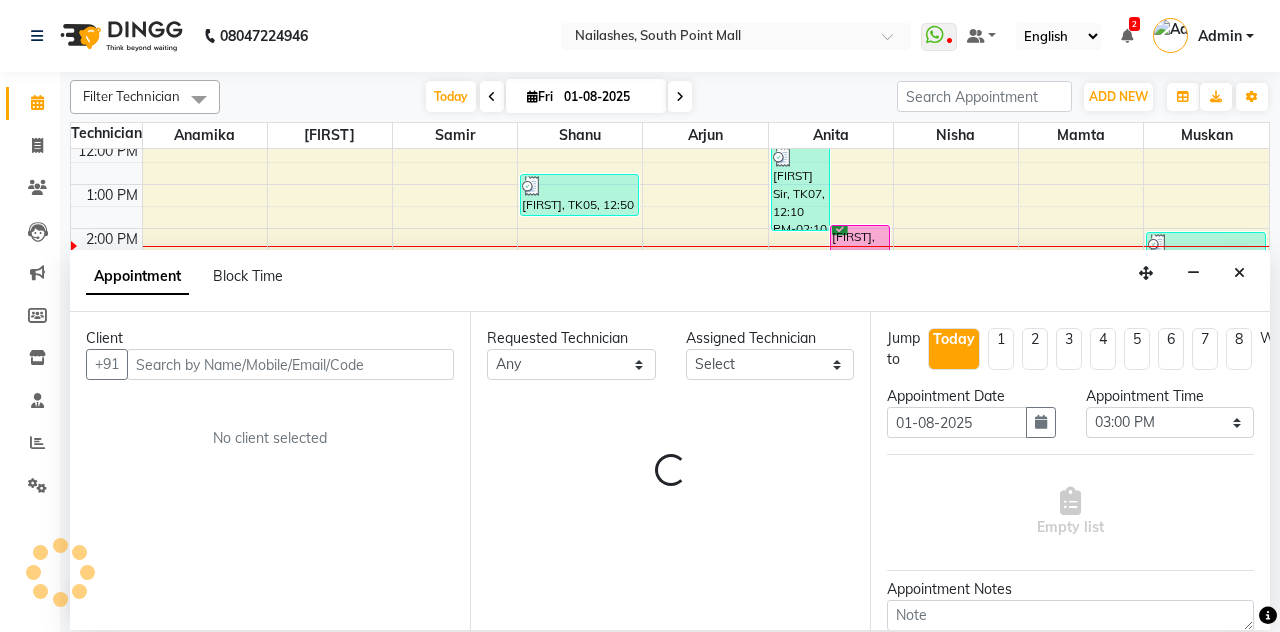 click at bounding box center (1239, 273) 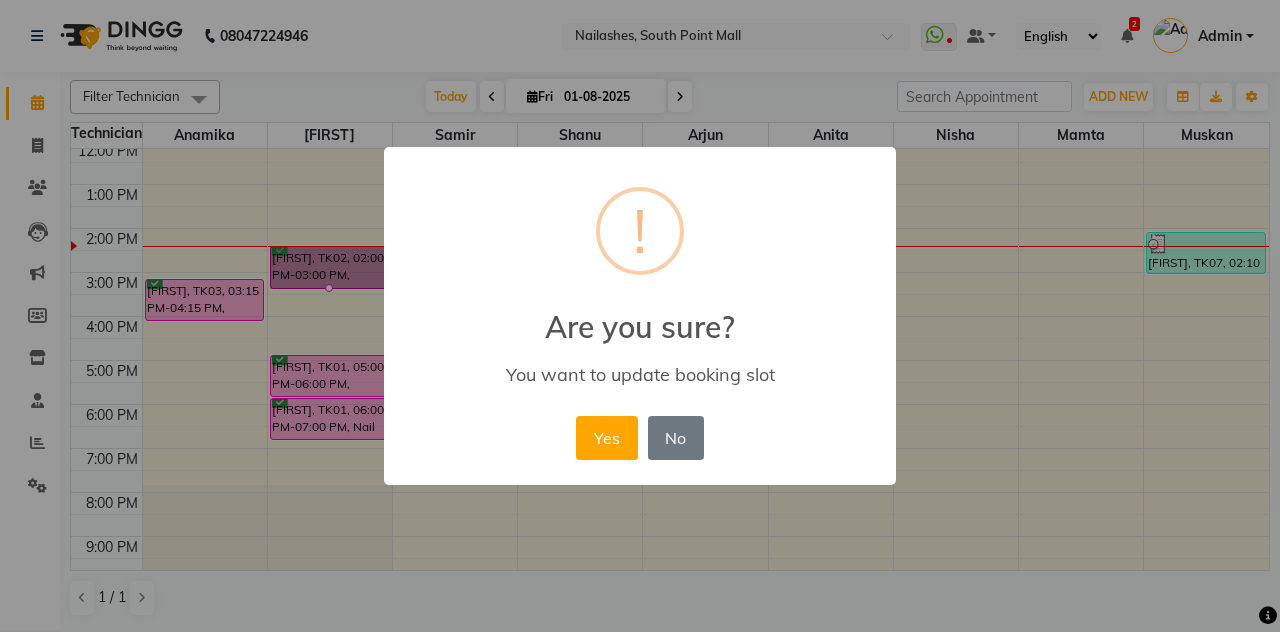 click on "Yes" at bounding box center [606, 438] 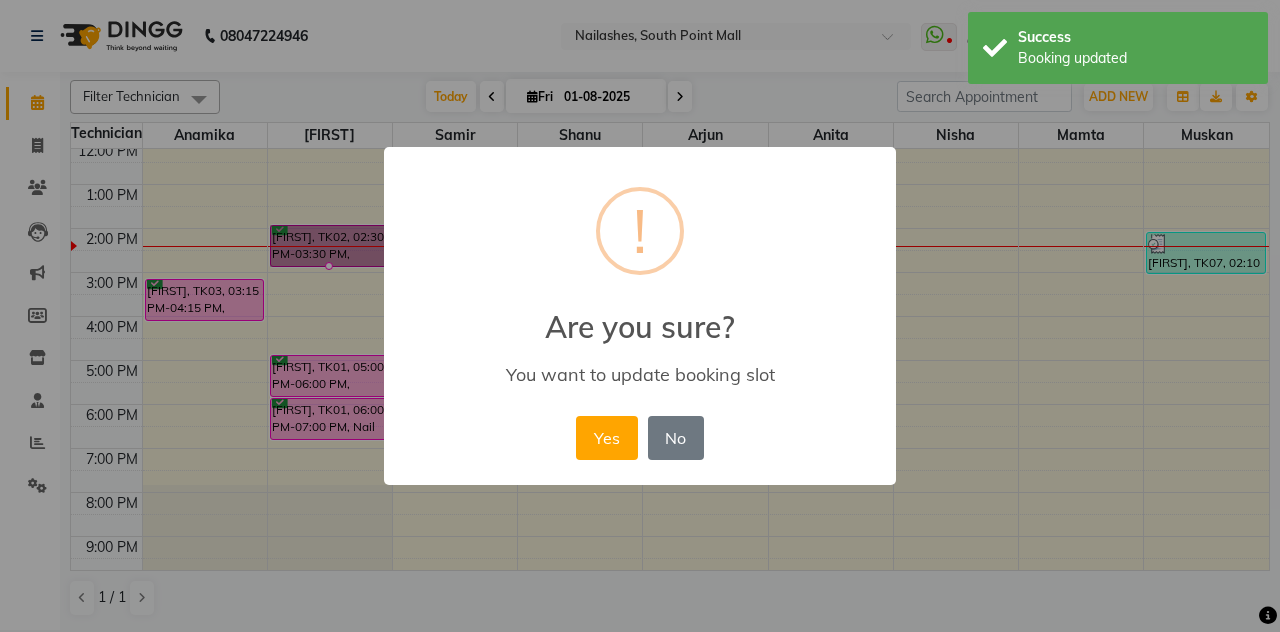 click on "Yes" at bounding box center (606, 438) 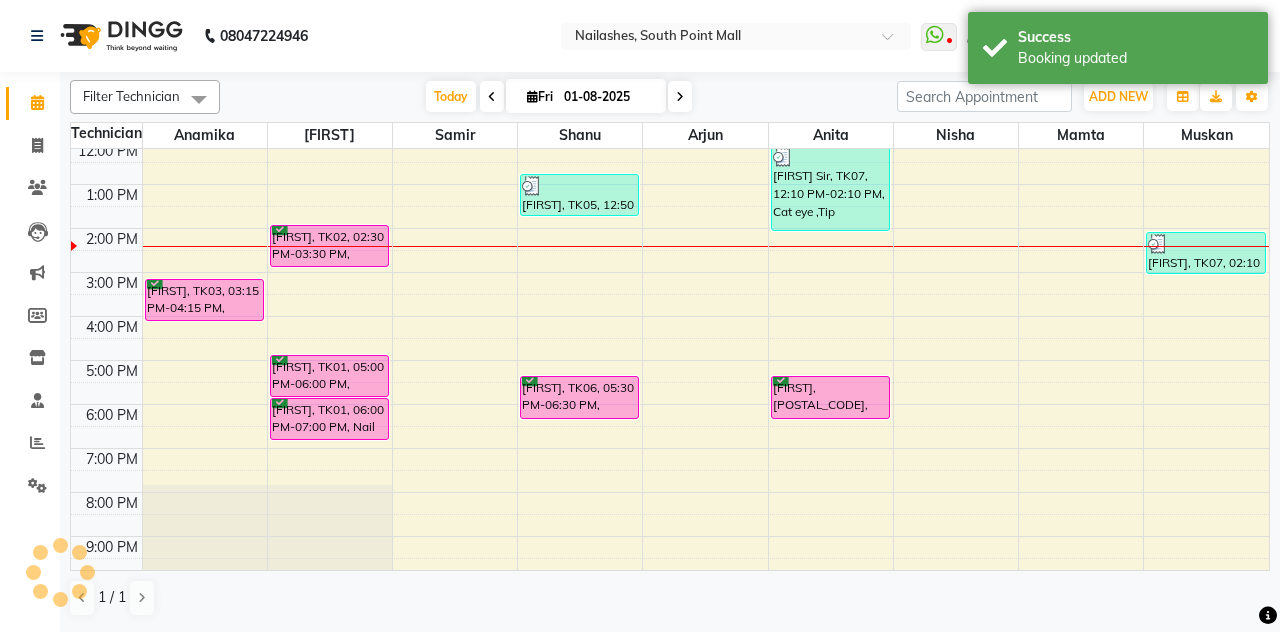 click at bounding box center [330, 246] 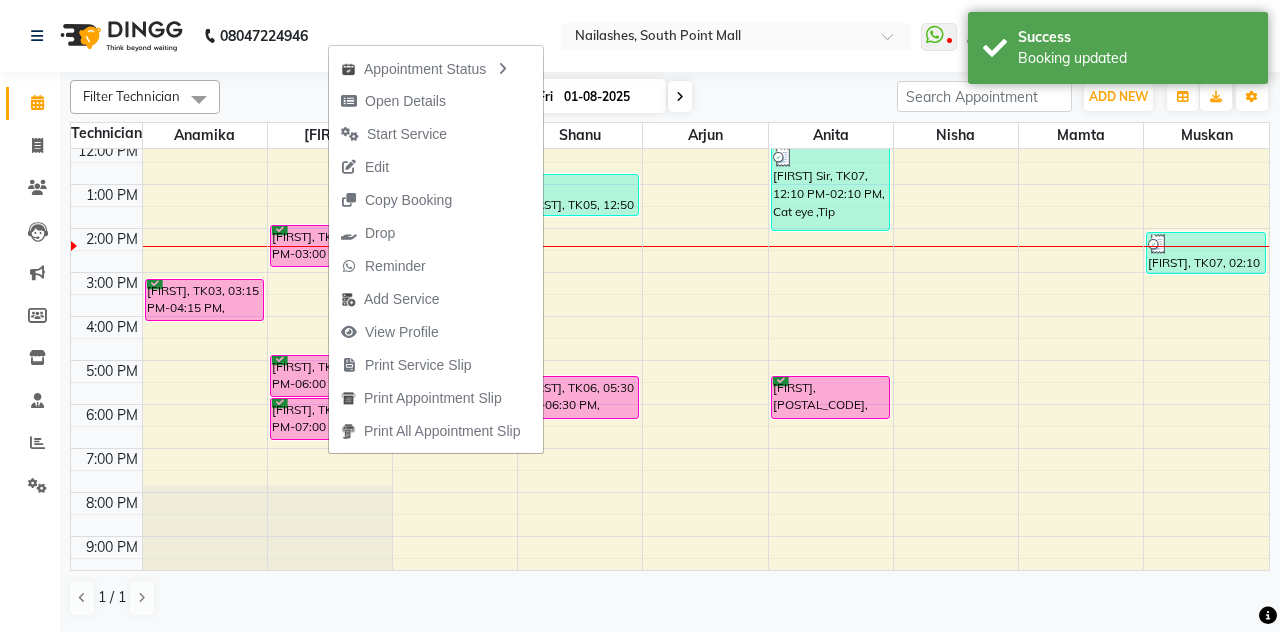 click on "View Profile" at bounding box center [390, 332] 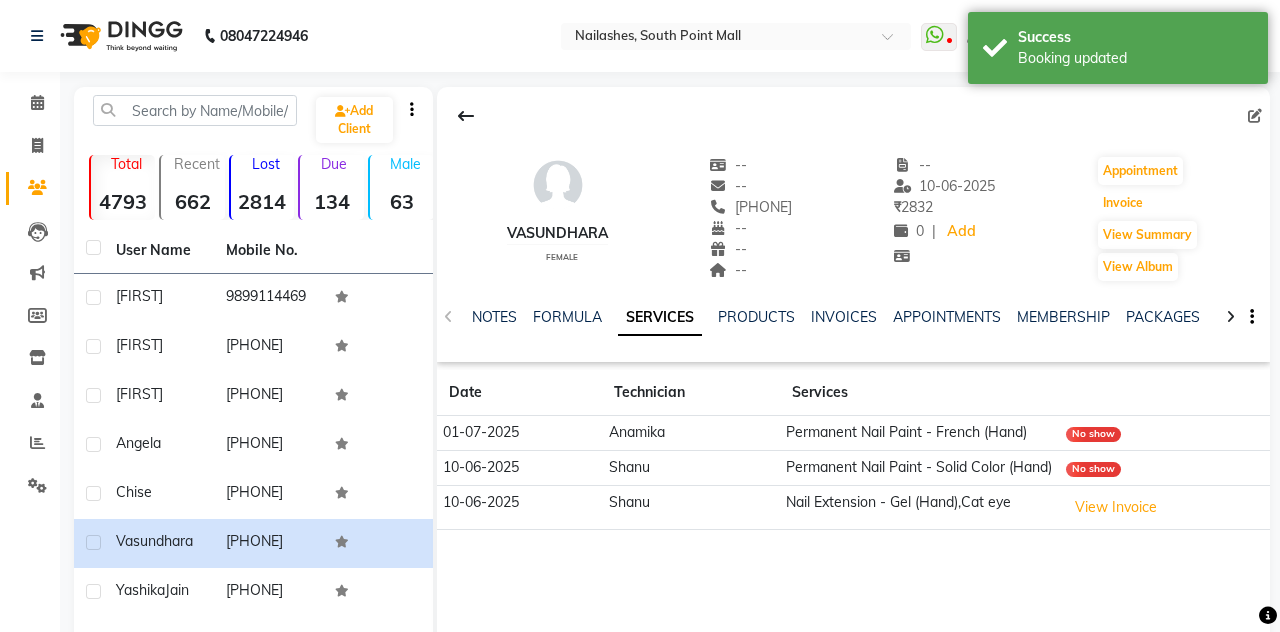 click on "Invoice" 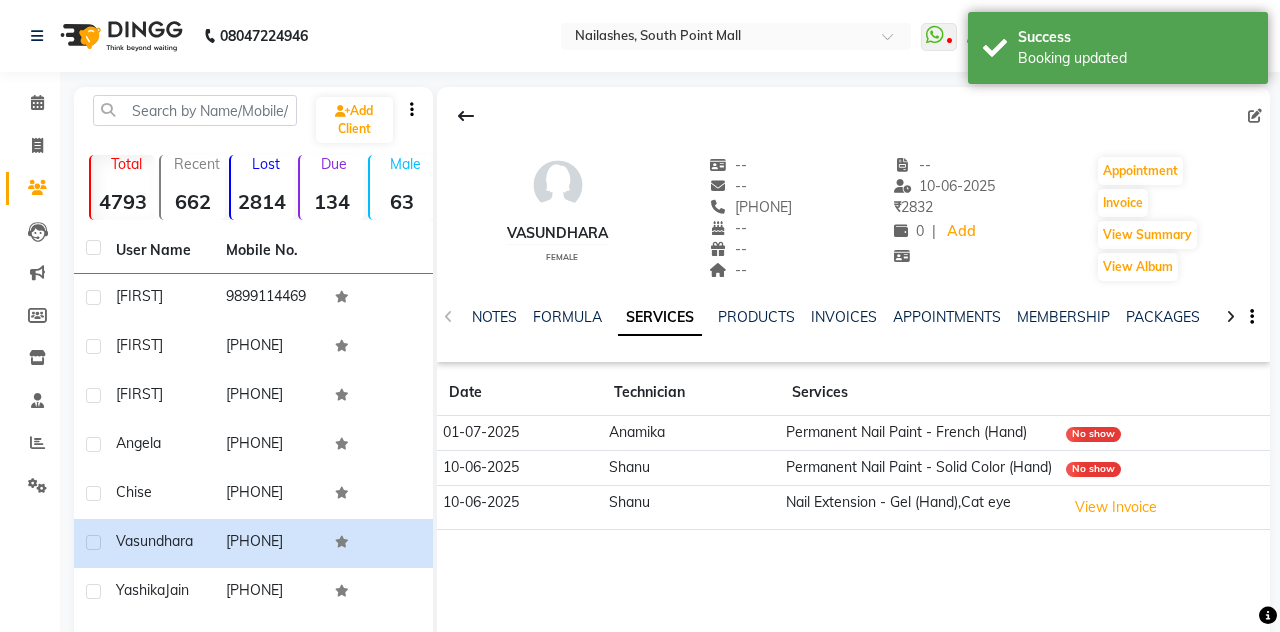 select on "service" 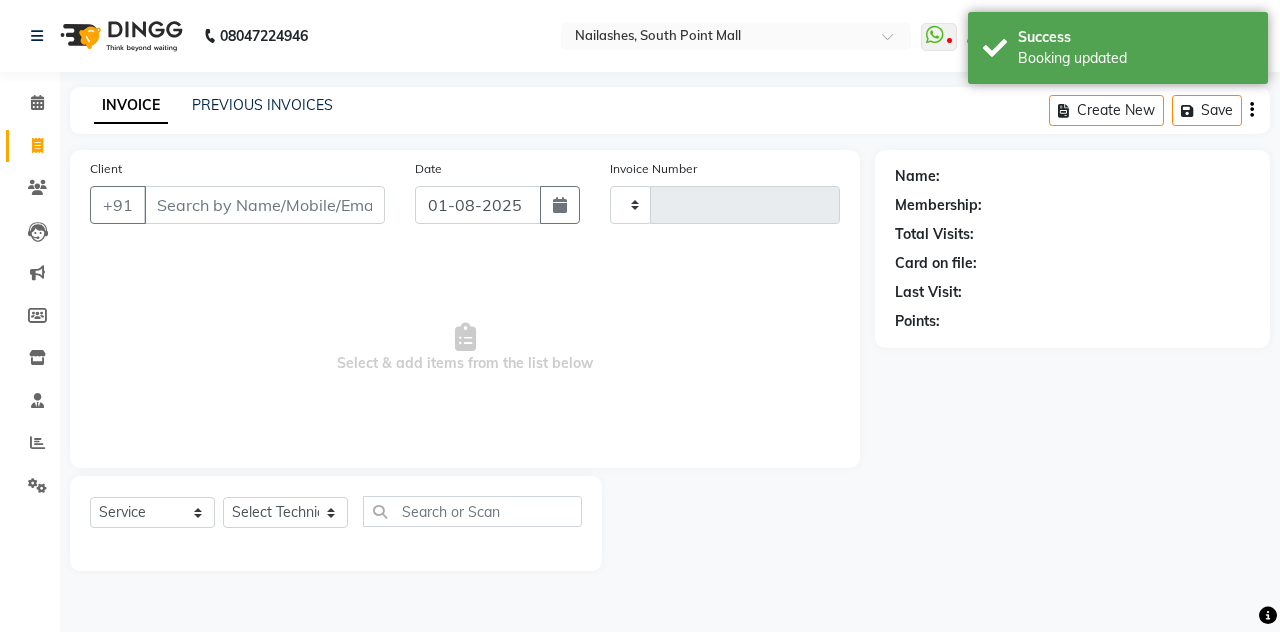 type on "1798" 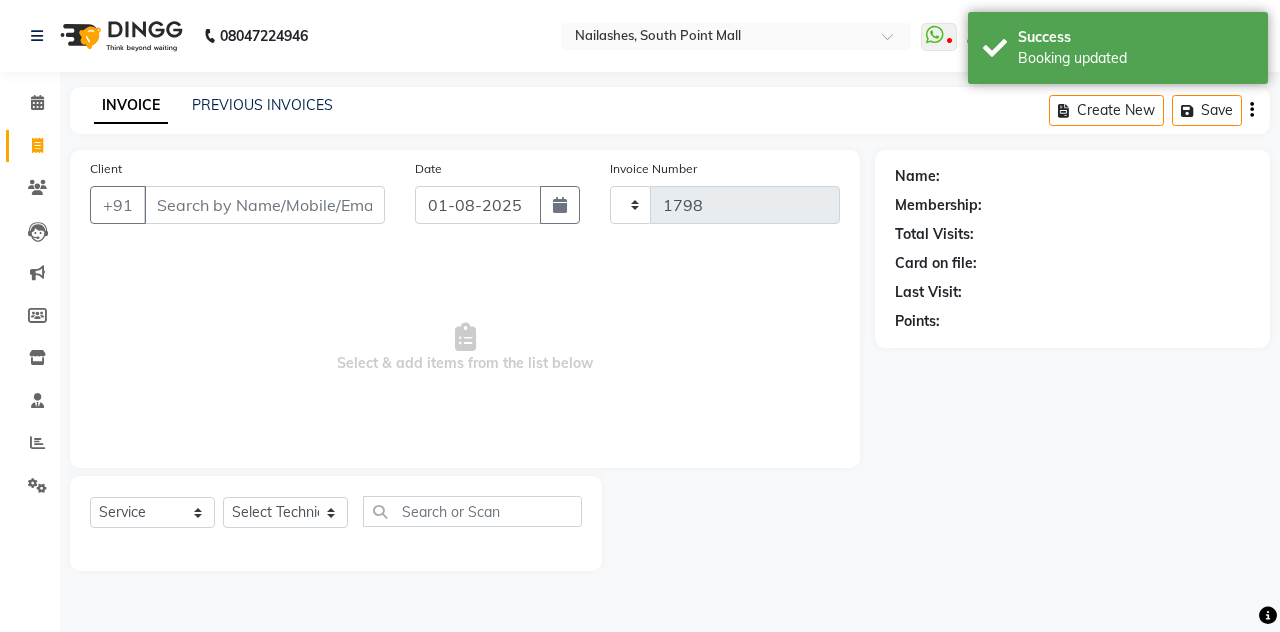 select on "3926" 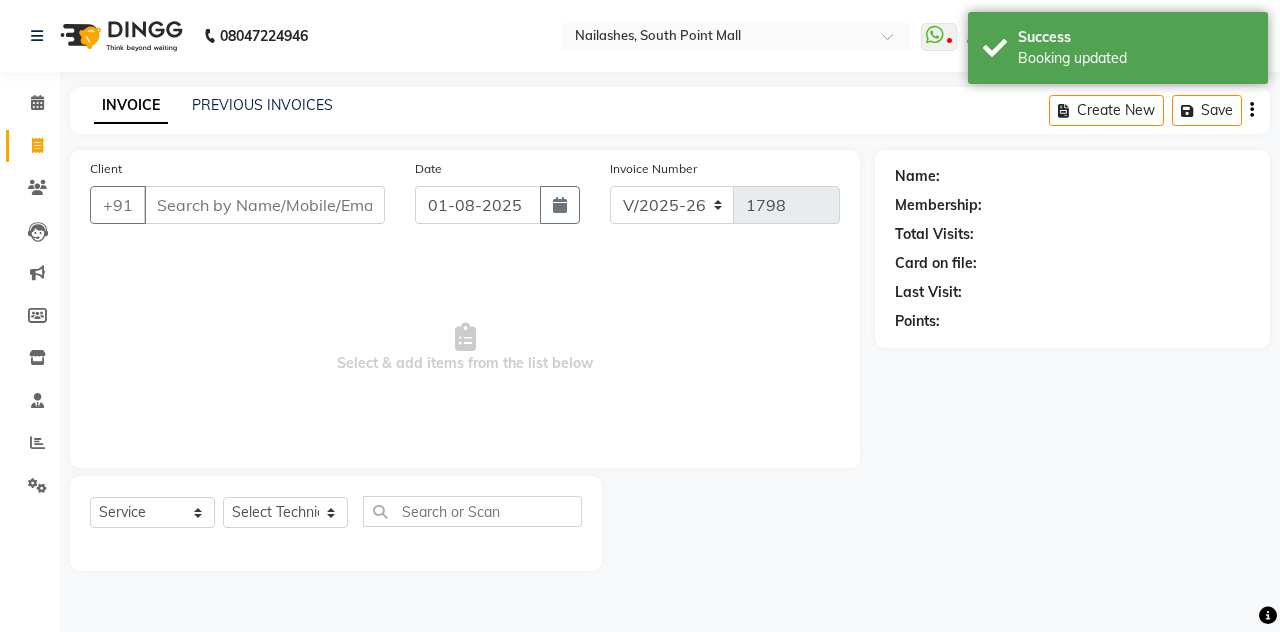 type on "[PHONE]" 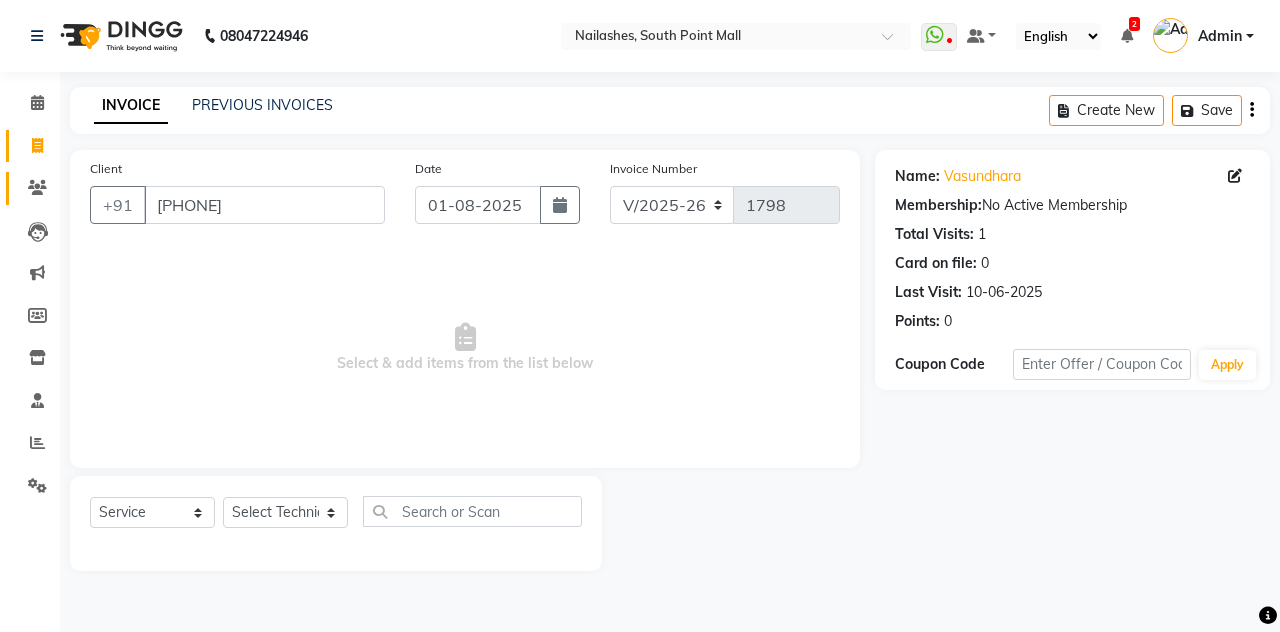 click 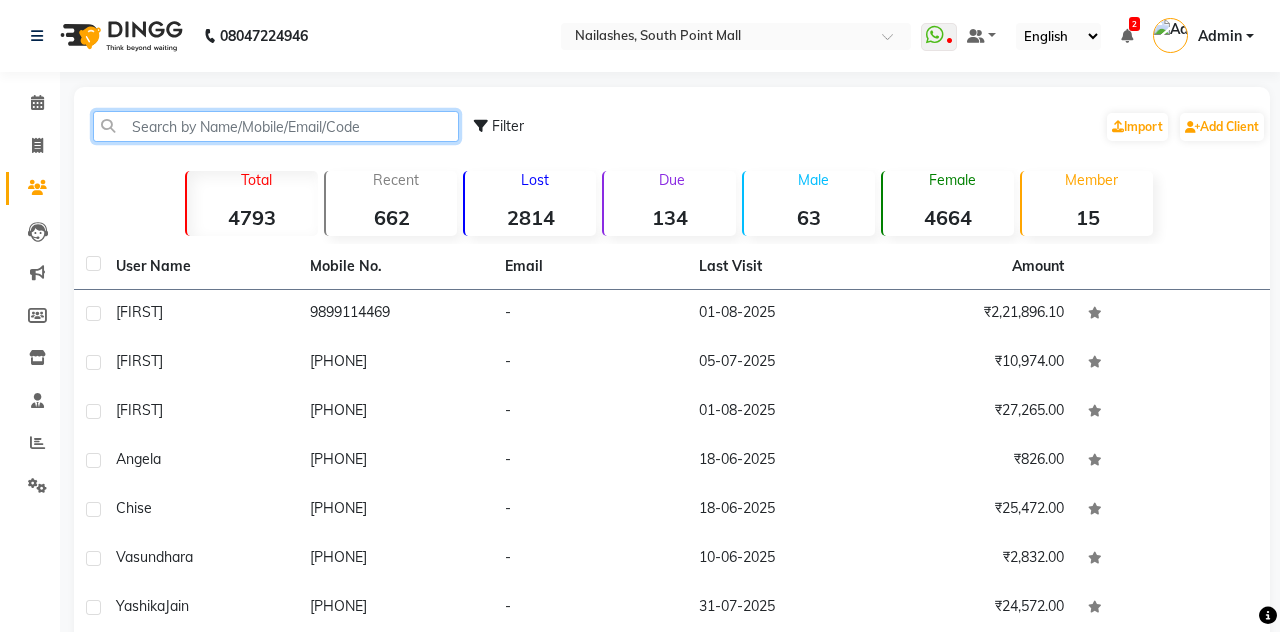 click 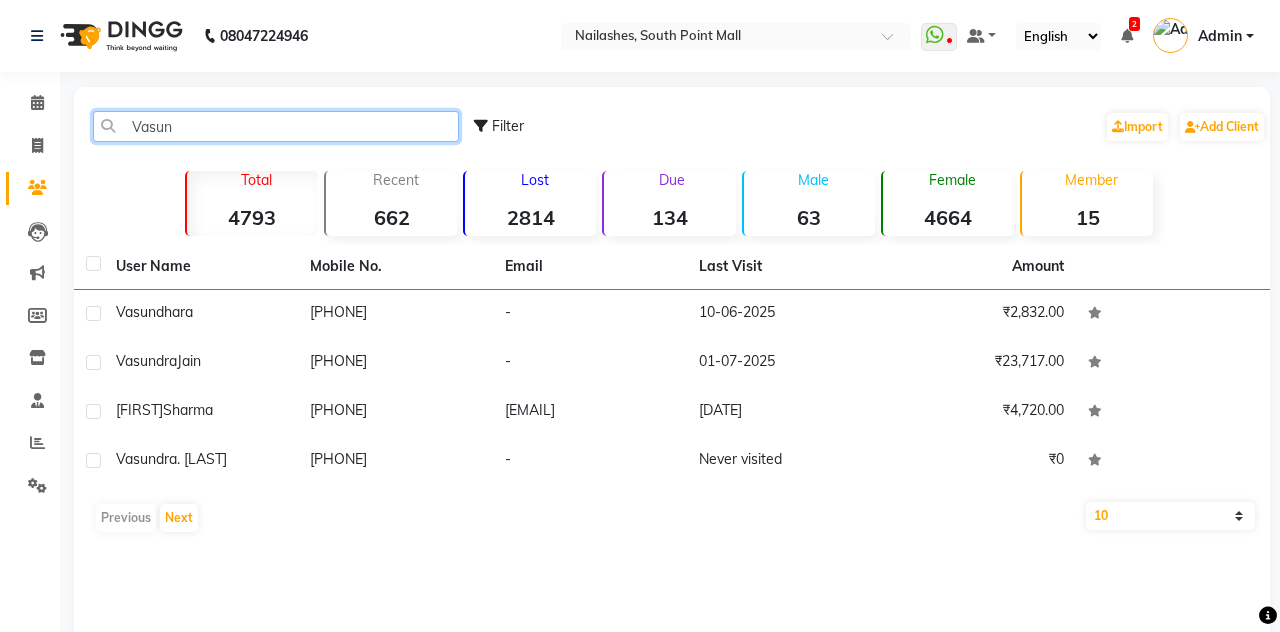 type on "Vasun" 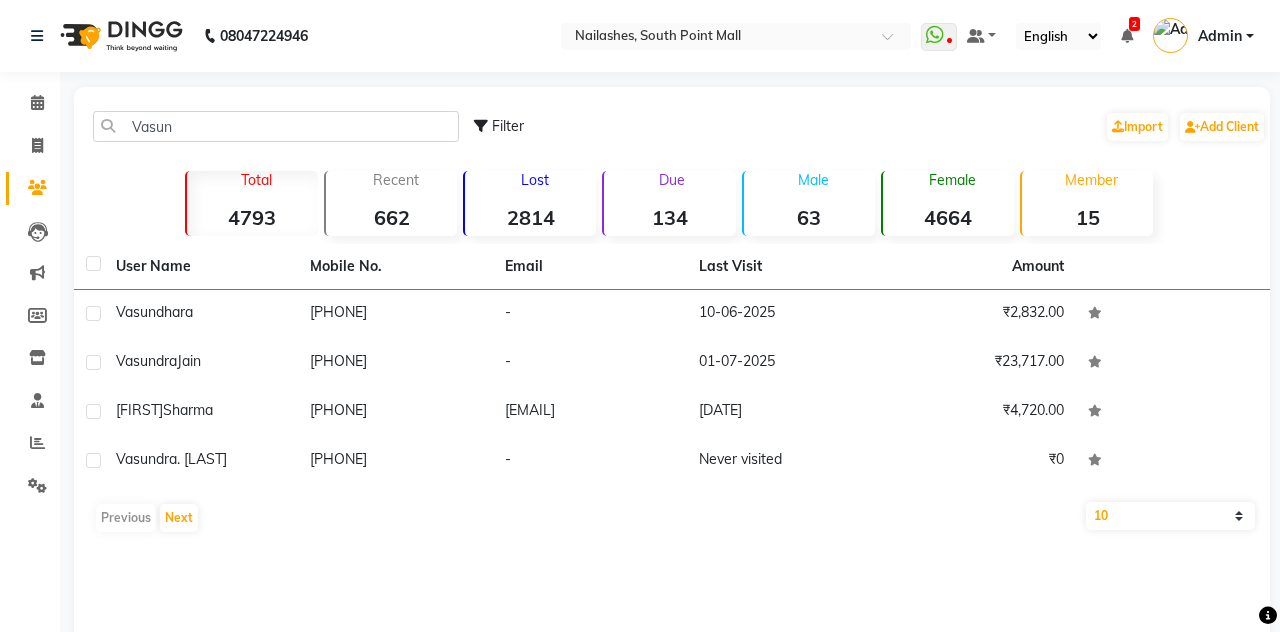 click on "01-07-2025" 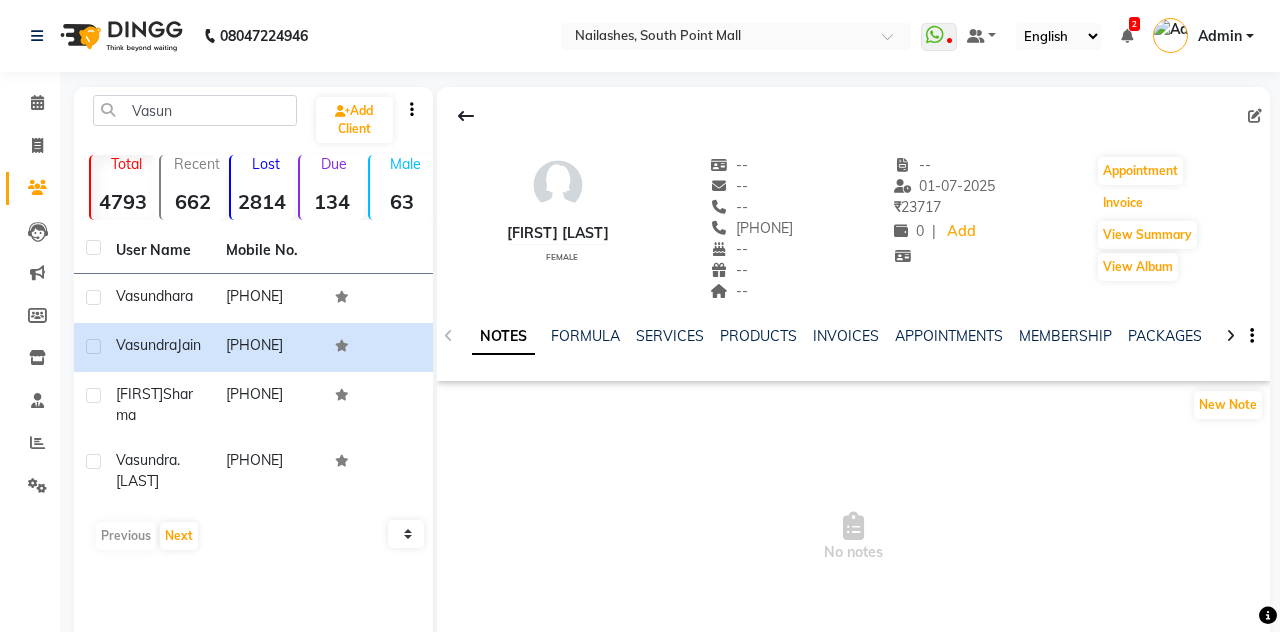 click on "Invoice" 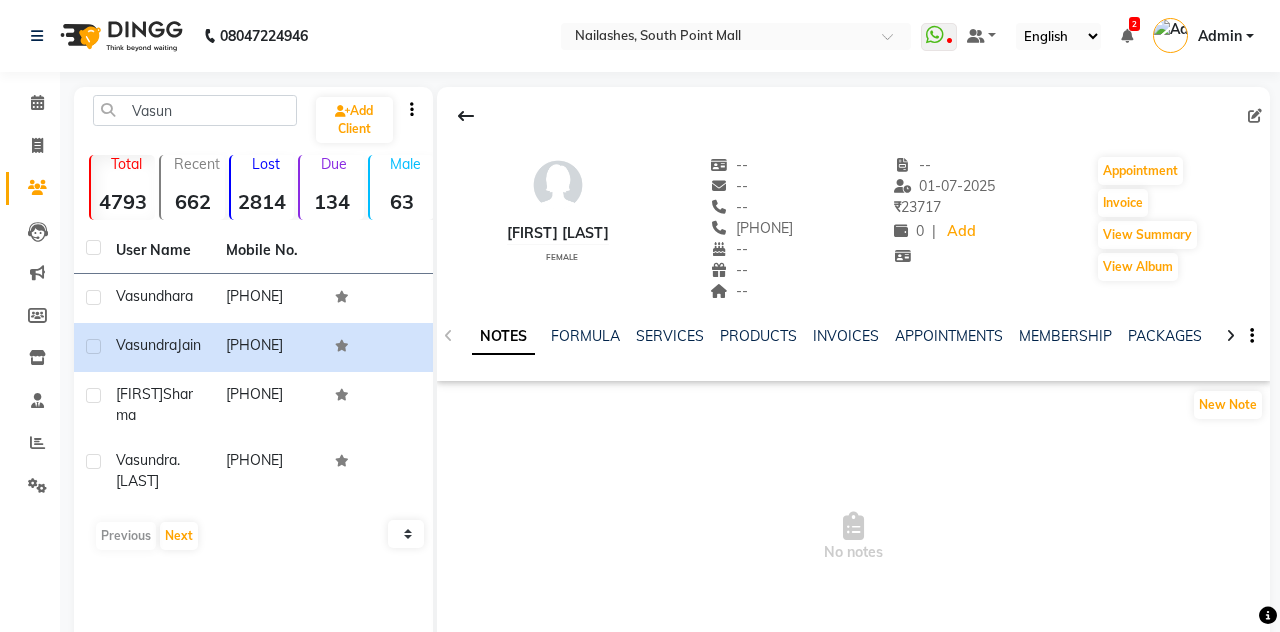 select on "3926" 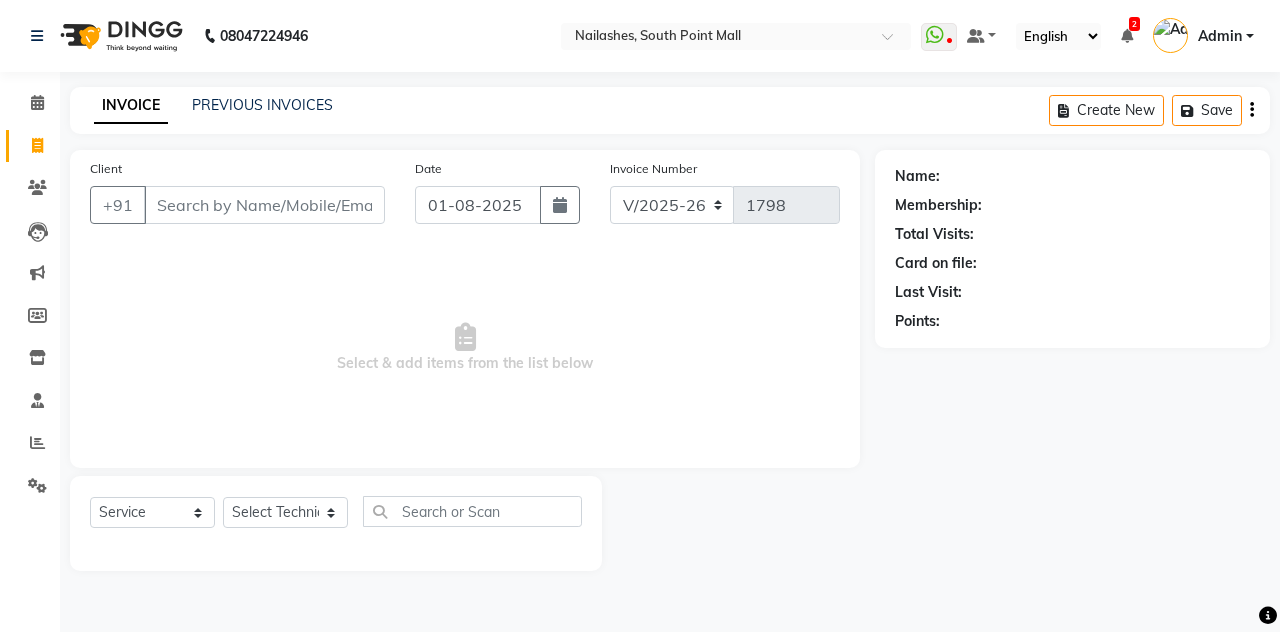 type on "[PHONE]" 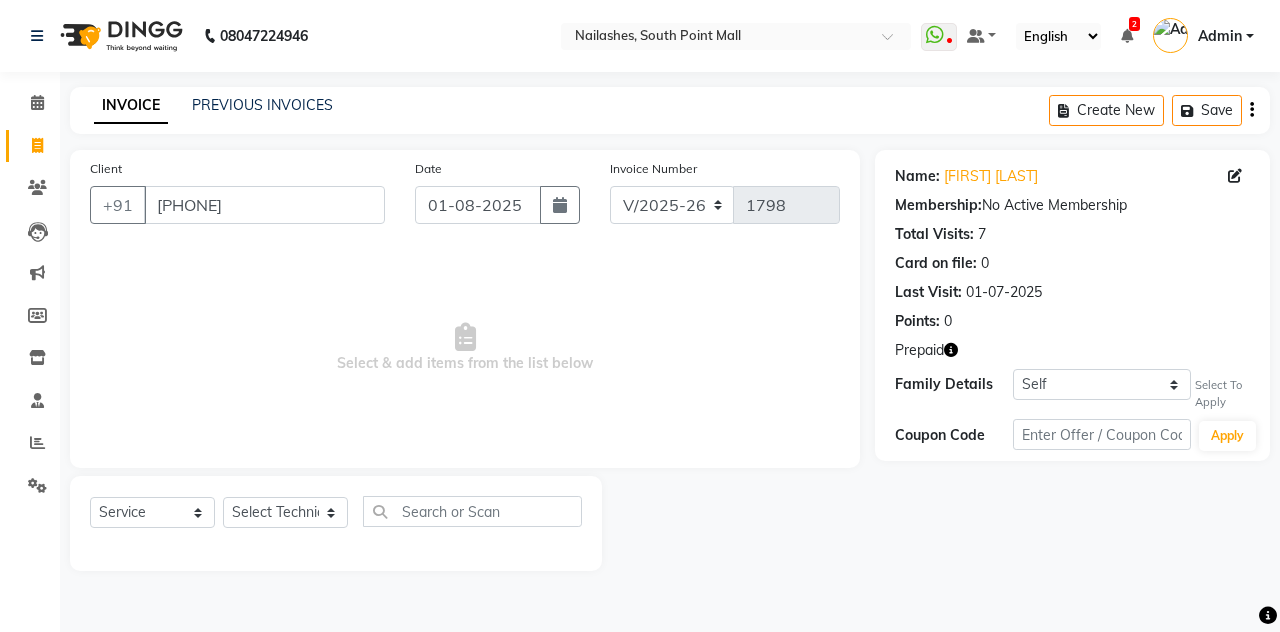 click 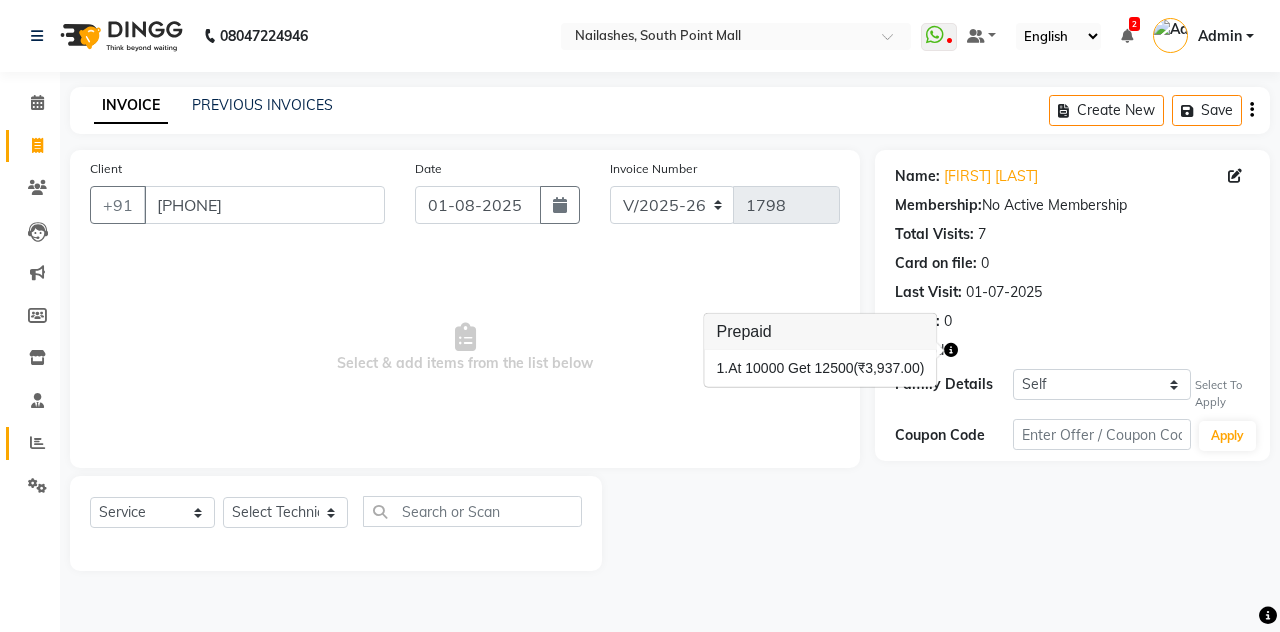click on "Reports" 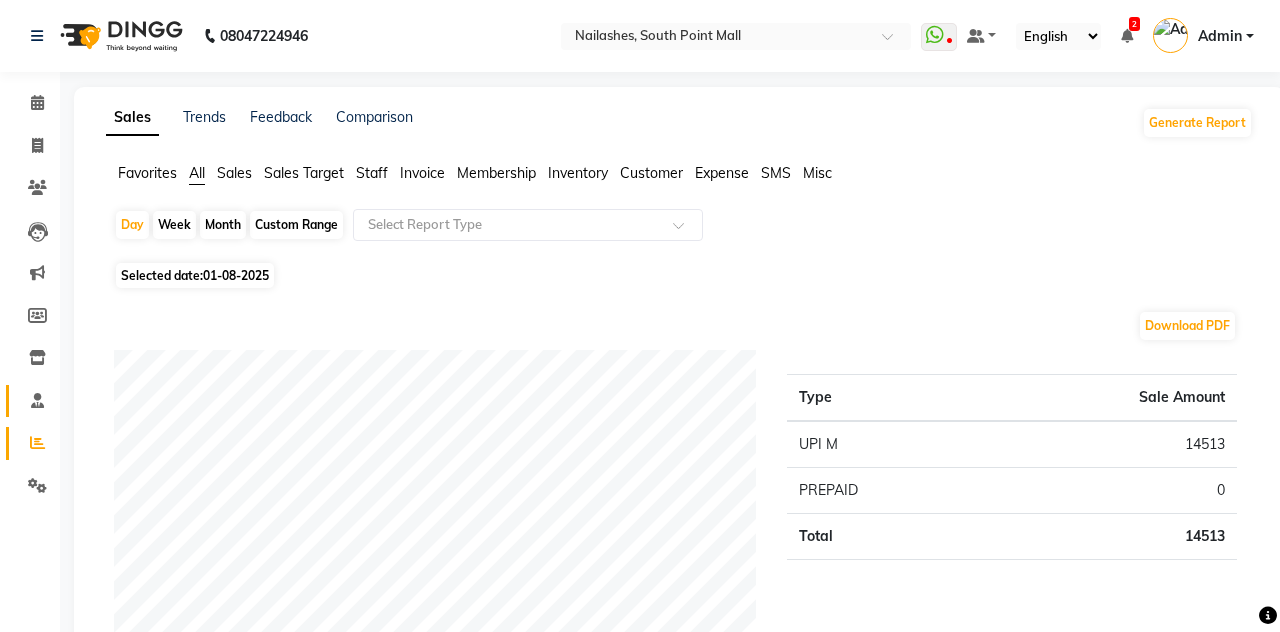 click 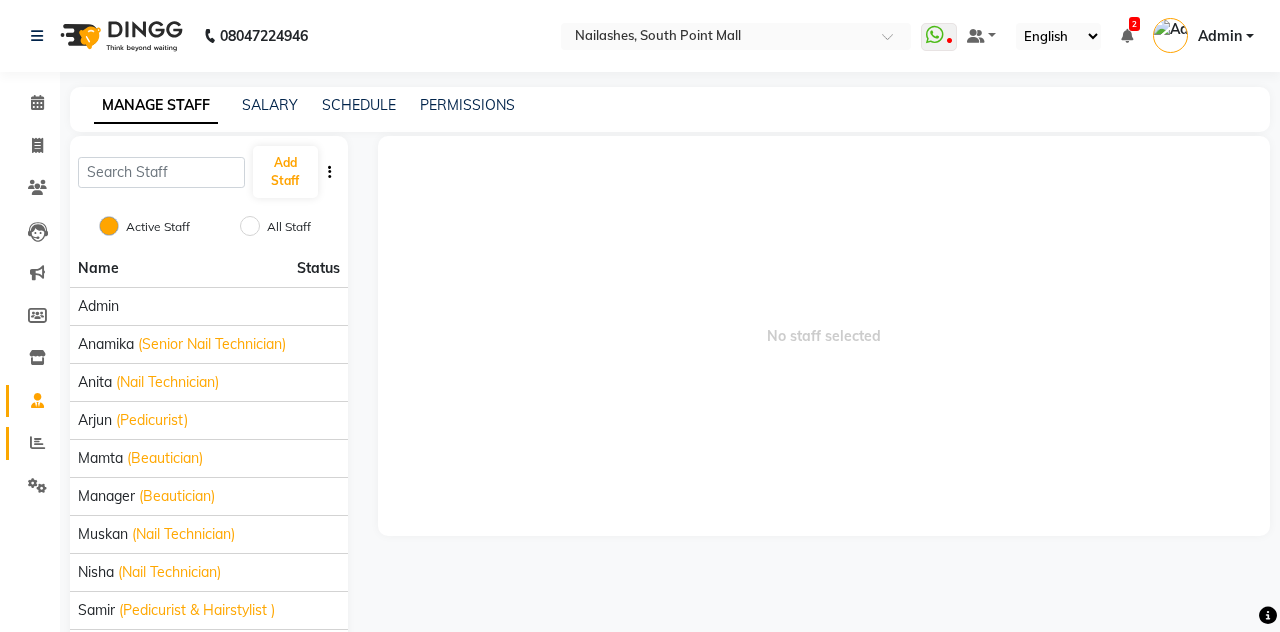 click 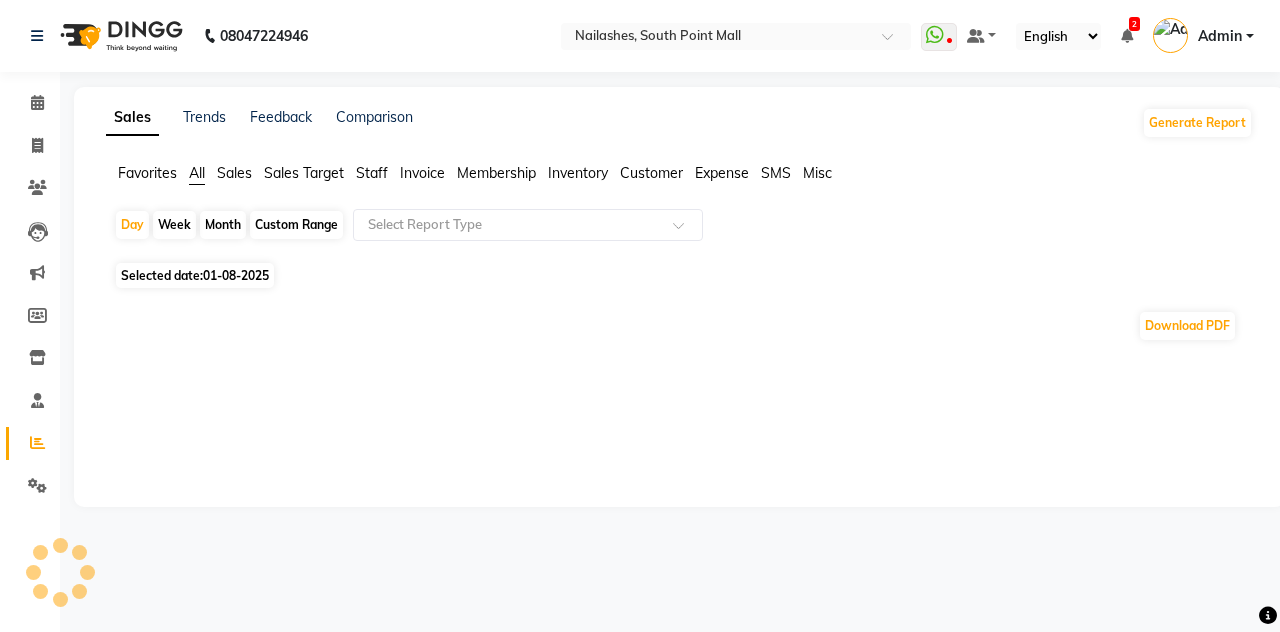 click on "Month" 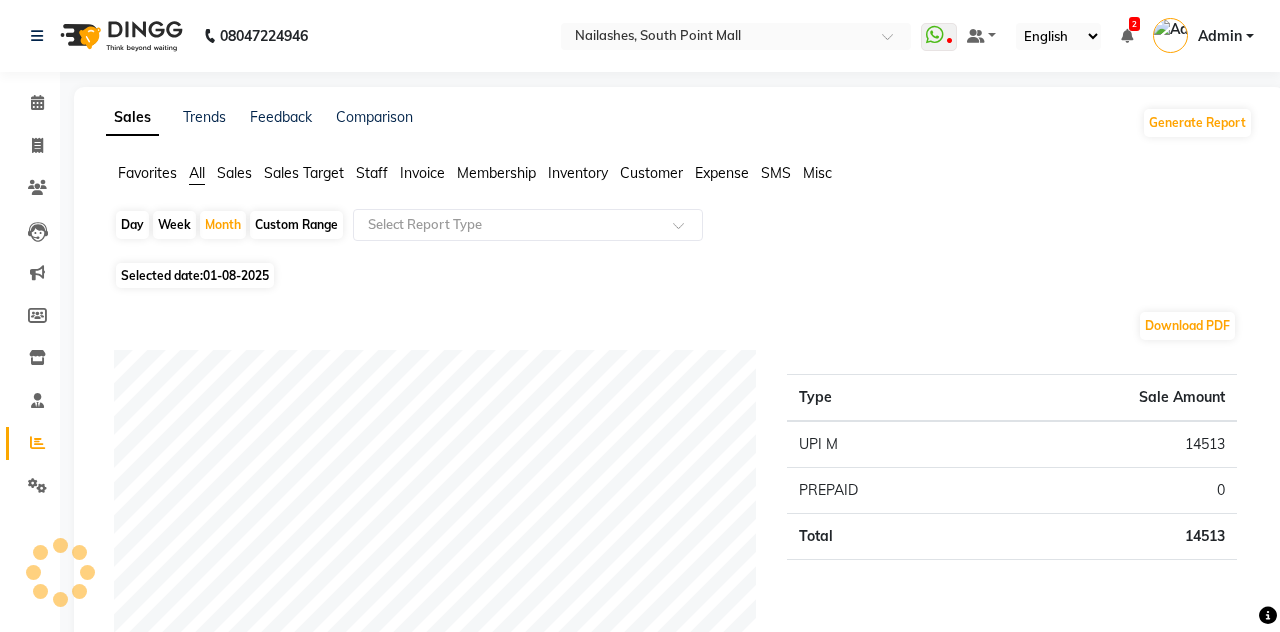click on "Month" 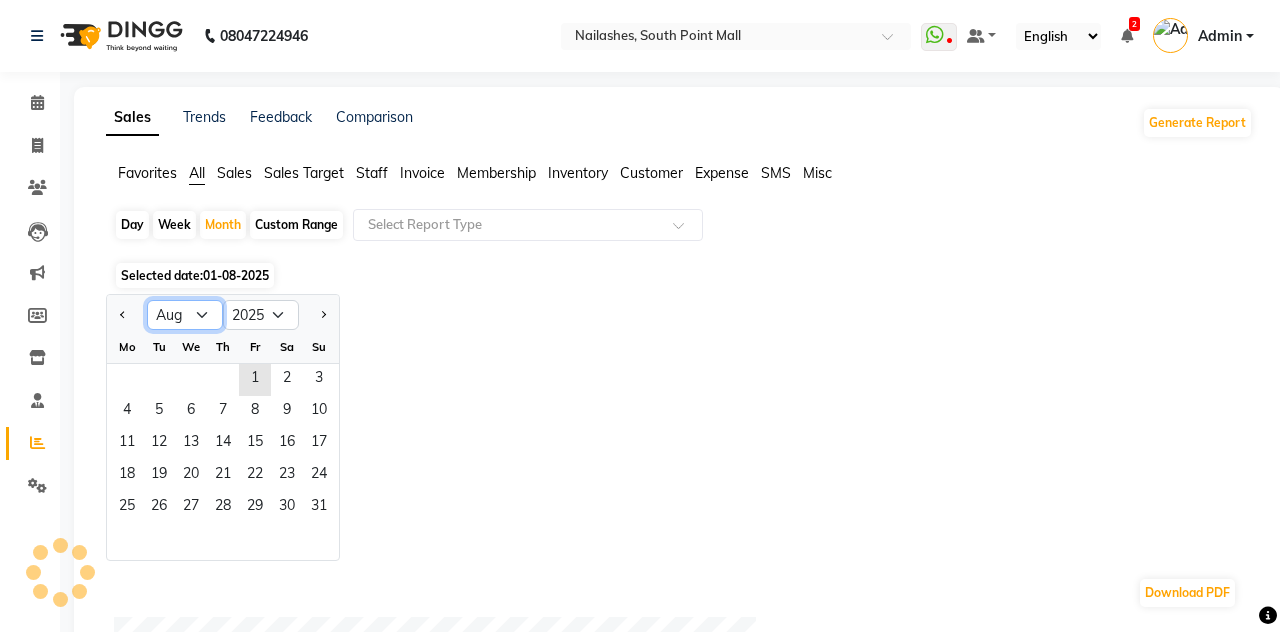 click on "Jan Feb Mar Apr May Jun Jul Aug Sep Oct Nov Dec" 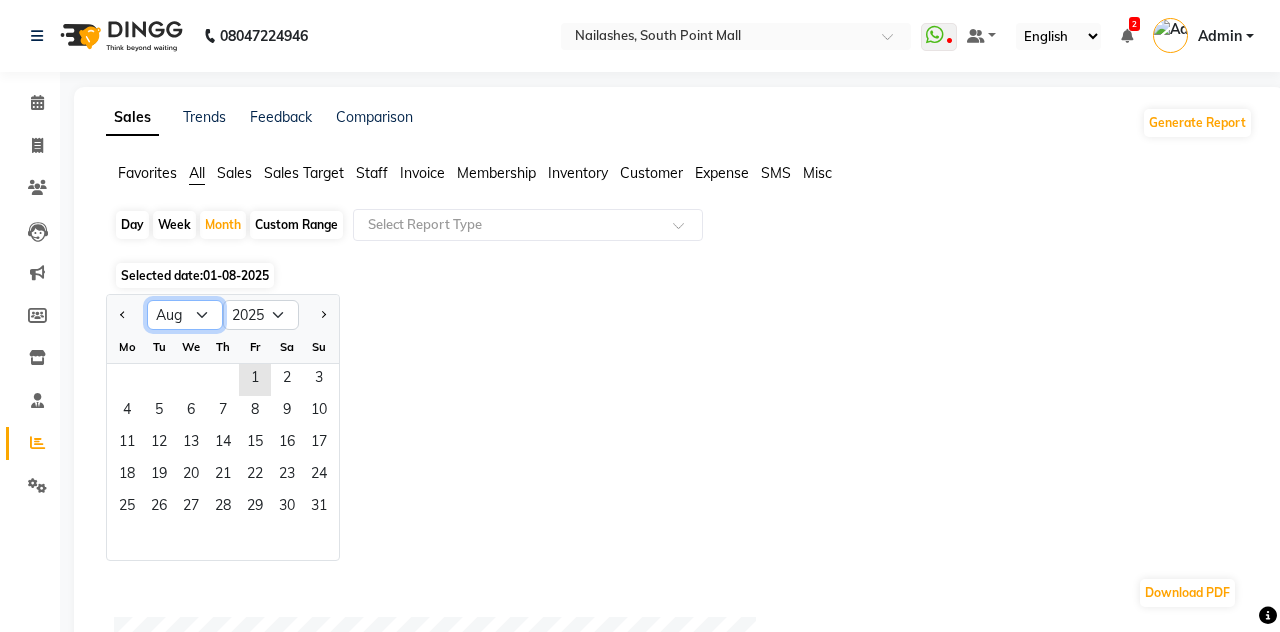 select on "7" 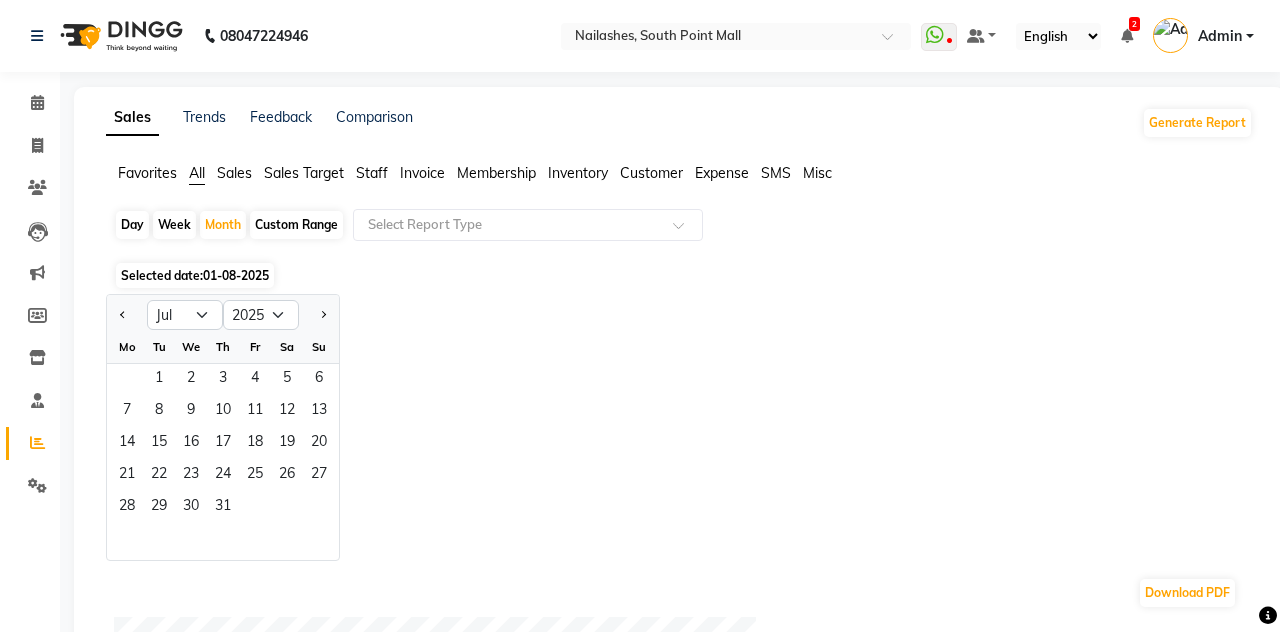 click on "24" 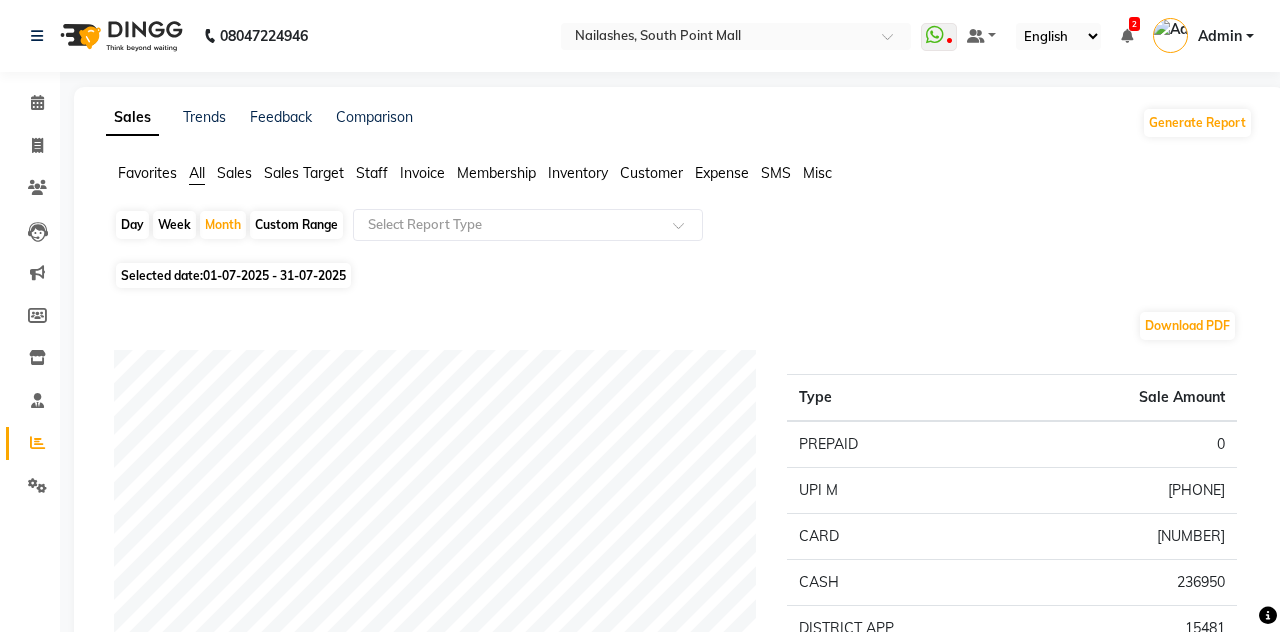 click on "Favorites All Sales Sales Target Staff Invoice Membership Inventory Customer Expense SMS Misc" 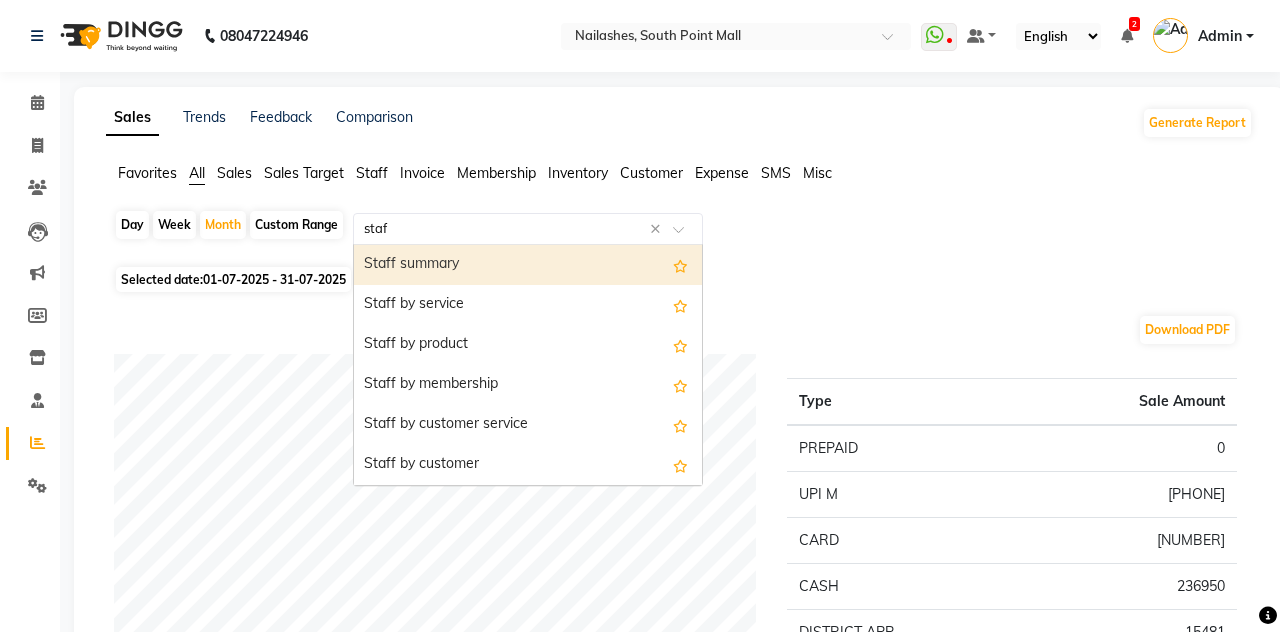 type on "staff" 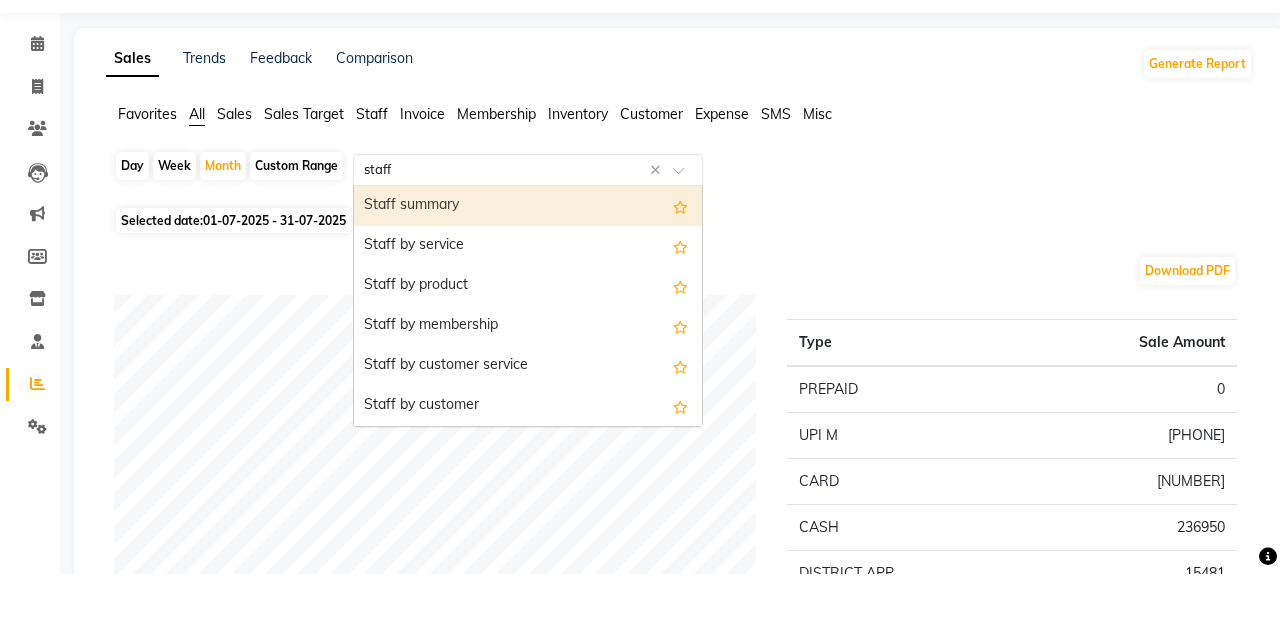 click on "Staff summary" at bounding box center (528, 265) 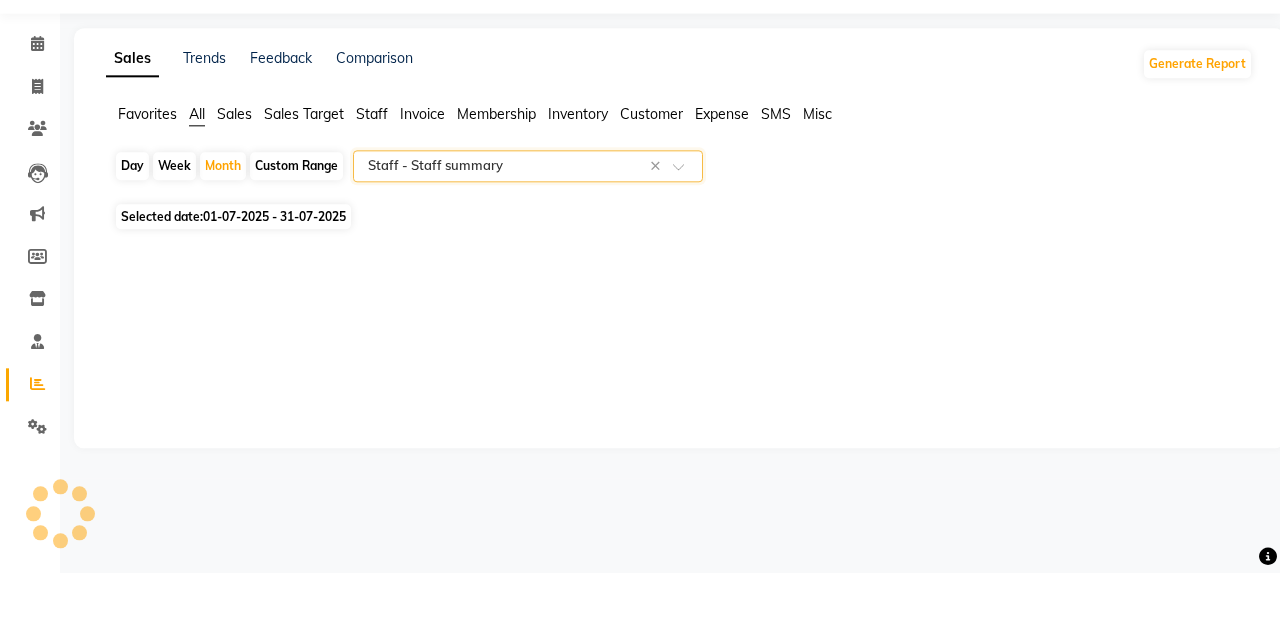 select on "full_report" 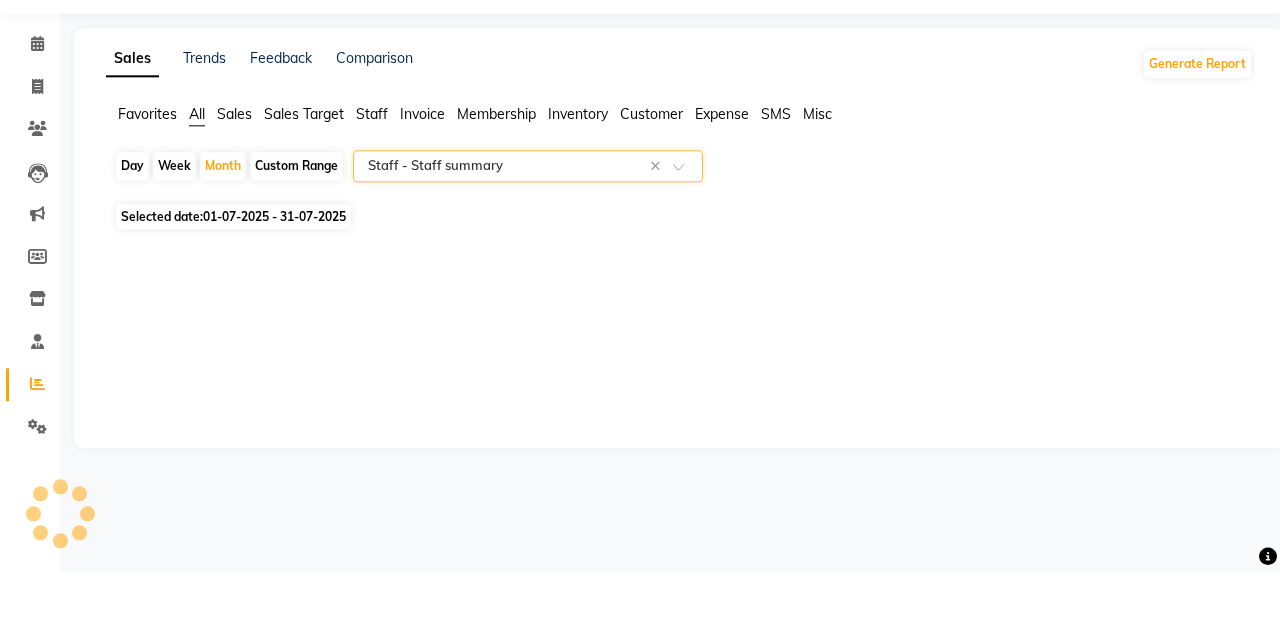 select on "csv" 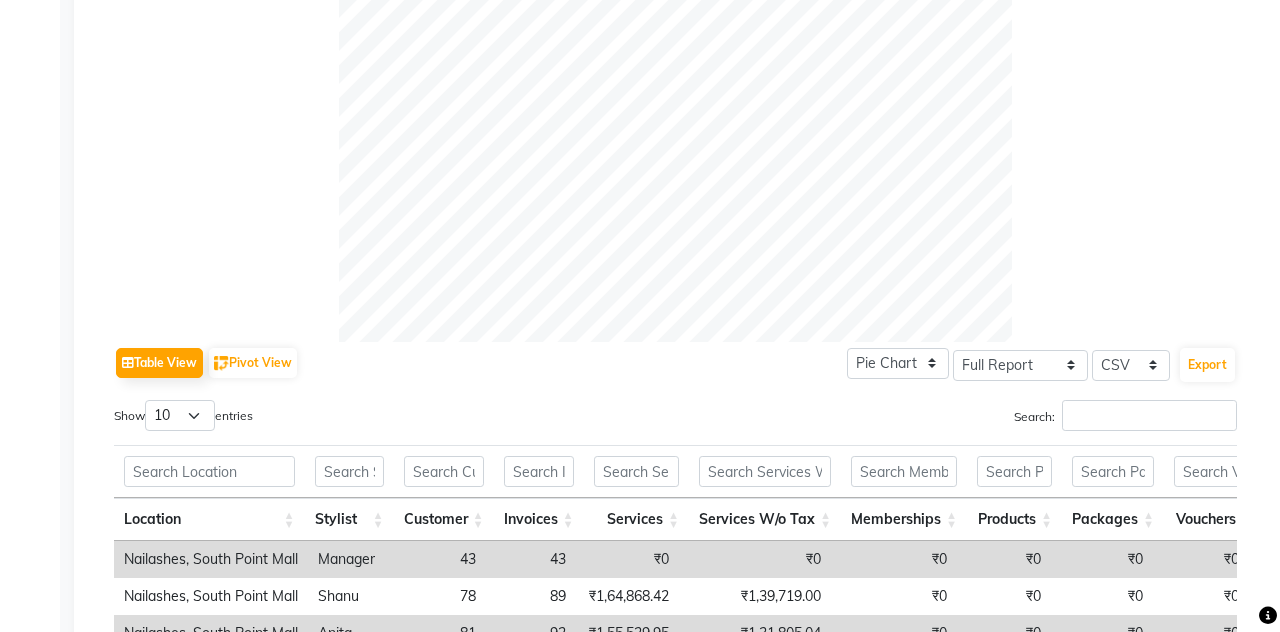 scroll, scrollTop: 0, scrollLeft: 0, axis: both 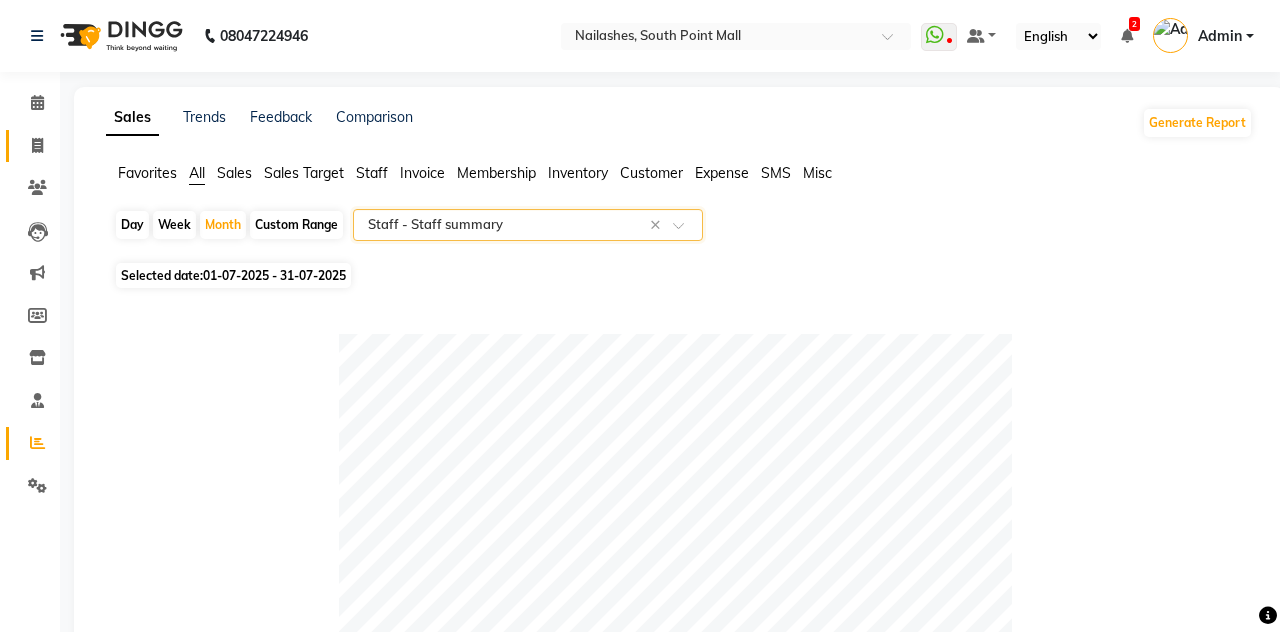 click on "Invoice" 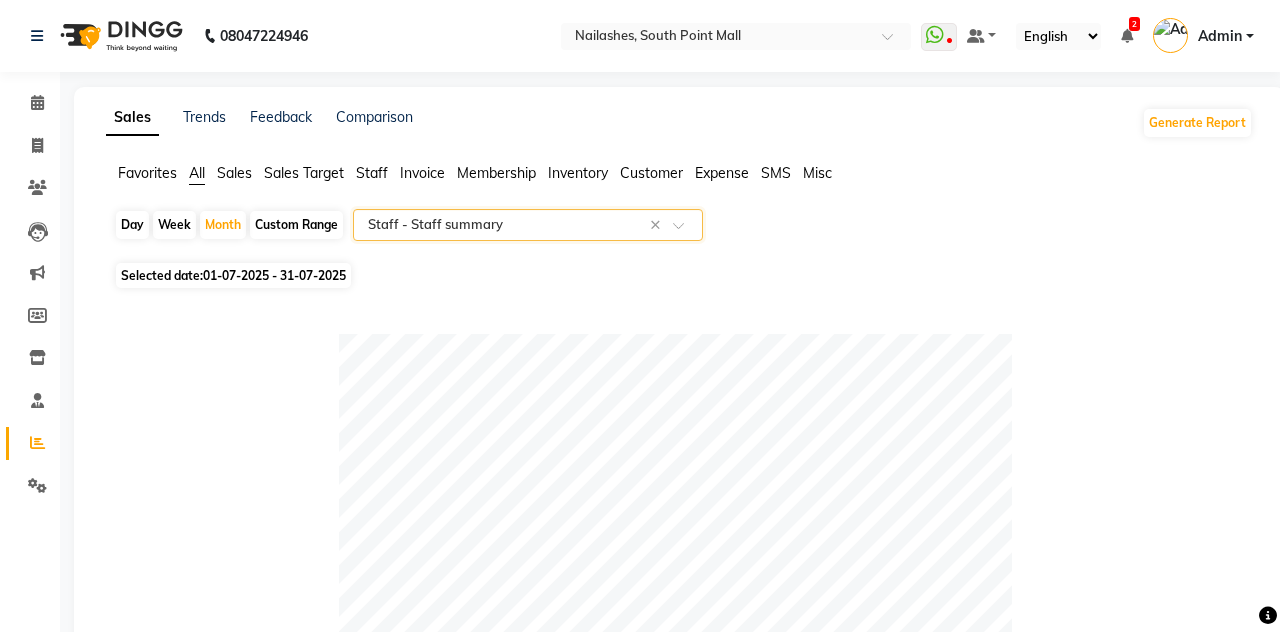select on "service" 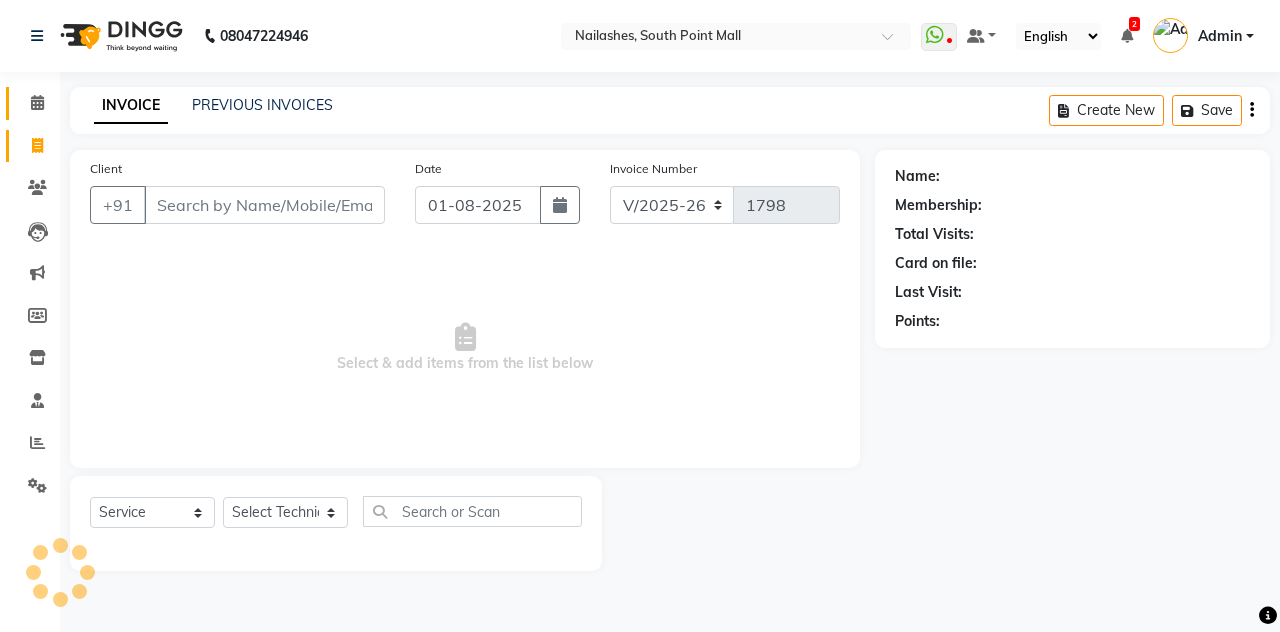 click 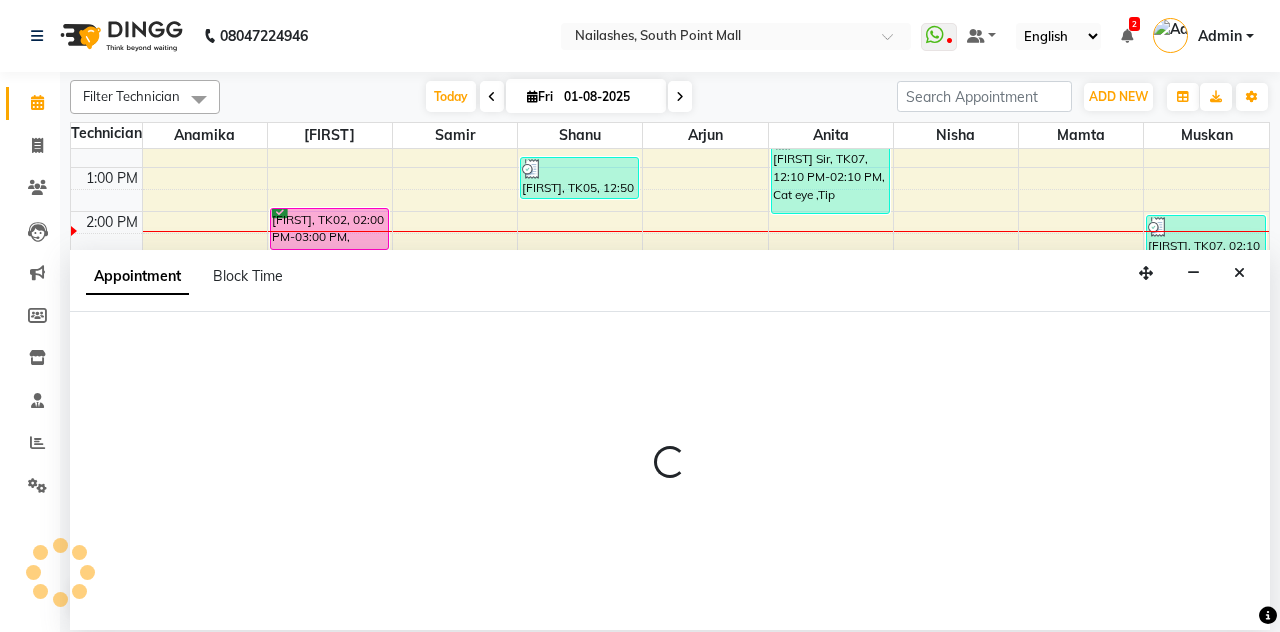 scroll, scrollTop: 271, scrollLeft: 0, axis: vertical 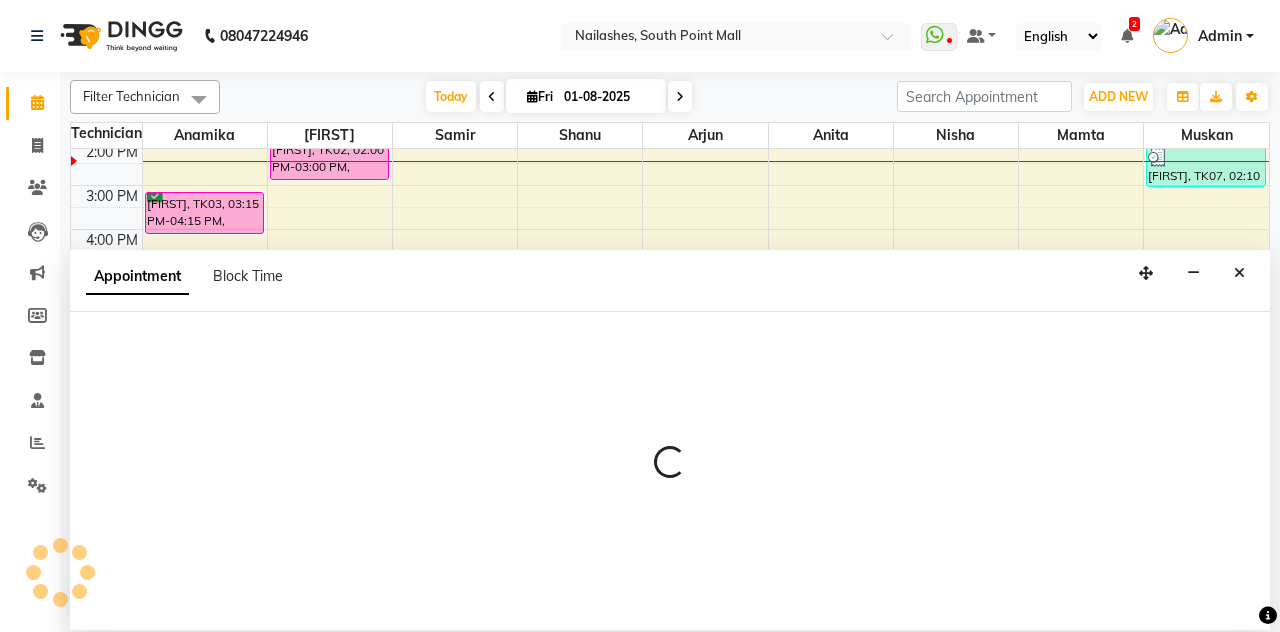 select on "78821" 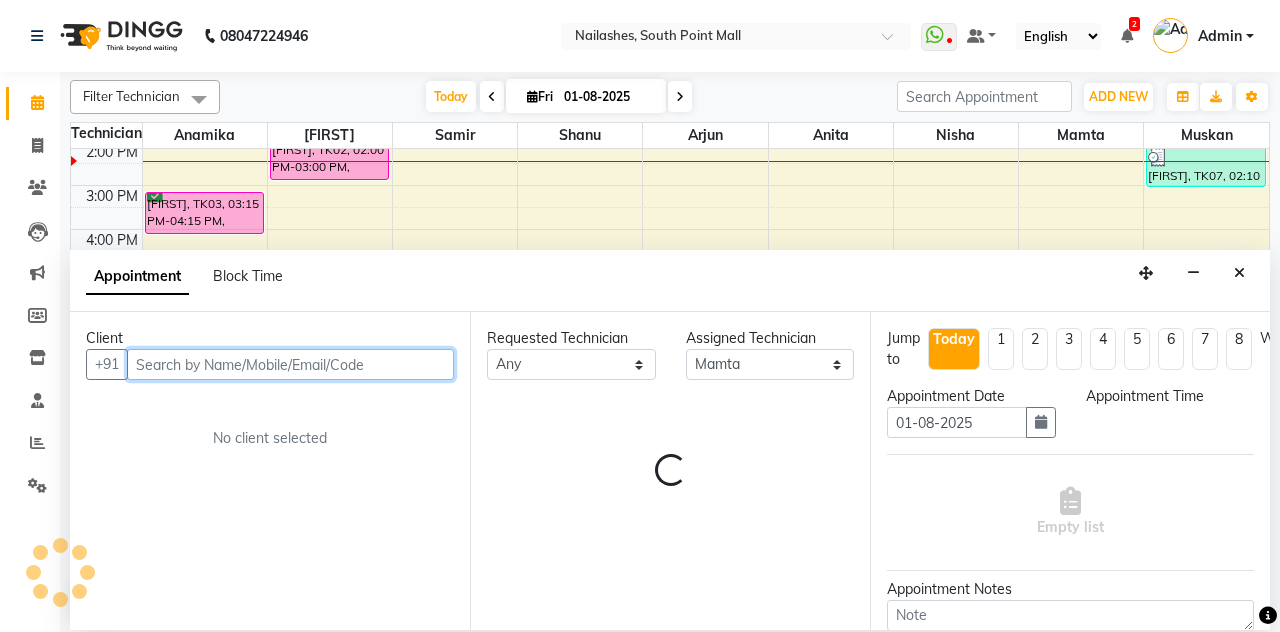 select on "1140" 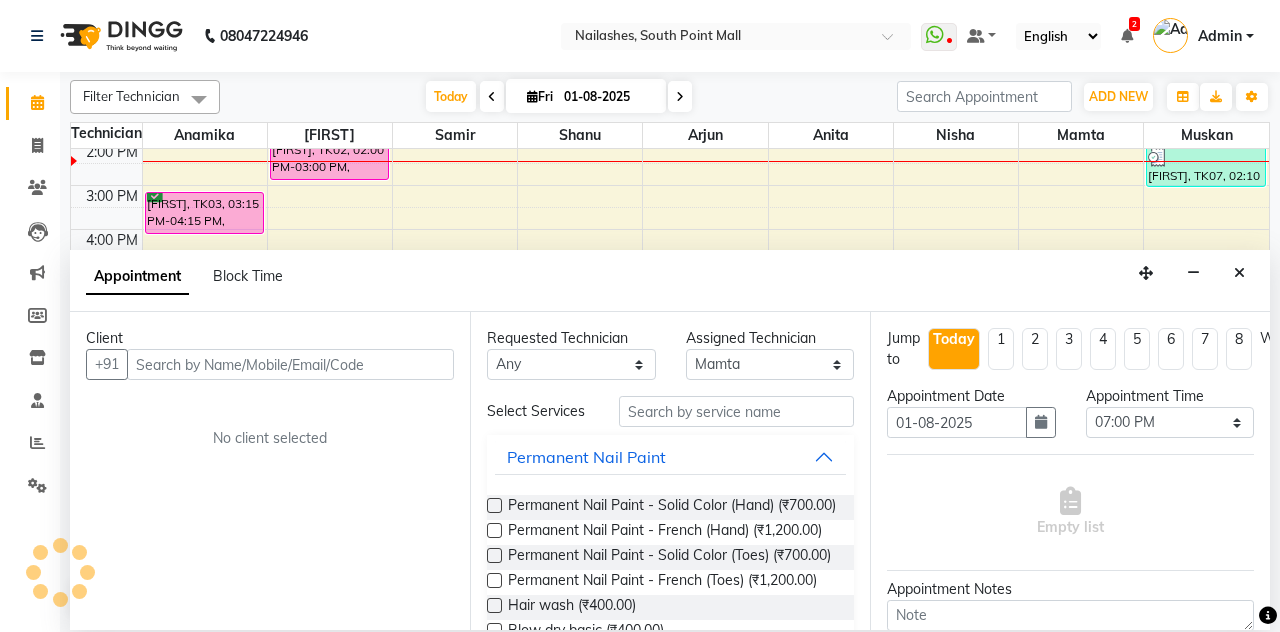 click at bounding box center [1239, 273] 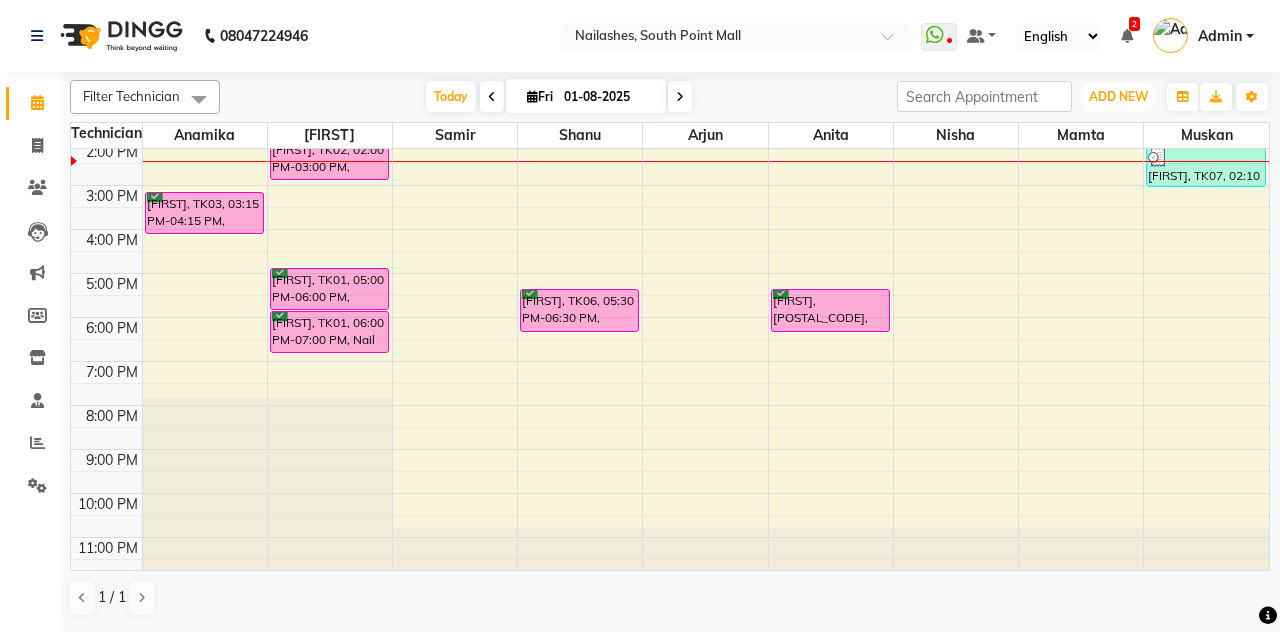 click on "ADD NEW" at bounding box center [1118, 96] 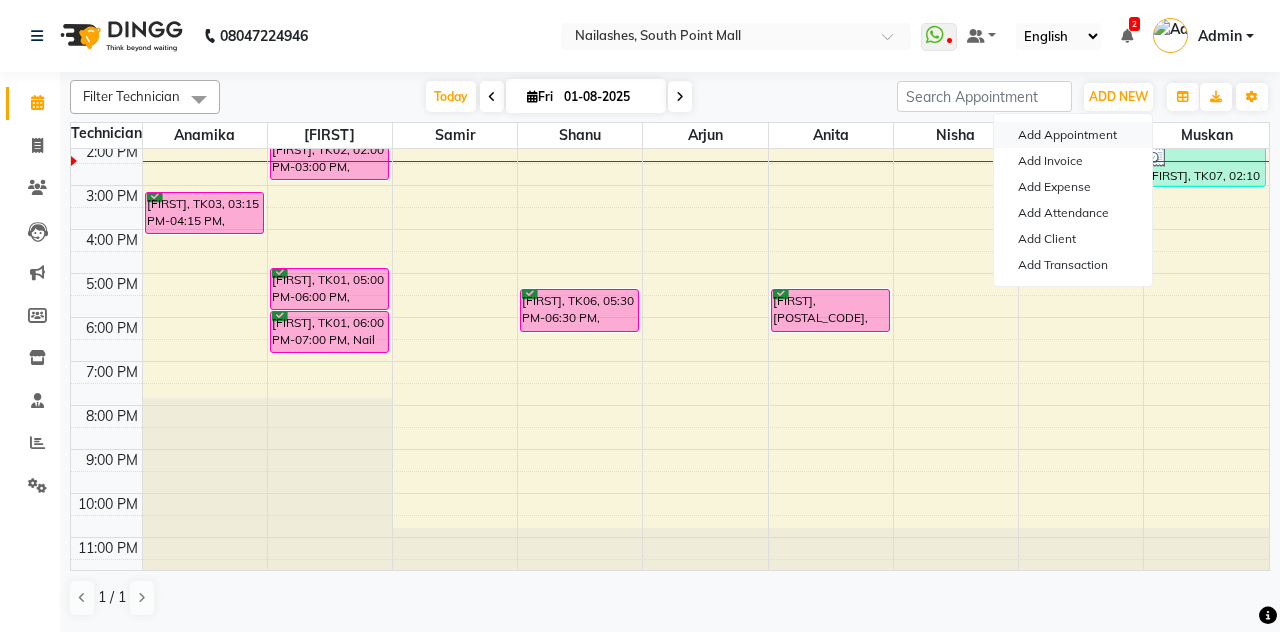 click on "Add Appointment" at bounding box center [1073, 135] 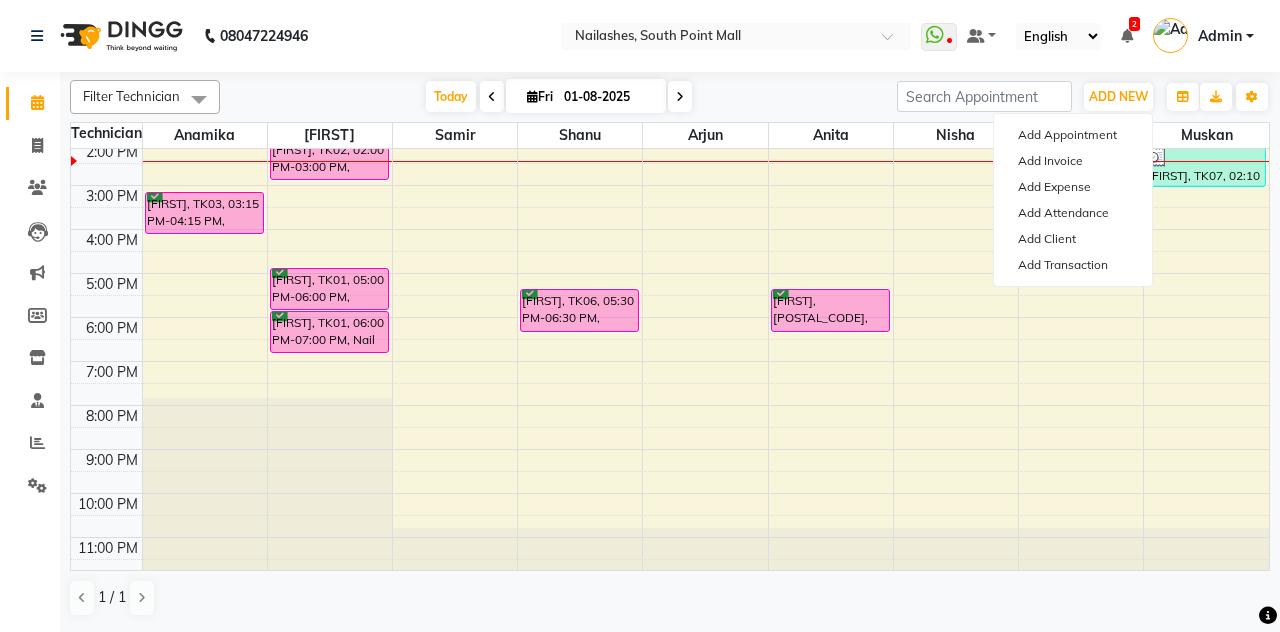 select on "tentative" 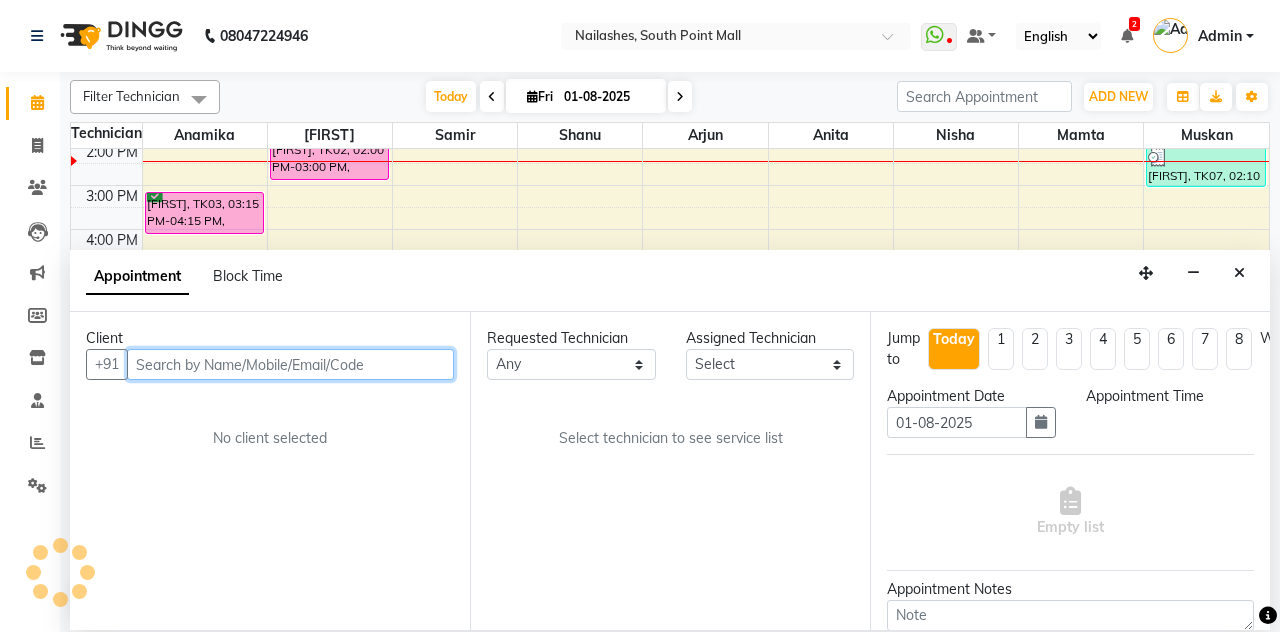 select on "540" 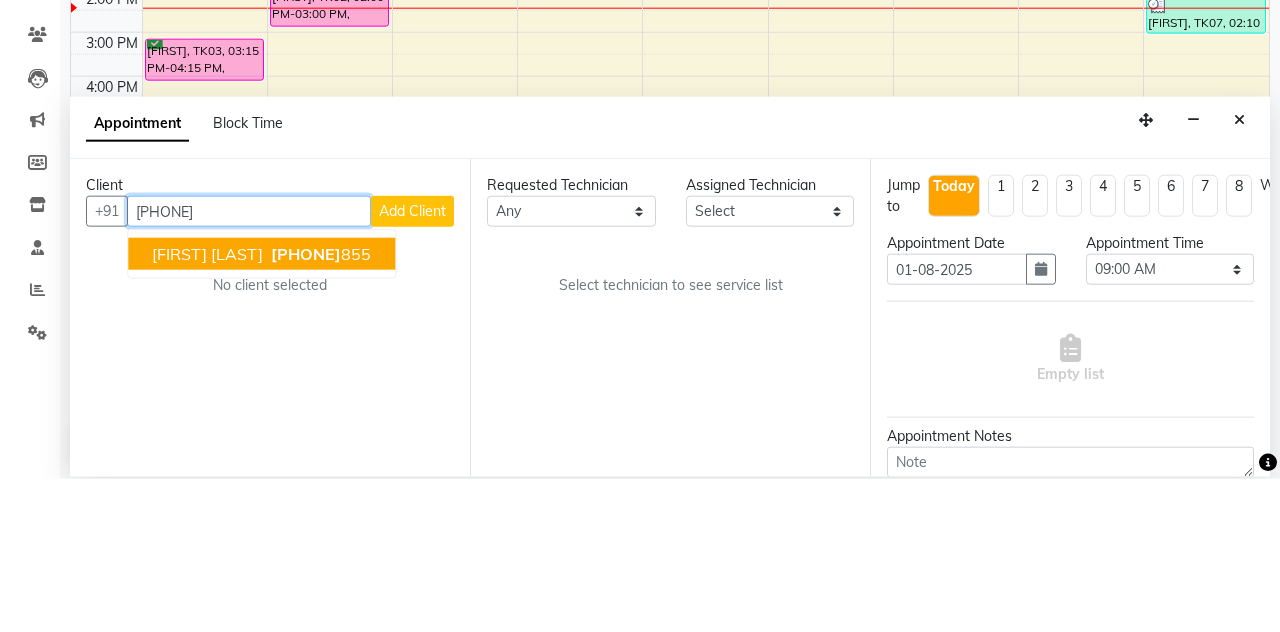 click on "[PHONE]" at bounding box center (306, 407) 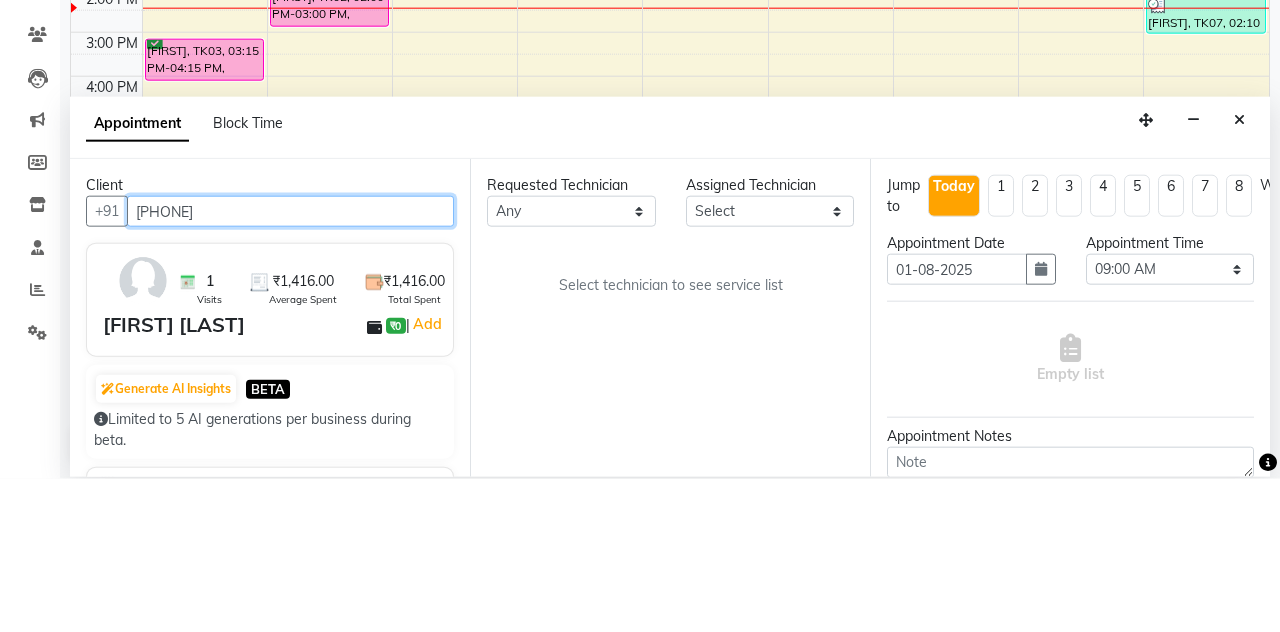 type on "[PHONE]" 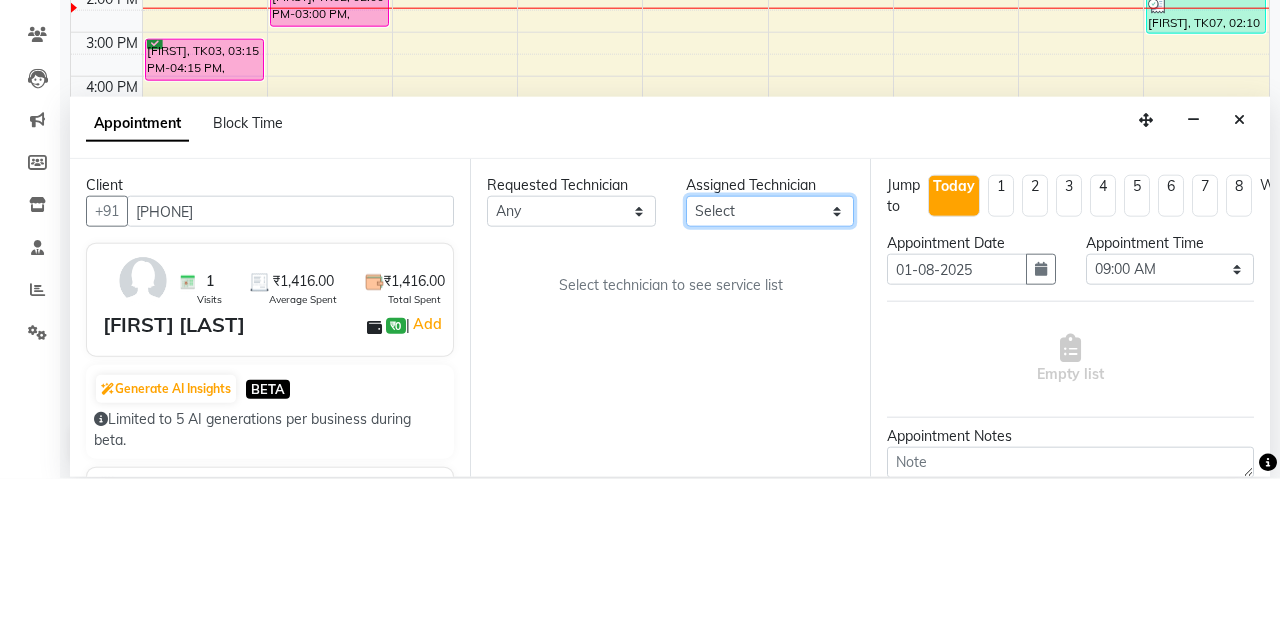 click on "Select [FIRST] [FIRST] [FIRST] [FIRST] [FIRST] [FIRST] [FIRST] [FIRST] [FIRST]" at bounding box center [770, 364] 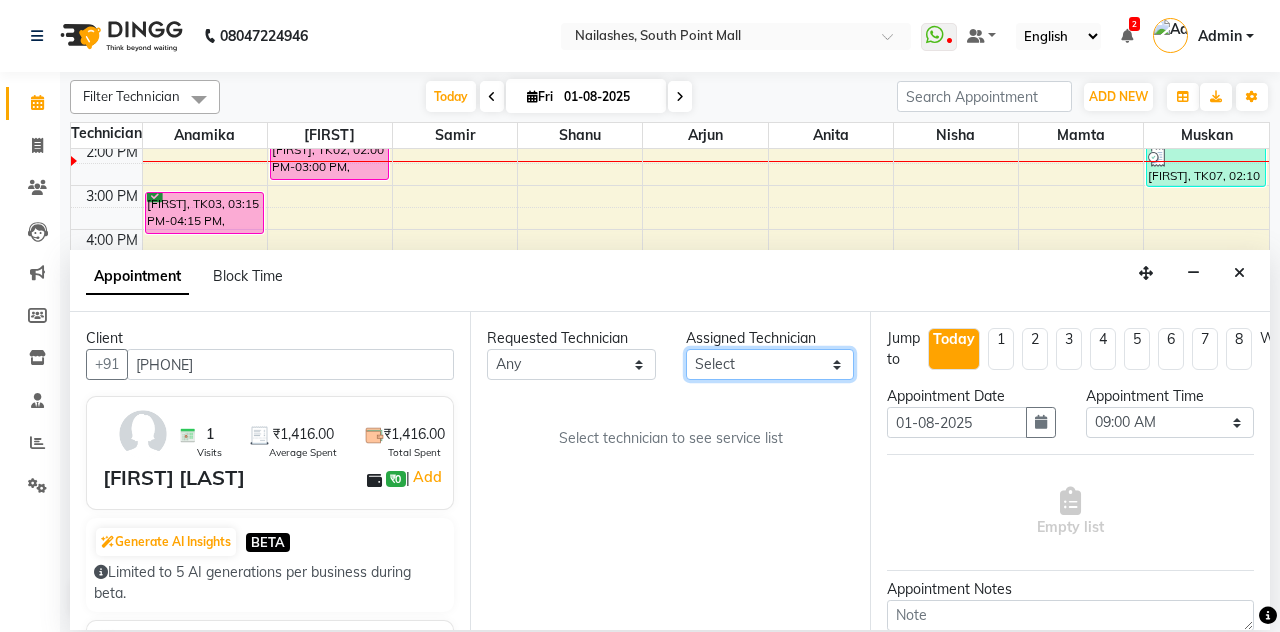select on "[PHONE]" 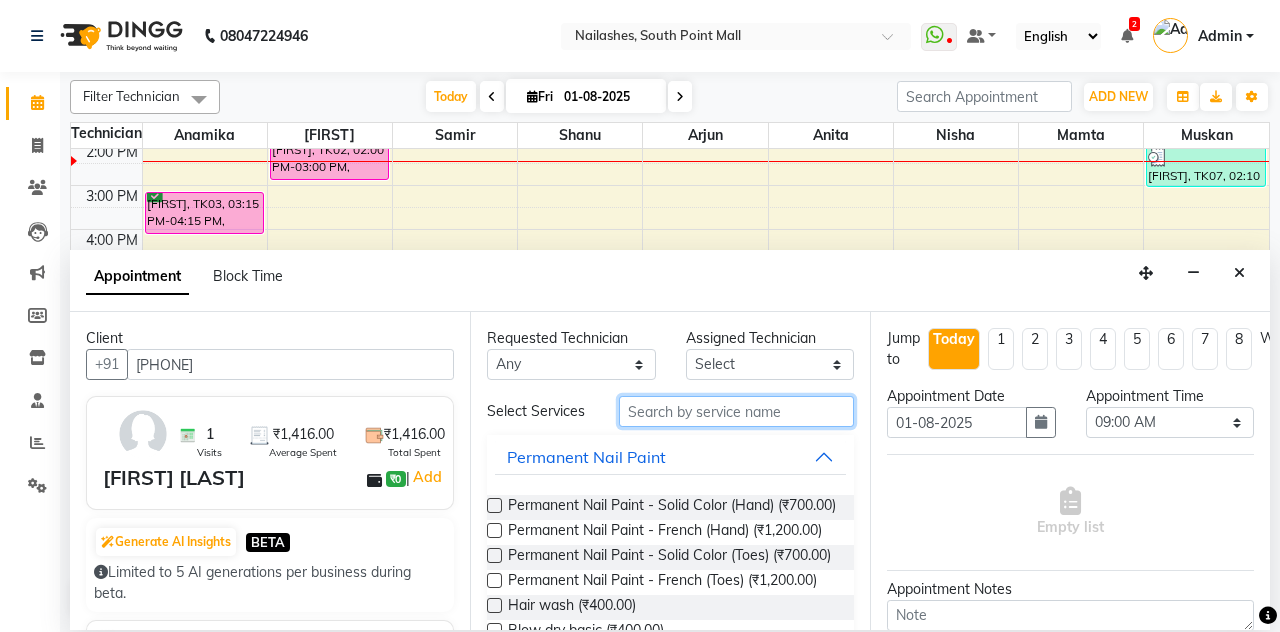 click at bounding box center [736, 411] 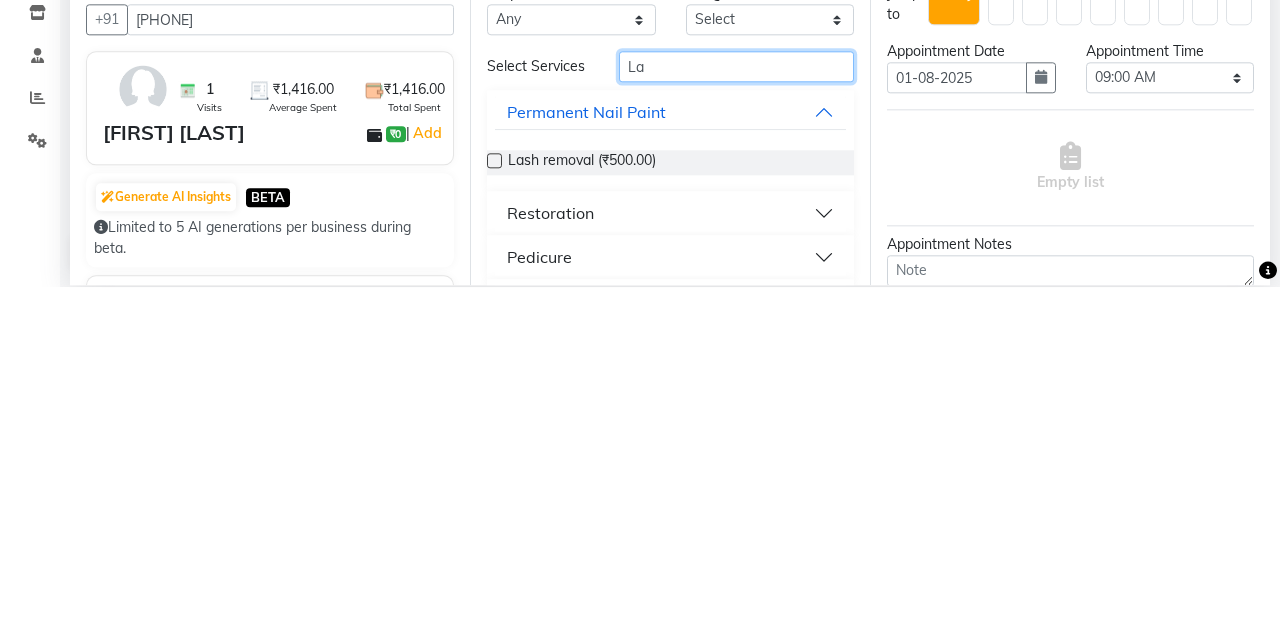 type on "L" 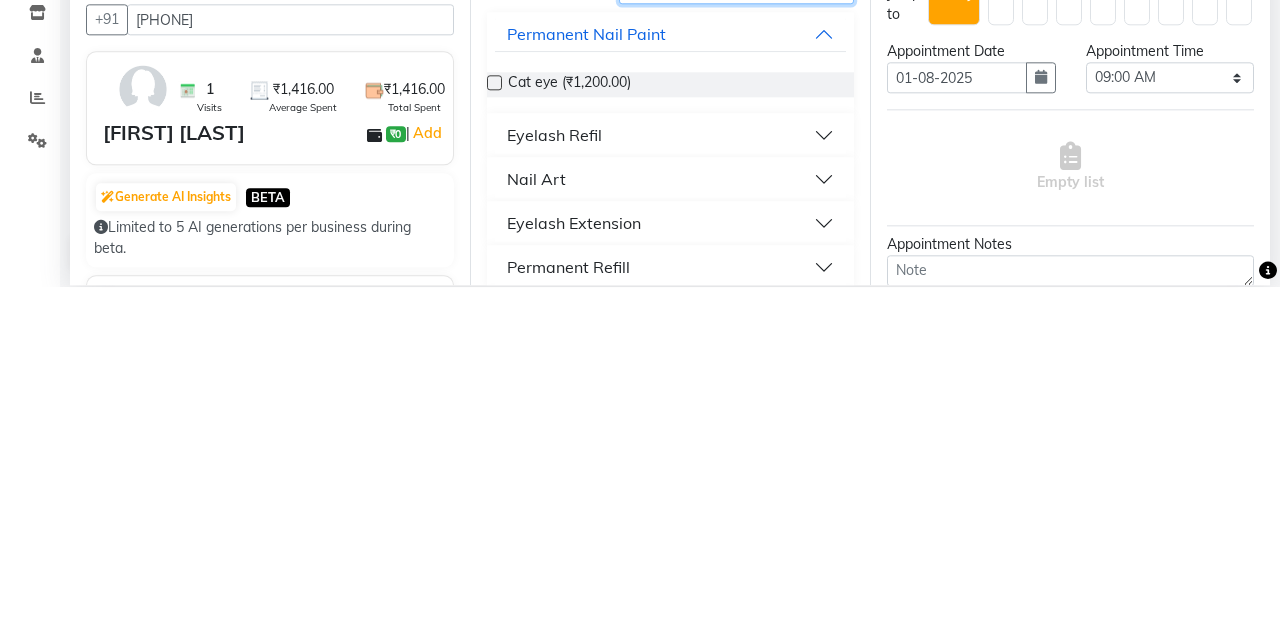 scroll, scrollTop: 86, scrollLeft: 0, axis: vertical 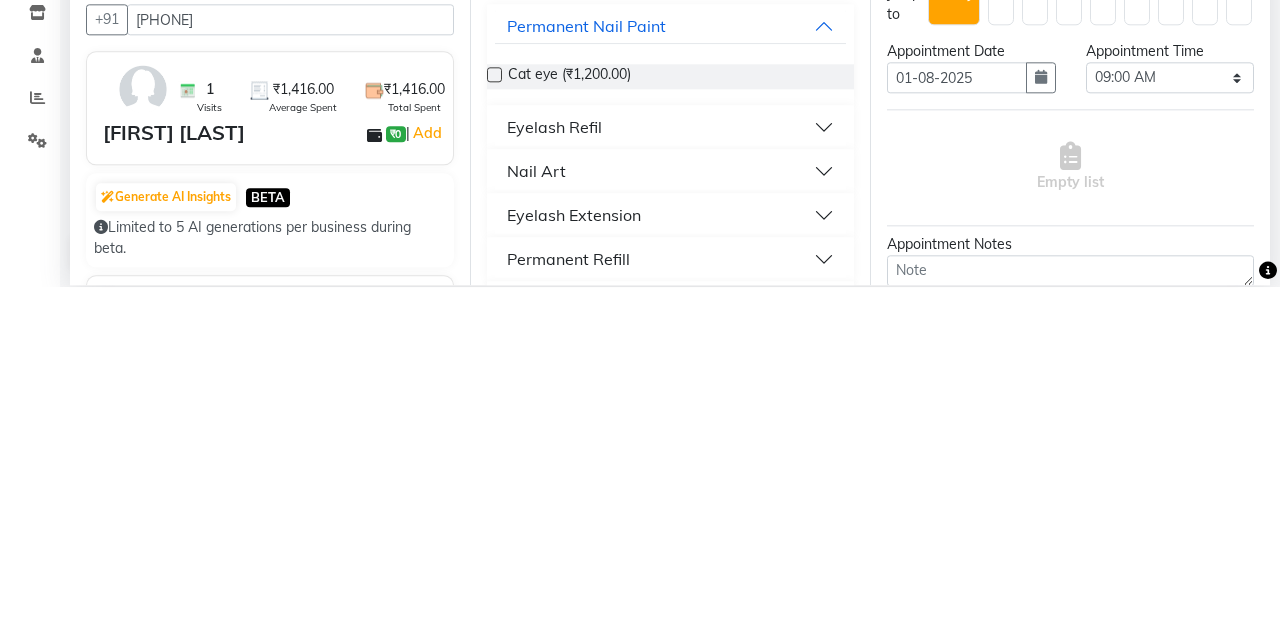 type on "Eye" 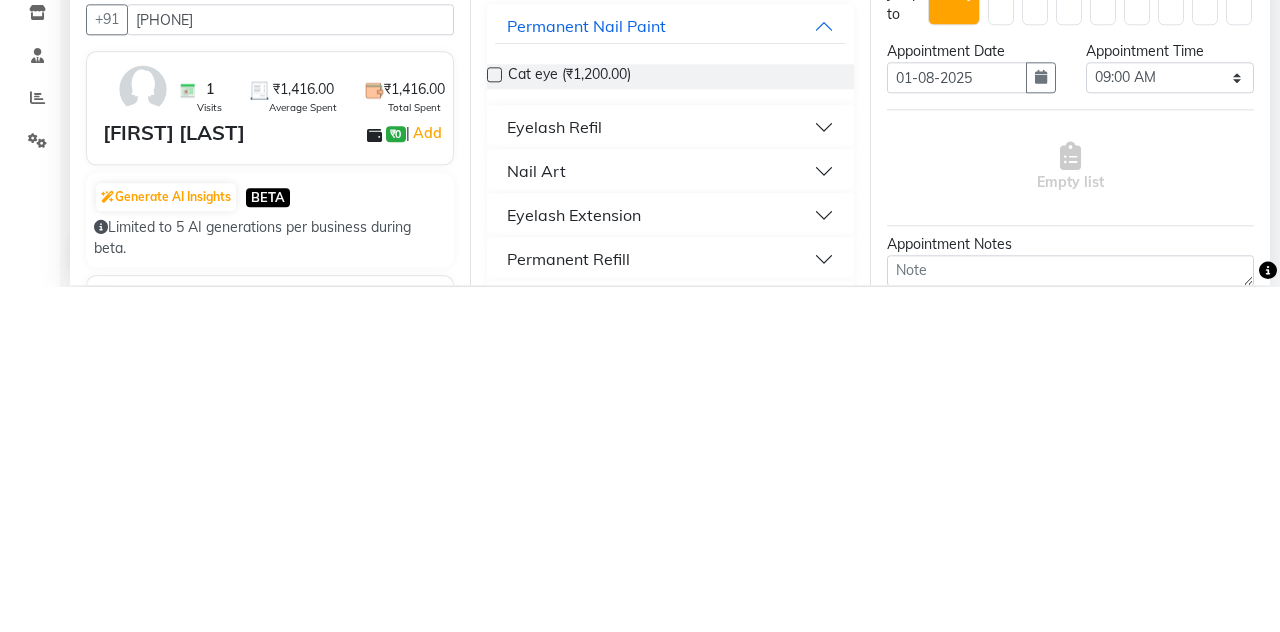 click on "Eyelash Extension" at bounding box center [670, 560] 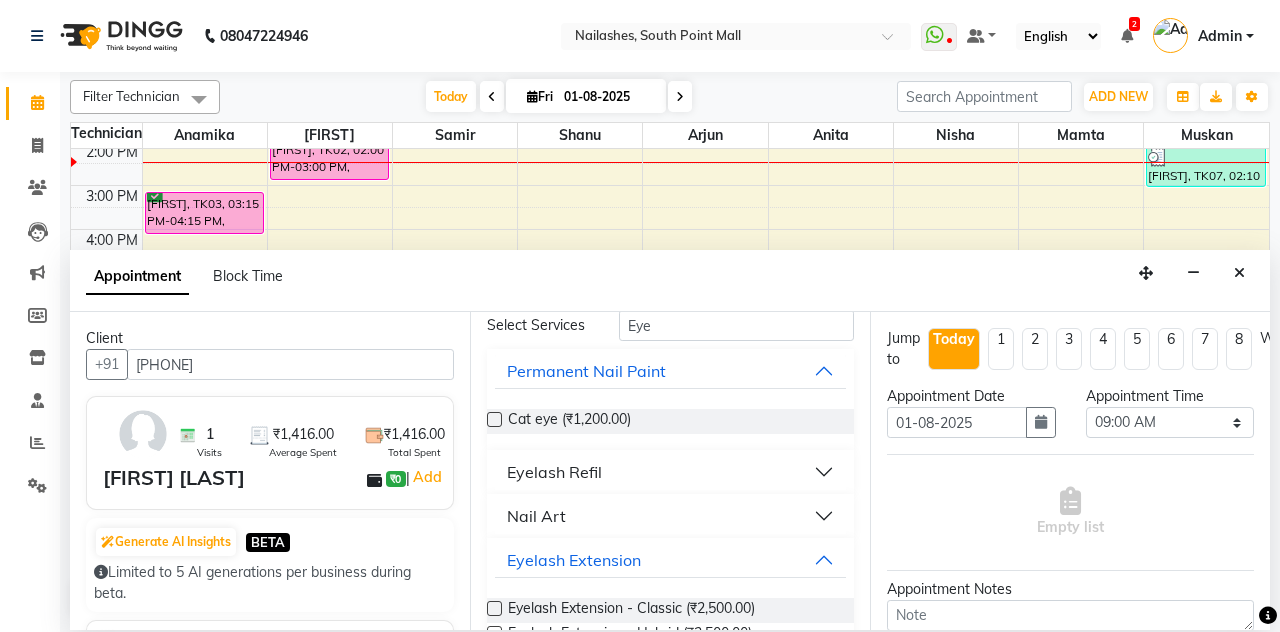 click at bounding box center (494, 608) 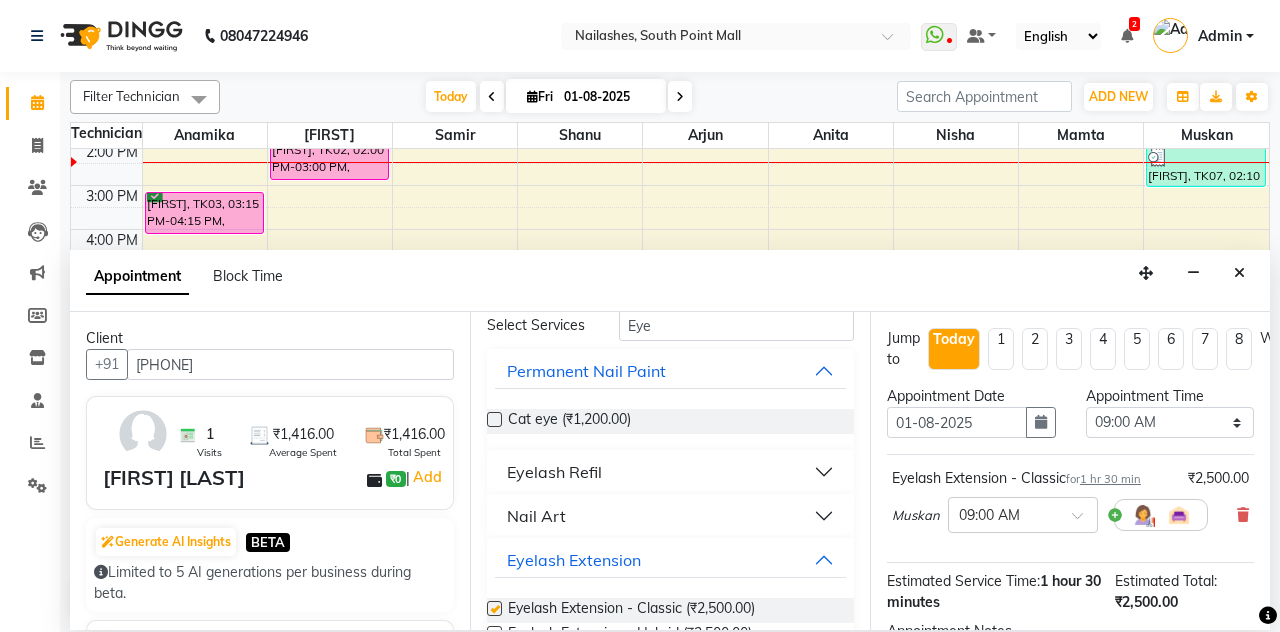 checkbox on "false" 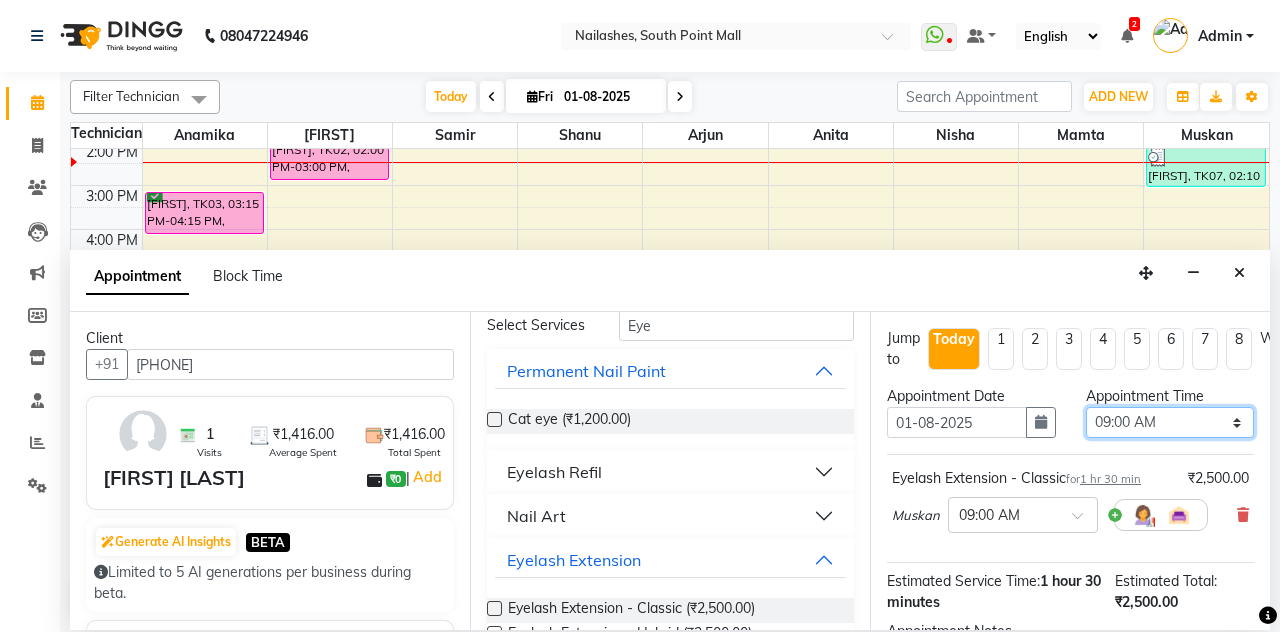 click on "Select 09:00 AM 09:15 AM 09:30 AM 09:45 AM 10:00 AM 10:15 AM 10:30 AM 10:45 AM 11:00 AM 11:15 AM 11:30 AM 11:45 AM 12:00 PM 12:15 PM 12:30 PM 12:45 PM 01:00 PM 01:15 PM 01:30 PM 01:45 PM 02:00 PM 02:15 PM 02:30 PM 02:45 PM 03:00 PM 03:15 PM 03:30 PM 03:45 PM 04:00 PM 04:15 PM 04:30 PM 04:45 PM 05:00 PM 05:15 PM 05:30 PM 05:45 PM 06:00 PM 06:15 PM 06:30 PM 06:45 PM 07:00 PM 07:15 PM 07:30 PM 07:45 PM 08:00 PM 08:15 PM 08:30 PM 08:45 PM 09:00 PM 09:15 PM 09:30 PM 09:45 PM 10:00 PM 10:15 PM 10:30 PM 10:45 PM 11:00 PM" at bounding box center (1170, 422) 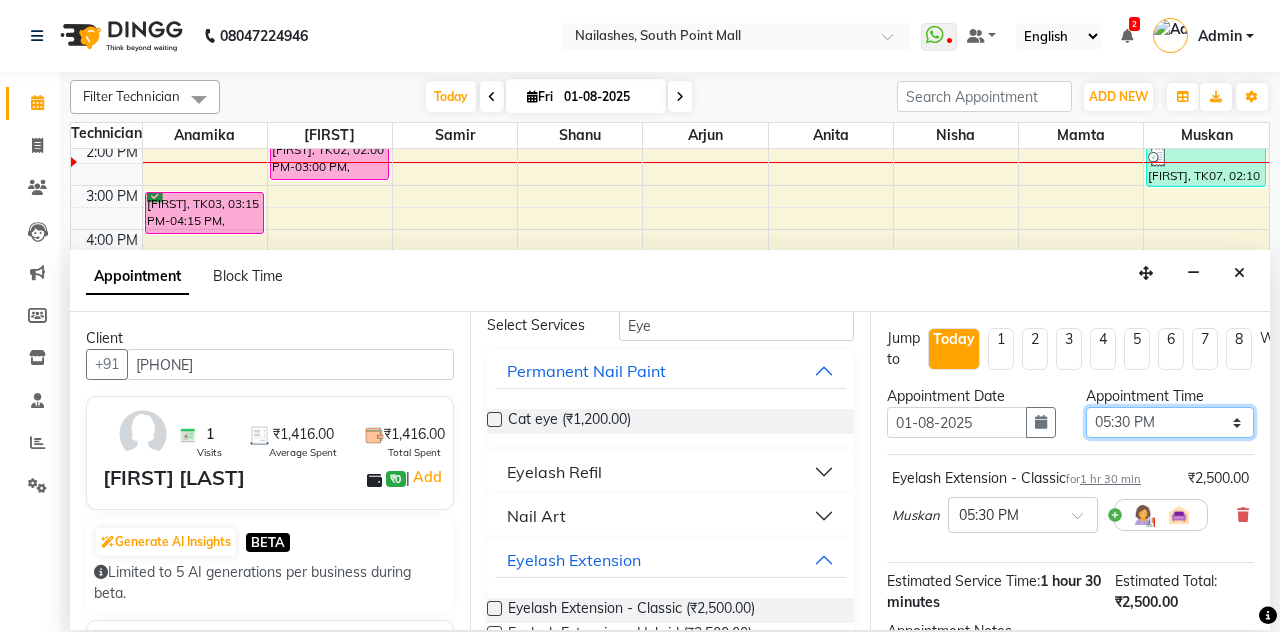 scroll, scrollTop: 173, scrollLeft: 0, axis: vertical 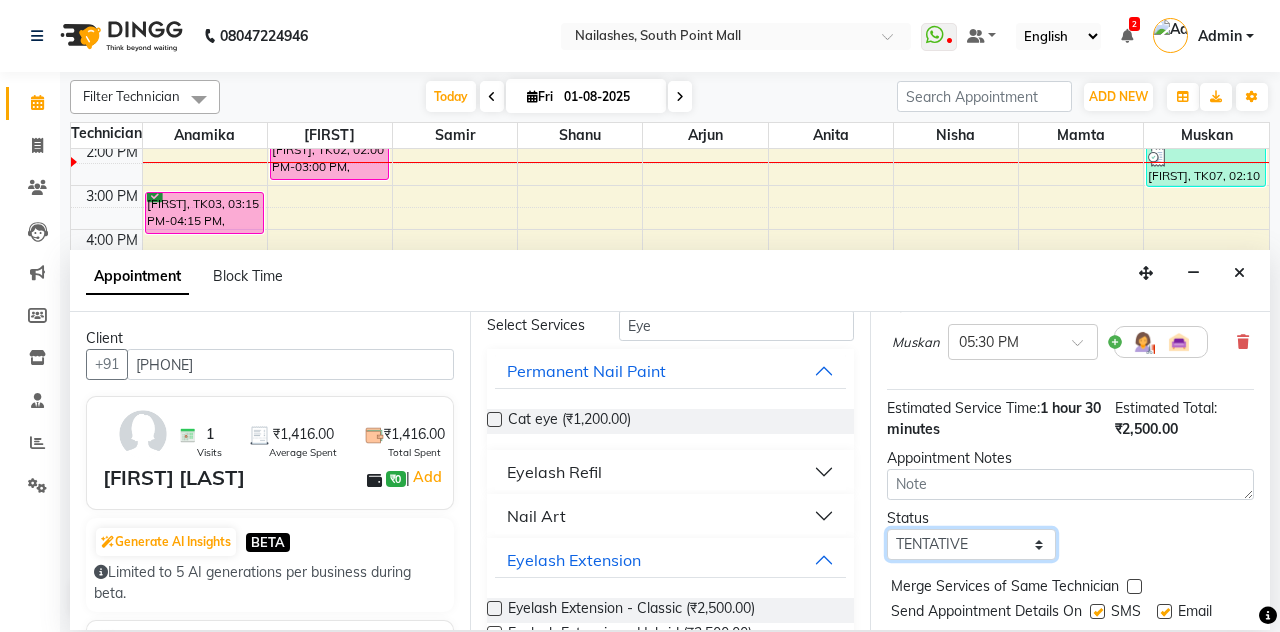 click on "Select TENTATIVE CONFIRM CHECK-IN UPCOMING" at bounding box center (971, 544) 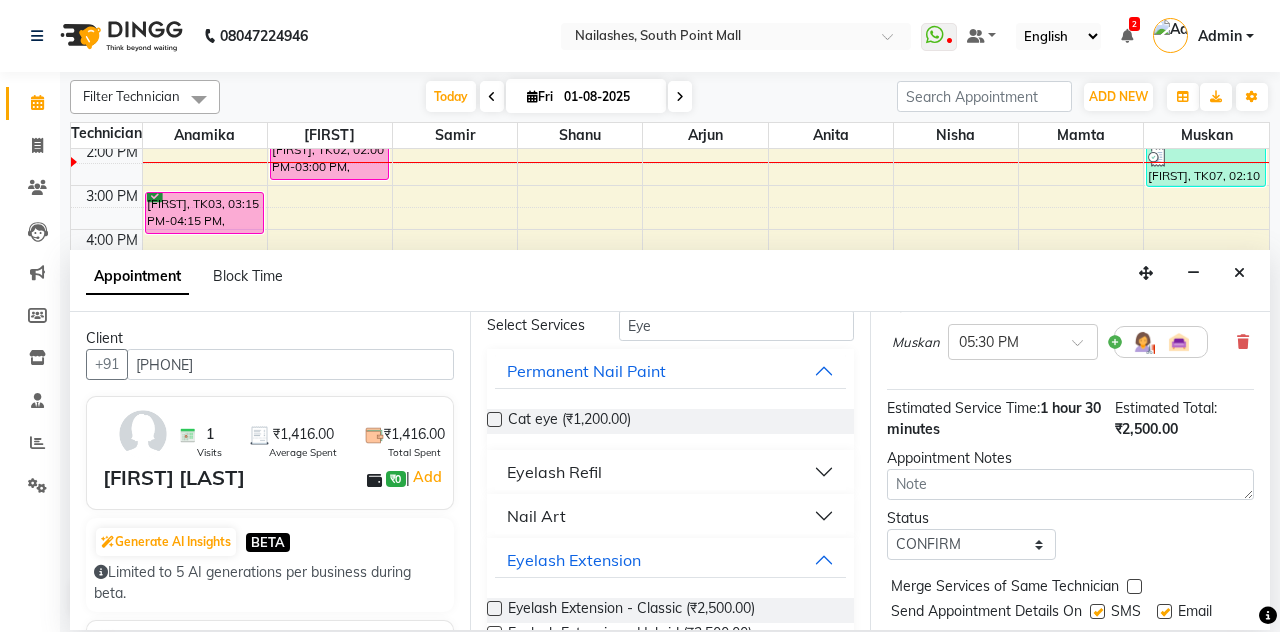 click on "Book" at bounding box center [1070, 652] 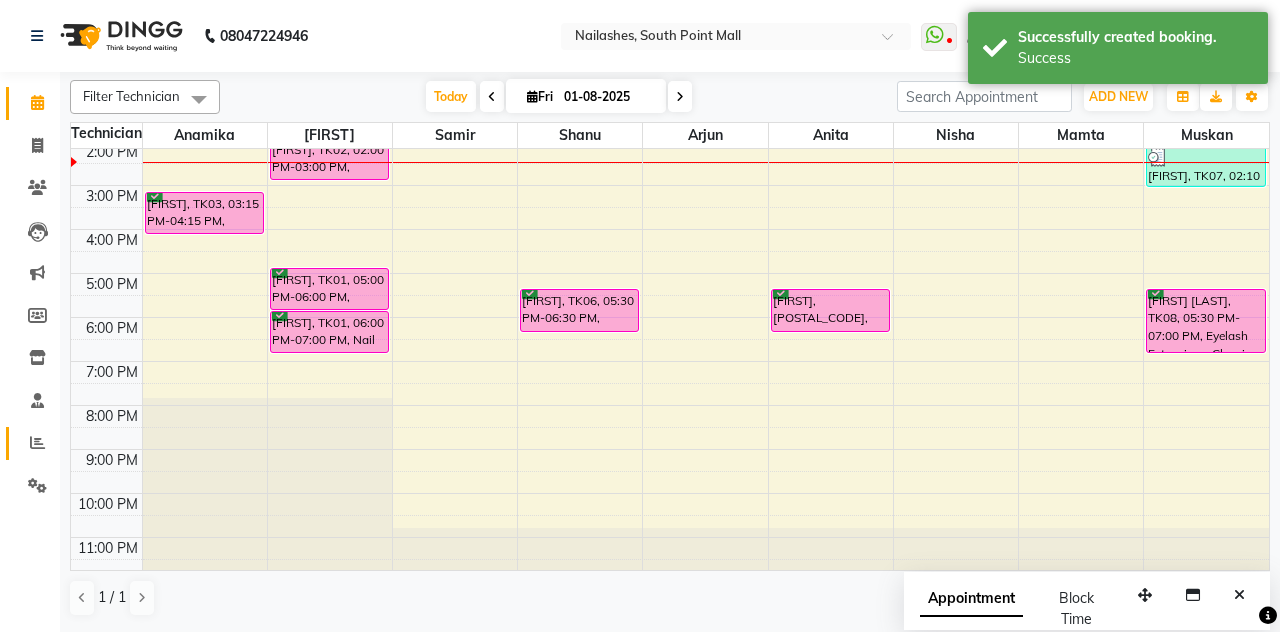 click 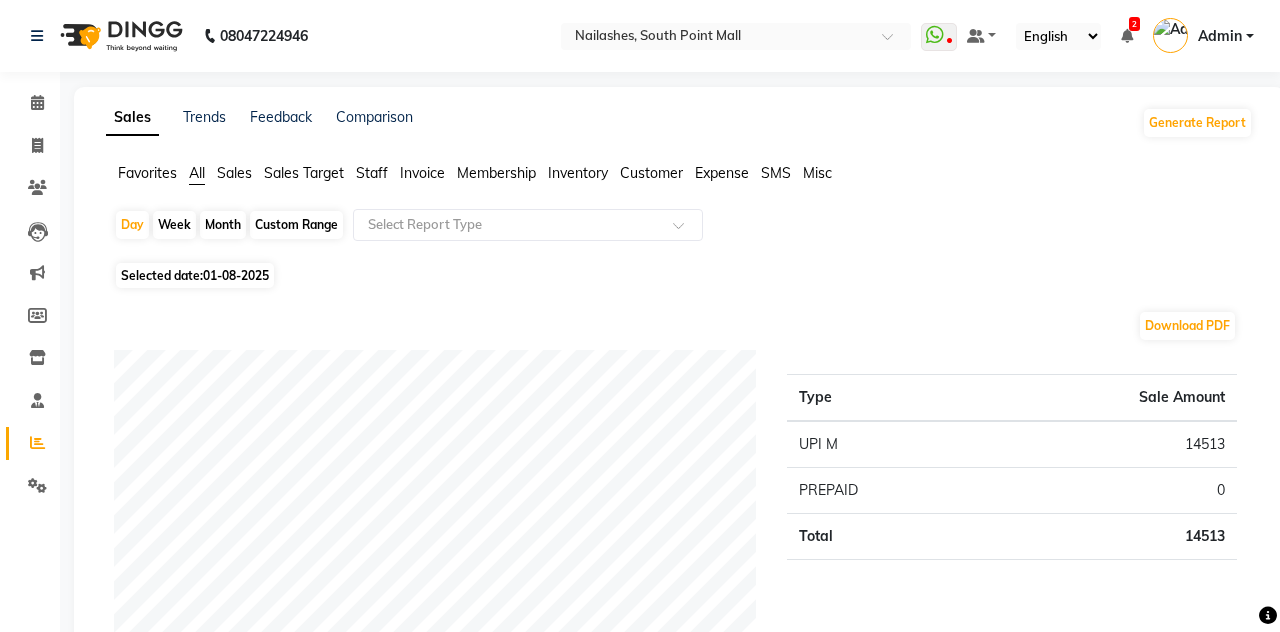 click on "Month" 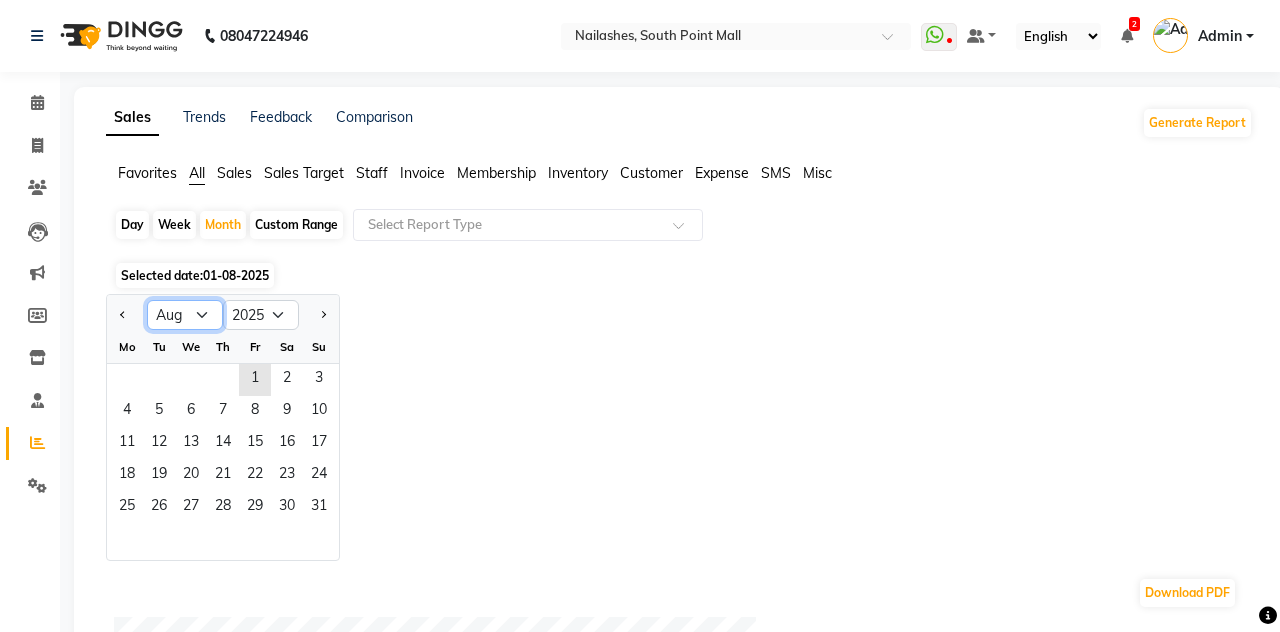 click on "Jan Feb Mar Apr May Jun Jul Aug Sep Oct Nov Dec" 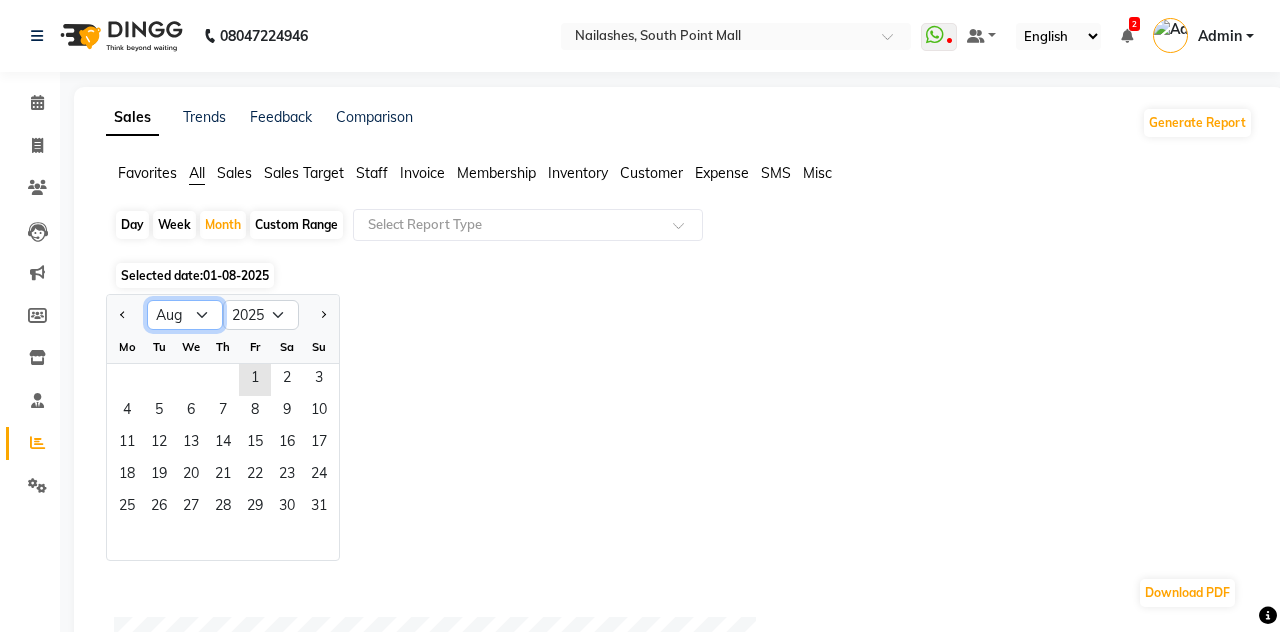 select on "7" 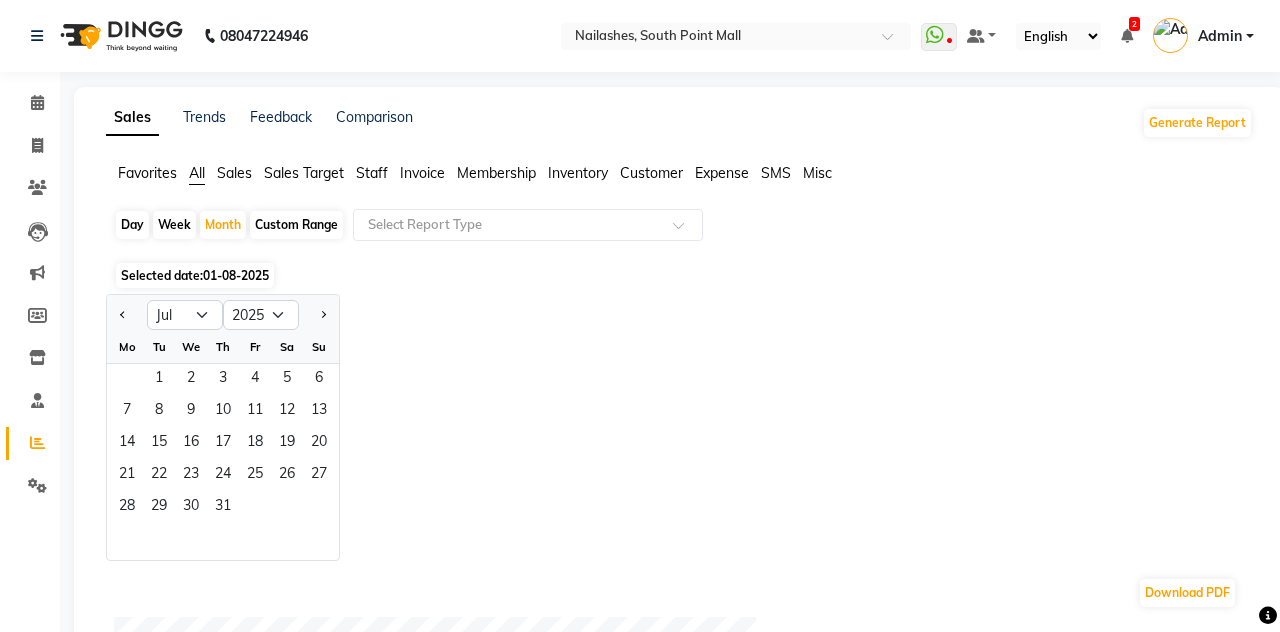 click on "31" 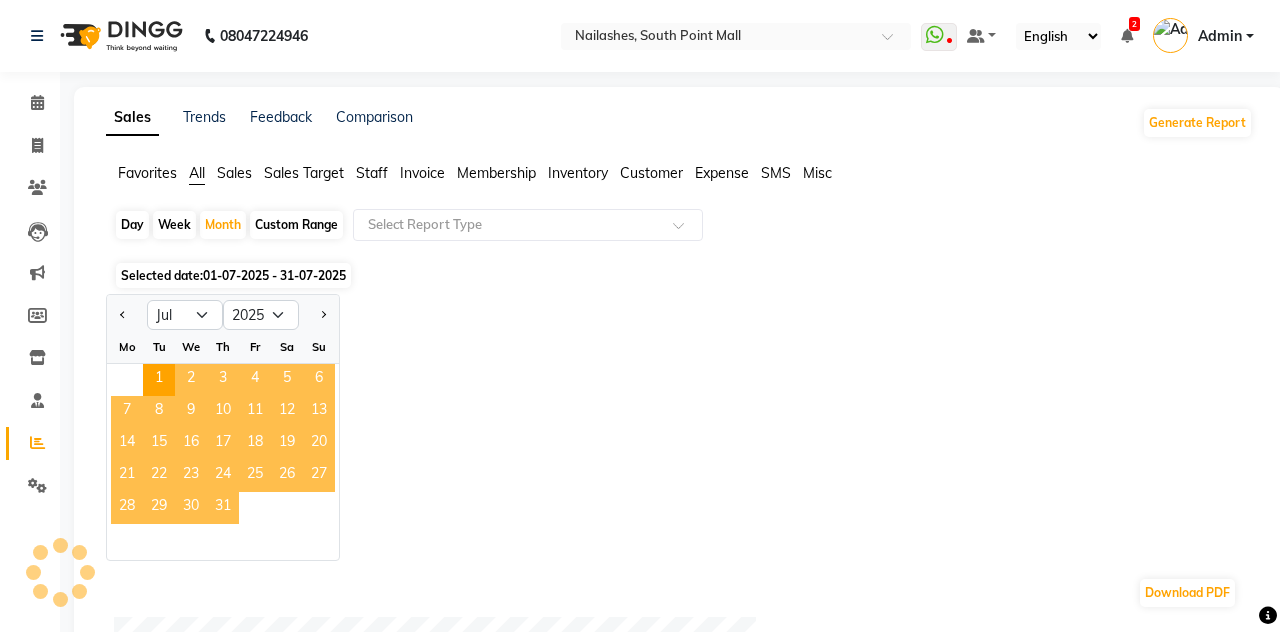 click 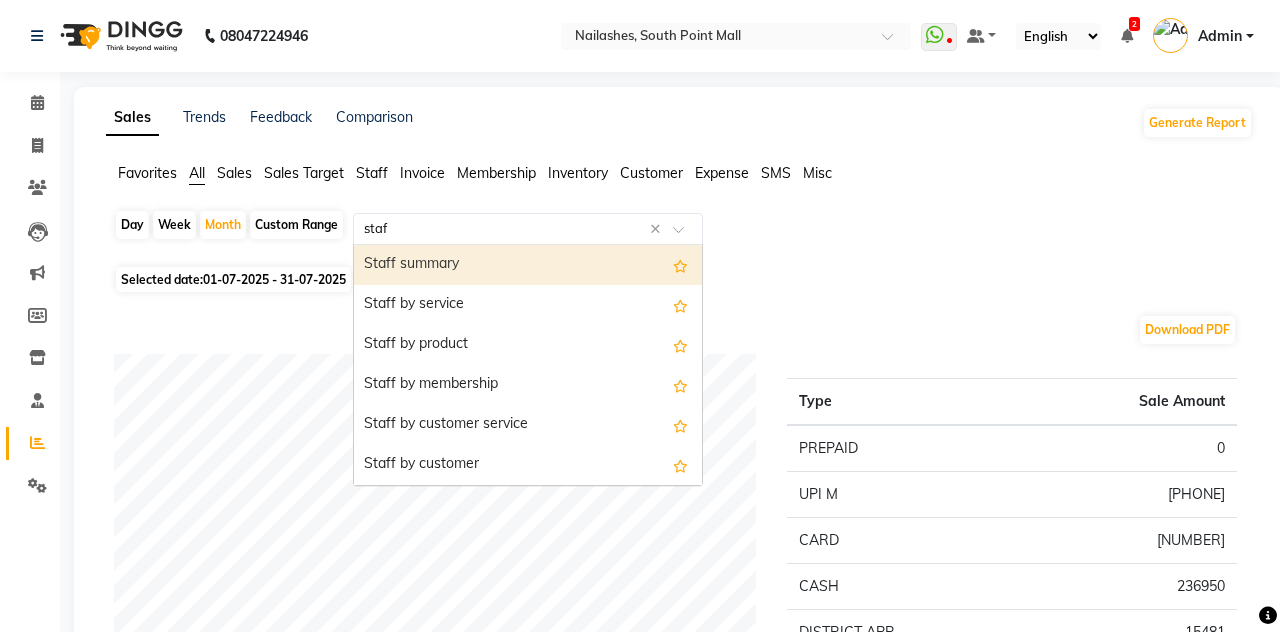 type on "staff" 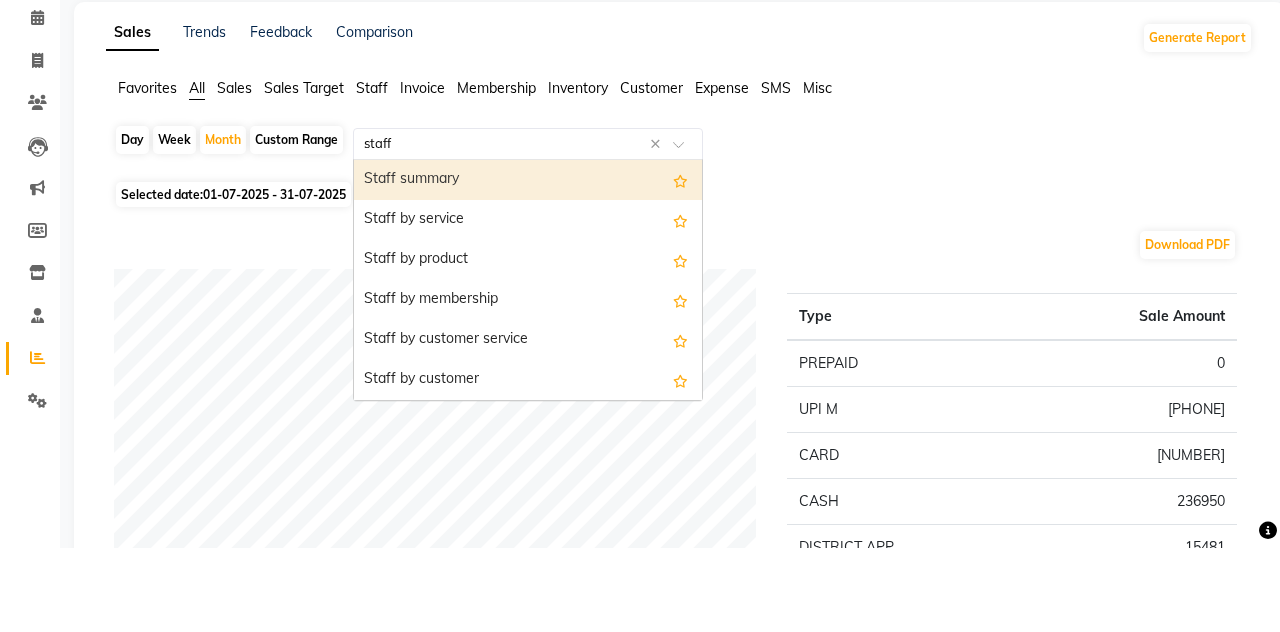 click on "Staff summary" at bounding box center (528, 265) 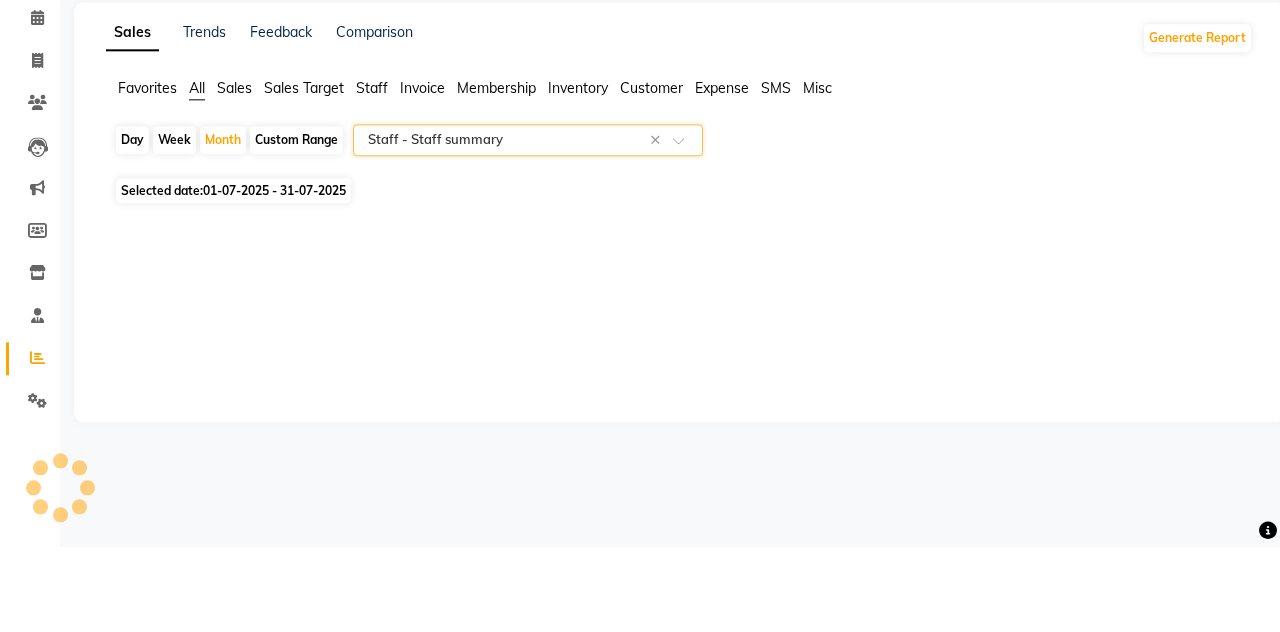 select on "full_report" 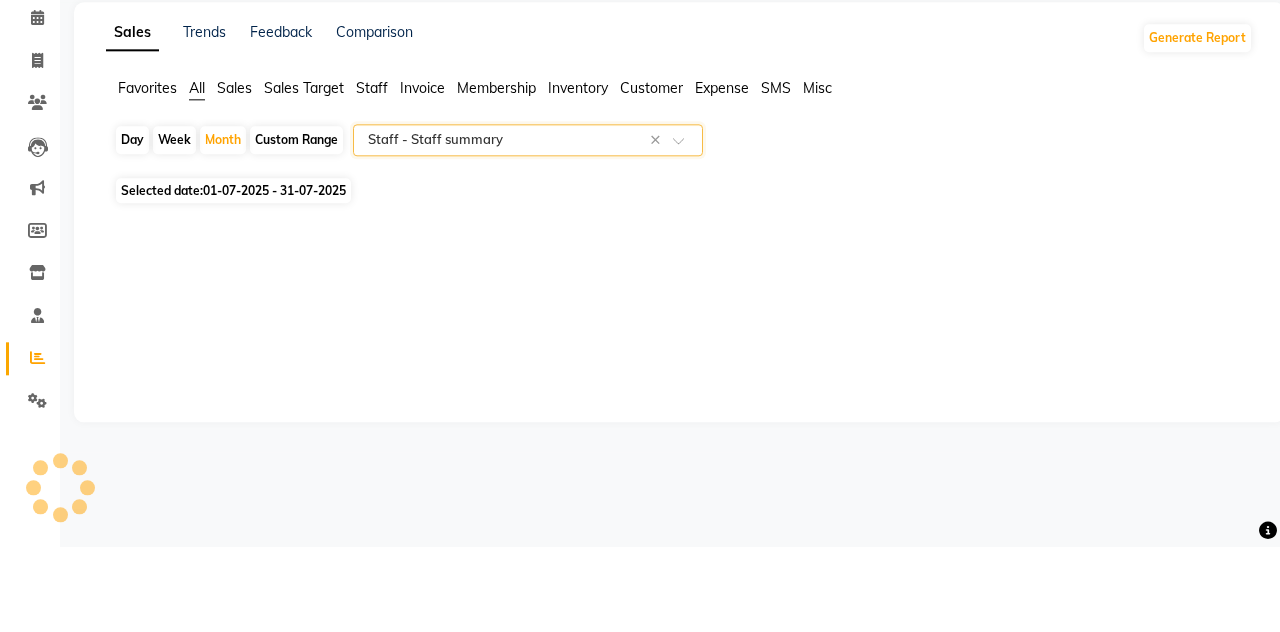 select on "csv" 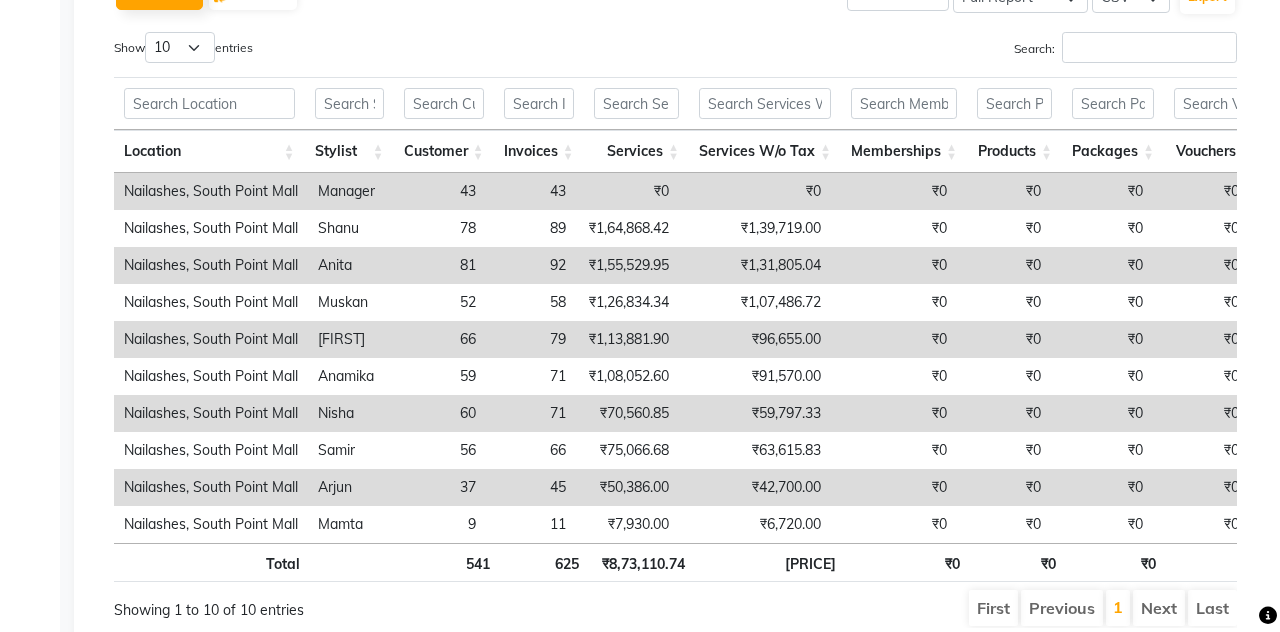 scroll, scrollTop: 1057, scrollLeft: 0, axis: vertical 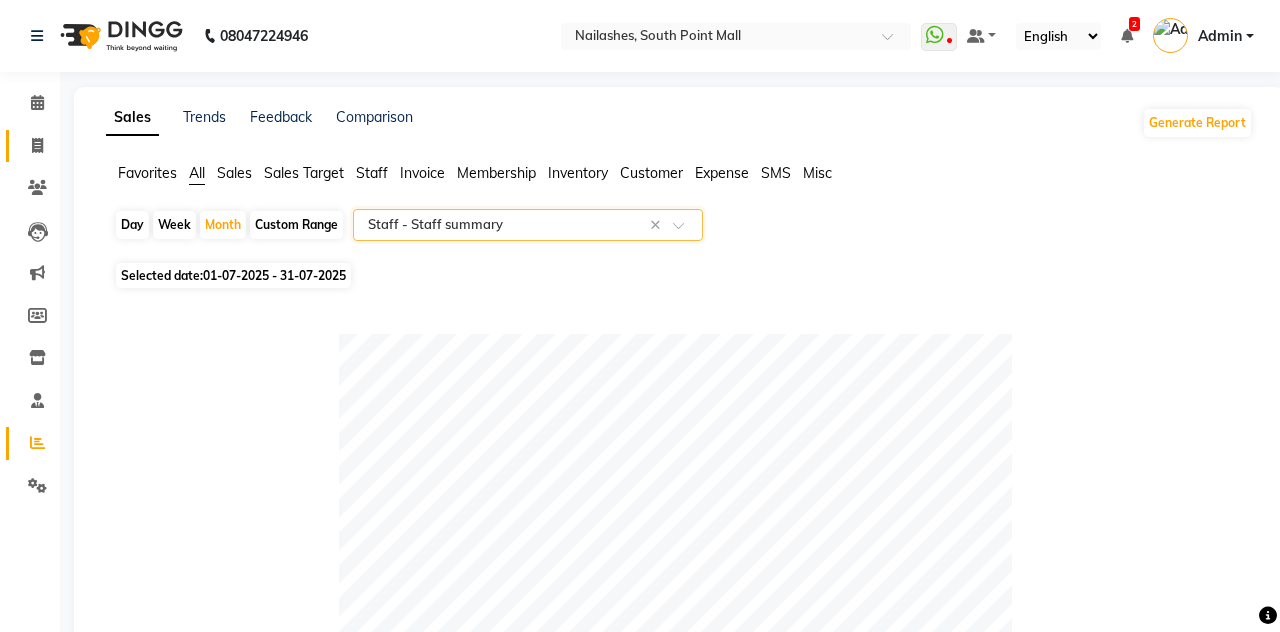 click 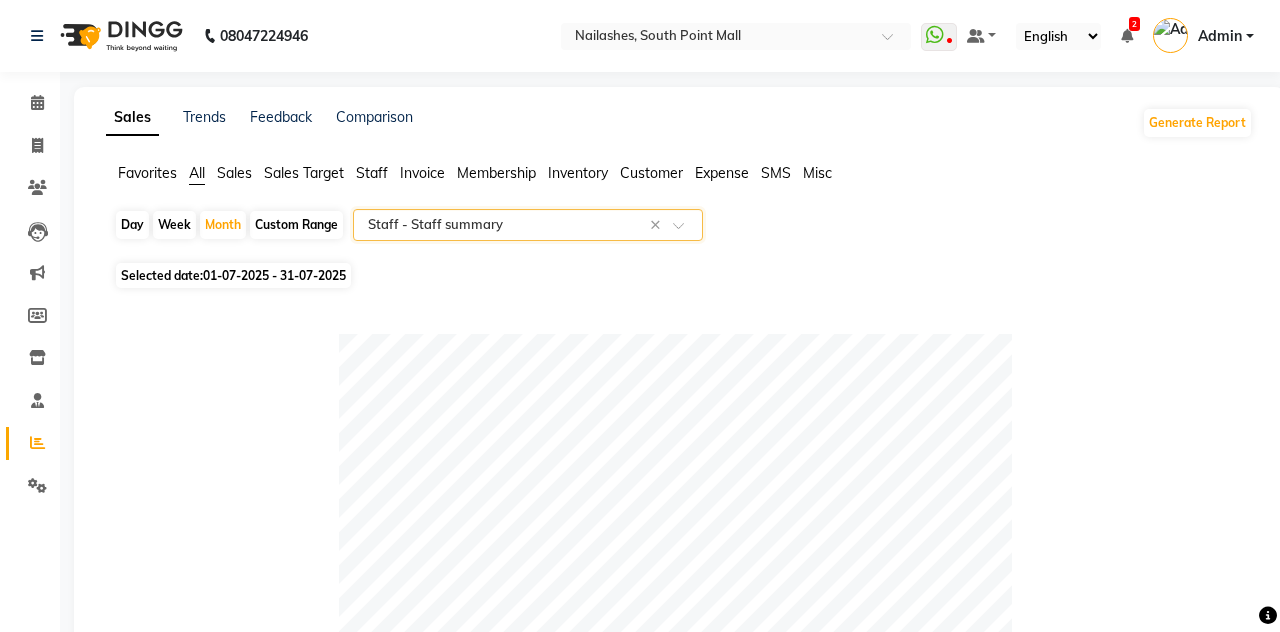 select on "3926" 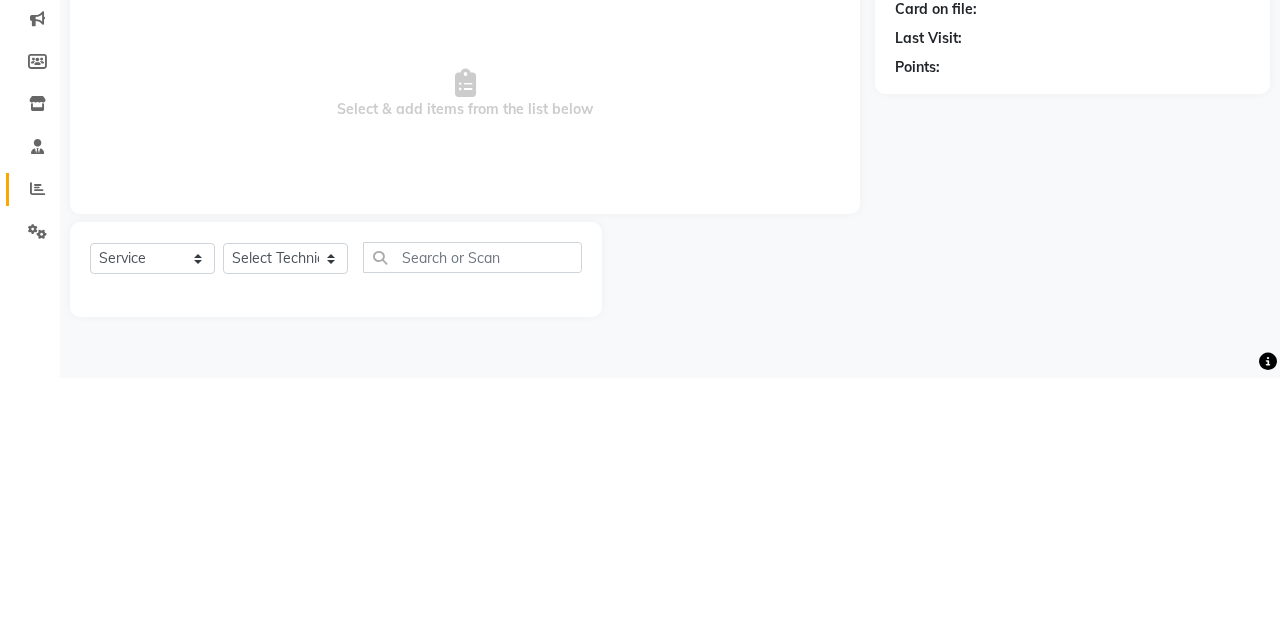 click 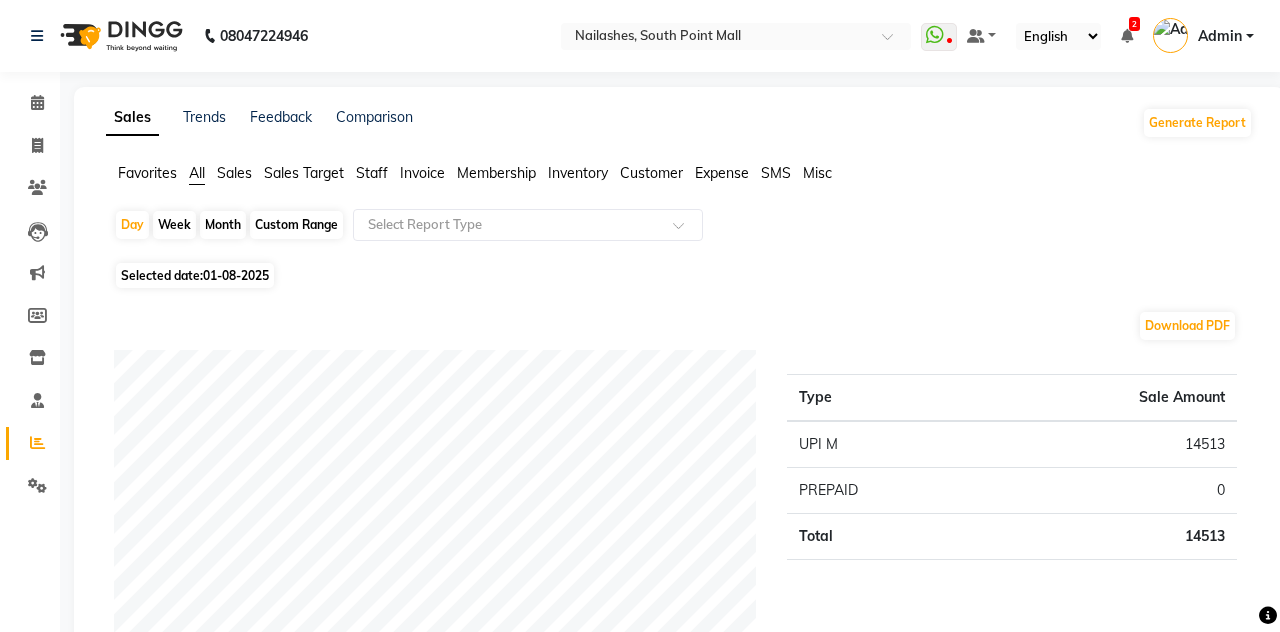 click on "Month" 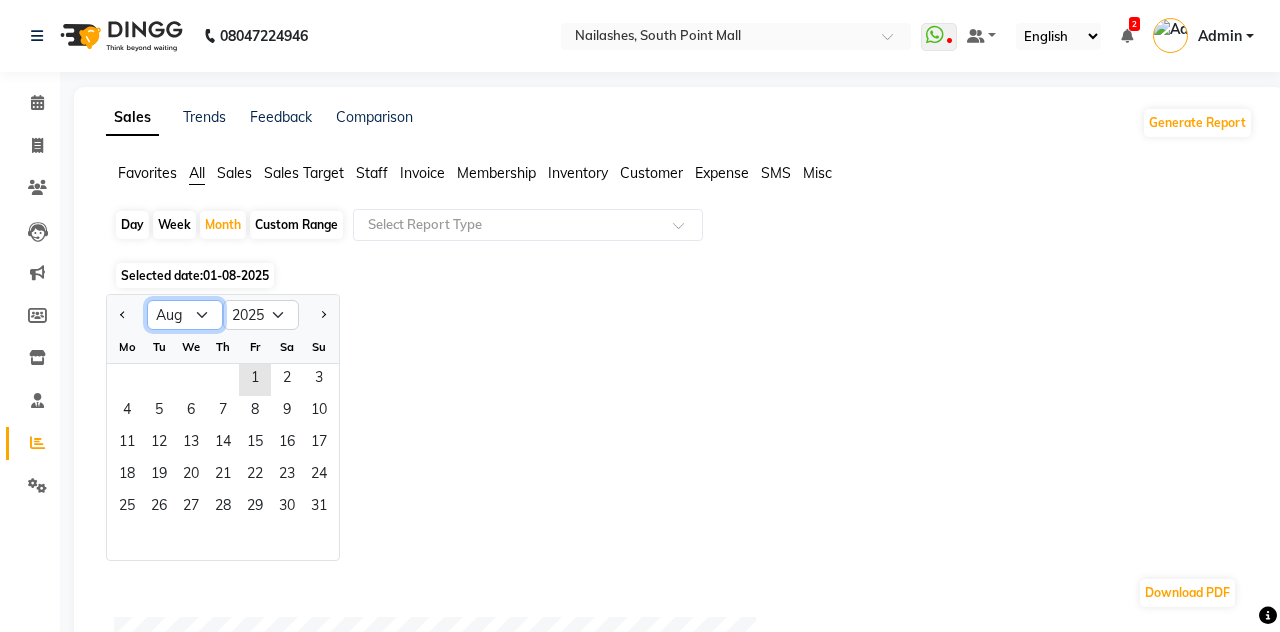 click on "Jan Feb Mar Apr May Jun Jul Aug Sep Oct Nov Dec" 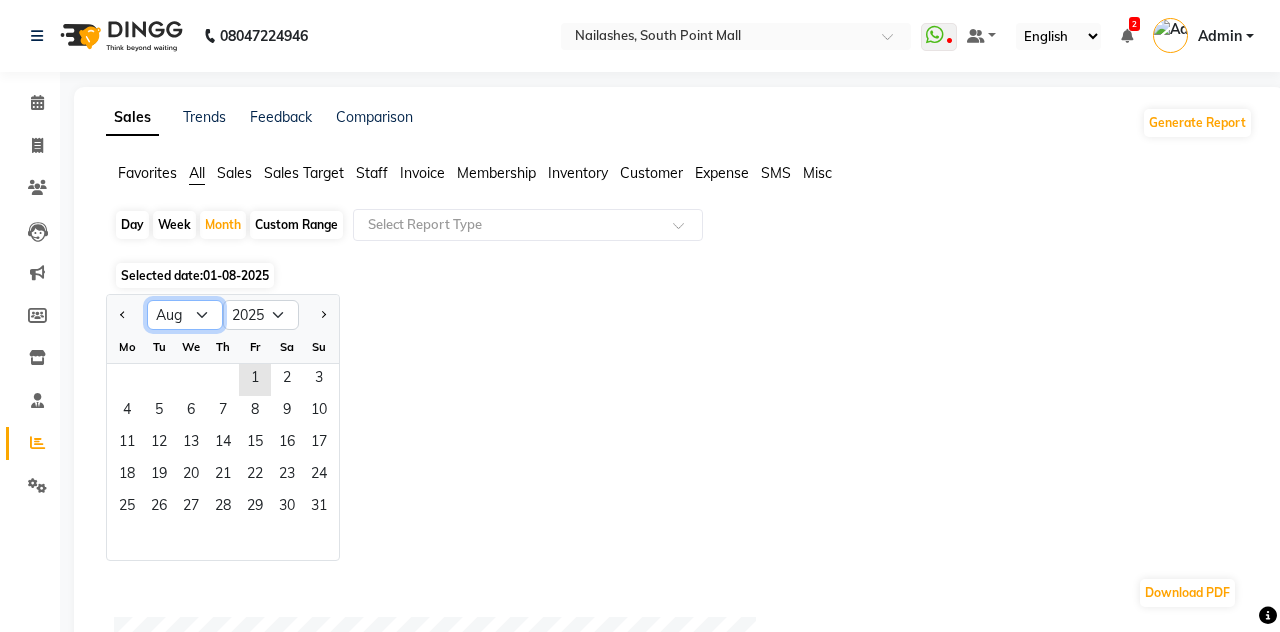 select on "7" 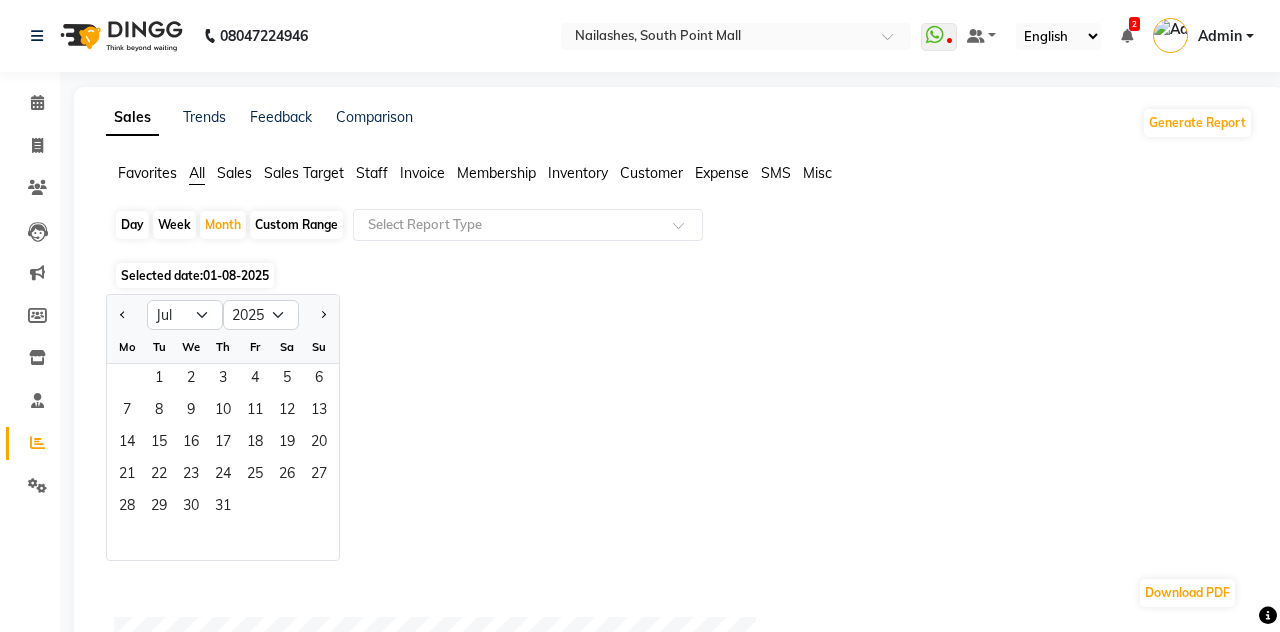 click on "31" 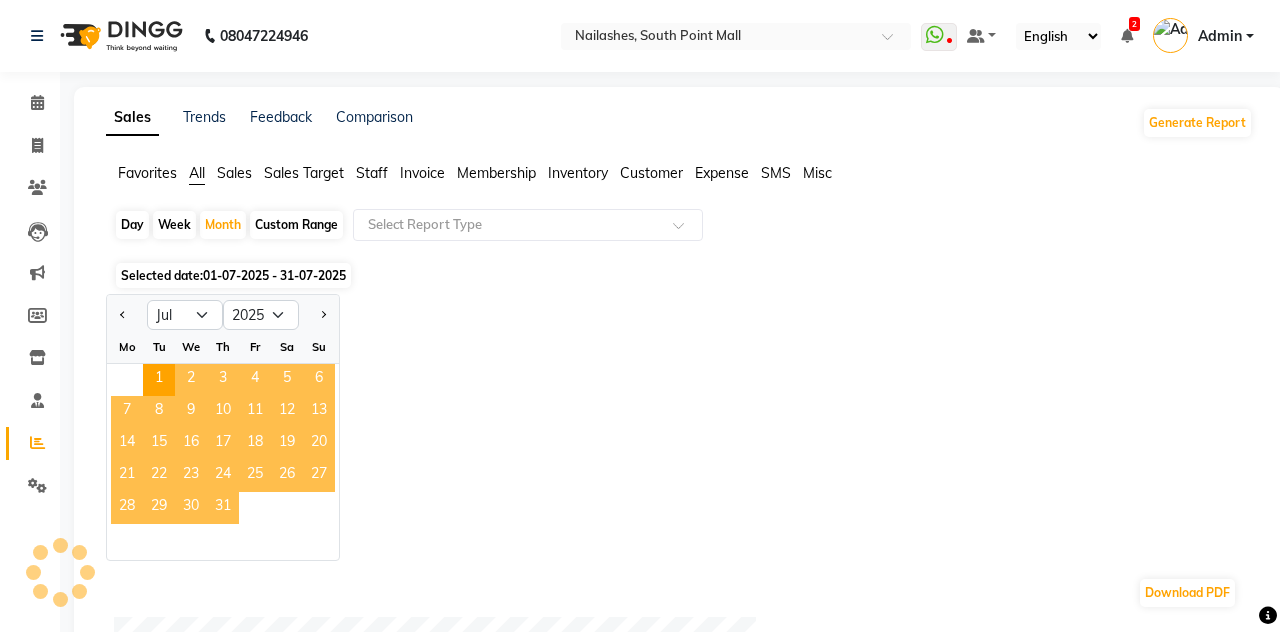 click 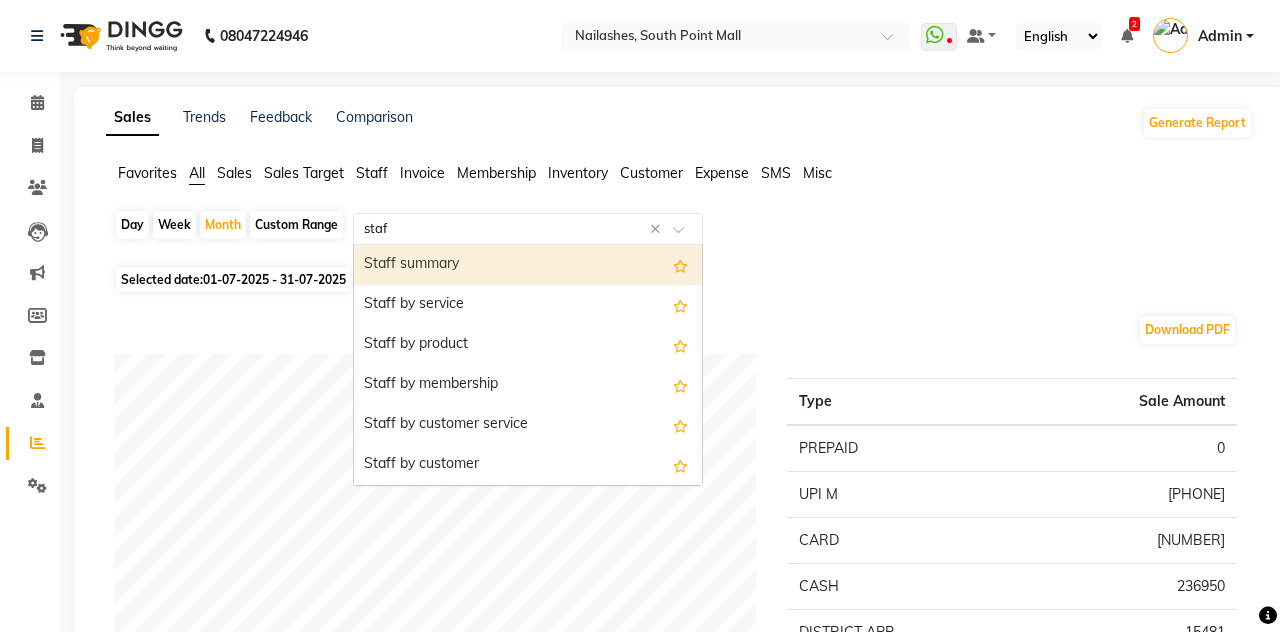 type on "staff" 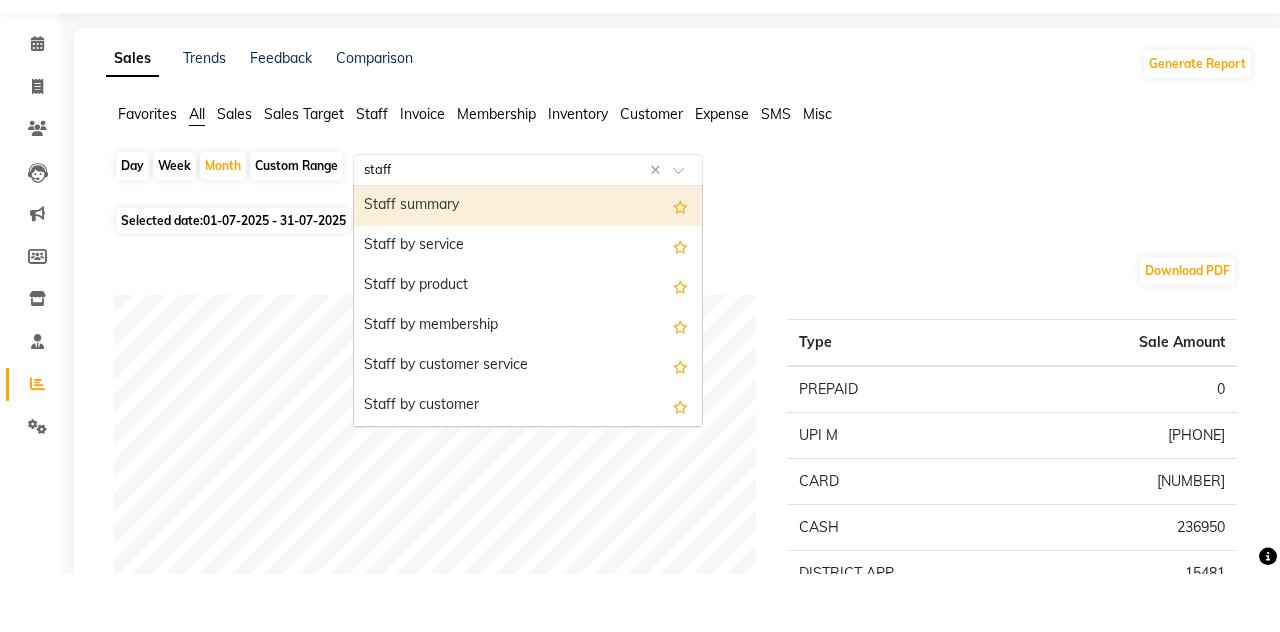 click on "Staff summary" at bounding box center (528, 265) 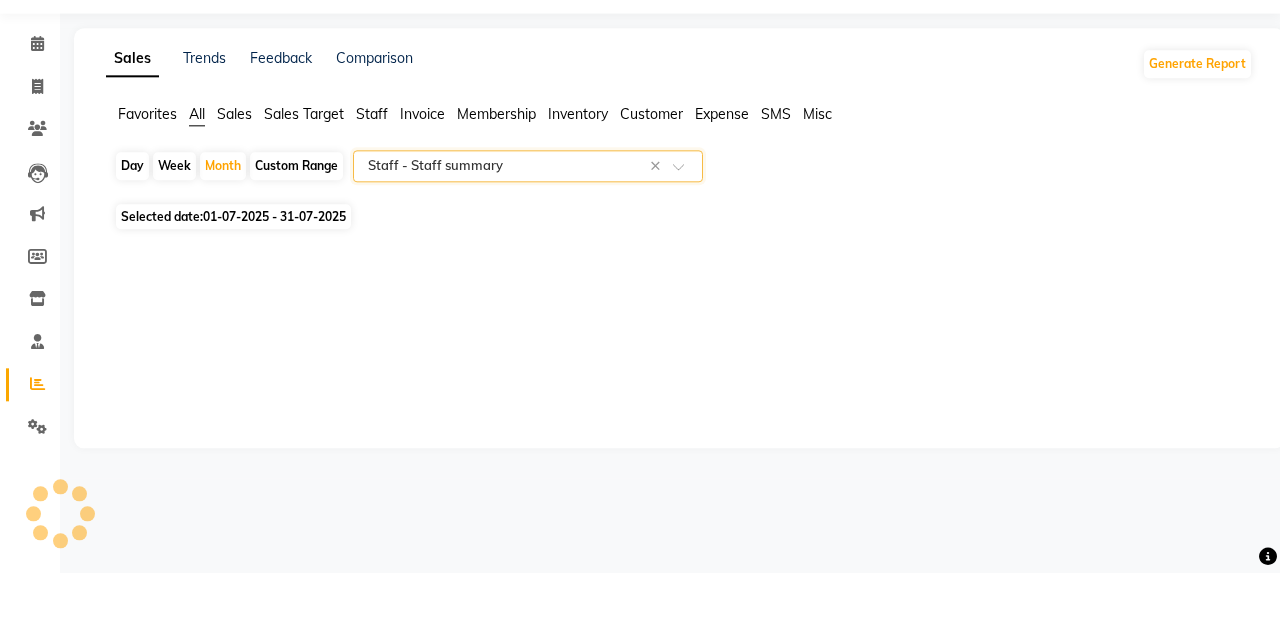 select on "full_report" 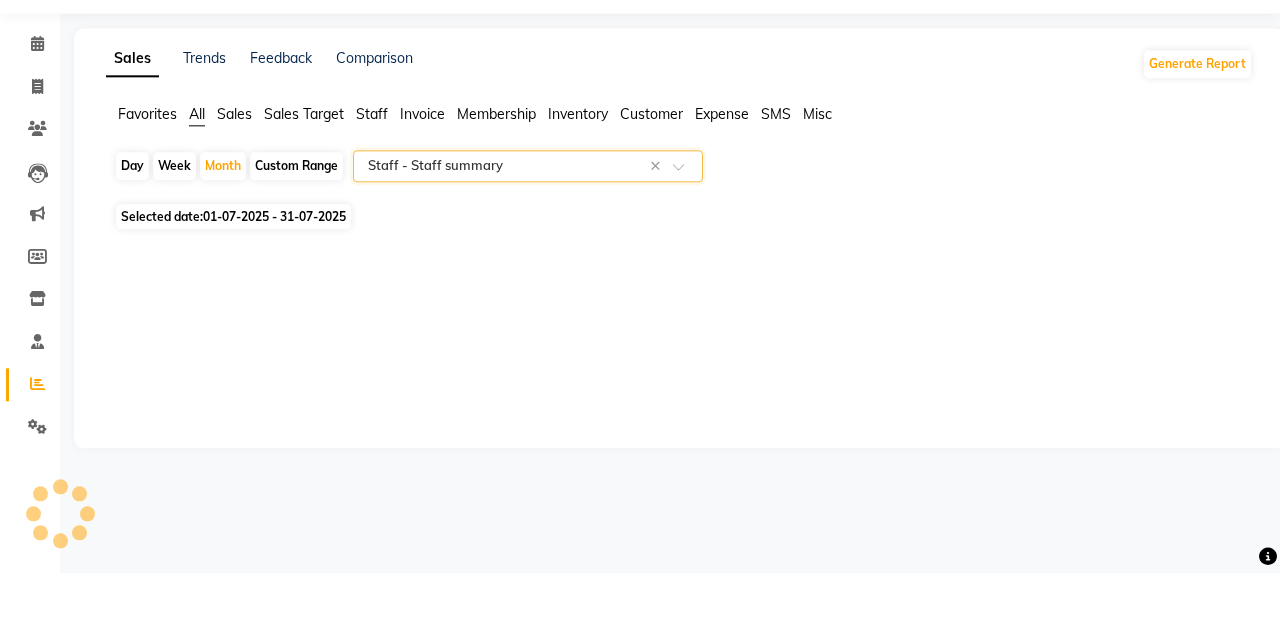 select on "csv" 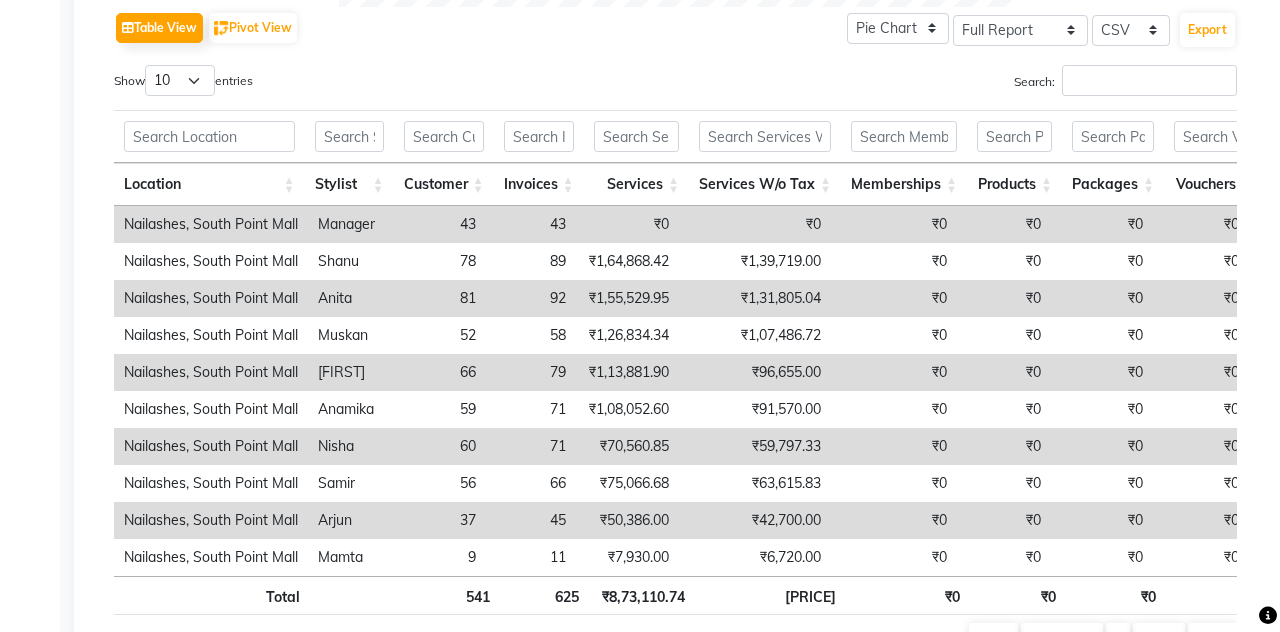 scroll, scrollTop: 998, scrollLeft: 0, axis: vertical 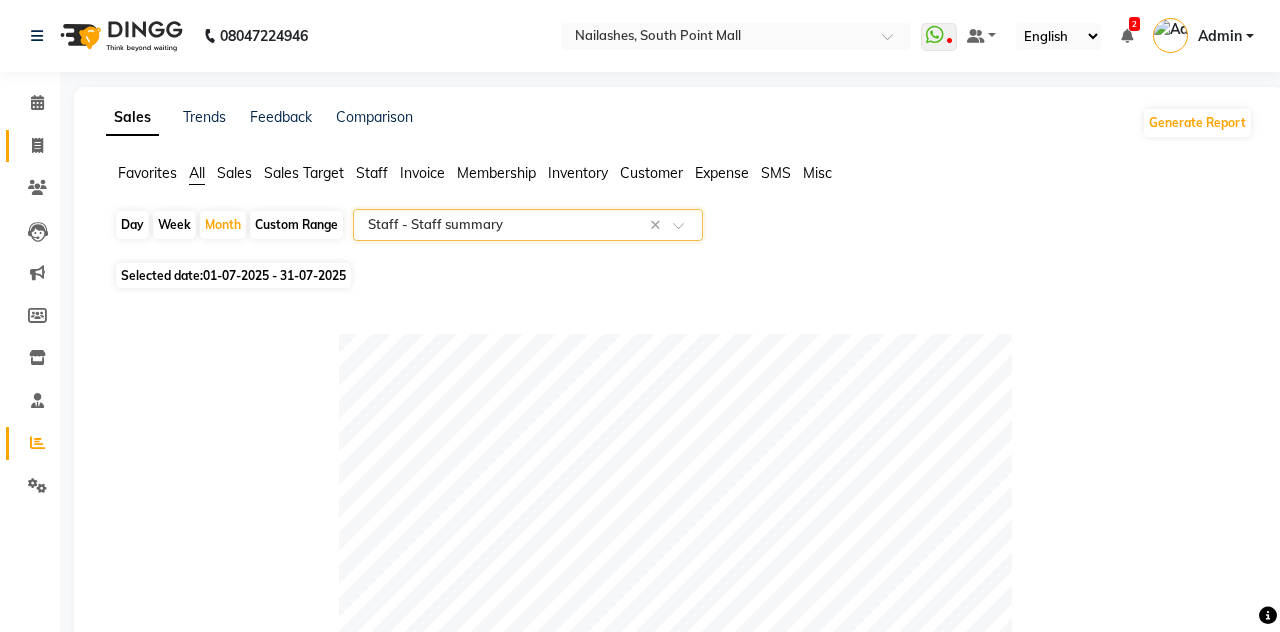click 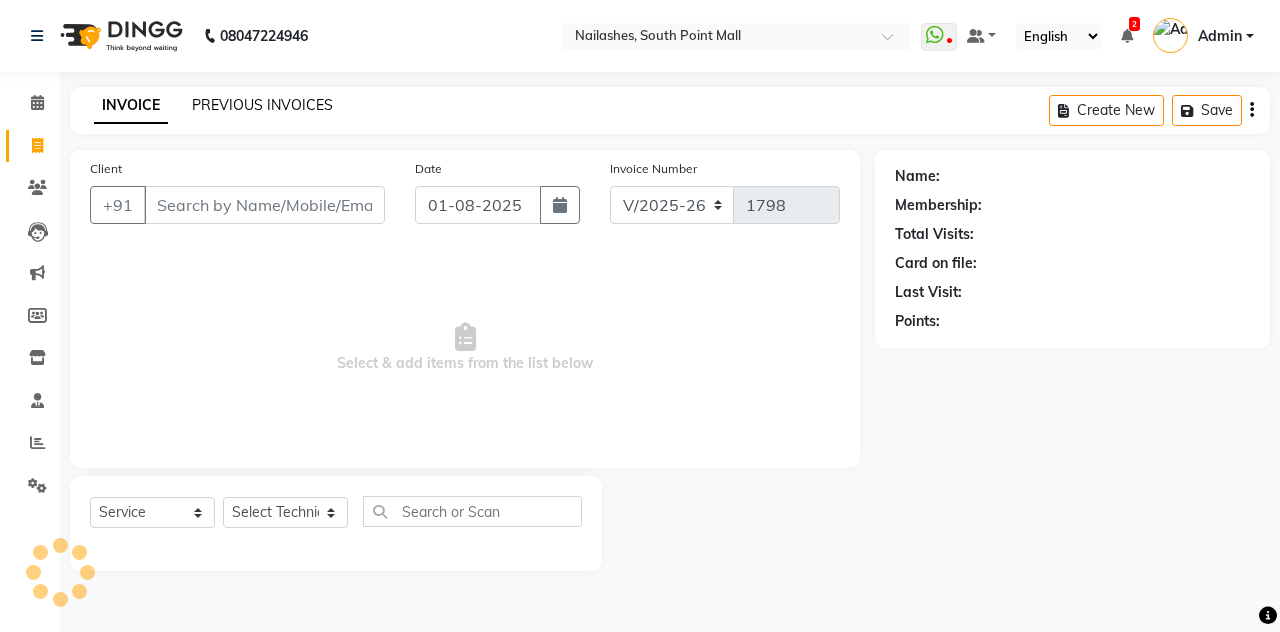 click on "PREVIOUS INVOICES" 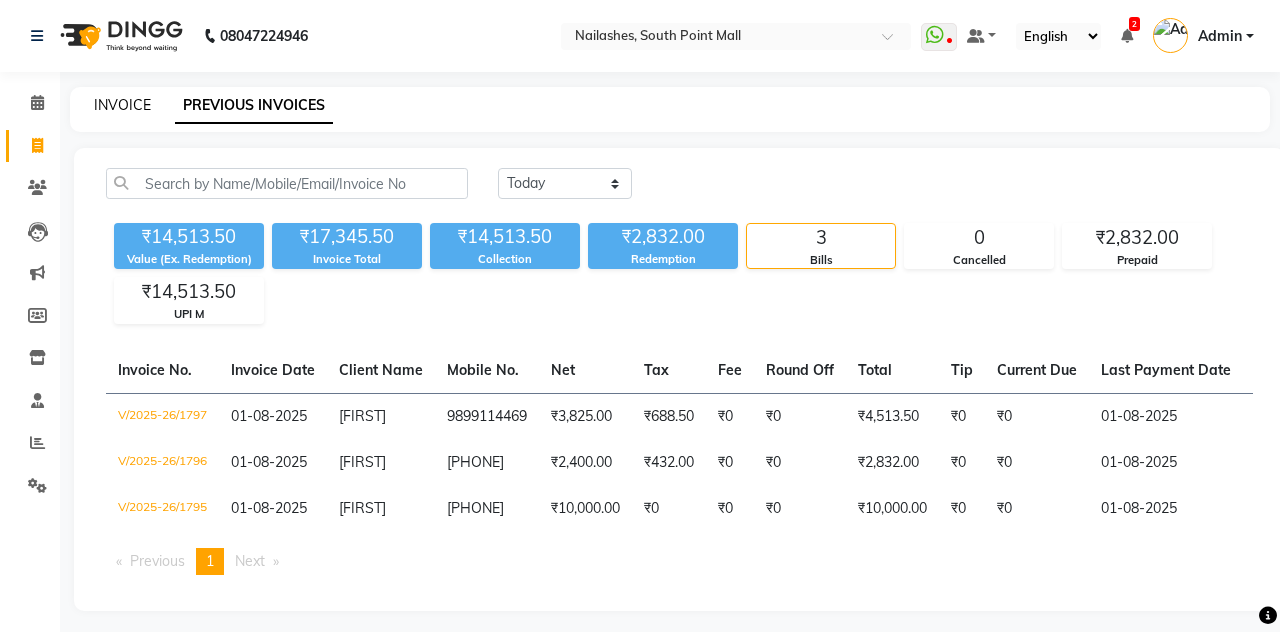 click on "INVOICE" 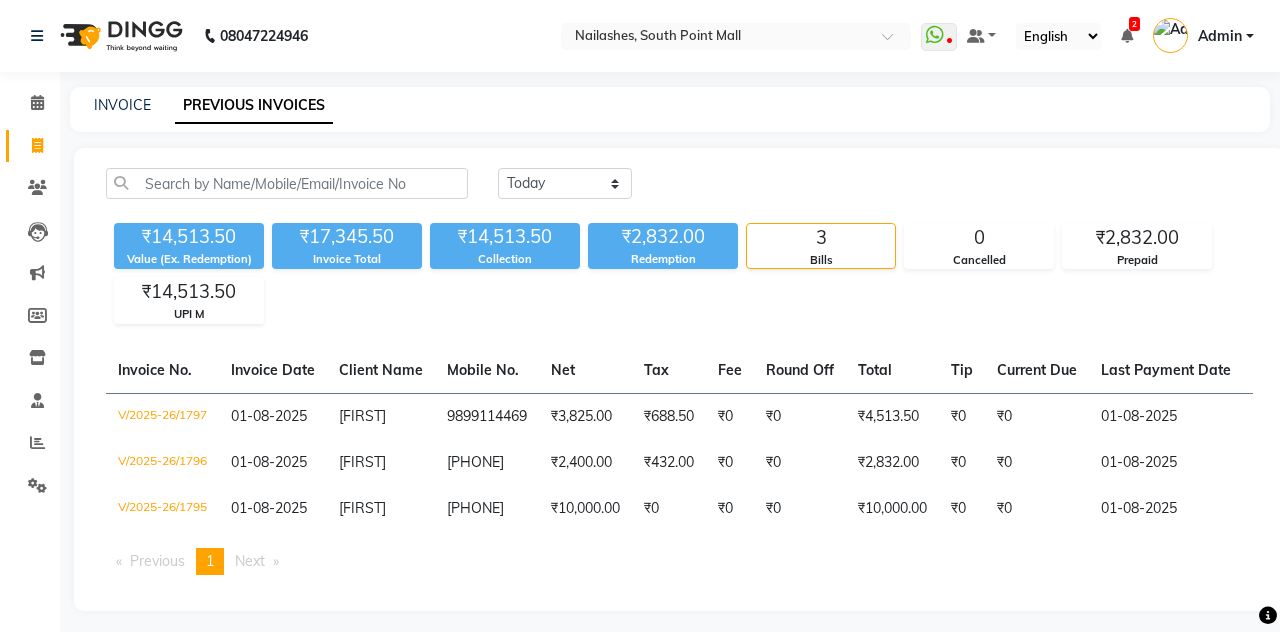 select on "service" 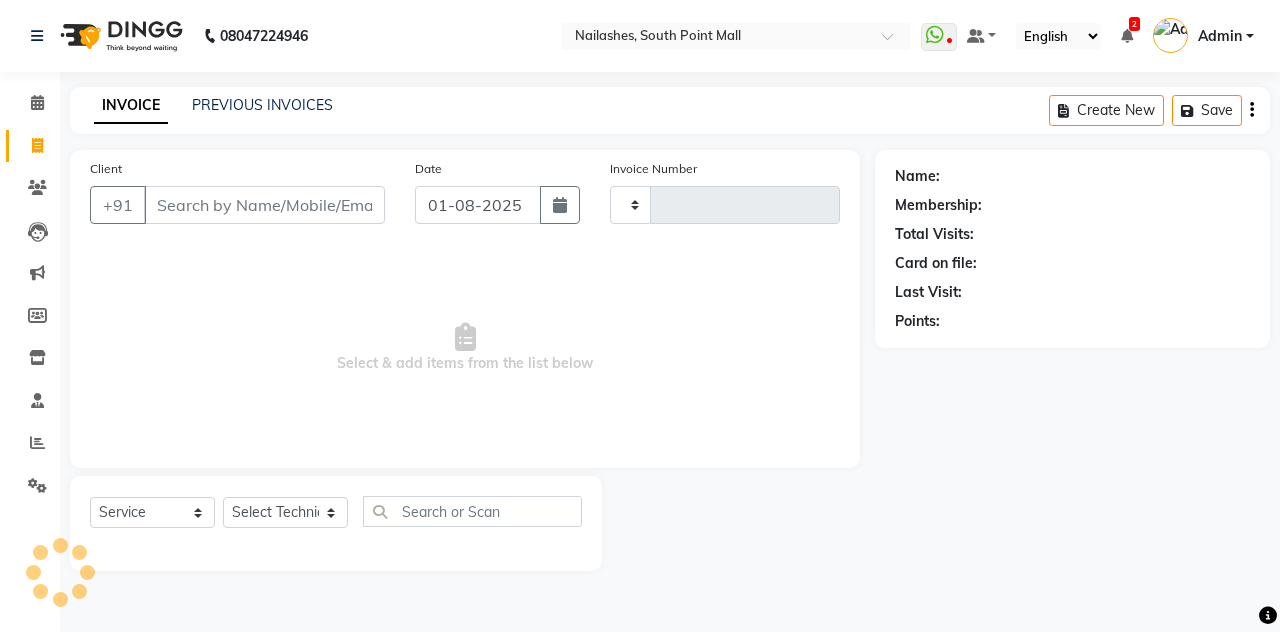 type on "1798" 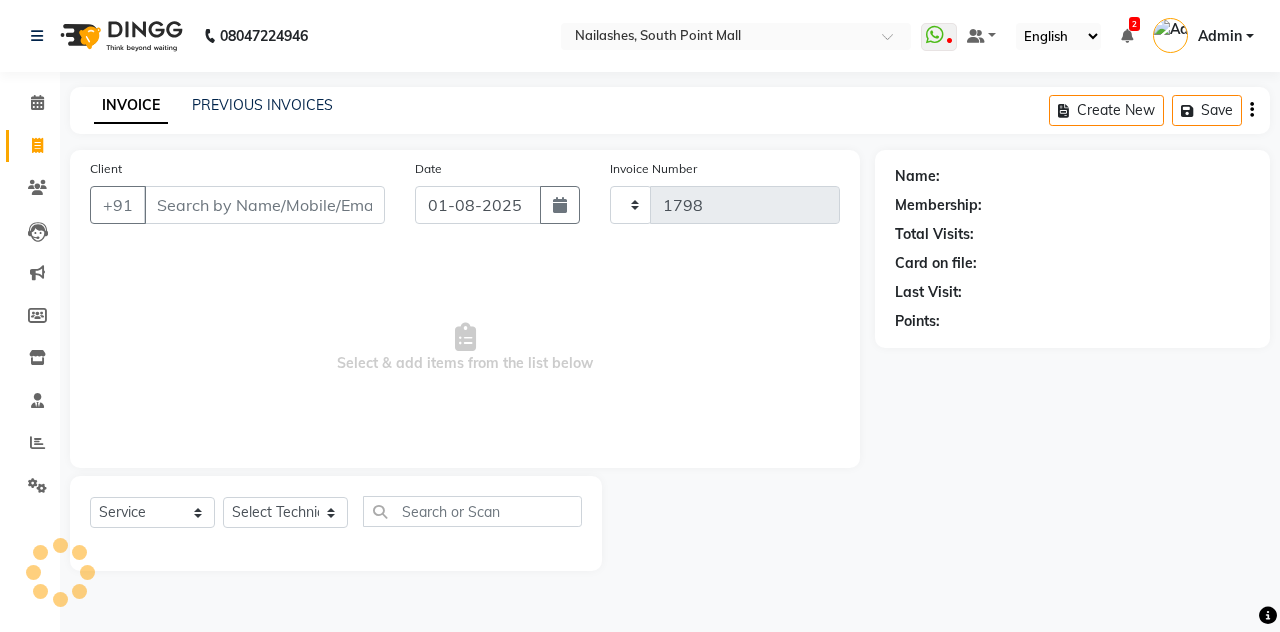 select on "3926" 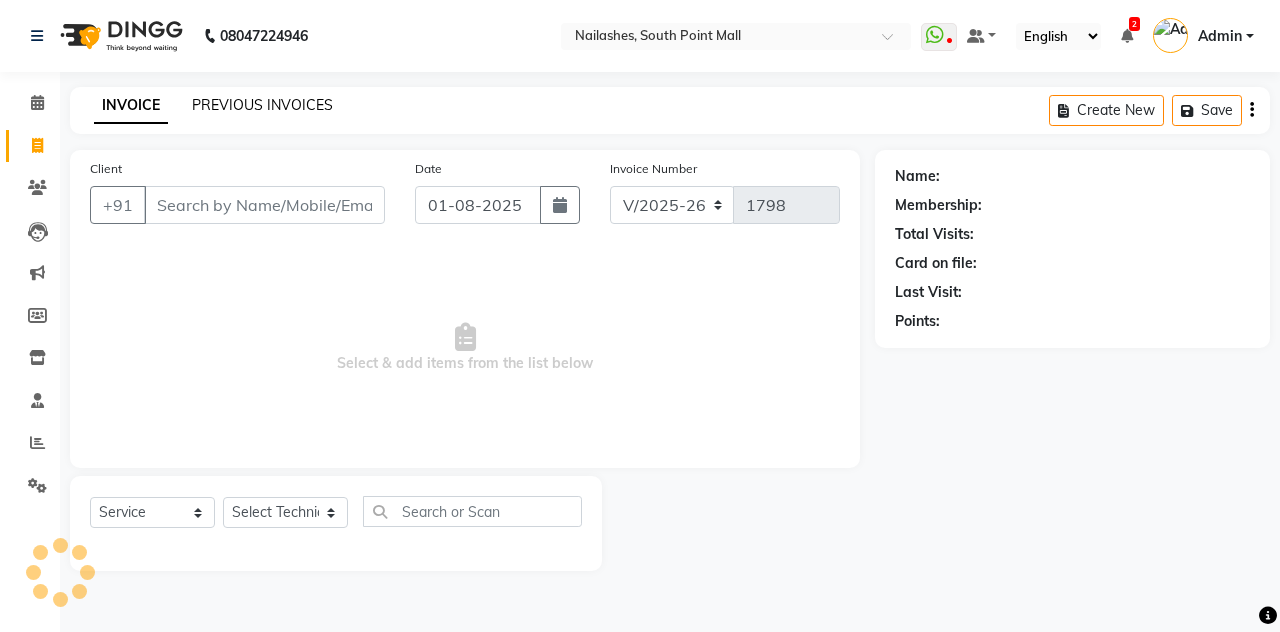 click on "PREVIOUS INVOICES" 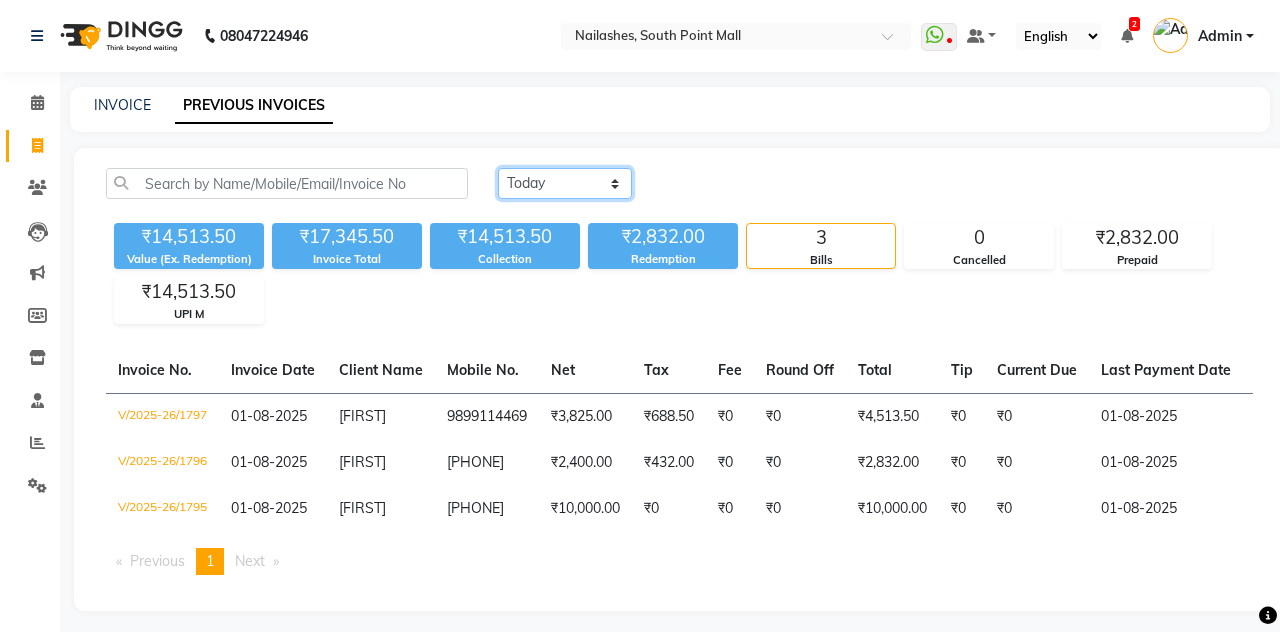 click on "Today Yesterday Custom Range" 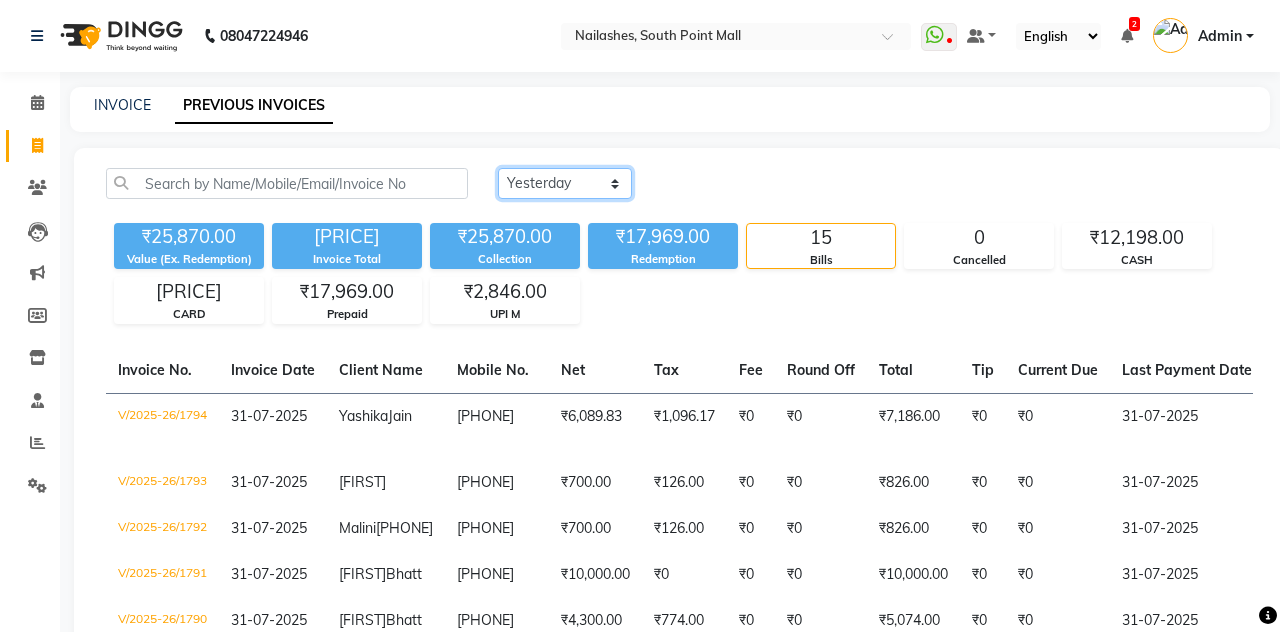 click on "Today Yesterday Custom Range" 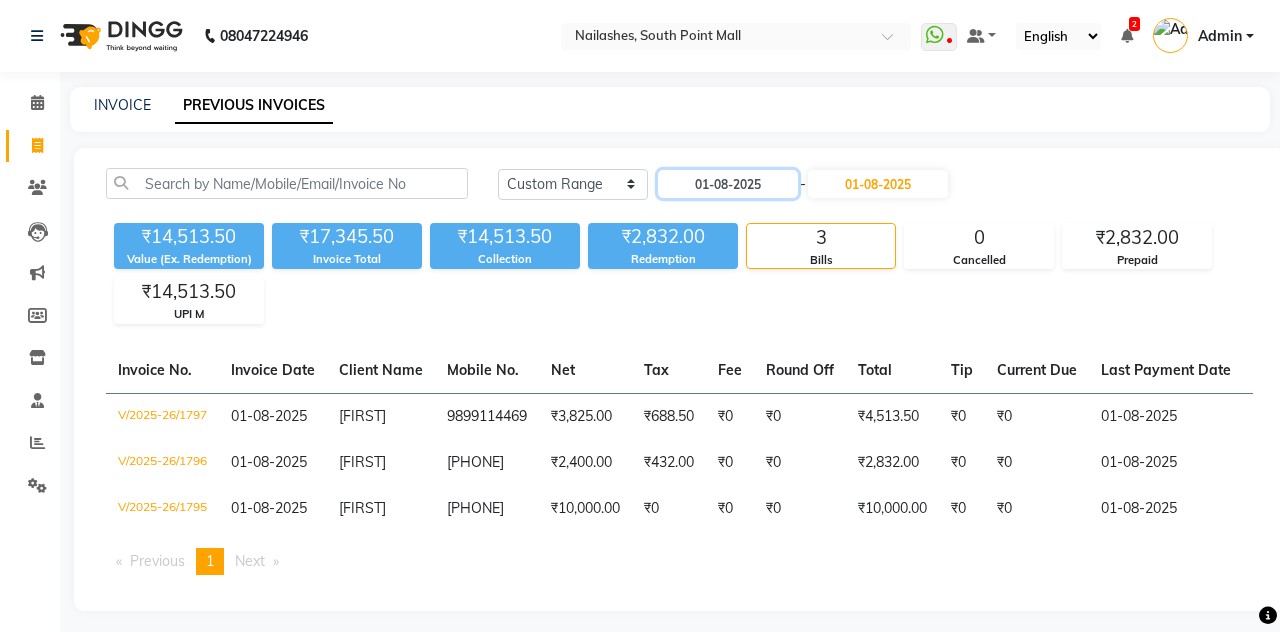 click on "01-08-2025" 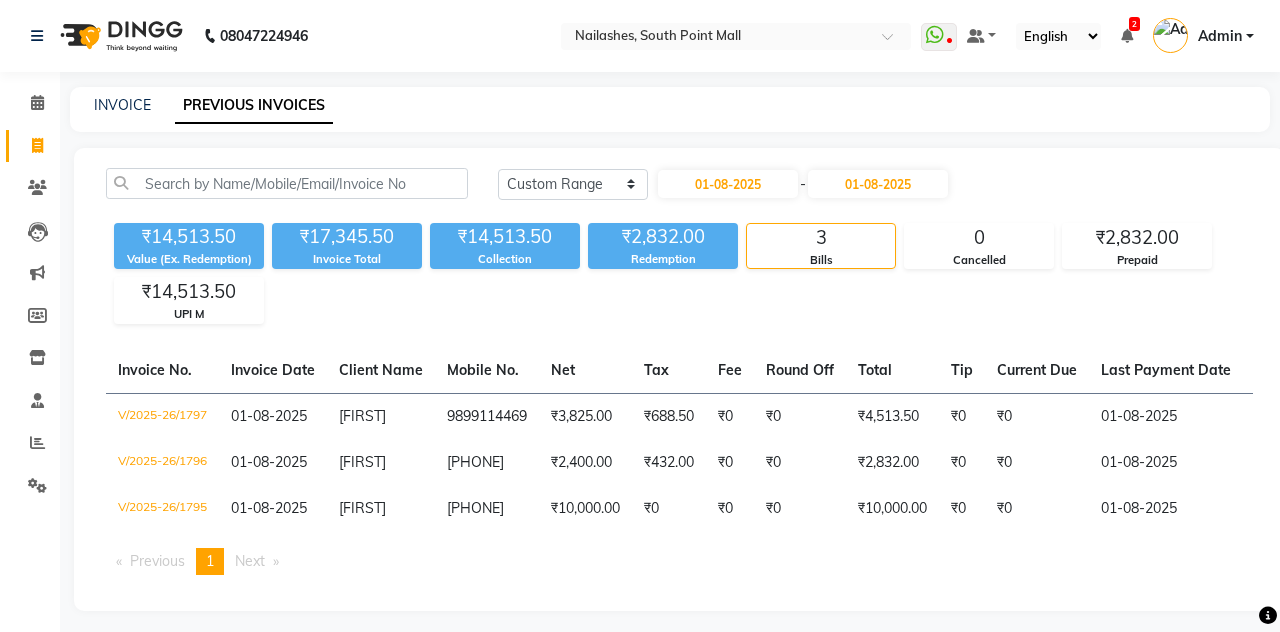 select on "8" 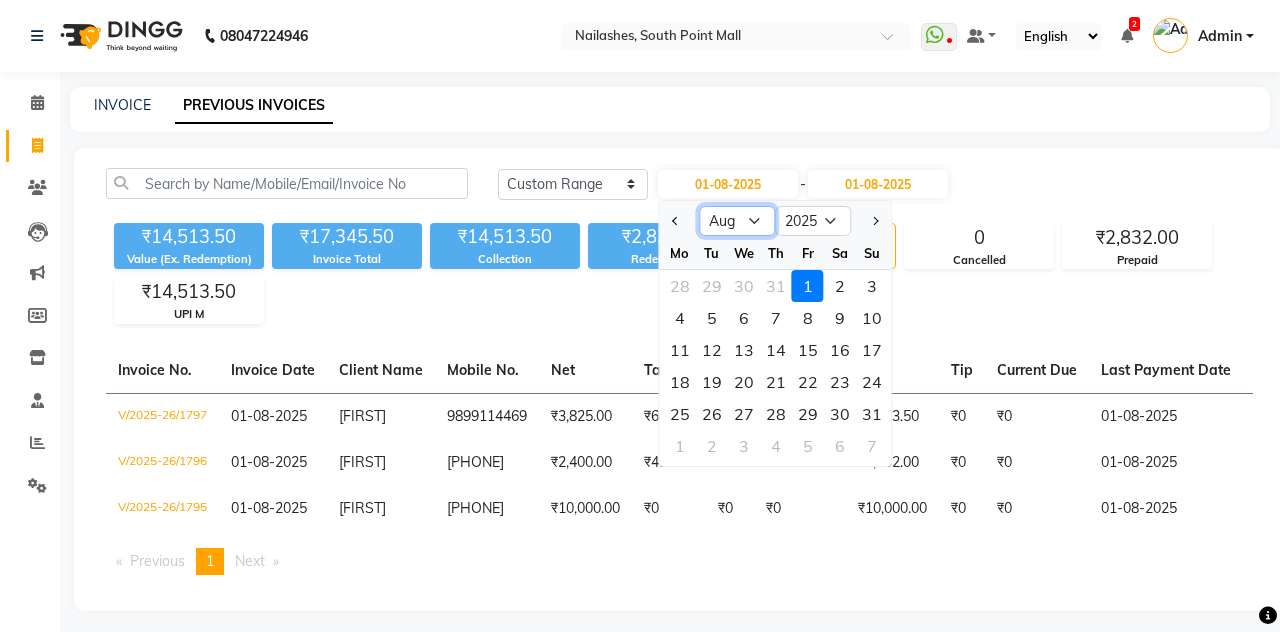 click on "Jan Feb Mar Apr May Jun Jul Aug Sep Oct Nov Dec" 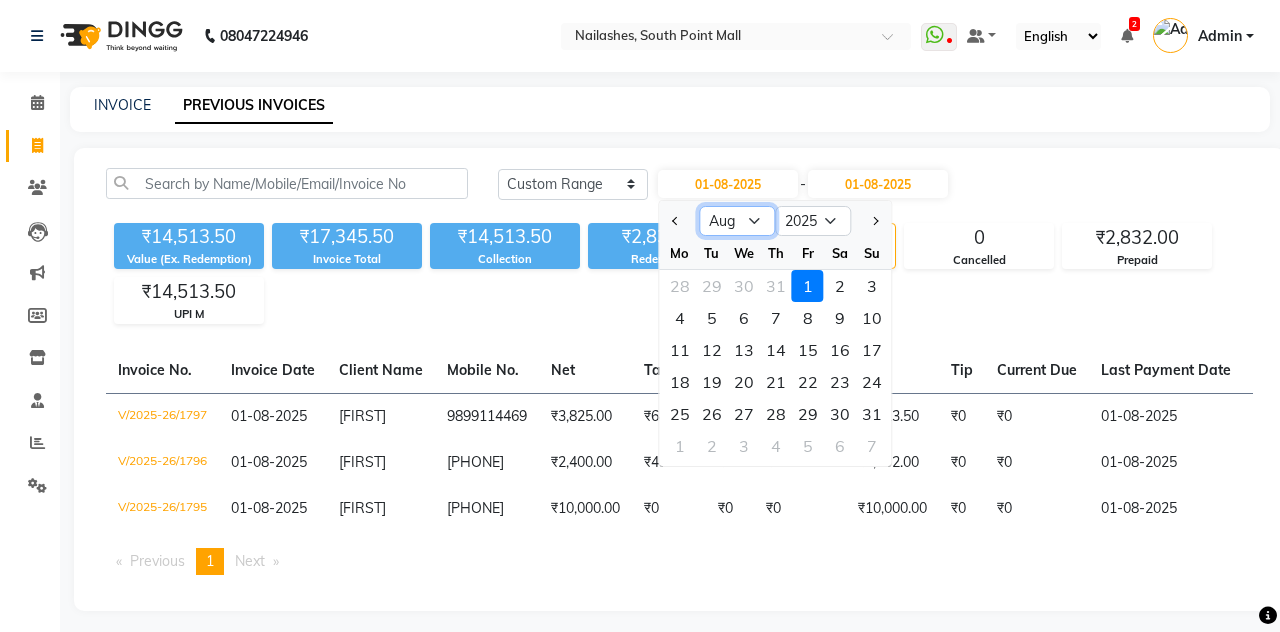 select on "7" 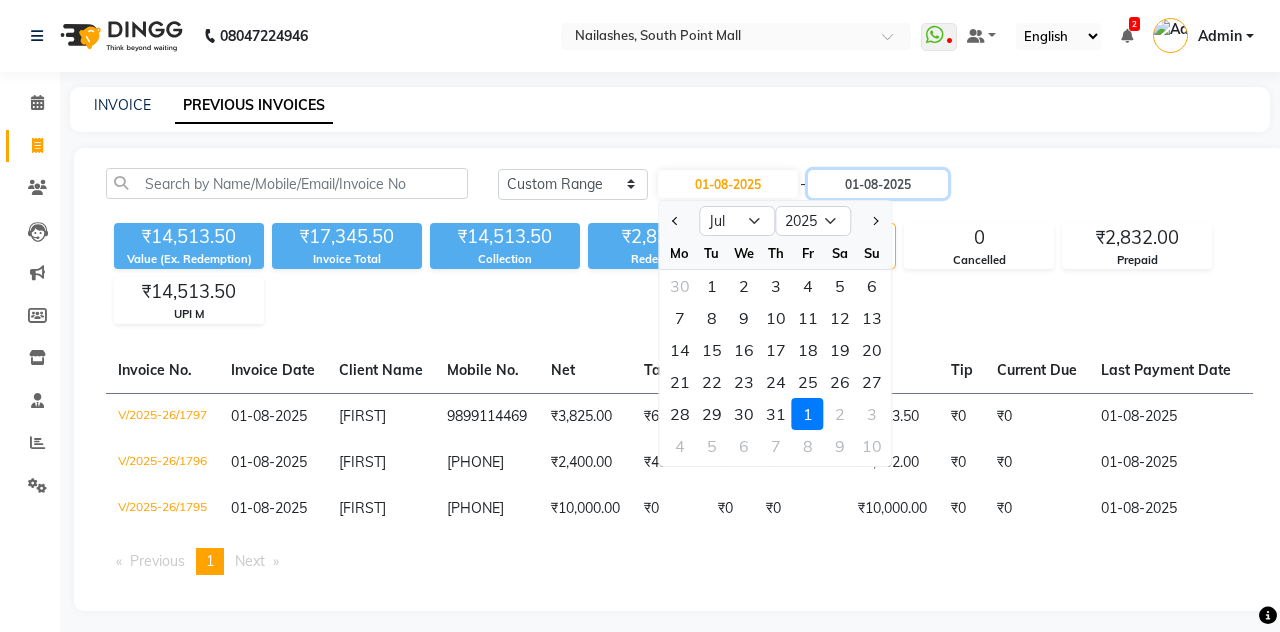 click on "01-08-2025" 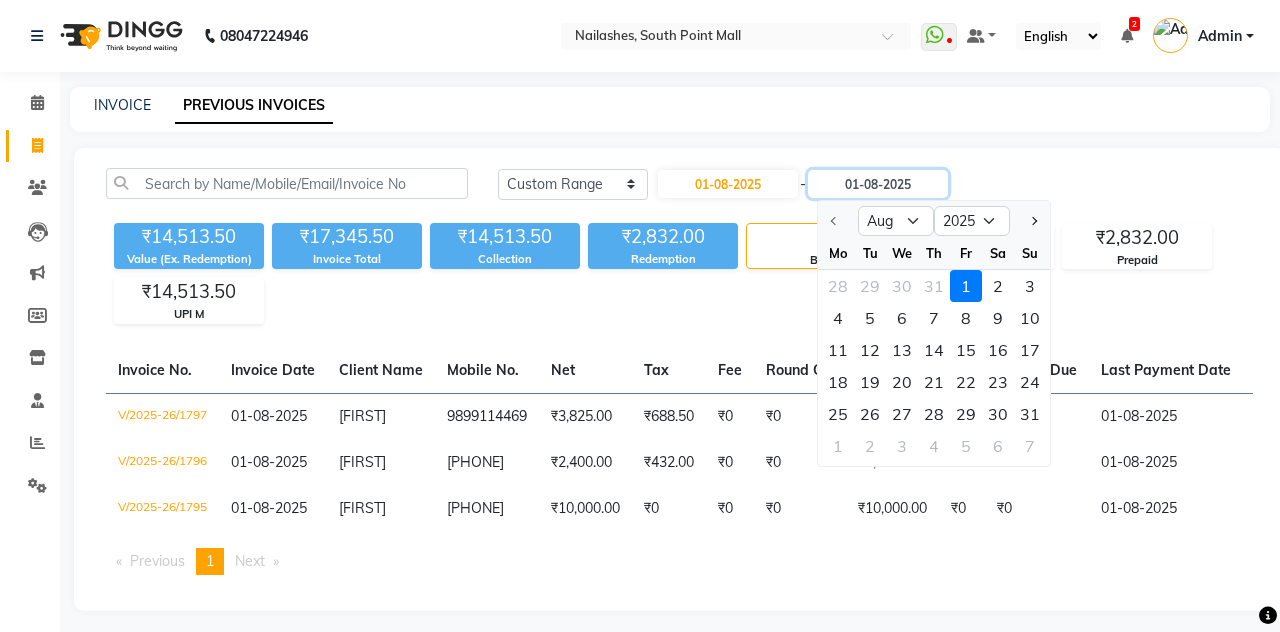 click on "01-08-2025" 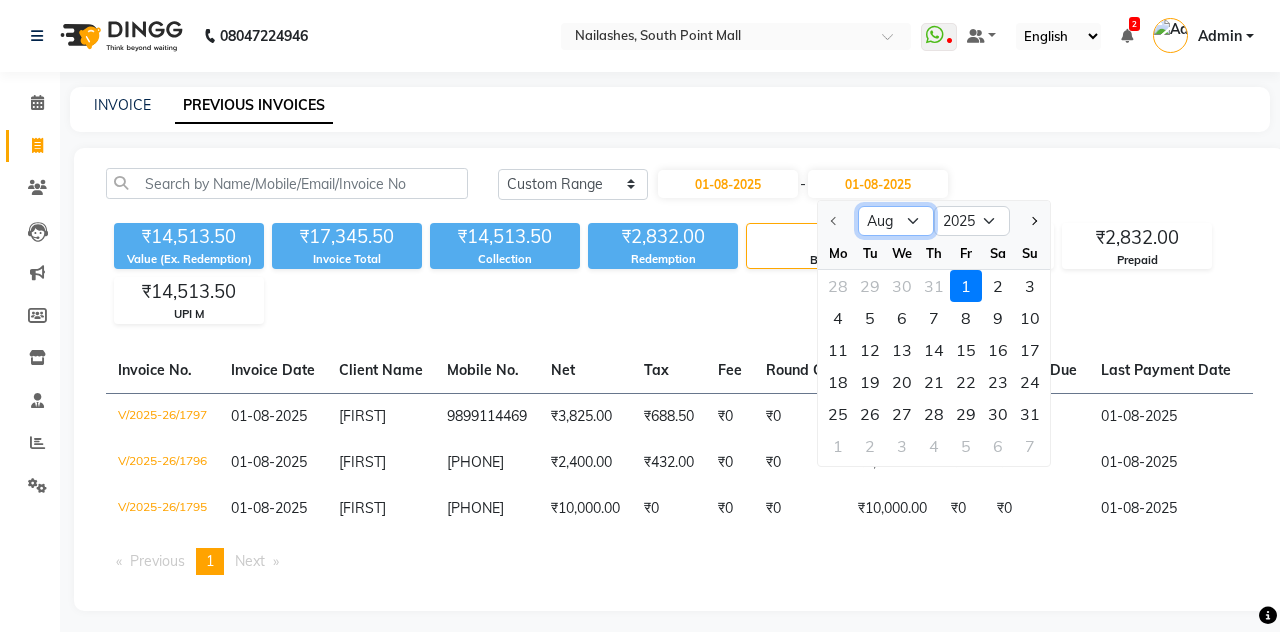 click on "Aug Sep Oct Nov Dec" 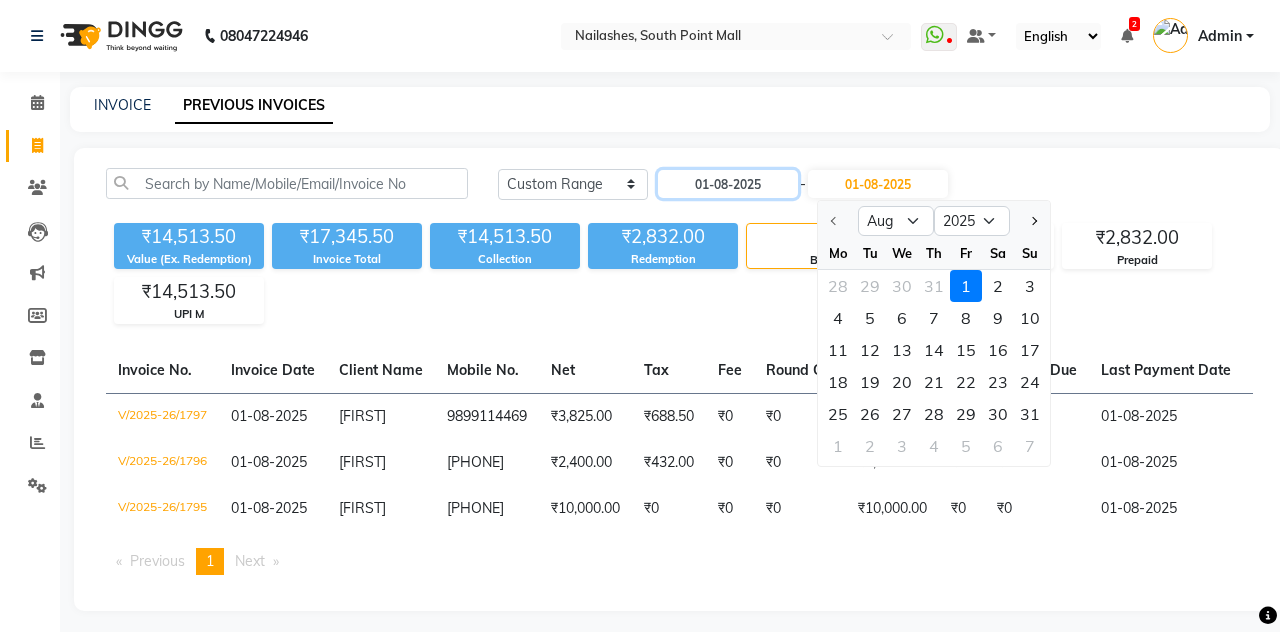 click on "01-08-2025" 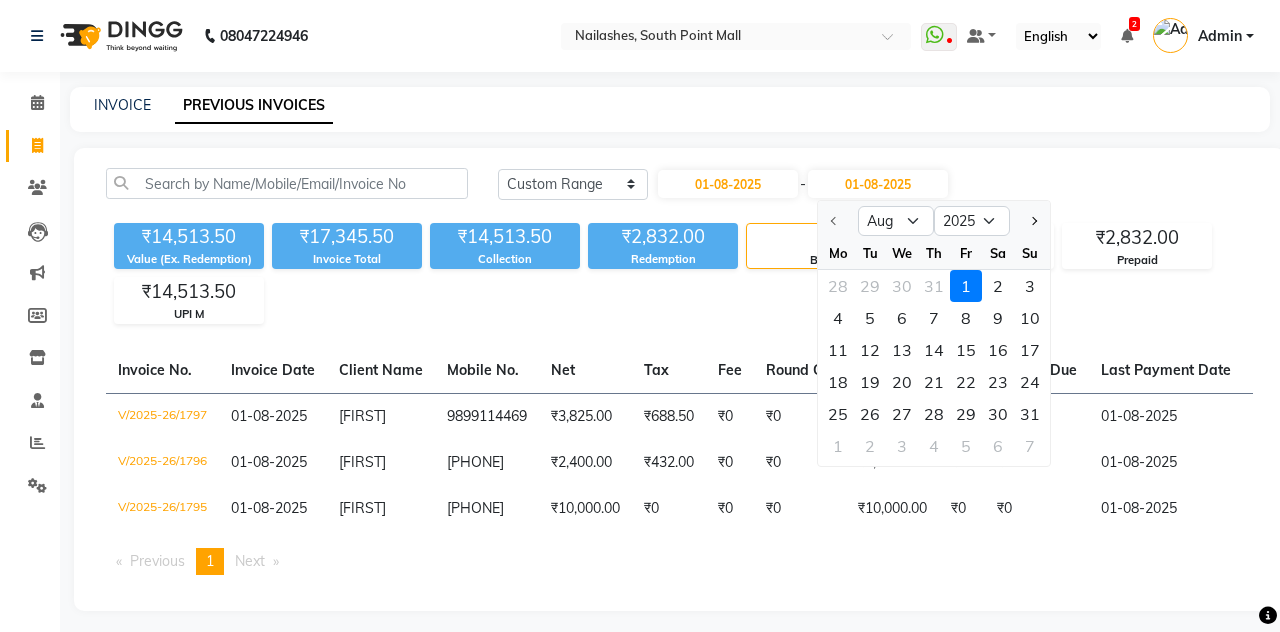 select on "8" 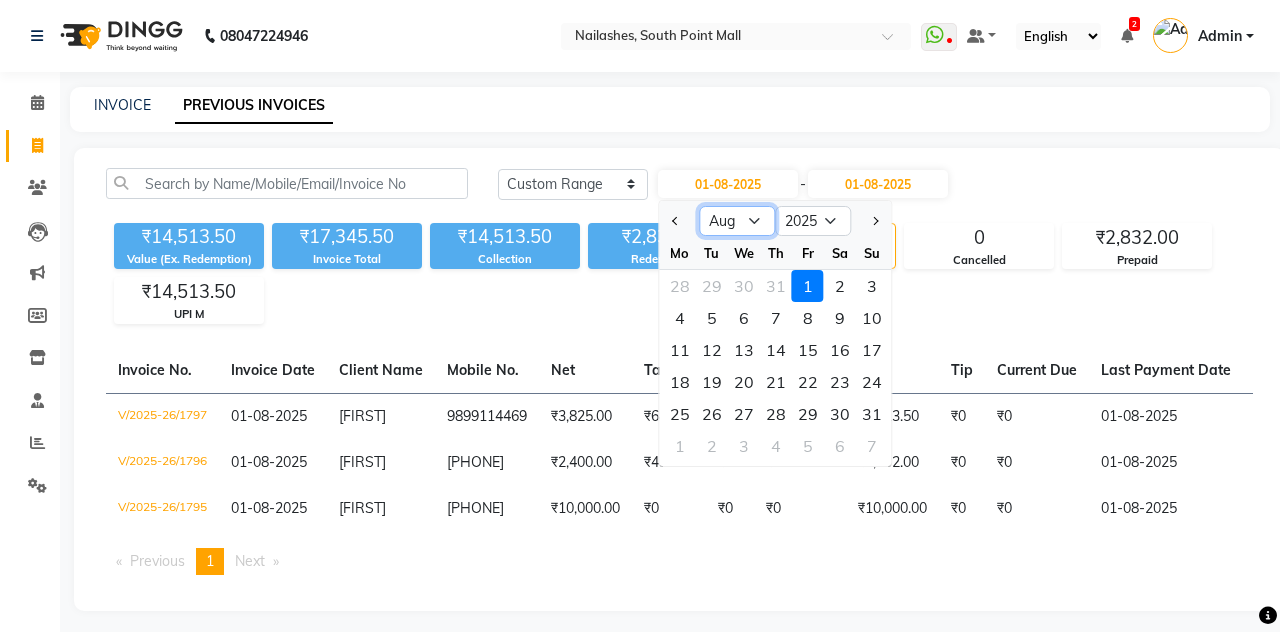 click on "Jan Feb Mar Apr May Jun Jul Aug Sep Oct Nov Dec" 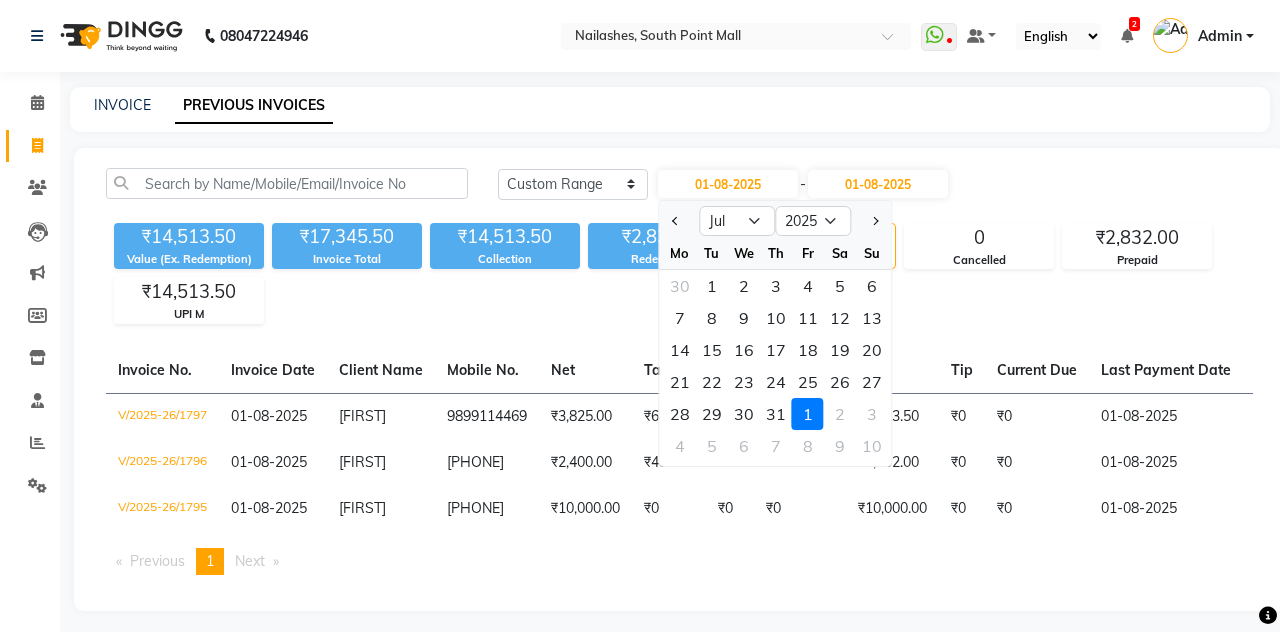 click on "1" 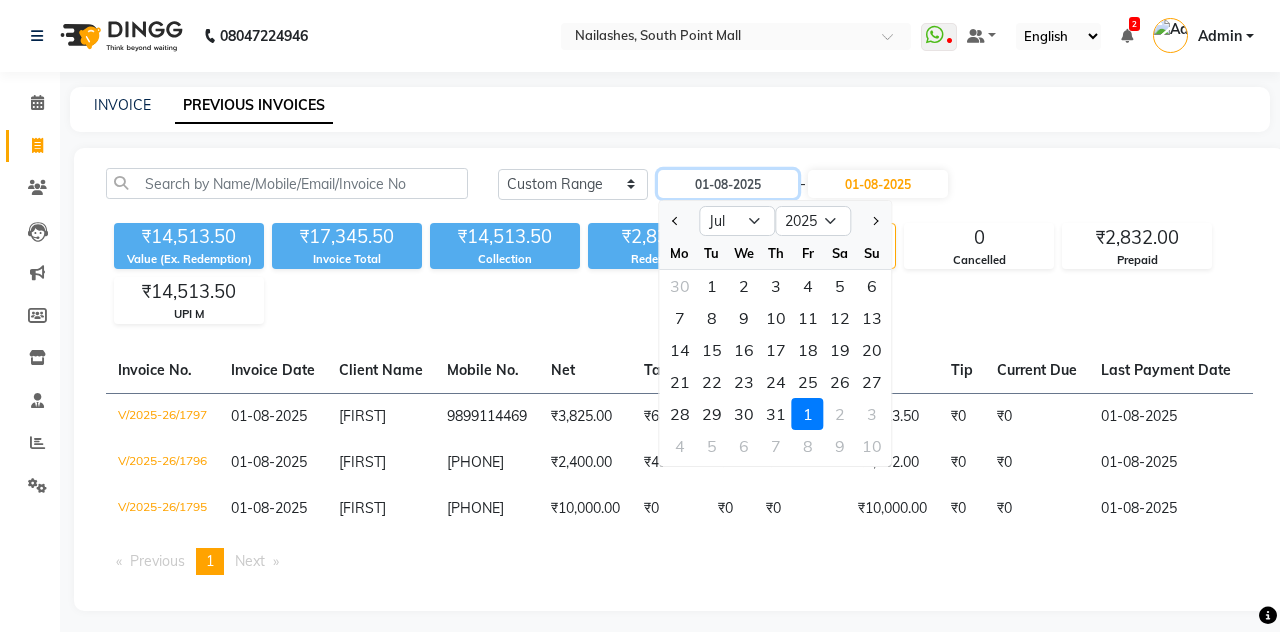 type on "01-07-2025" 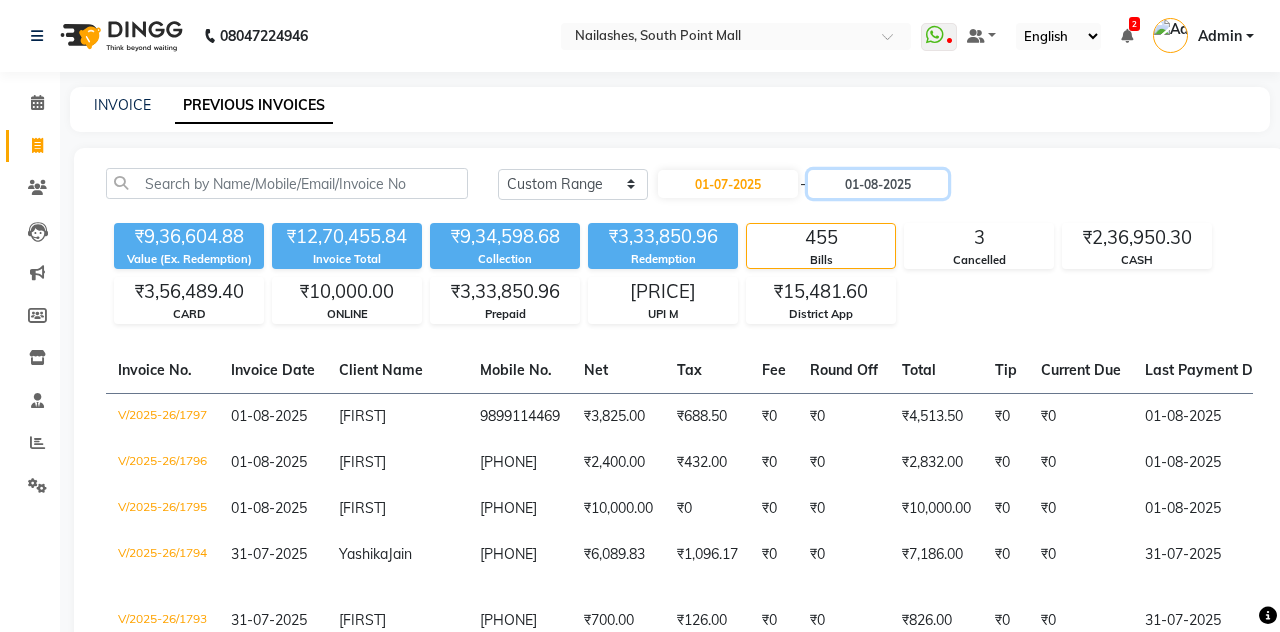 click on "01-08-2025" 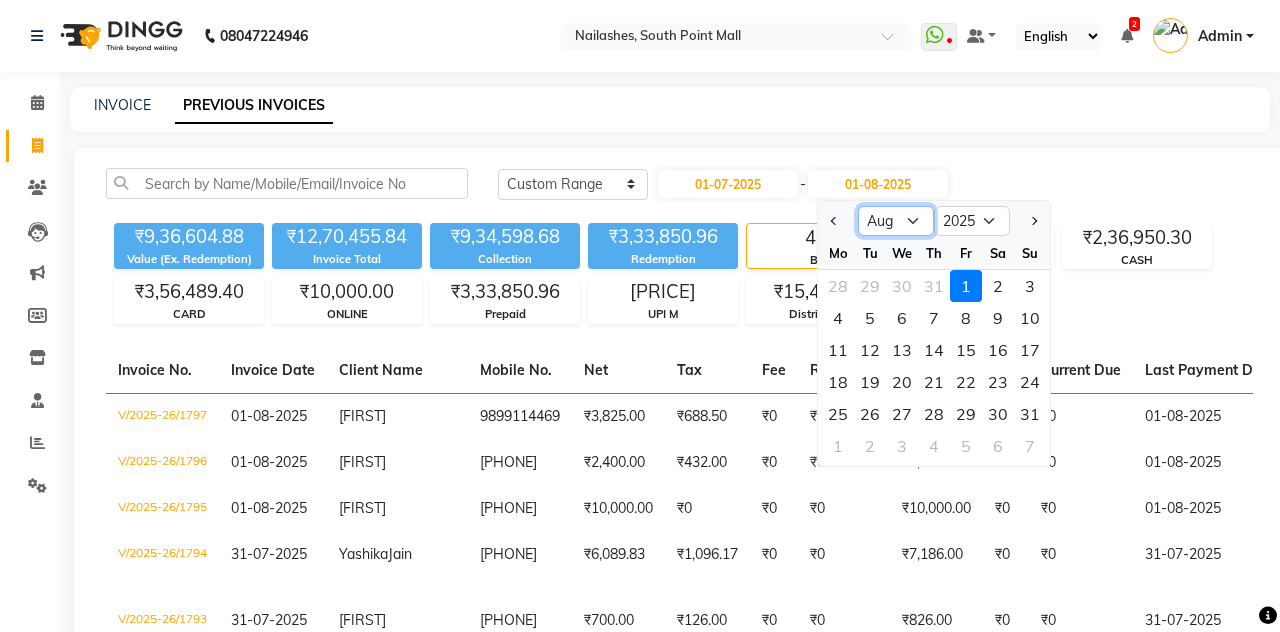 click on "Jul Aug Sep Oct Nov Dec" 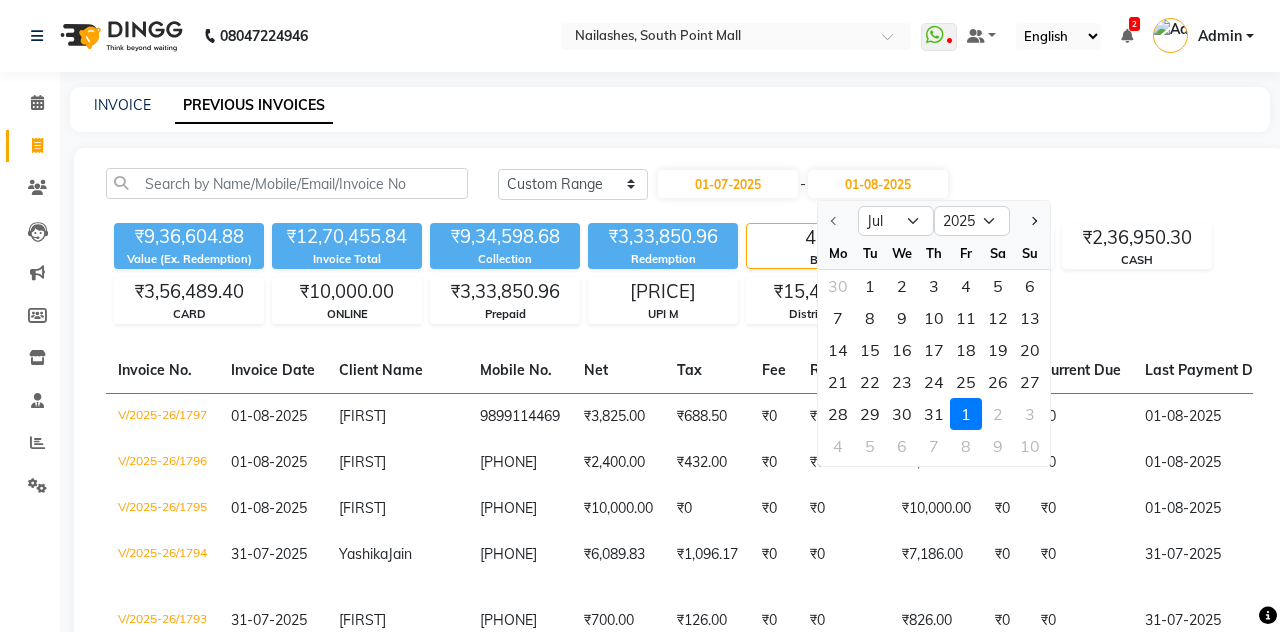 click on "1" 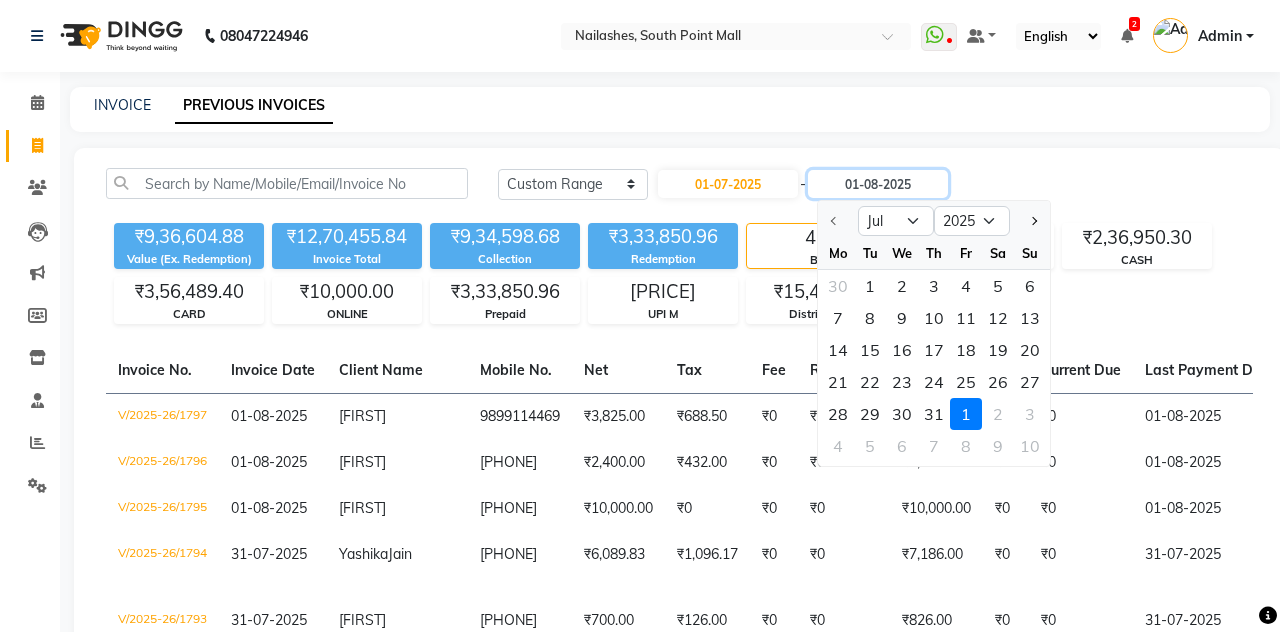 type on "01-07-2025" 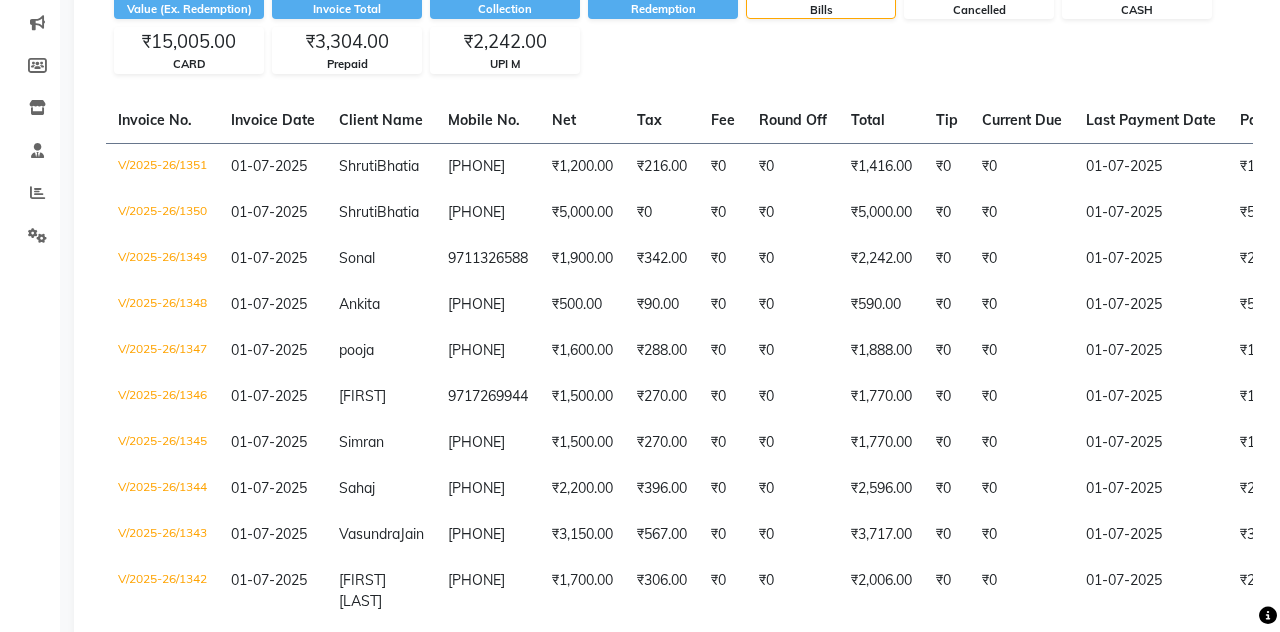 scroll, scrollTop: 225, scrollLeft: 0, axis: vertical 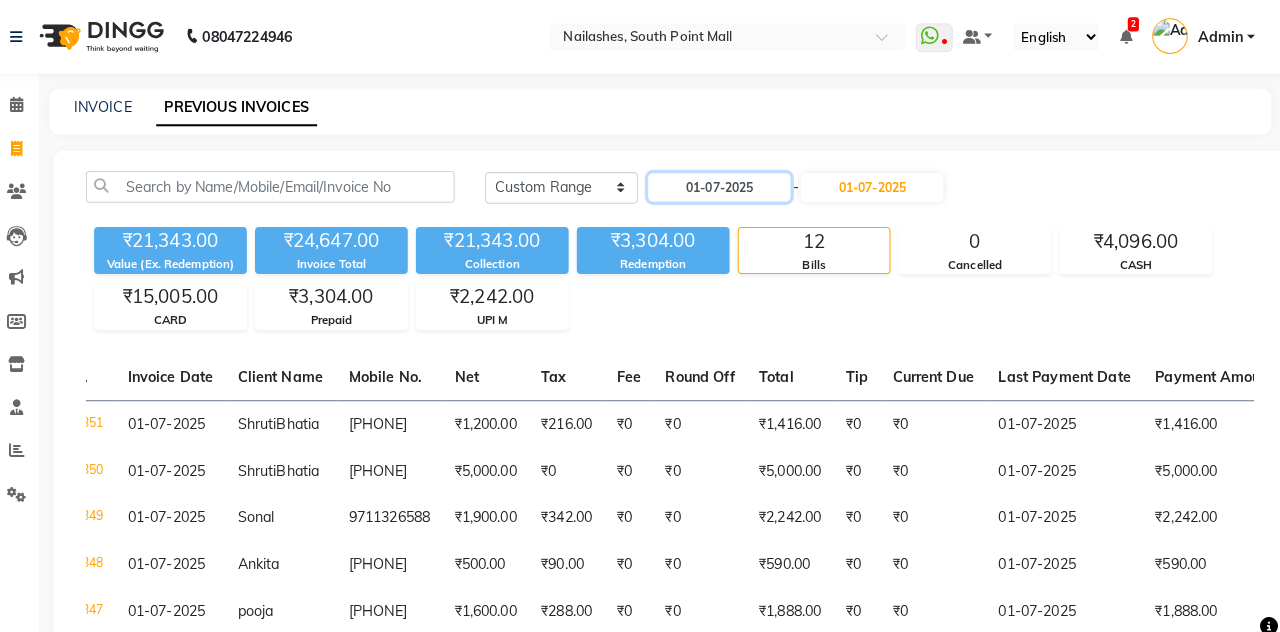 click on "01-07-2025" 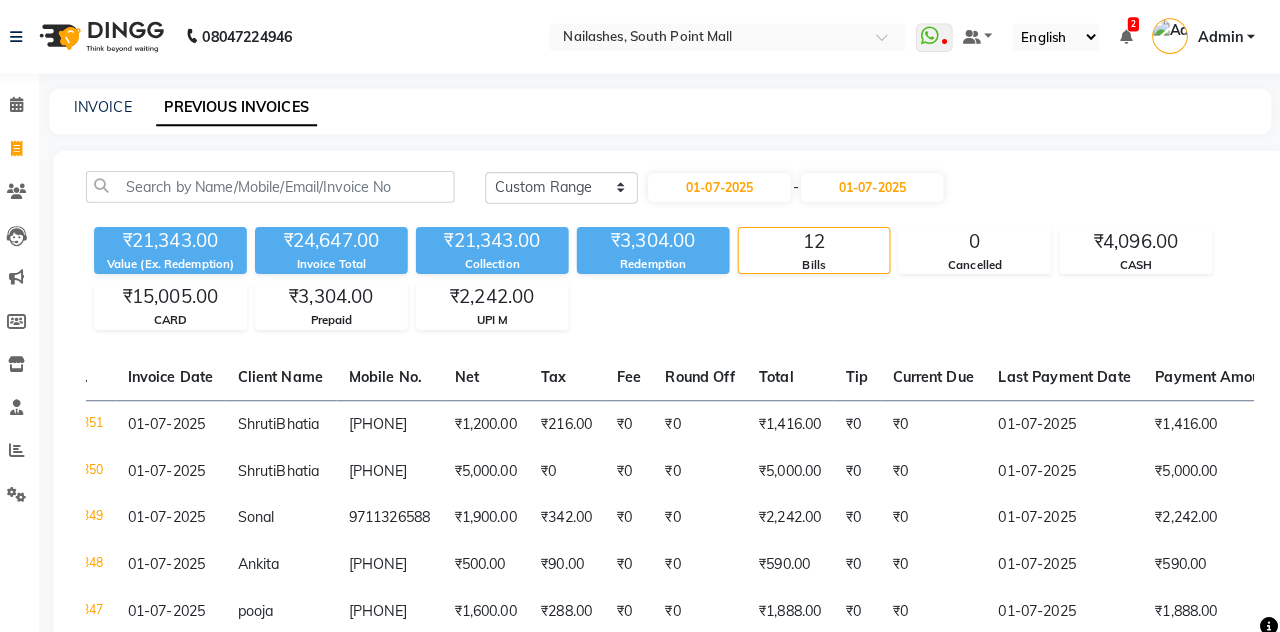 select on "7" 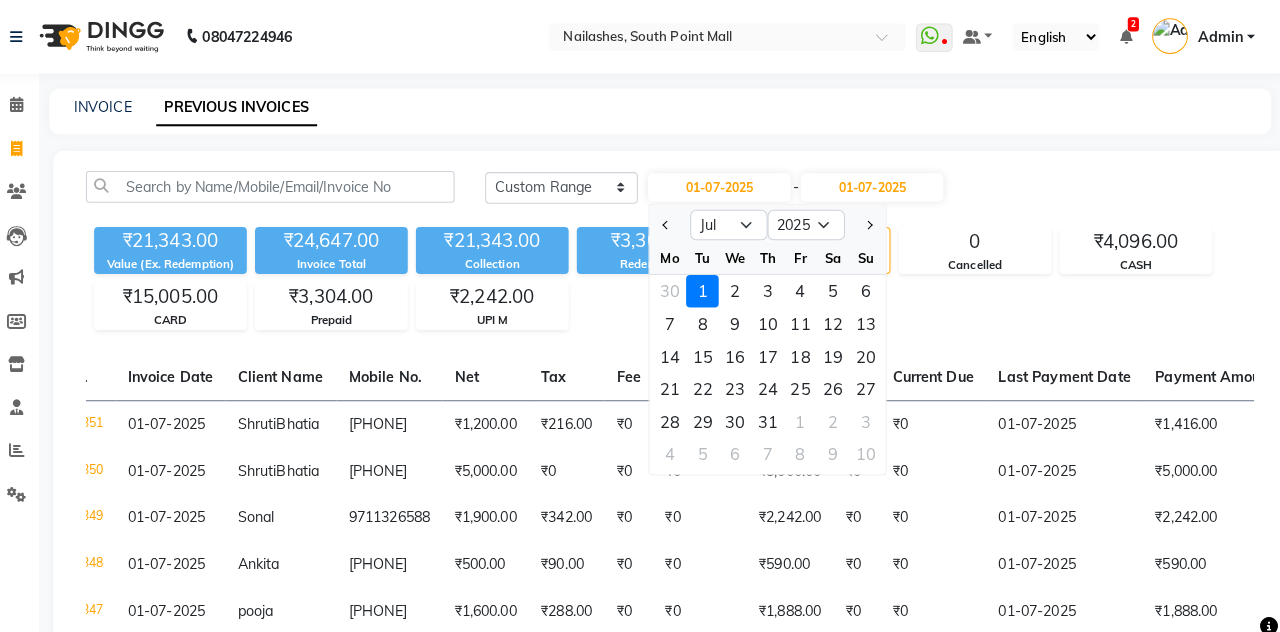 click on "2" 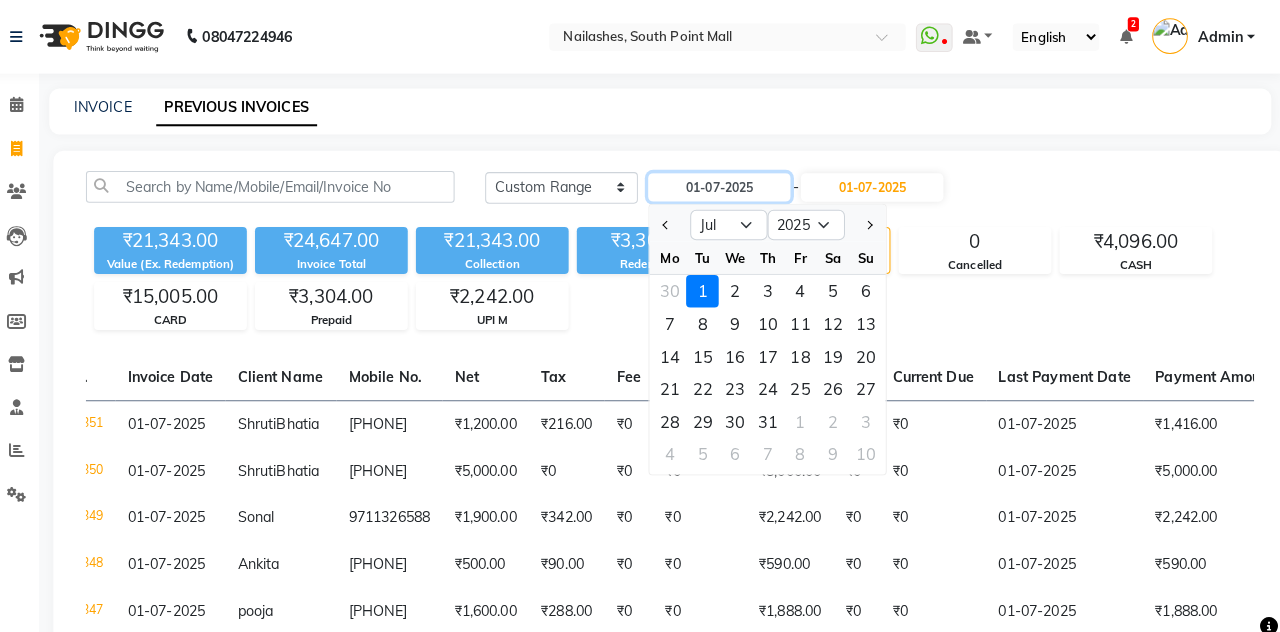 type on "02-07-2025" 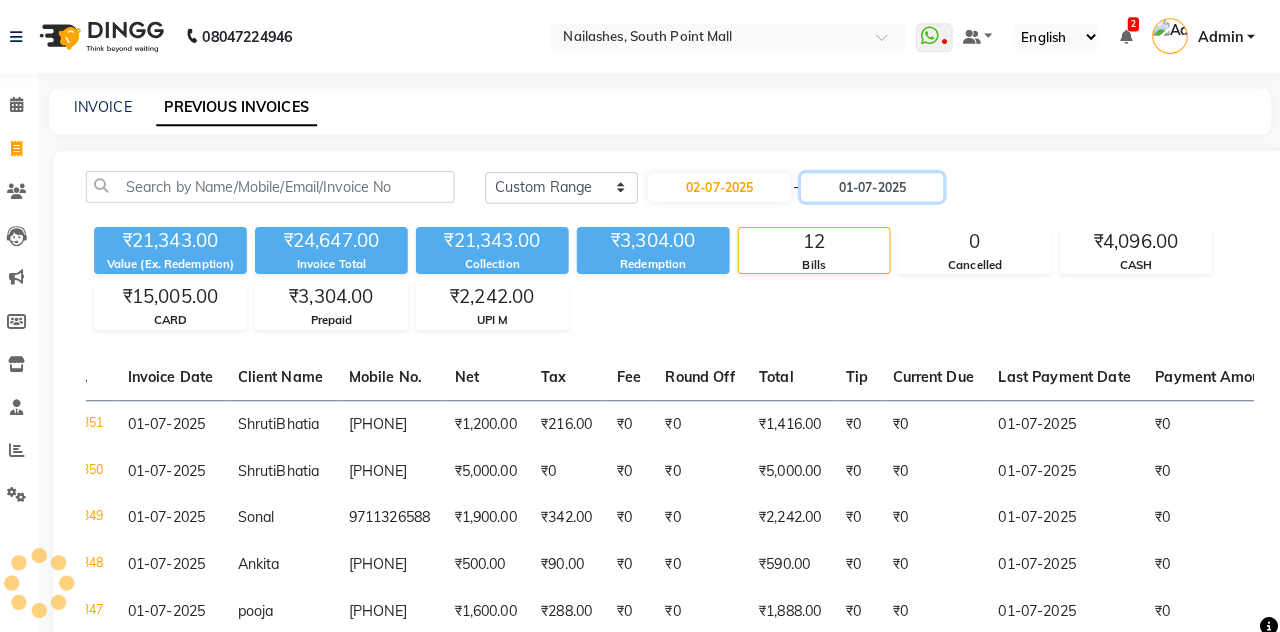 click on "01-07-2025" 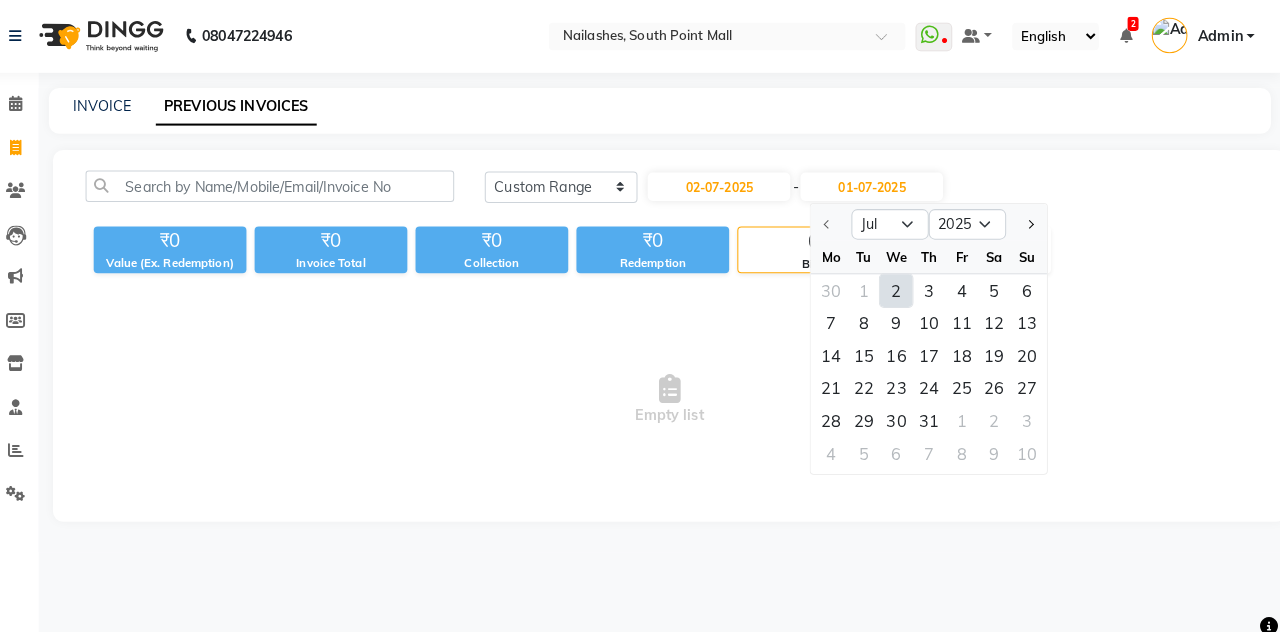 click on "2" 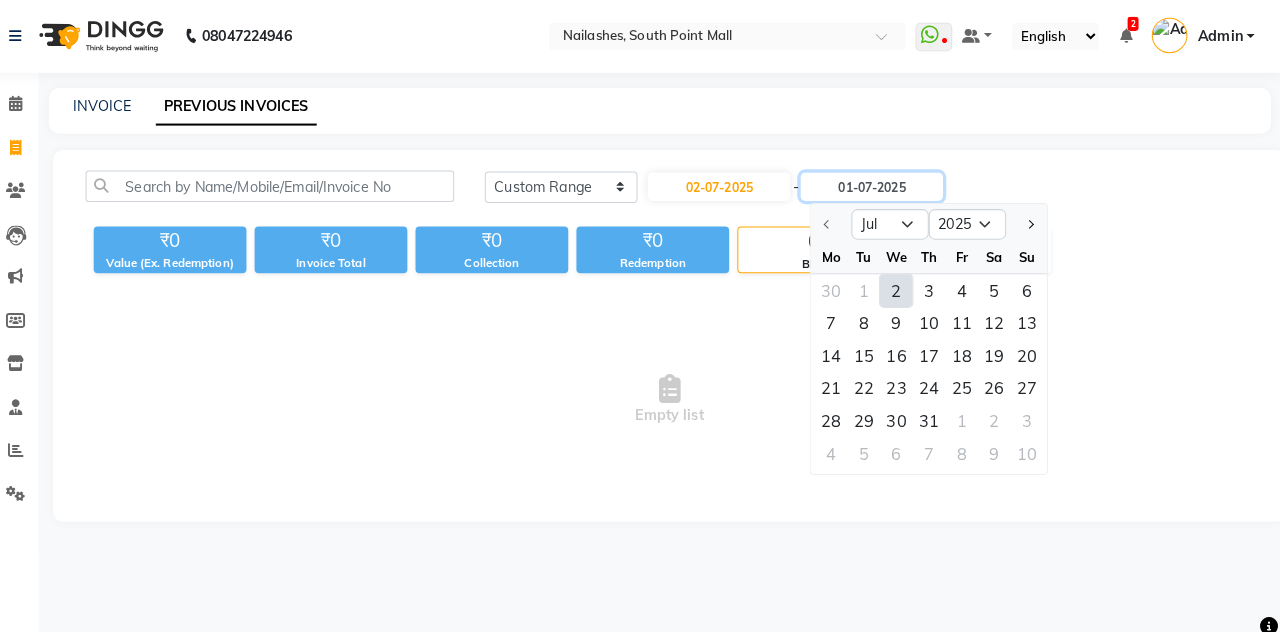 type on "02-07-2025" 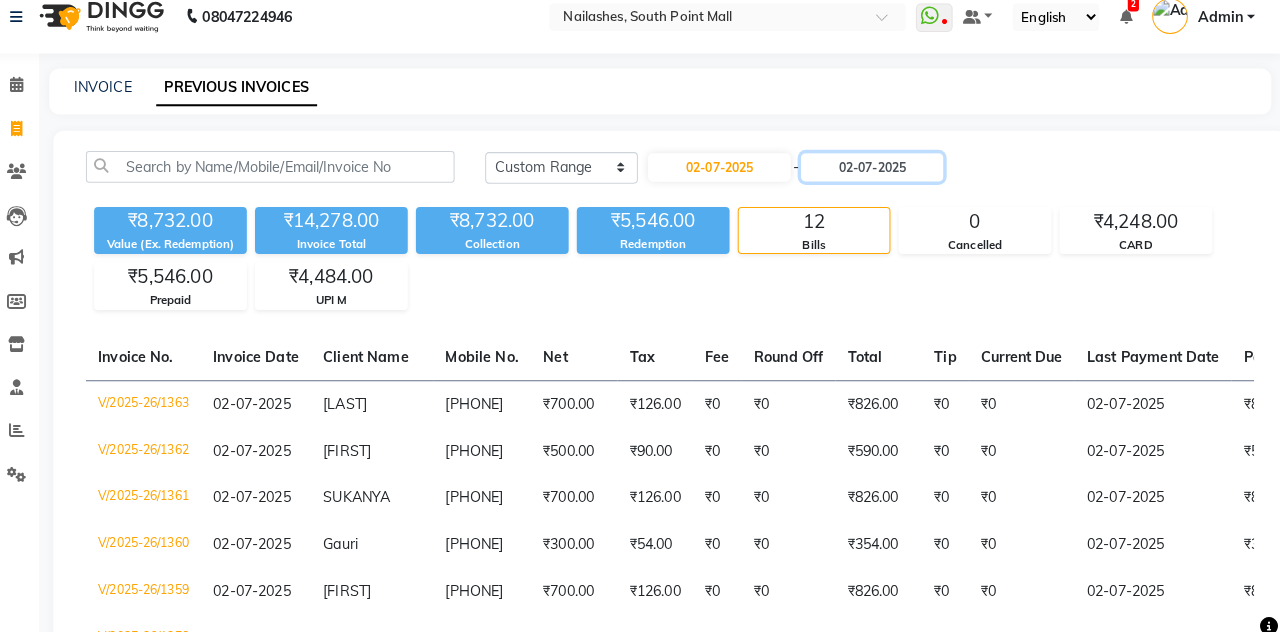 scroll, scrollTop: 11, scrollLeft: 0, axis: vertical 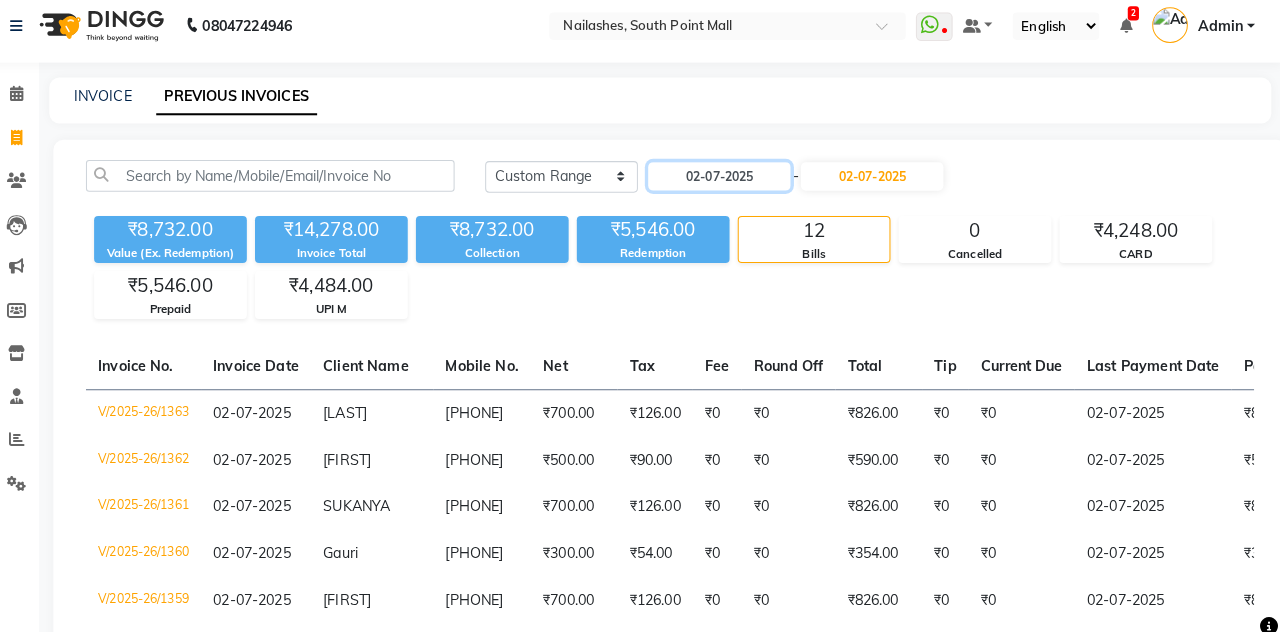 click on "02-07-2025" 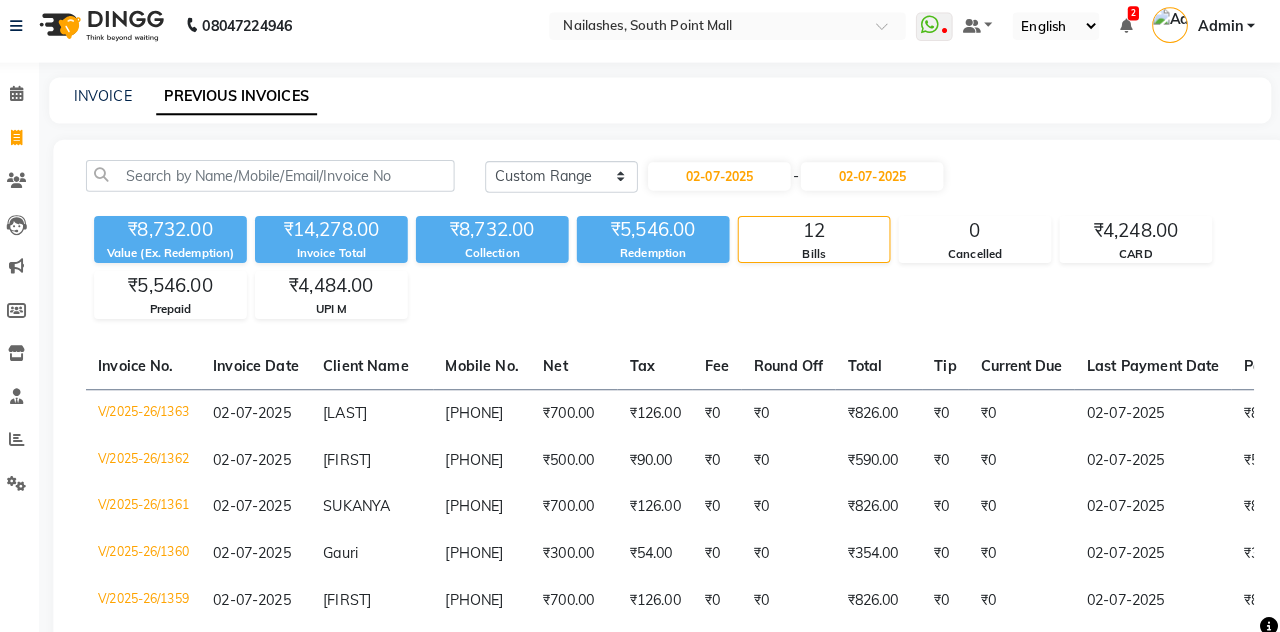 select on "7" 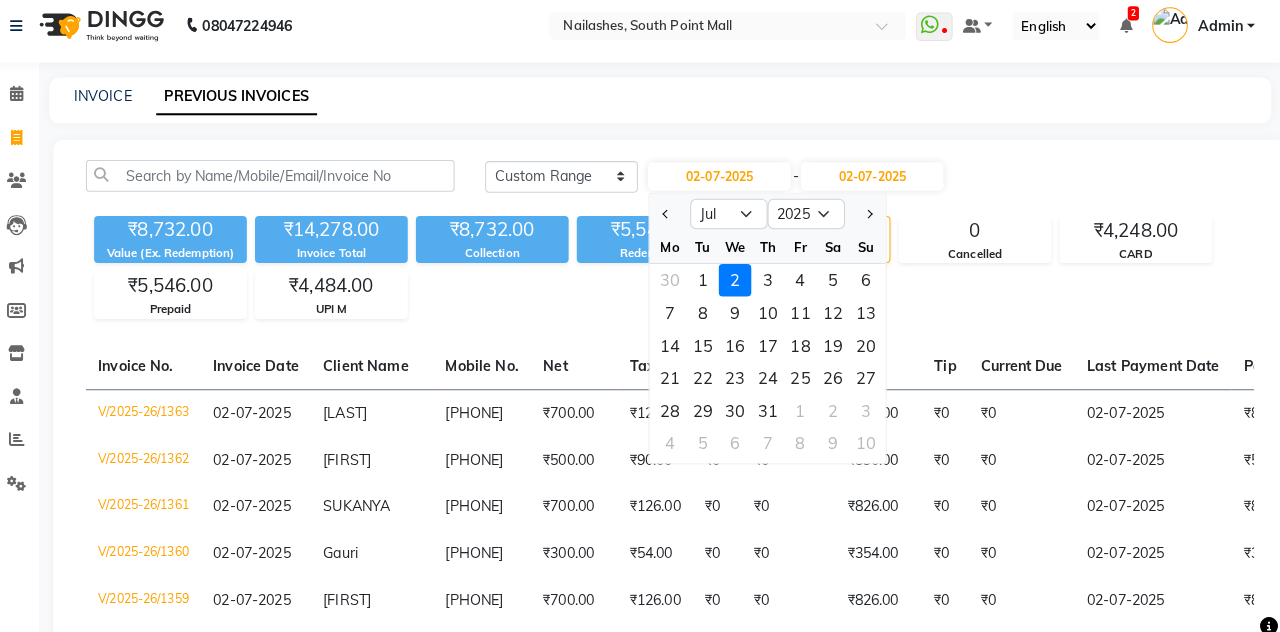 click on "3" 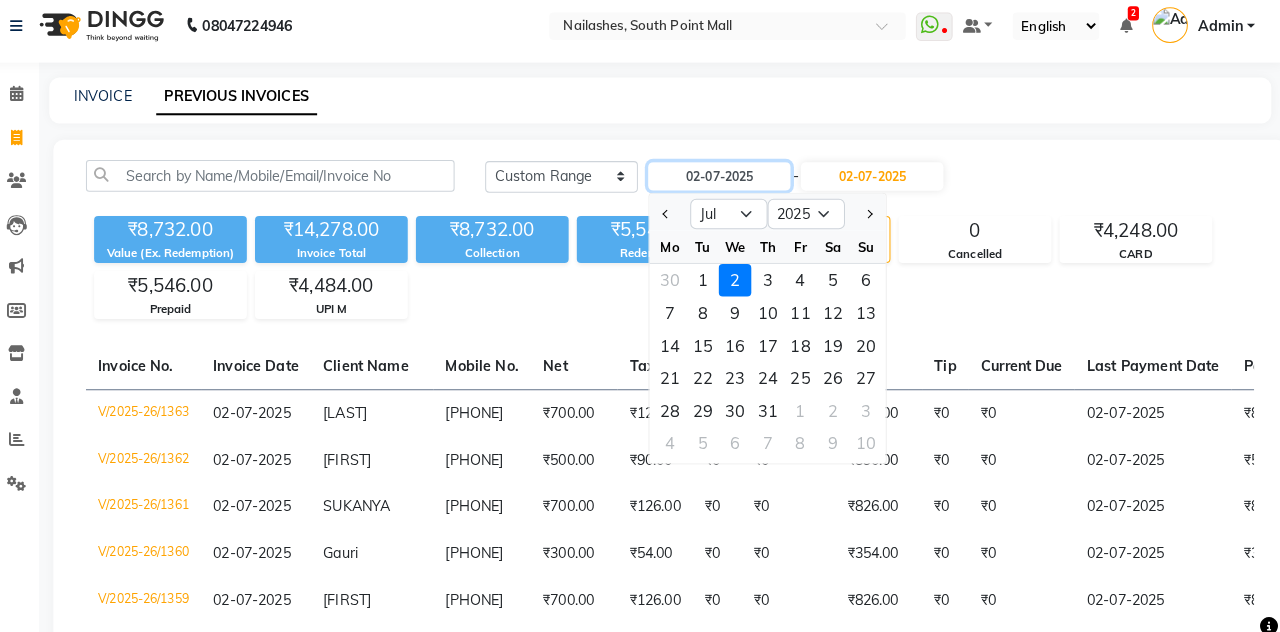 type on "03-07-2025" 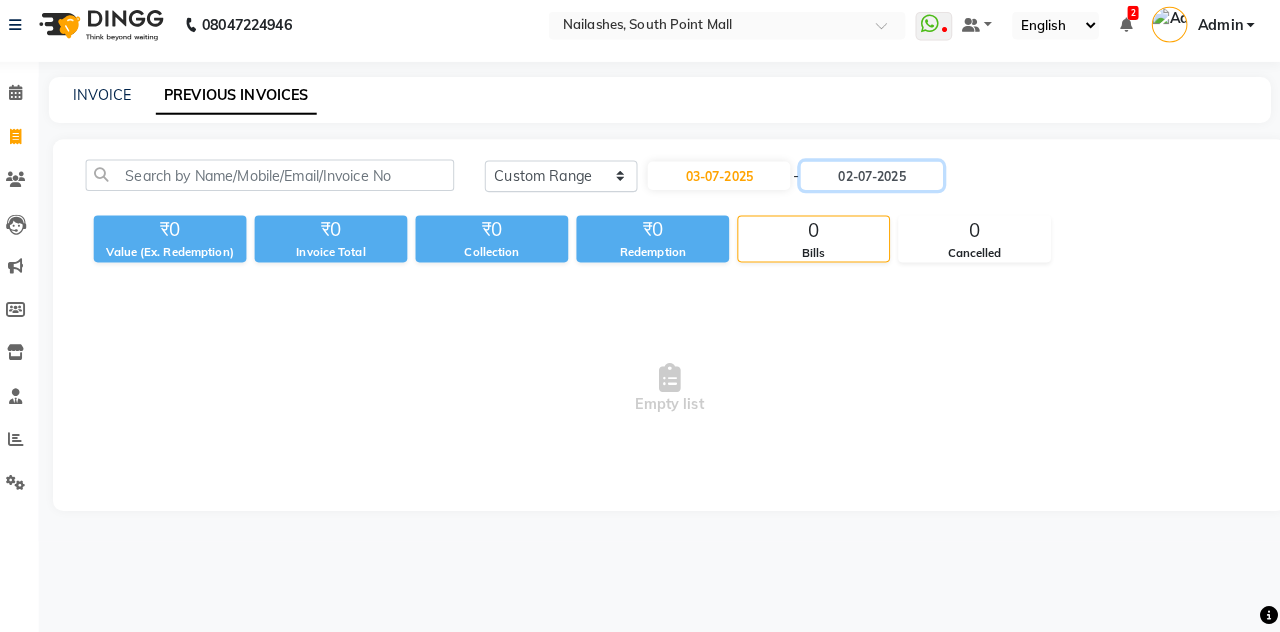 click on "02-07-2025" 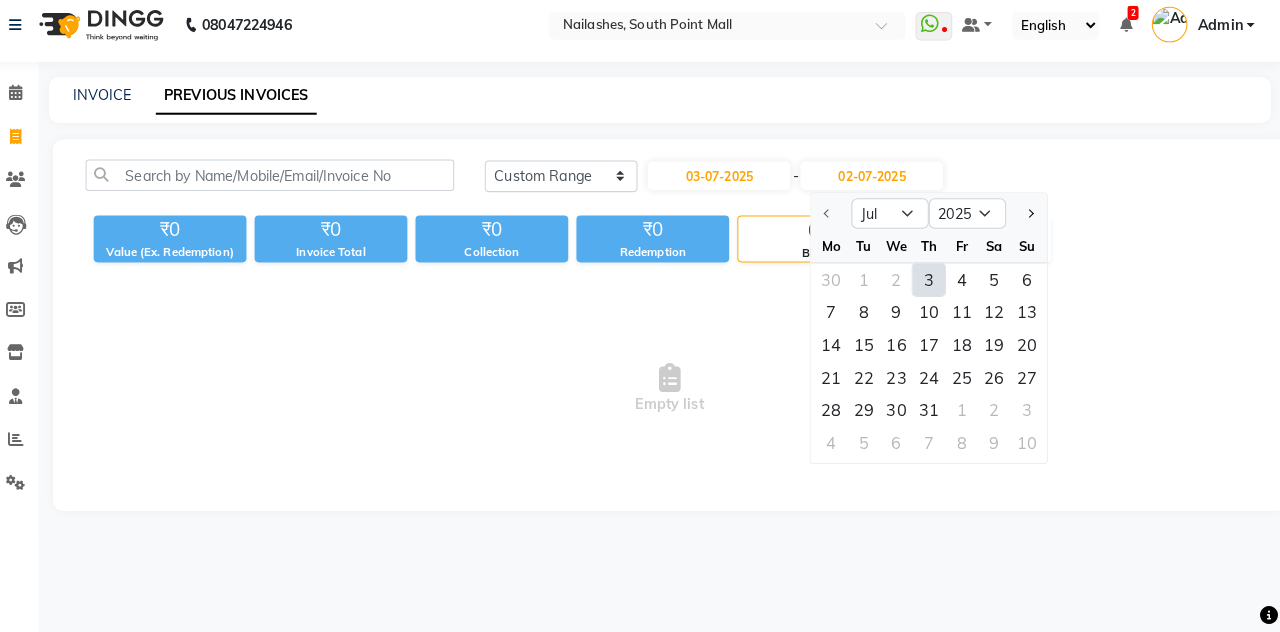 scroll, scrollTop: 0, scrollLeft: 0, axis: both 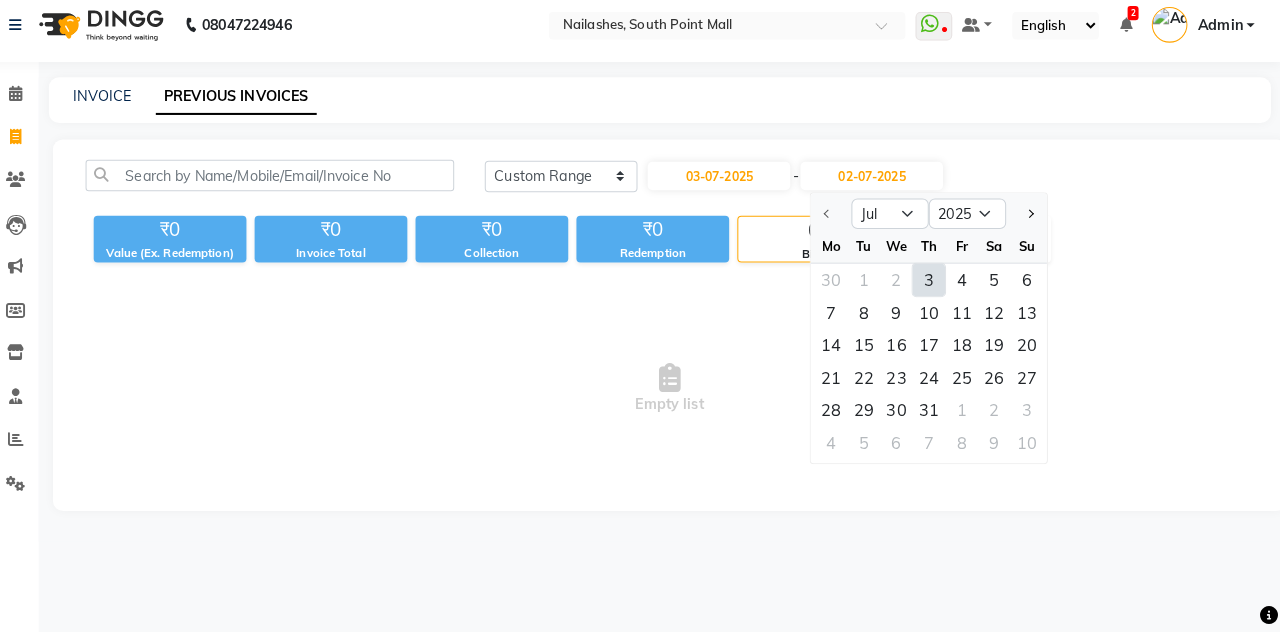 click on "3" 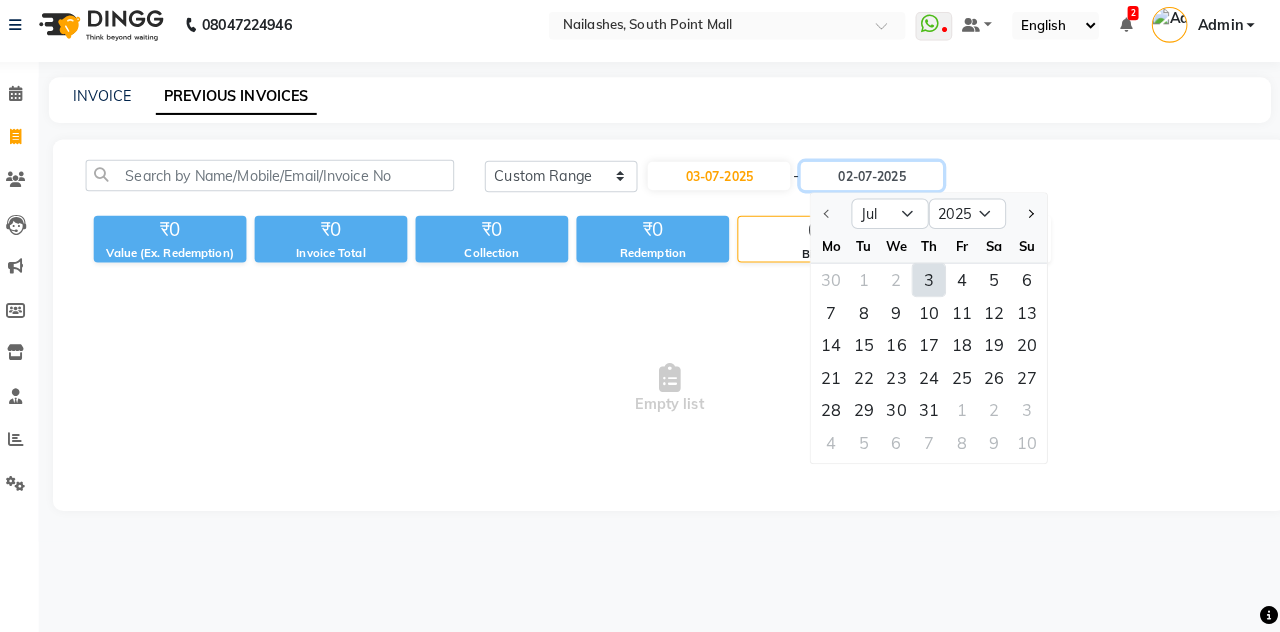 type on "03-07-2025" 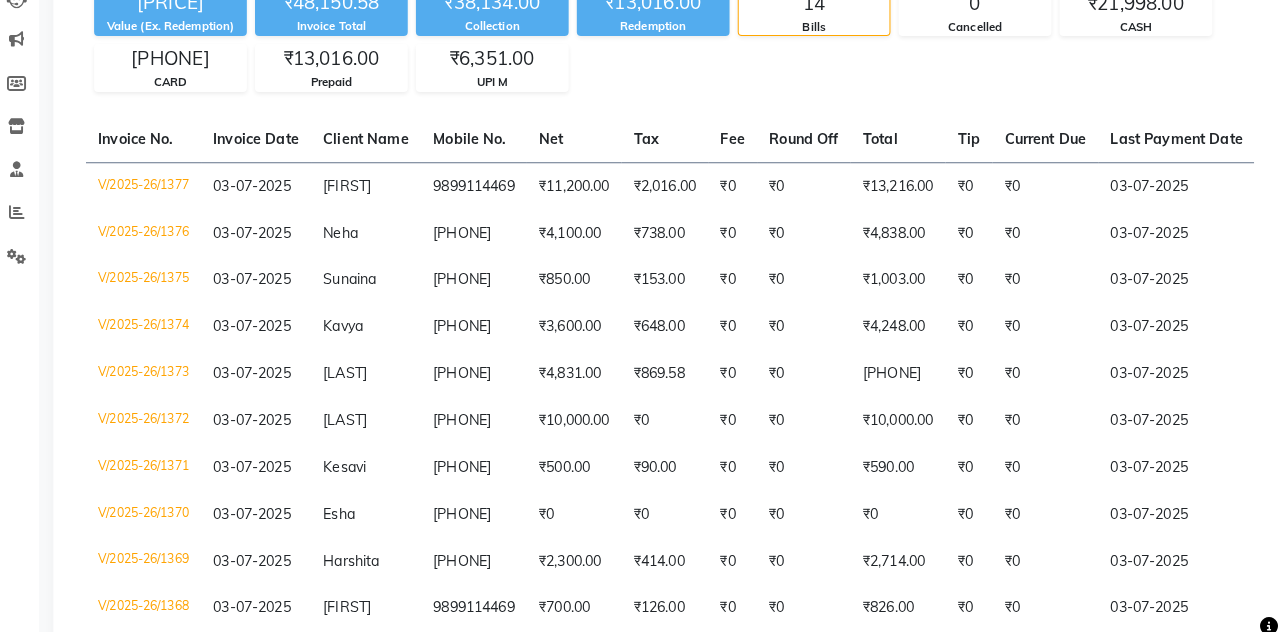scroll, scrollTop: 0, scrollLeft: 0, axis: both 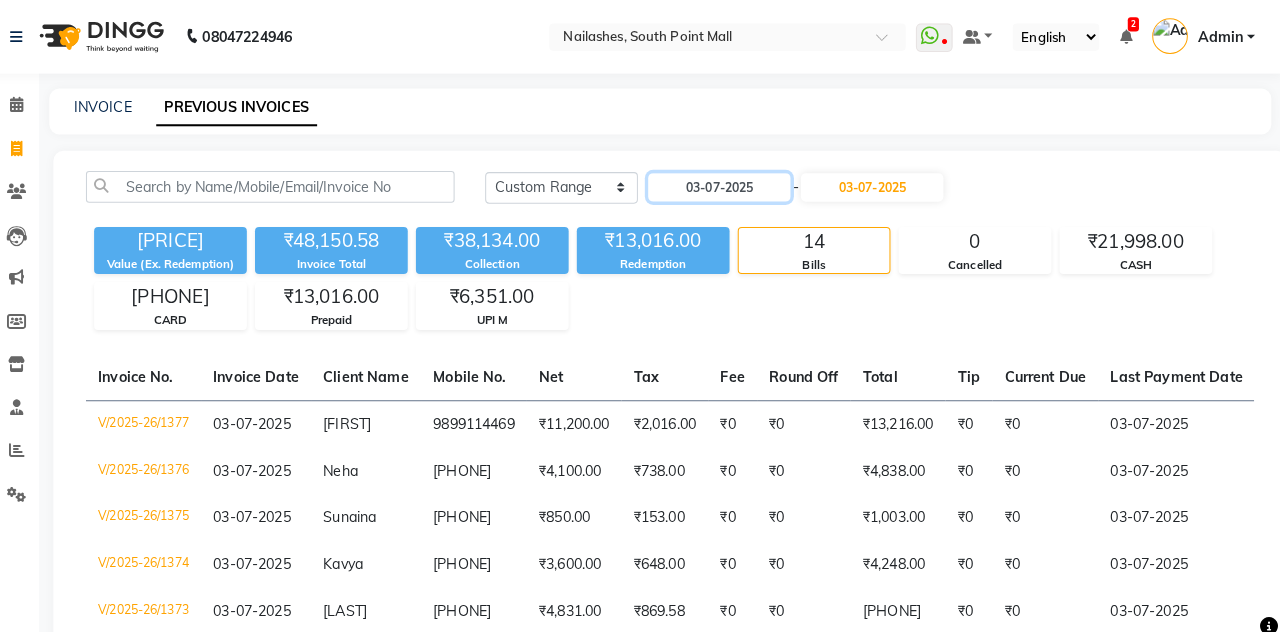 click on "03-07-2025" 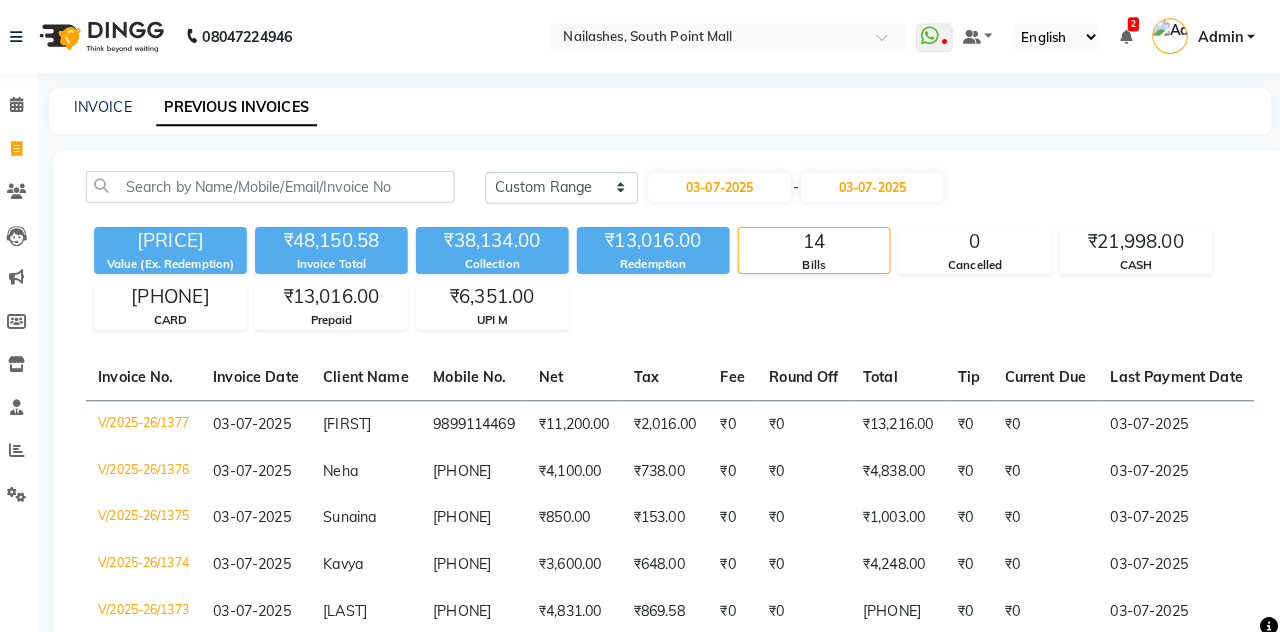 select on "7" 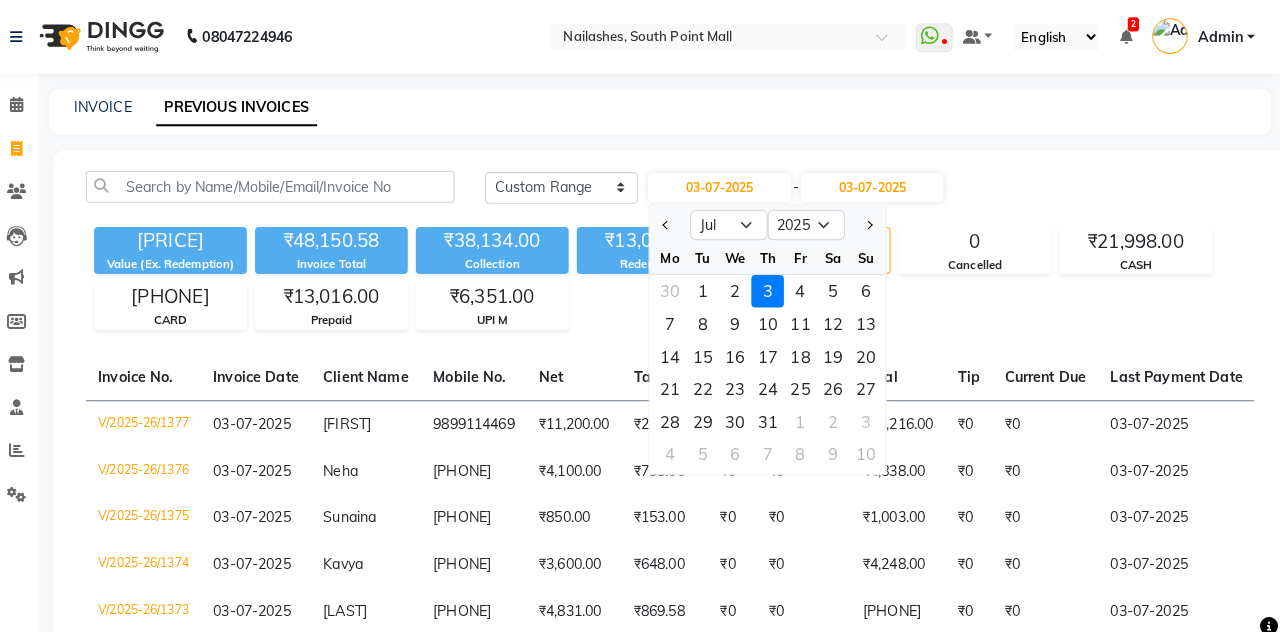 click on "1" 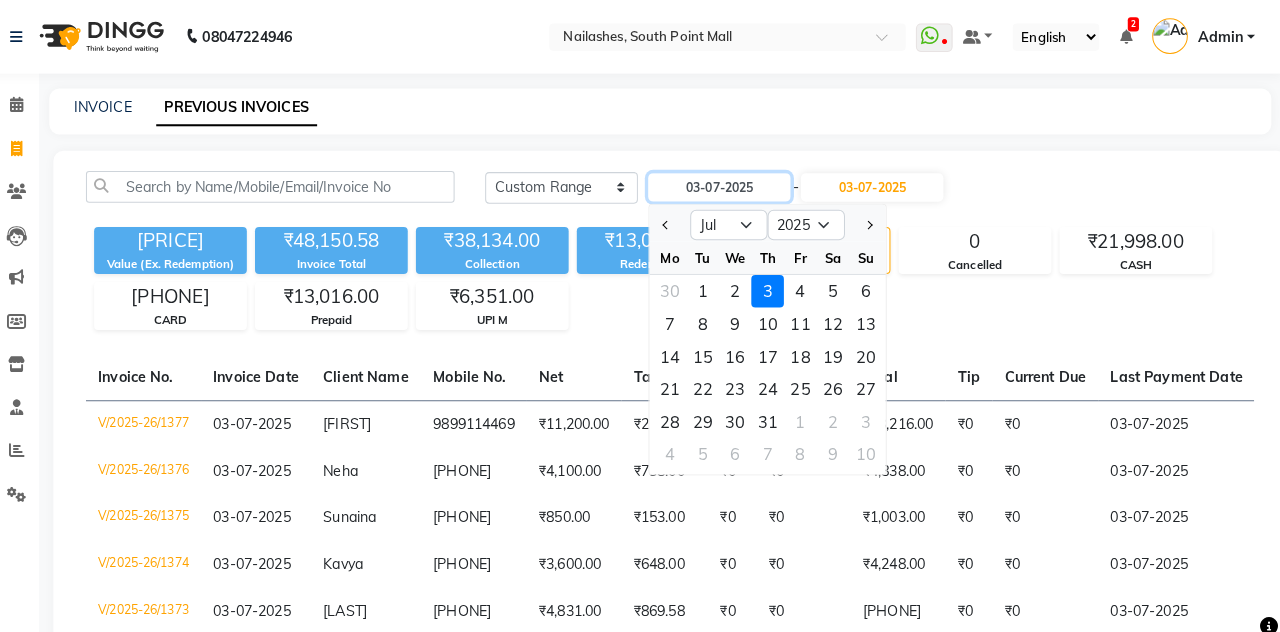 type on "01-07-2025" 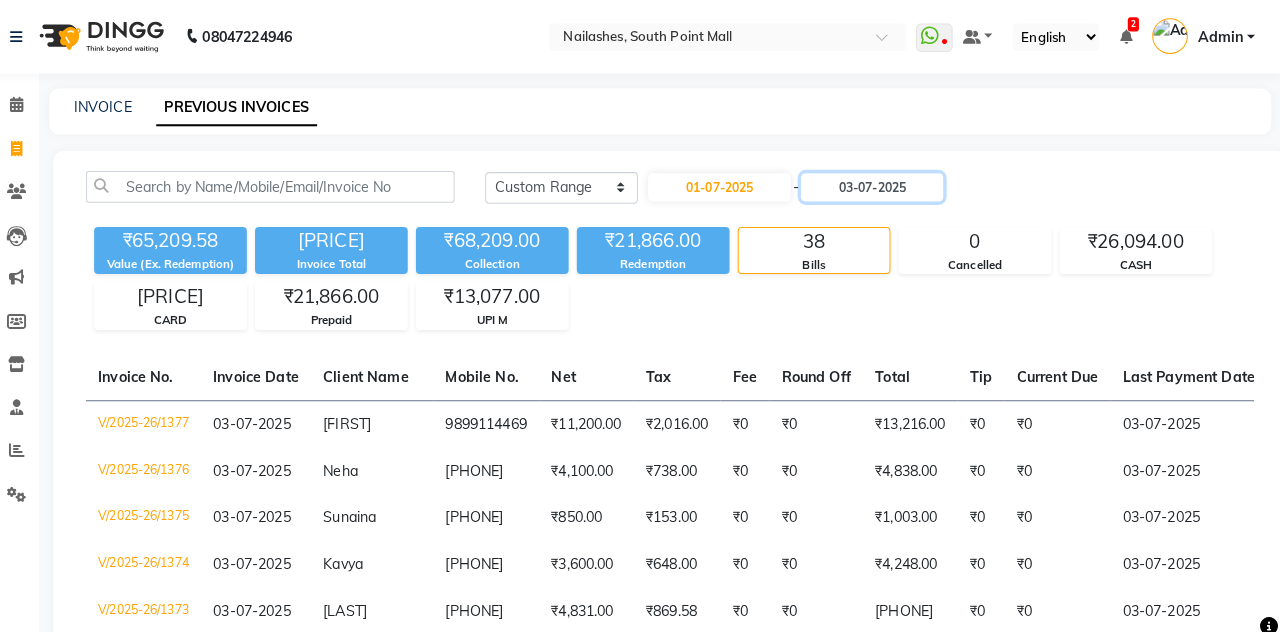 click on "03-07-2025" 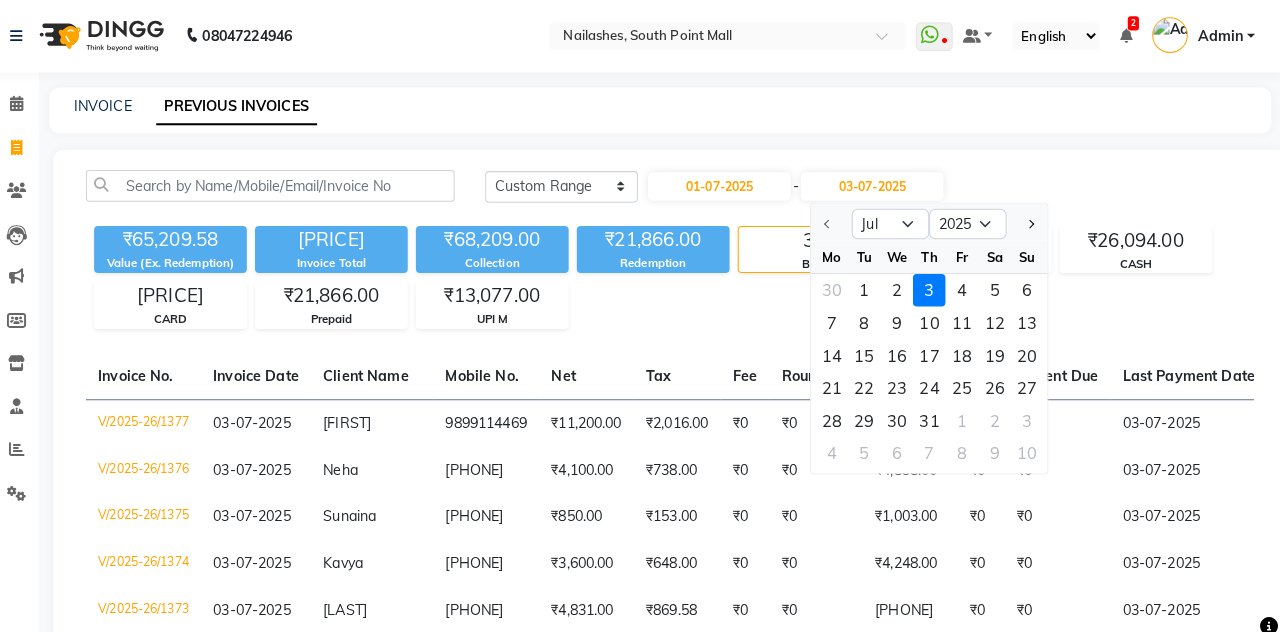 click on "1" 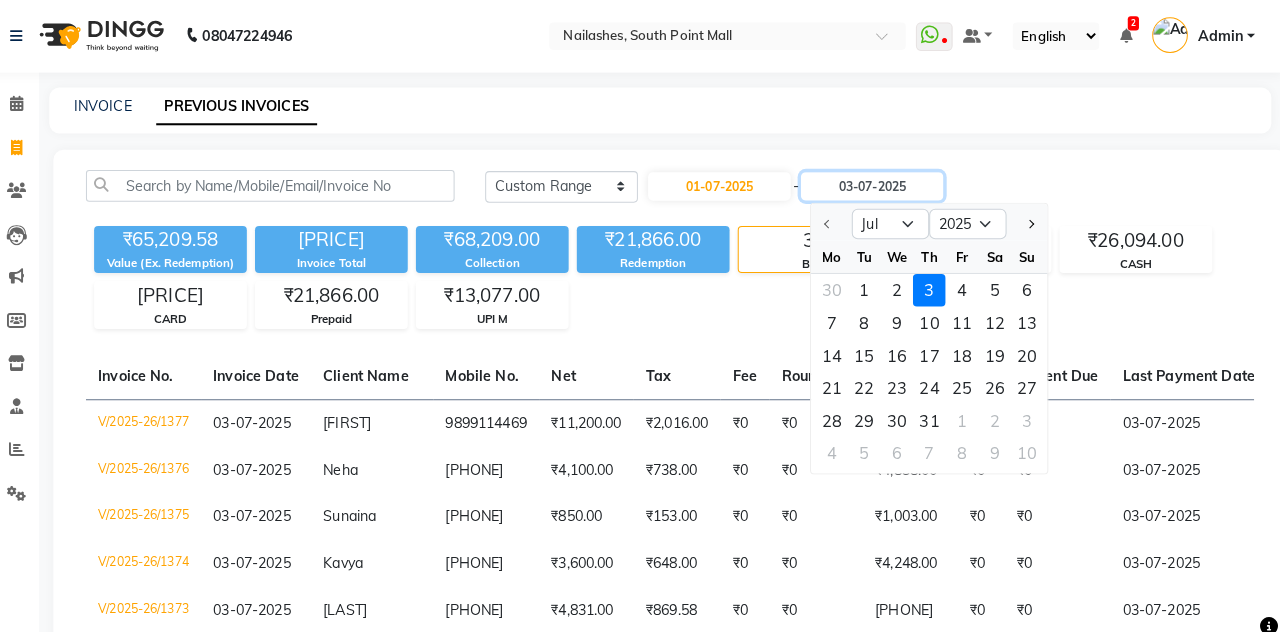 type on "01-07-2025" 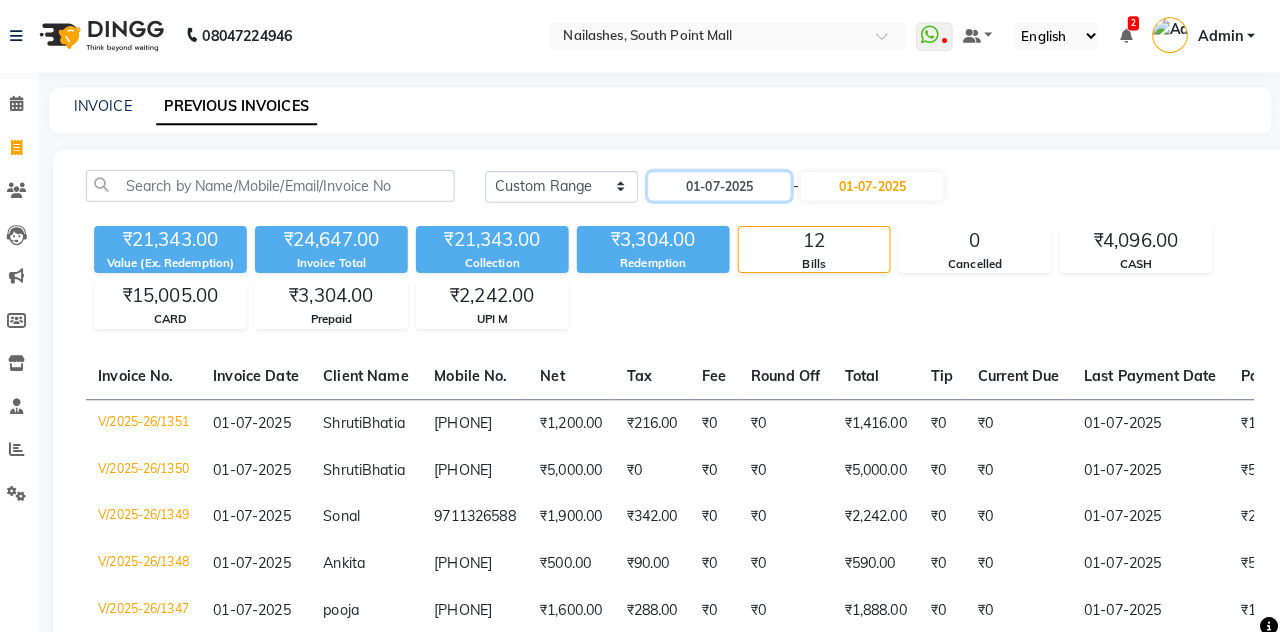click on "01-07-2025" 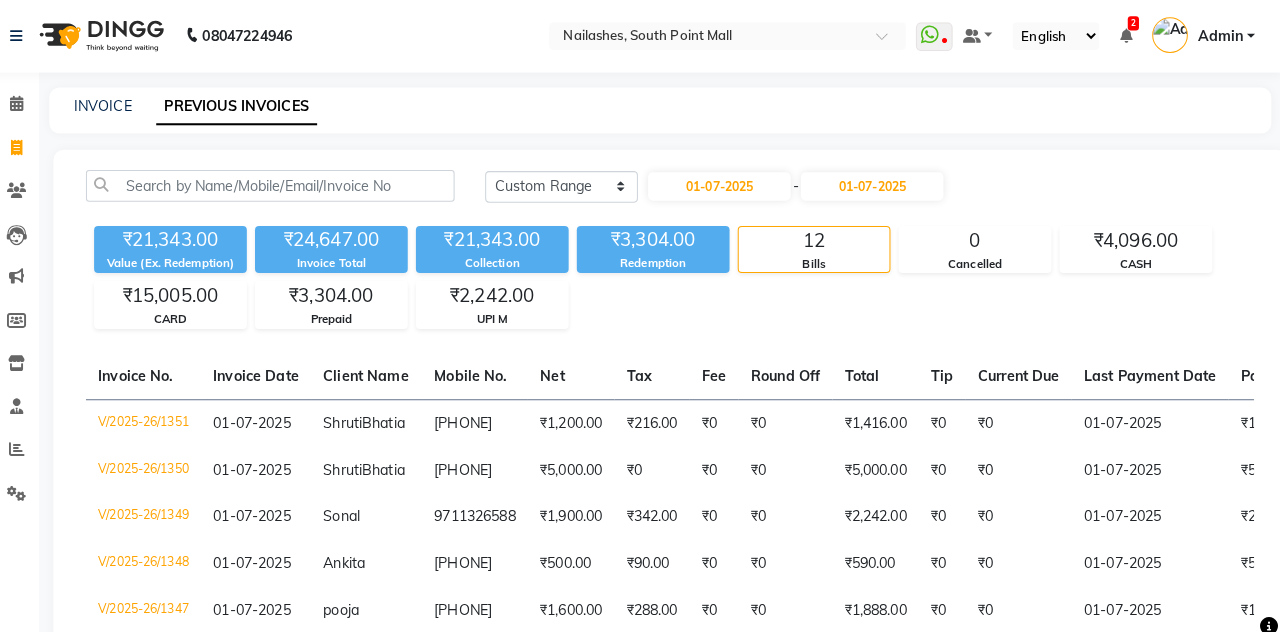 select on "7" 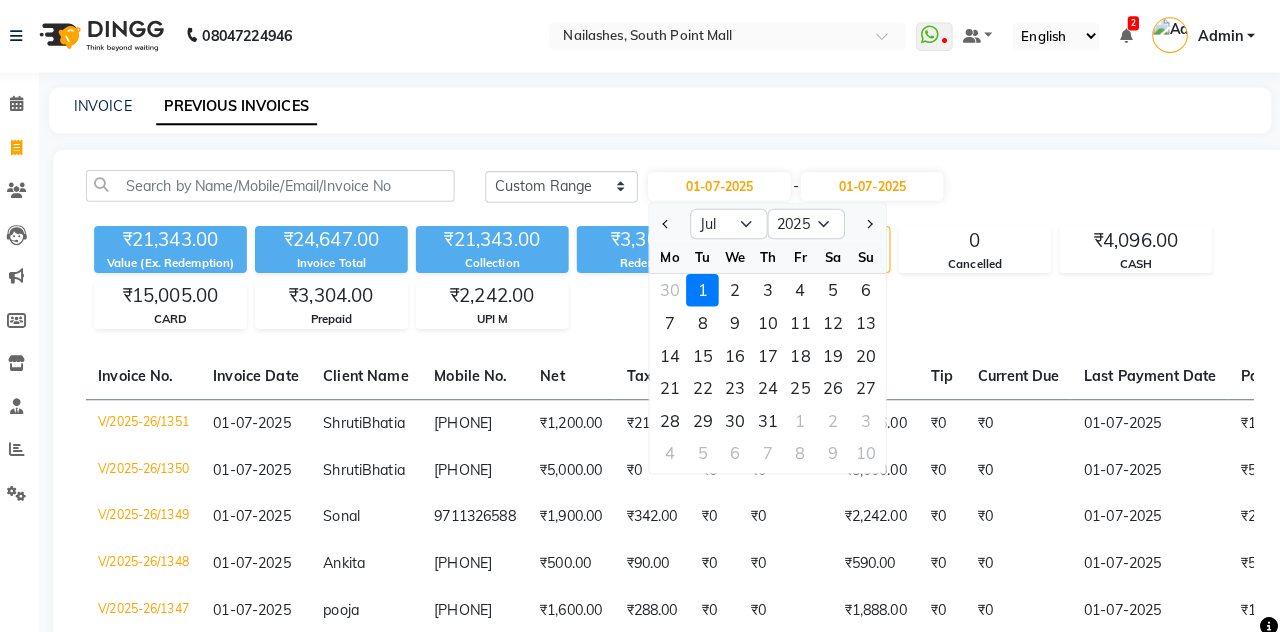 click on "2" 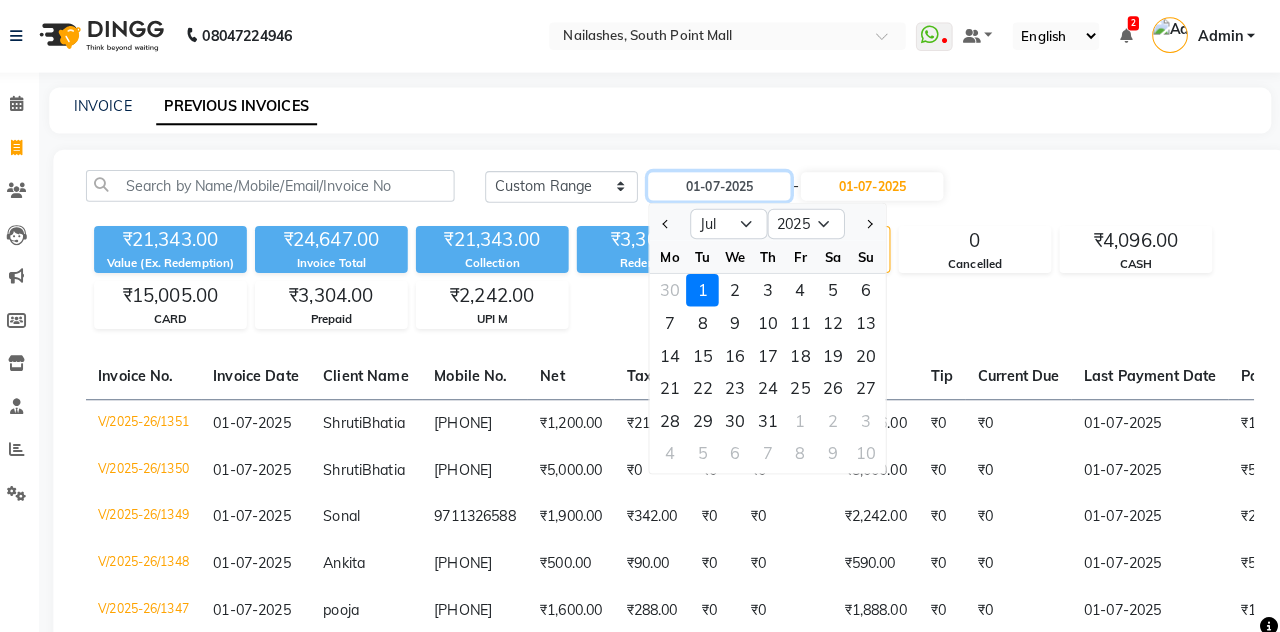 type on "02-07-2025" 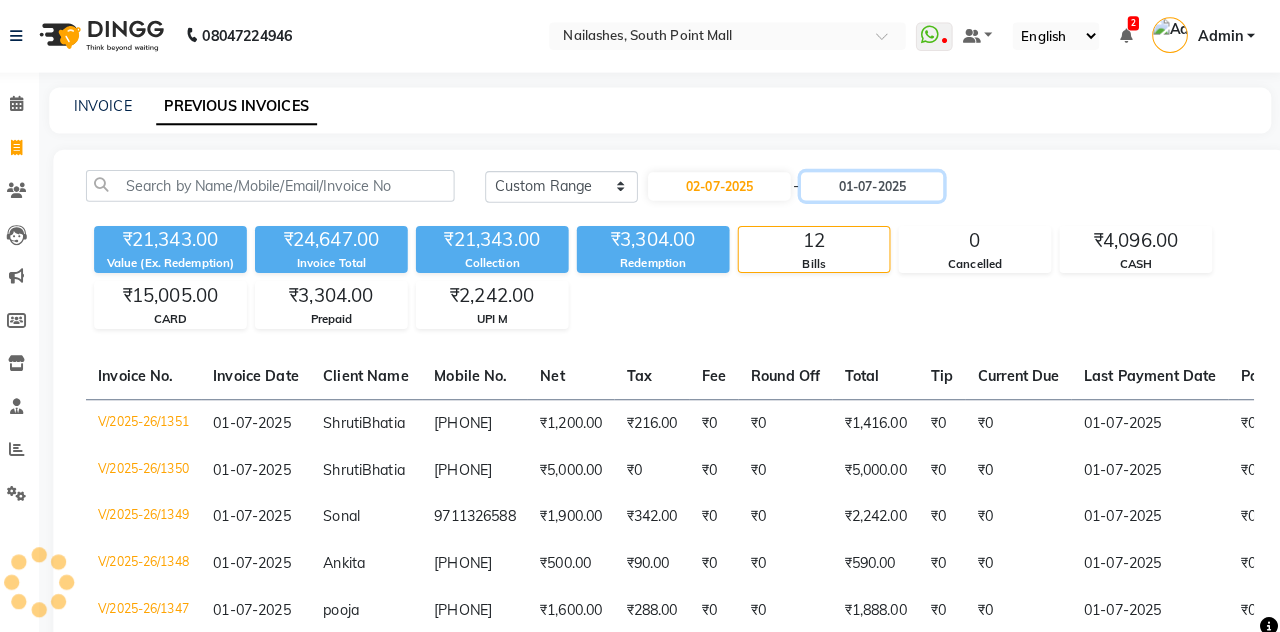 click on "01-07-2025" 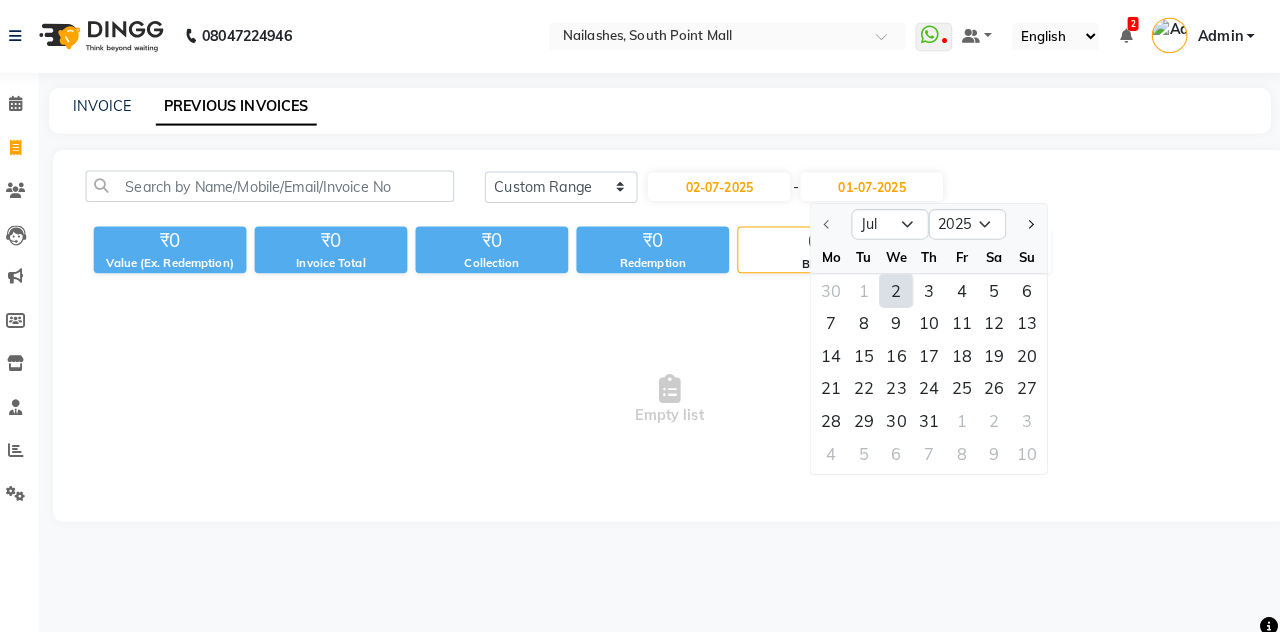 click on "2" 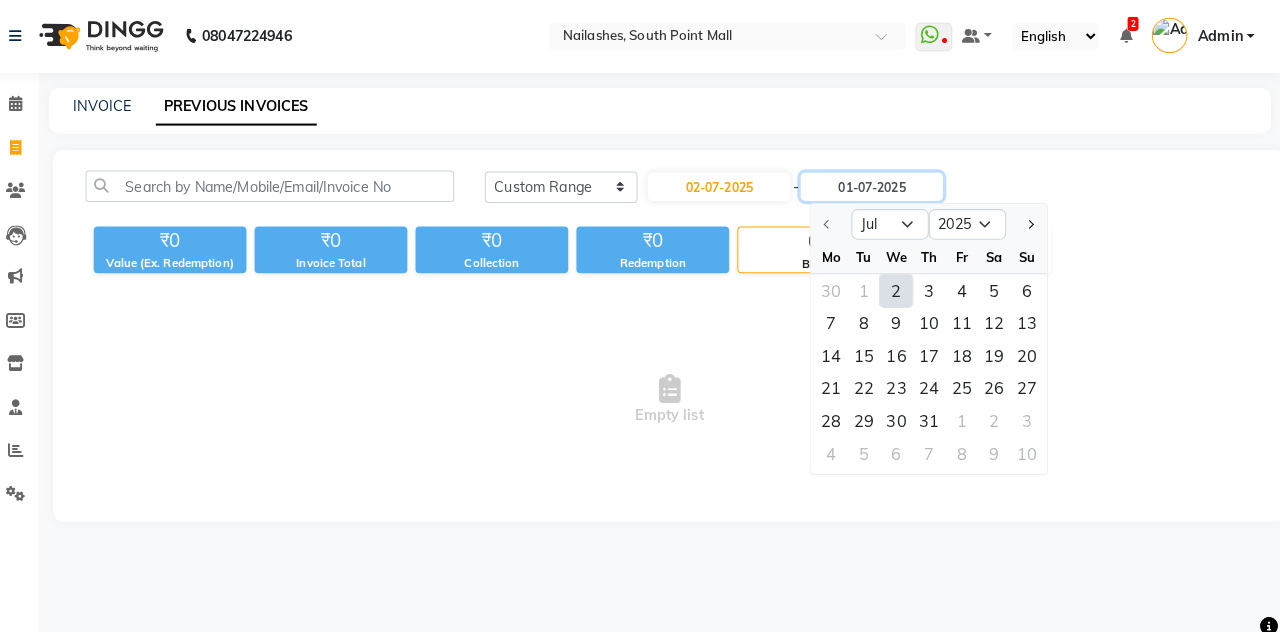 type on "02-07-2025" 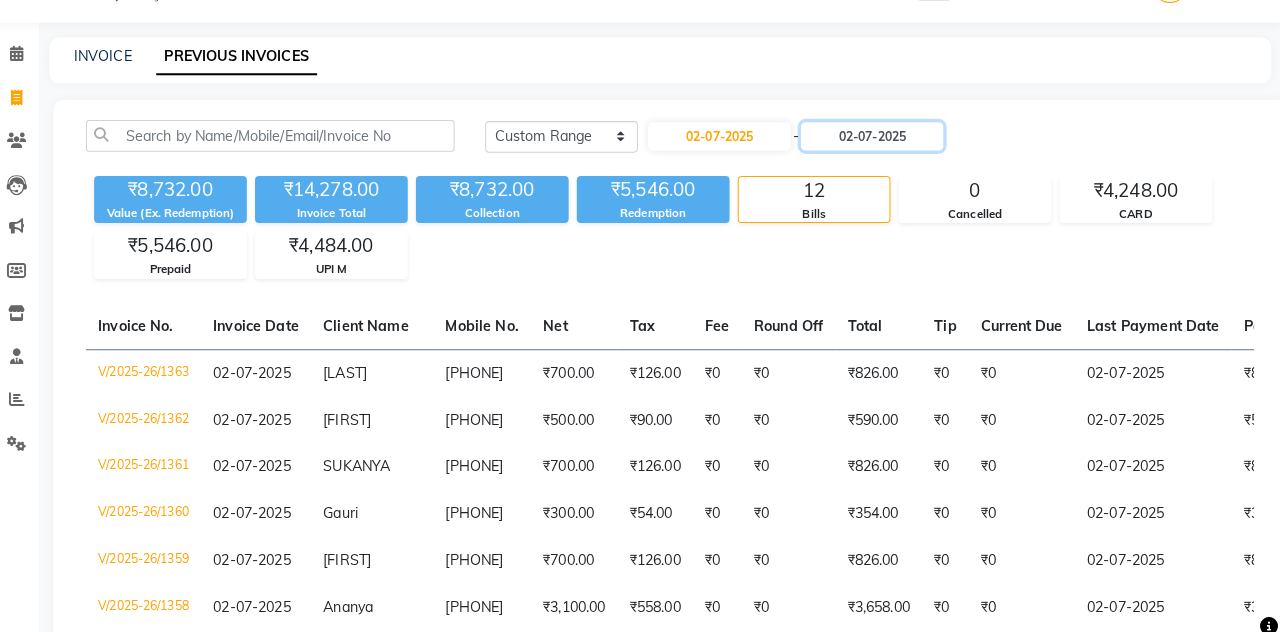 scroll, scrollTop: 0, scrollLeft: 0, axis: both 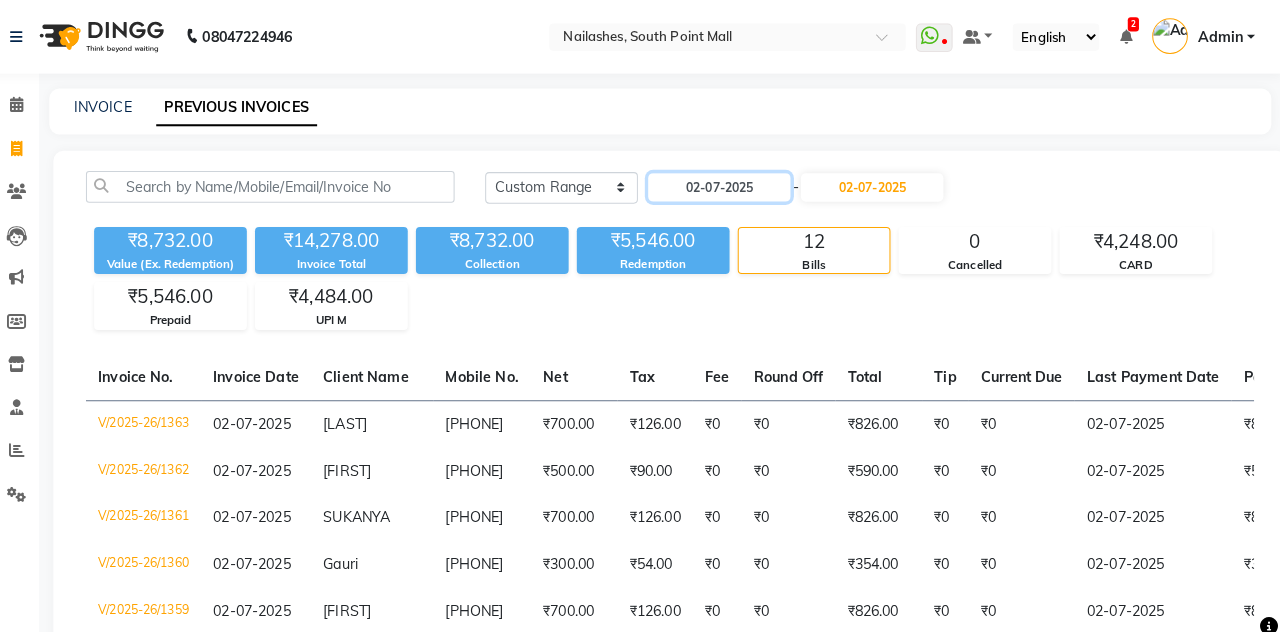click on "02-07-2025" 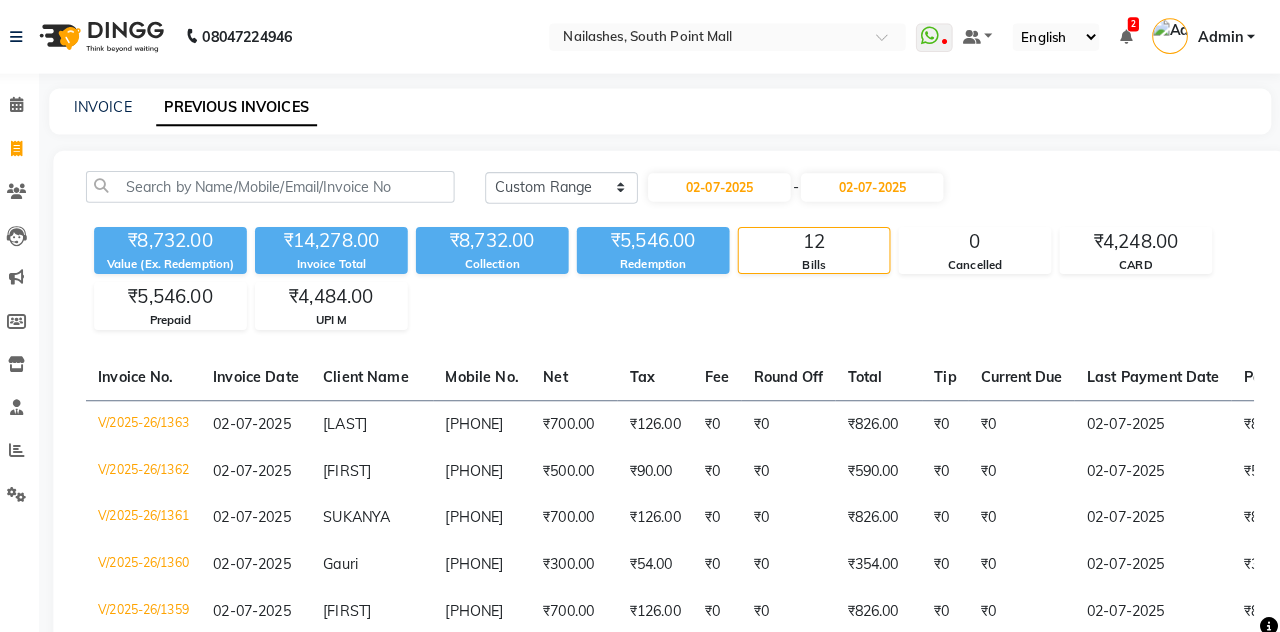 select on "7" 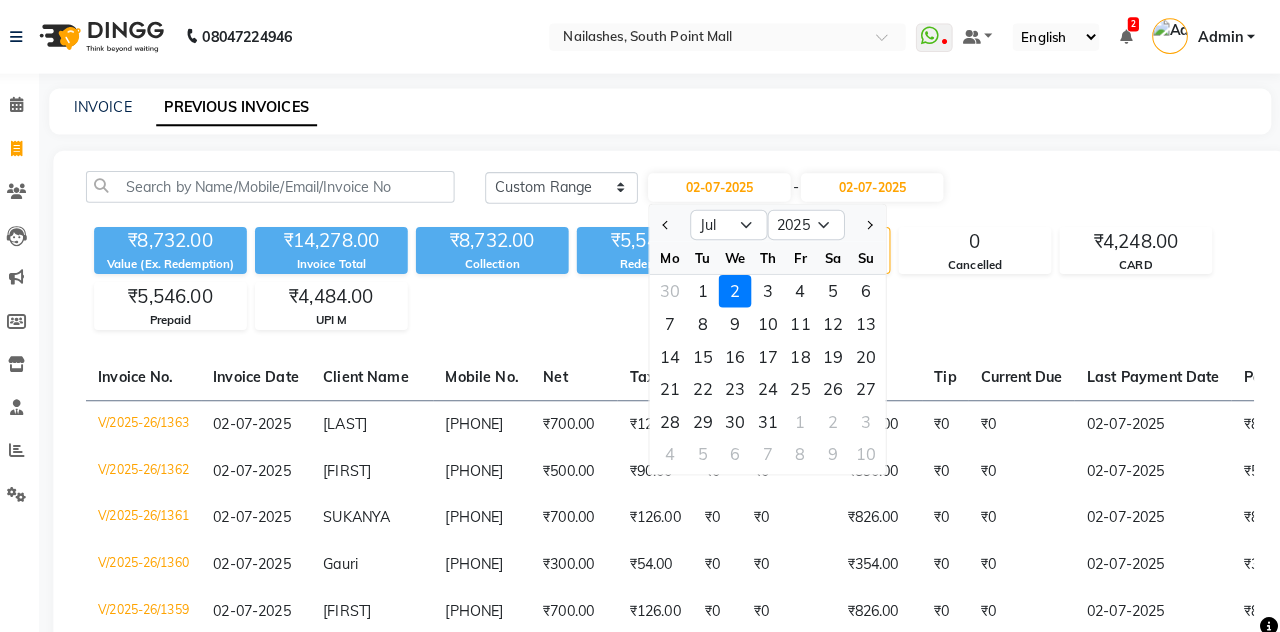 click on "3" 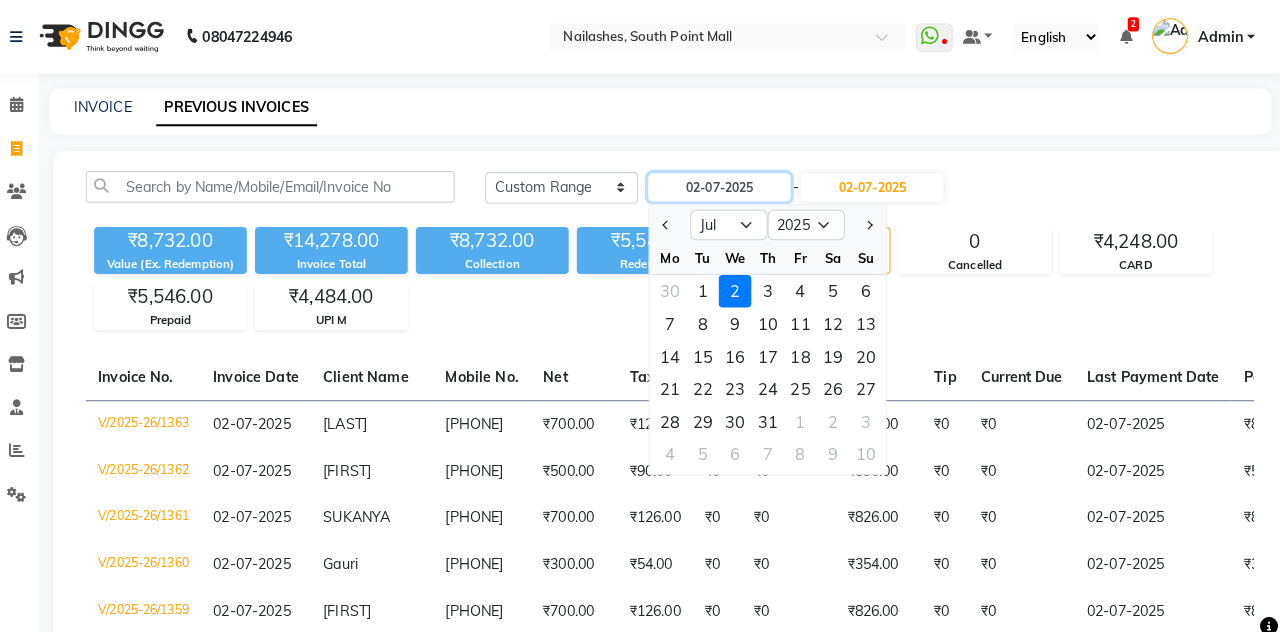 type on "03-07-2025" 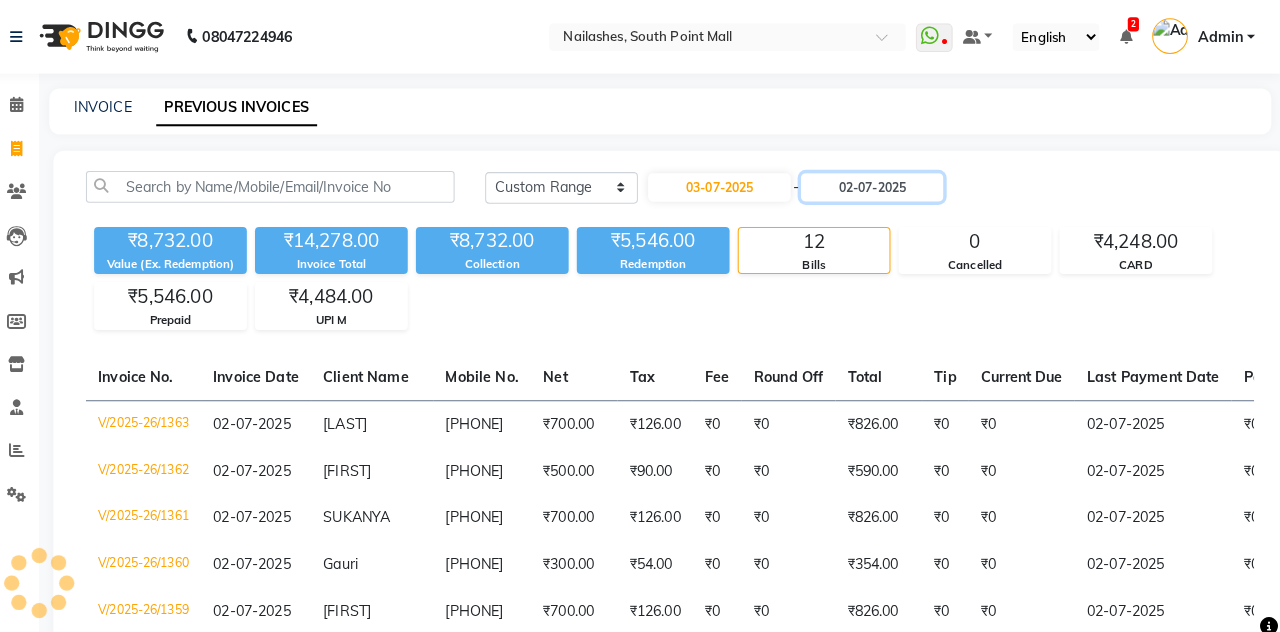 click on "02-07-2025" 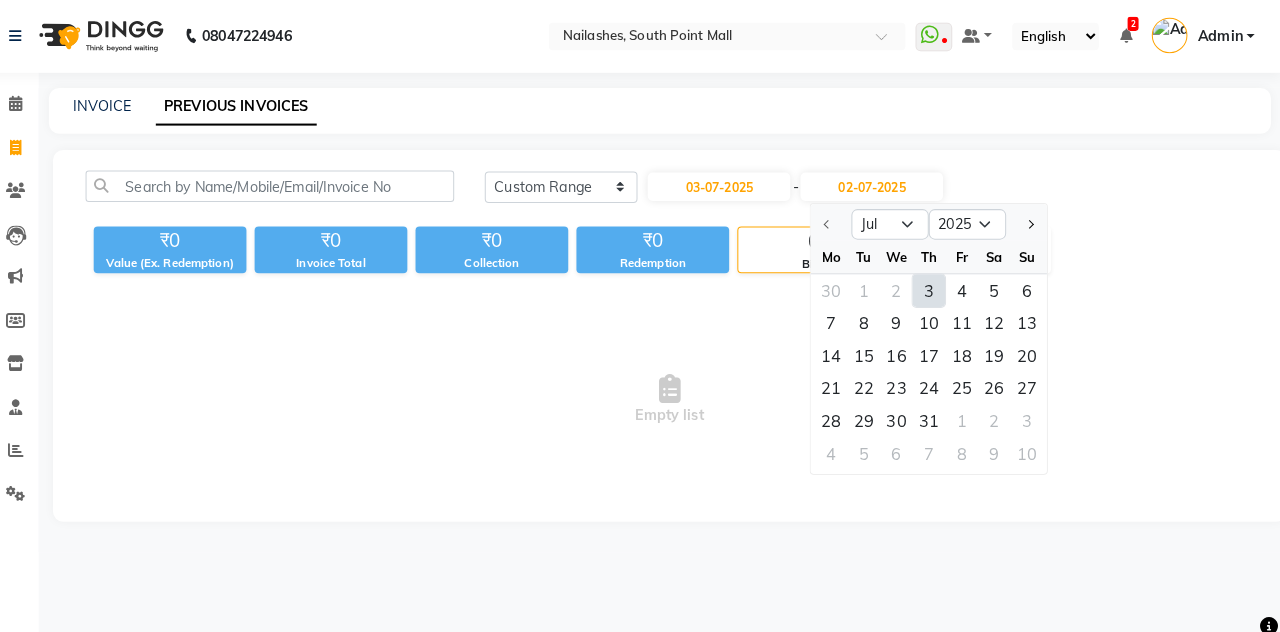 click on "3" 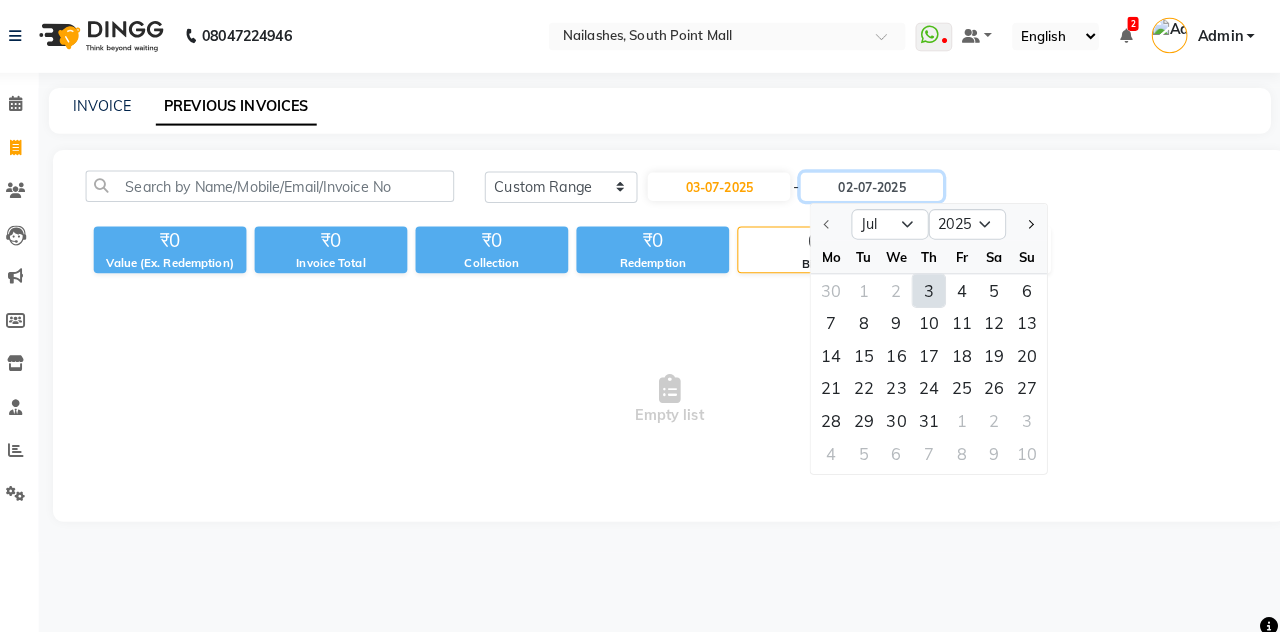 type on "03-07-2025" 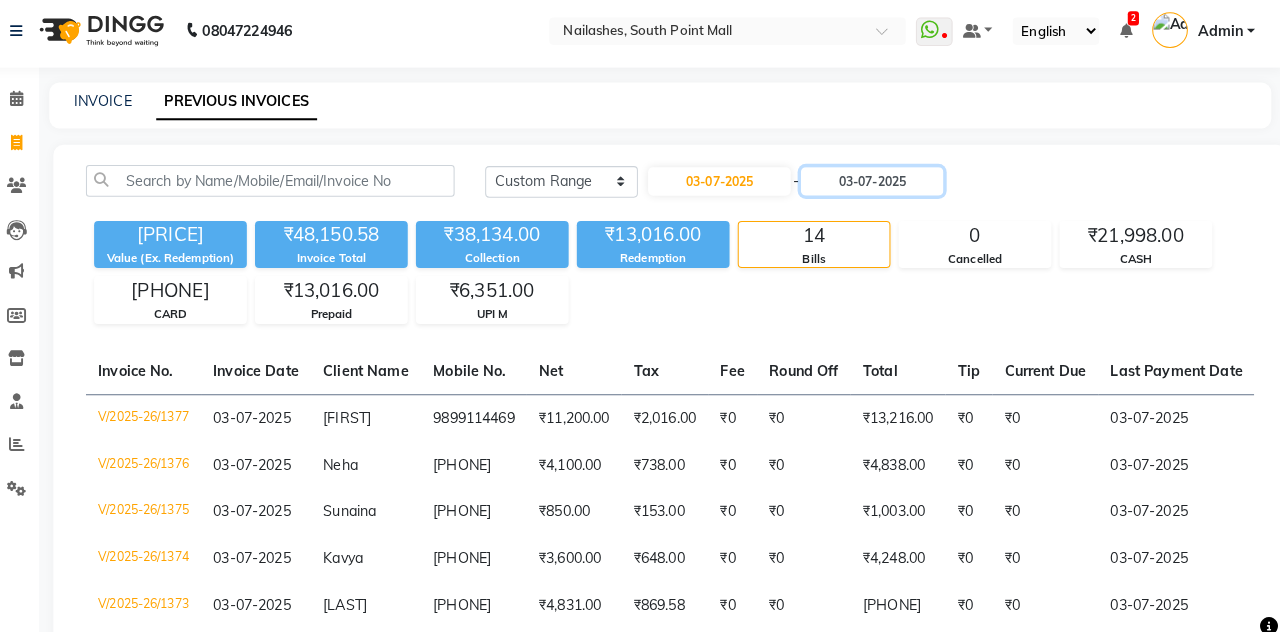 scroll, scrollTop: 0, scrollLeft: 0, axis: both 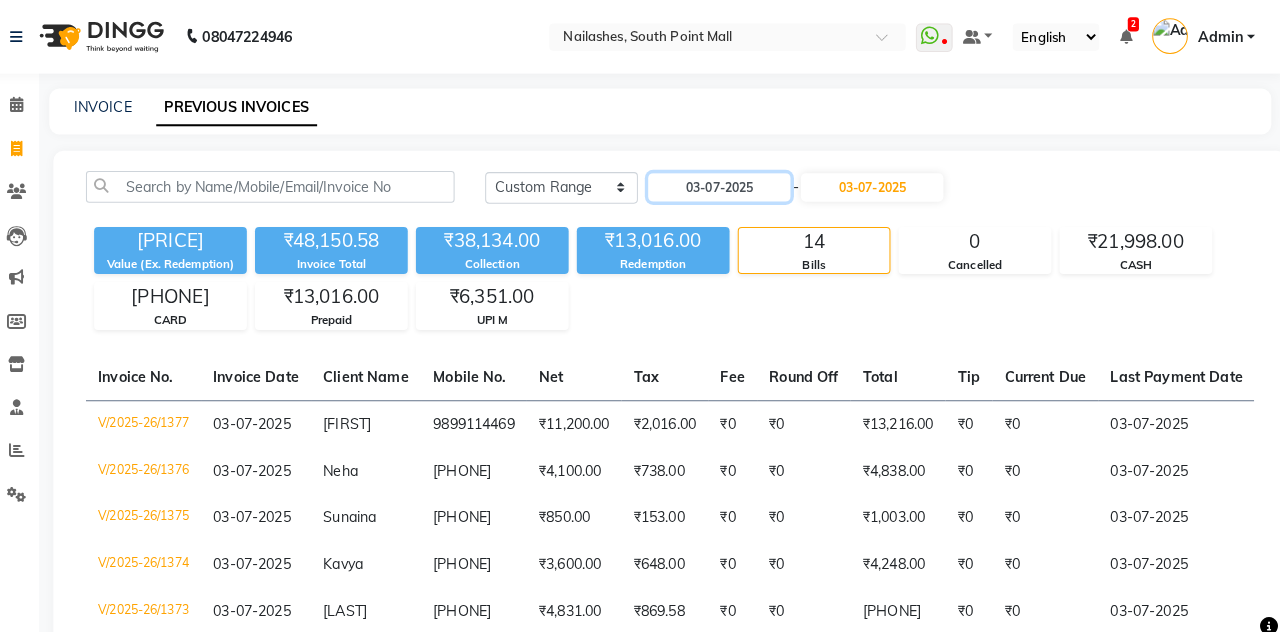 click on "03-07-2025" 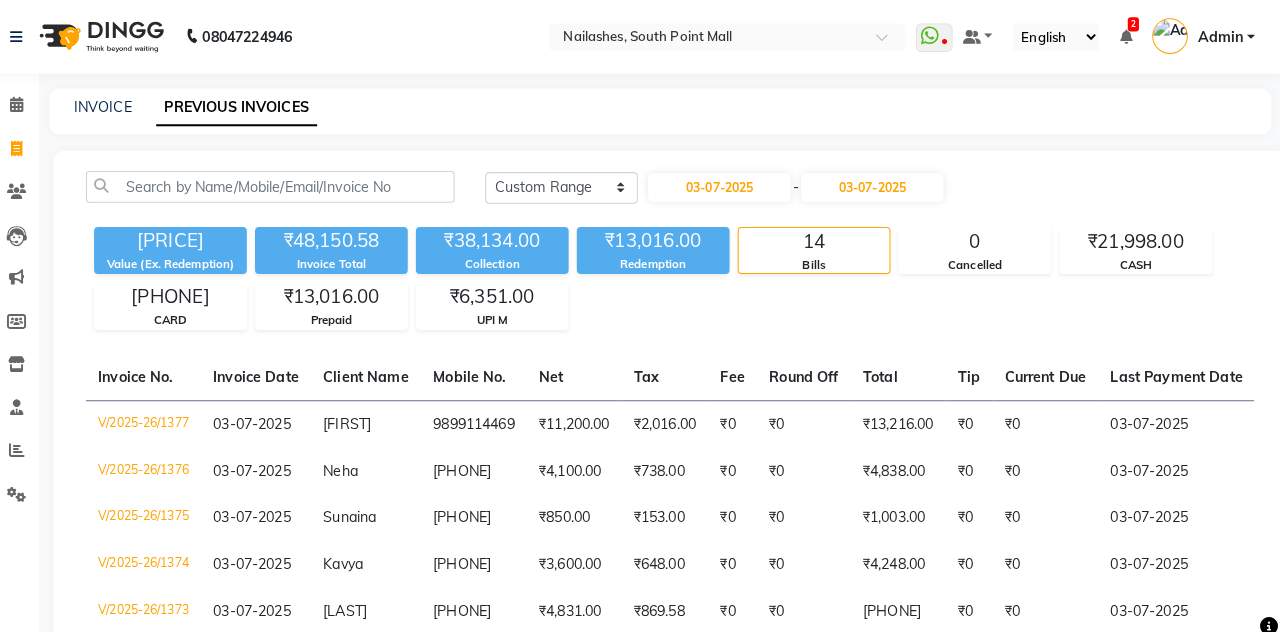 select on "7" 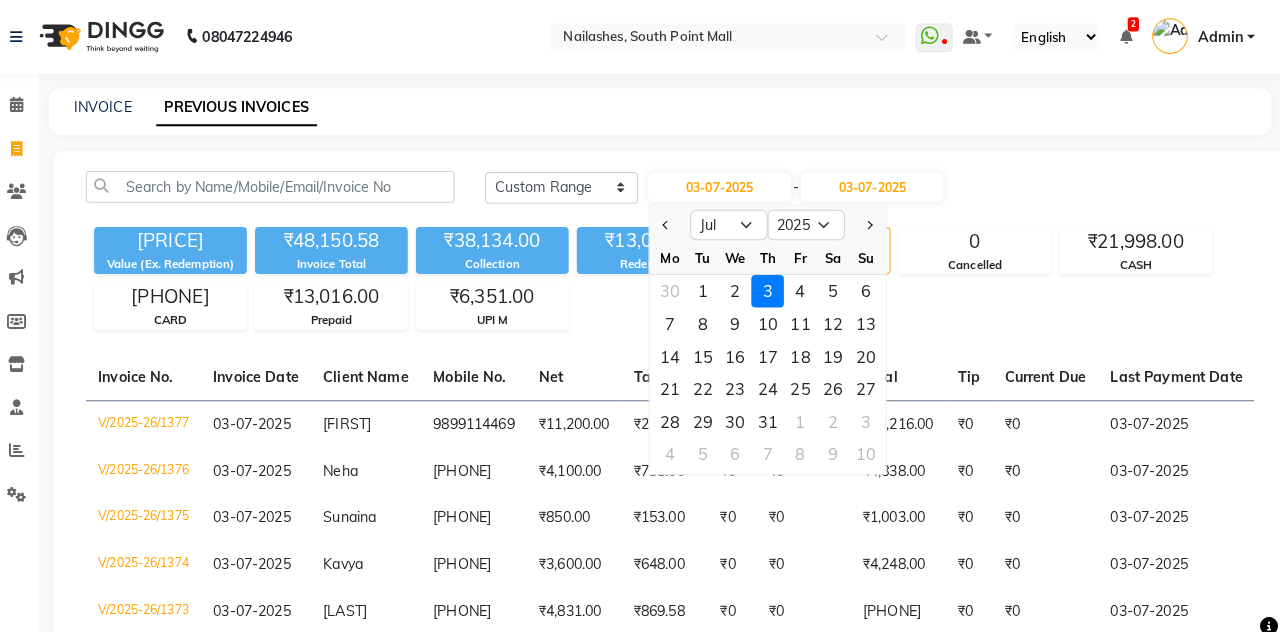 click on "5" 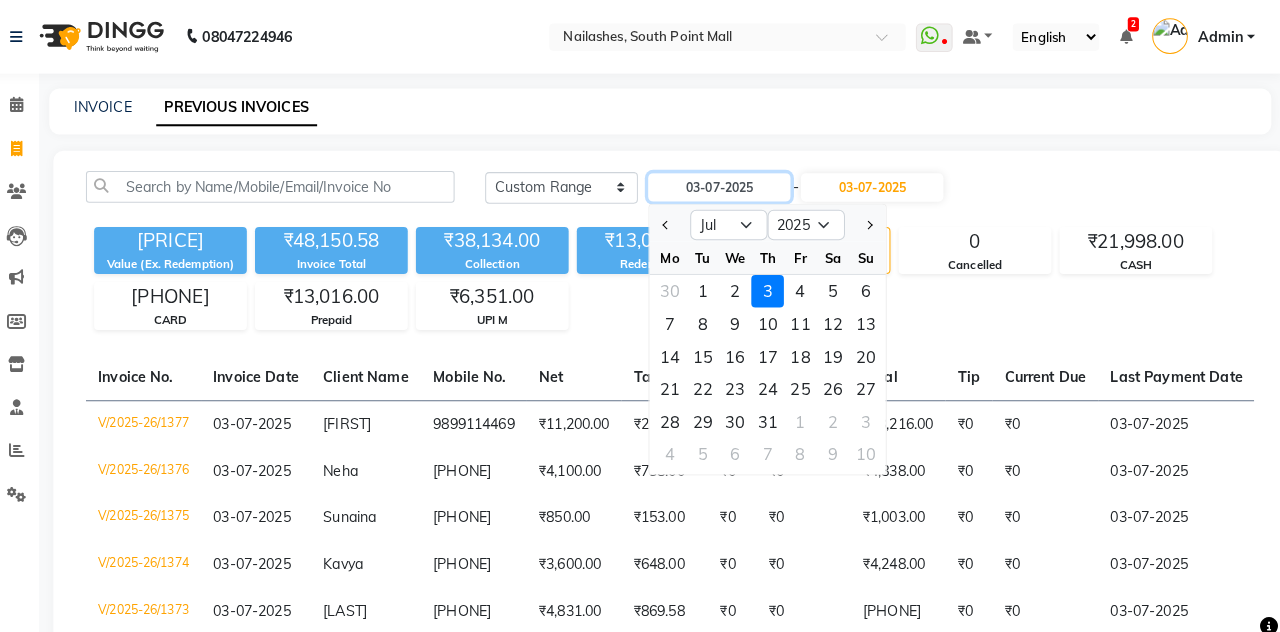 type on "05-07-2025" 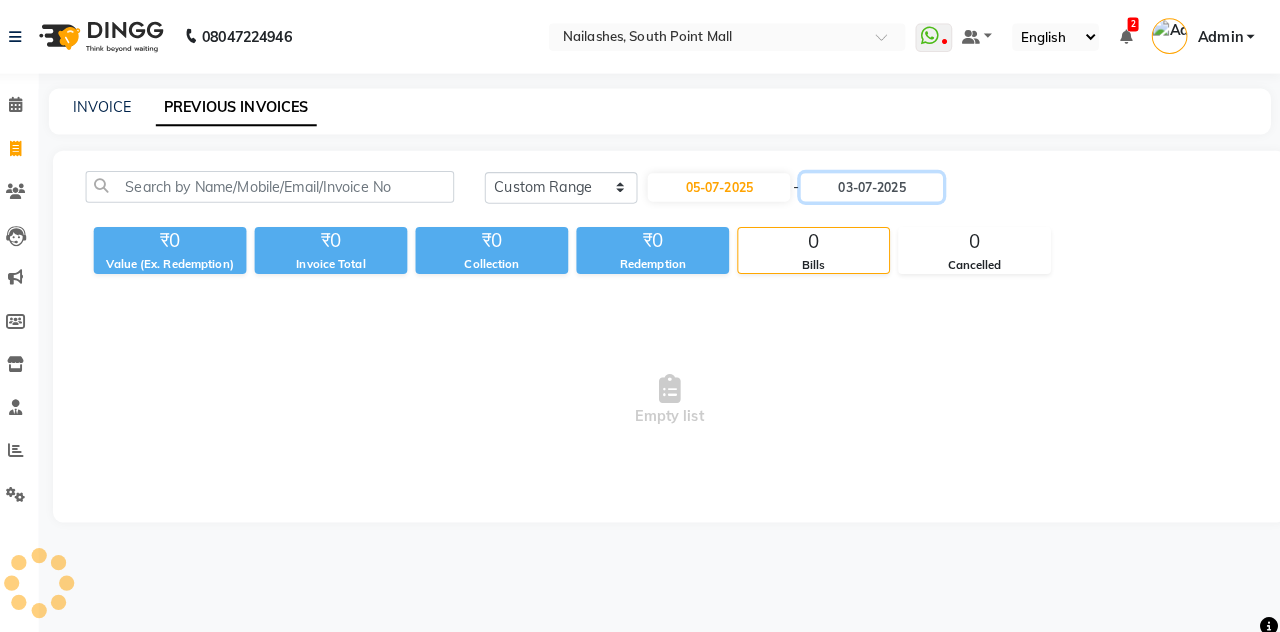 click on "03-07-2025" 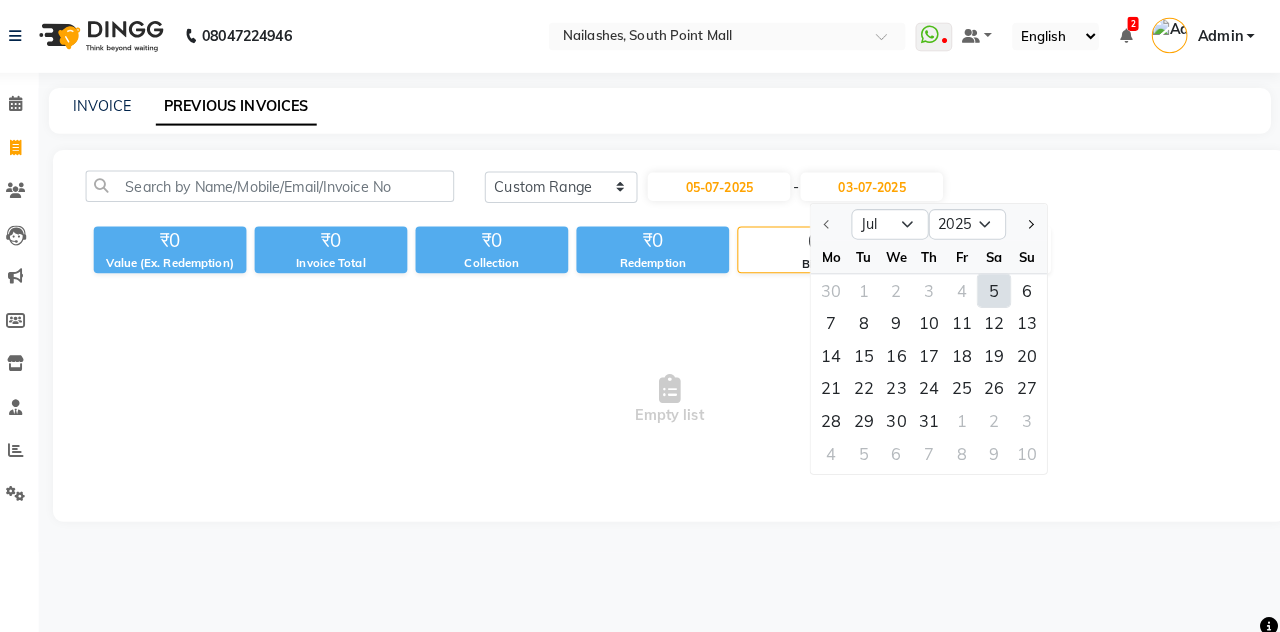 click on "5" 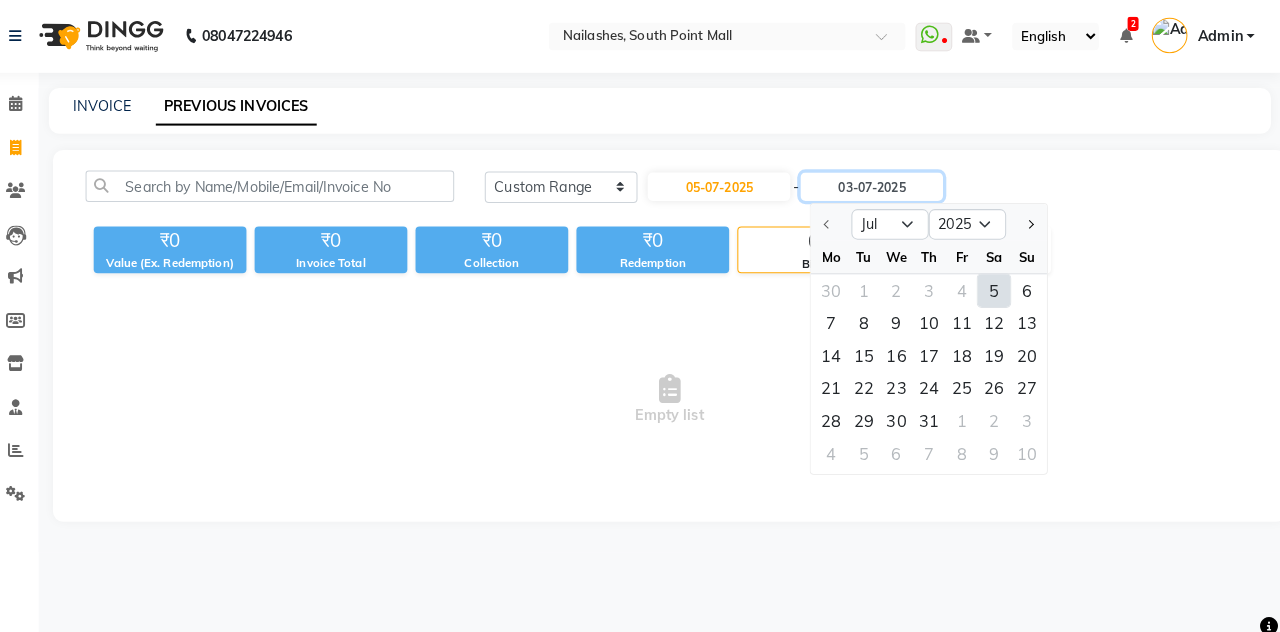 type on "05-07-2025" 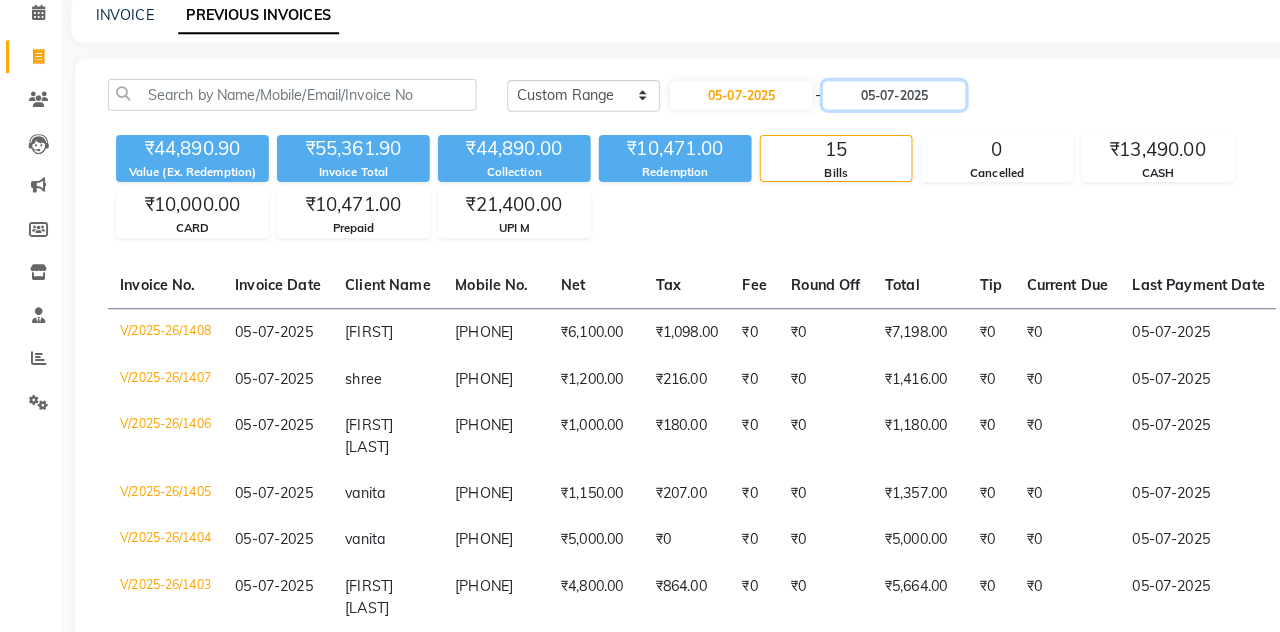 scroll, scrollTop: 90, scrollLeft: 0, axis: vertical 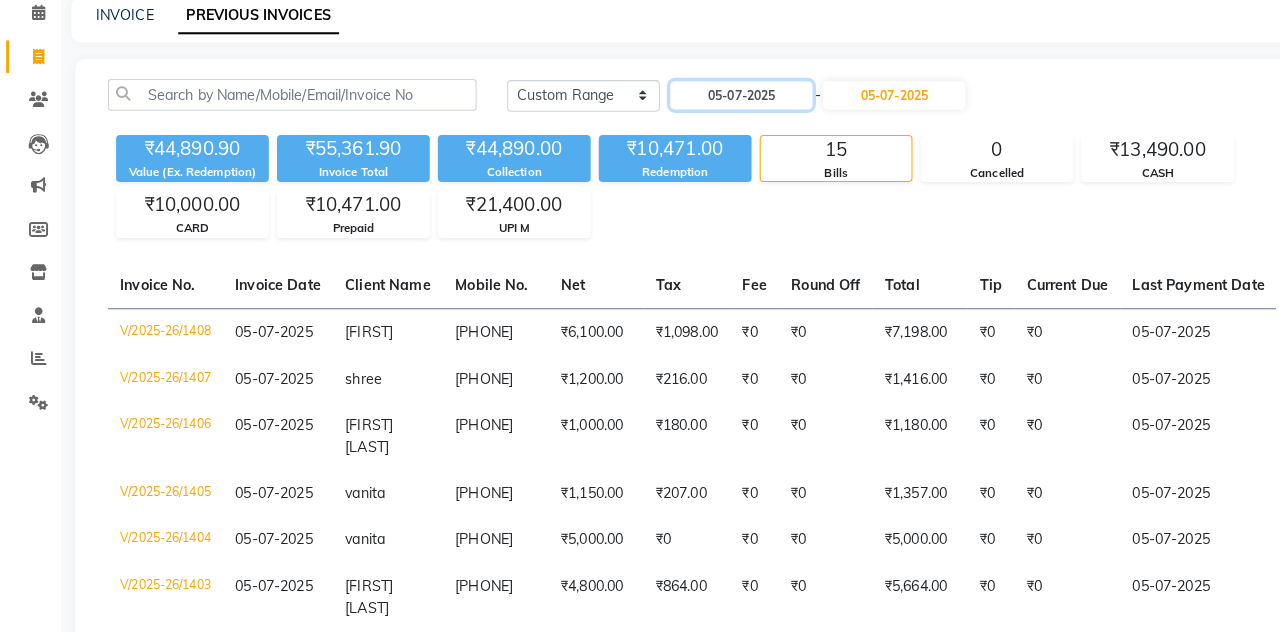 click on "05-07-2025" 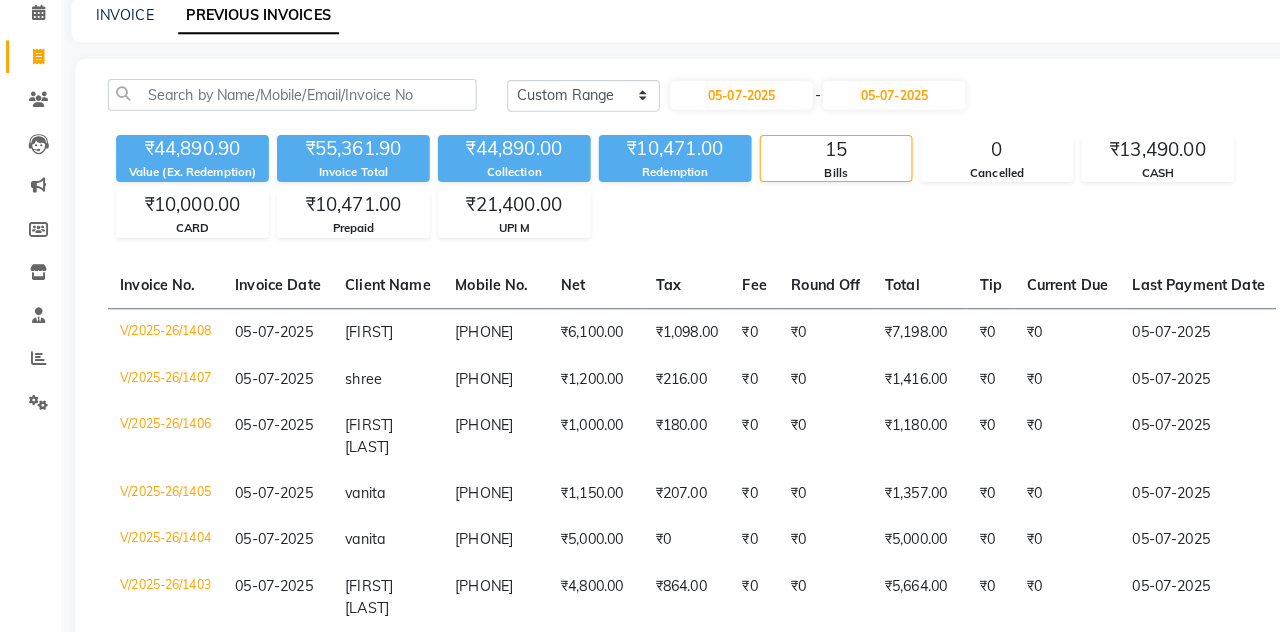 select on "7" 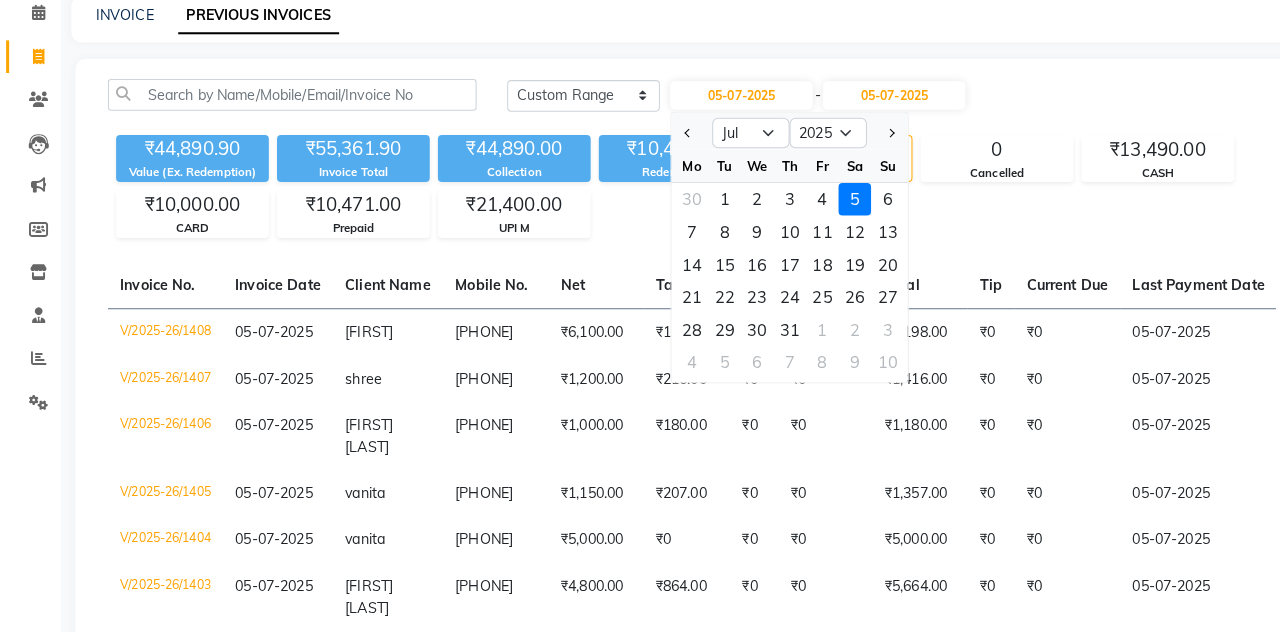 click on "6" 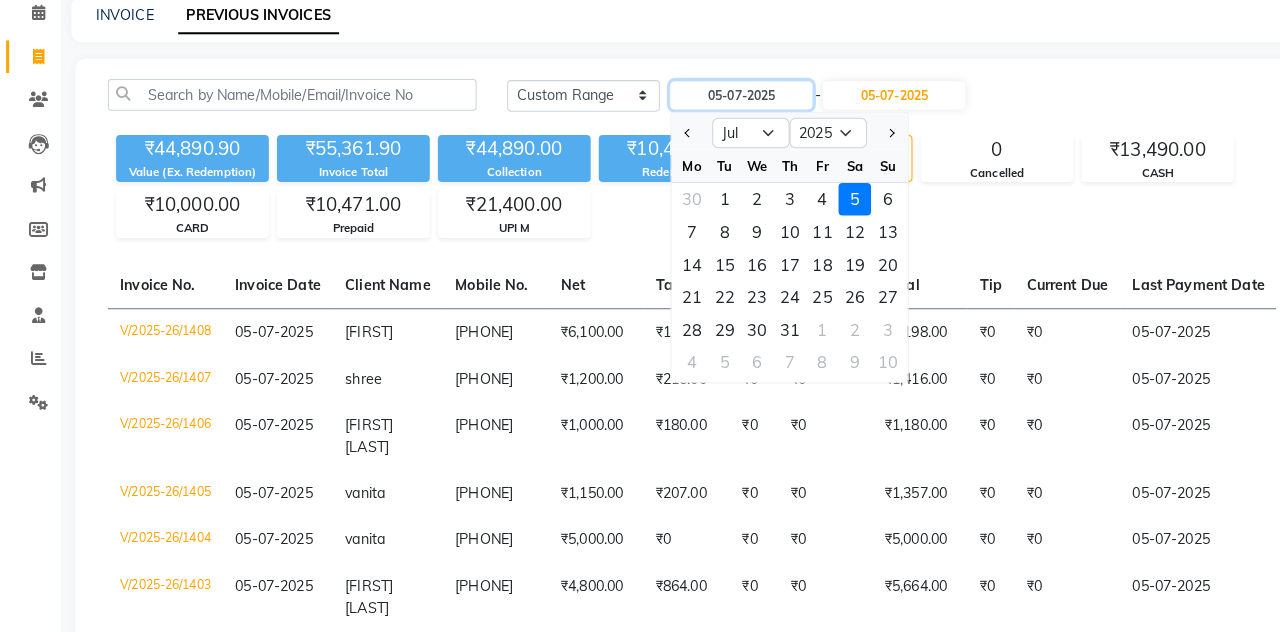 type on "06-07-2025" 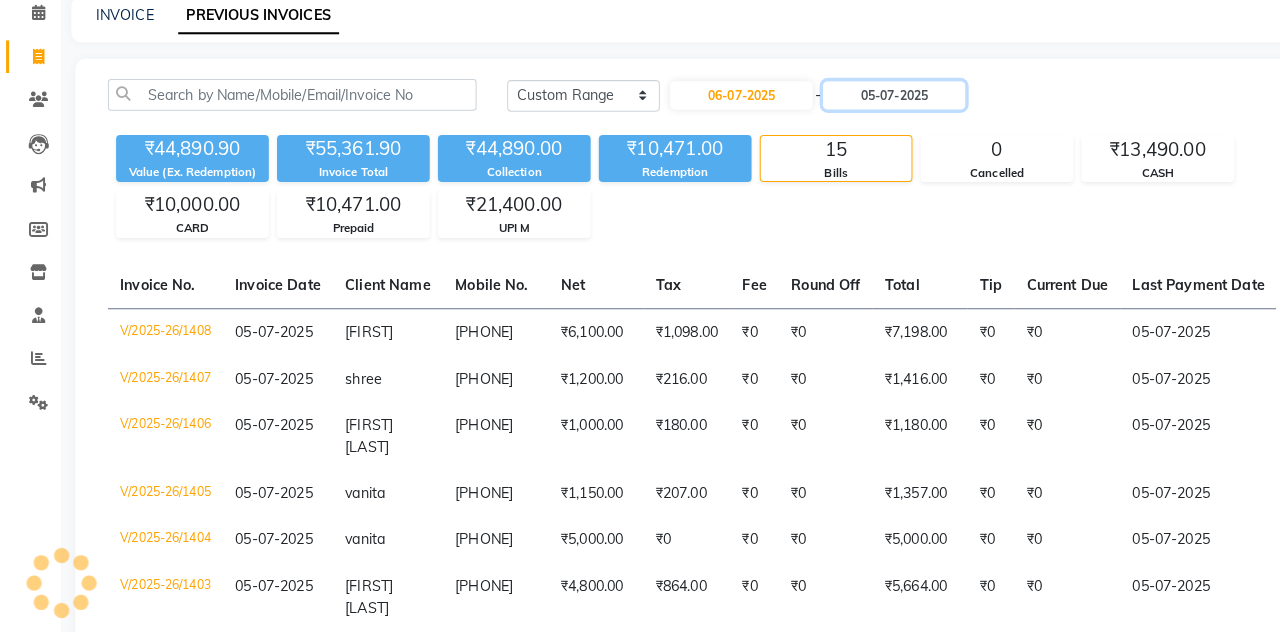 click on "05-07-2025" 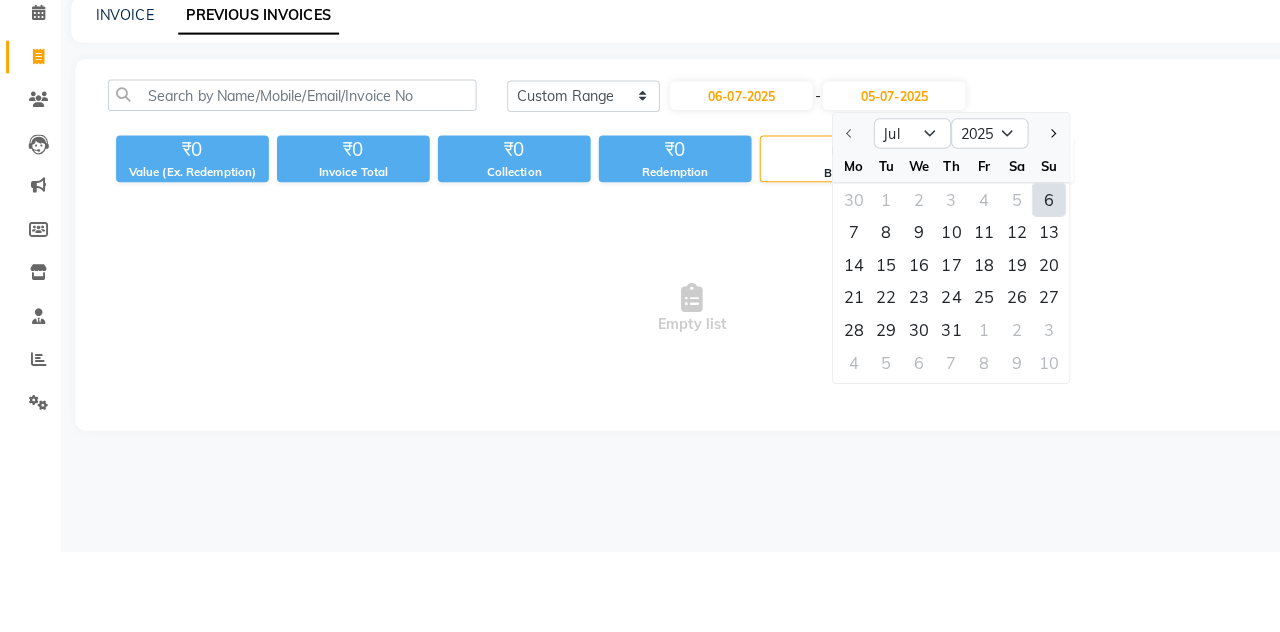 scroll, scrollTop: 0, scrollLeft: 0, axis: both 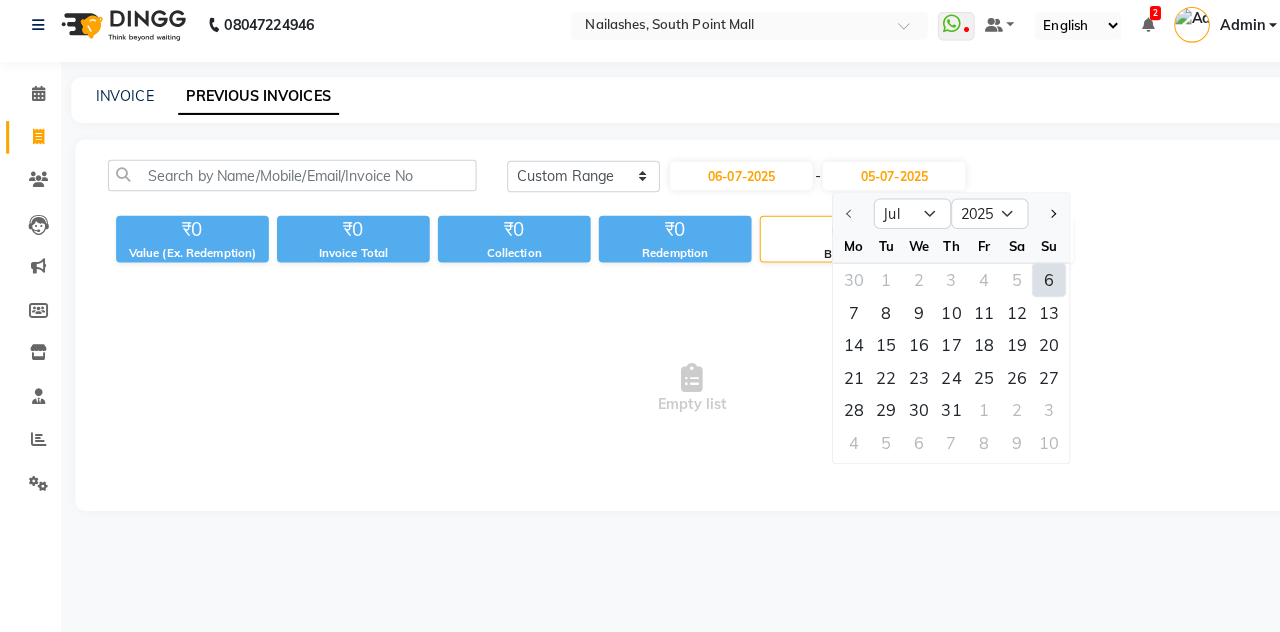 click on "6" 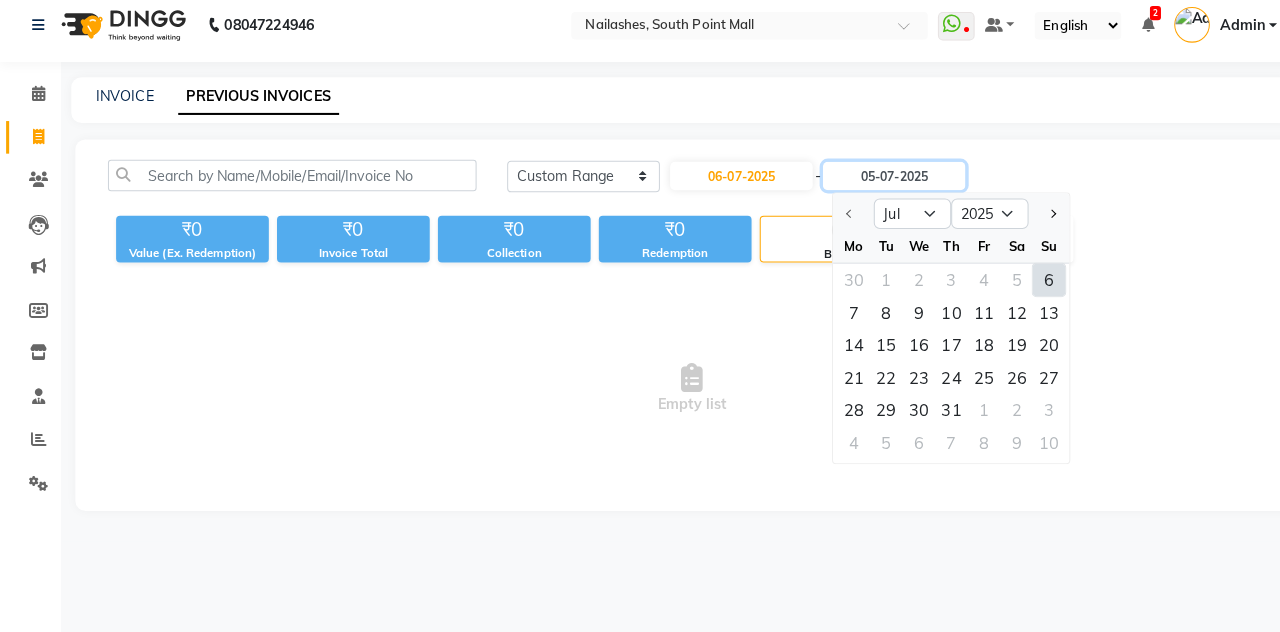 type on "06-07-2025" 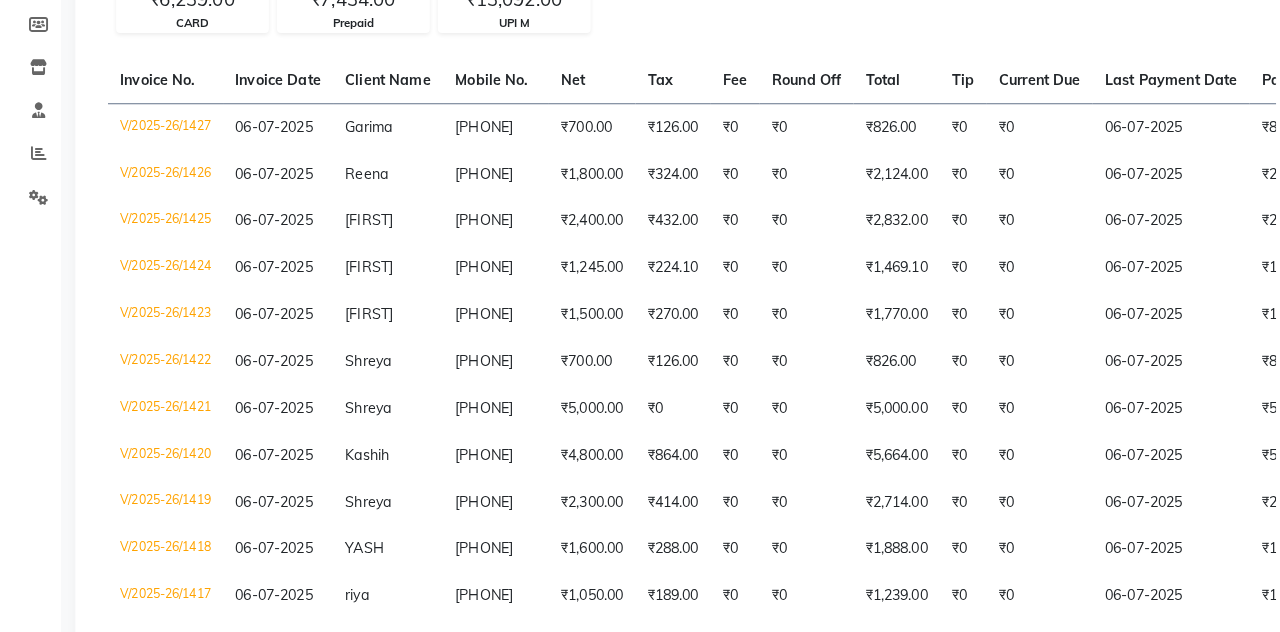 scroll, scrollTop: 0, scrollLeft: 0, axis: both 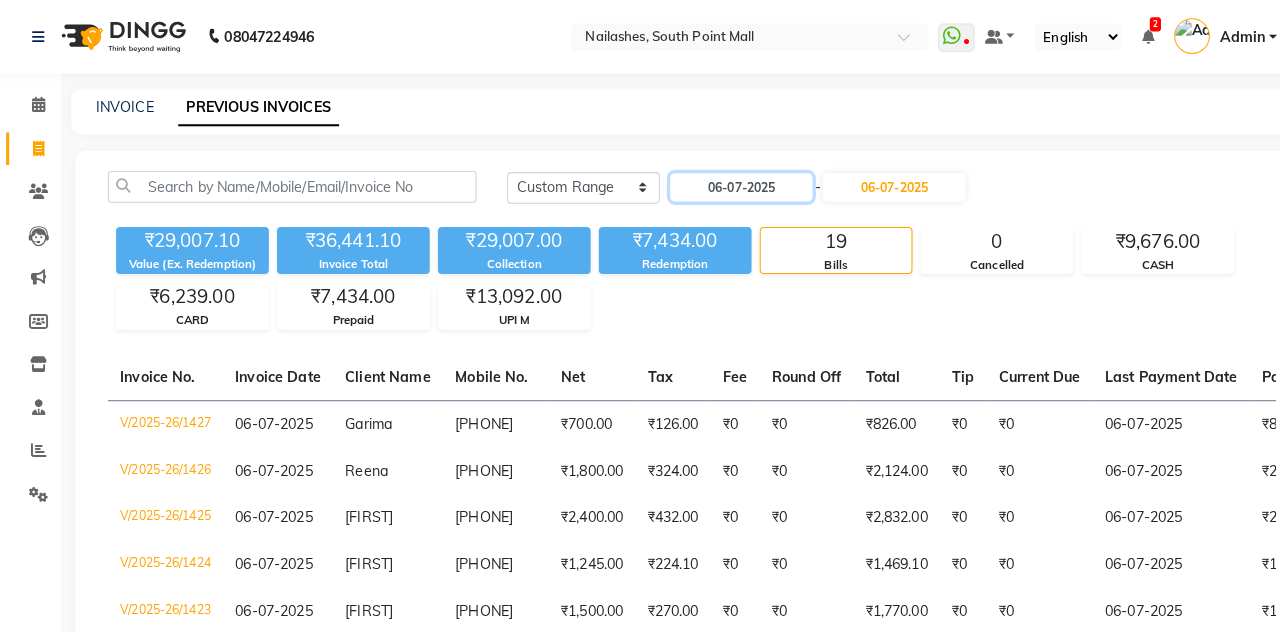 click on "06-07-2025" 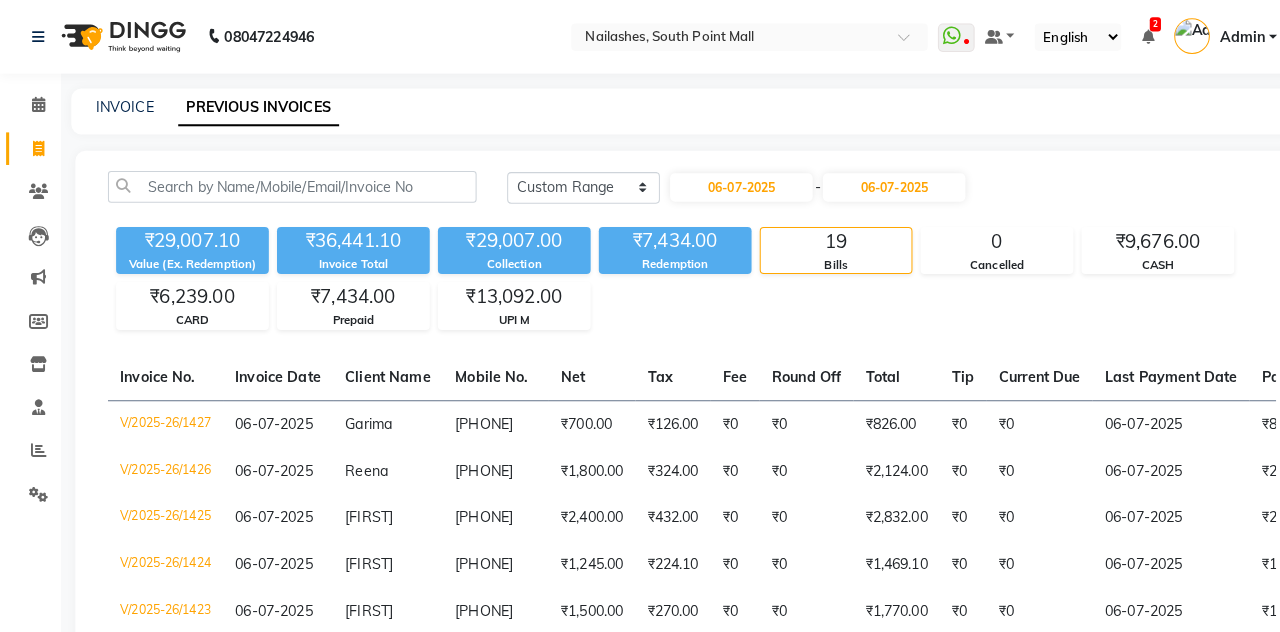 select on "7" 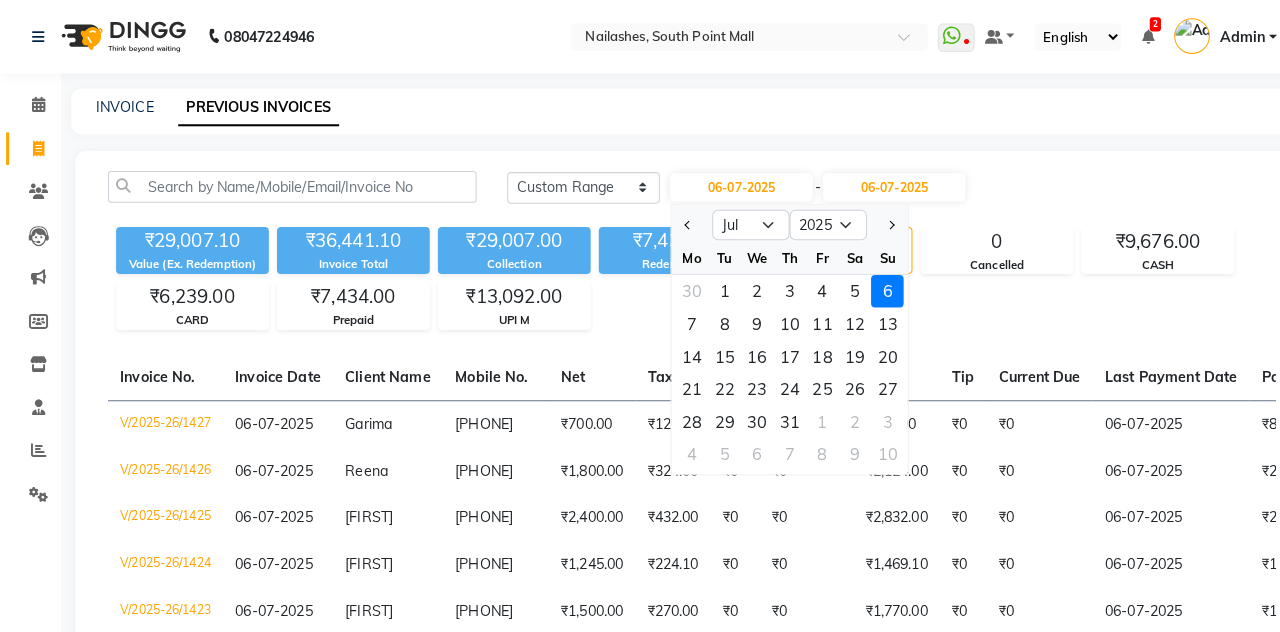 click on "7" 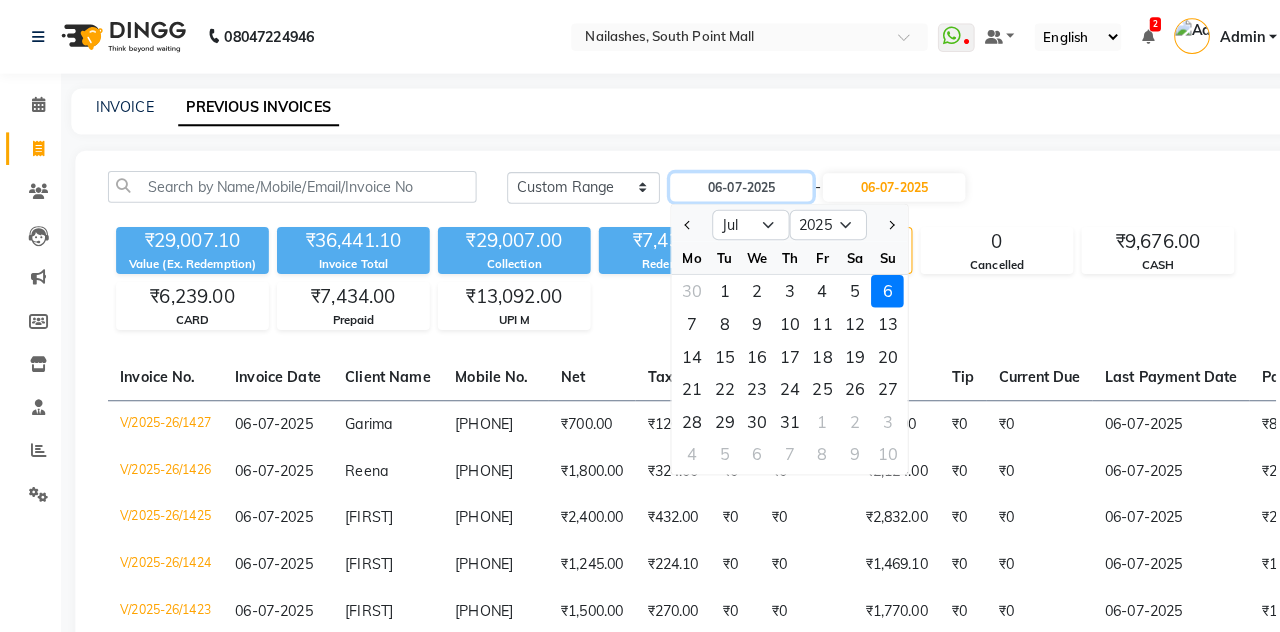 type on "07-07-2025" 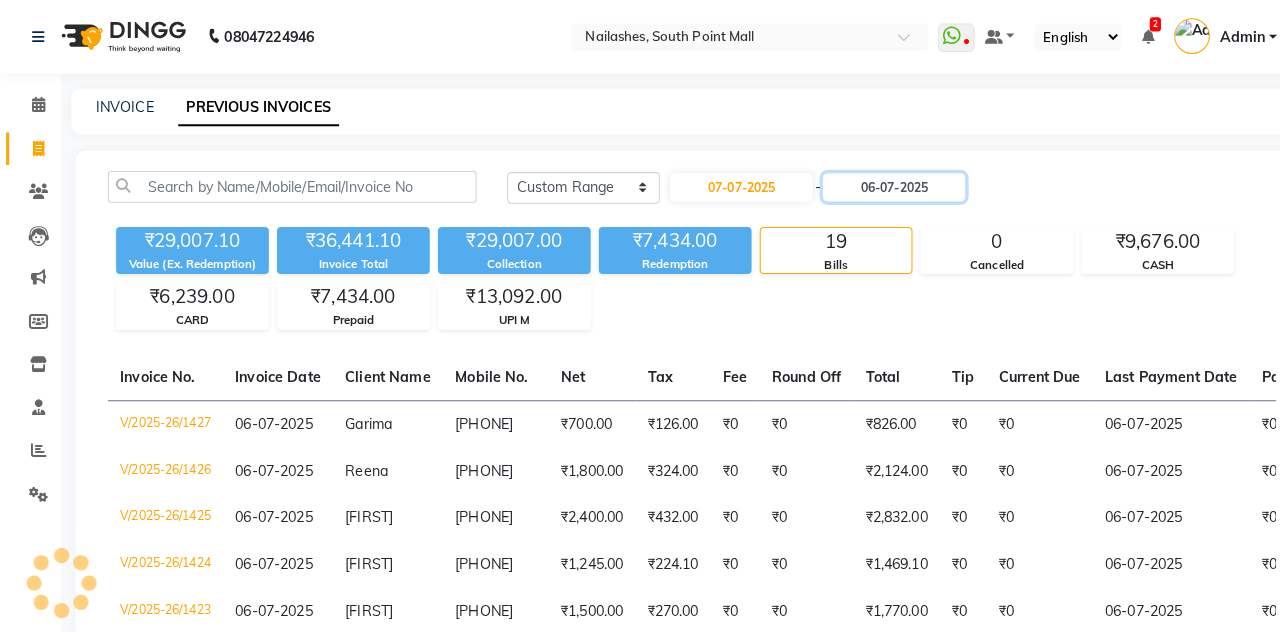 click on "06-07-2025" 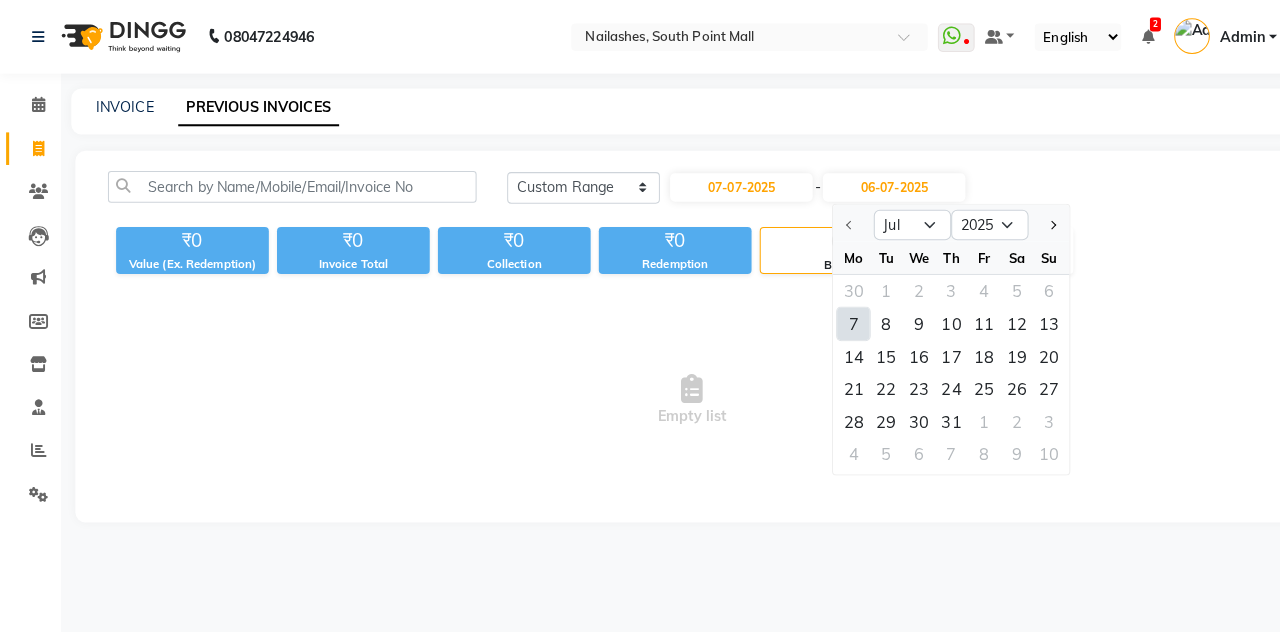 scroll, scrollTop: 0, scrollLeft: 0, axis: both 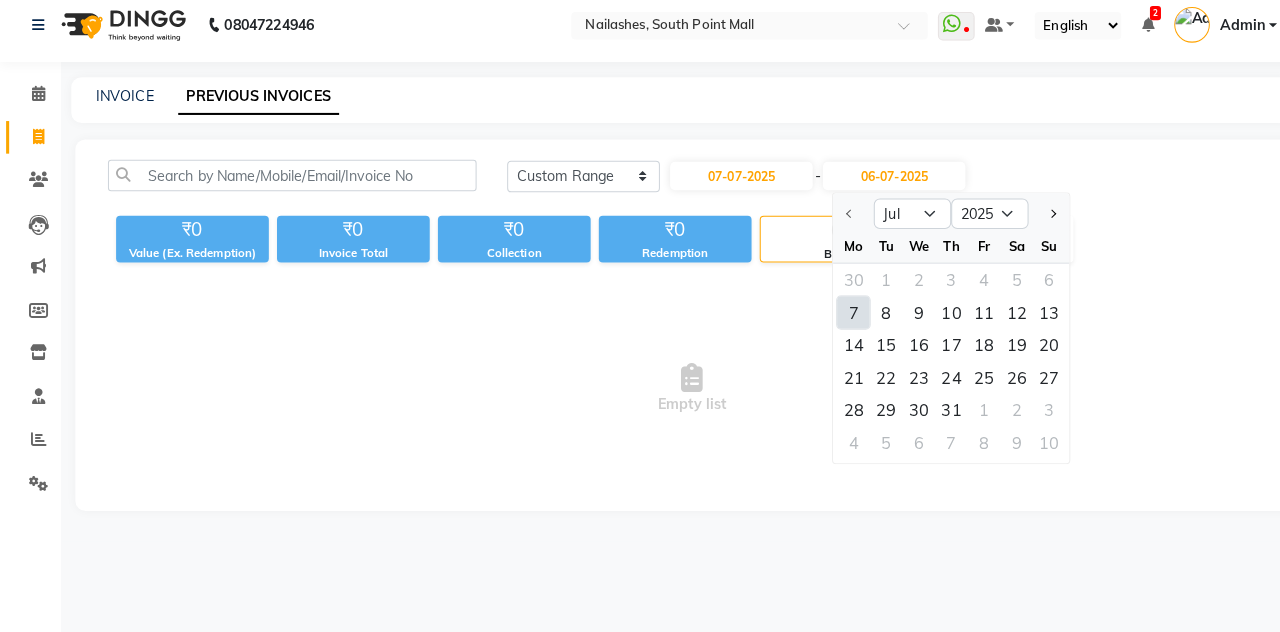 click on "7" 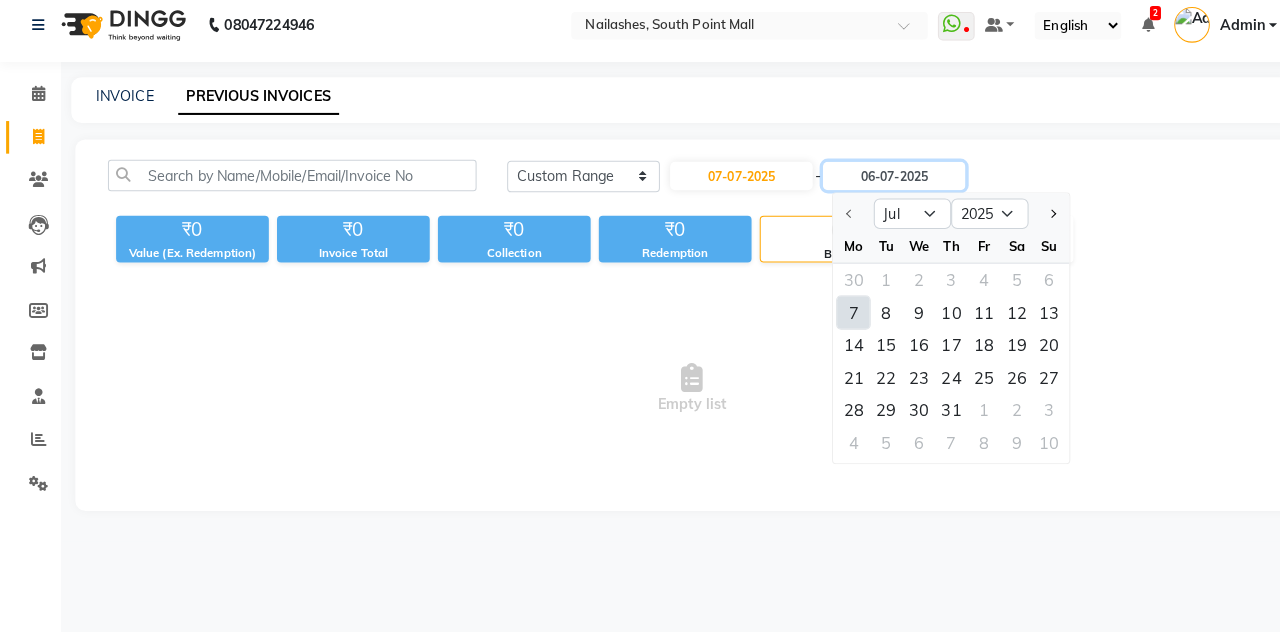 type on "07-07-2025" 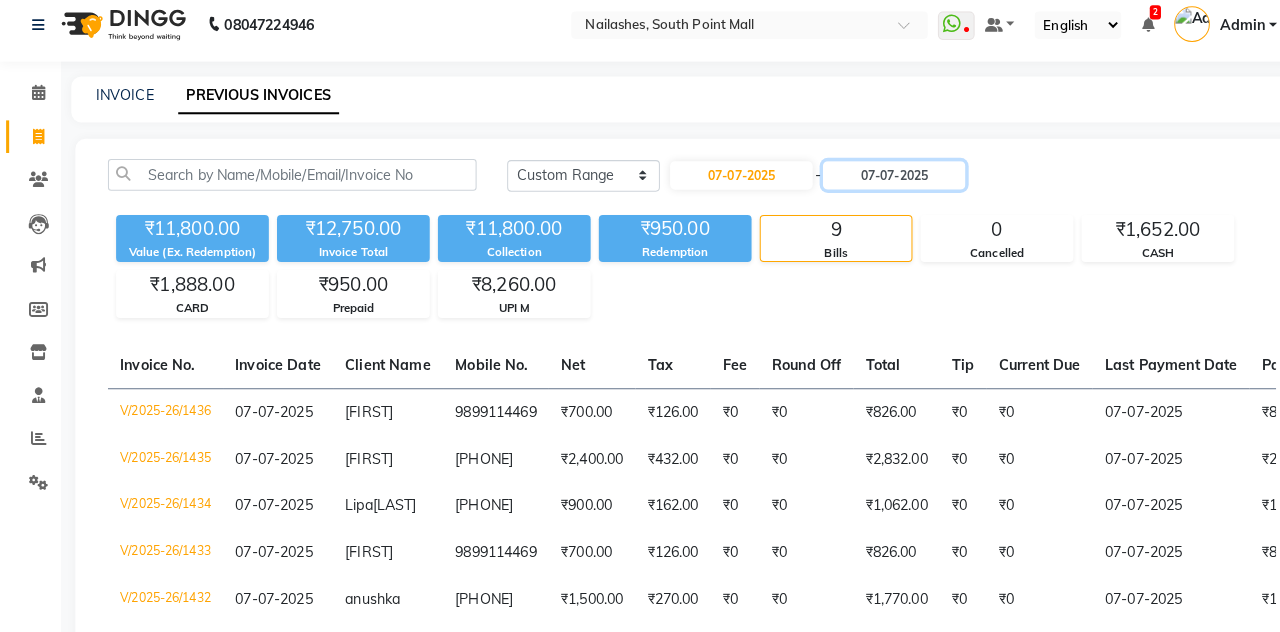 scroll, scrollTop: 0, scrollLeft: 0, axis: both 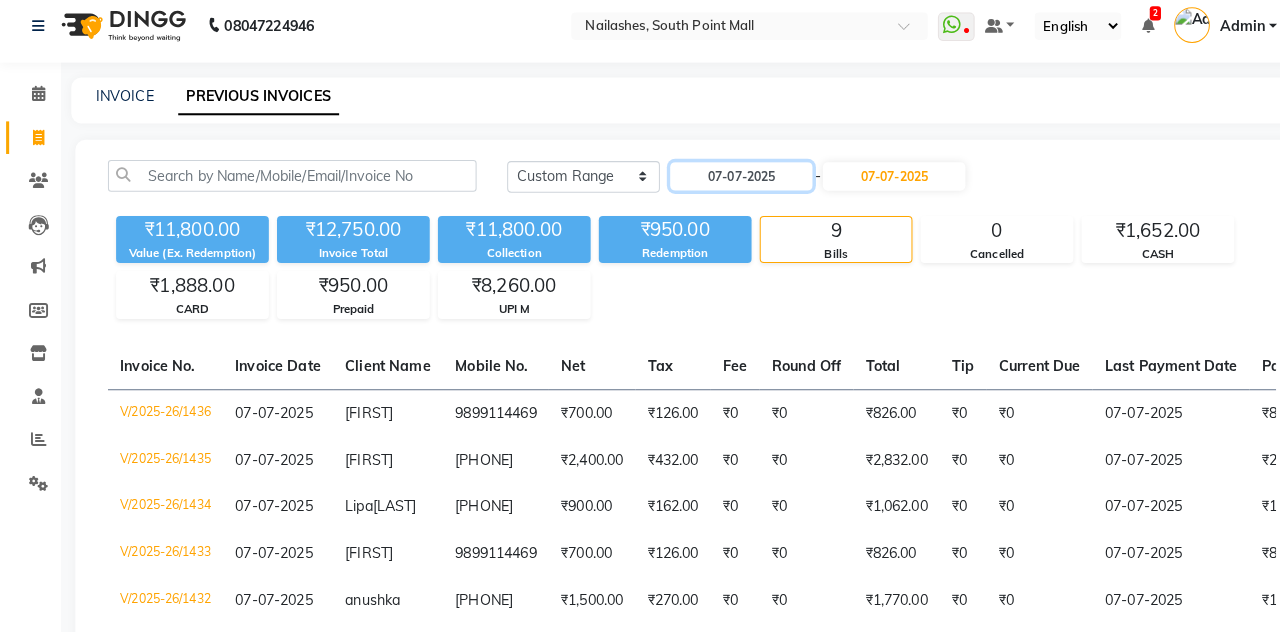 click on "07-07-2025" 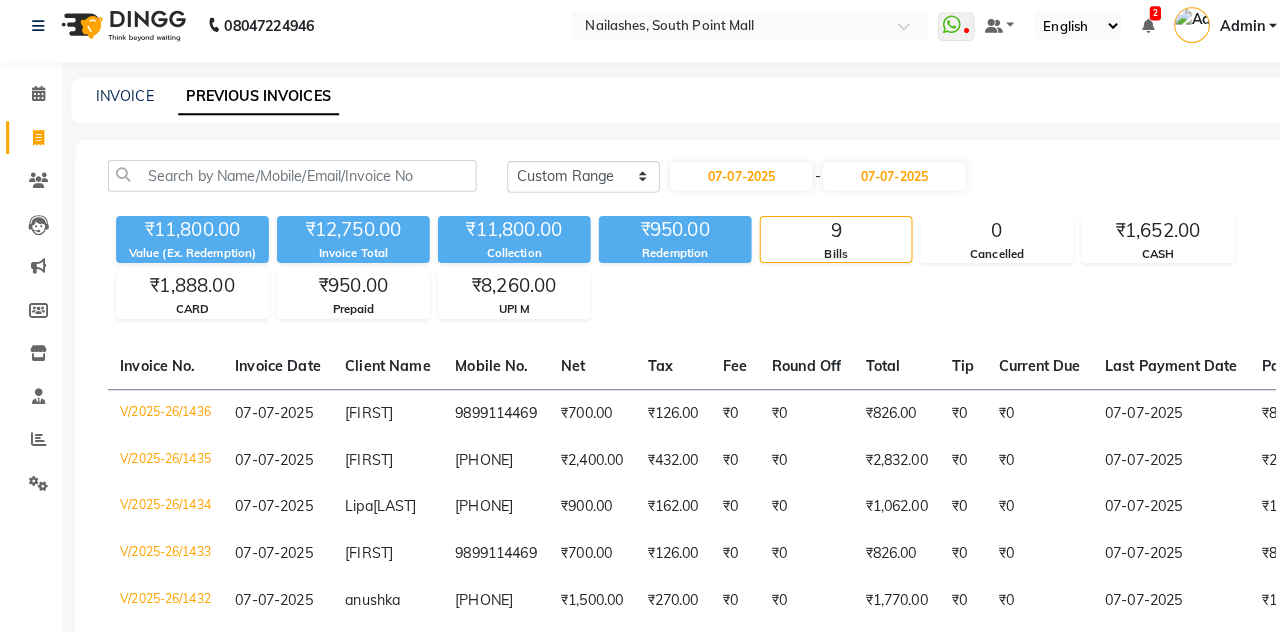 select on "7" 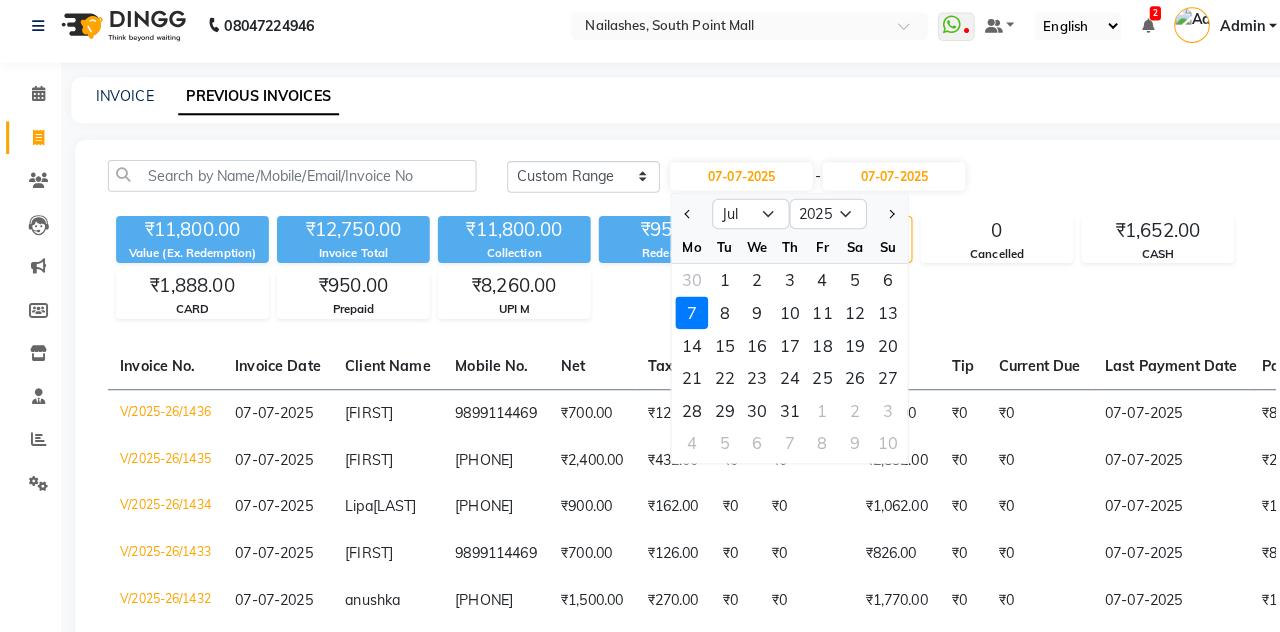 click on "8" 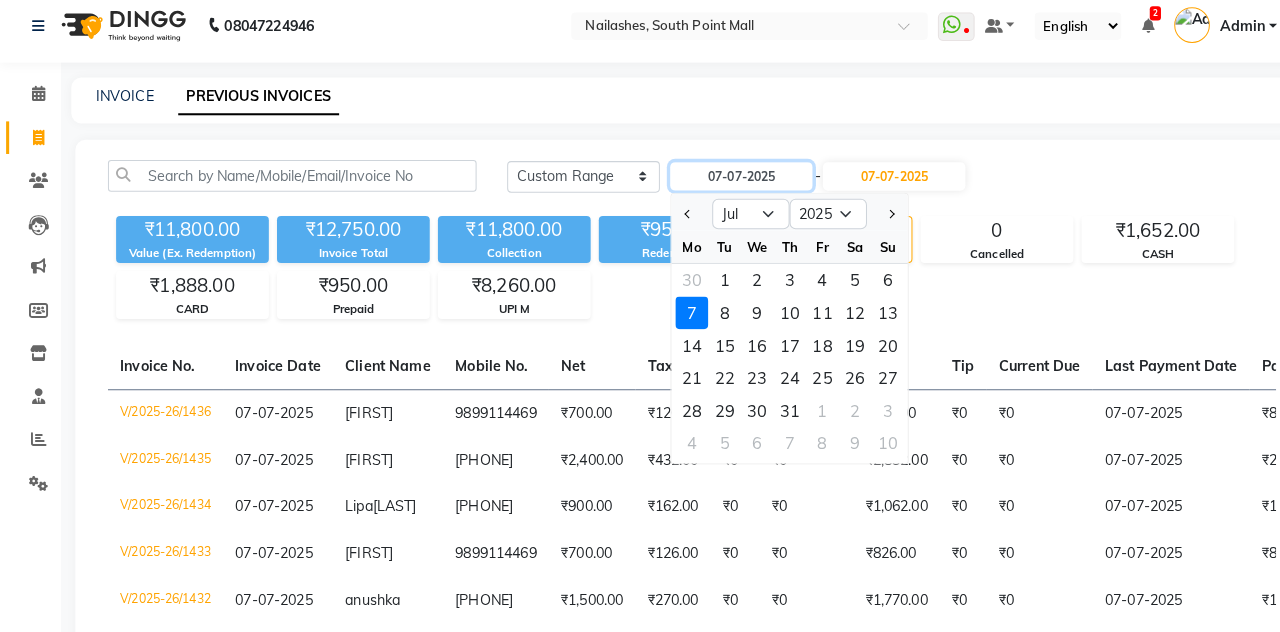 type on "08-07-2025" 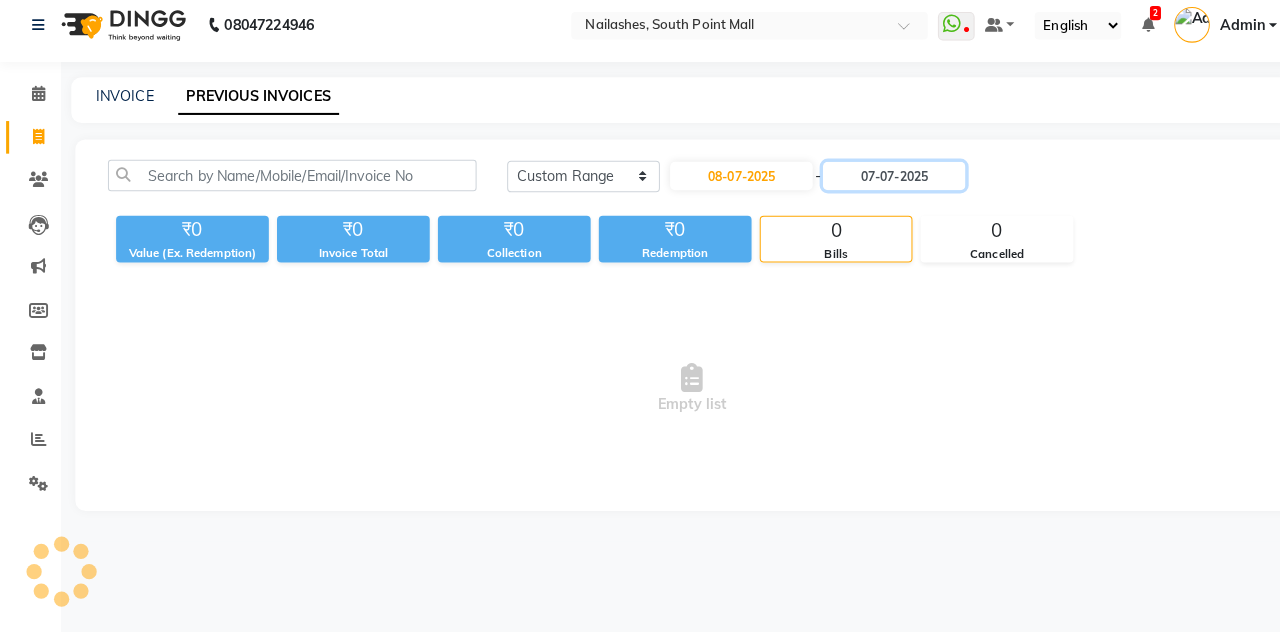 click on "07-07-2025" 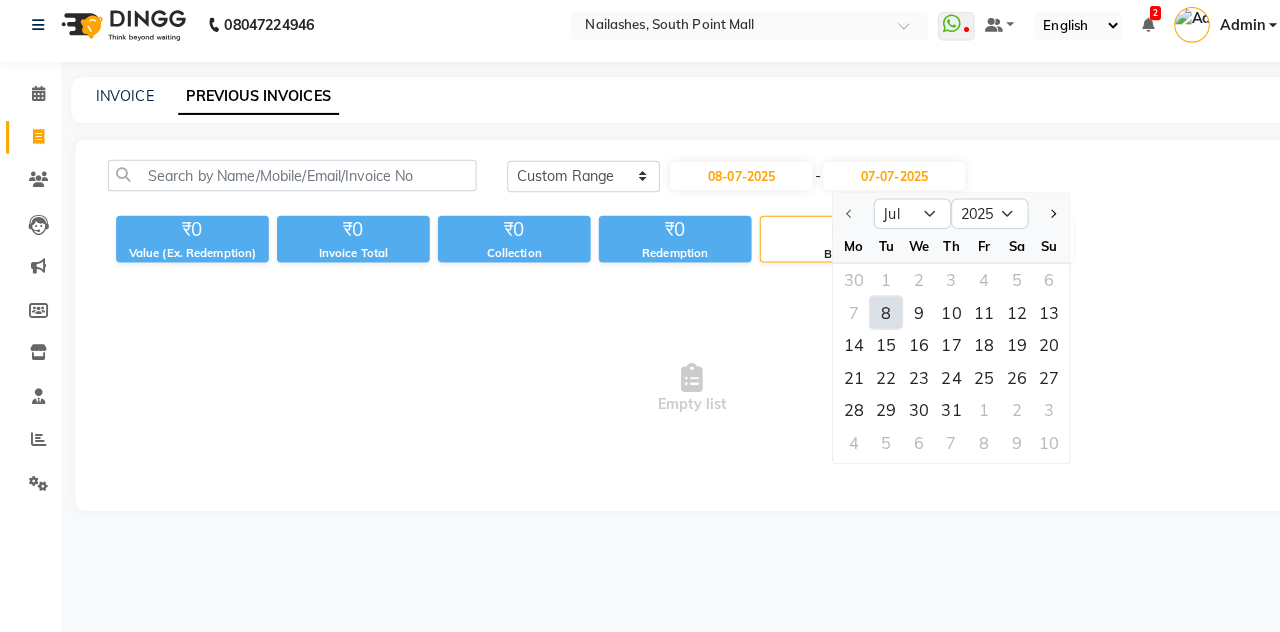 click on "8" 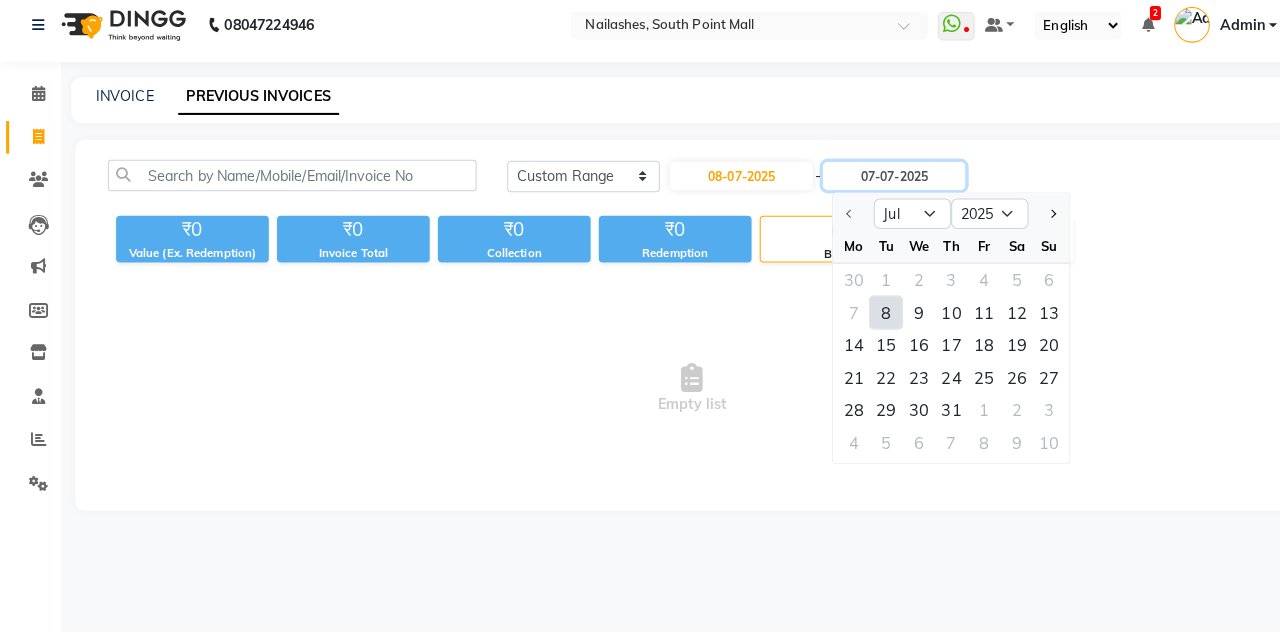 type on "08-07-2025" 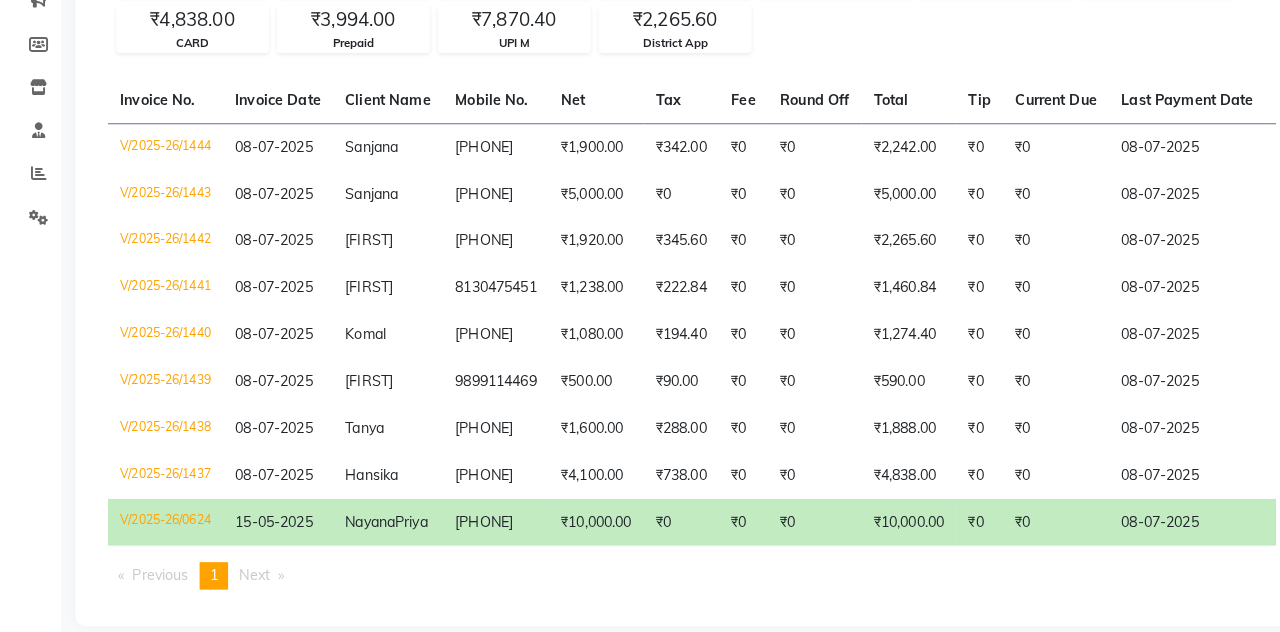 scroll, scrollTop: 0, scrollLeft: 0, axis: both 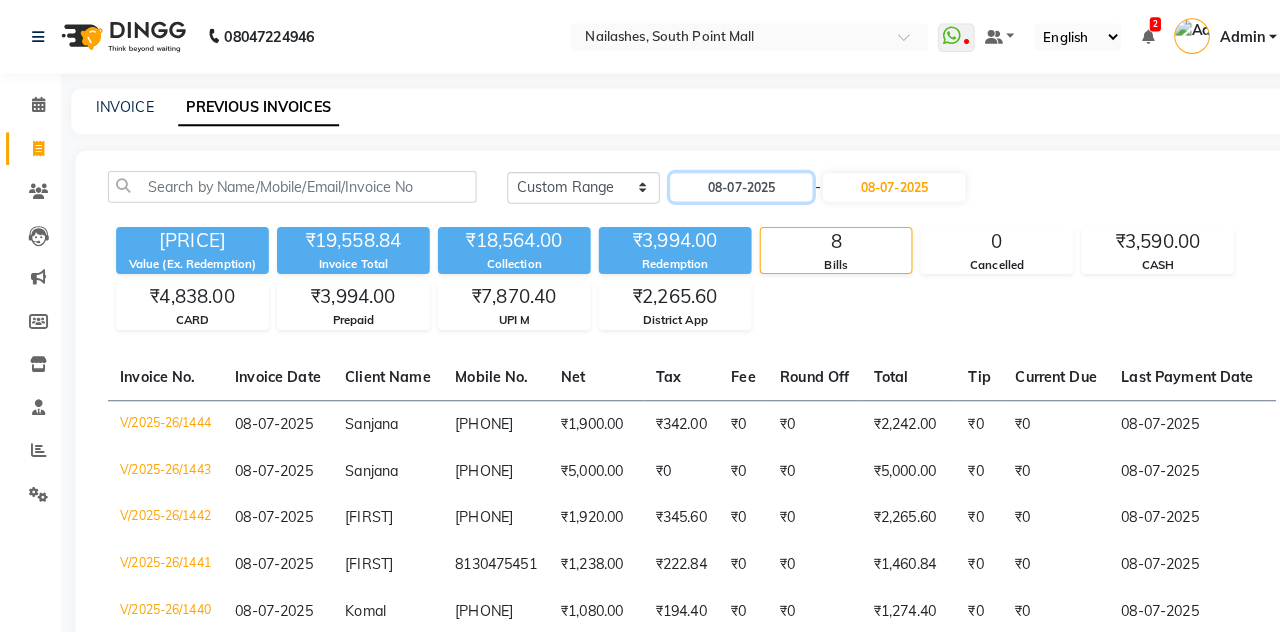 click on "08-07-2025" 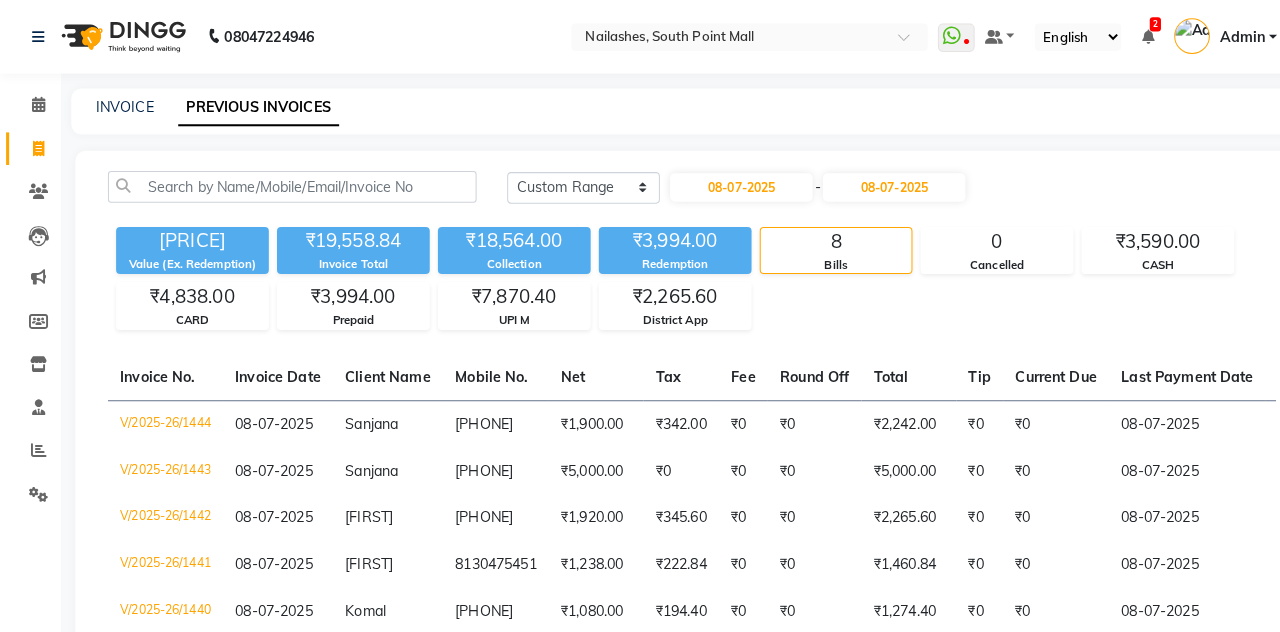 select on "7" 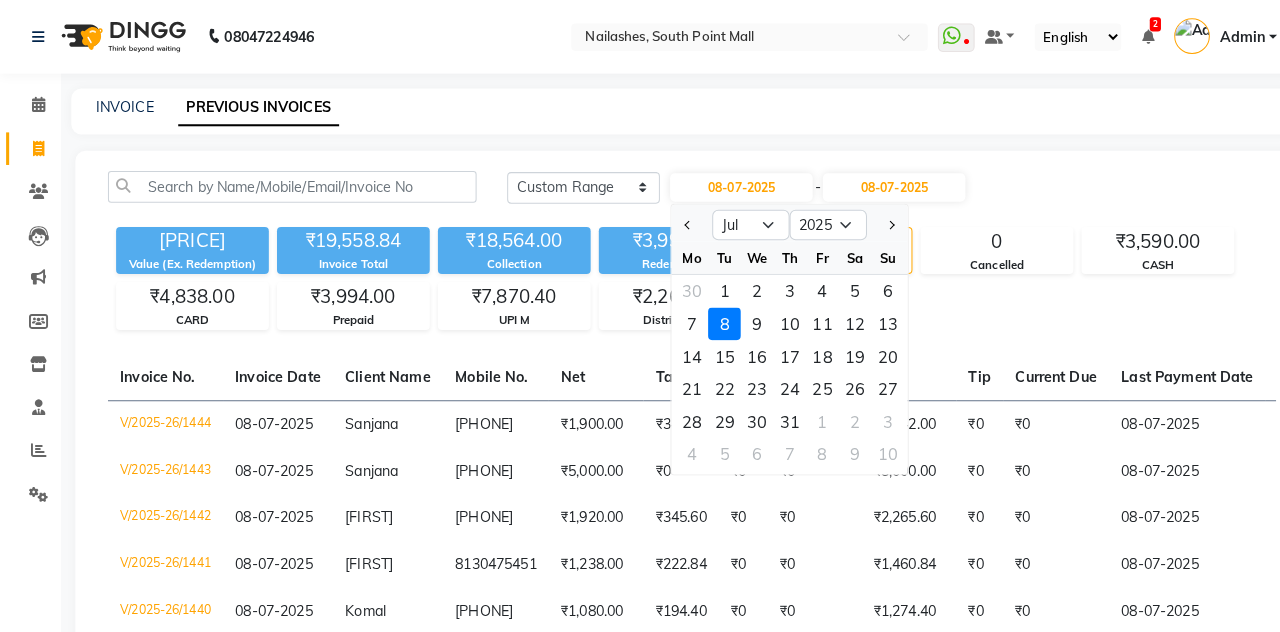 click on "9" 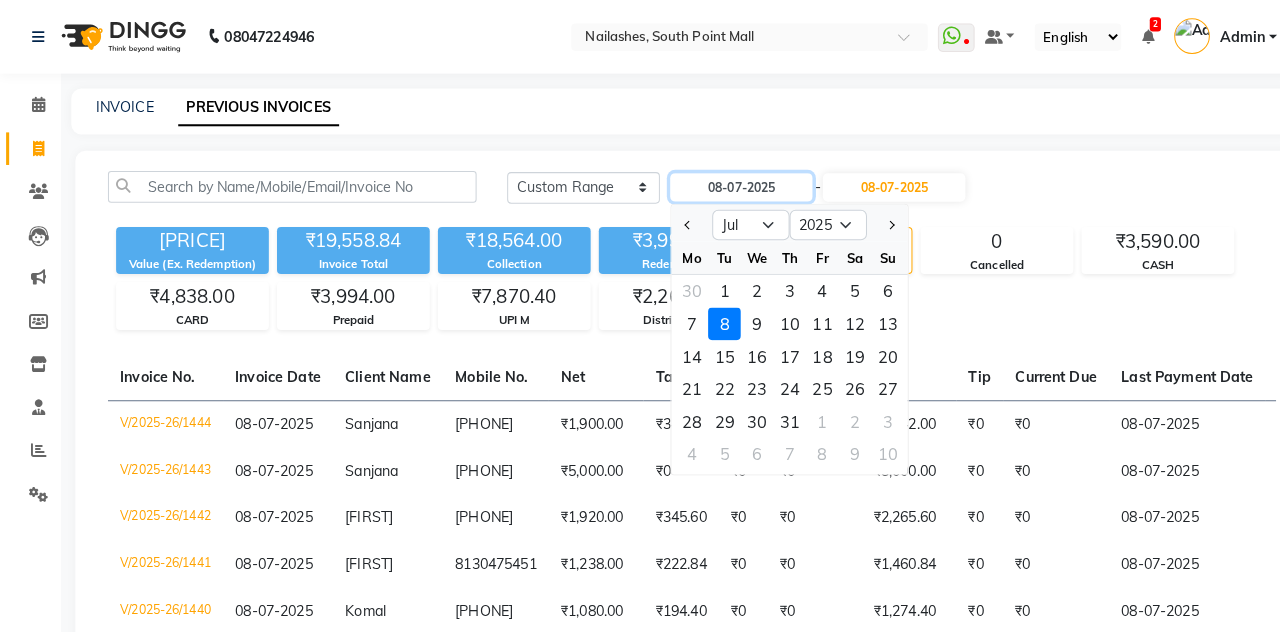type on "09-07-2025" 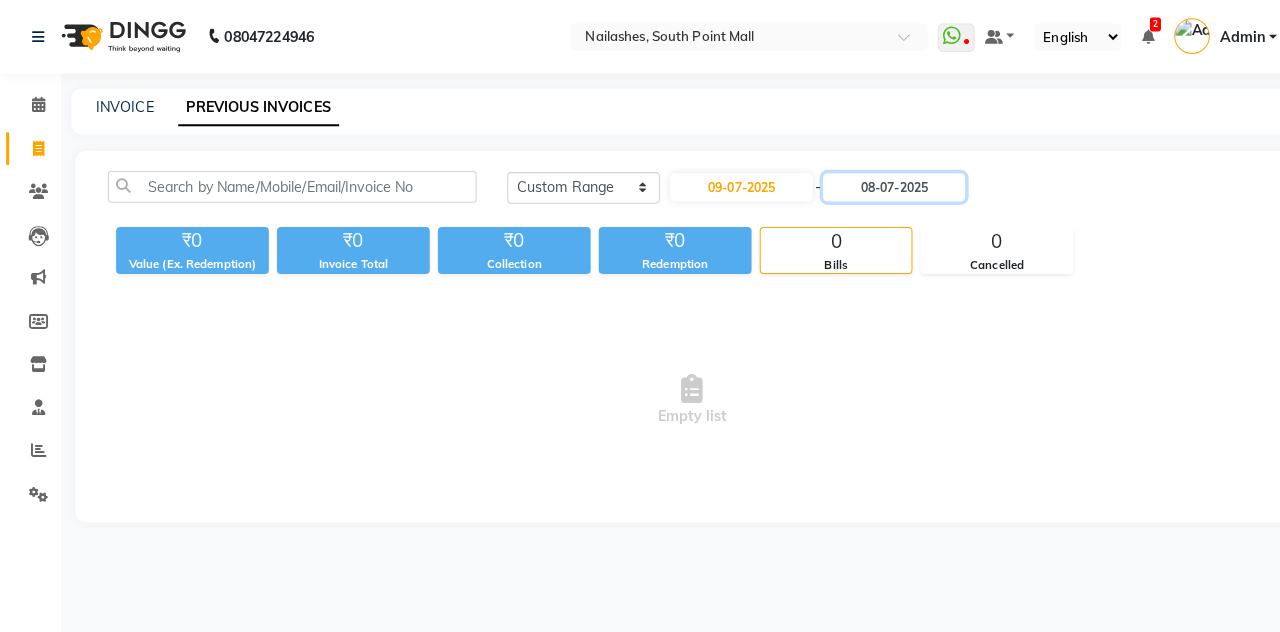 click on "08-07-2025" 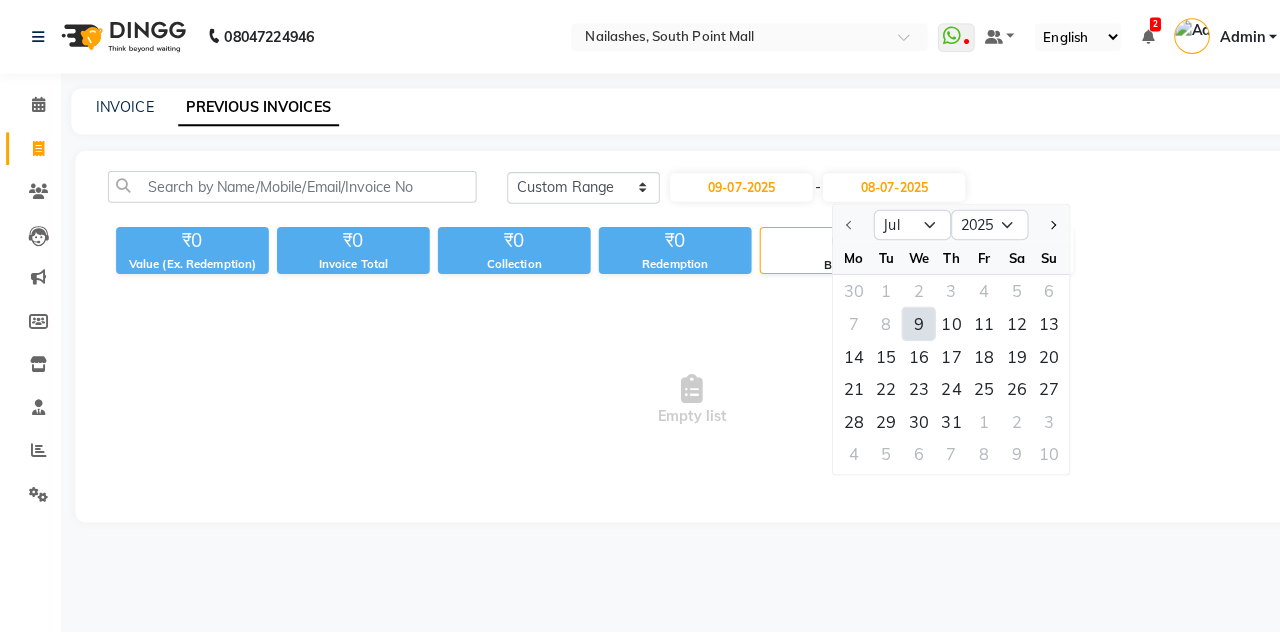 scroll, scrollTop: 0, scrollLeft: 0, axis: both 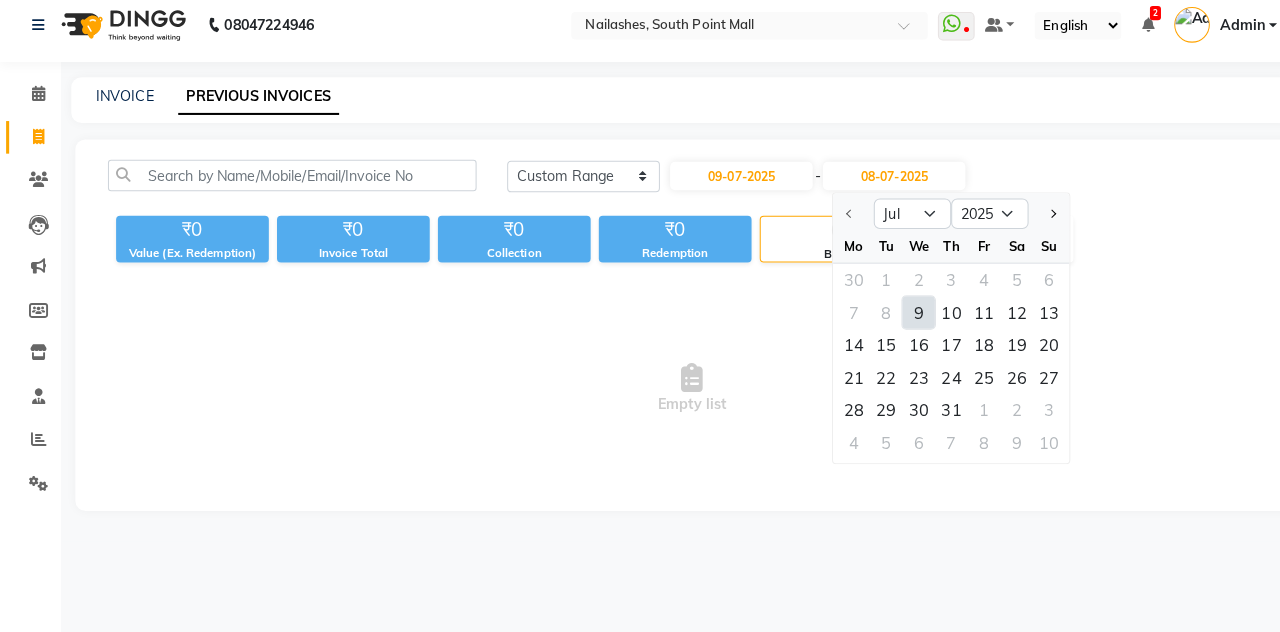 click on "9" 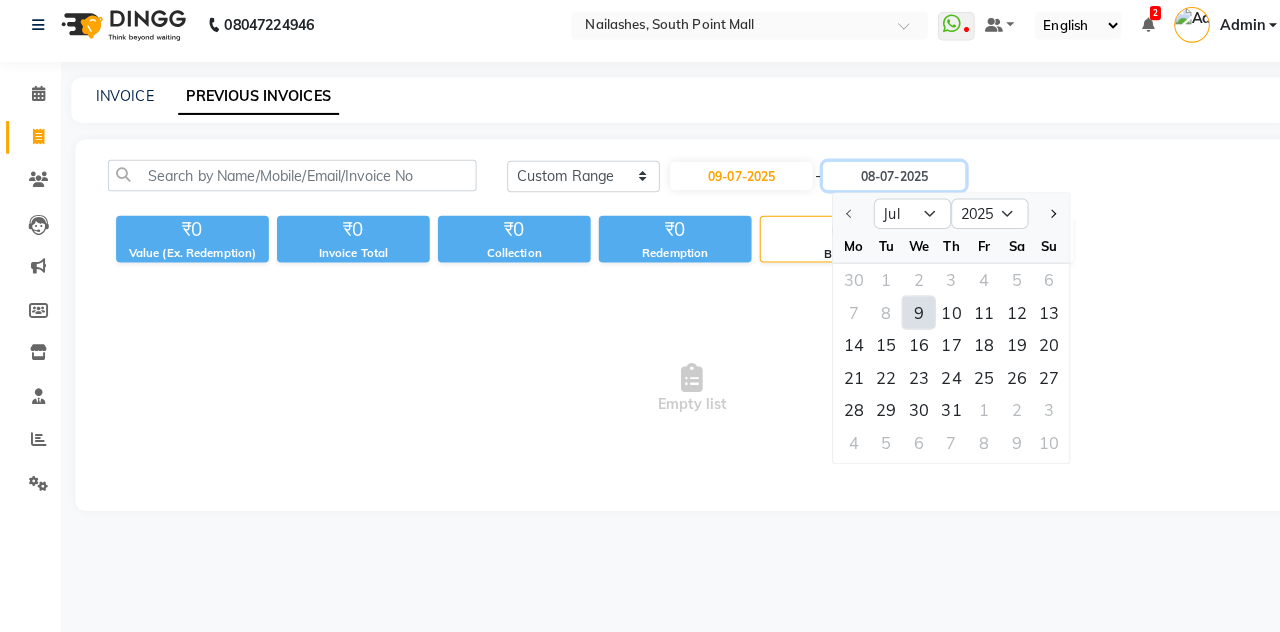 type on "09-07-2025" 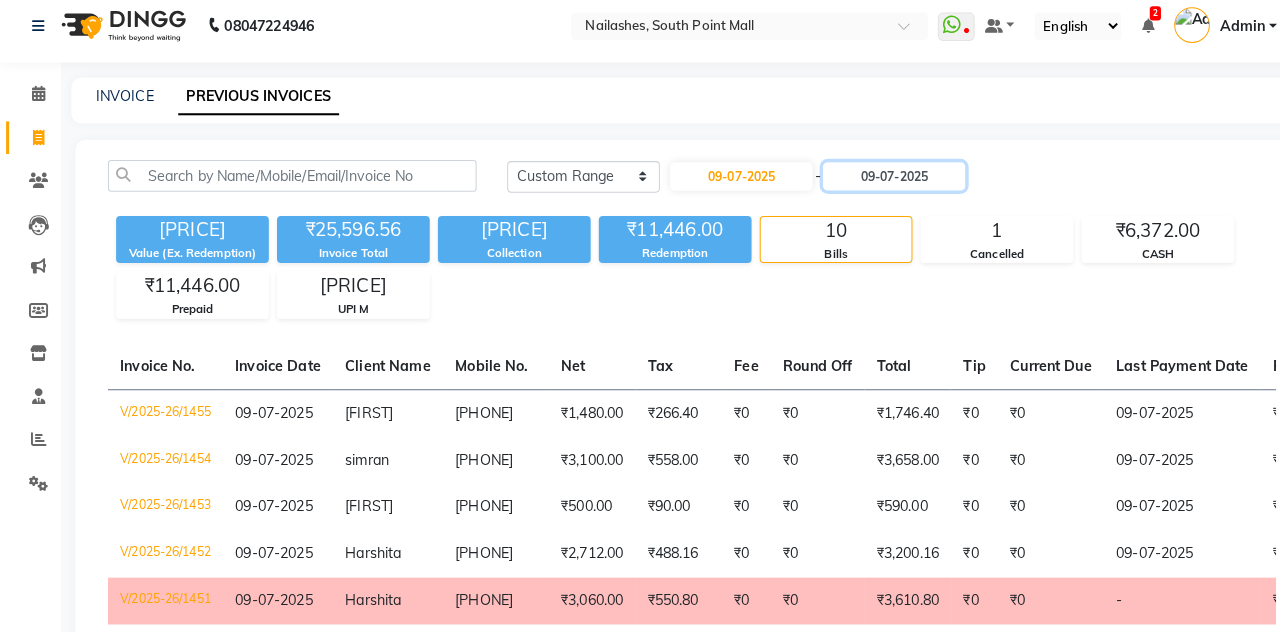 scroll, scrollTop: 0, scrollLeft: 0, axis: both 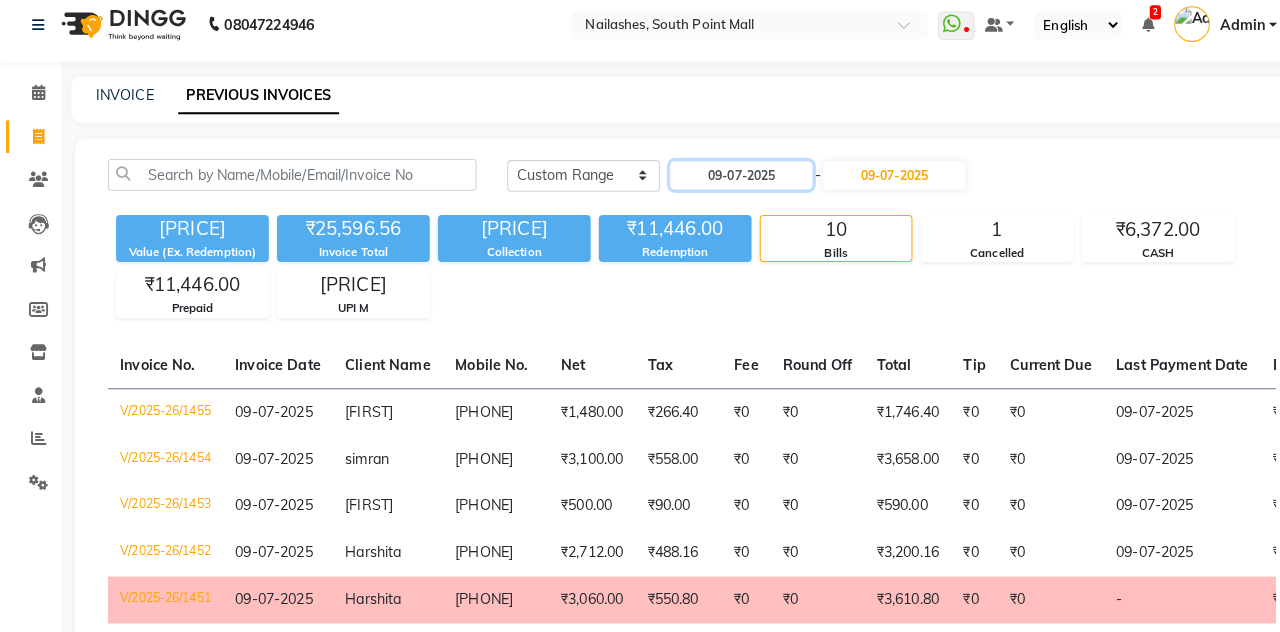 click on "09-07-2025" 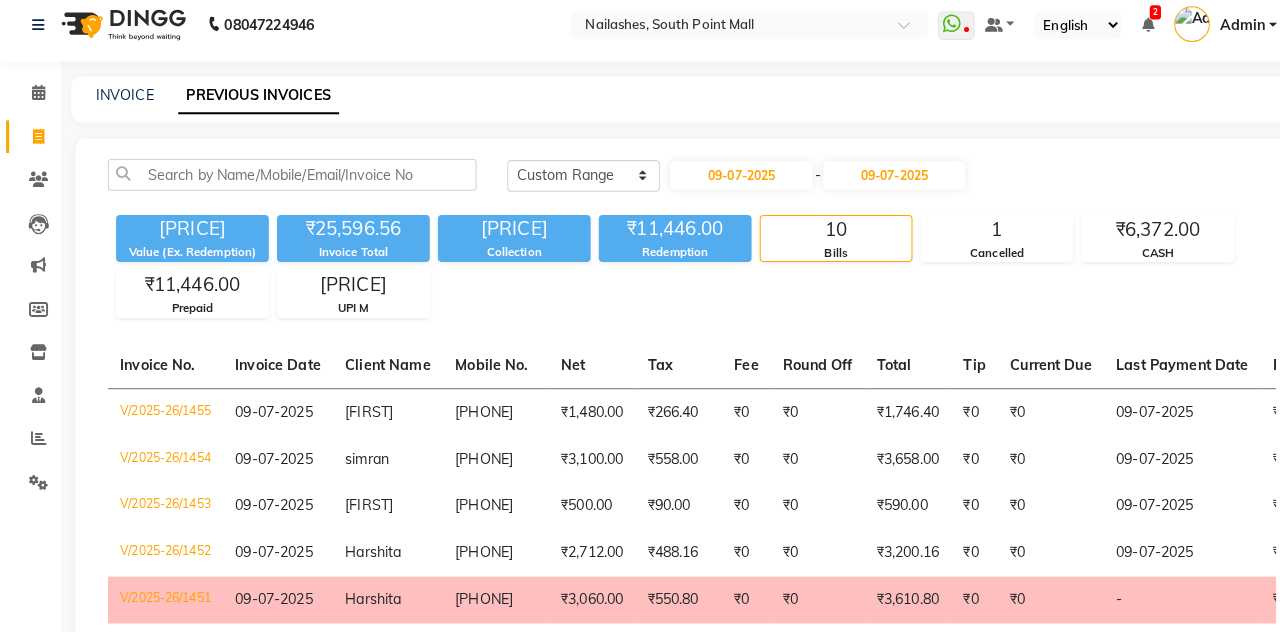 select on "7" 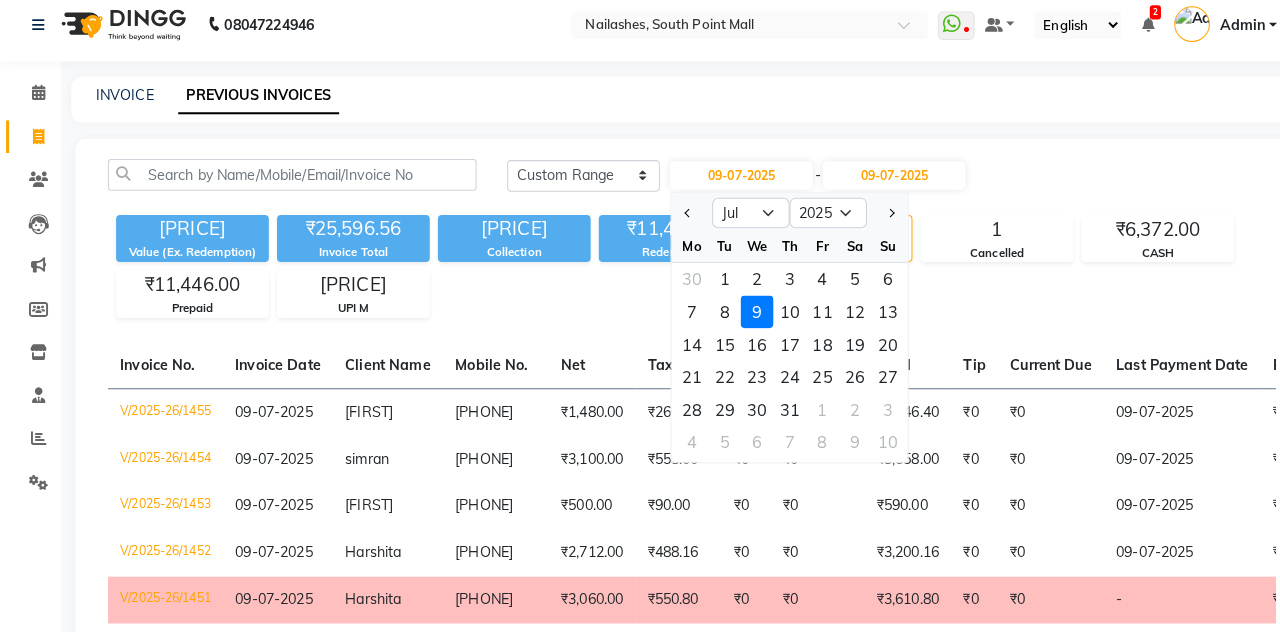 scroll, scrollTop: 0, scrollLeft: 0, axis: both 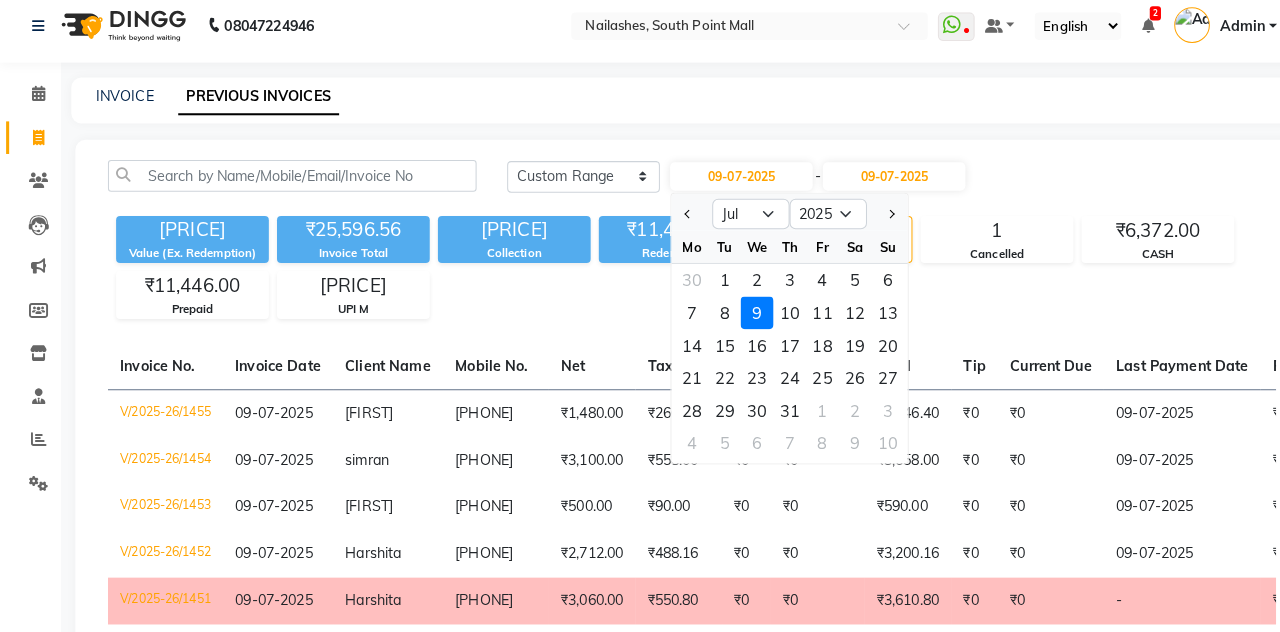 click on "12" 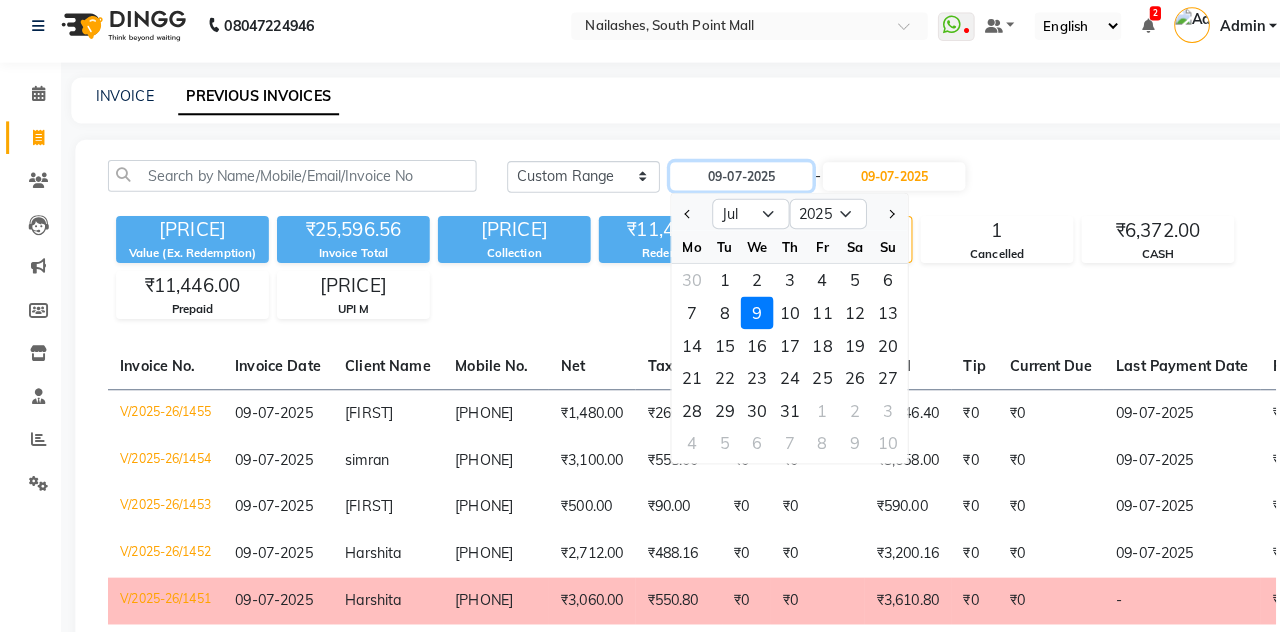 type on "12-07-2025" 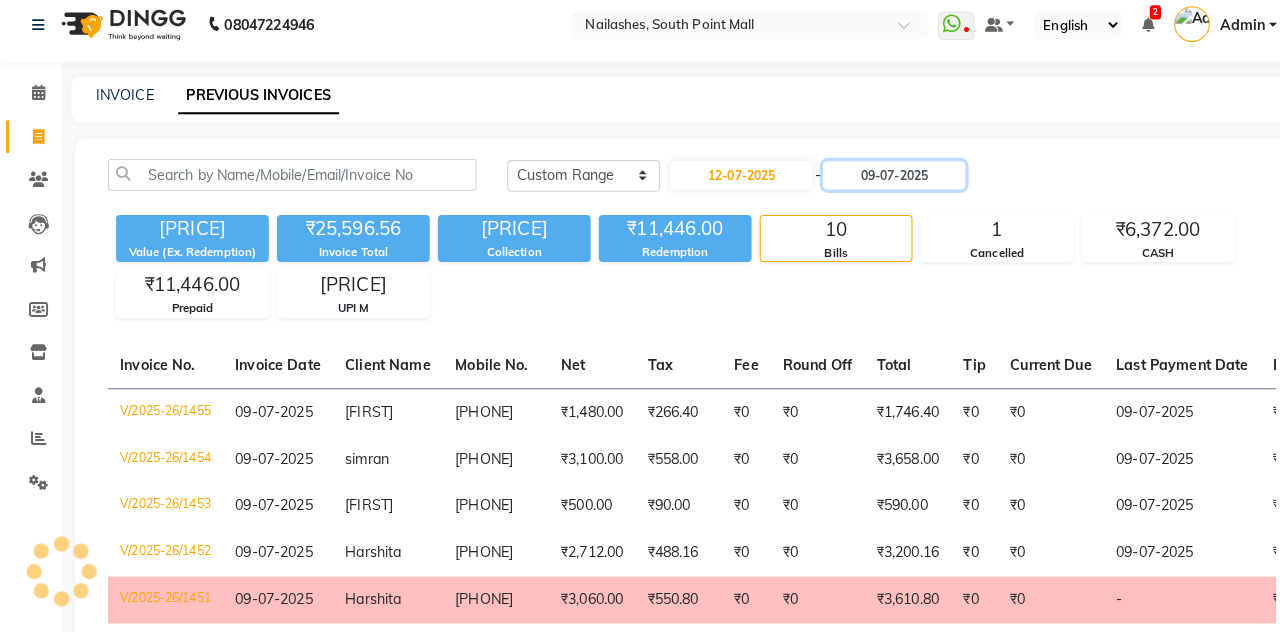 click on "09-07-2025" 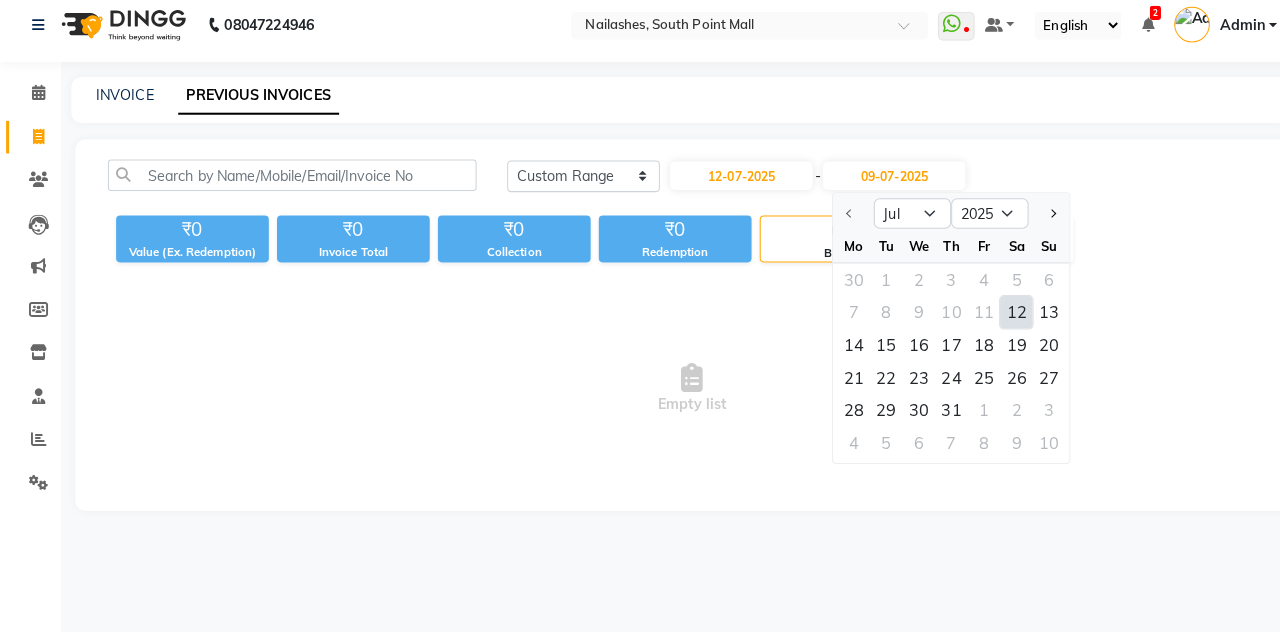 scroll, scrollTop: 0, scrollLeft: 0, axis: both 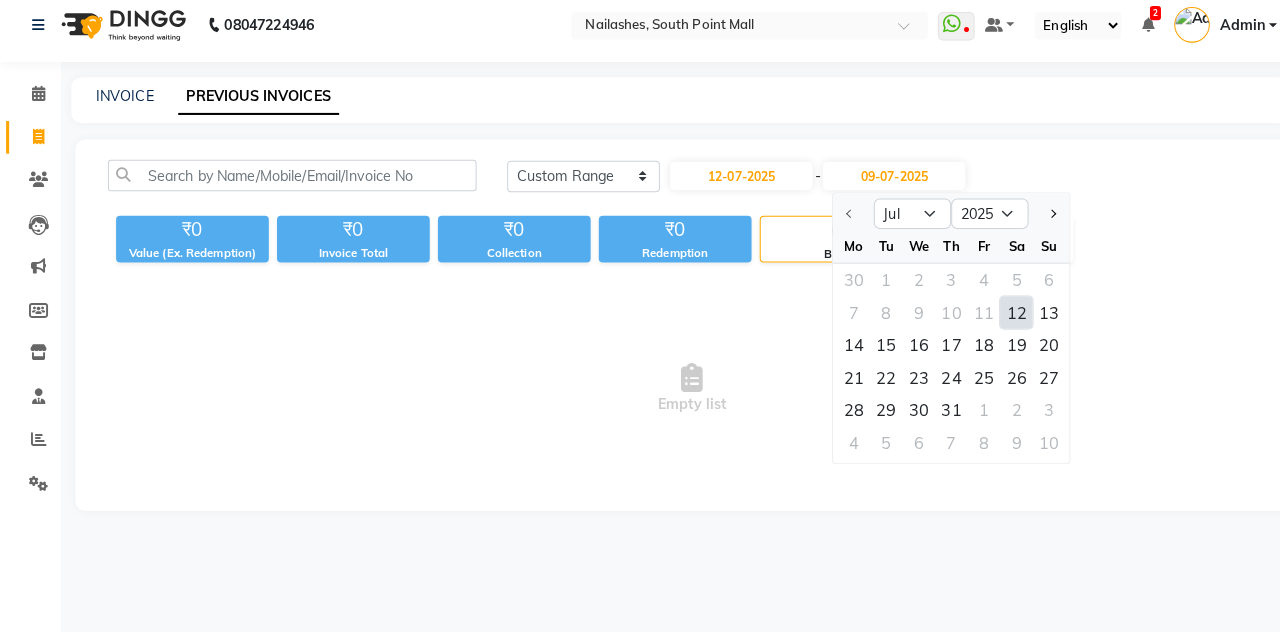 click on "12" 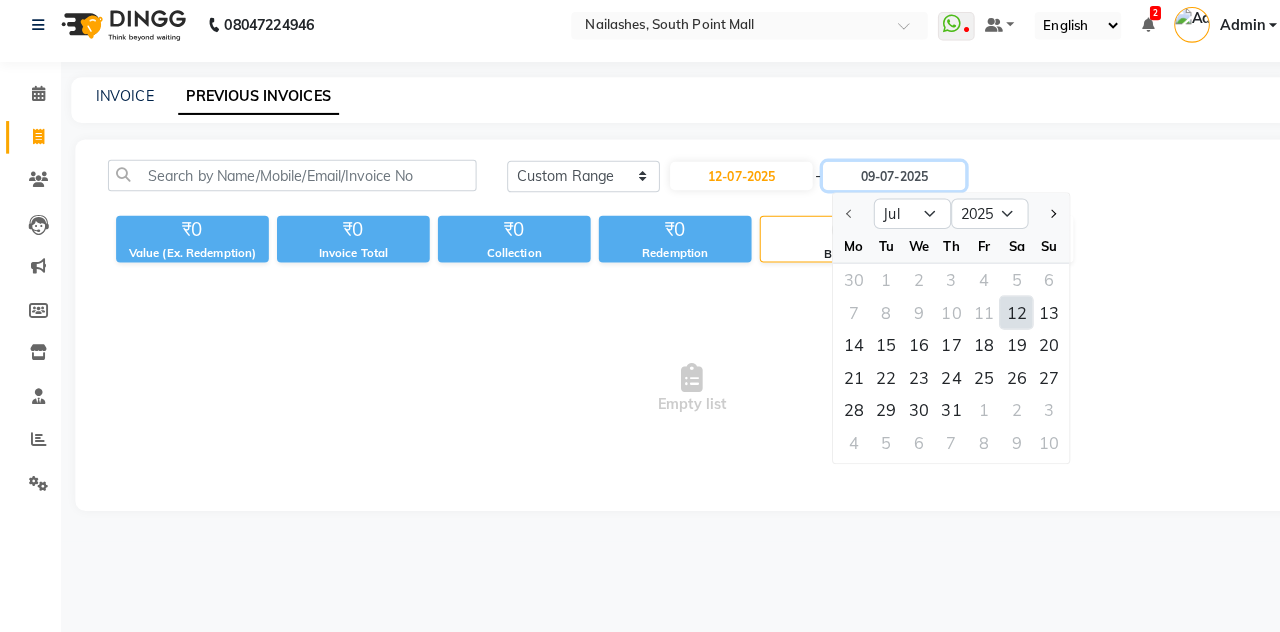 type on "12-07-2025" 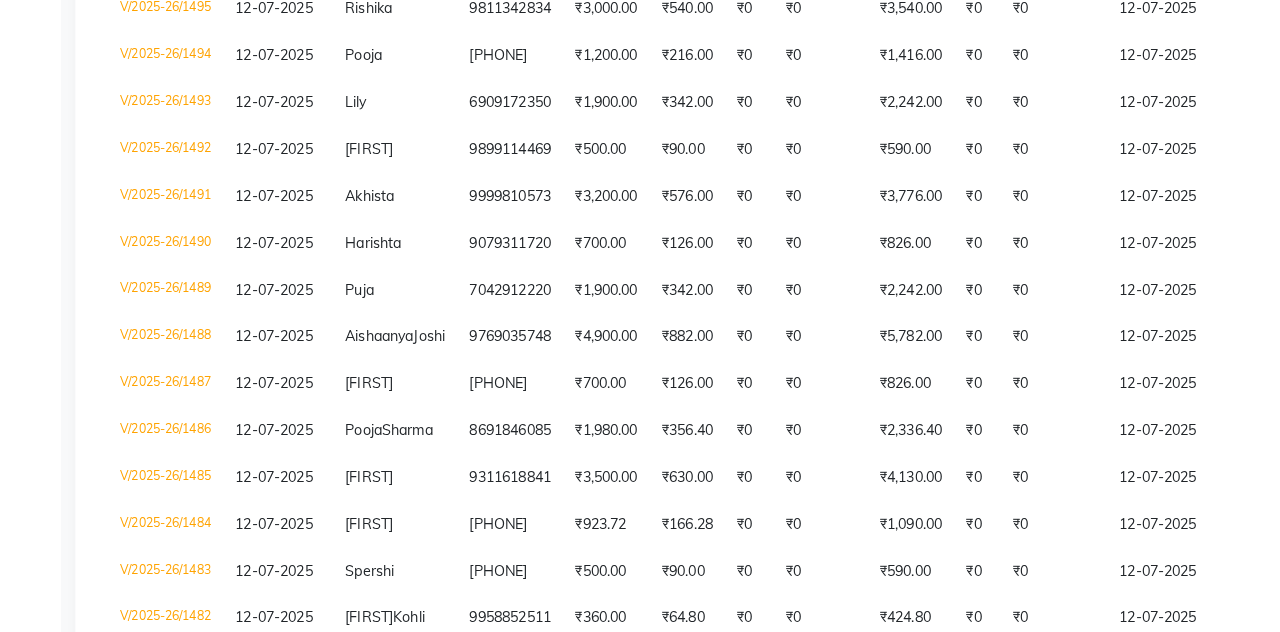 scroll, scrollTop: 0, scrollLeft: 0, axis: both 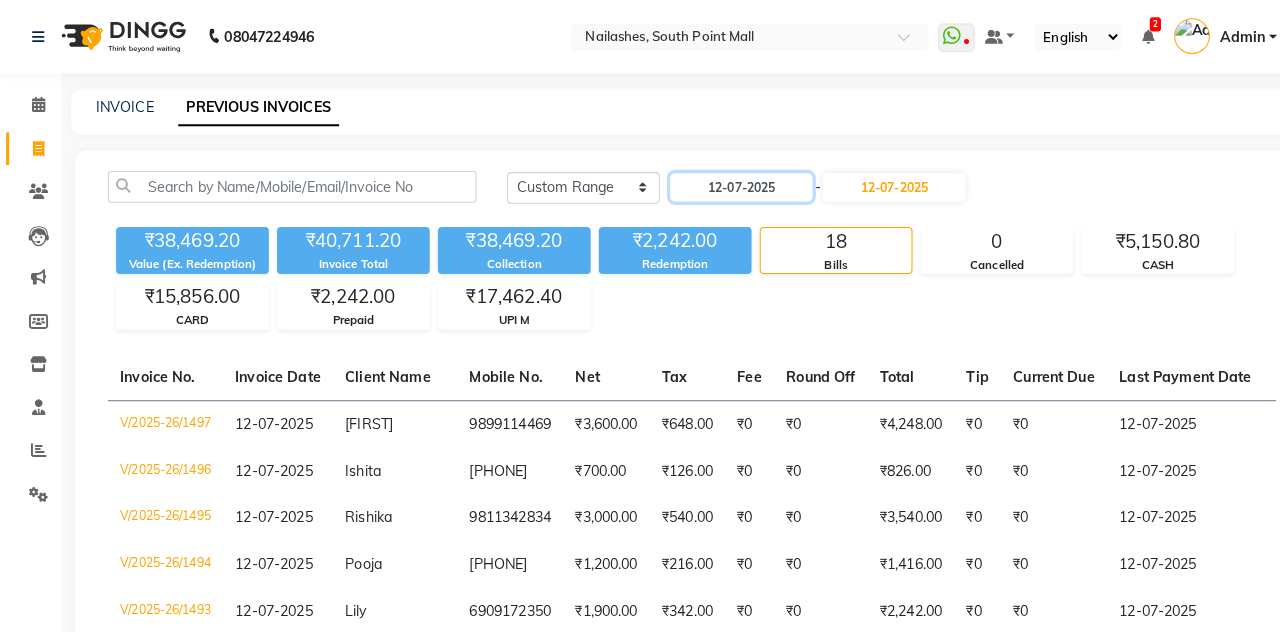 click on "12-07-2025" 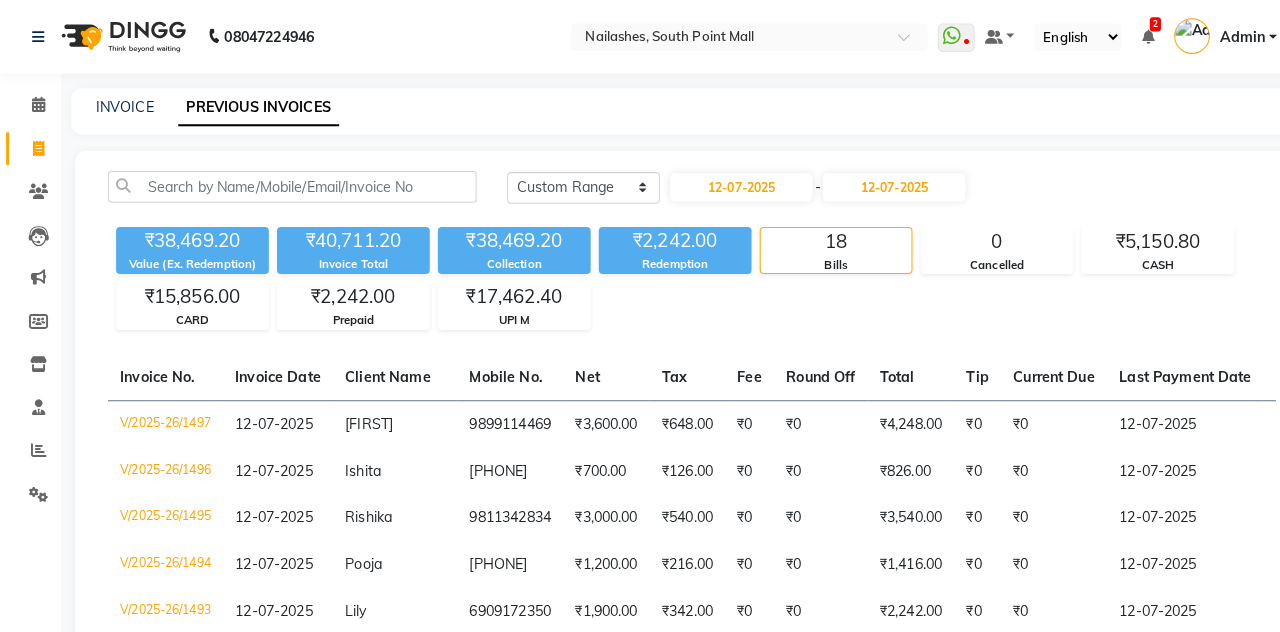 select on "7" 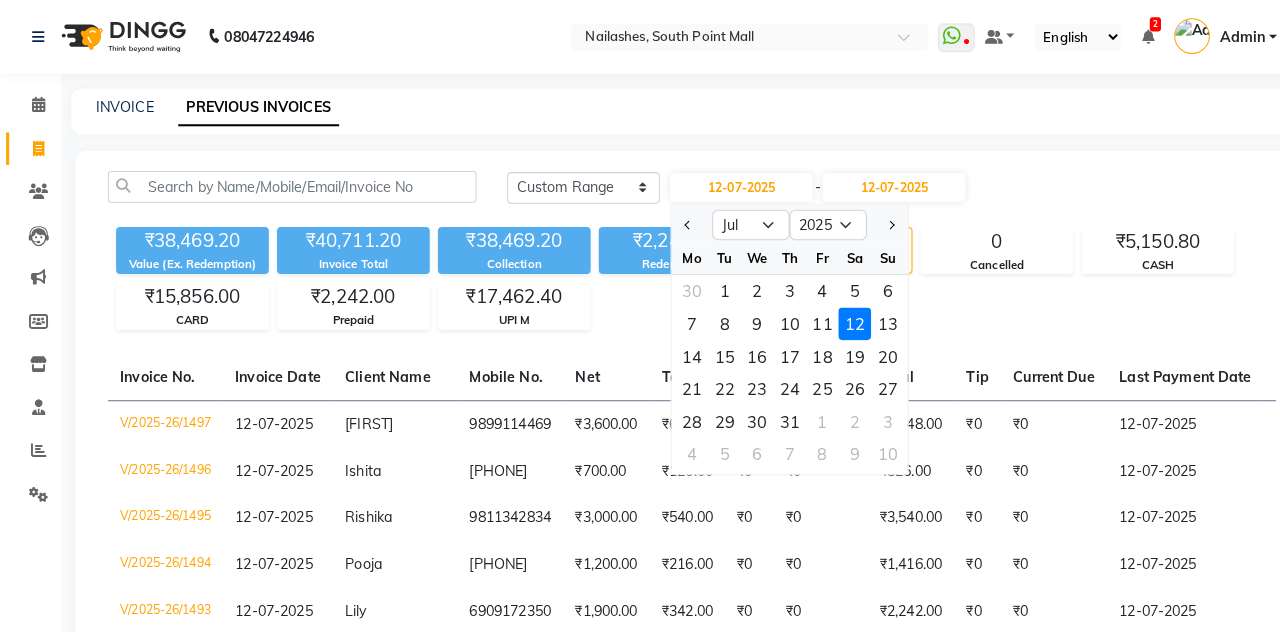 click on "13" 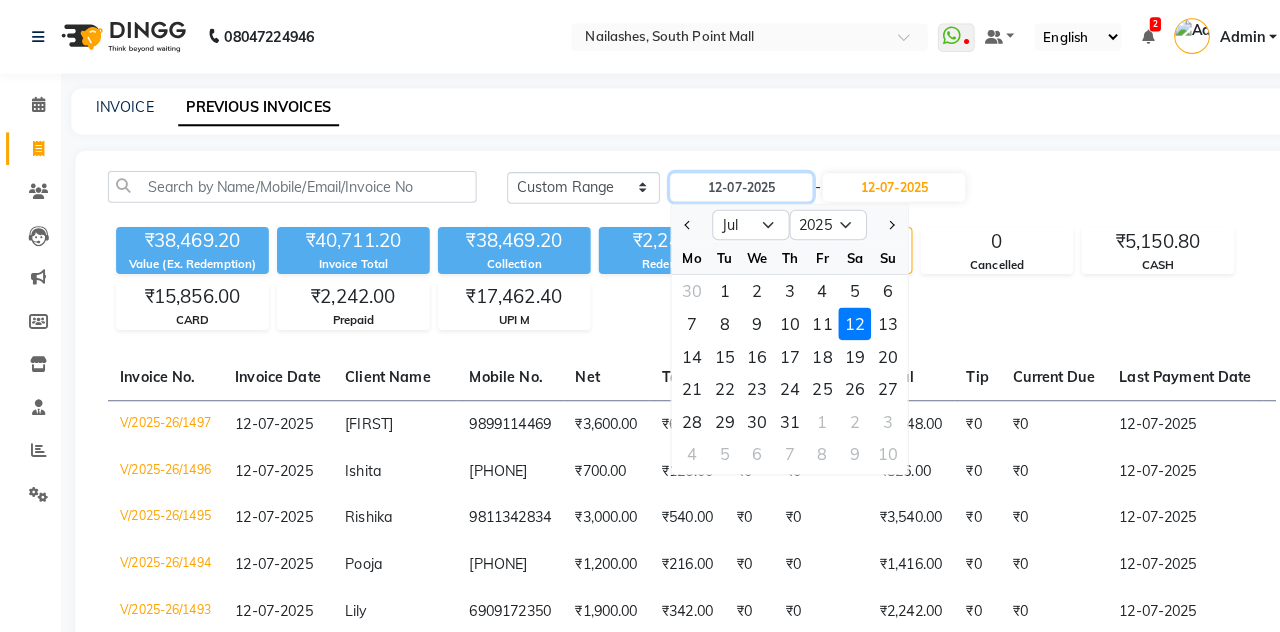 type on "13-07-2025" 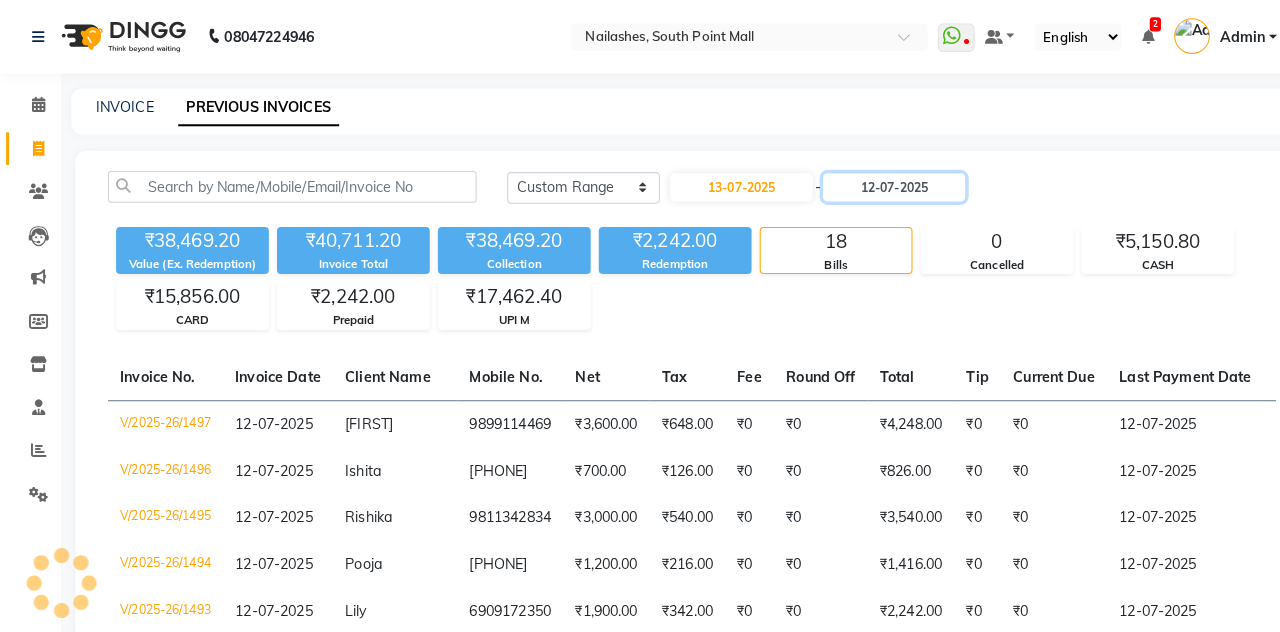 click on "12-07-2025" 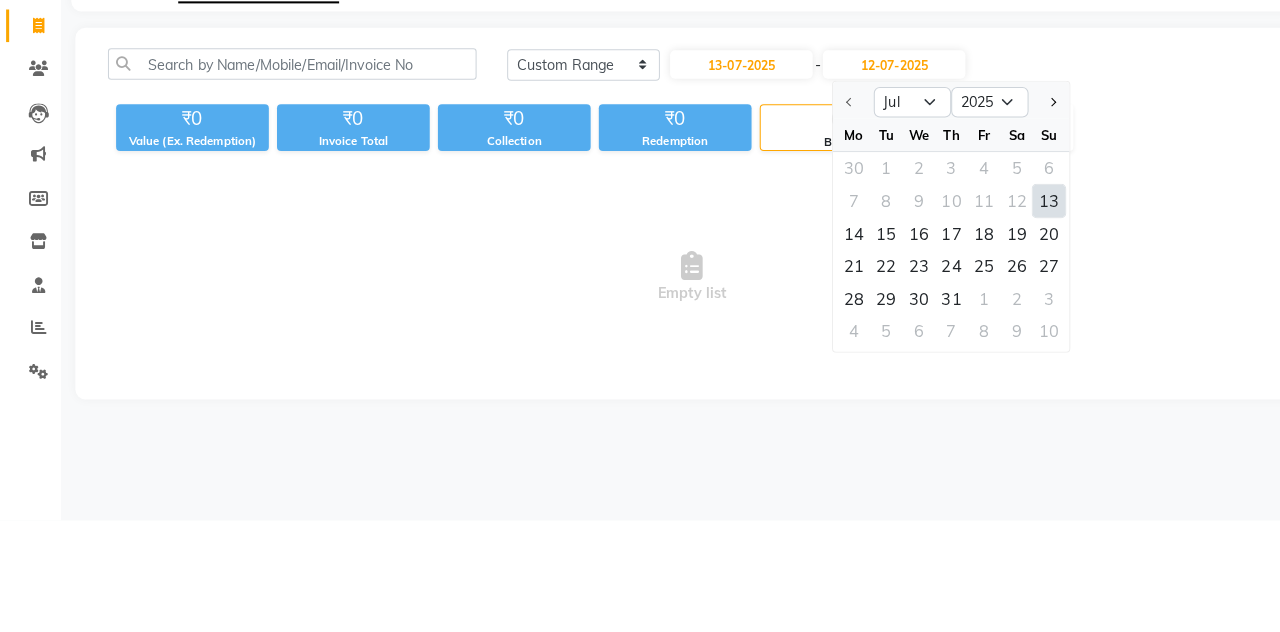 scroll, scrollTop: 0, scrollLeft: 0, axis: both 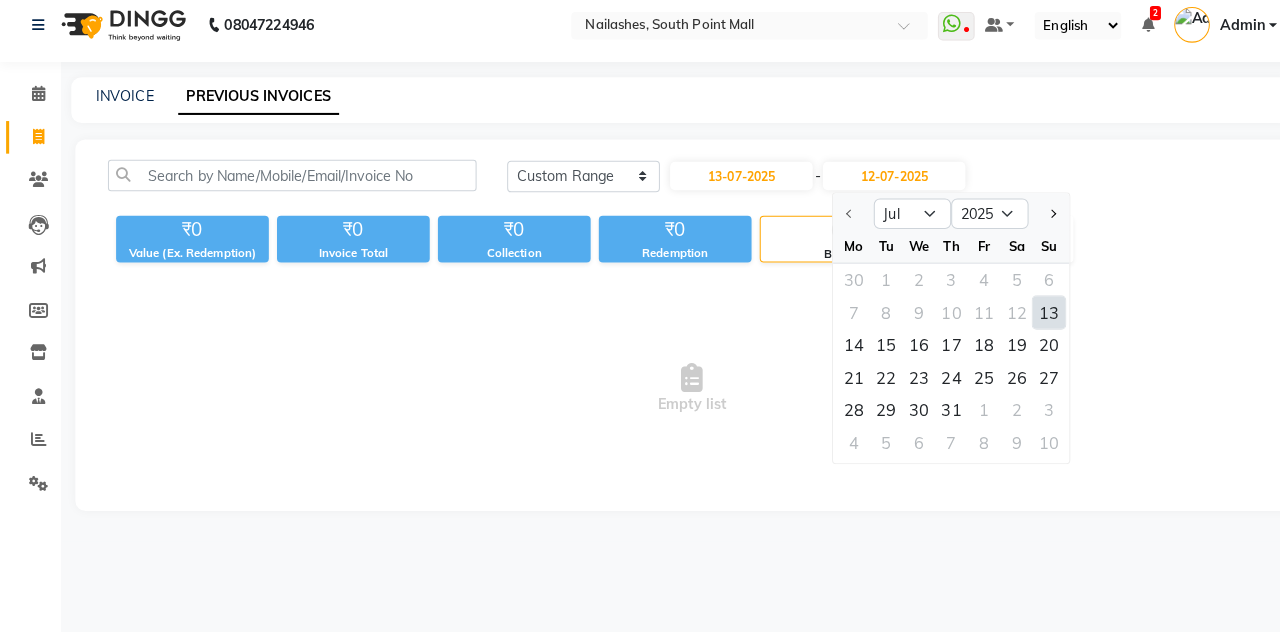 click on "13" 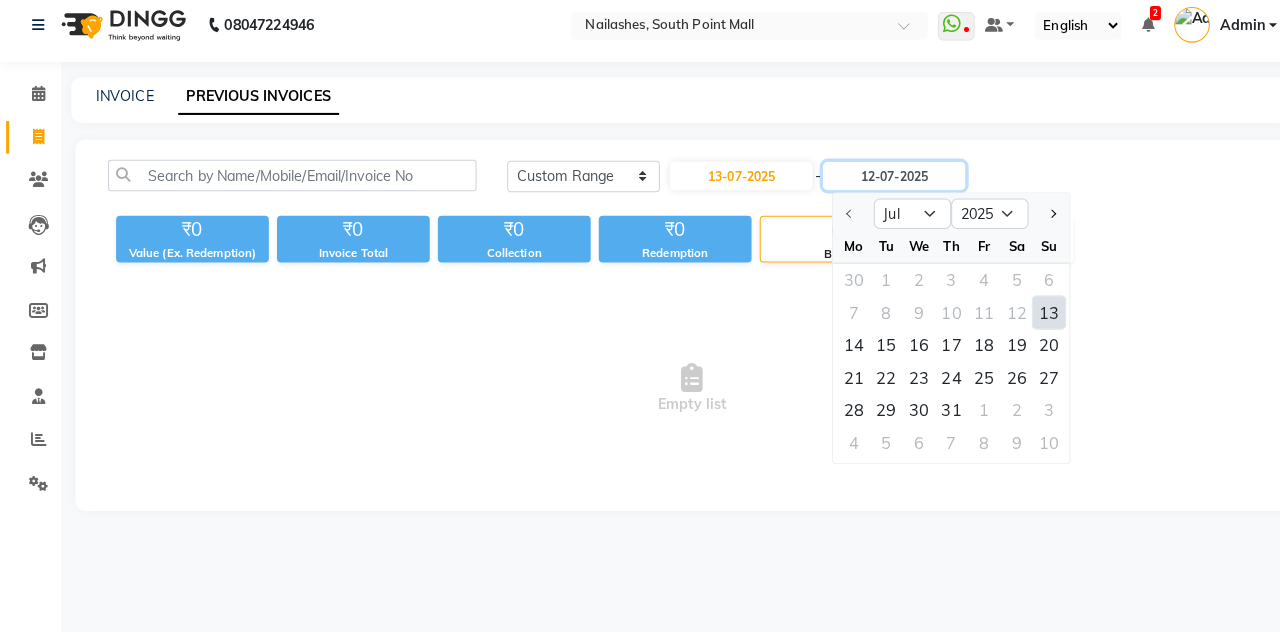 type on "13-07-2025" 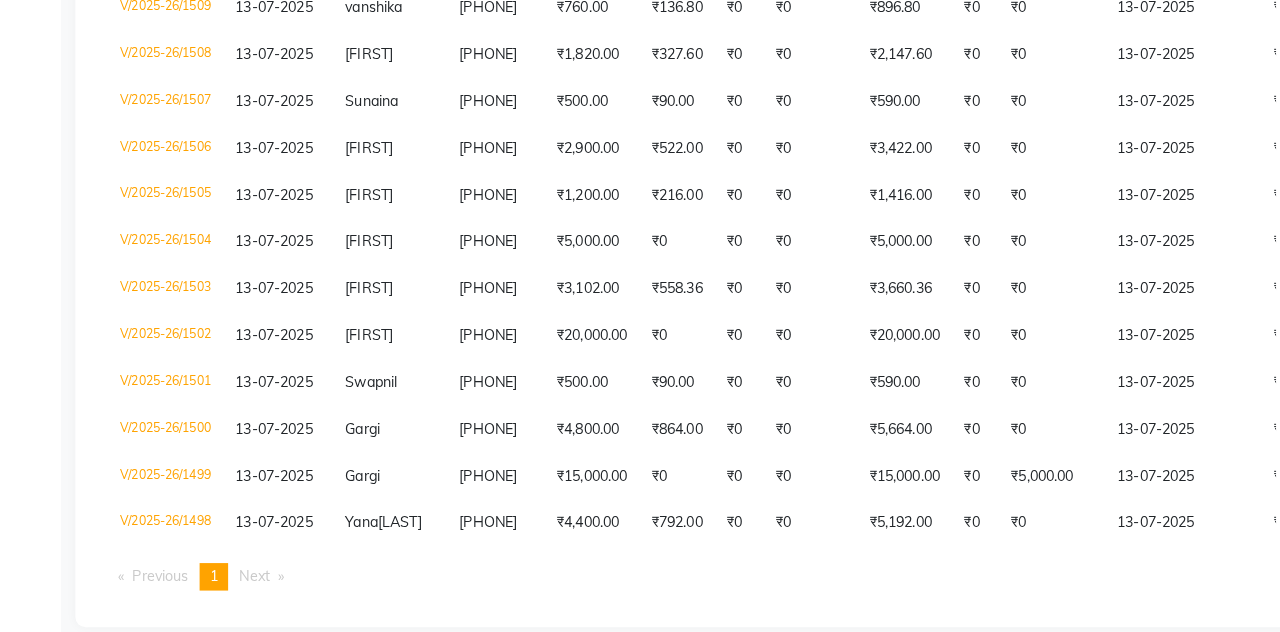 scroll, scrollTop: 0, scrollLeft: 0, axis: both 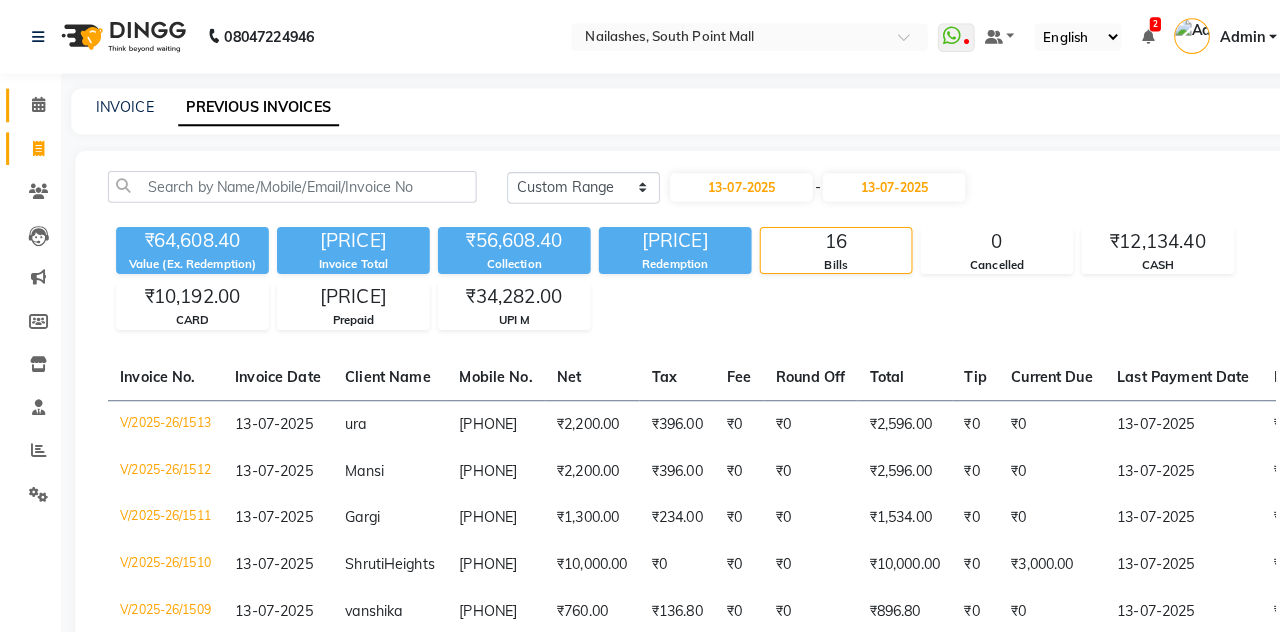 click 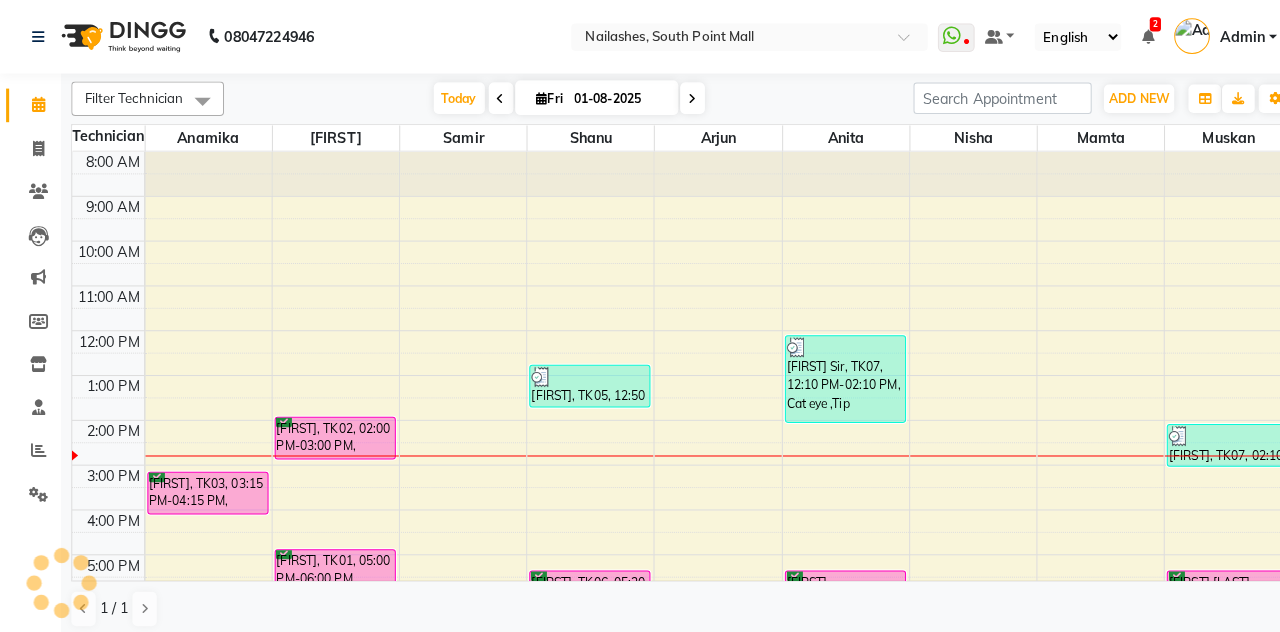 scroll, scrollTop: 233, scrollLeft: 0, axis: vertical 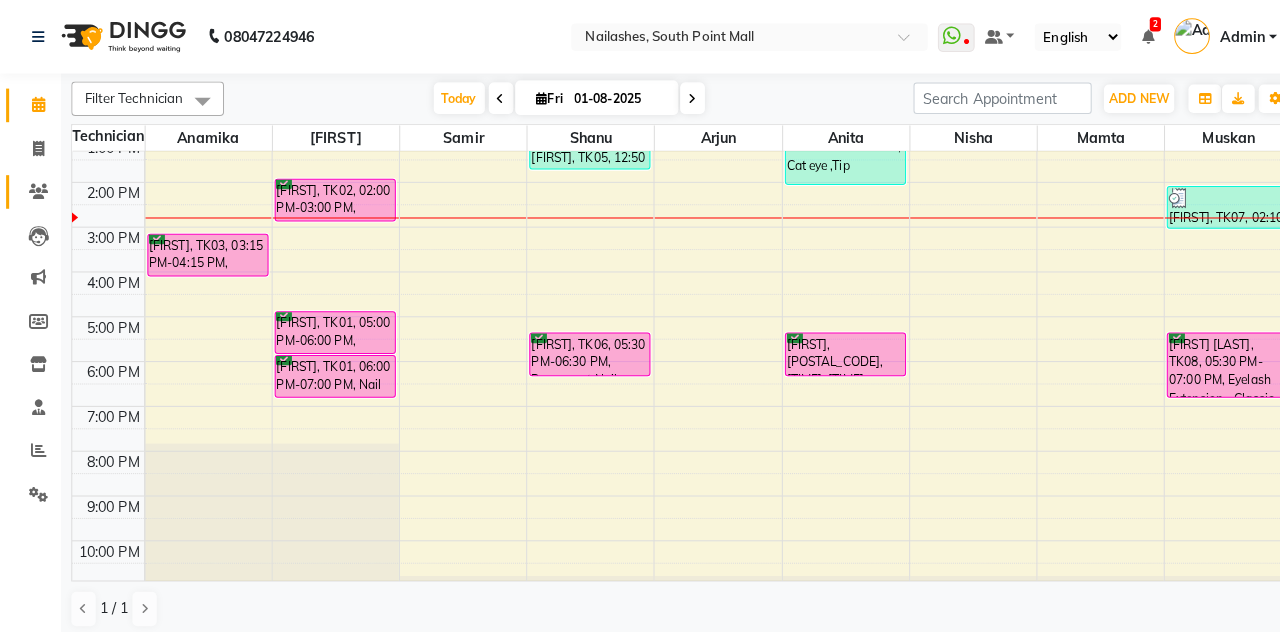 click 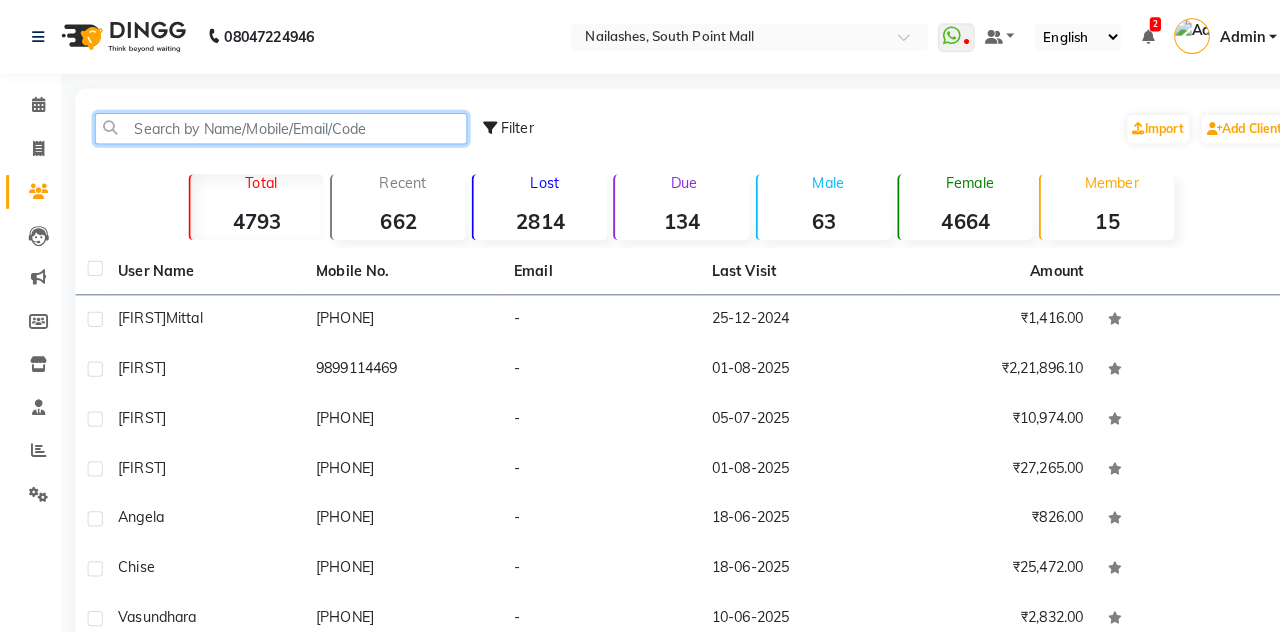 click 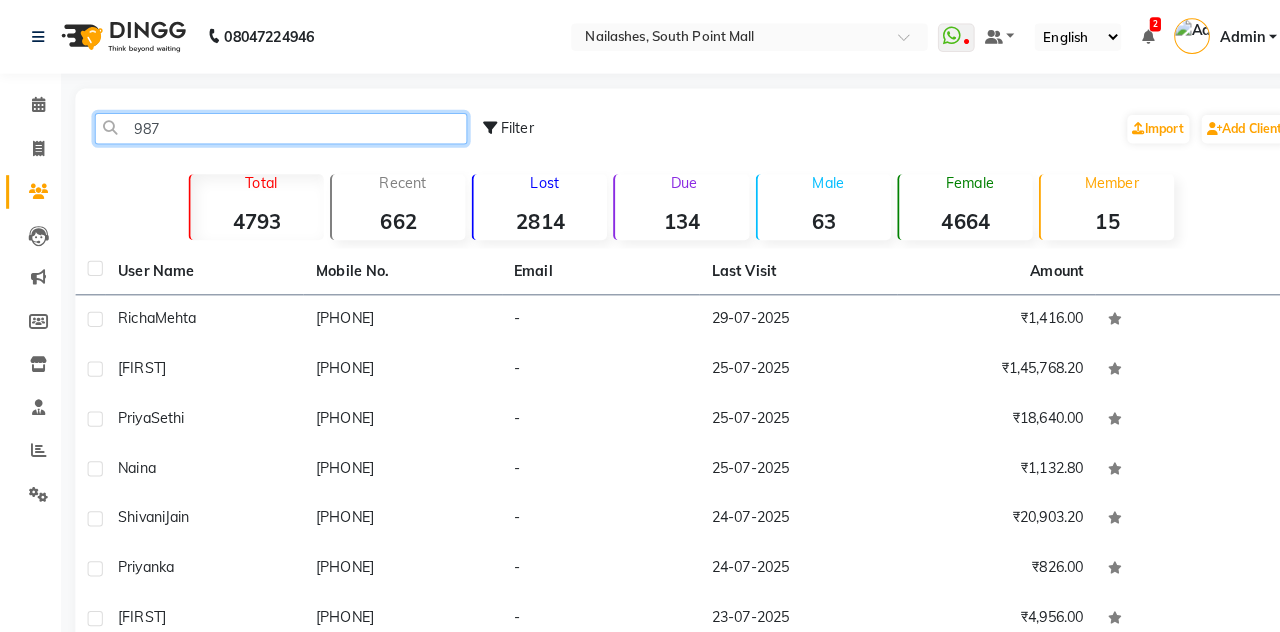 click on "987" 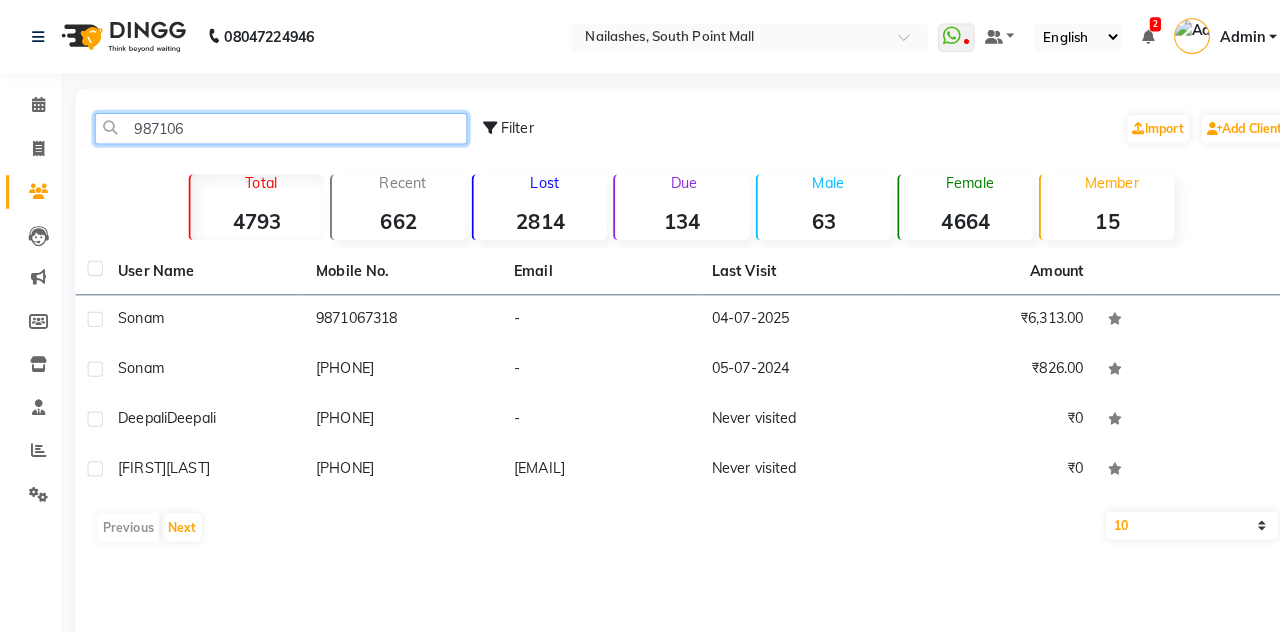 type on "987106" 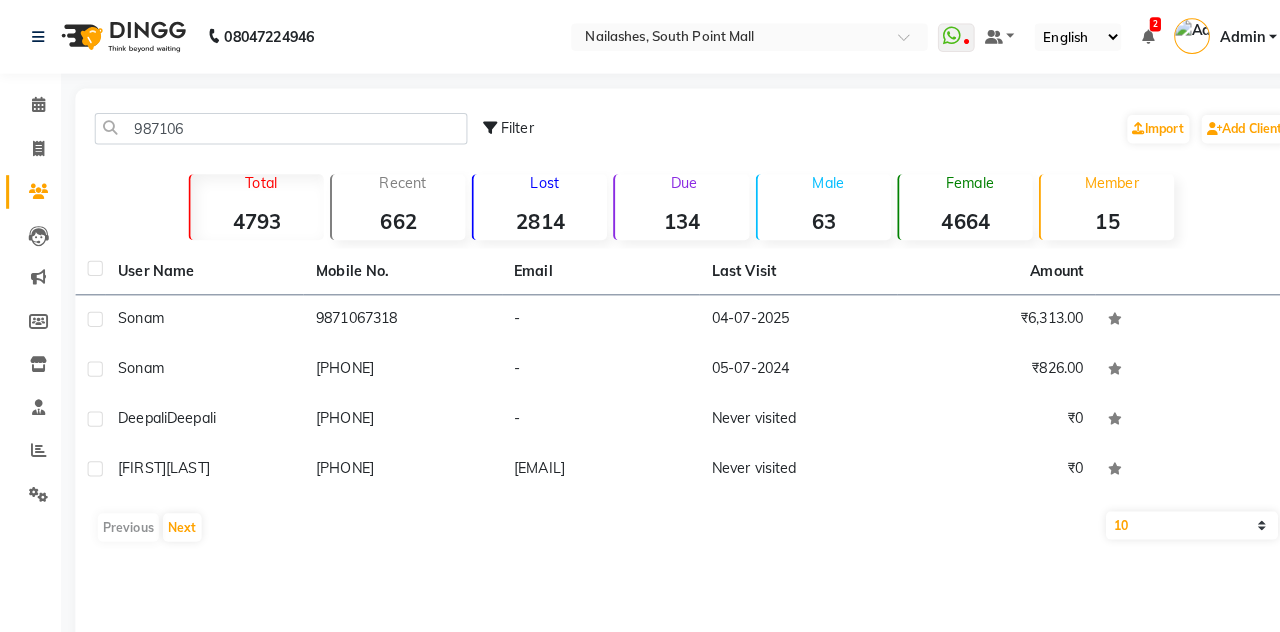 click on "9871067318" 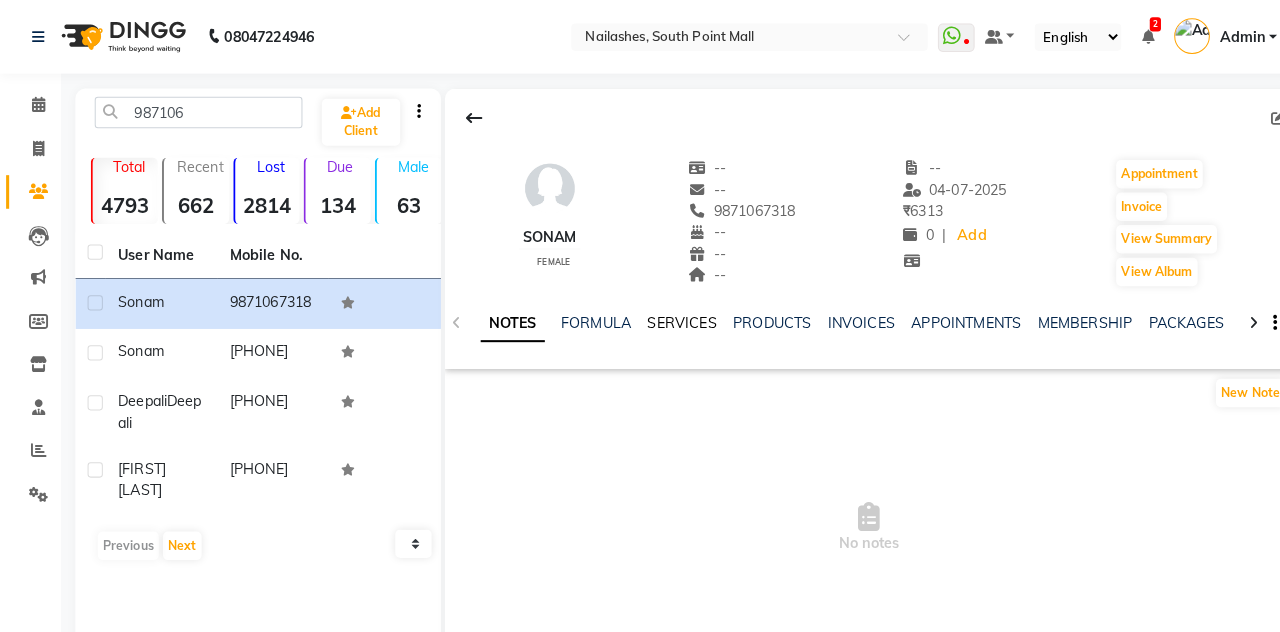 click on "SERVICES" 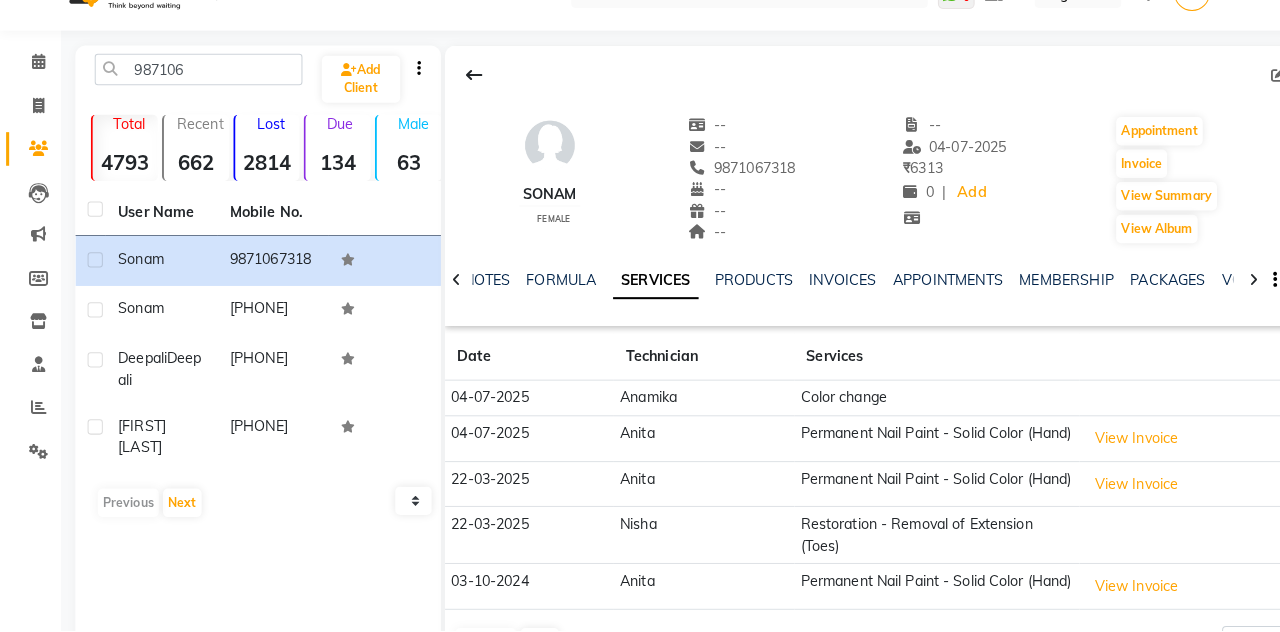 scroll, scrollTop: 0, scrollLeft: 0, axis: both 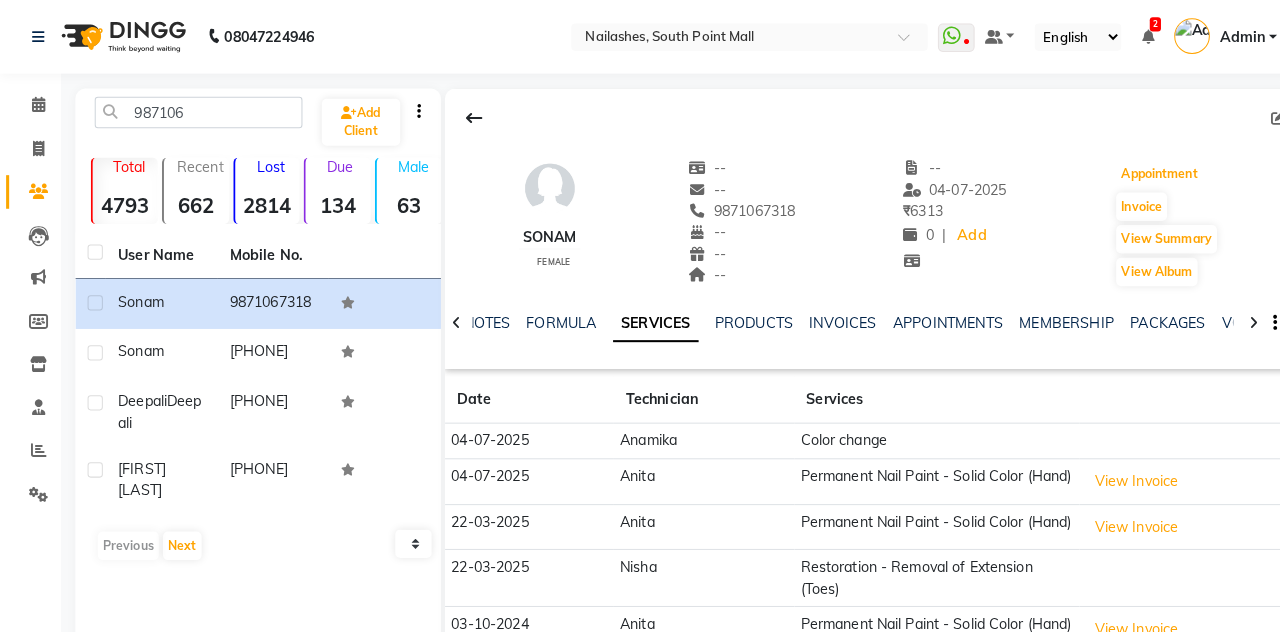 click on "Appointment" 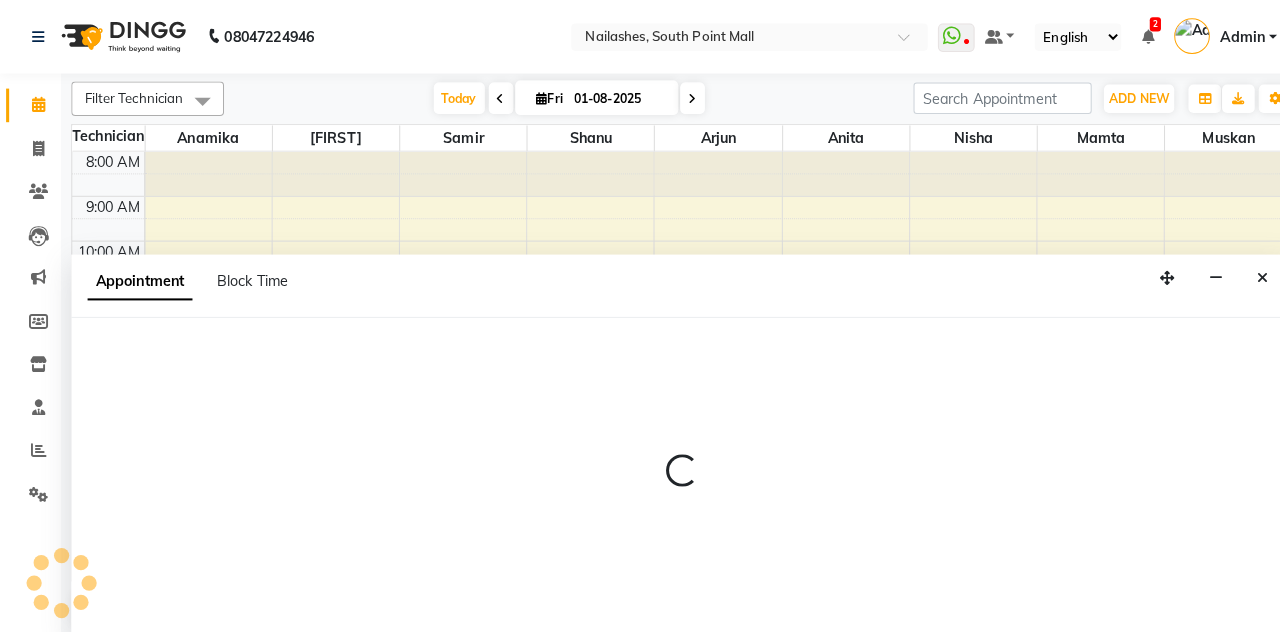 type 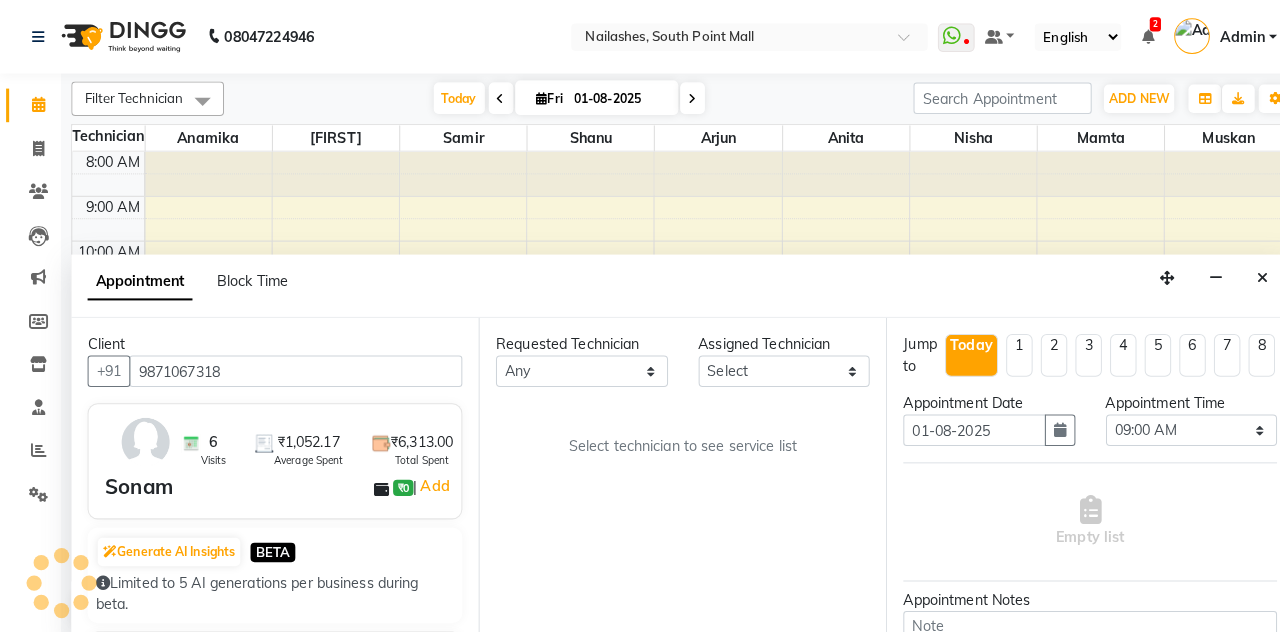 scroll, scrollTop: 261, scrollLeft: 0, axis: vertical 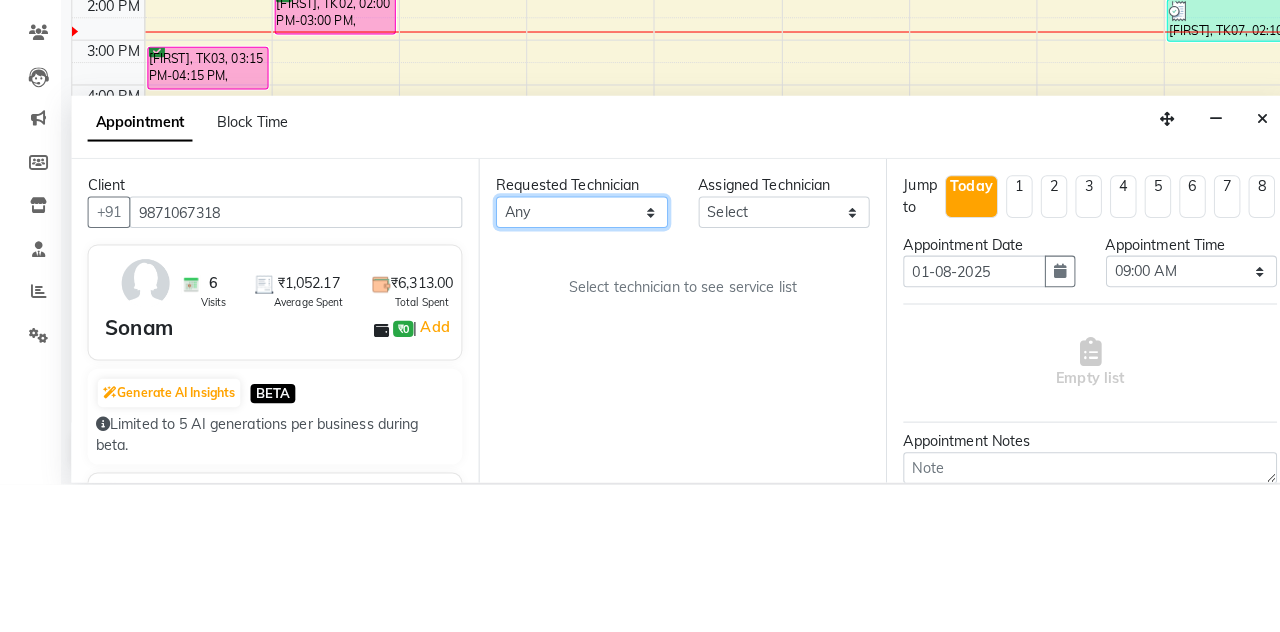 click on "Any [FIRST] [FIRST] [FIRST] [FIRST] [FIRST] [FIRST] [FIRST] [FIRST]" at bounding box center (571, 364) 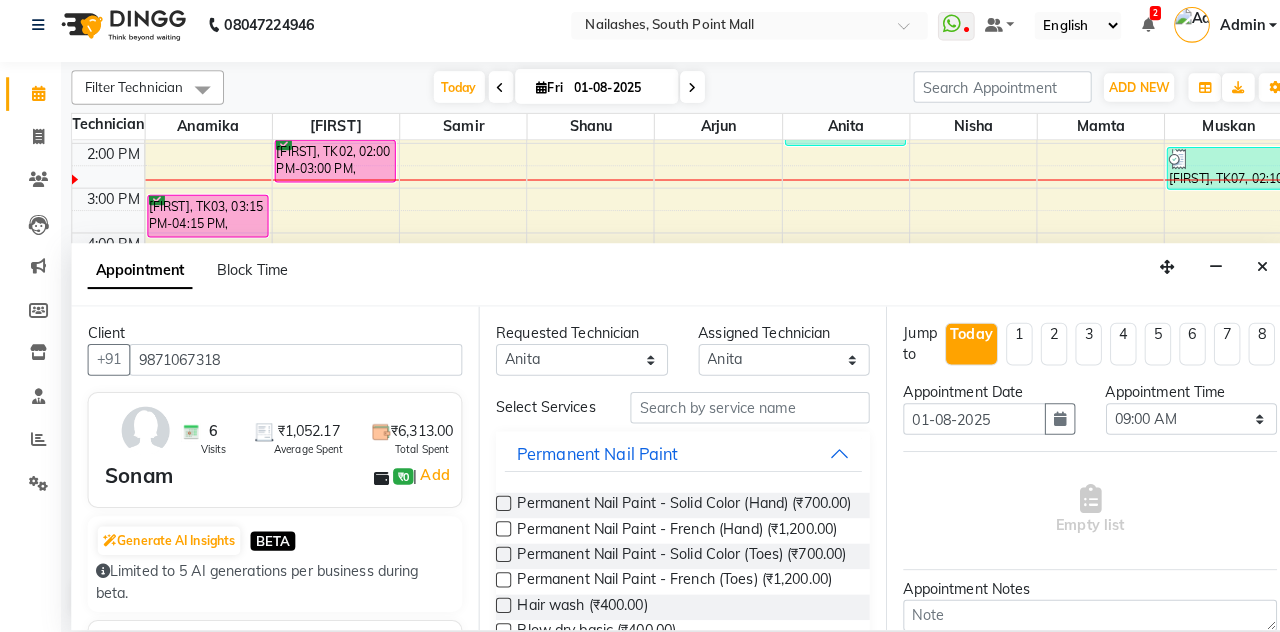 click at bounding box center [494, 505] 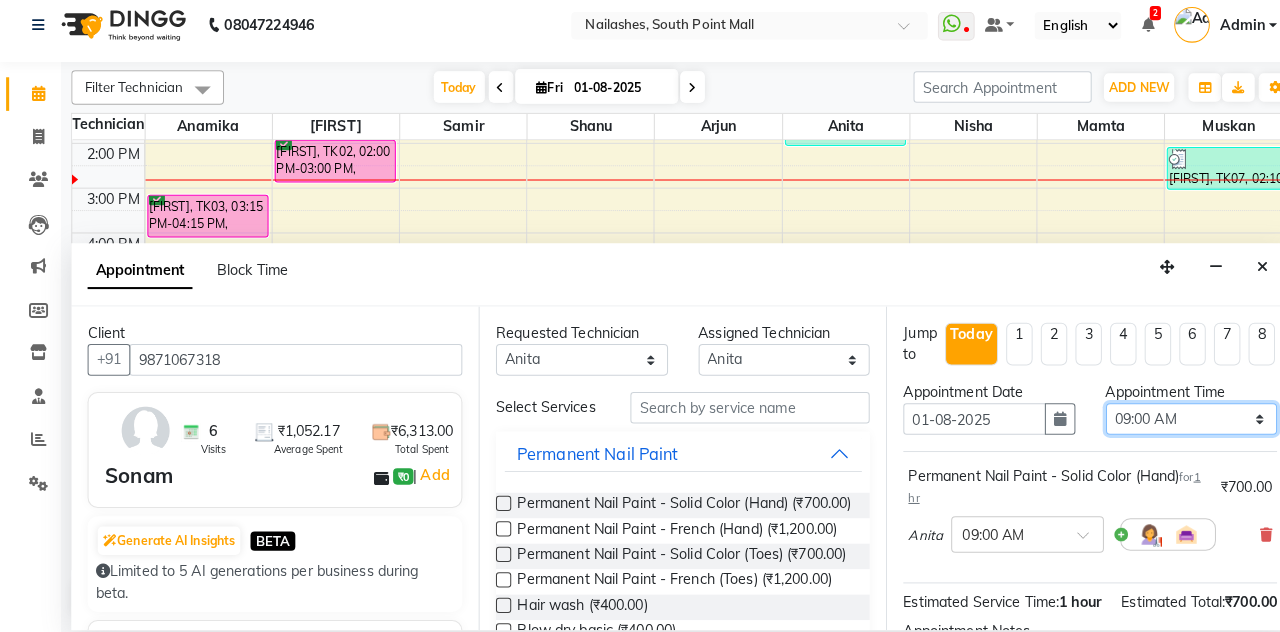 click on "Select 09:00 AM 09:15 AM 09:30 AM 09:45 AM 10:00 AM 10:15 AM 10:30 AM 10:45 AM 11:00 AM 11:15 AM 11:30 AM 11:45 AM 12:00 PM 12:15 PM 12:30 PM 12:45 PM 01:00 PM 01:15 PM 01:30 PM 01:45 PM 02:00 PM 02:15 PM 02:30 PM 02:45 PM 03:00 PM 03:15 PM 03:30 PM 03:45 PM 04:00 PM 04:15 PM 04:30 PM 04:45 PM 05:00 PM 05:15 PM 05:30 PM 05:45 PM 06:00 PM 06:15 PM 06:30 PM 06:45 PM 07:00 PM 07:15 PM 07:30 PM 07:45 PM 08:00 PM 08:15 PM 08:30 PM 08:45 PM 09:00 PM 09:15 PM 09:30 PM 09:45 PM 10:00 PM 10:15 PM 10:30 PM 10:45 PM 11:00 PM" at bounding box center [1170, 422] 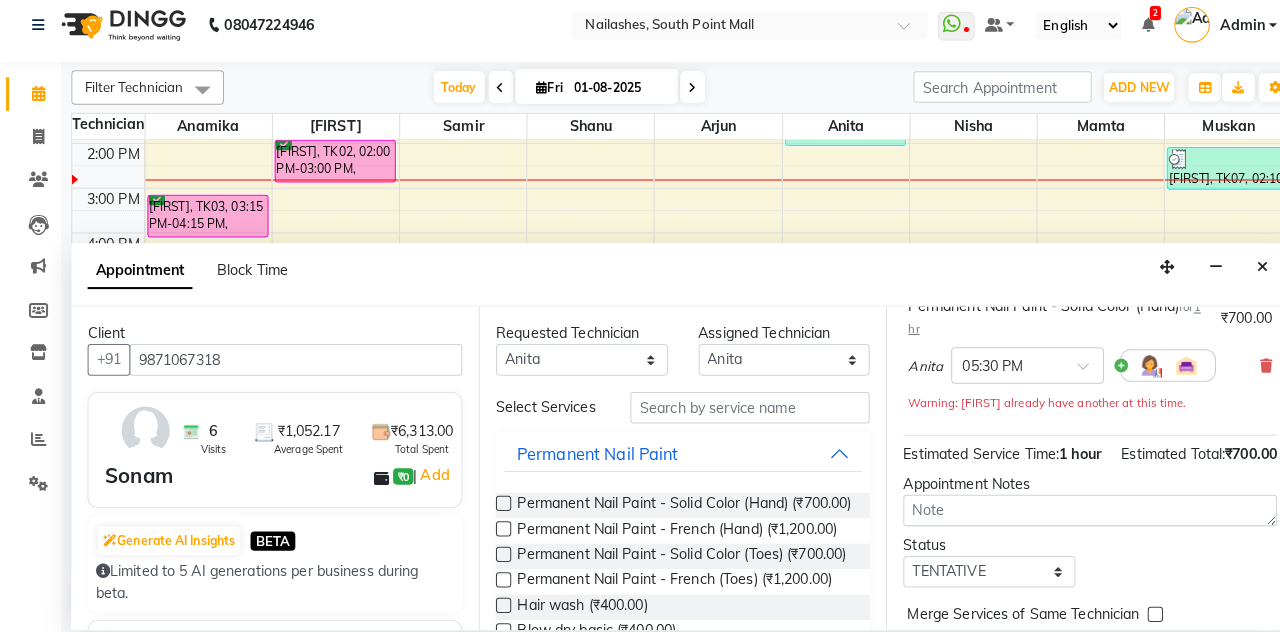 scroll, scrollTop: 194, scrollLeft: 0, axis: vertical 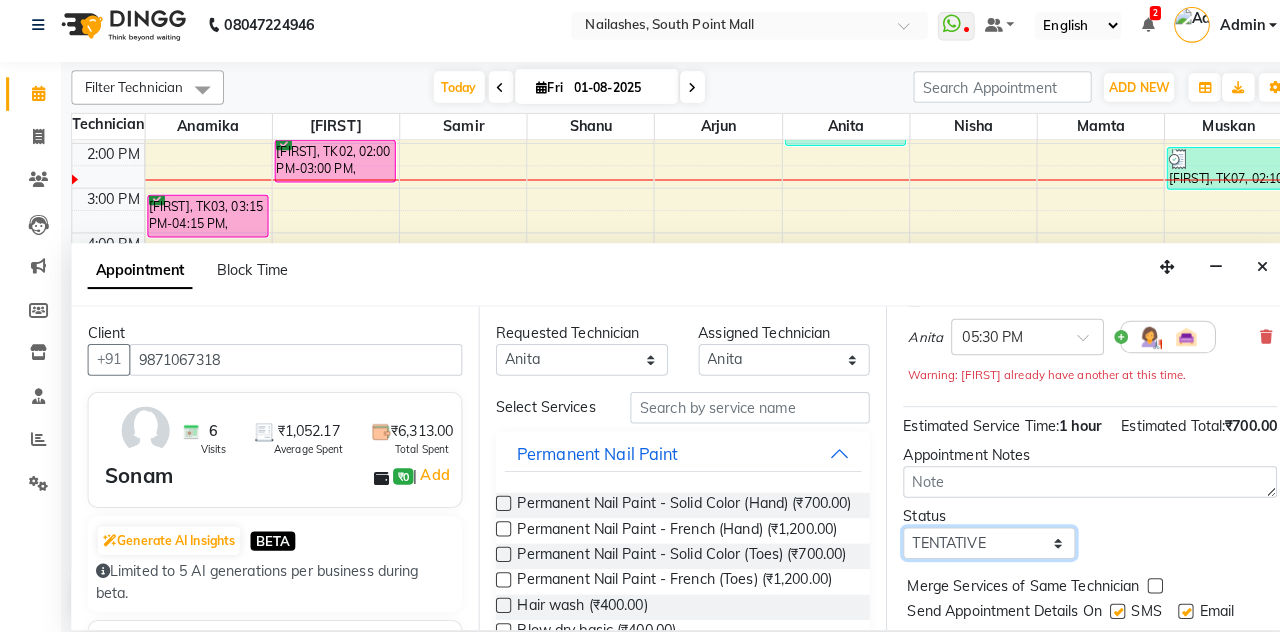 click on "Select TENTATIVE CONFIRM CHECK-IN UPCOMING" at bounding box center [971, 544] 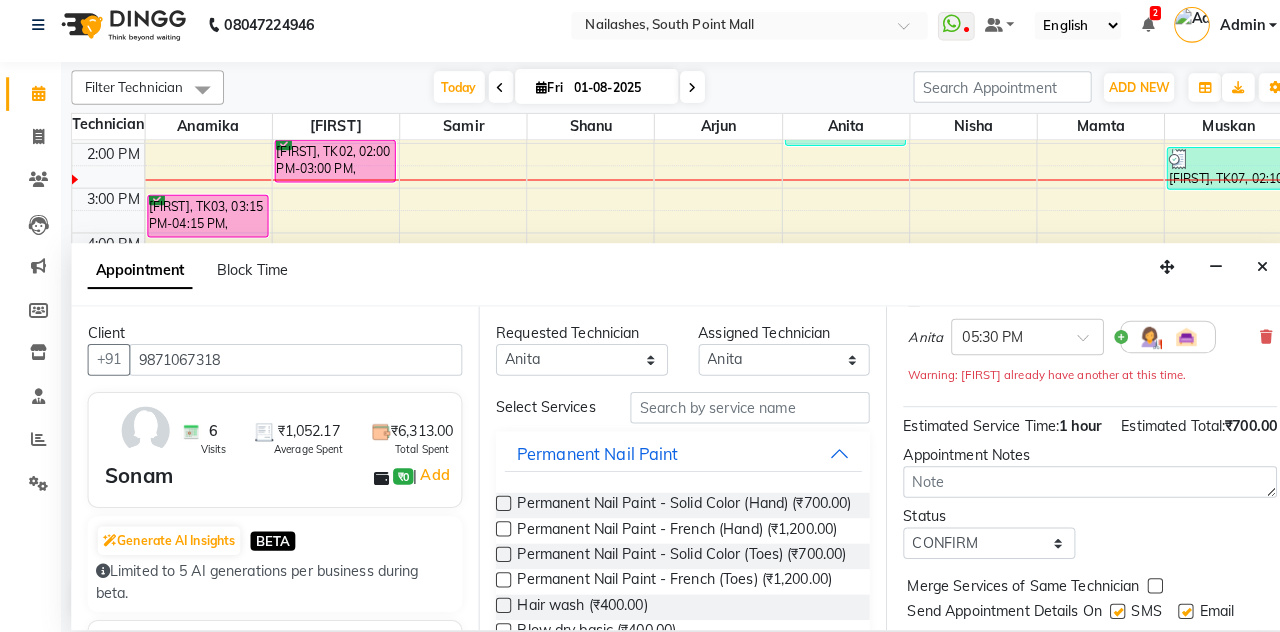 click on "Book" at bounding box center (1070, 652) 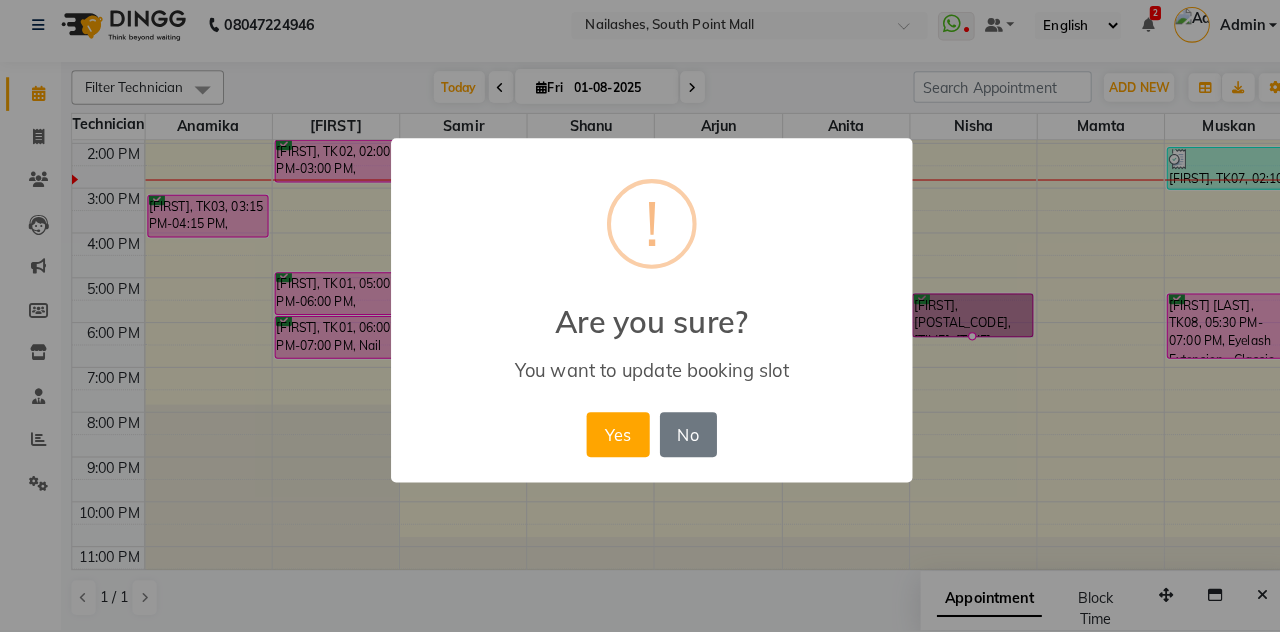 click on "Yes" at bounding box center (606, 438) 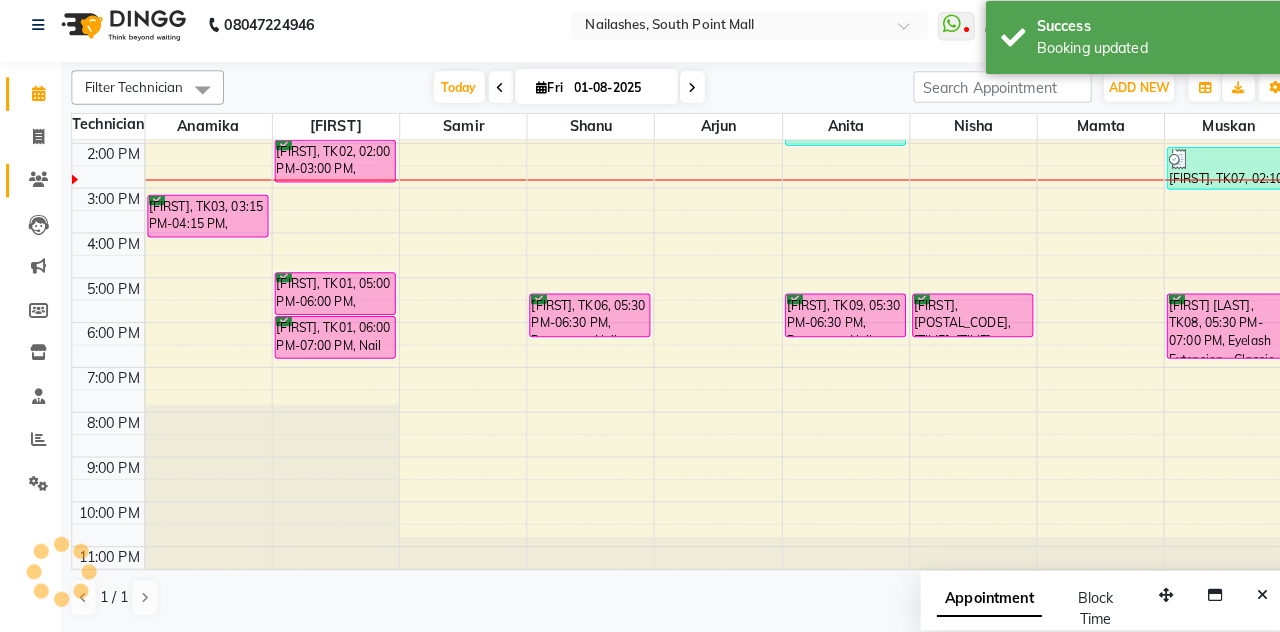 click on "Clients" 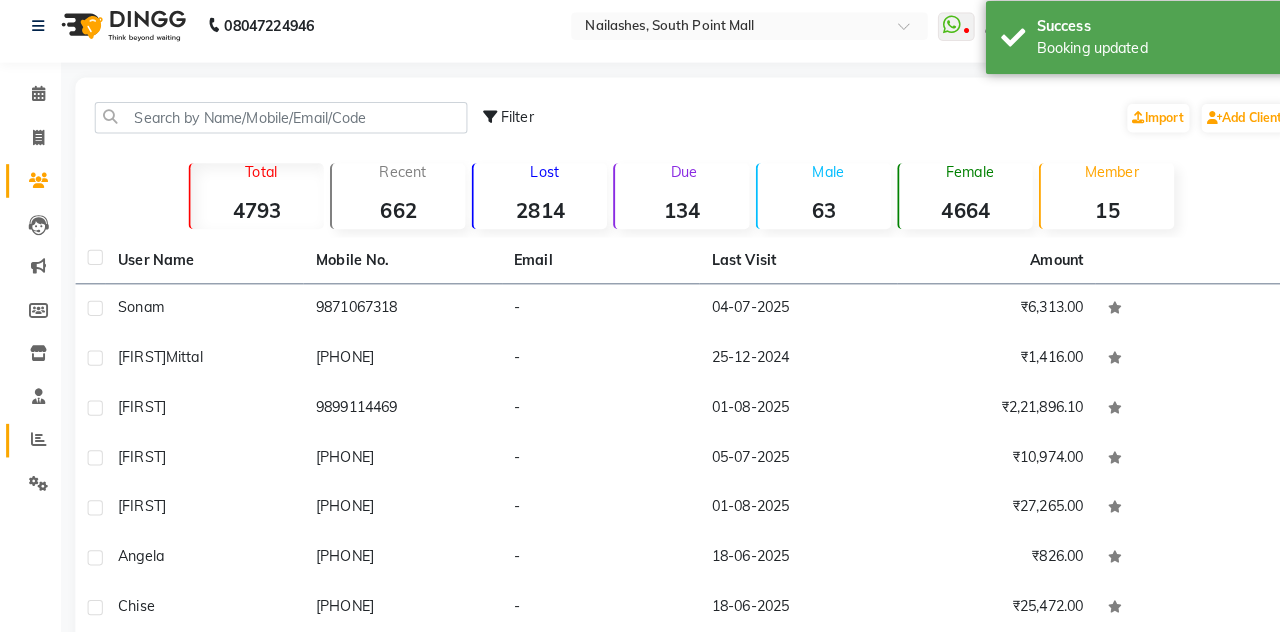 click 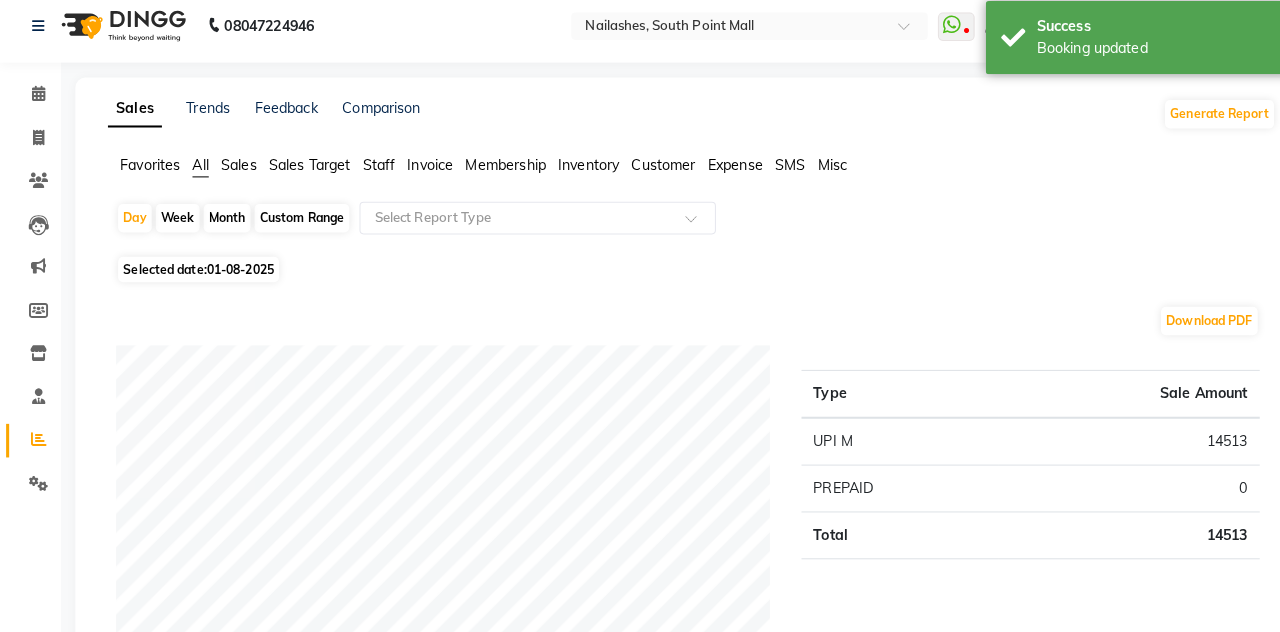 click on "Month" 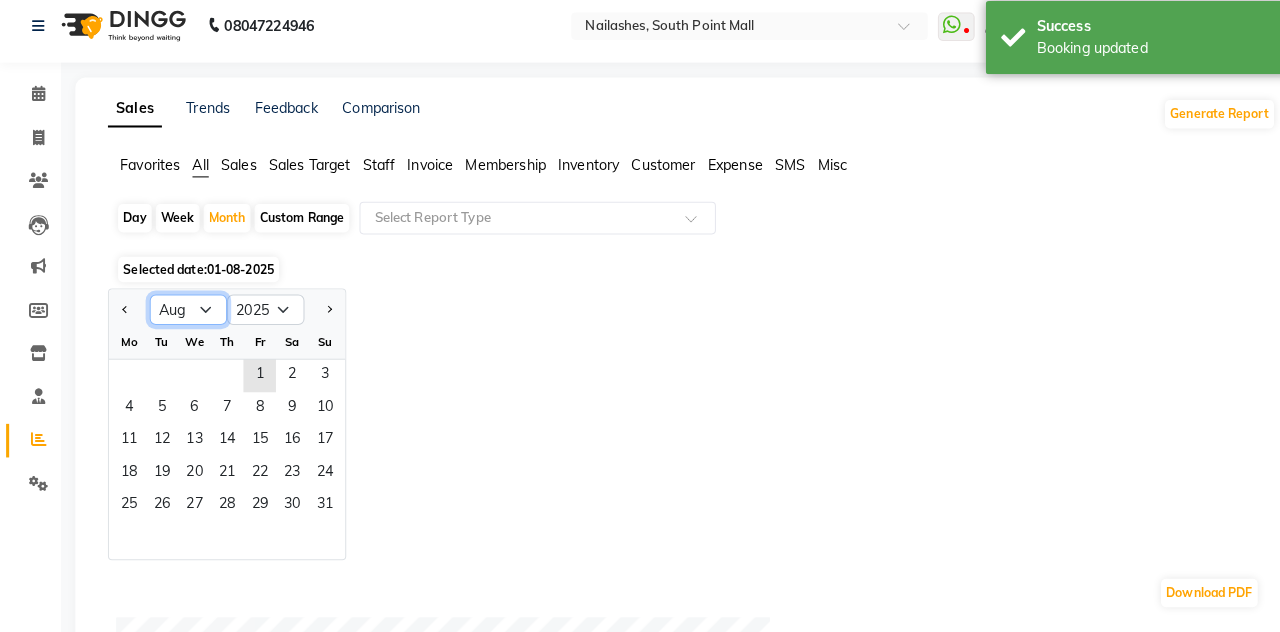 click on "Jan Feb Mar Apr May Jun Jul Aug Sep Oct Nov Dec" 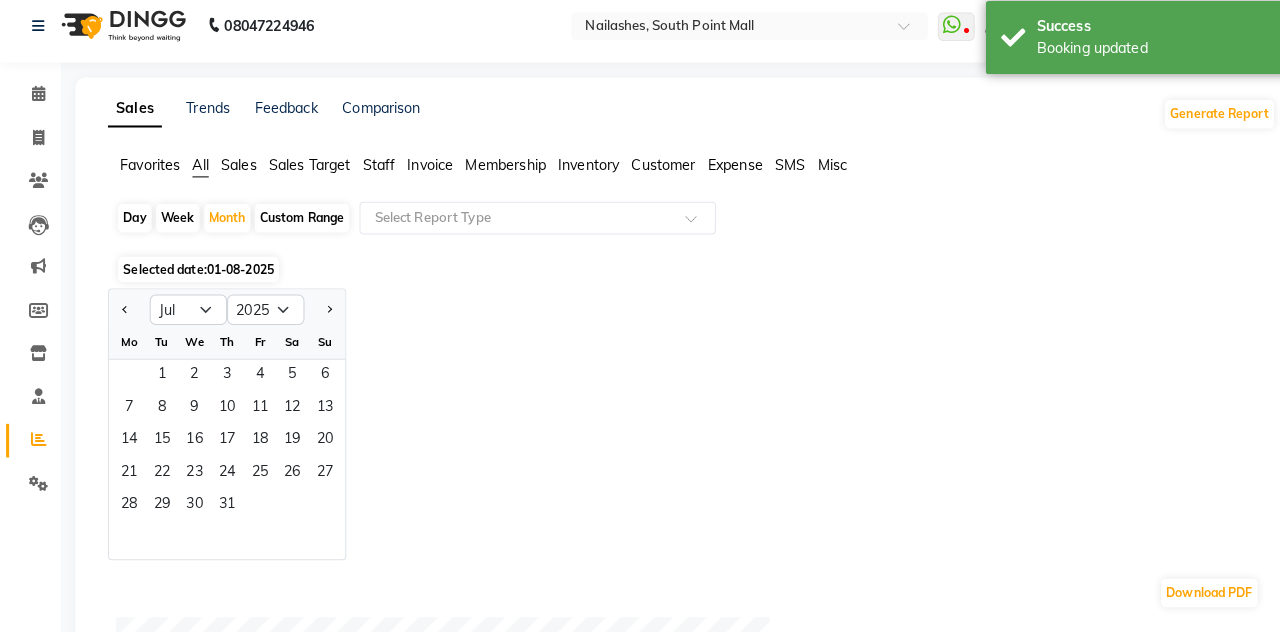 click on "31" 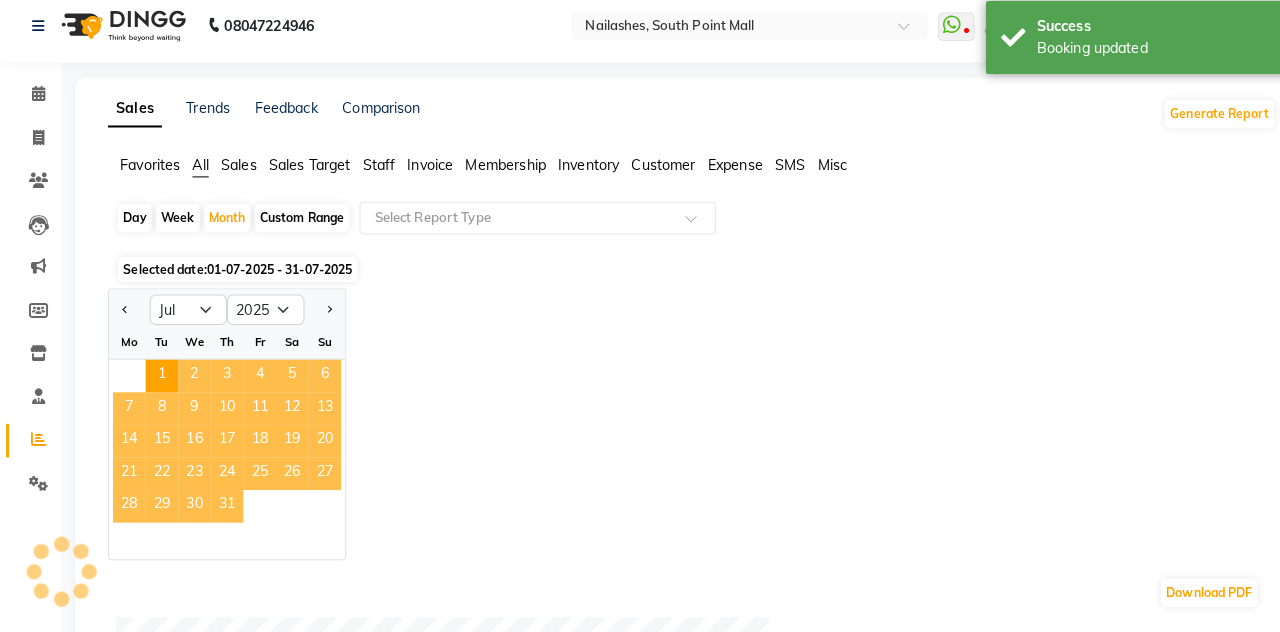 click 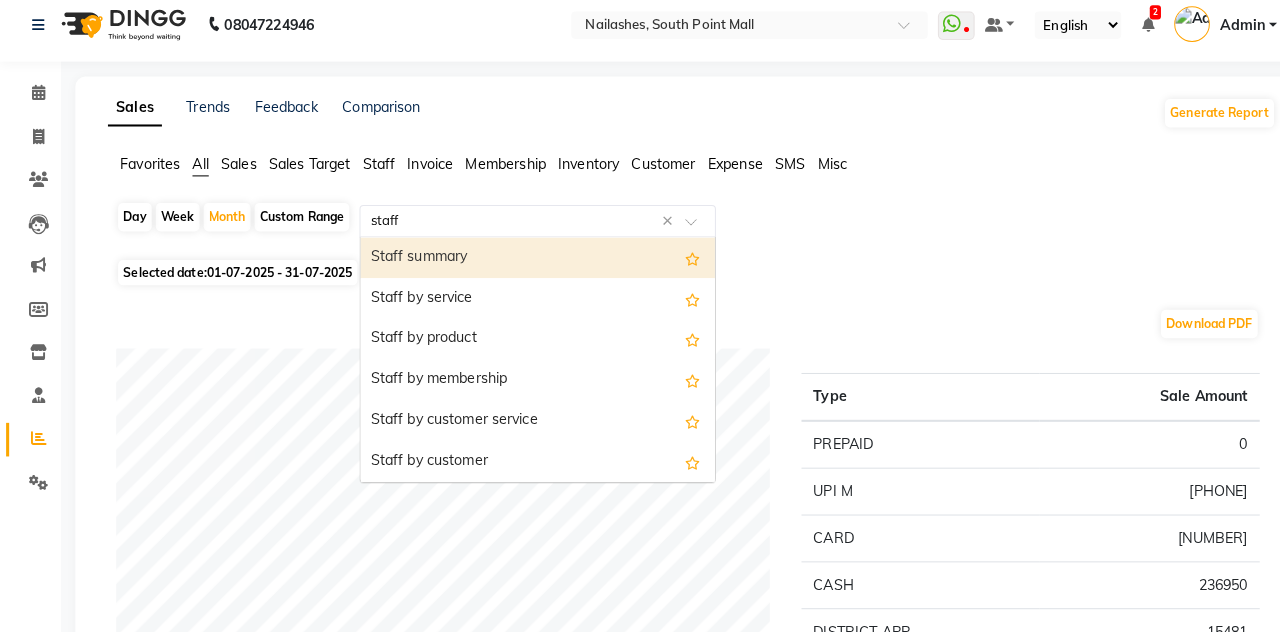 scroll, scrollTop: 0, scrollLeft: 0, axis: both 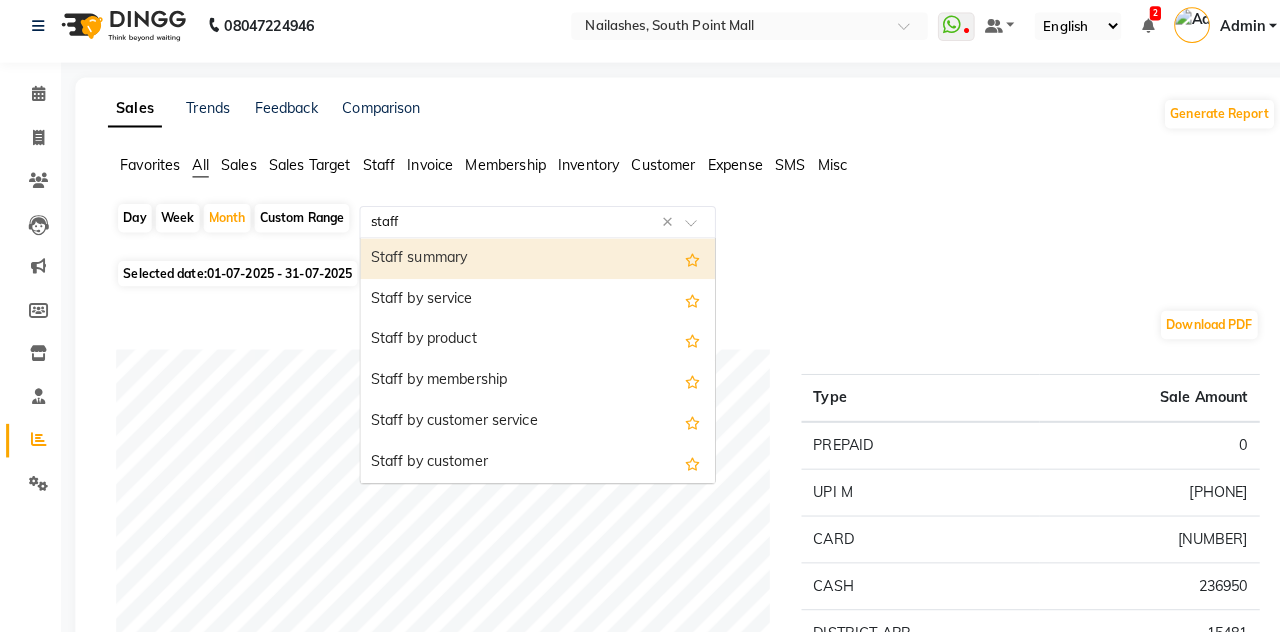 click on "Staff summary" at bounding box center (528, 265) 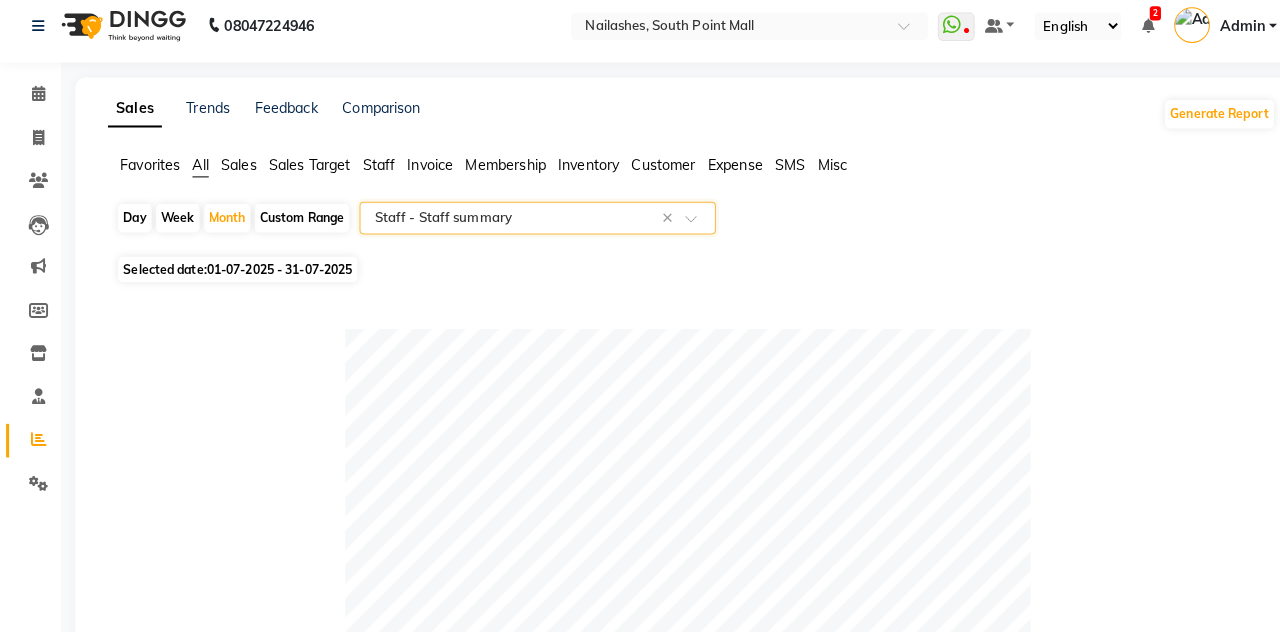scroll, scrollTop: 0, scrollLeft: 0, axis: both 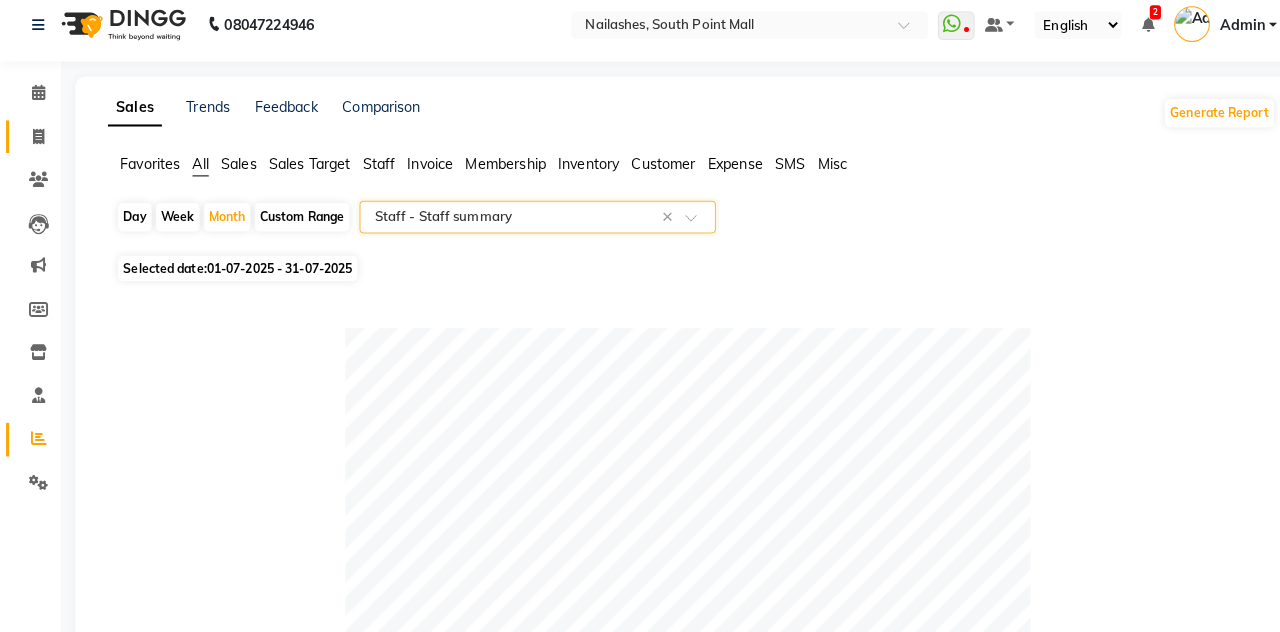 click 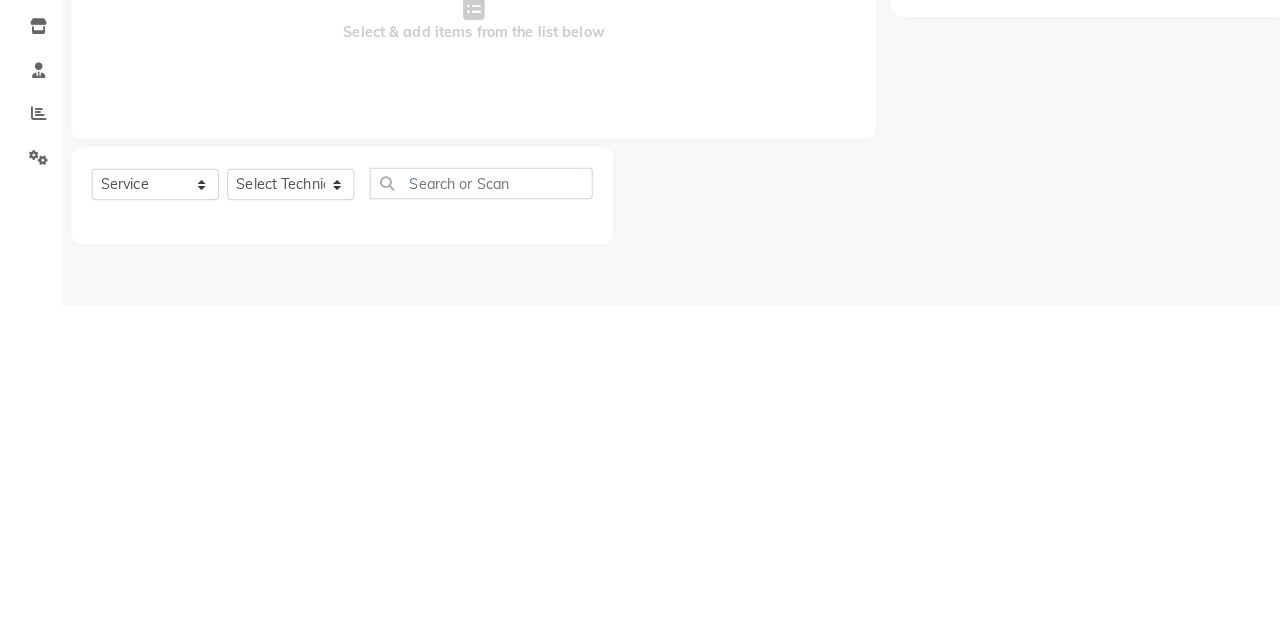 scroll, scrollTop: 0, scrollLeft: 0, axis: both 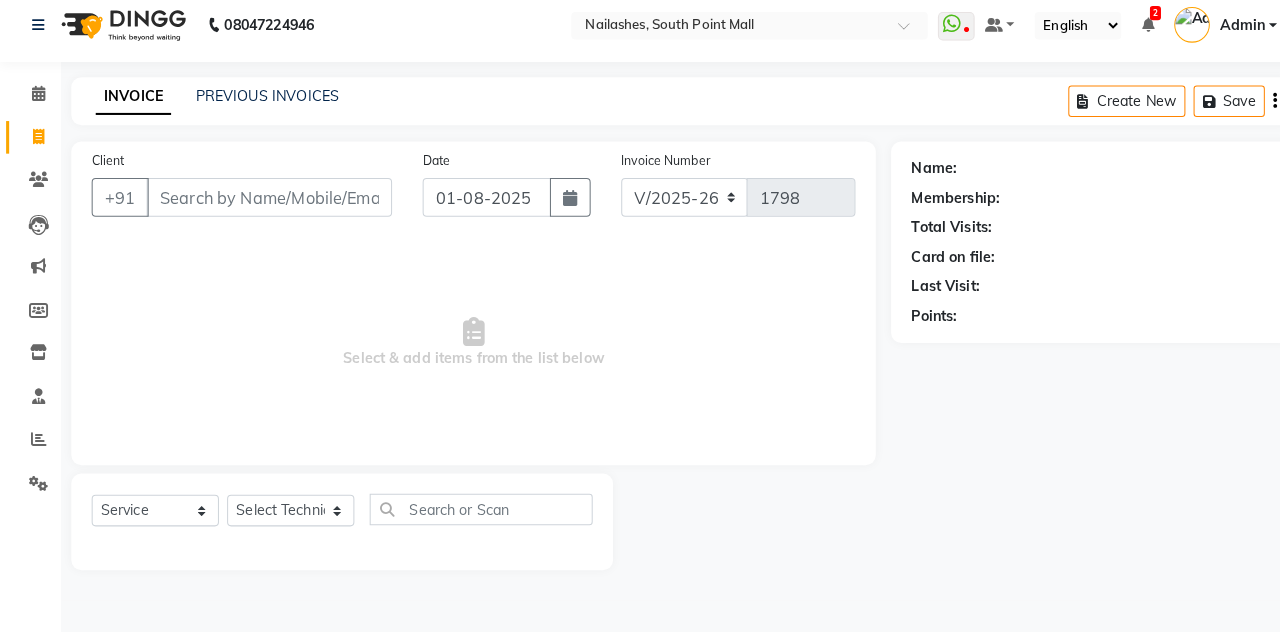 click on "INVOICE PREVIOUS INVOICES Create New   Save" 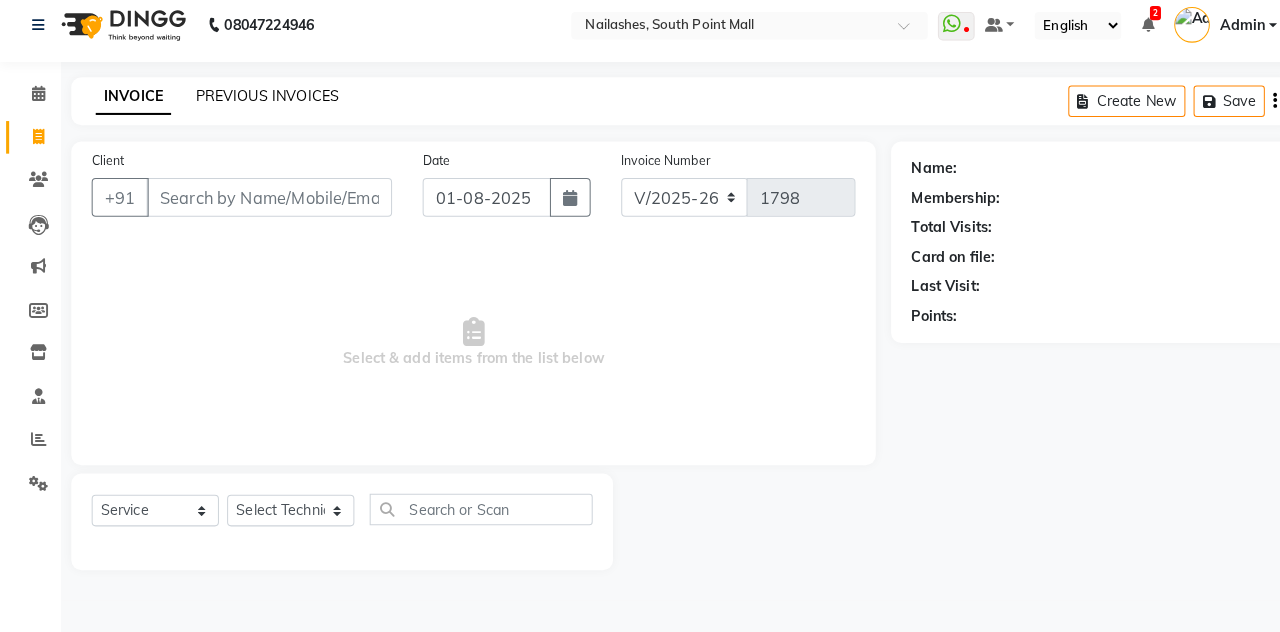 click on "PREVIOUS INVOICES" 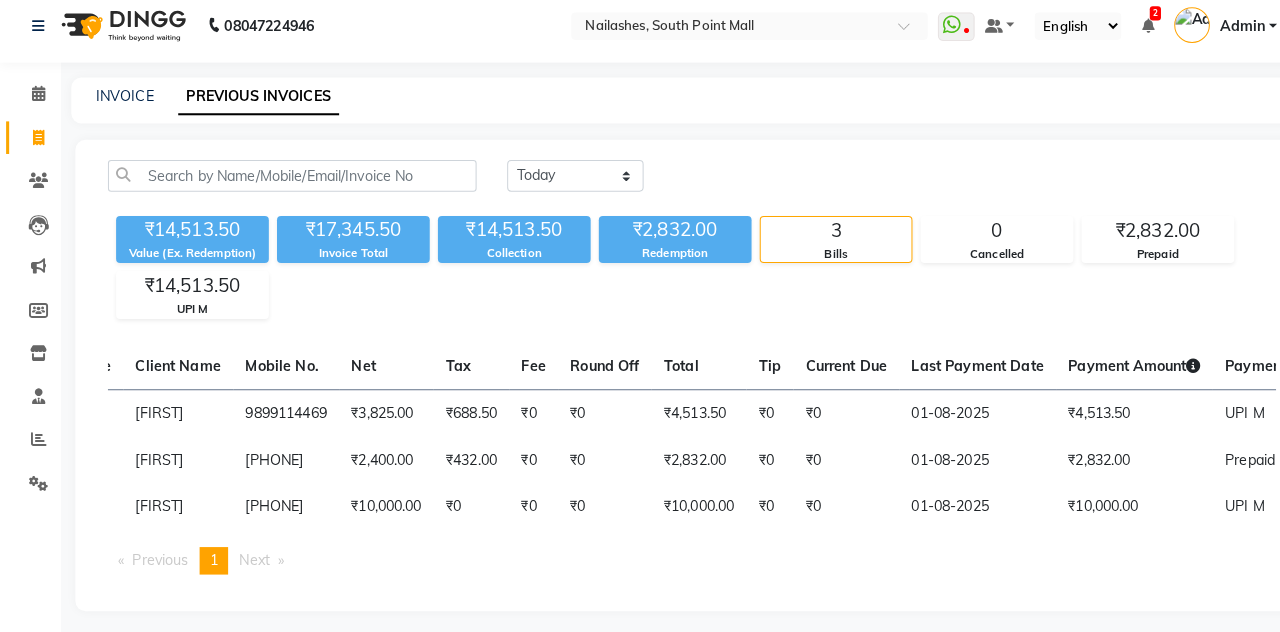 scroll, scrollTop: 0, scrollLeft: 0, axis: both 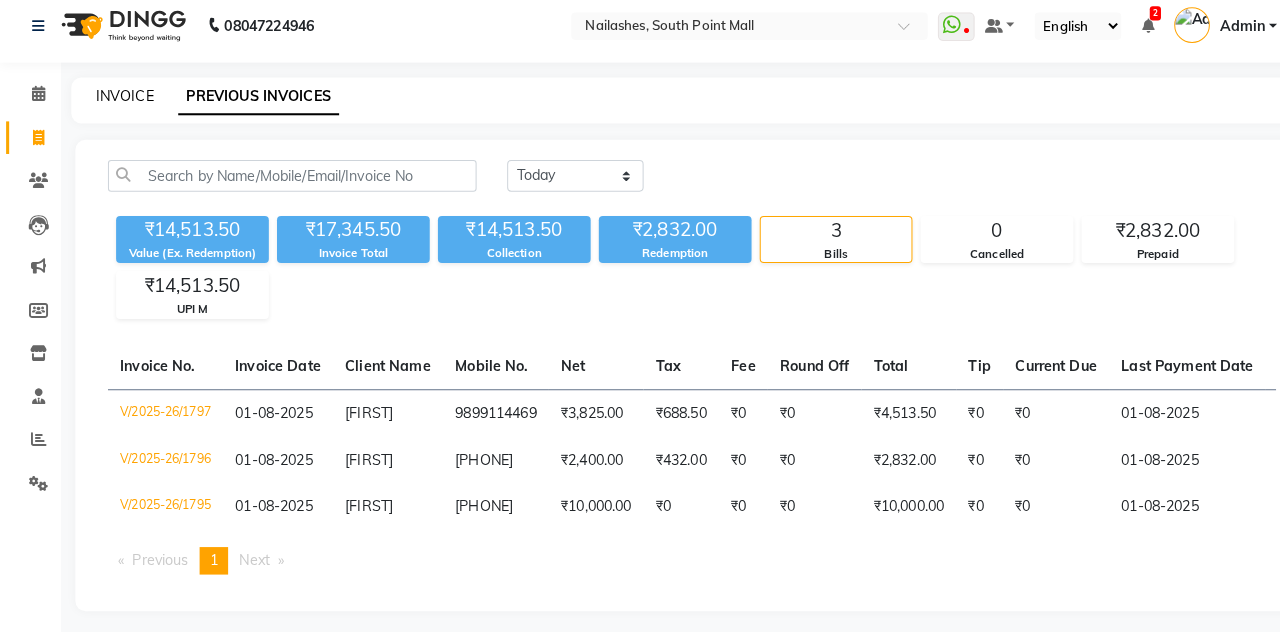 click on "INVOICE" 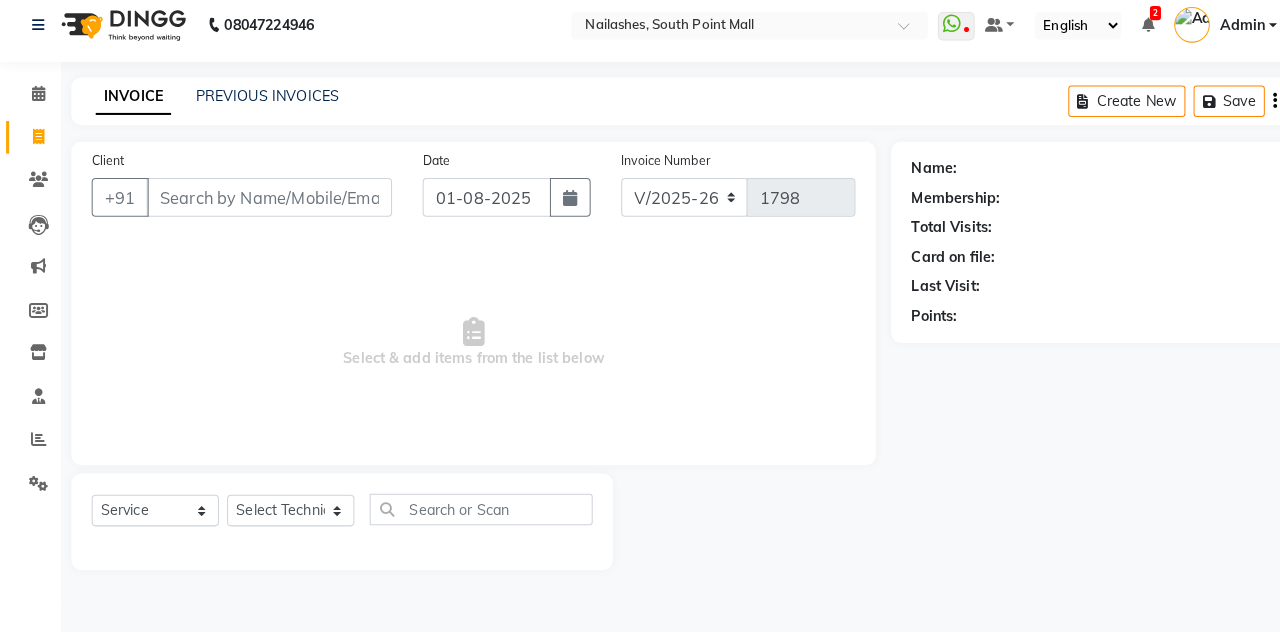 scroll, scrollTop: 0, scrollLeft: 0, axis: both 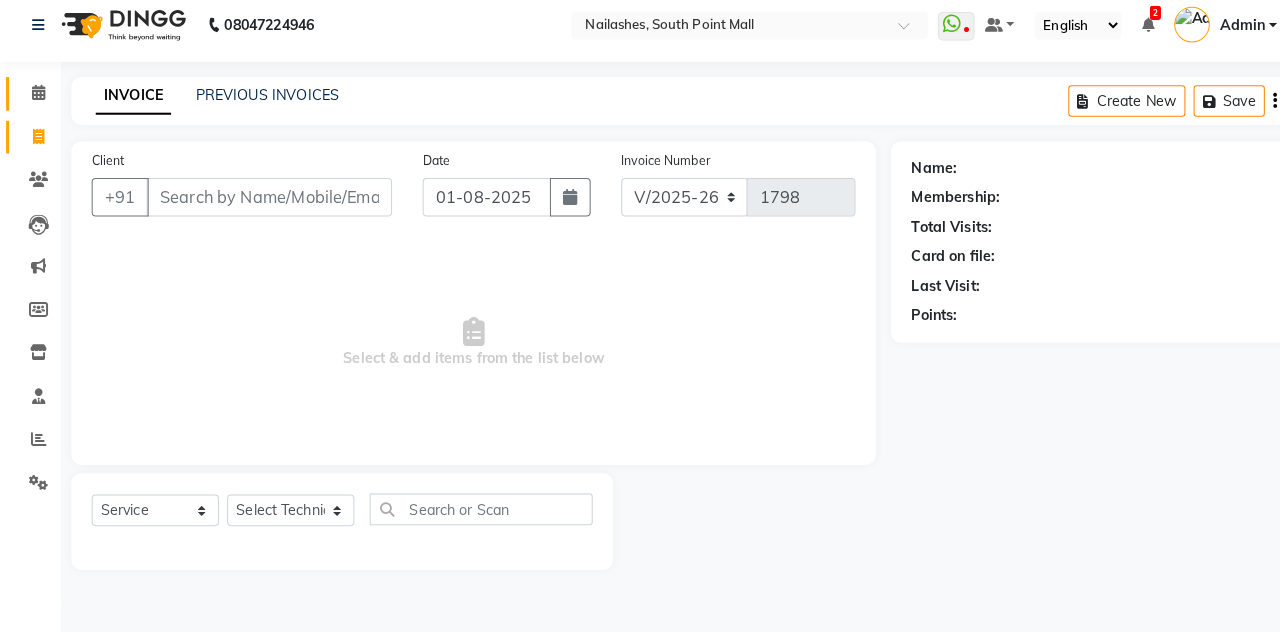 click on "Calendar" 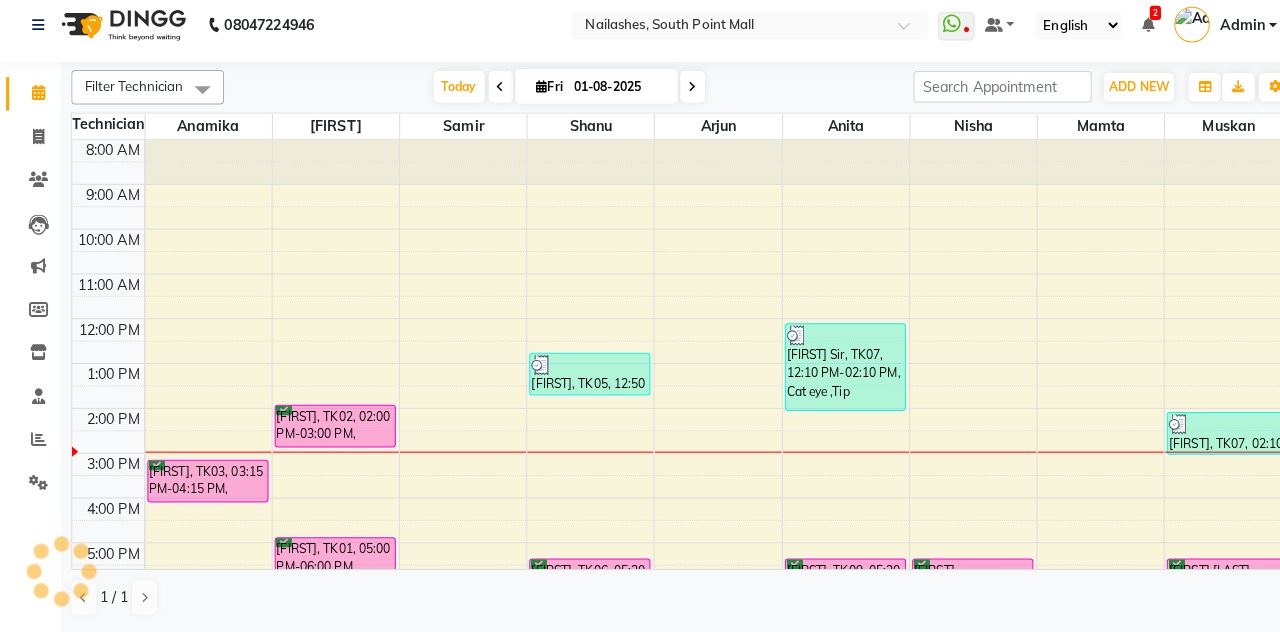 scroll, scrollTop: 0, scrollLeft: 0, axis: both 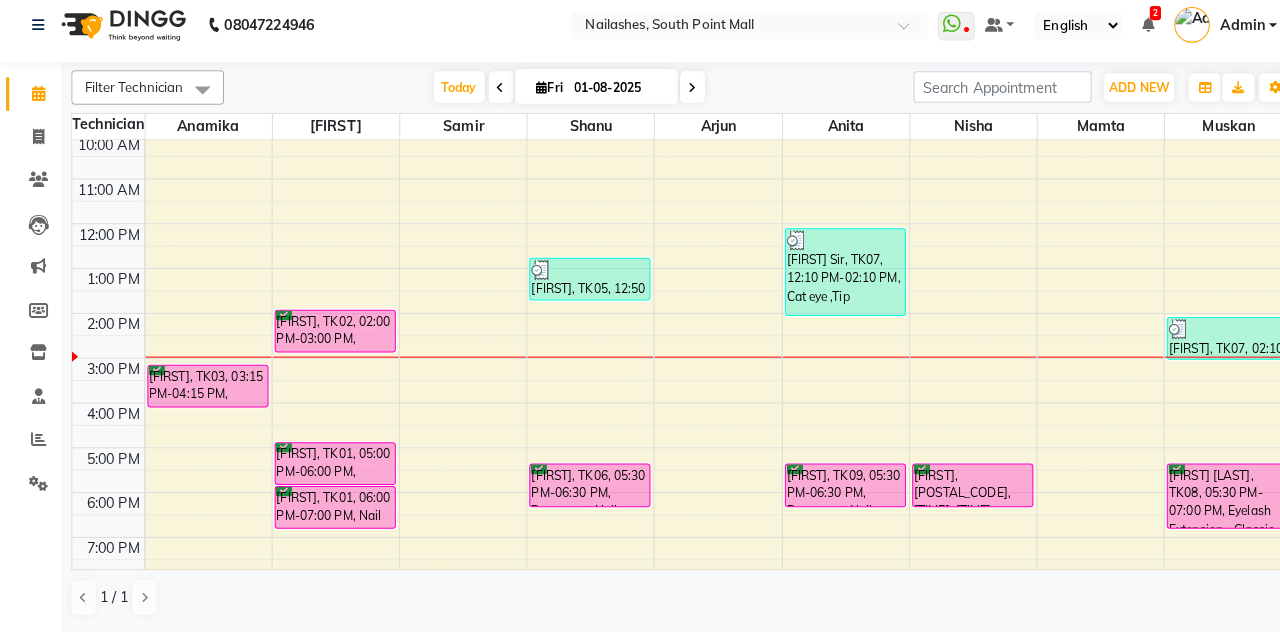 click on "[FIRST], TK09, 05:30 PM-06:30 PM, Permanent Nail Paint - Solid Color (Hand)" at bounding box center [830, 487] 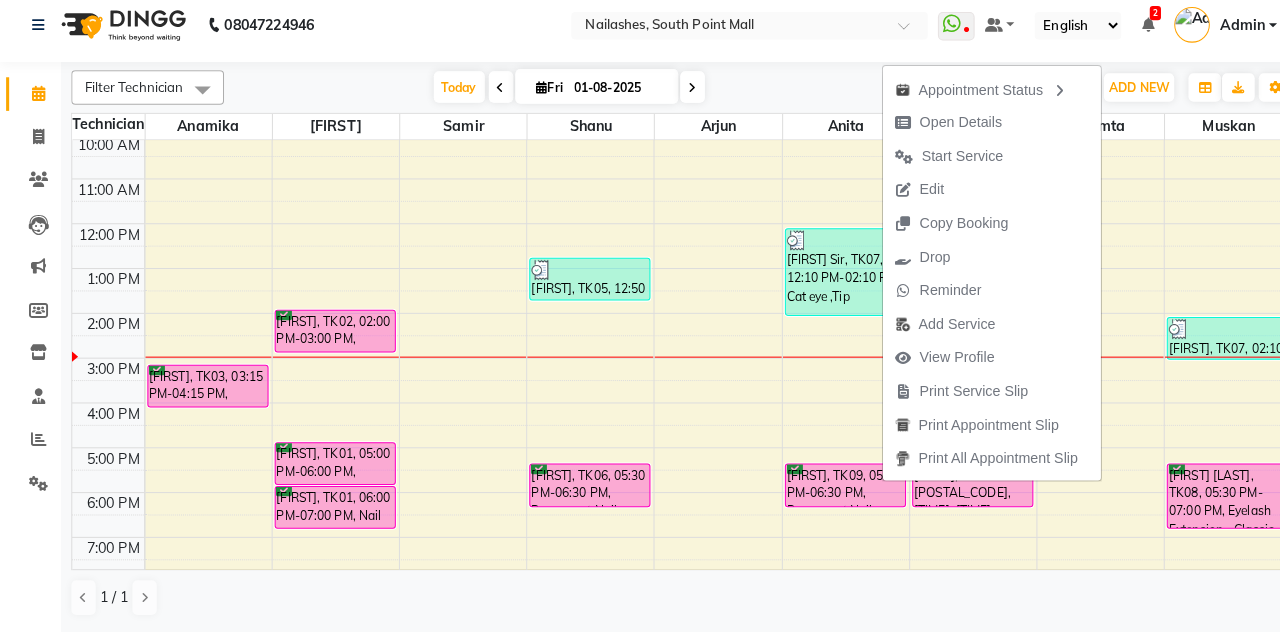 click on "Open Details" at bounding box center [974, 131] 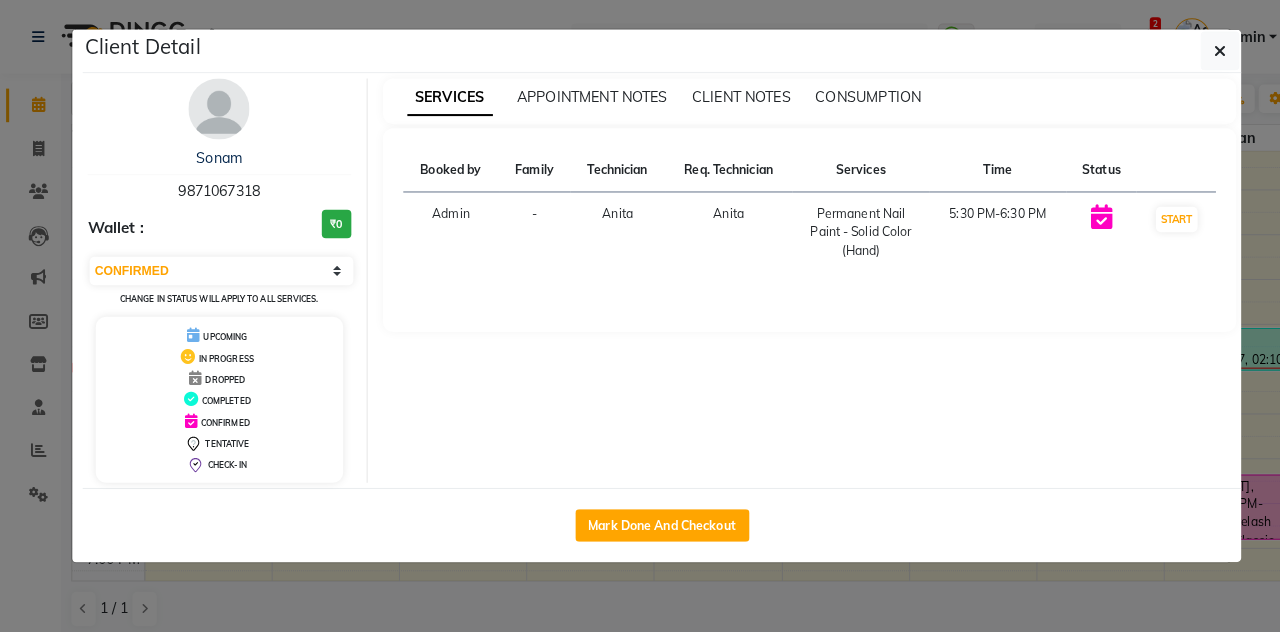 click 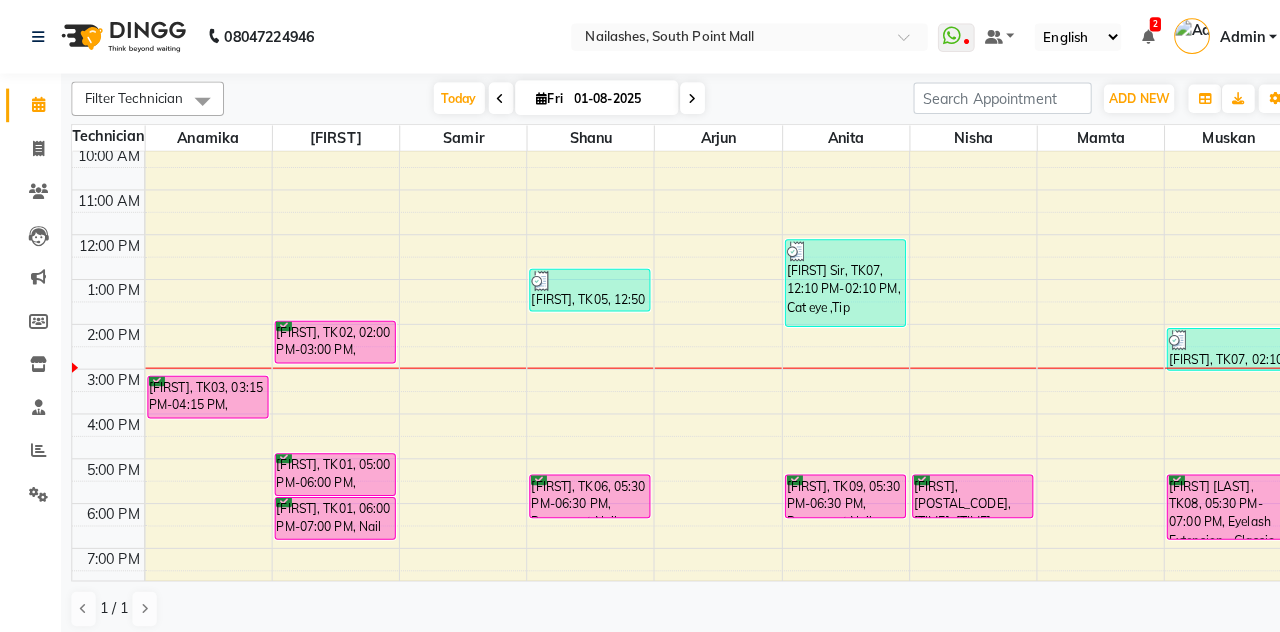 click on "[FIRST], [POSTAL_CODE], [TIME], [TIME], [PRODUCT]" at bounding box center [955, 487] 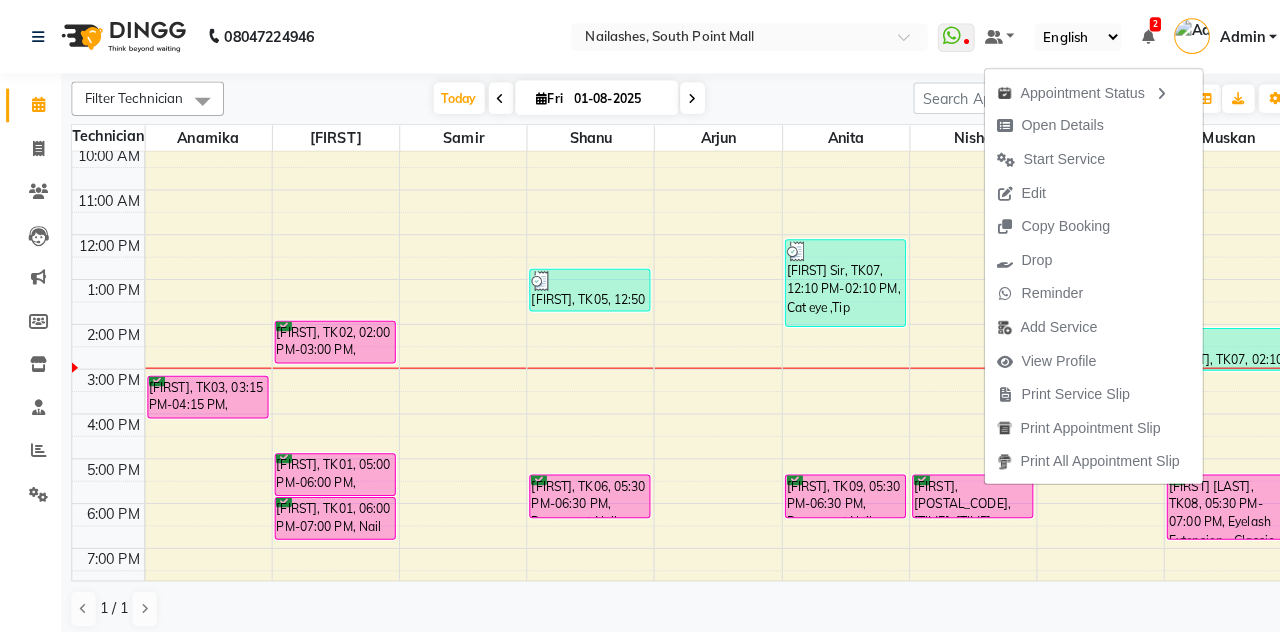 click on "Open Details" at bounding box center (1043, 123) 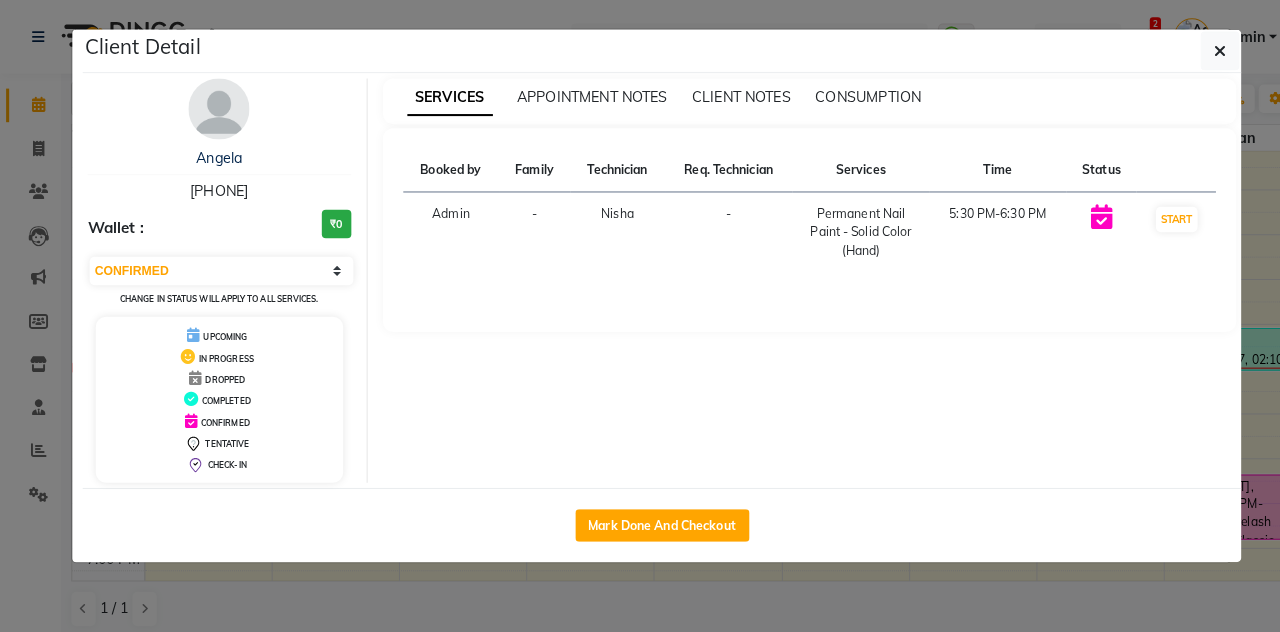 click 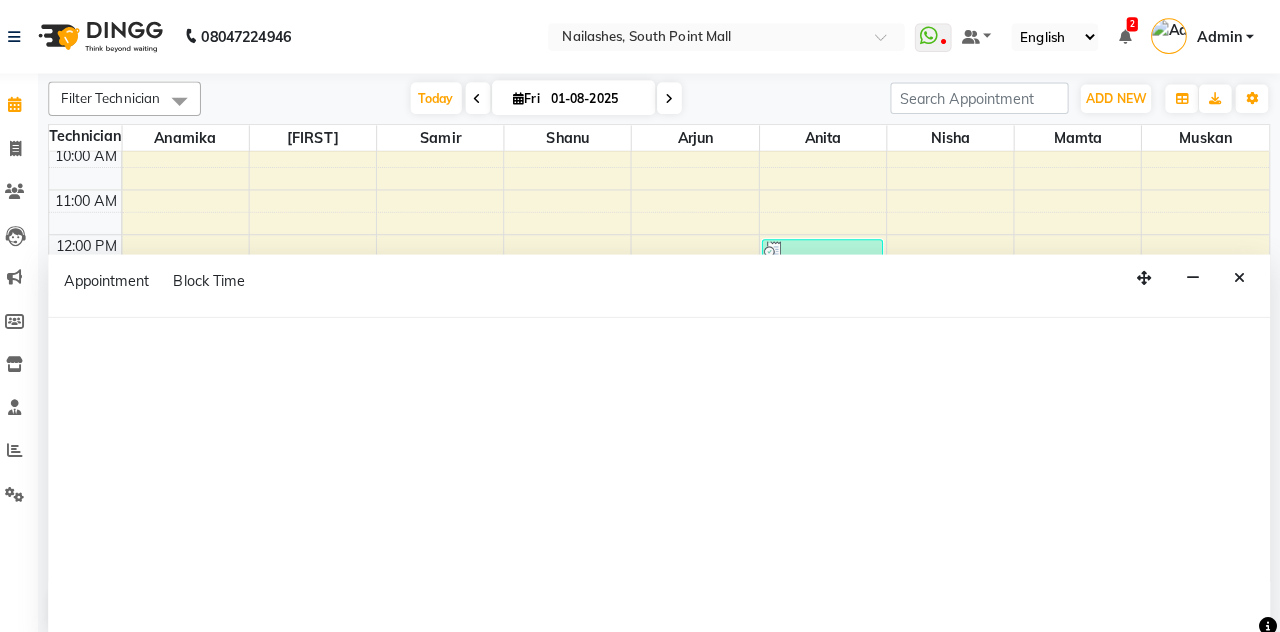 scroll, scrollTop: 122, scrollLeft: 0, axis: vertical 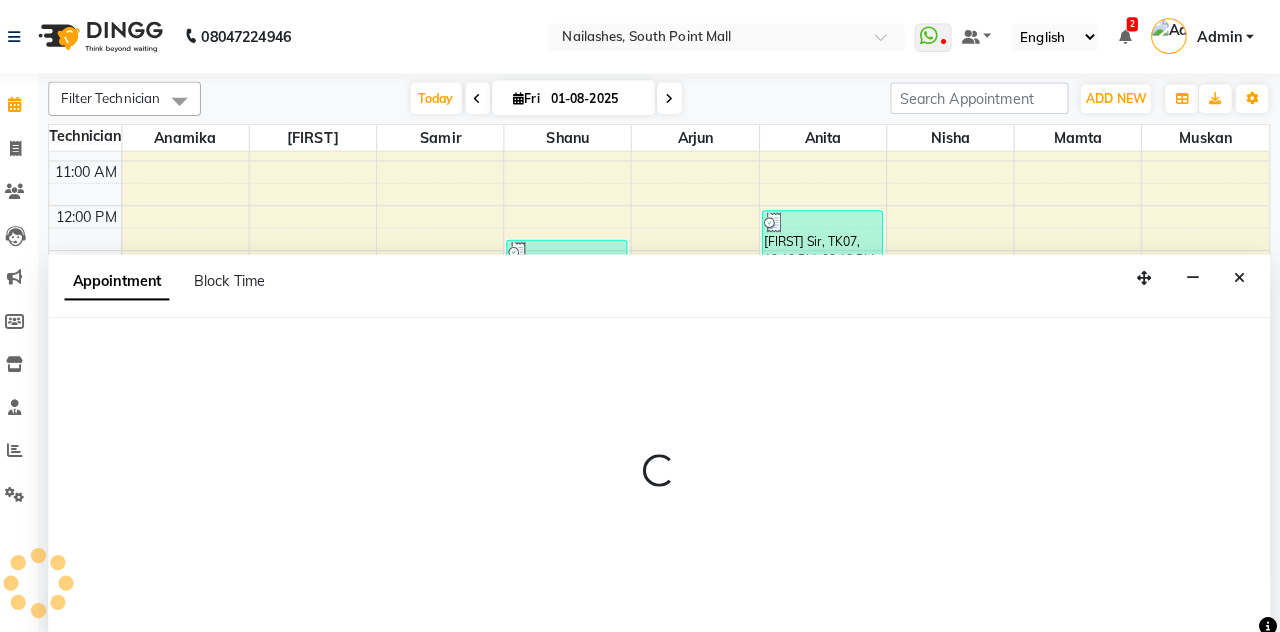 click at bounding box center [670, 471] 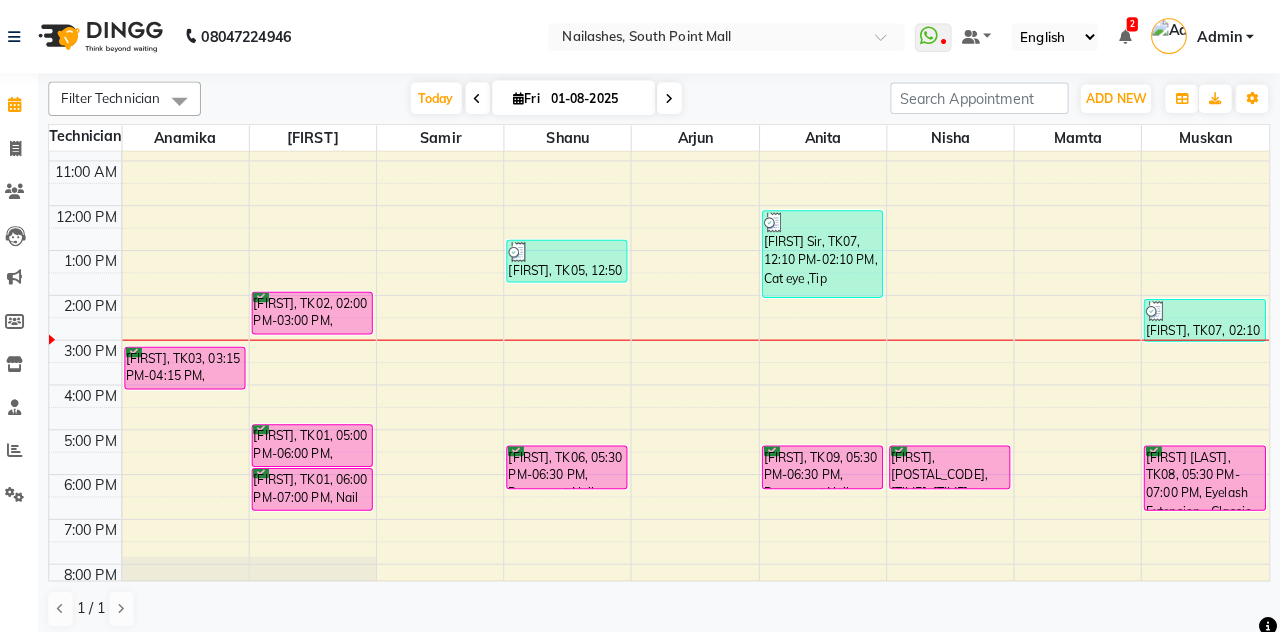 click at bounding box center (705, 279) 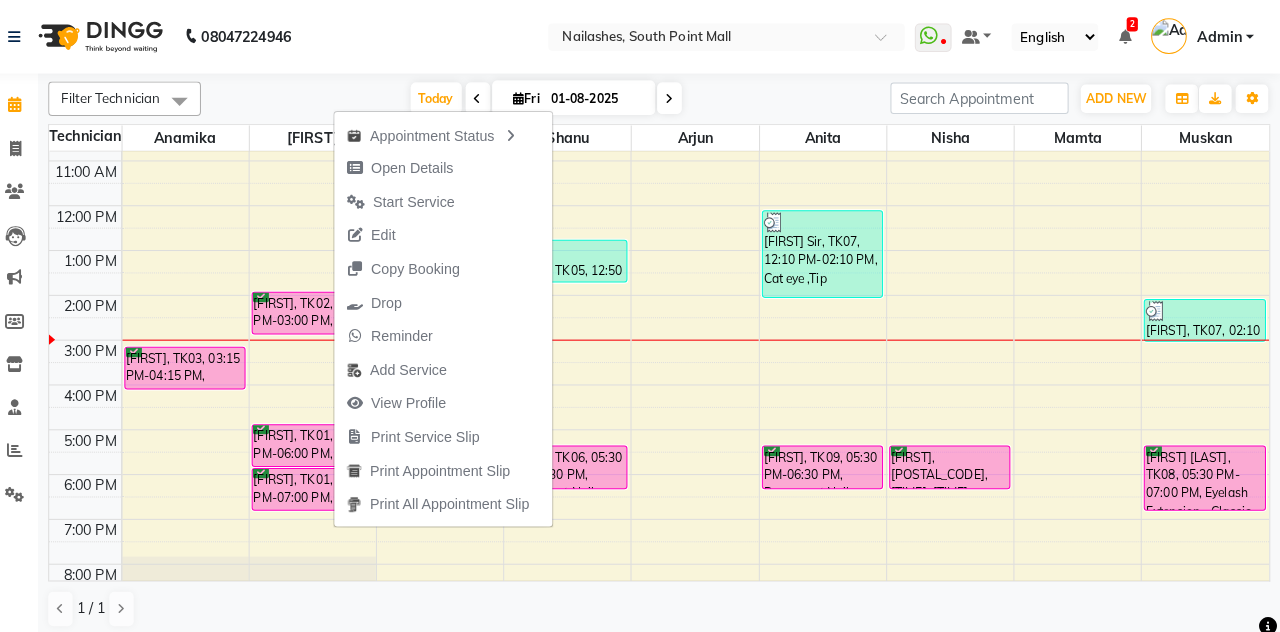 click on "Start Service" at bounding box center [416, 198] 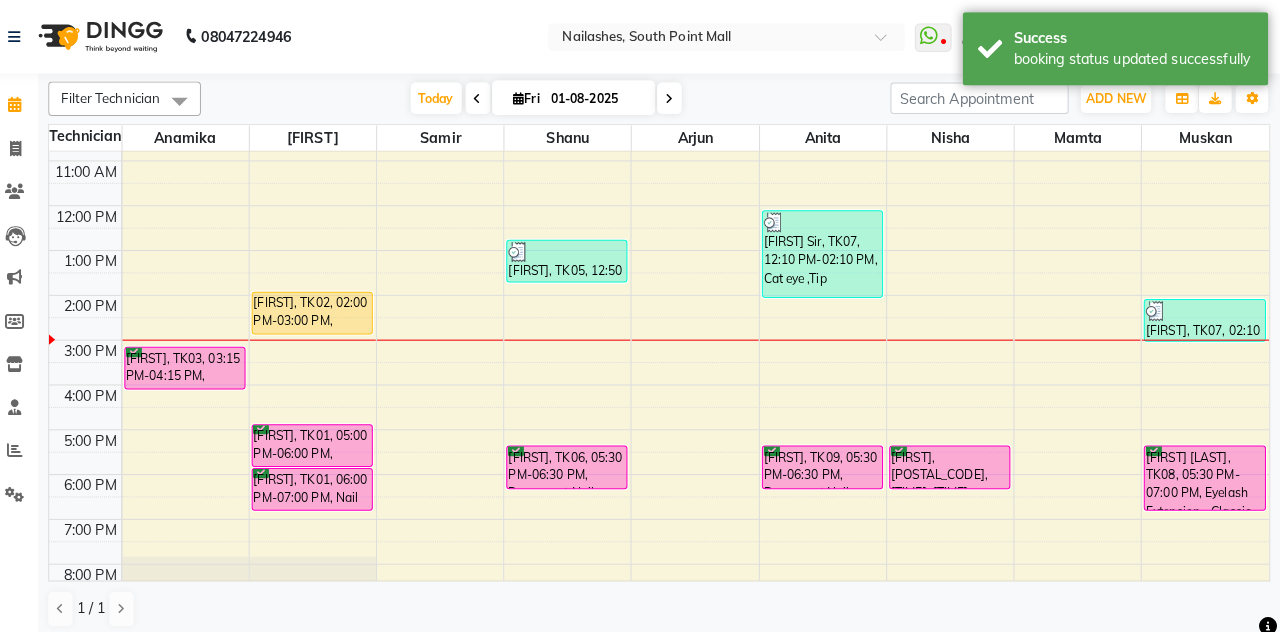 click on "[FIRST], TK06, 05:30 PM-06:30 PM, Permanent Nail Paint - Solid Color (Hand)" at bounding box center (579, 459) 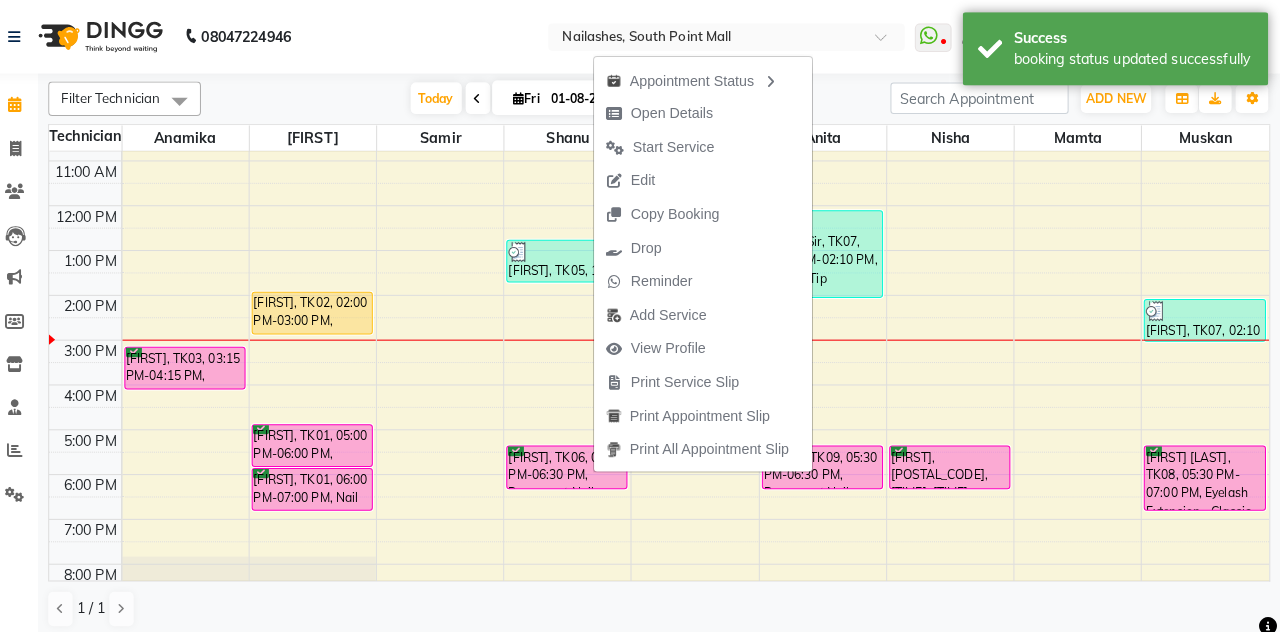 click on "Open Details" at bounding box center (713, 111) 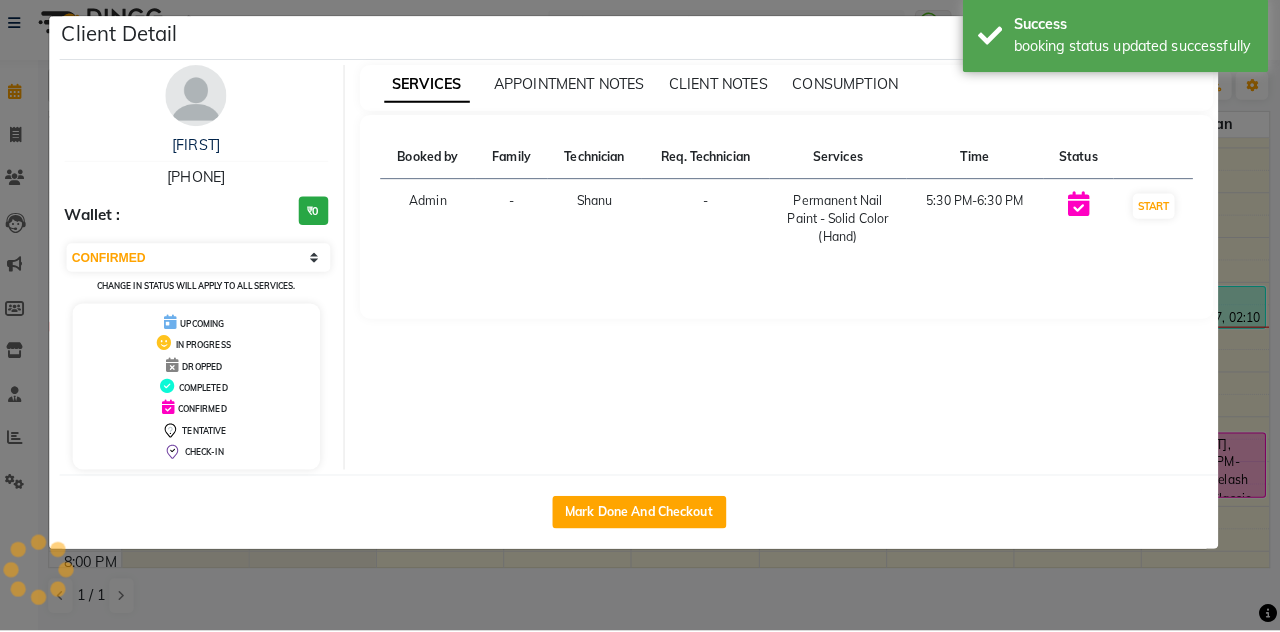 scroll, scrollTop: 0, scrollLeft: 0, axis: both 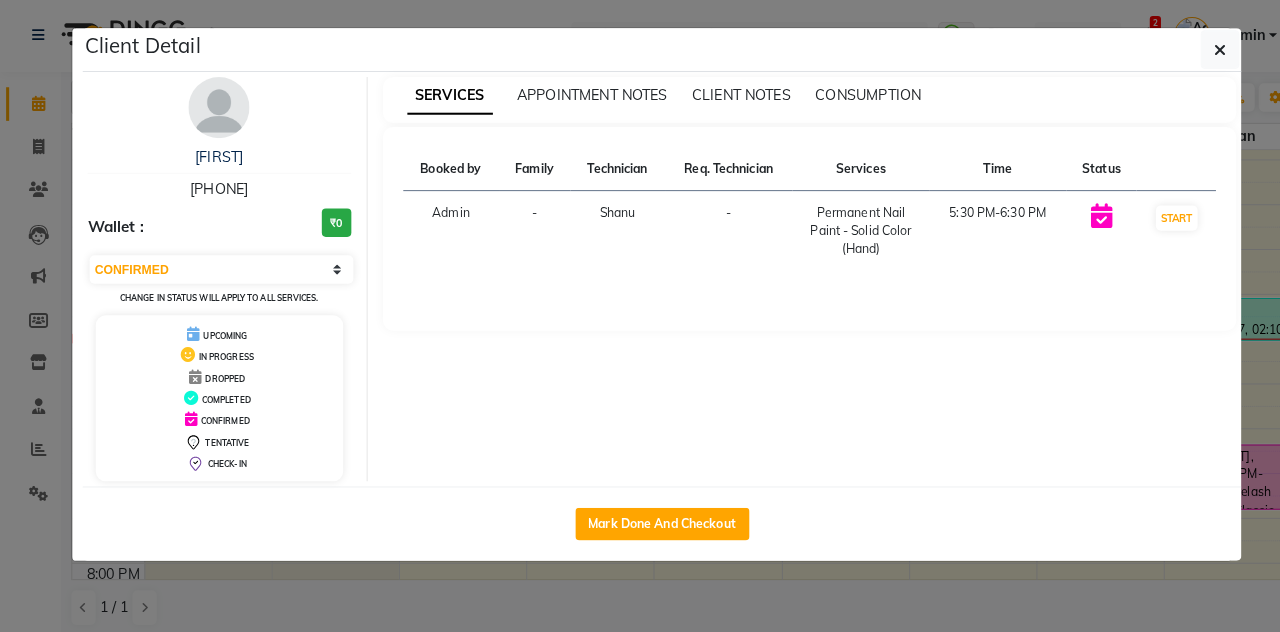click 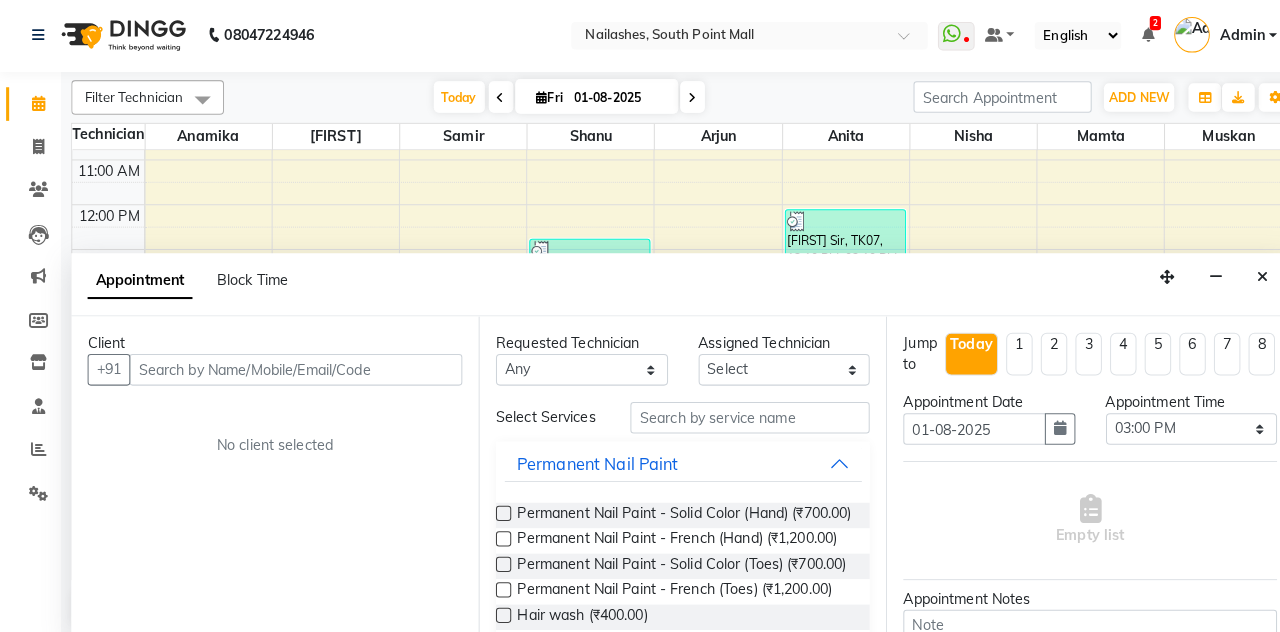 click at bounding box center (1239, 273) 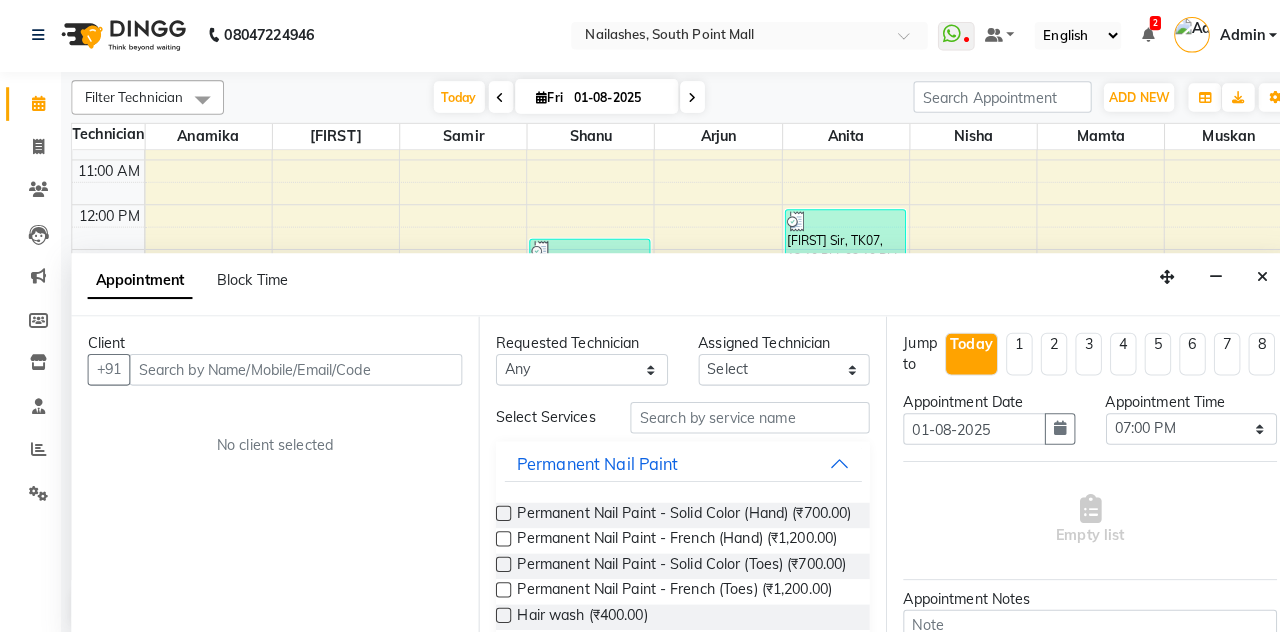 click at bounding box center (1239, 273) 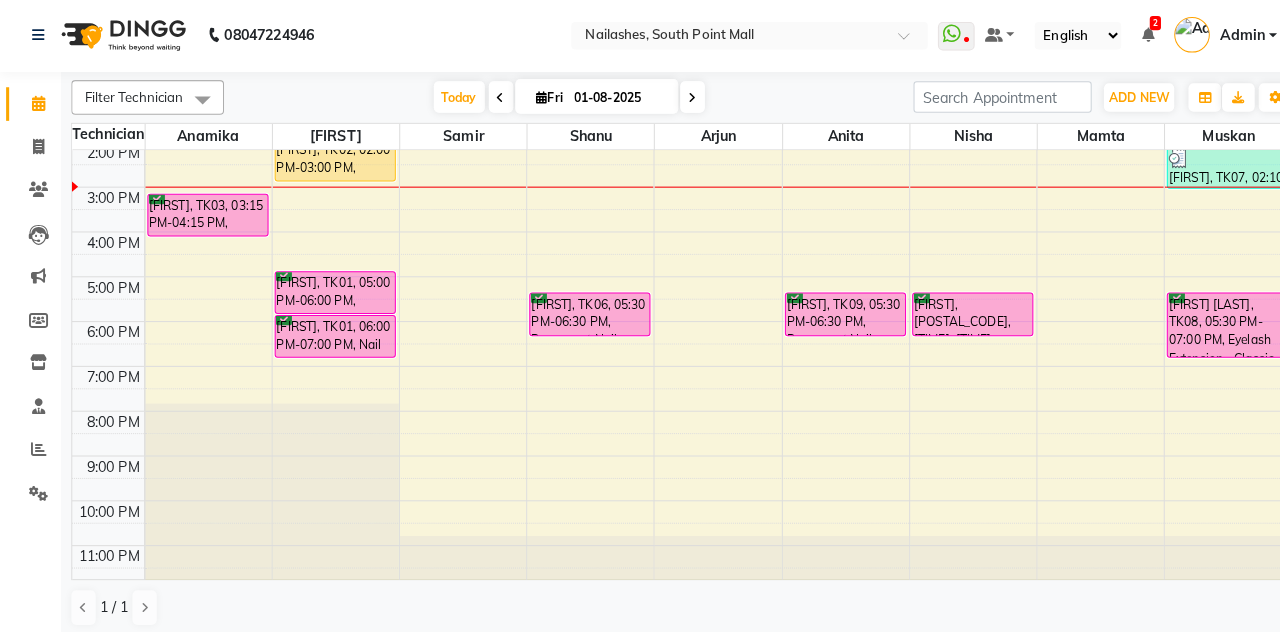 scroll, scrollTop: 0, scrollLeft: 0, axis: both 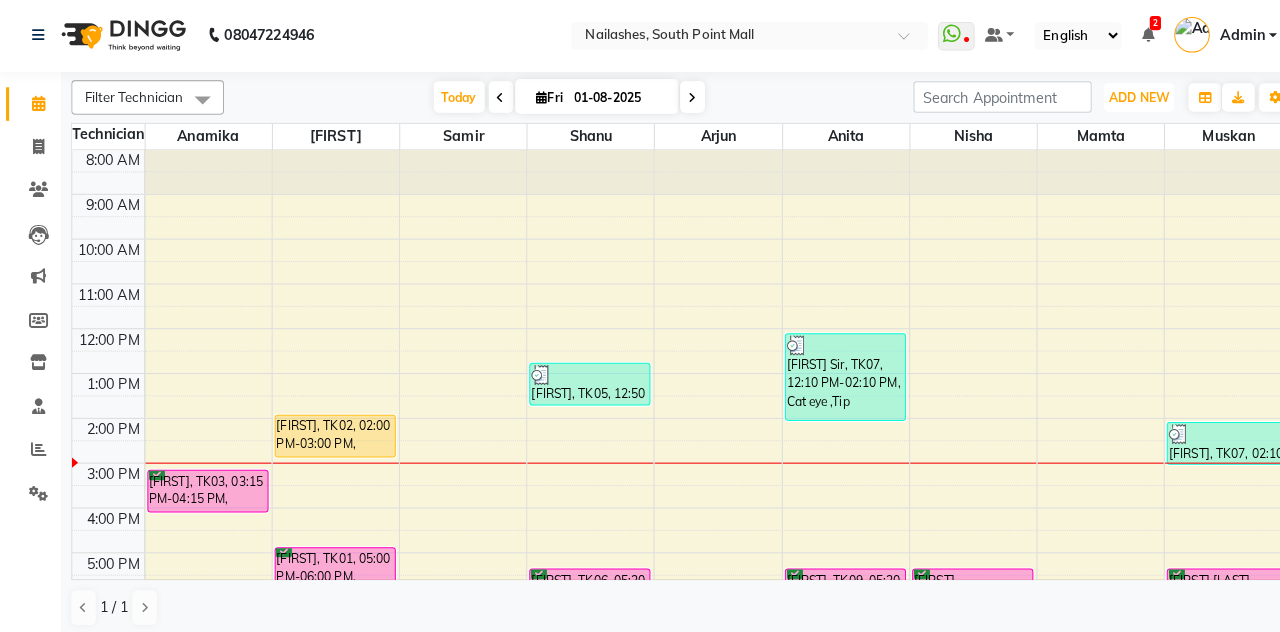 click on "ADD NEW" at bounding box center (1118, 96) 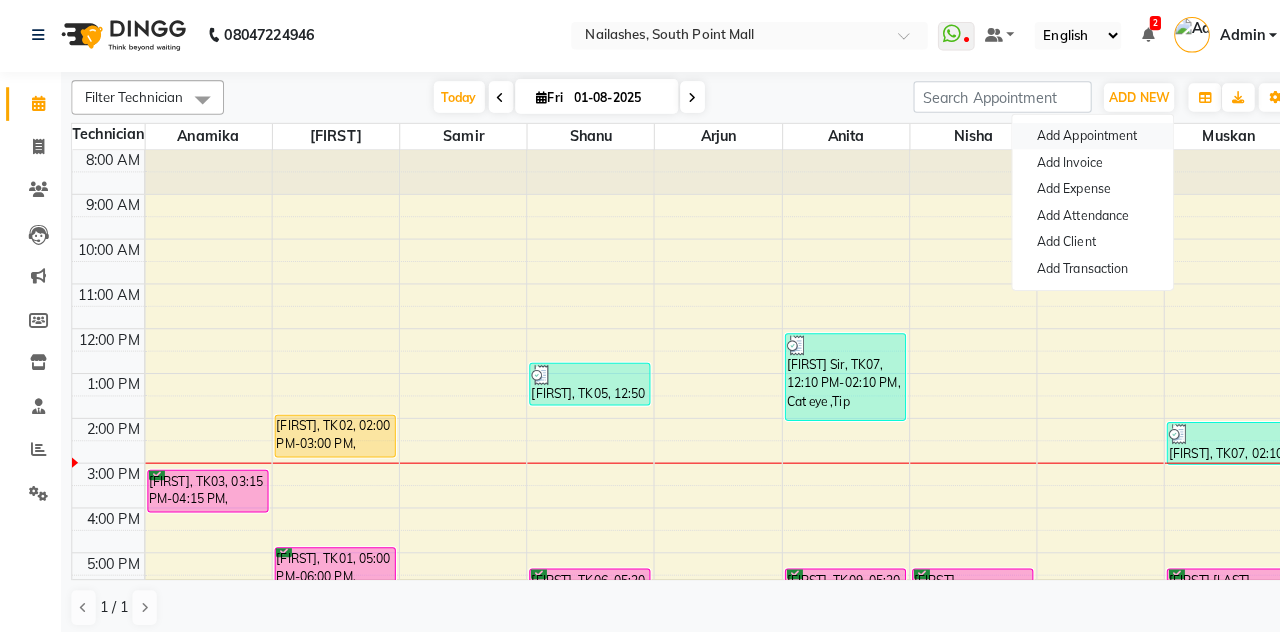 click on "Add Appointment" at bounding box center [1073, 135] 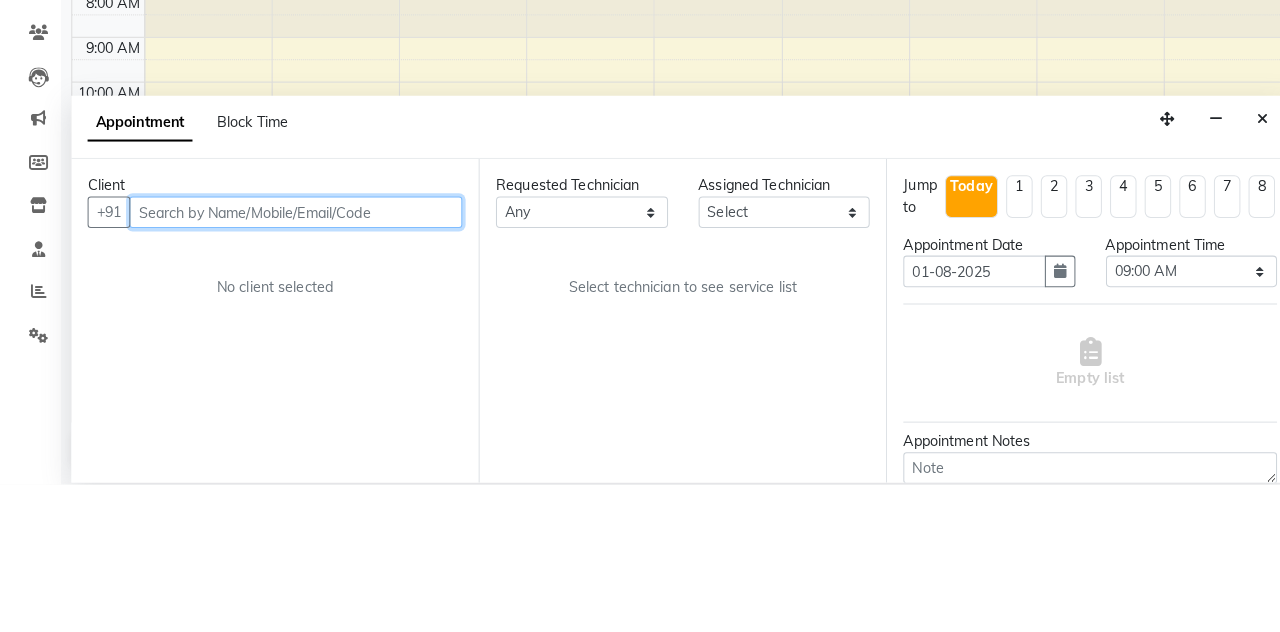 scroll, scrollTop: 0, scrollLeft: 0, axis: both 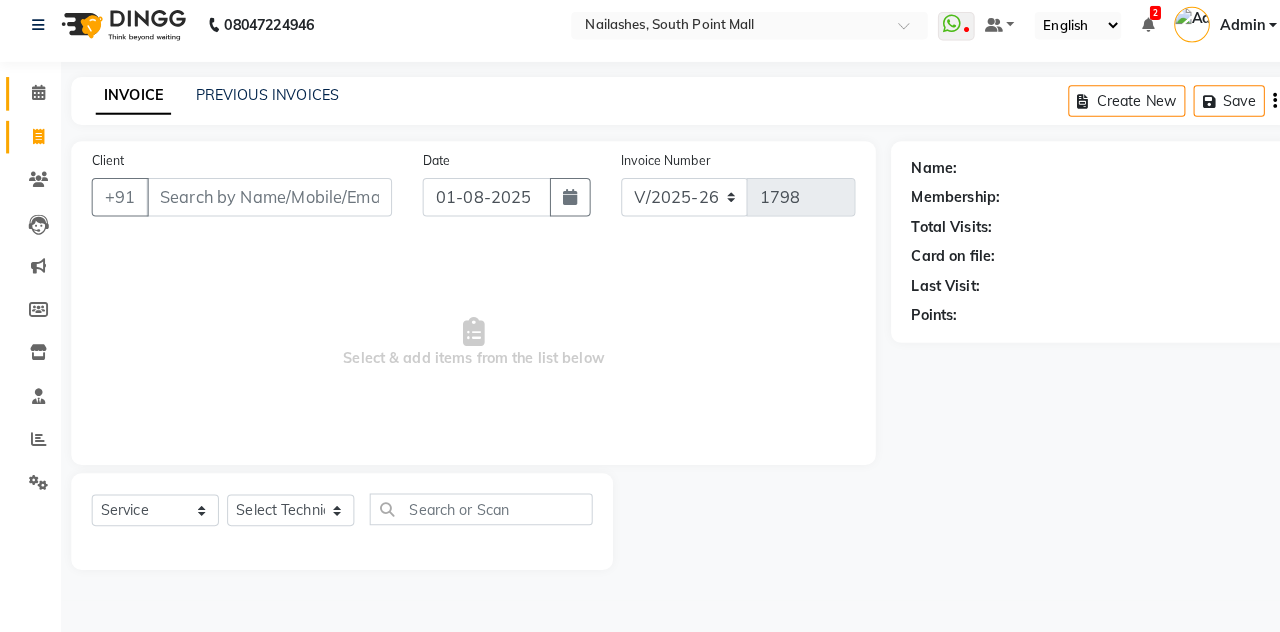 click on "Calendar" 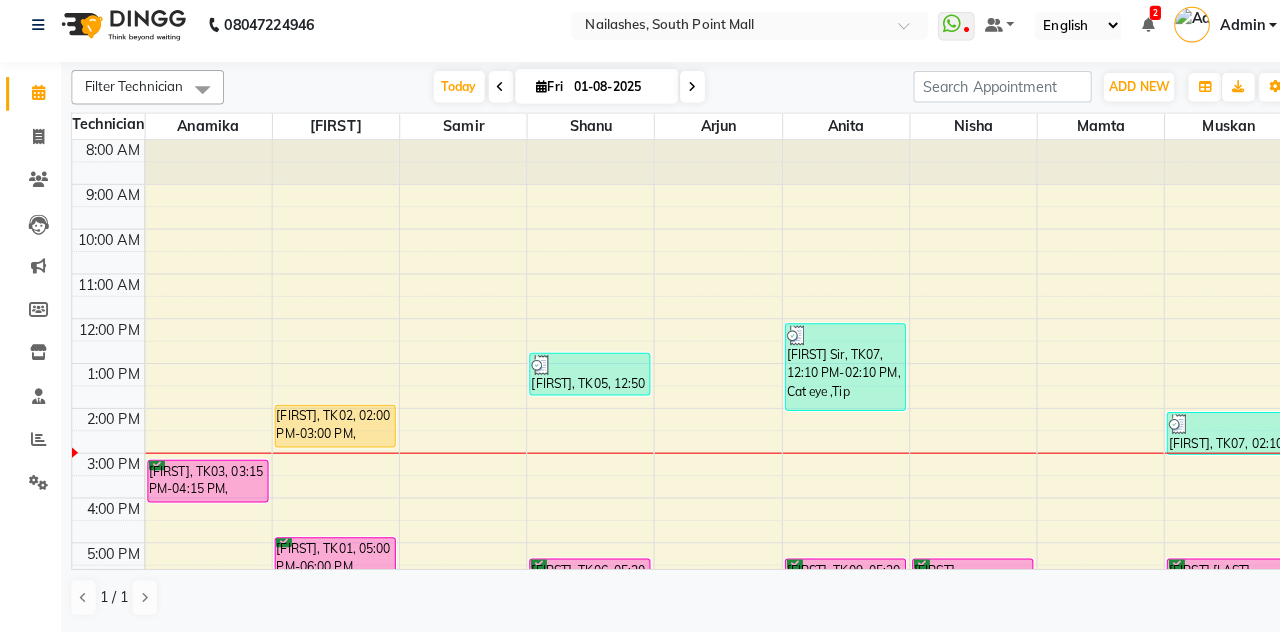 scroll, scrollTop: 0, scrollLeft: 0, axis: both 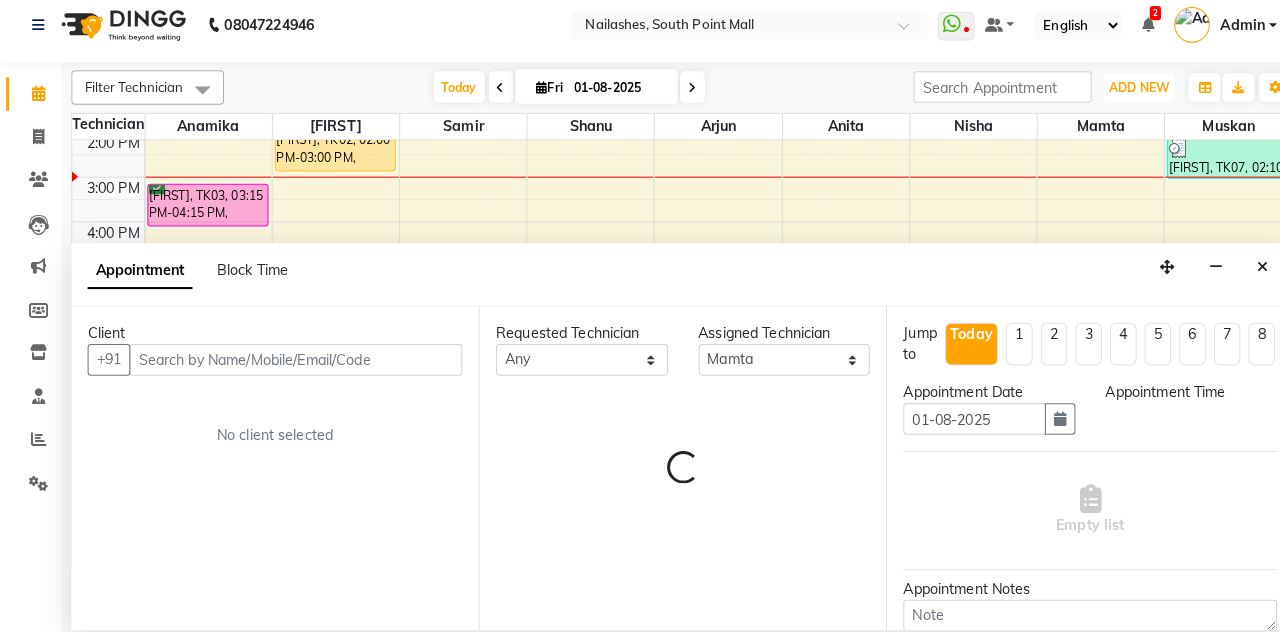 click on "ADD NEW" at bounding box center [1118, 96] 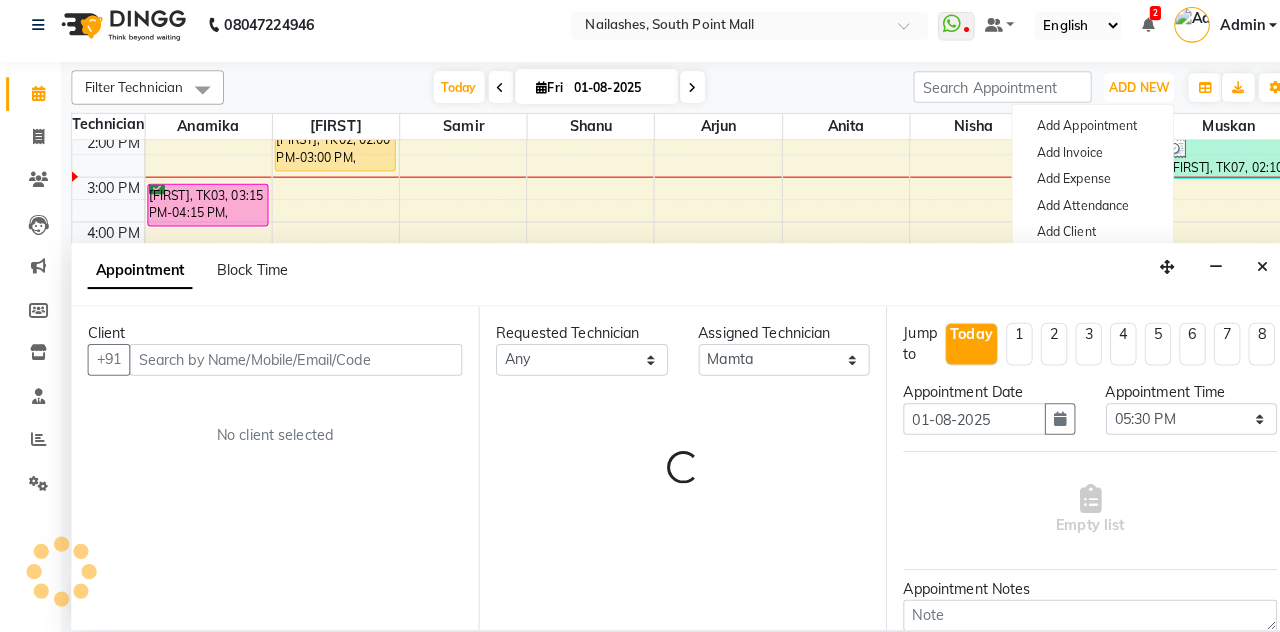 scroll, scrollTop: 13, scrollLeft: 0, axis: vertical 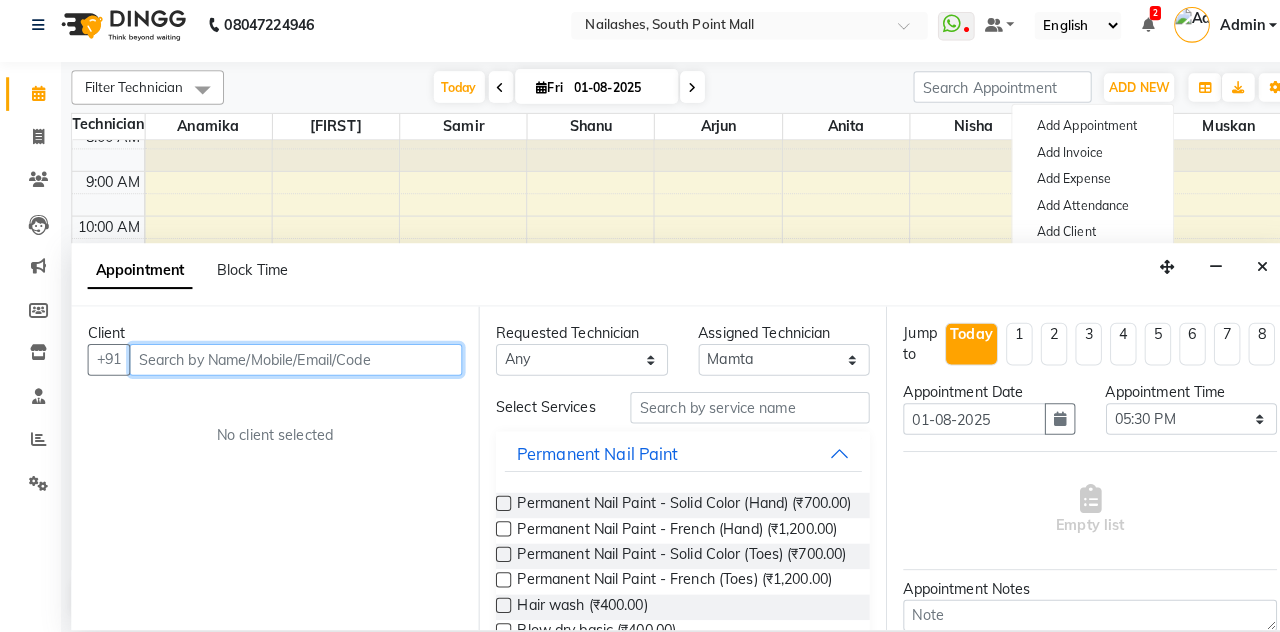 click at bounding box center (290, 364) 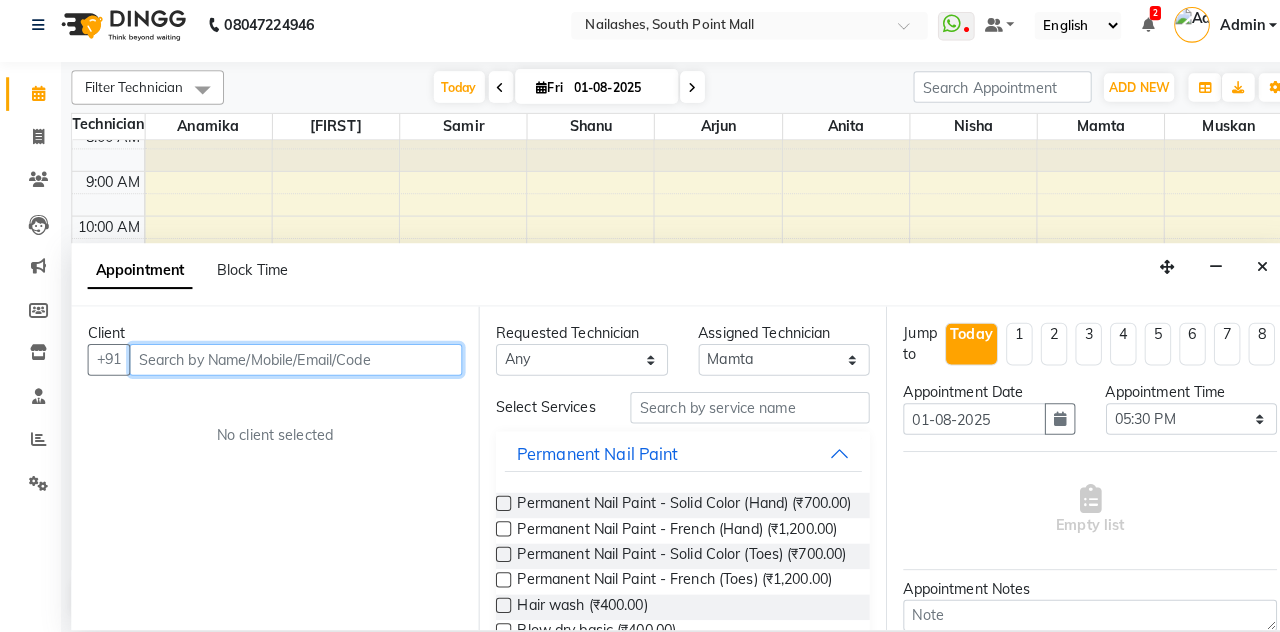 scroll, scrollTop: 0, scrollLeft: 0, axis: both 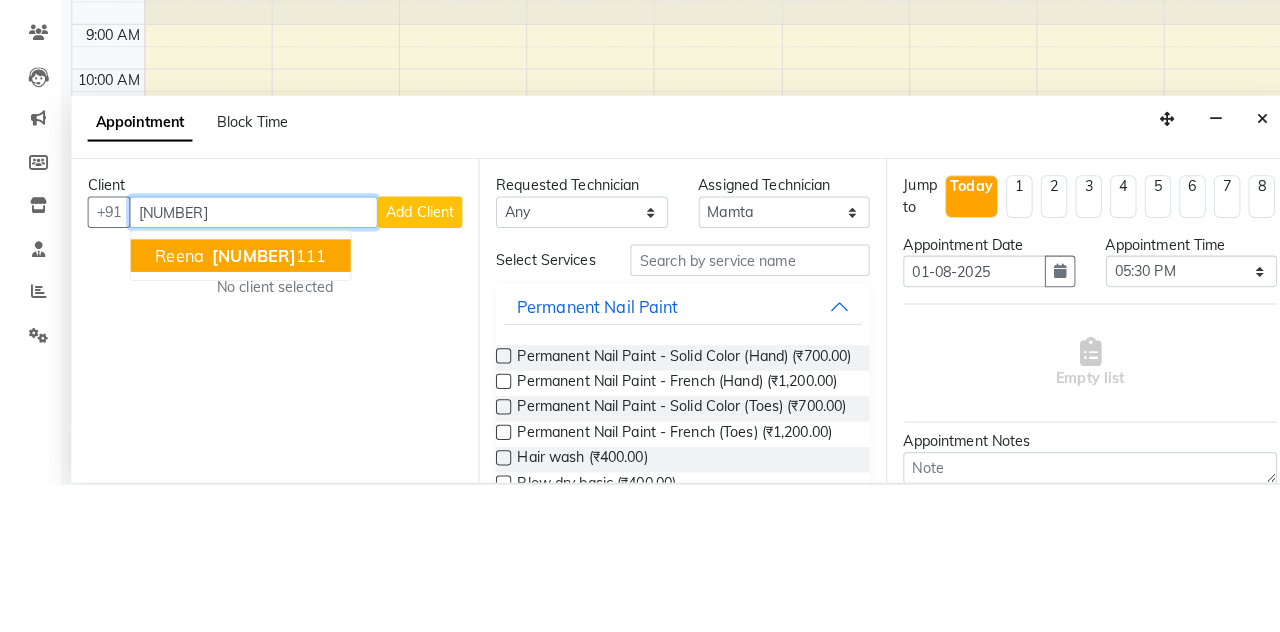 click on "[PHONE] [NUMBER]" at bounding box center (262, 407) 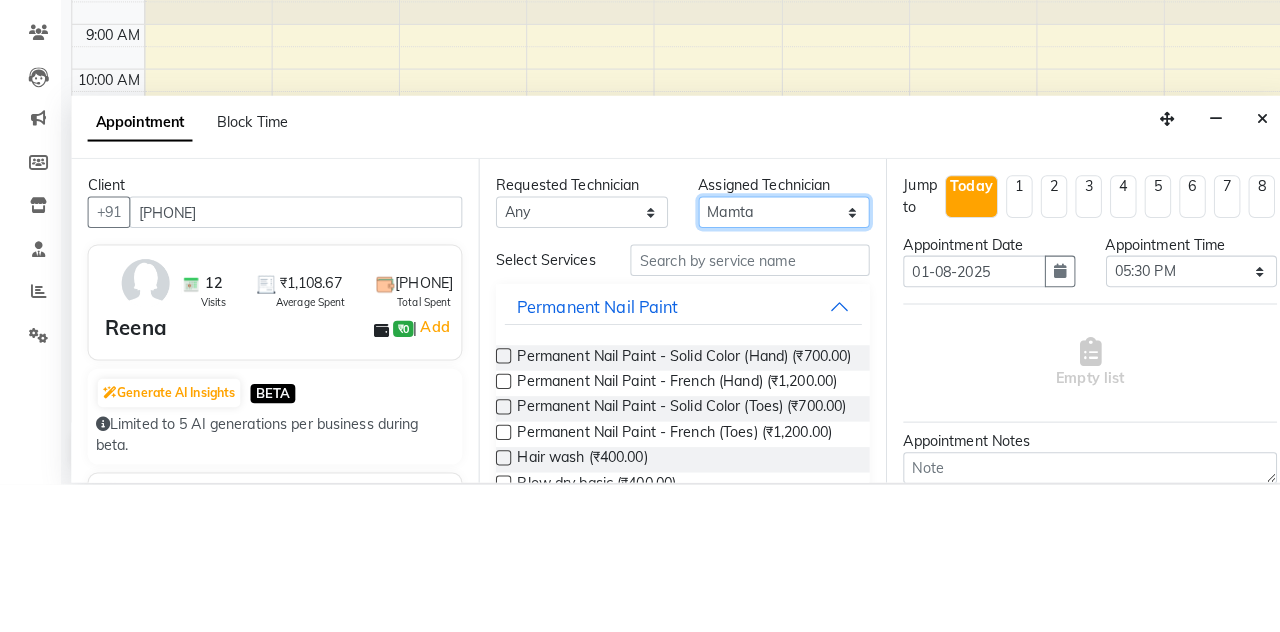 click on "Select [FIRST] [FIRST] [FIRST] [FIRST] [FIRST] [FIRST] [FIRST] [FIRST] [FIRST]" at bounding box center (770, 364) 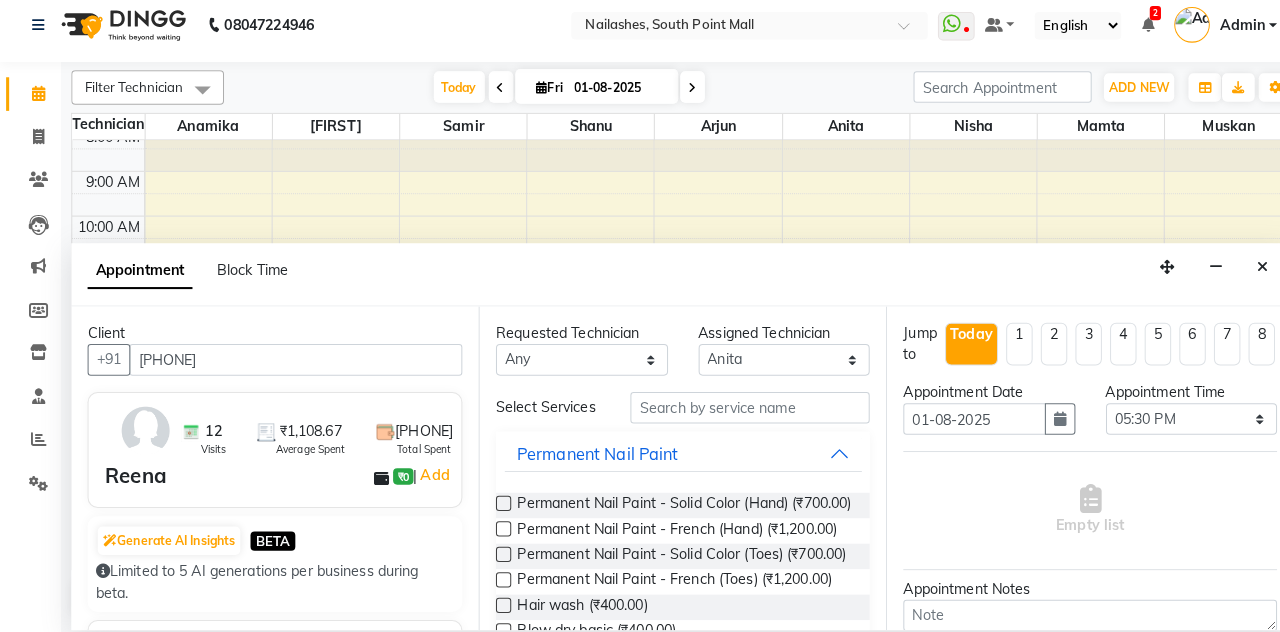 click at bounding box center (494, 505) 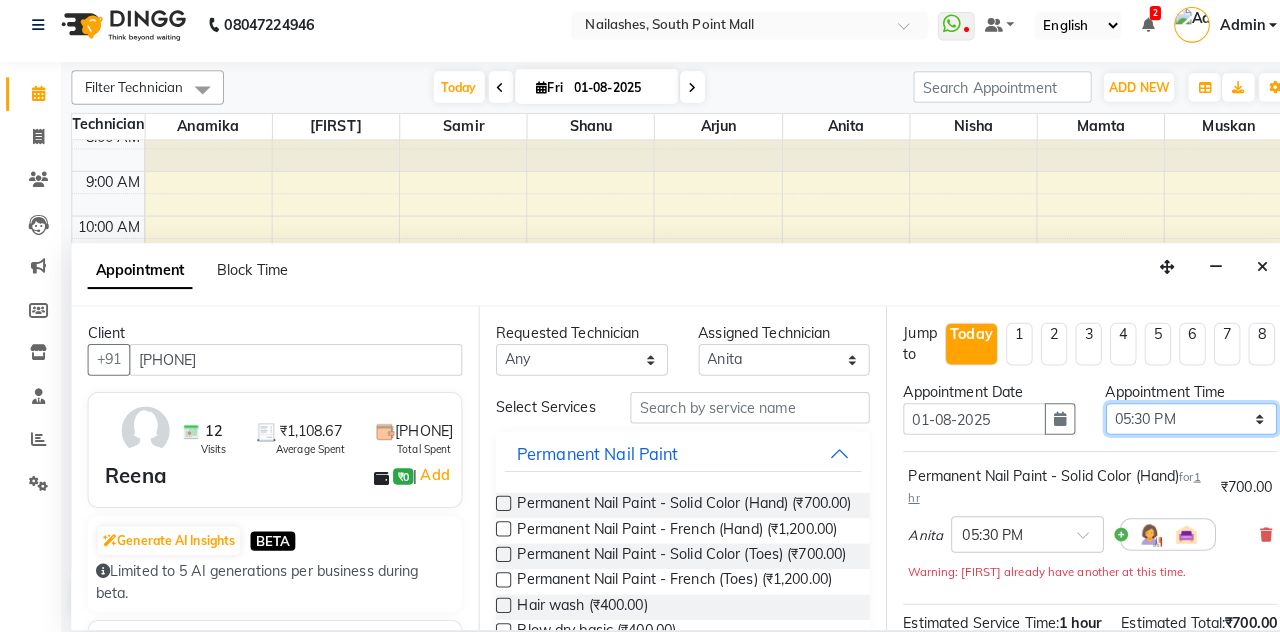 click on "Select 09:00 AM 09:15 AM 09:30 AM 09:45 AM 10:00 AM 10:15 AM 10:30 AM 10:45 AM 11:00 AM 11:15 AM 11:30 AM 11:45 AM 12:00 PM 12:15 PM 12:30 PM 12:45 PM 01:00 PM 01:15 PM 01:30 PM 01:45 PM 02:00 PM 02:15 PM 02:30 PM 02:45 PM 03:00 PM 03:15 PM 03:30 PM 03:45 PM 04:00 PM 04:15 PM 04:30 PM 04:45 PM 05:00 PM 05:15 PM 05:30 PM 05:45 PM 06:00 PM 06:15 PM 06:30 PM 06:45 PM 07:00 PM 07:15 PM 07:30 PM 07:45 PM 08:00 PM 08:15 PM 08:30 PM 08:45 PM 09:00 PM 09:15 PM 09:30 PM 09:45 PM 10:00 PM 10:15 PM 10:30 PM 10:45 PM 11:00 PM" at bounding box center [1170, 422] 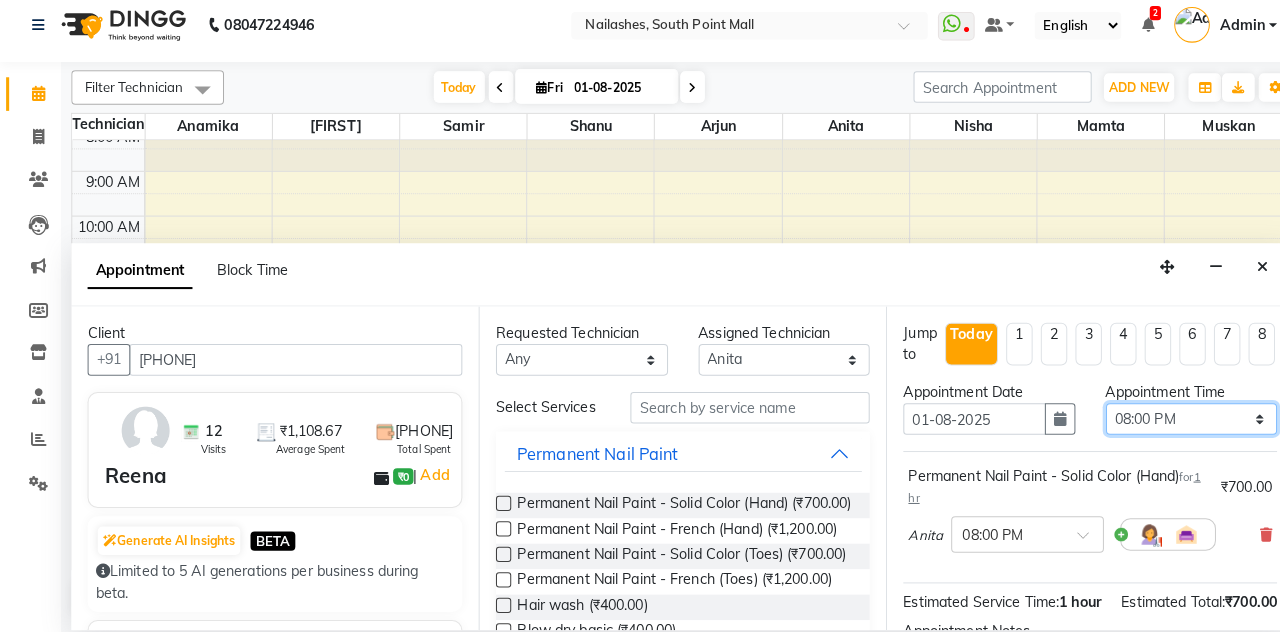 scroll, scrollTop: 173, scrollLeft: 0, axis: vertical 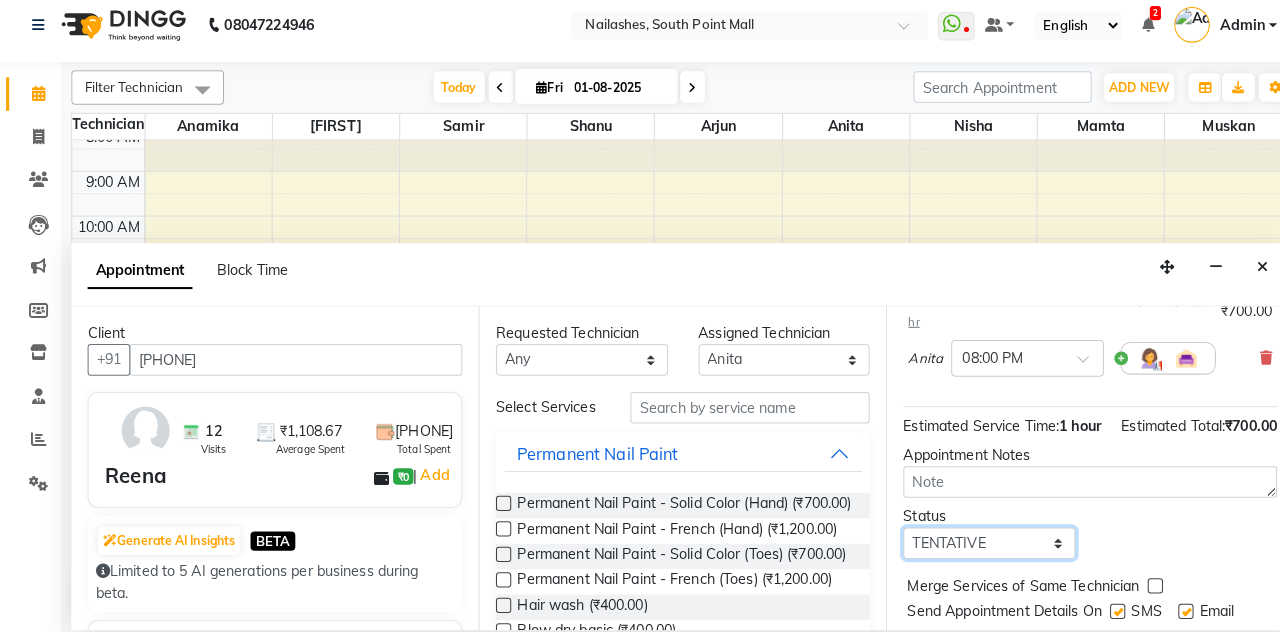 click on "Select TENTATIVE CONFIRM CHECK-IN UPCOMING" at bounding box center (971, 544) 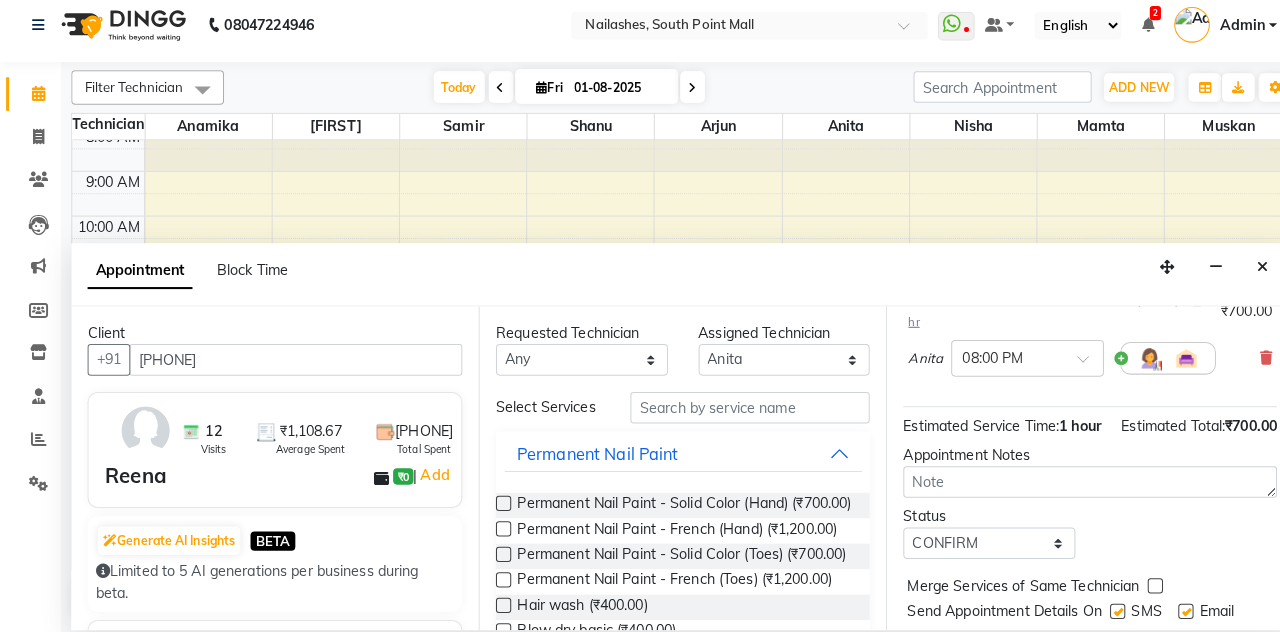 click on "Book" at bounding box center [1070, 652] 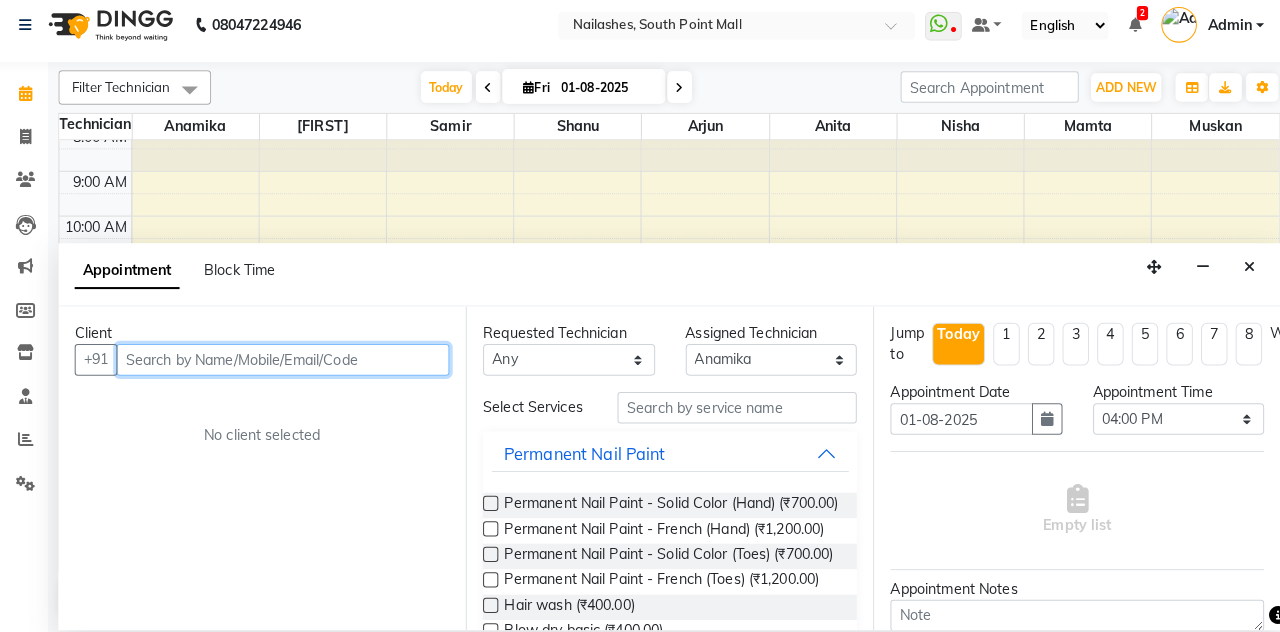 scroll, scrollTop: 0, scrollLeft: 0, axis: both 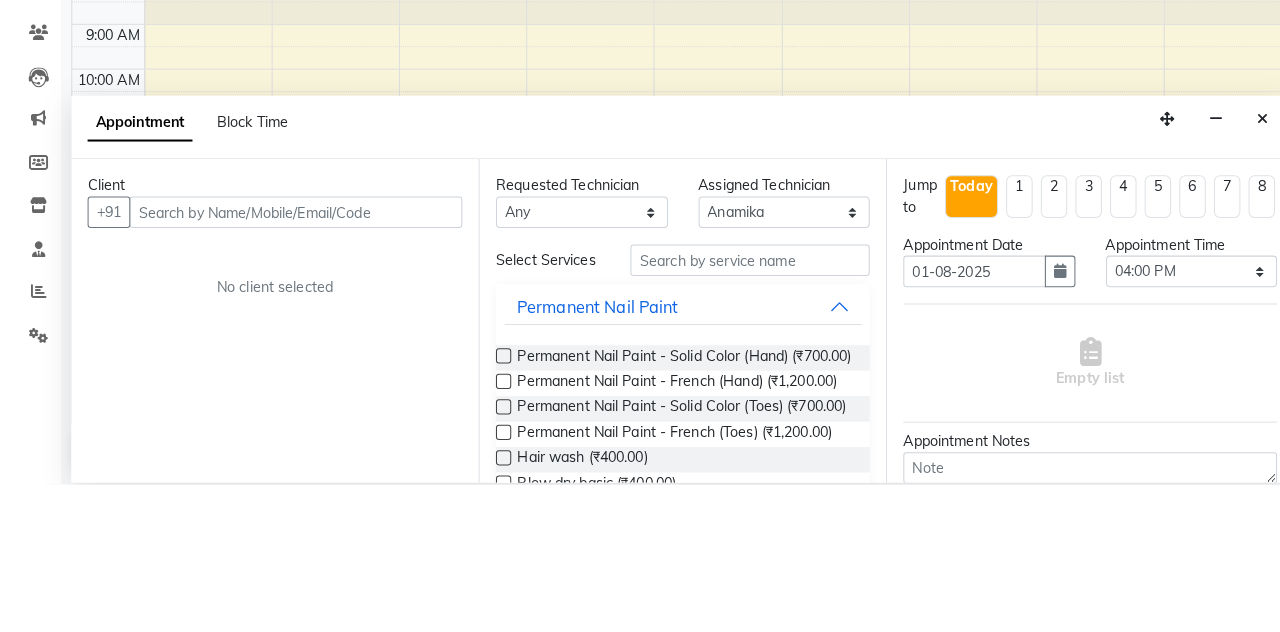 click at bounding box center (1239, 273) 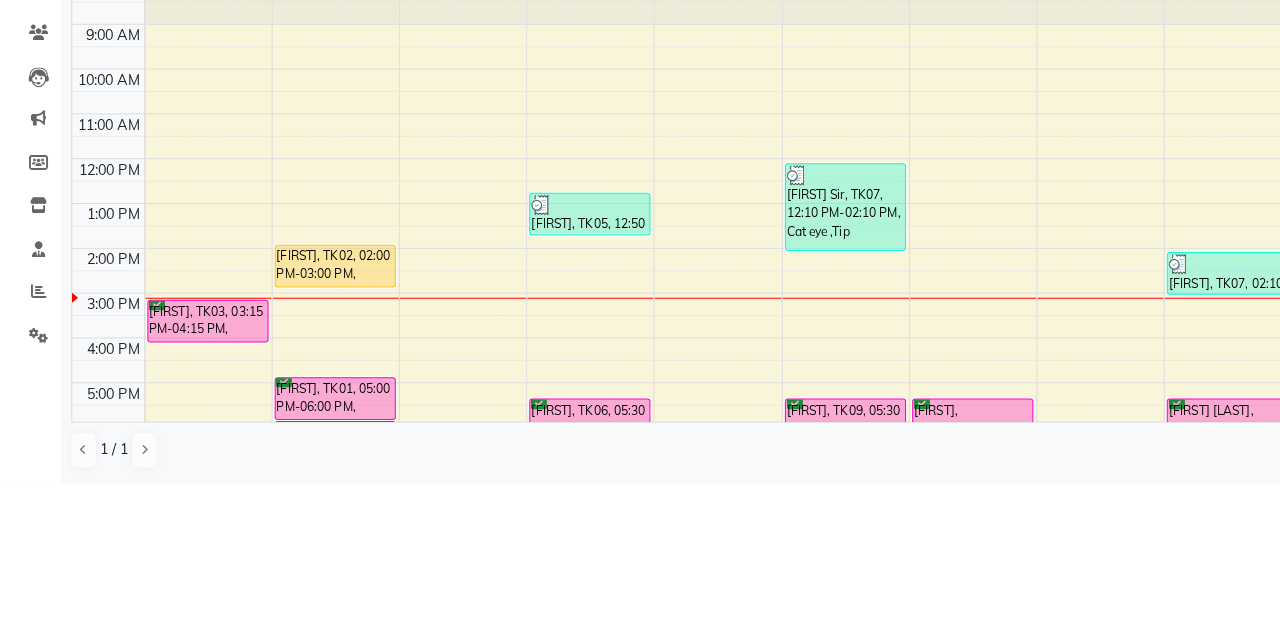 scroll, scrollTop: 0, scrollLeft: 0, axis: both 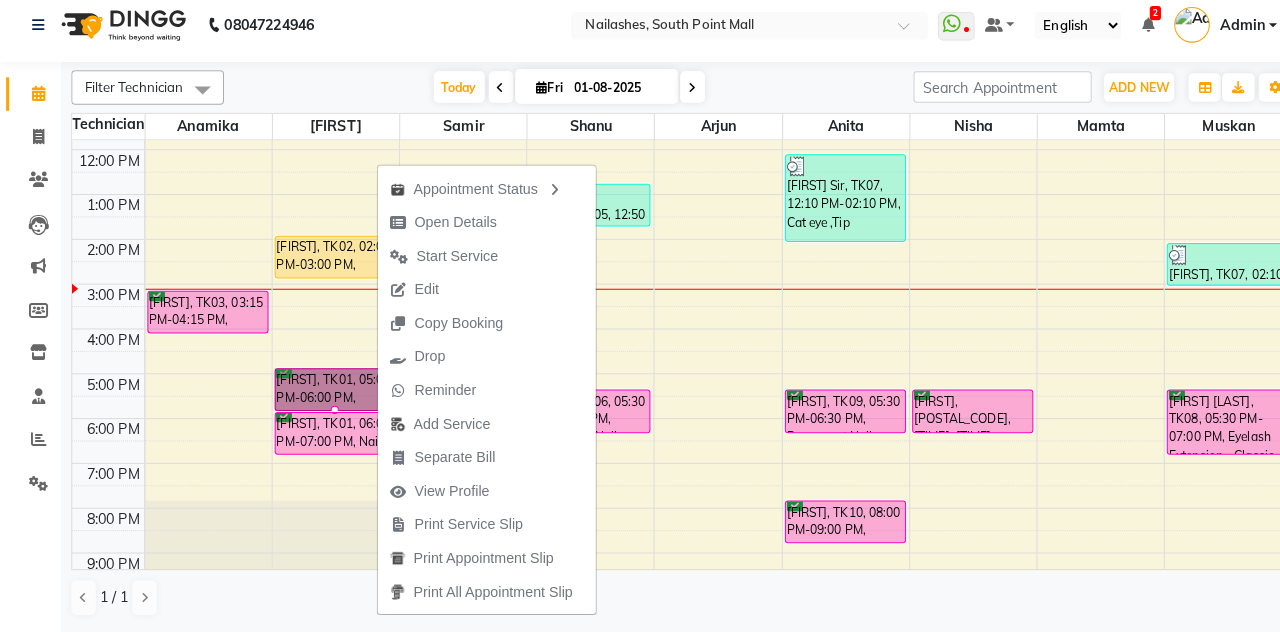 click on "Open Details" at bounding box center (478, 229) 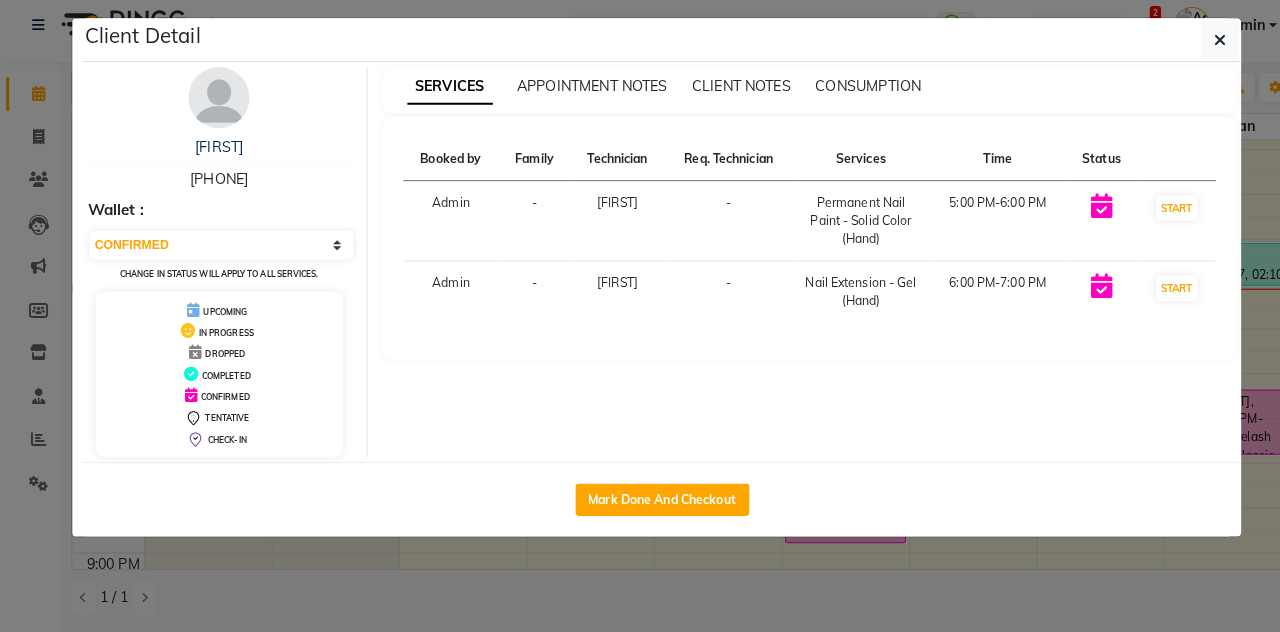scroll, scrollTop: 0, scrollLeft: 0, axis: both 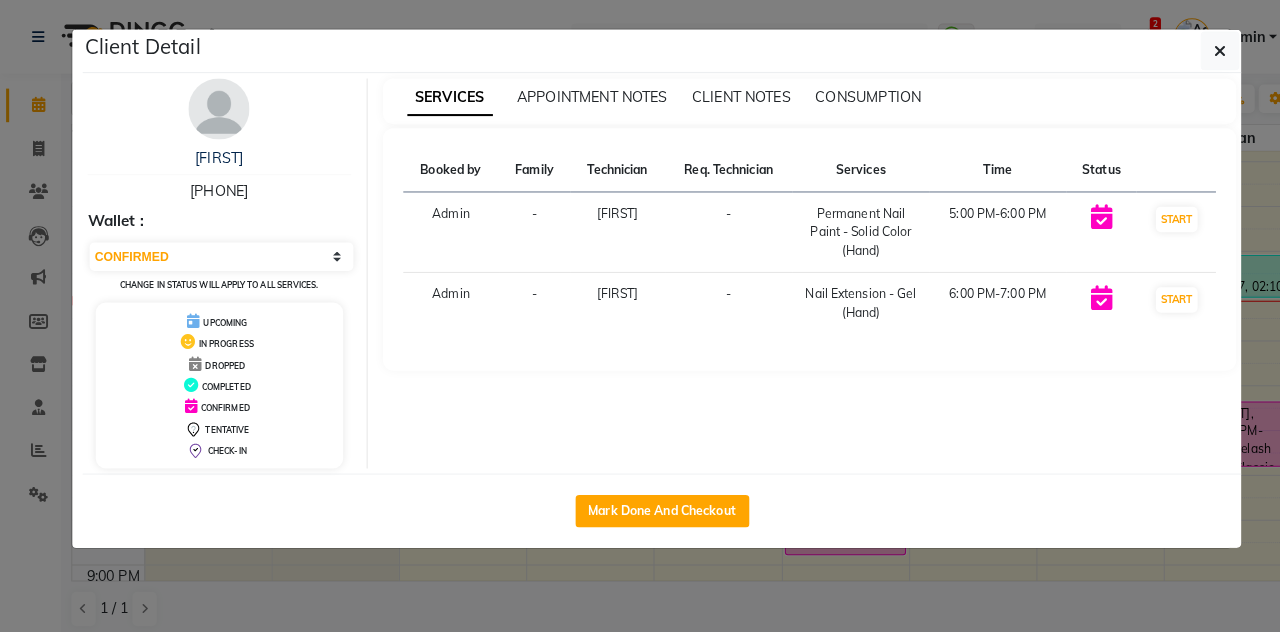 click 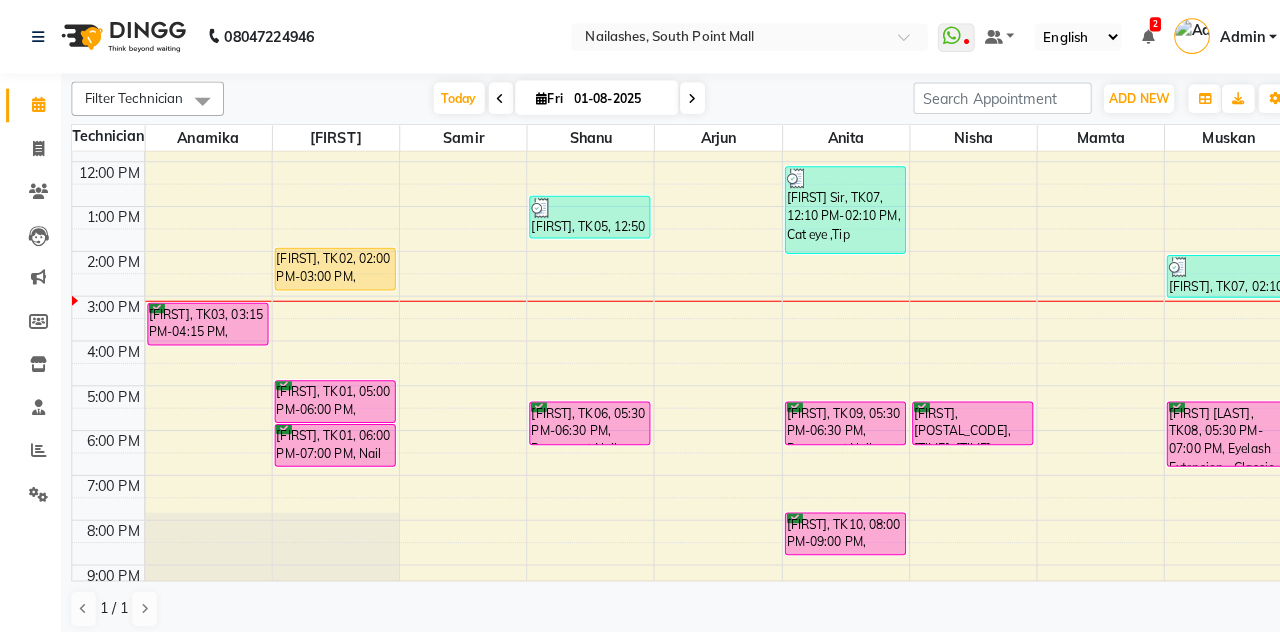 click on "01-08-2025" at bounding box center [608, 97] 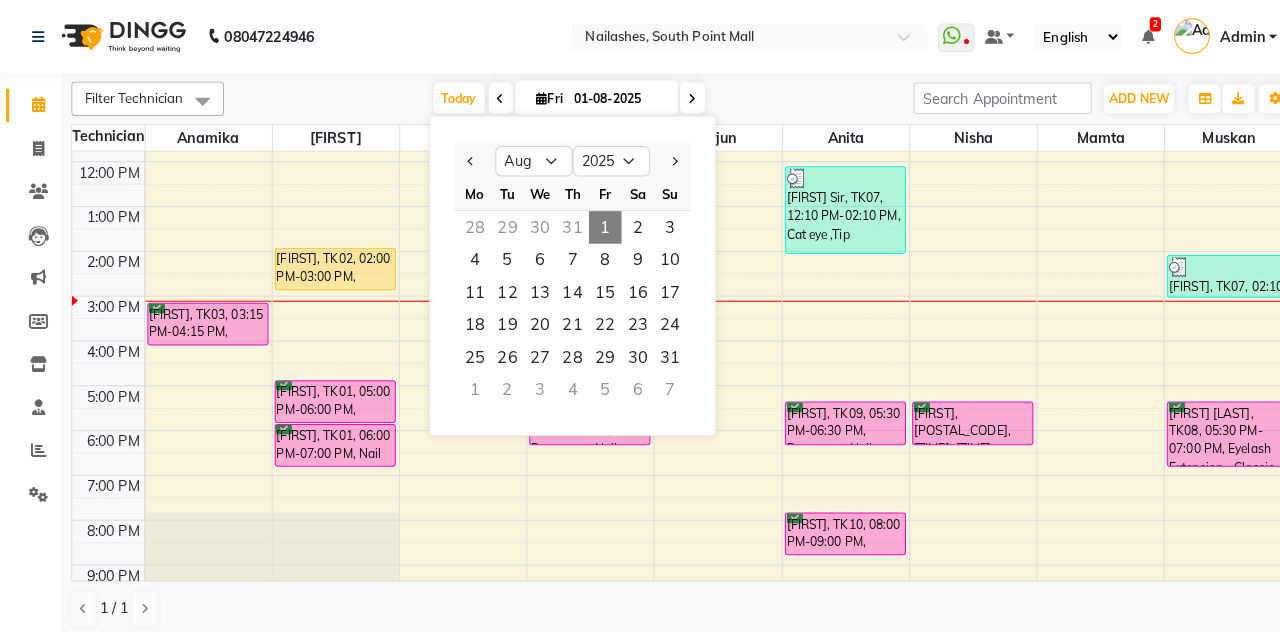 click on "2" at bounding box center [626, 223] 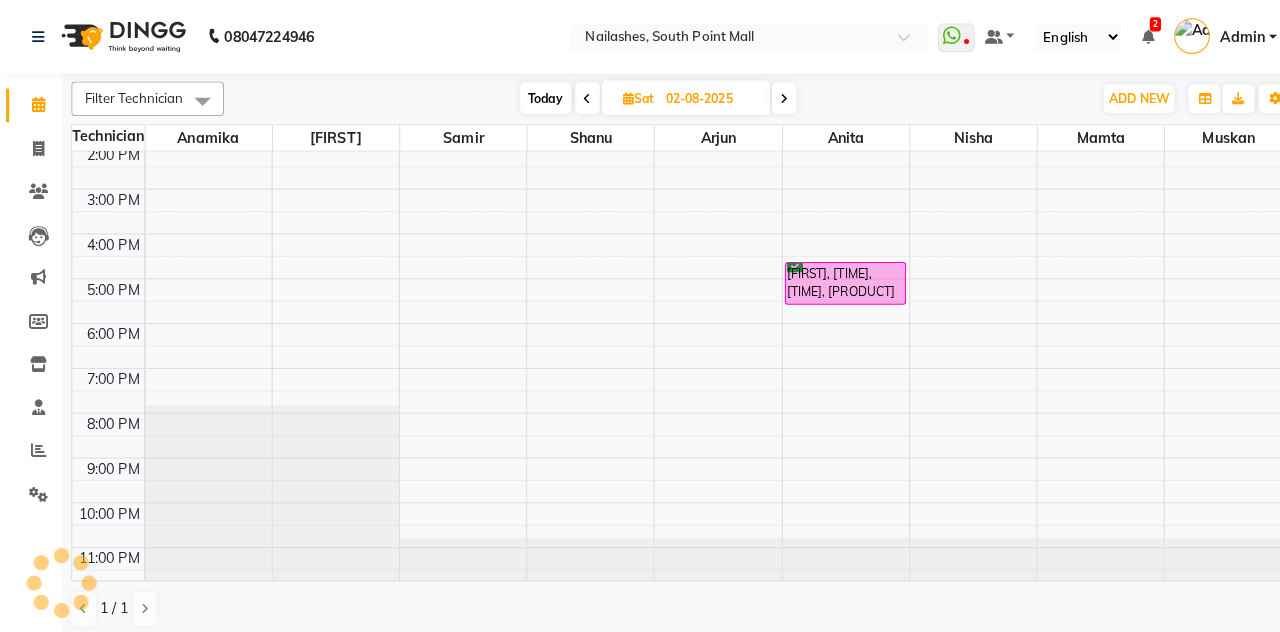 scroll, scrollTop: 0, scrollLeft: 0, axis: both 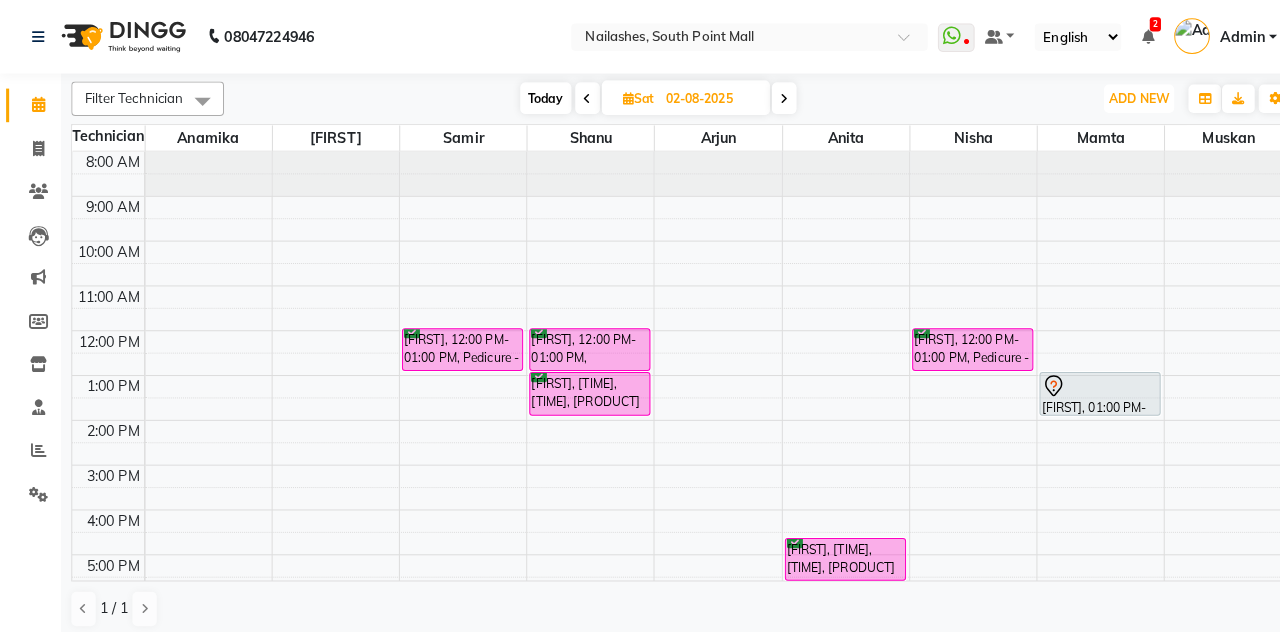click on "ADD NEW" at bounding box center [1118, 96] 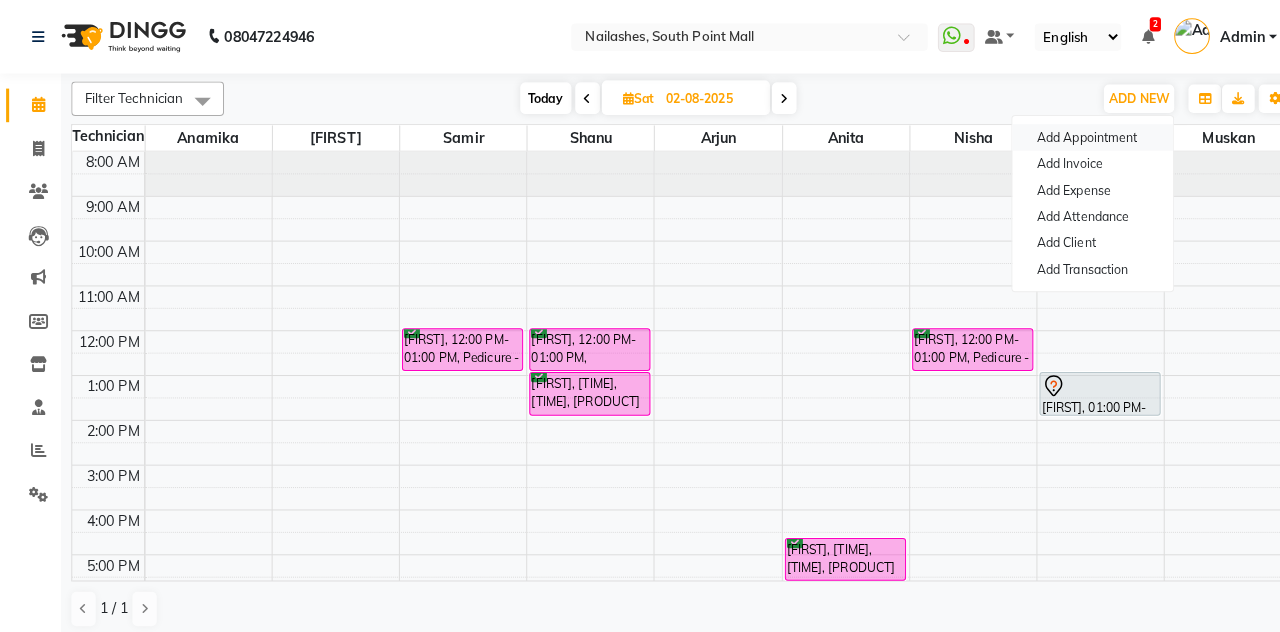 click on "Add Appointment" at bounding box center [1073, 135] 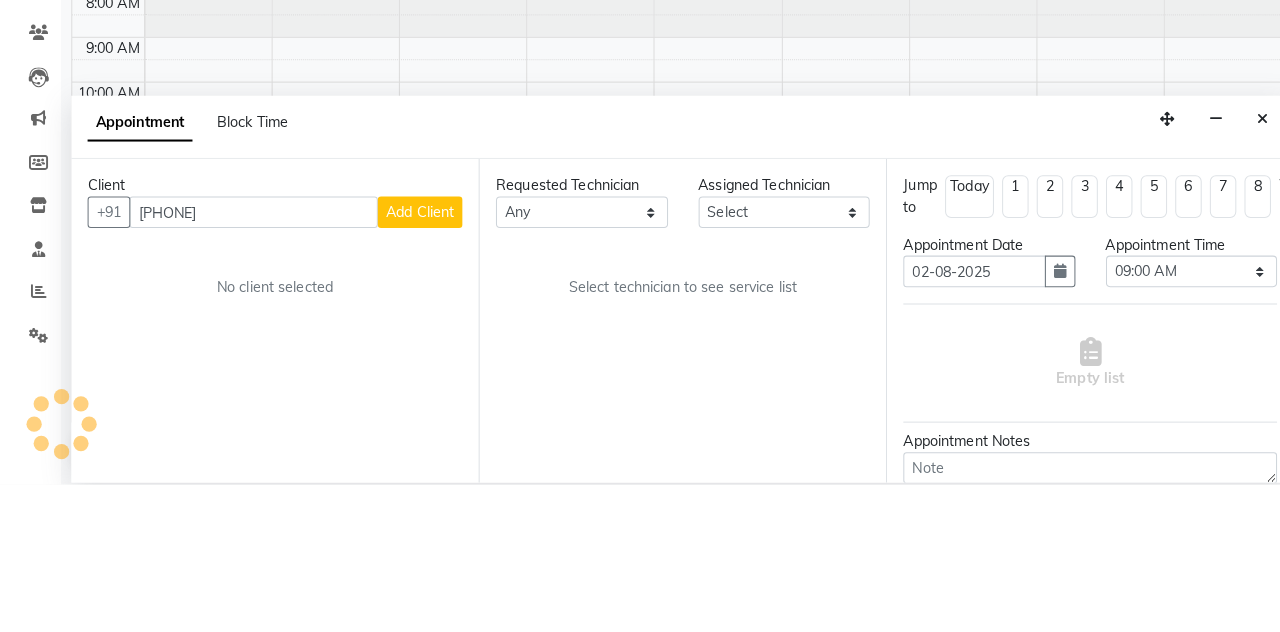 click on "Add Client" at bounding box center (412, 364) 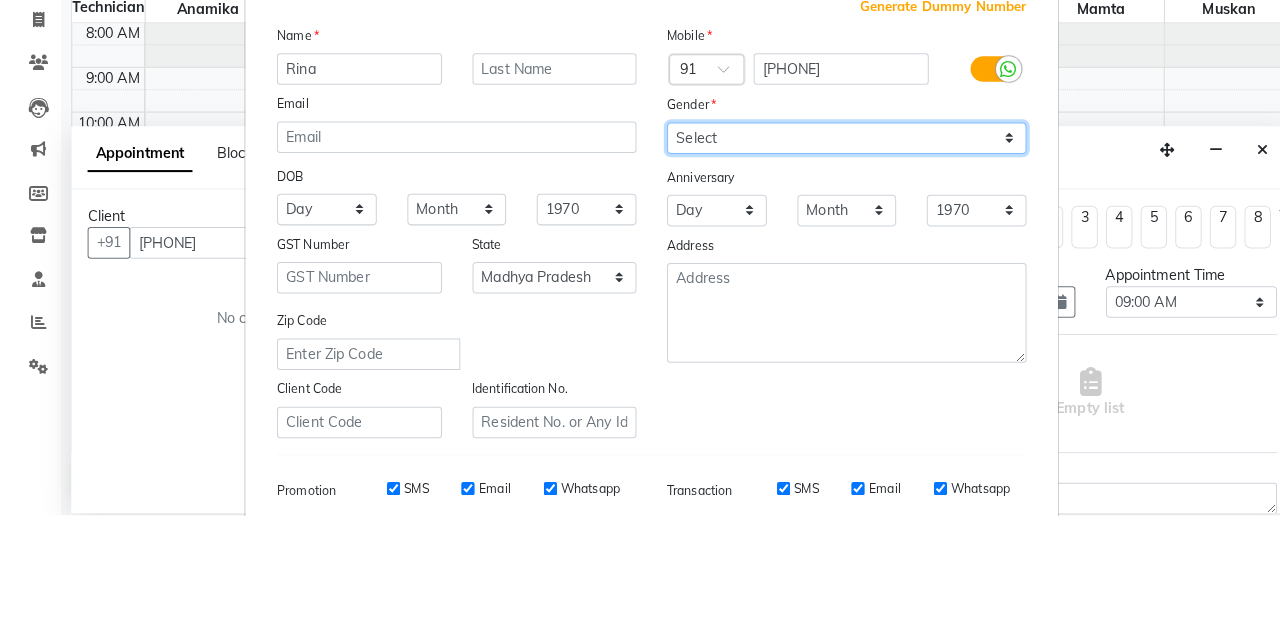 click on "Select Male Female Other Prefer Not To Say" at bounding box center (831, 261) 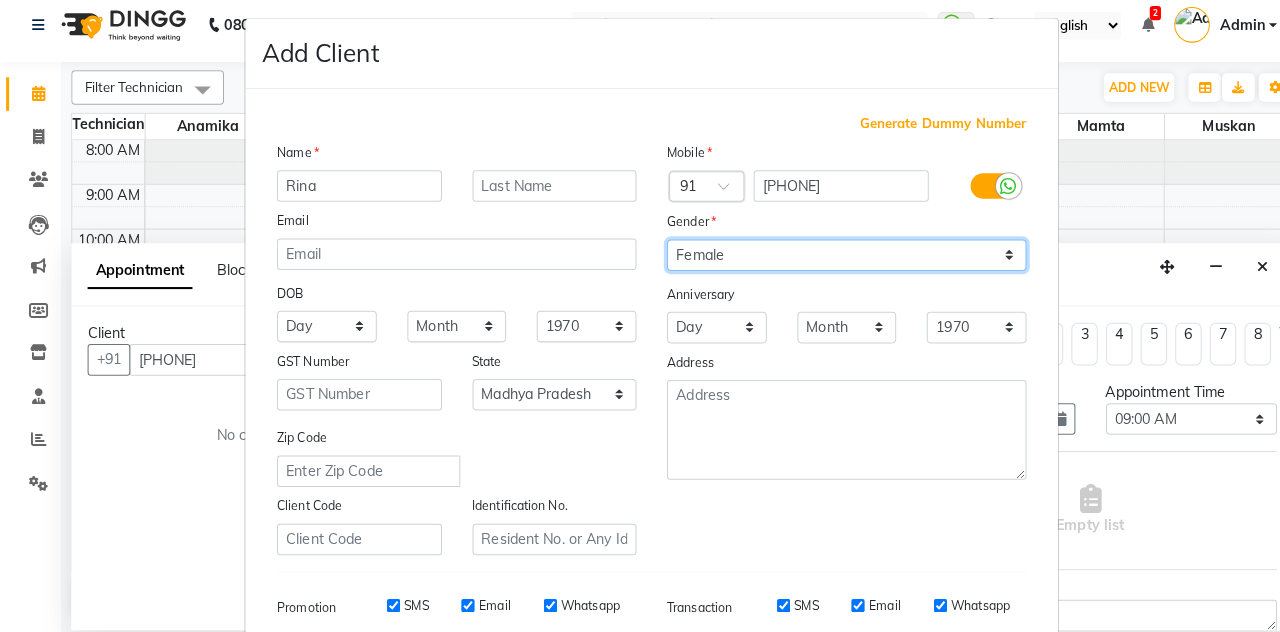 scroll, scrollTop: 0, scrollLeft: 0, axis: both 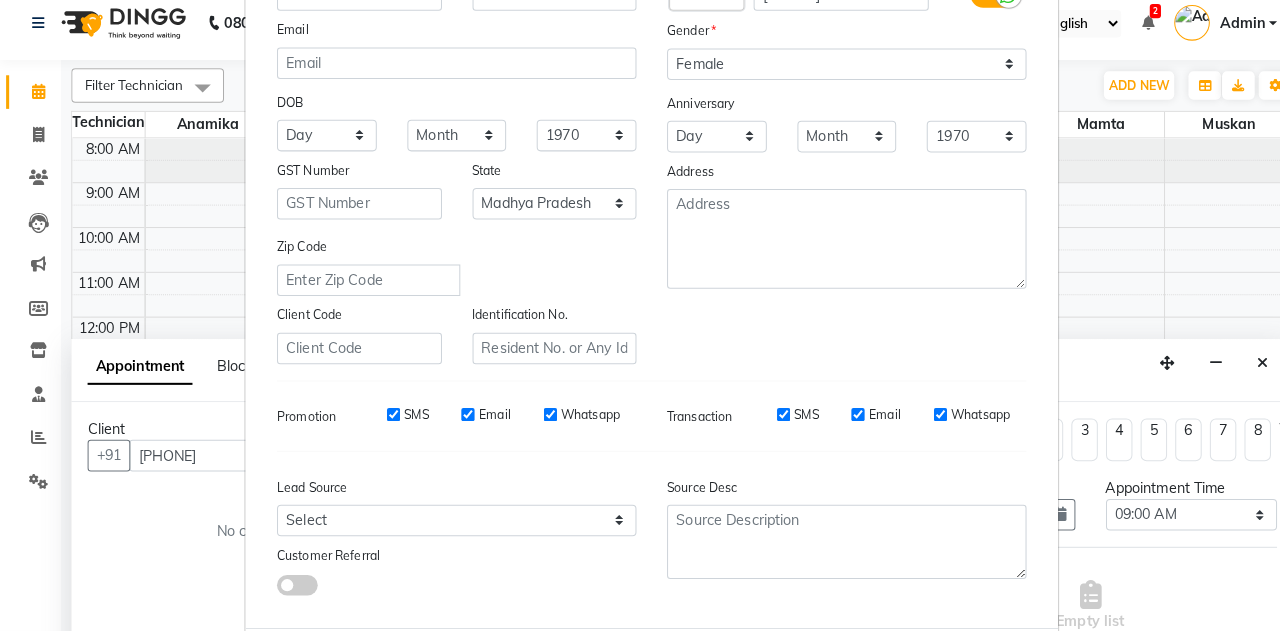 click on "Add" at bounding box center [906, 670] 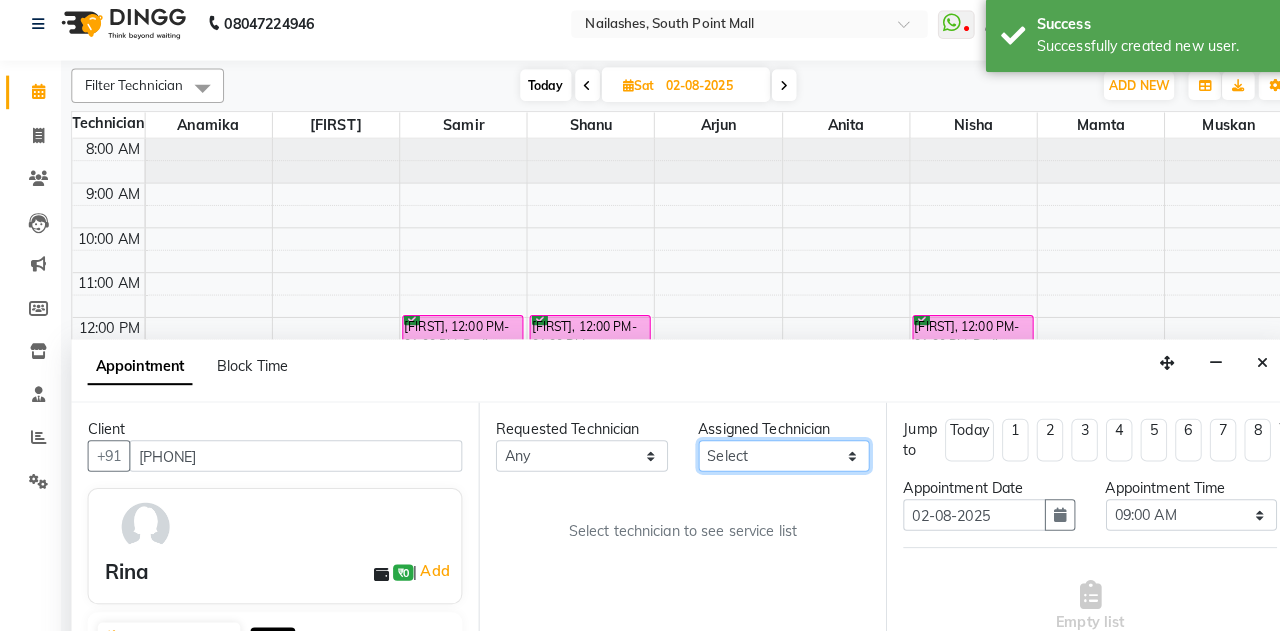 click on "Select [FIRST] [FIRST] [FIRST] [FIRST] [FIRST] [FIRST] [FIRST] [FIRST] [FIRST]" at bounding box center [770, 460] 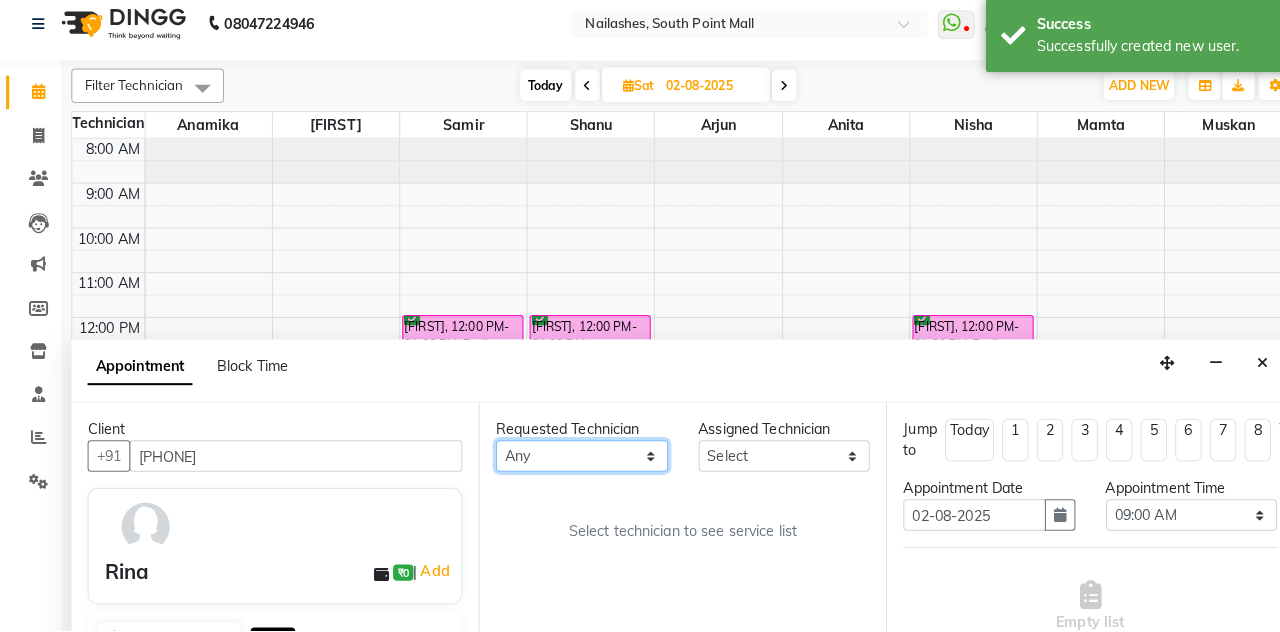click on "Any [FIRST] [FIRST] [FIRST] [FIRST] [FIRST] [FIRST] [FIRST] [FIRST]" at bounding box center [571, 460] 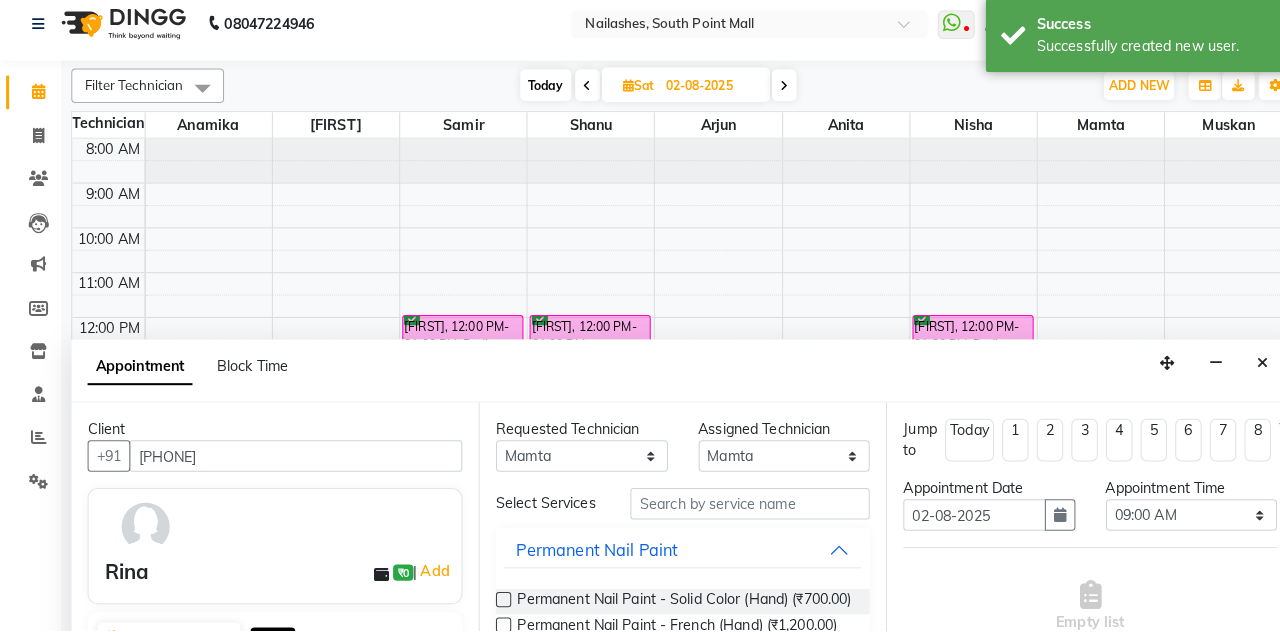 click at bounding box center (494, 601) 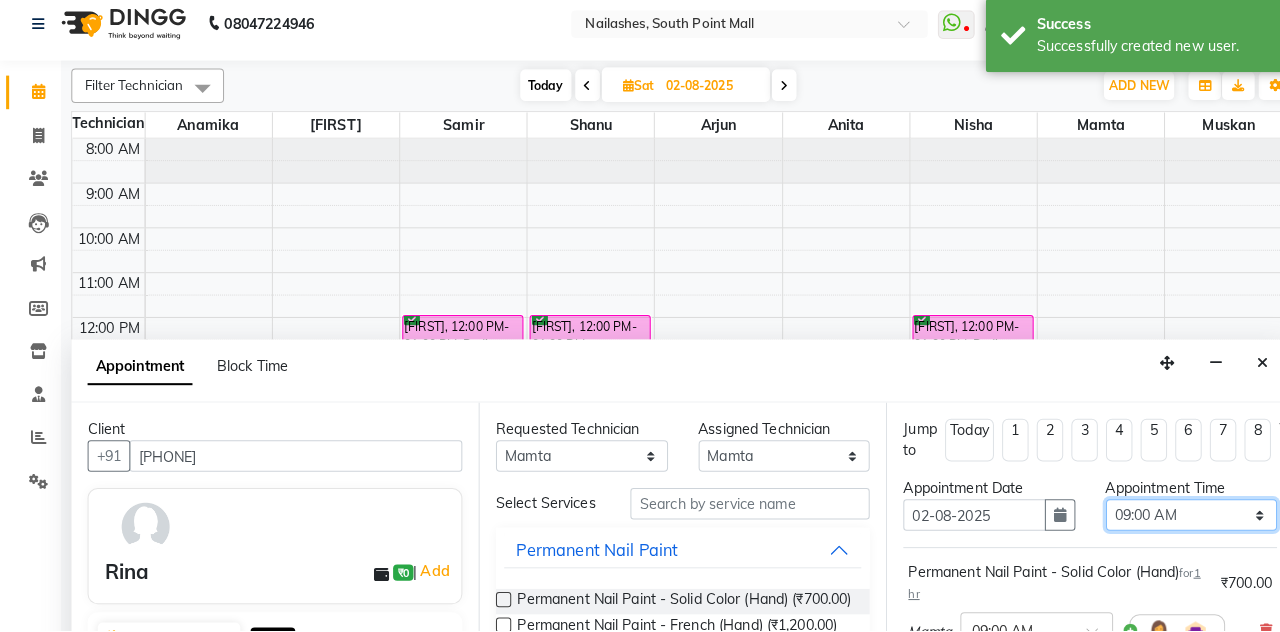 click on "Select 09:00 AM 09:15 AM 09:30 AM 09:45 AM 10:00 AM 10:15 AM 10:30 AM 10:45 AM 11:00 AM 11:15 AM 11:30 AM 11:45 AM 12:00 PM 12:15 PM 12:30 PM 12:45 PM 01:00 PM 01:15 PM 01:30 PM 01:45 PM 02:00 PM 02:15 PM 02:30 PM 02:45 PM 03:00 PM 03:15 PM 03:30 PM 03:45 PM 04:00 PM 04:15 PM 04:30 PM 04:45 PM 05:00 PM 05:15 PM 05:30 PM 05:45 PM 06:00 PM 06:15 PM 06:30 PM 06:45 PM 07:00 PM 07:15 PM 07:30 PM 07:45 PM 08:00 PM 08:15 PM 08:30 PM 08:45 PM 09:00 PM 09:15 PM 09:30 PM 09:45 PM 10:00 PM 10:15 PM 10:30 PM 10:45 PM 11:00 PM" at bounding box center (1170, 518) 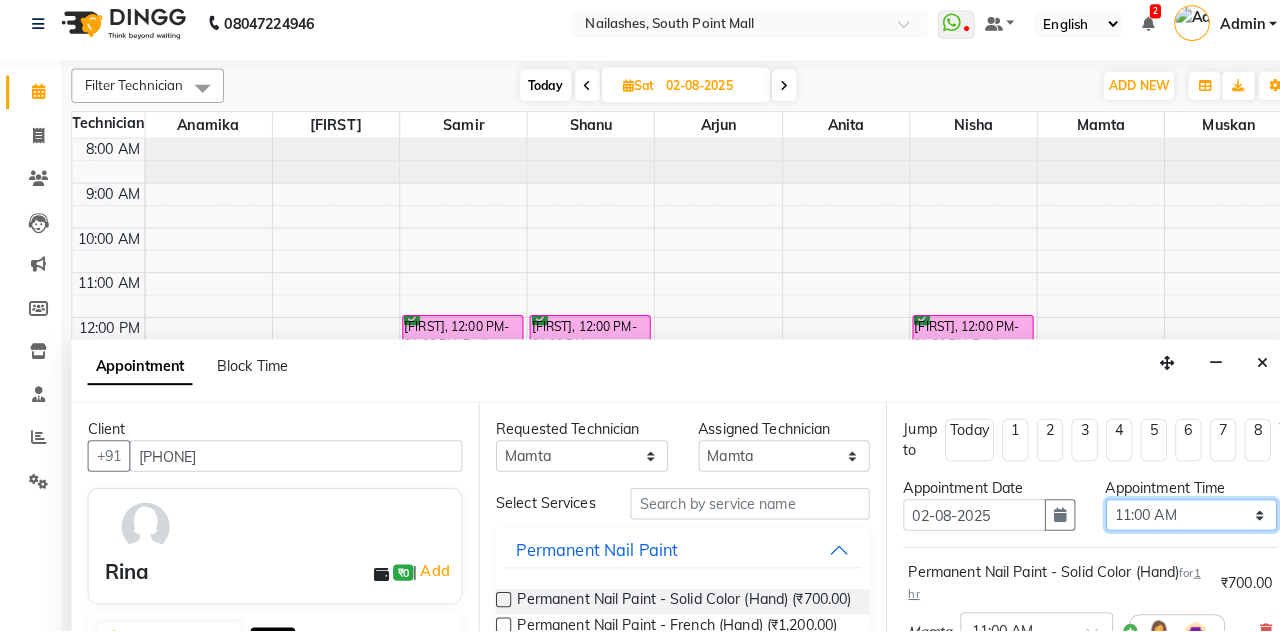 scroll, scrollTop: 173, scrollLeft: 0, axis: vertical 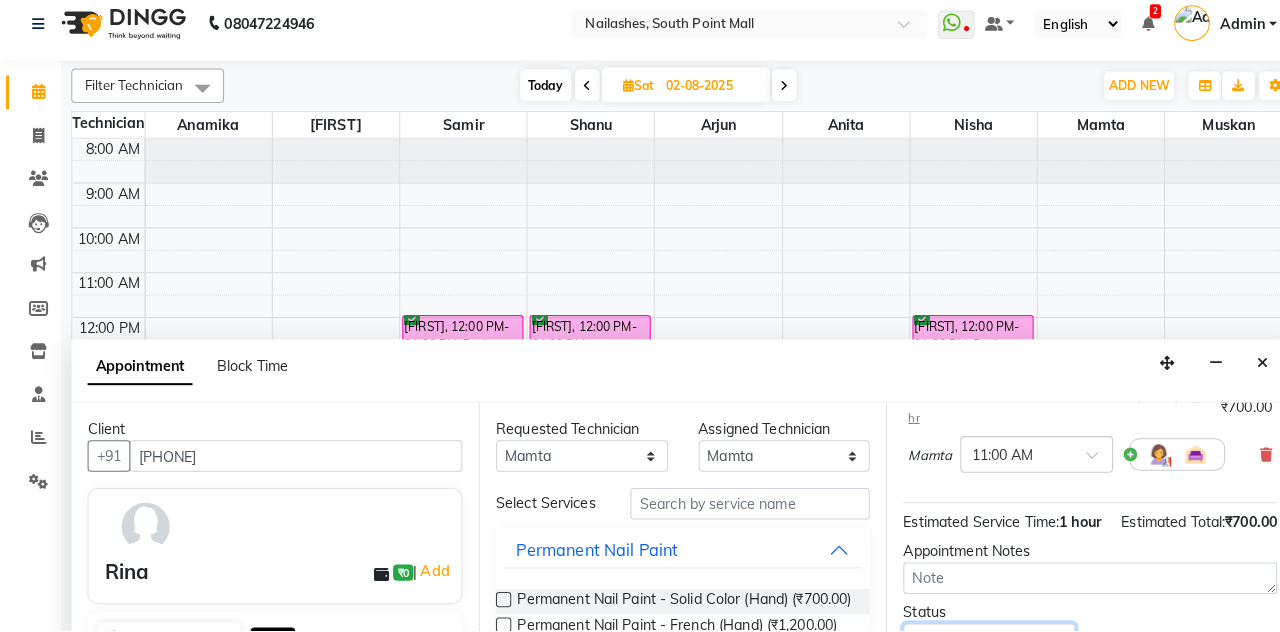 click on "Select TENTATIVE CONFIRM UPCOMING" at bounding box center (971, 640) 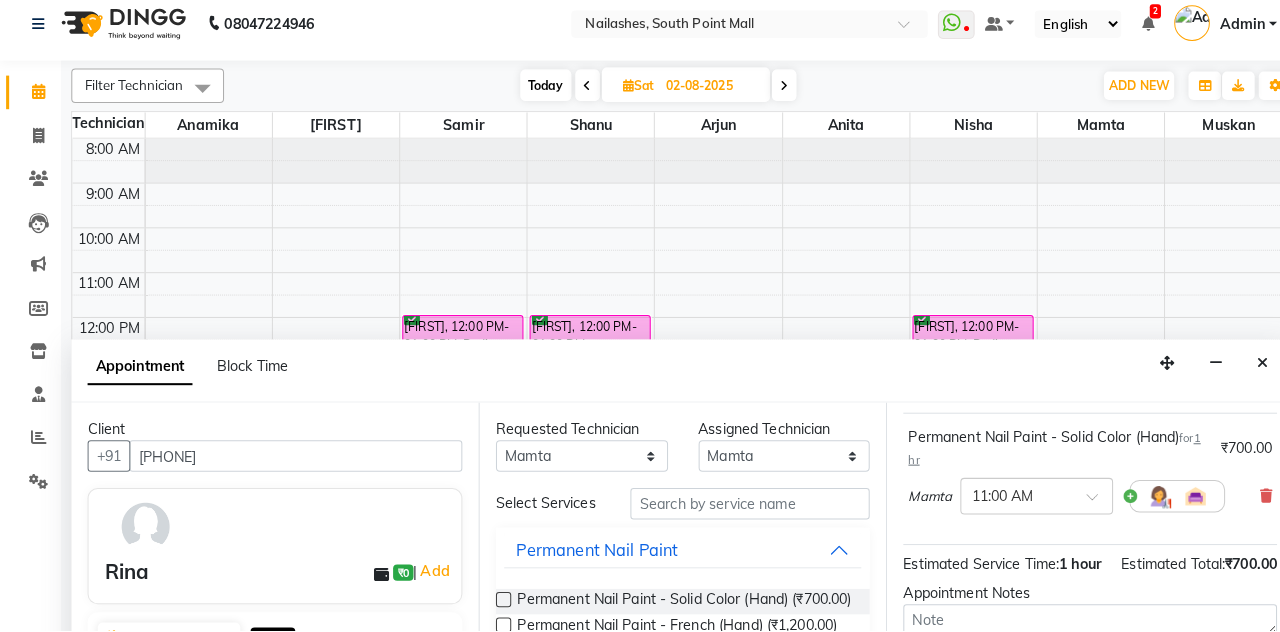 scroll, scrollTop: 173, scrollLeft: 0, axis: vertical 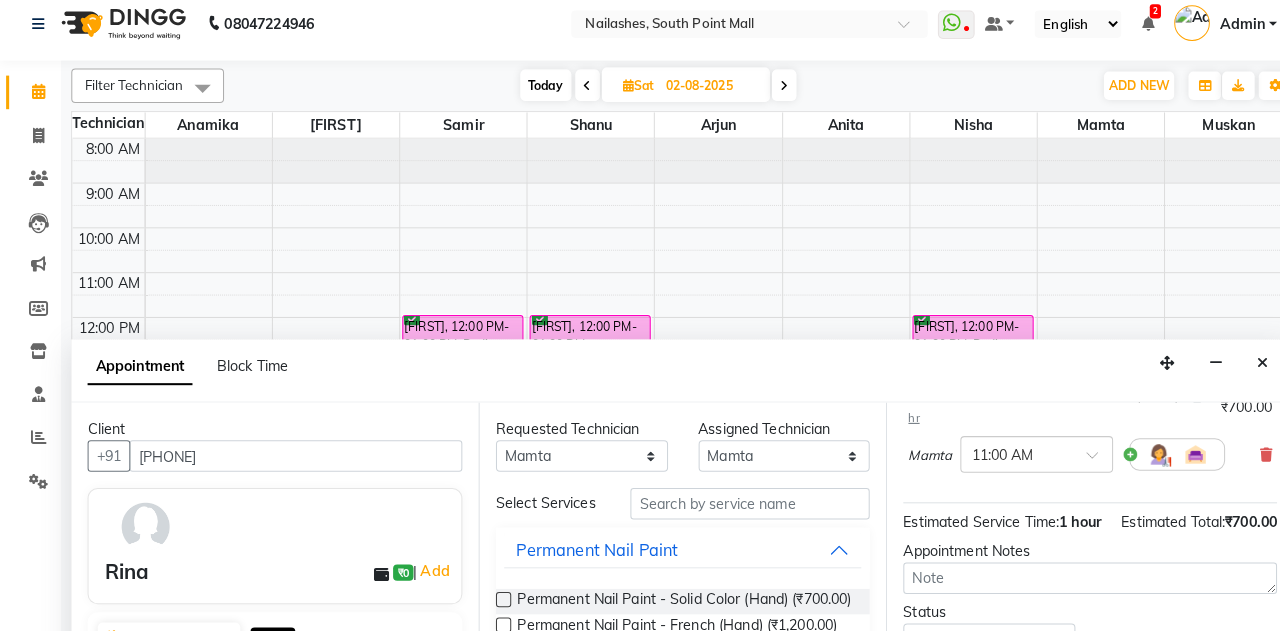 click on "Book" at bounding box center [1070, 748] 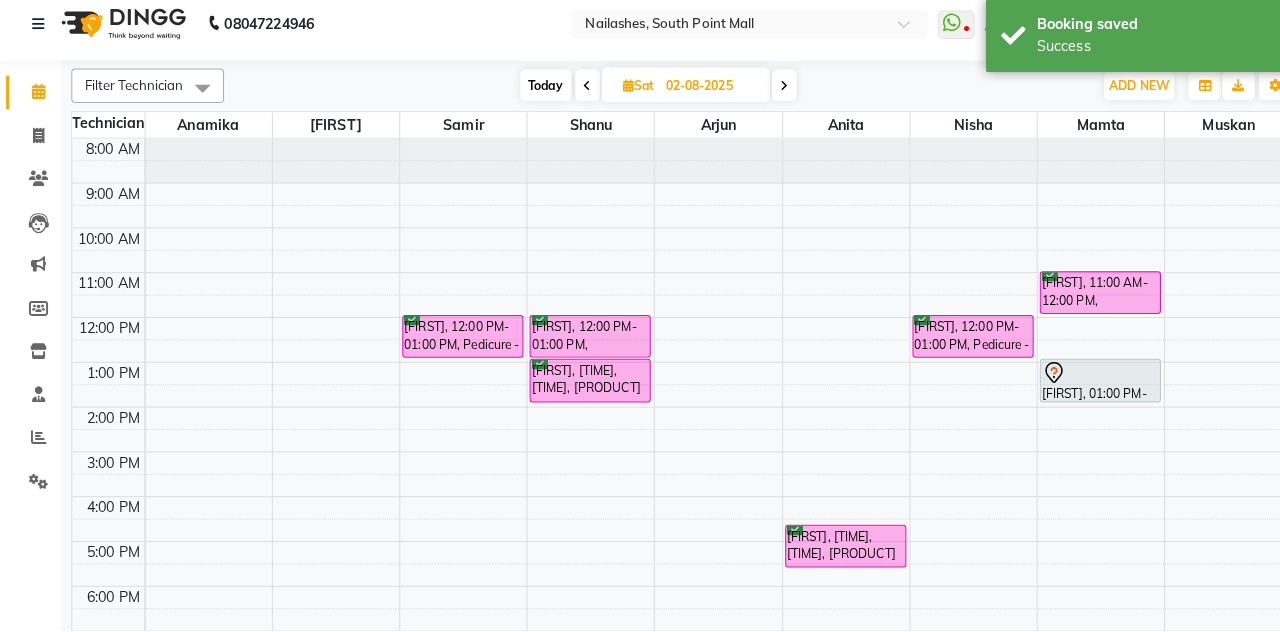 click on "[FIRST], 11:00 AM-12:00 PM, Permanent Nail Paint - Solid Color (Hand)" at bounding box center [1080, 300] 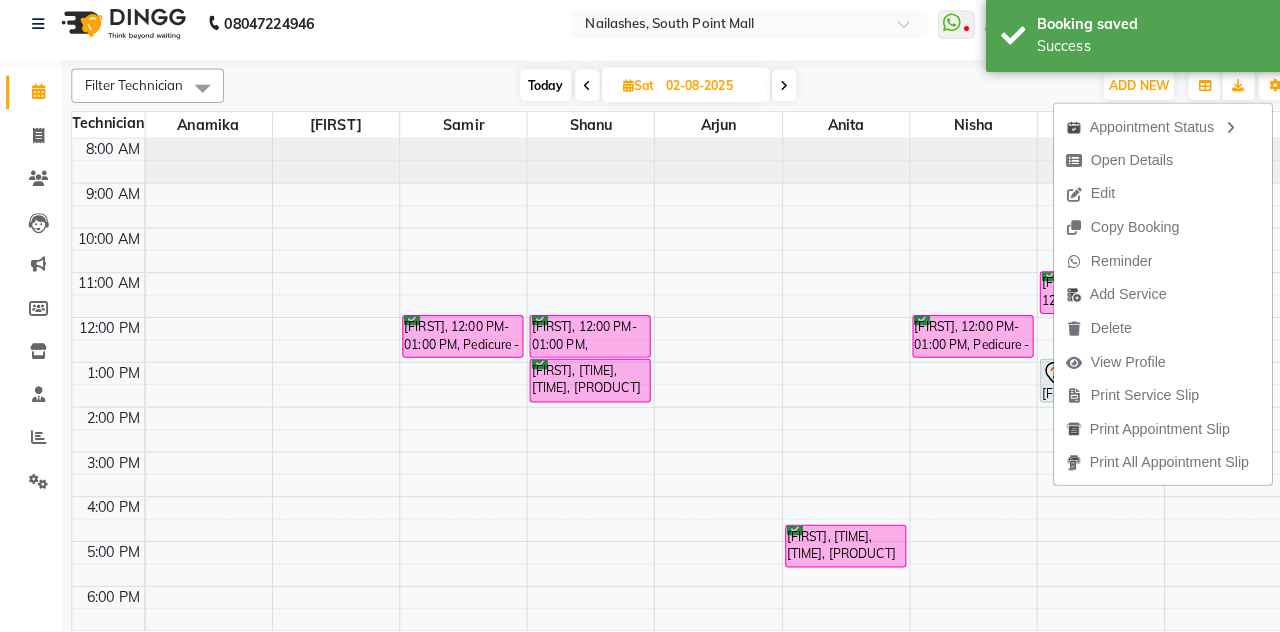 click on "Edit" at bounding box center [1071, 203] 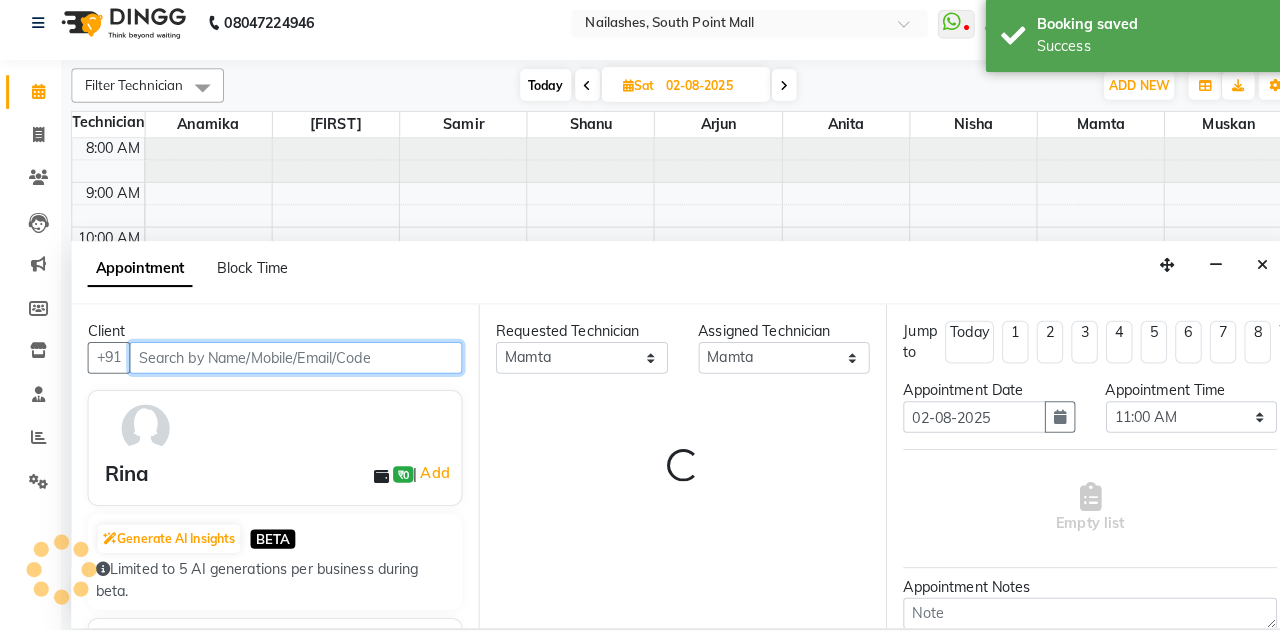 scroll, scrollTop: 0, scrollLeft: 0, axis: both 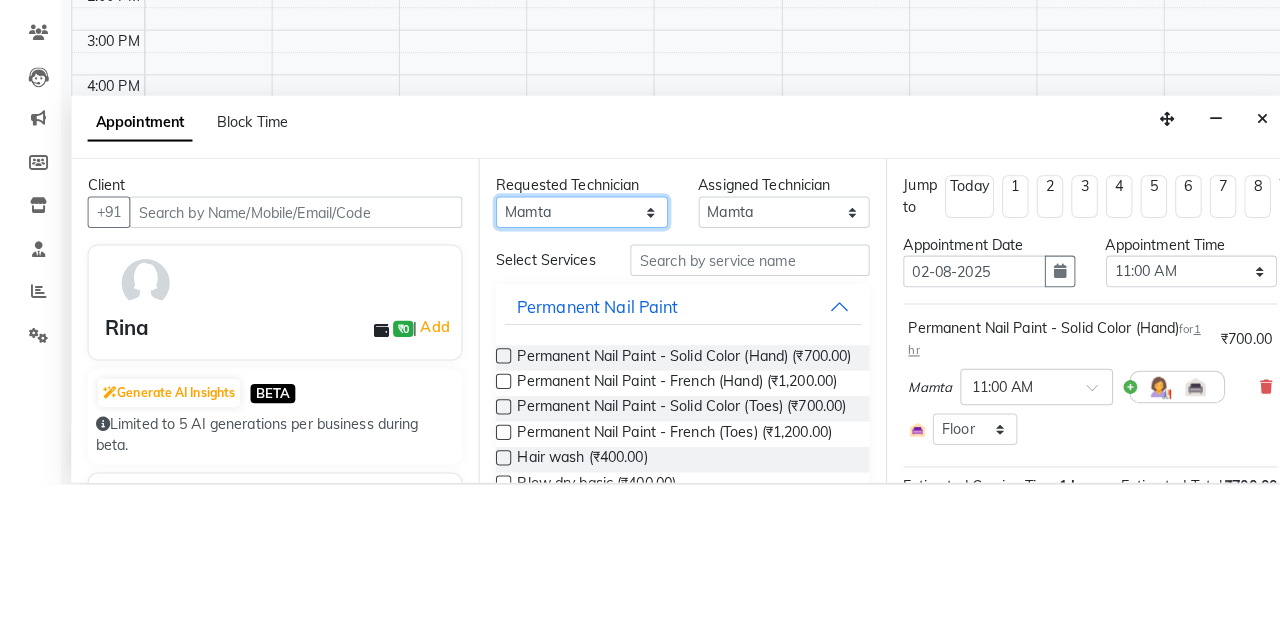 click on "Any [FIRST] [FIRST] [FIRST] [FIRST] [FIRST] [FIRST] [FIRST] [FIRST]" at bounding box center [571, 364] 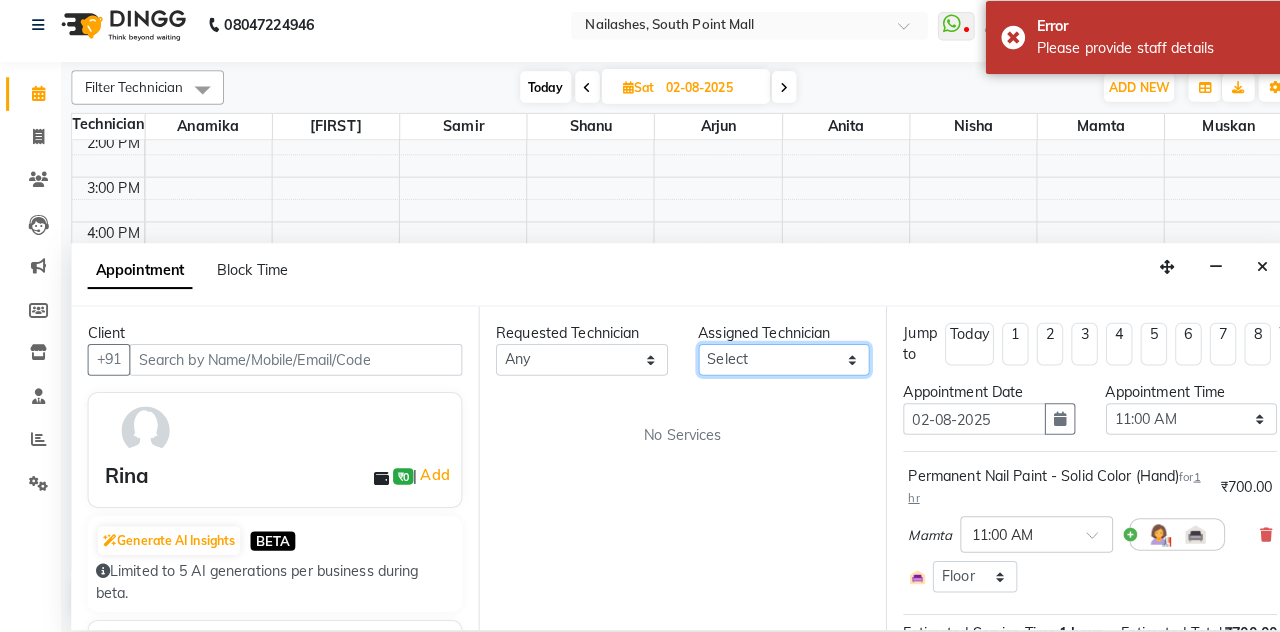 click on "Select [FIRST] [FIRST] [FIRST] [FIRST] [FIRST] [FIRST] [FIRST] [FIRST] [FIRST]" at bounding box center (770, 364) 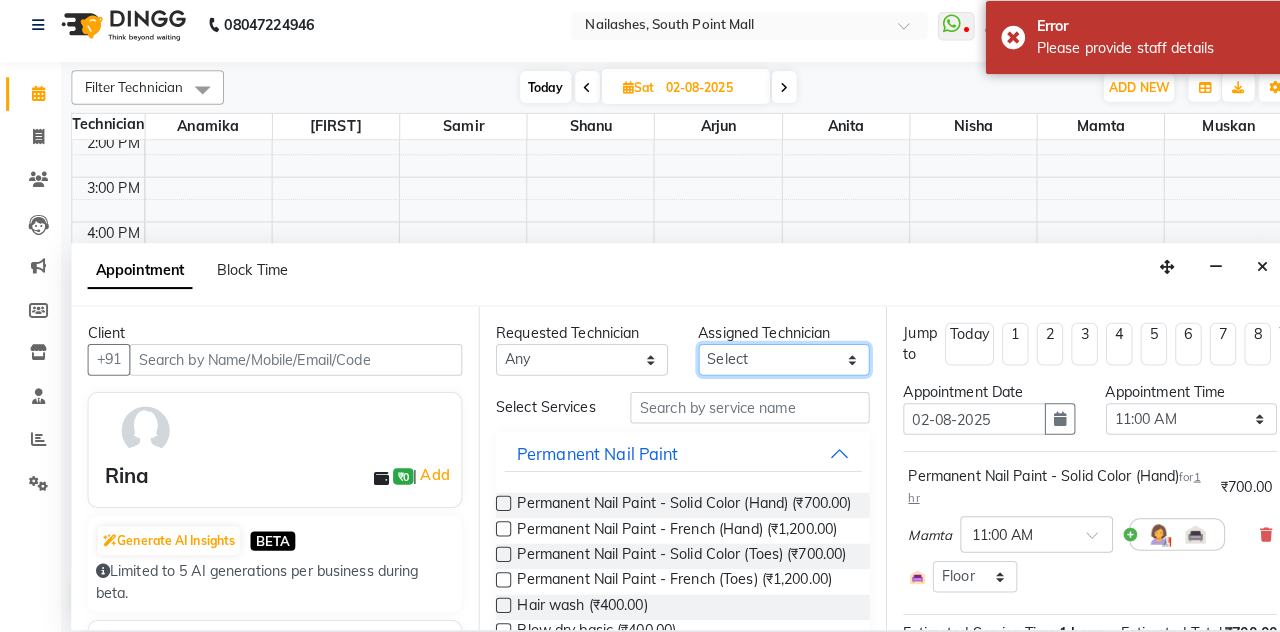 scroll, scrollTop: 144, scrollLeft: 0, axis: vertical 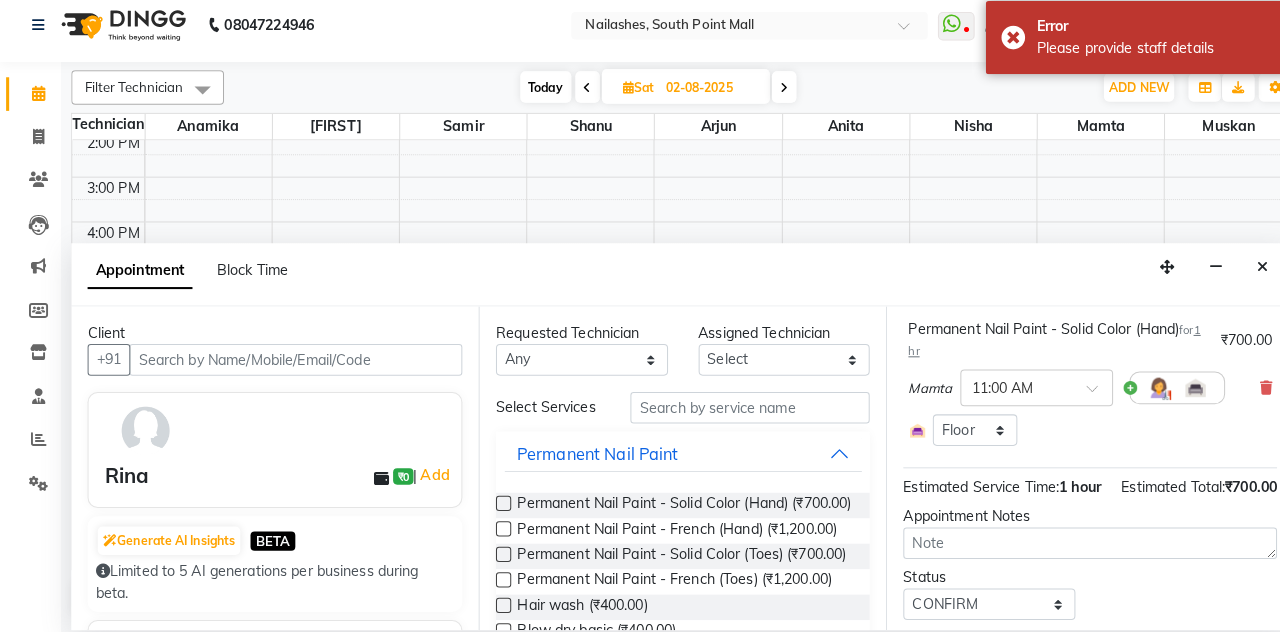 click on "Update" at bounding box center (1070, 654) 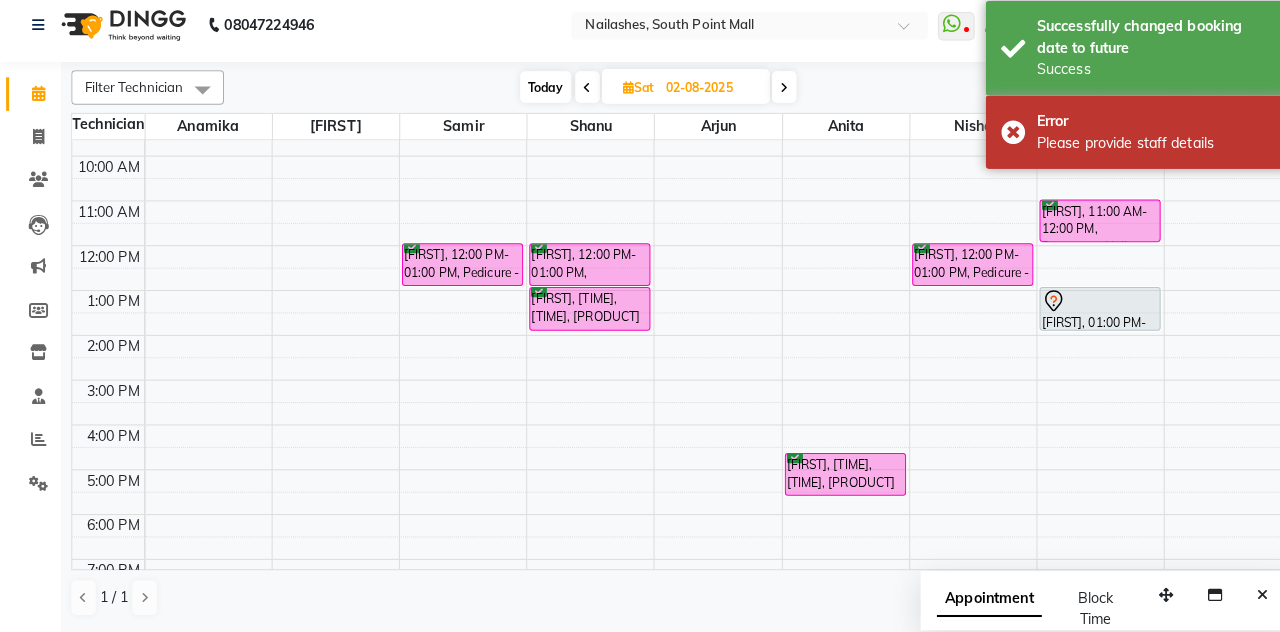 scroll, scrollTop: 0, scrollLeft: 0, axis: both 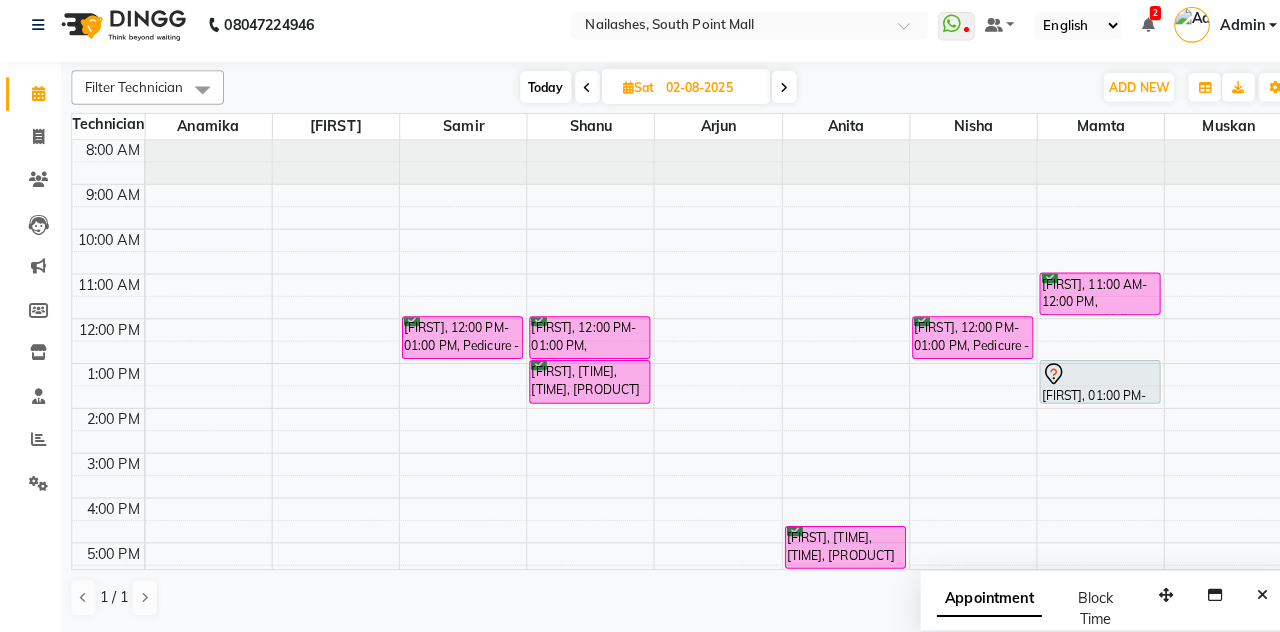 click at bounding box center [1239, 595] 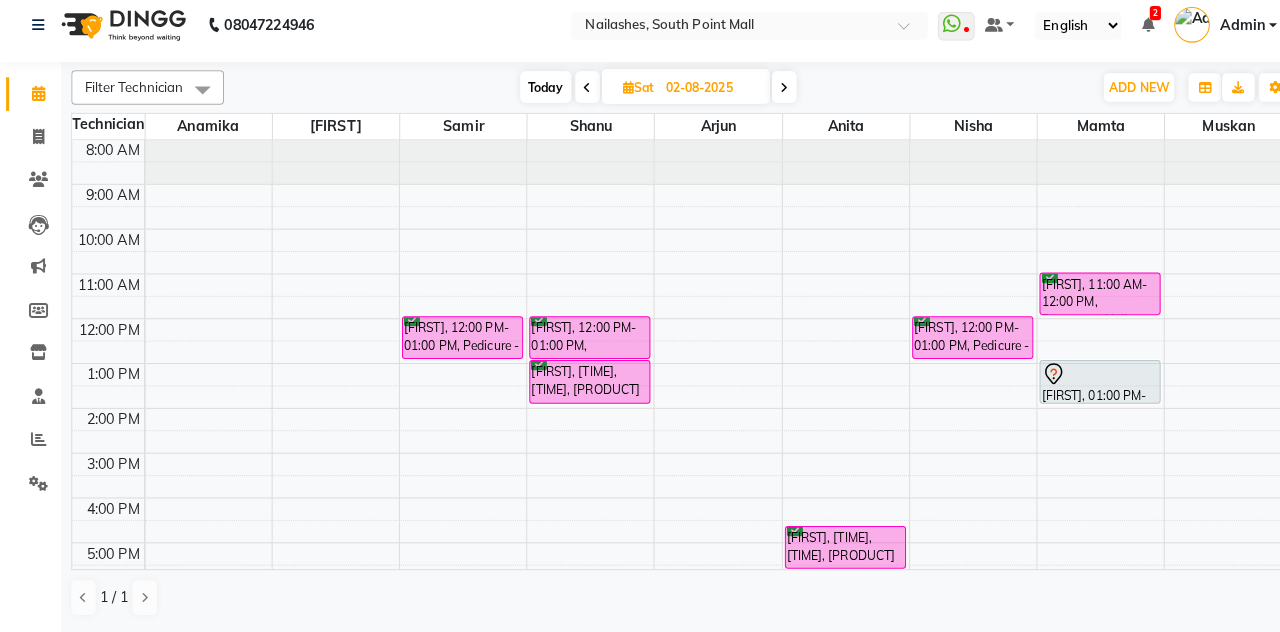 click on "Today" at bounding box center [536, 96] 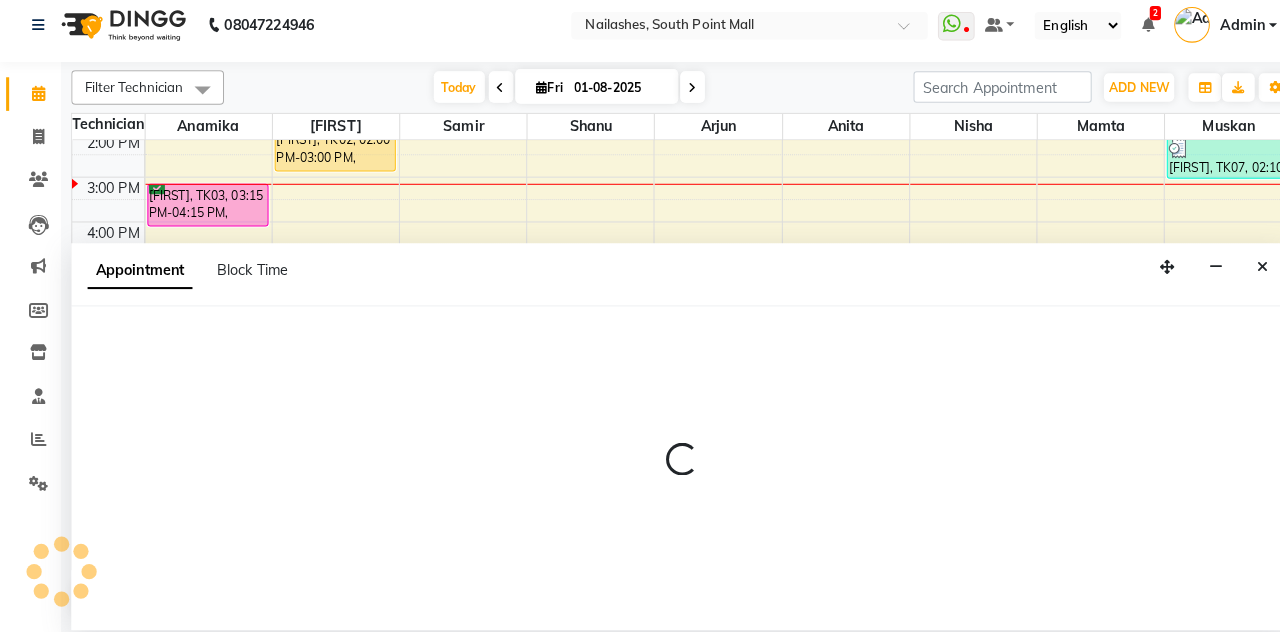scroll, scrollTop: 0, scrollLeft: 0, axis: both 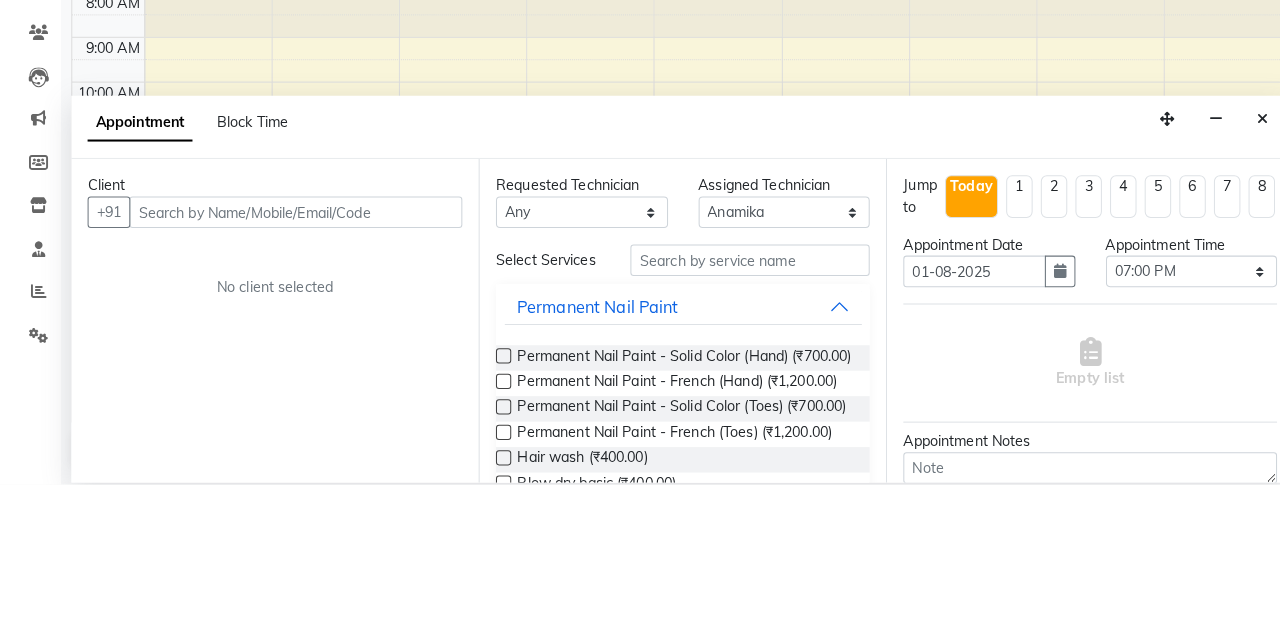 click at bounding box center (1239, 273) 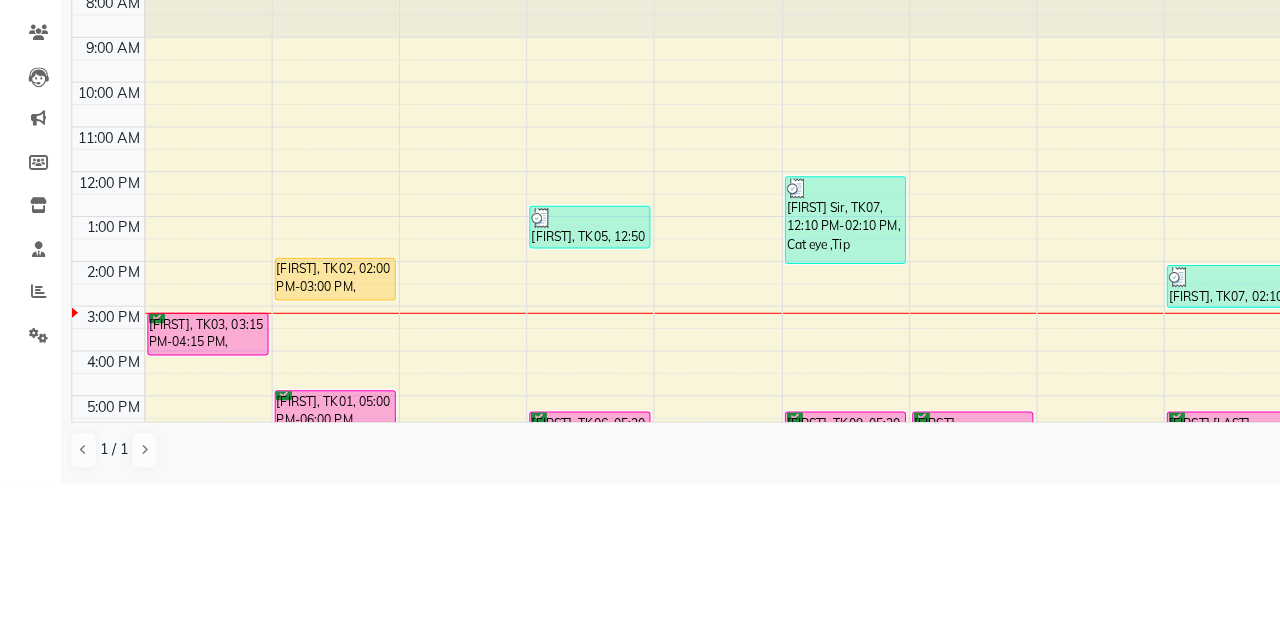scroll, scrollTop: 0, scrollLeft: 0, axis: both 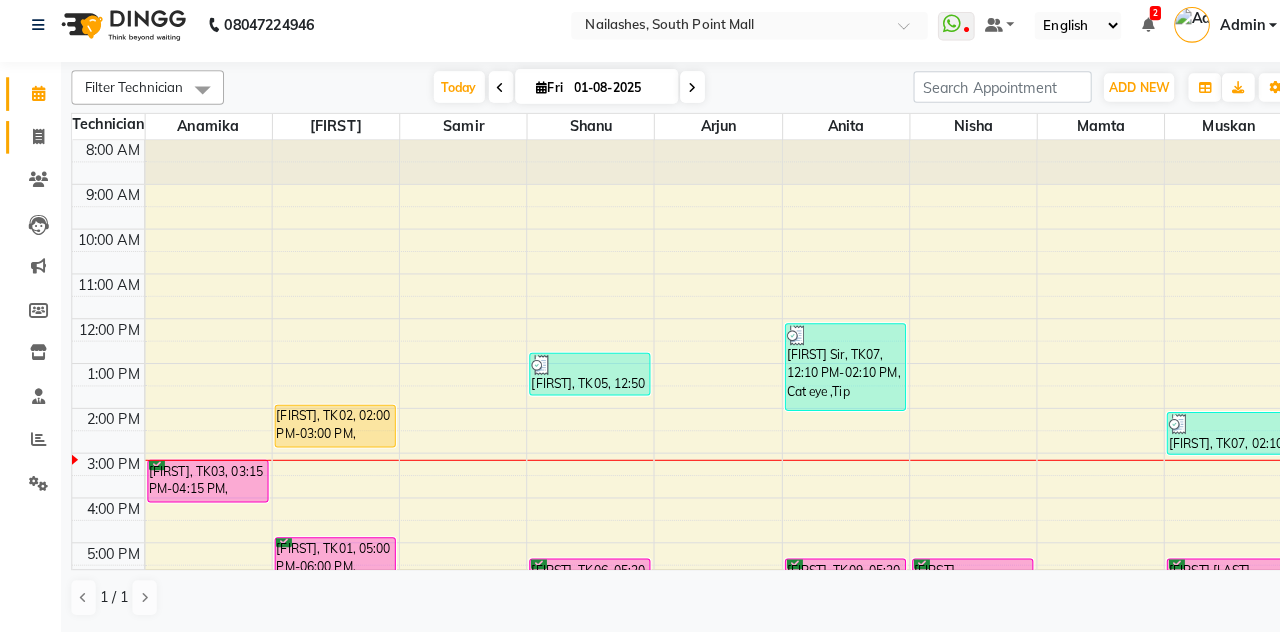 click on "Invoice" 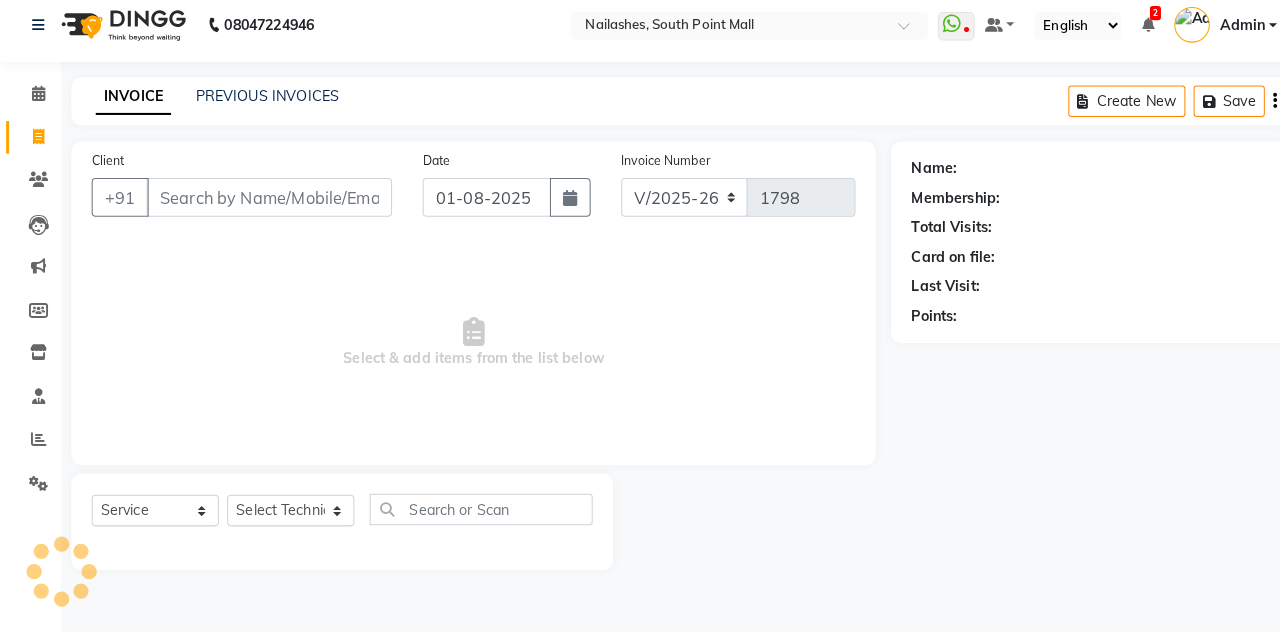 scroll, scrollTop: 0, scrollLeft: 0, axis: both 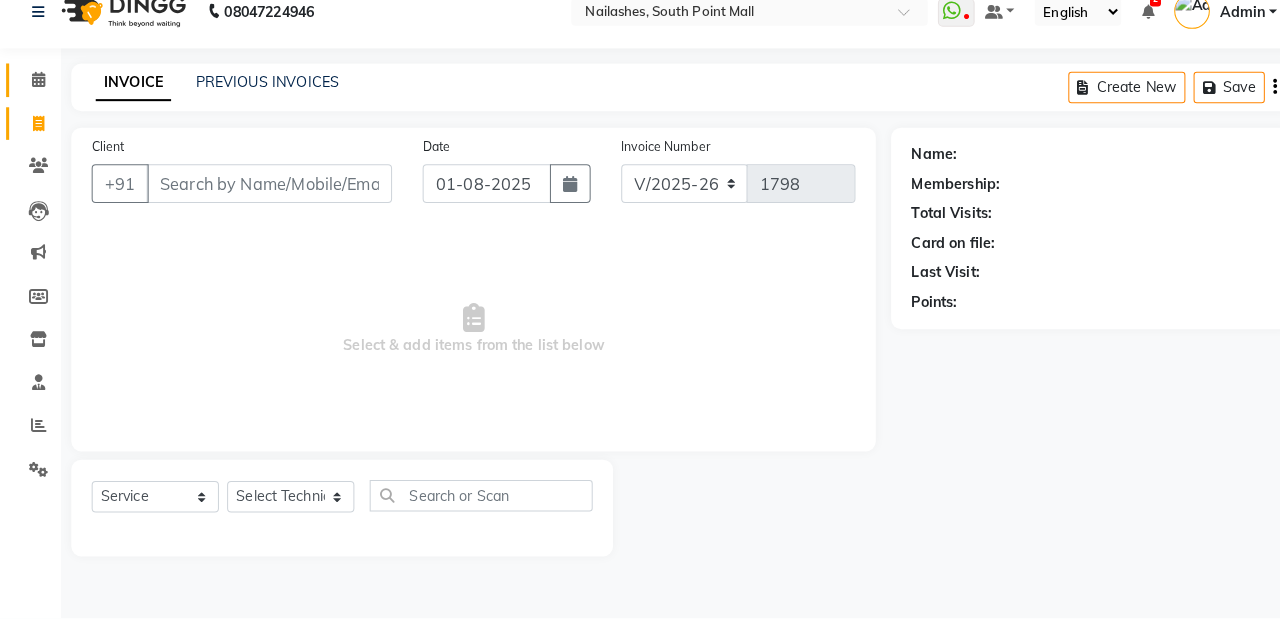 click 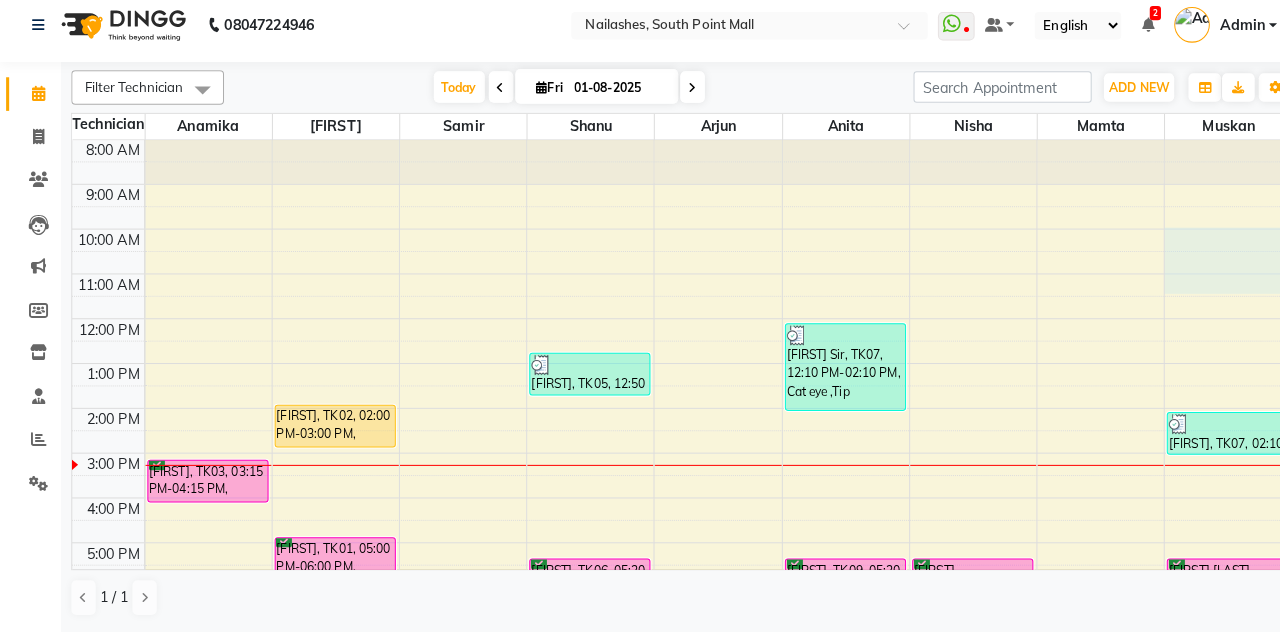 scroll, scrollTop: 0, scrollLeft: 0, axis: both 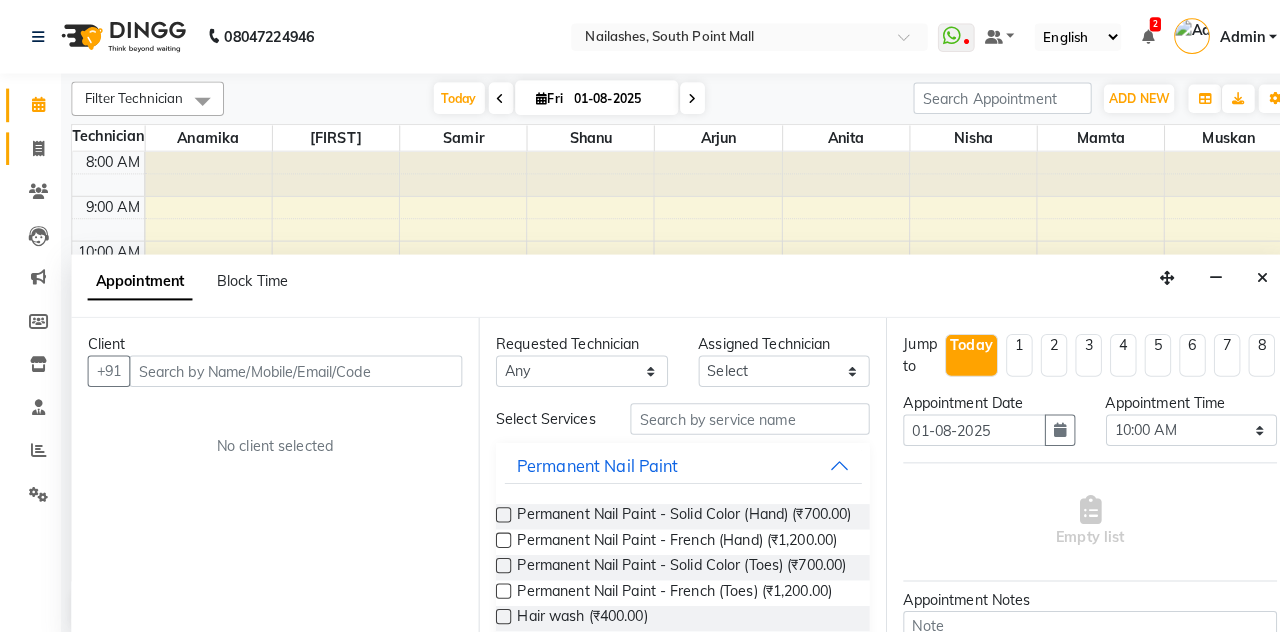 click on "Invoice" 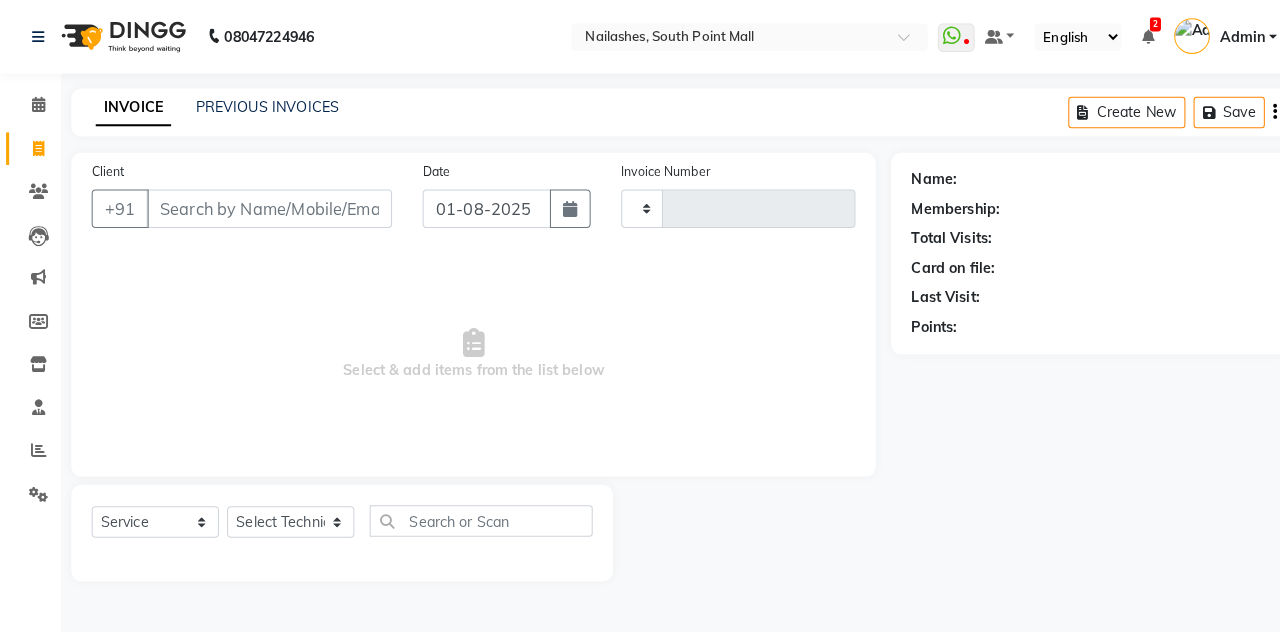 click on "Membership:" 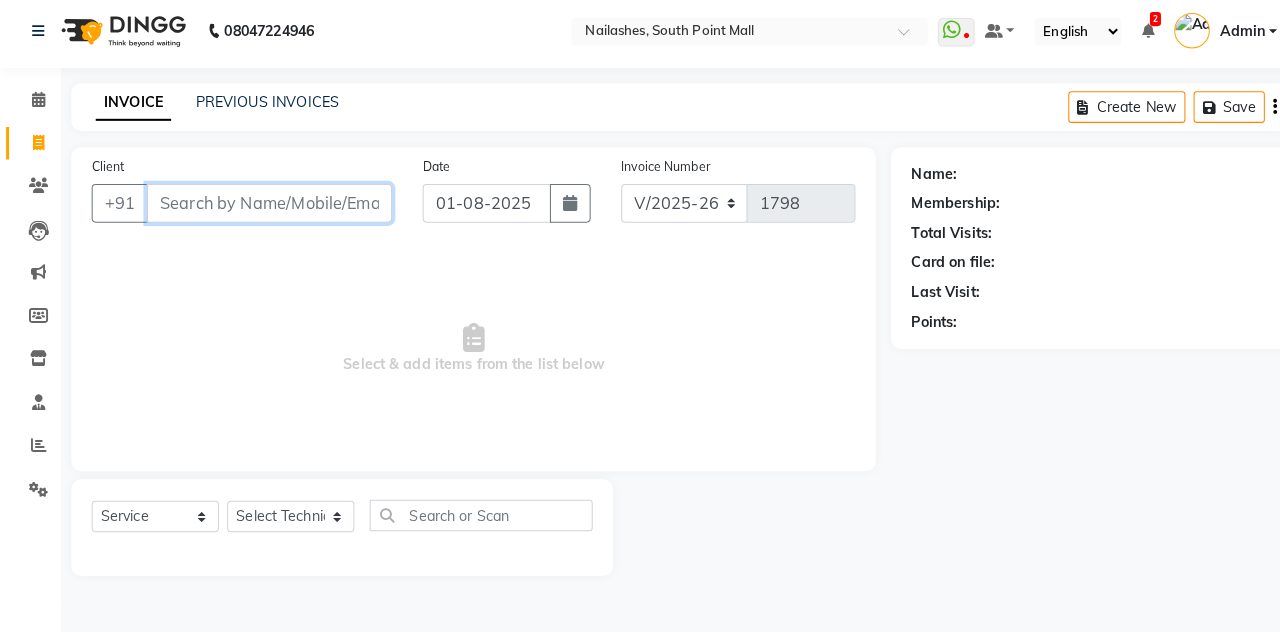 click on "Client" at bounding box center [264, 205] 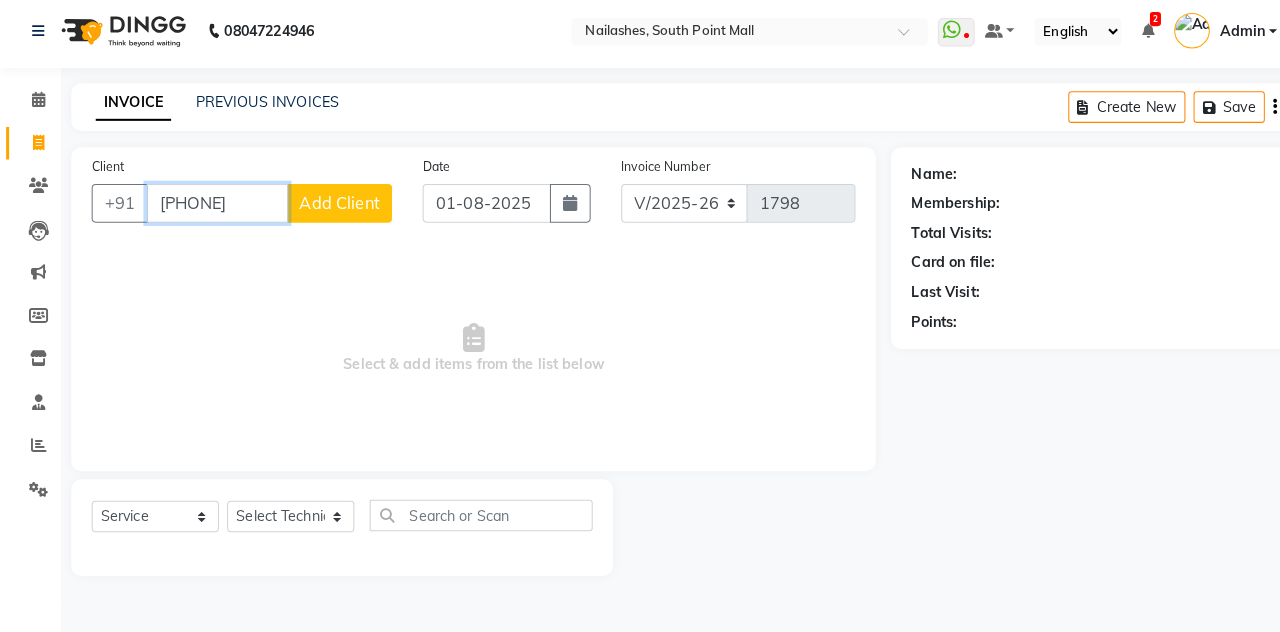 click on "[PHONE]" at bounding box center (213, 205) 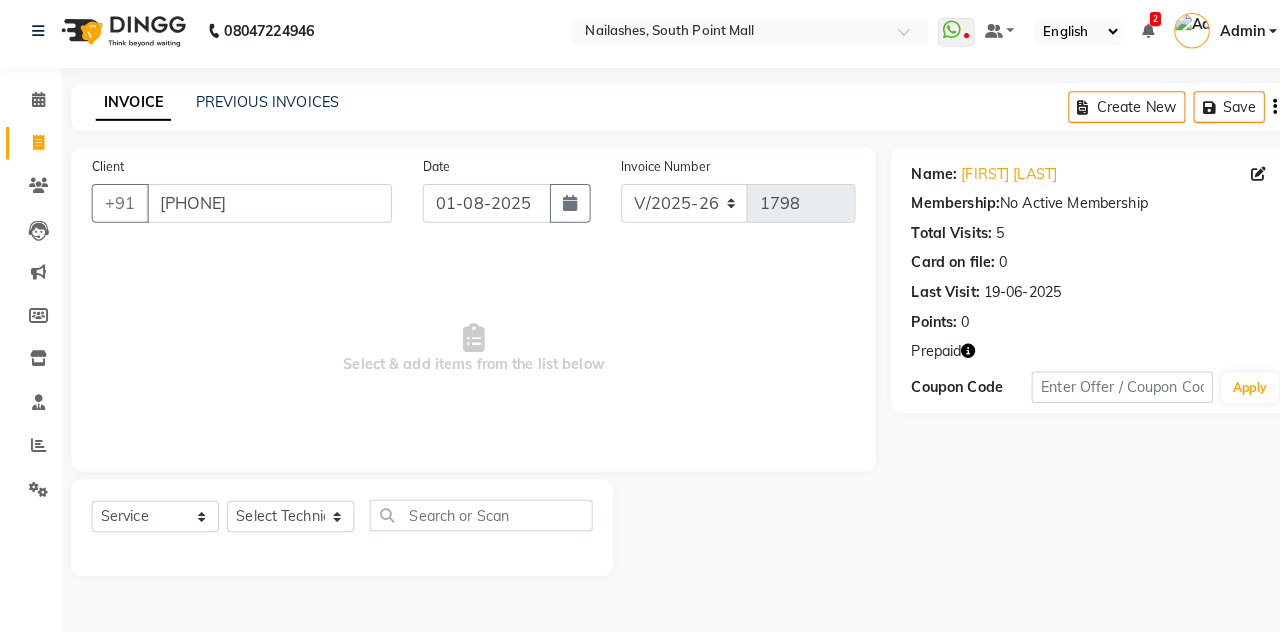 click 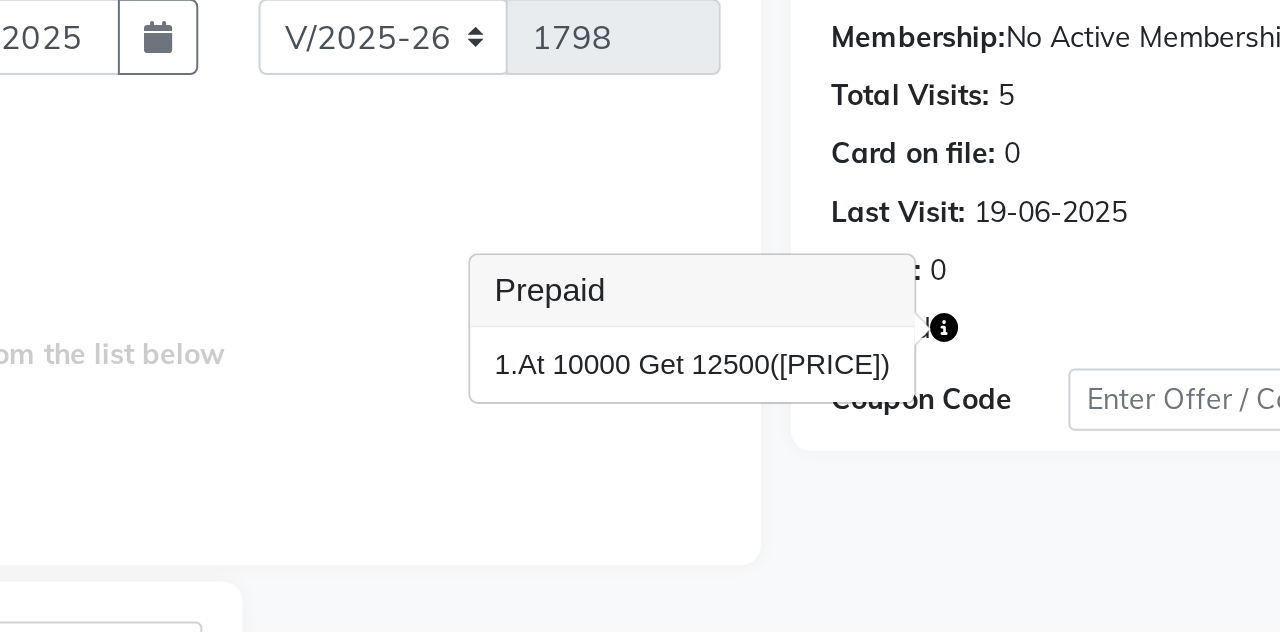 click 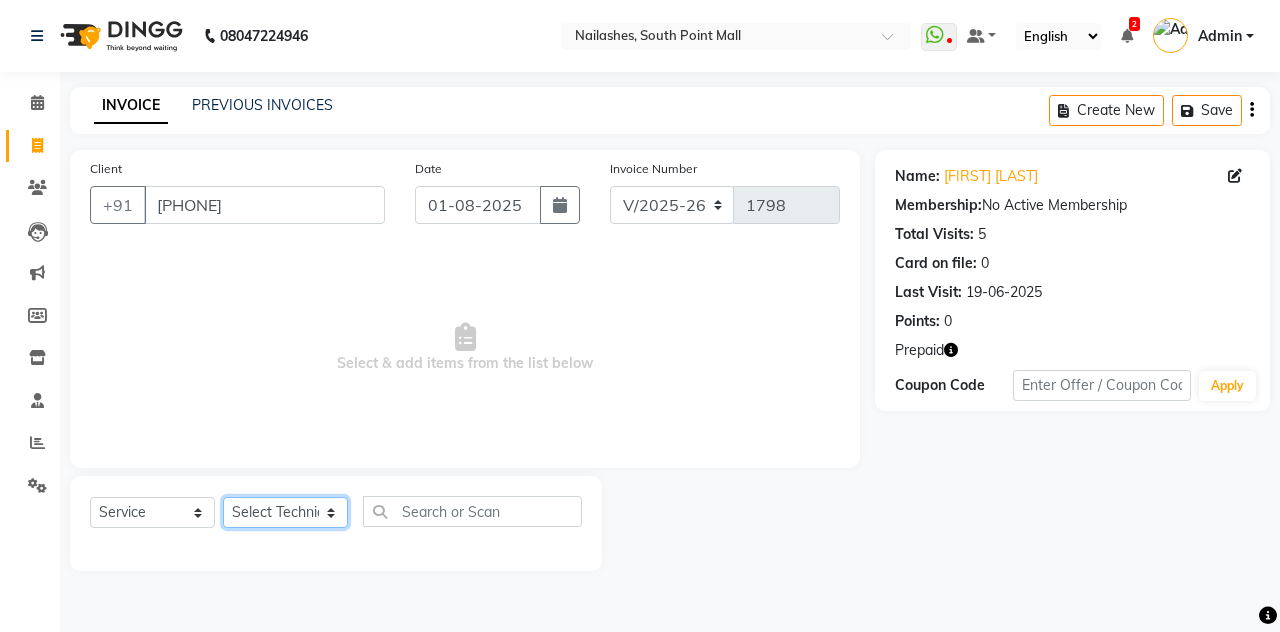 click on "Select Technician Admin [FIRST] [FIRST] [FIRST] [FIRST] Manager [FIRST] [FIRST] [FIRST] [FIRST]" 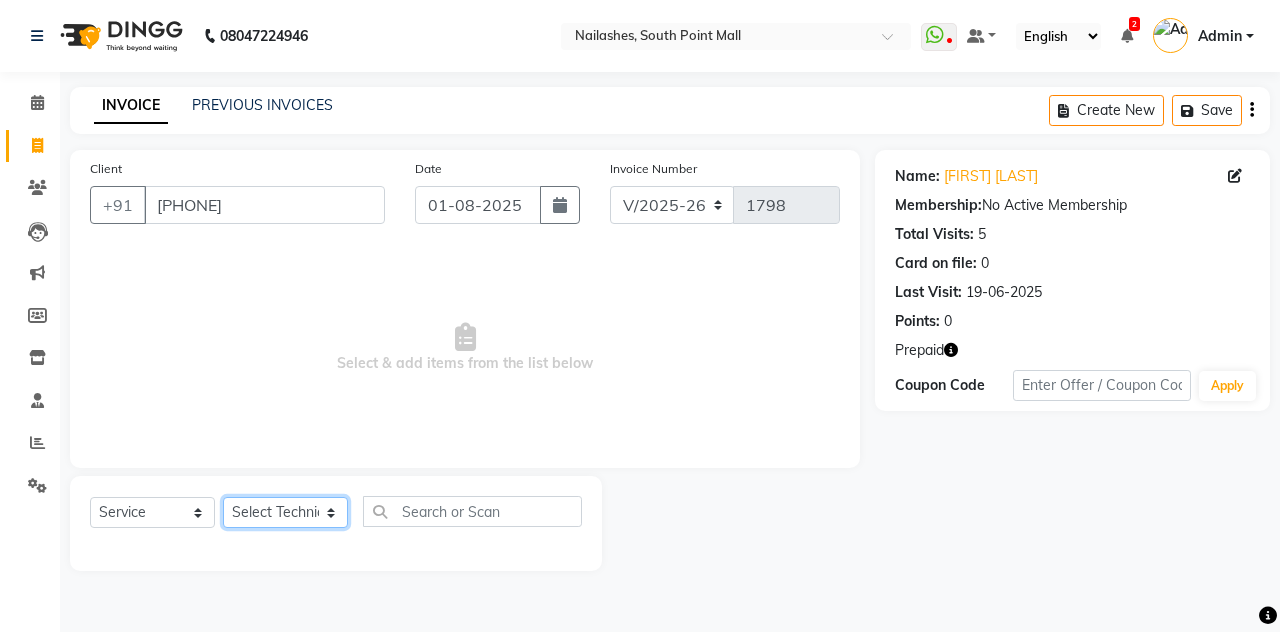 click on "Select Technician Admin [FIRST] [FIRST] [FIRST] [FIRST] Manager [FIRST] [FIRST] [FIRST] [FIRST]" 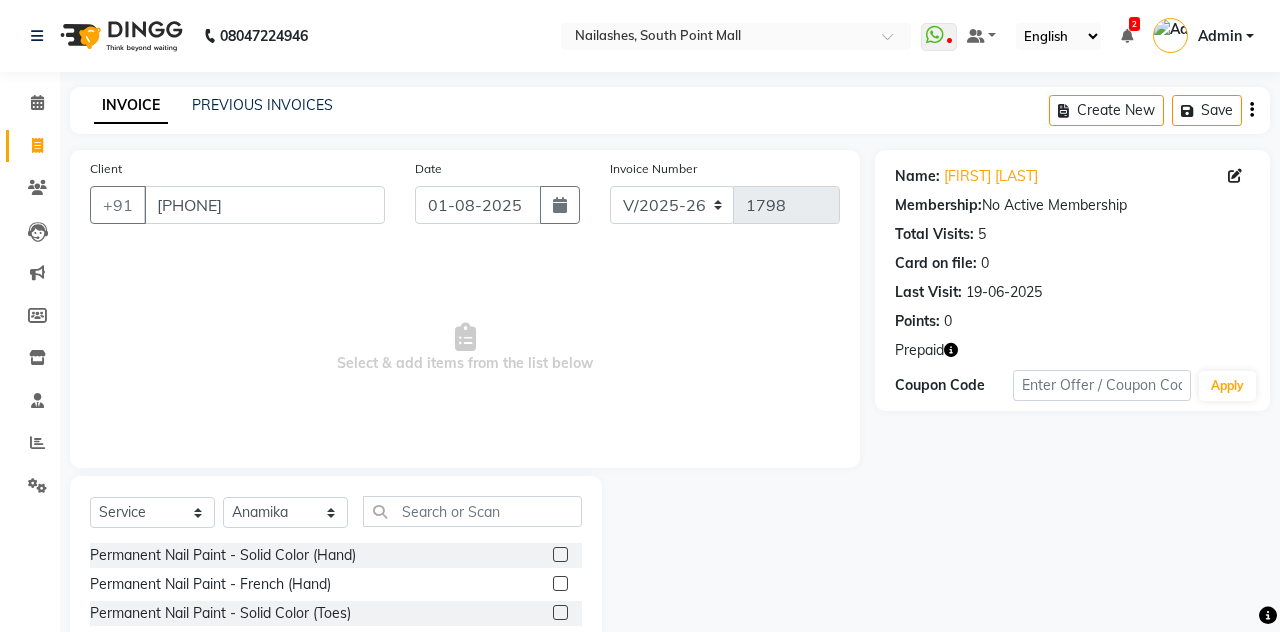 click 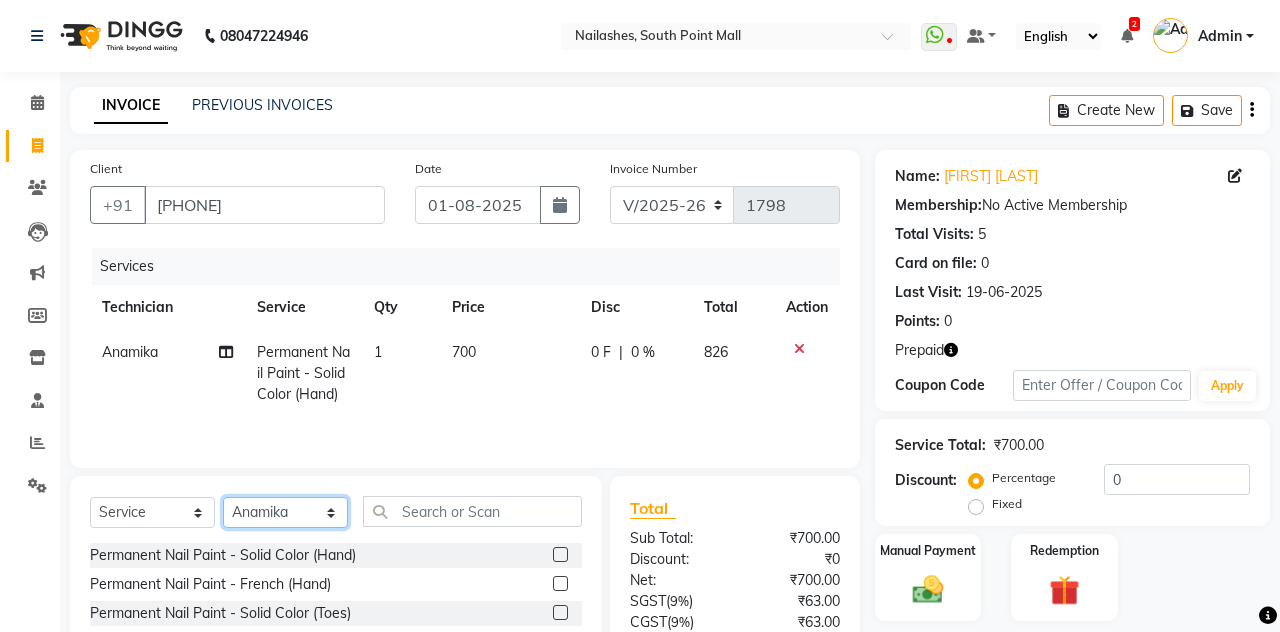 click on "Select Technician Admin [FIRST] [FIRST] [FIRST] [FIRST] Manager [FIRST] [FIRST] [FIRST] [FIRST]" 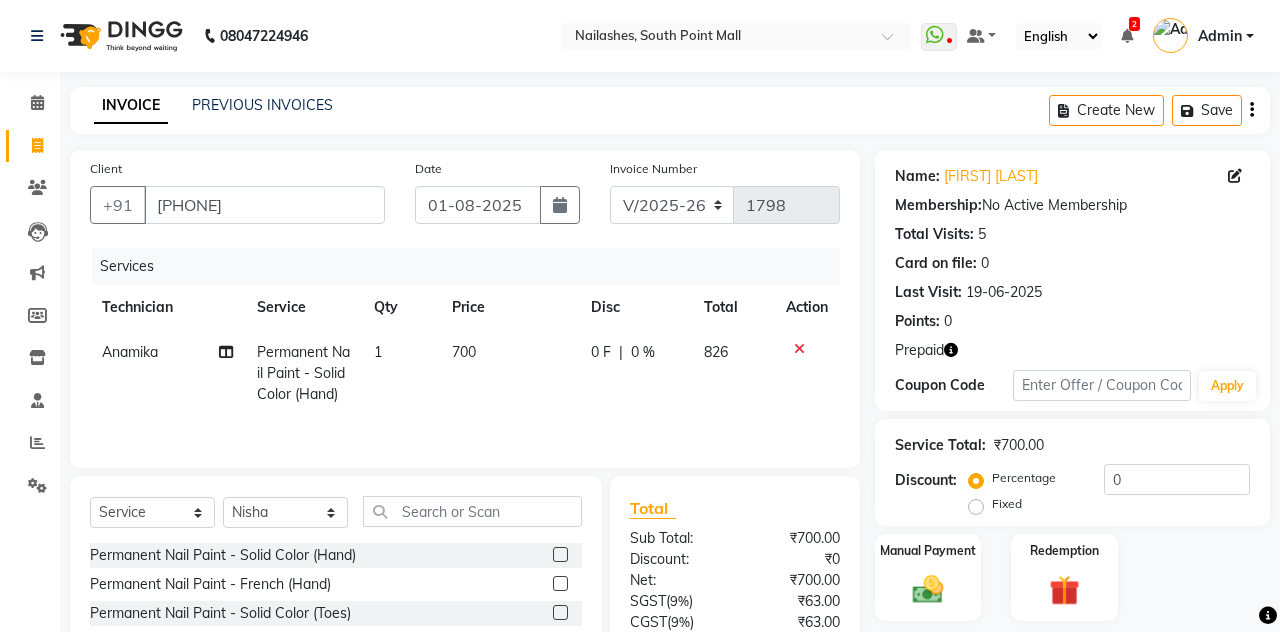 click 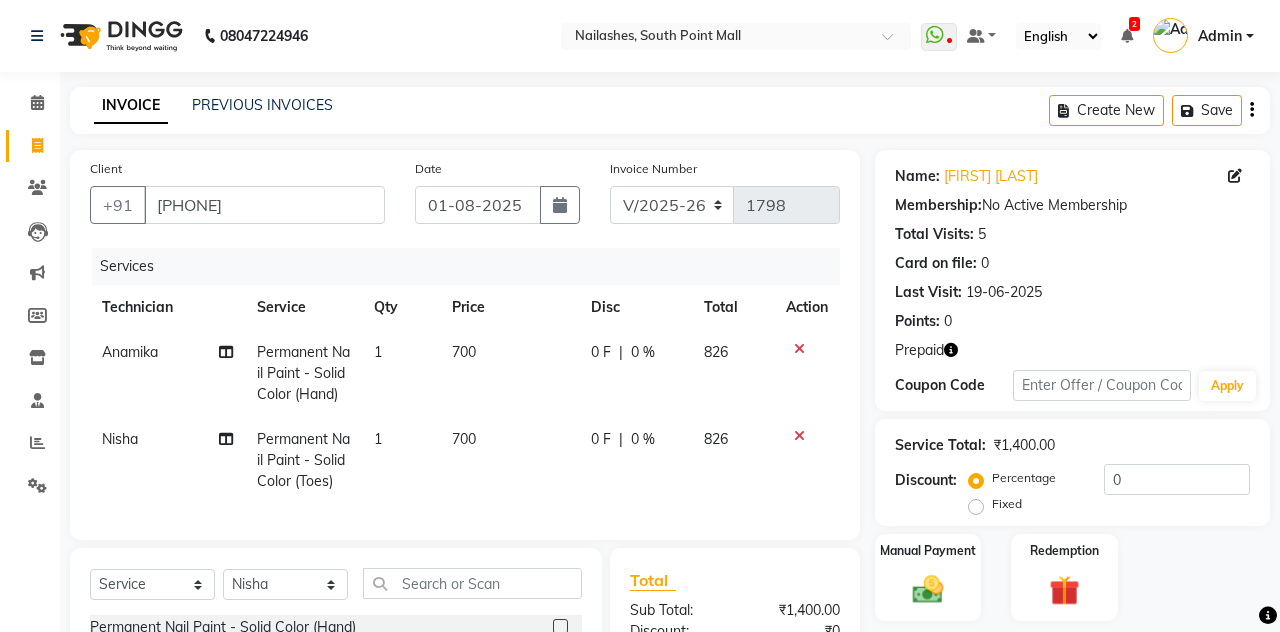 scroll, scrollTop: 164, scrollLeft: 0, axis: vertical 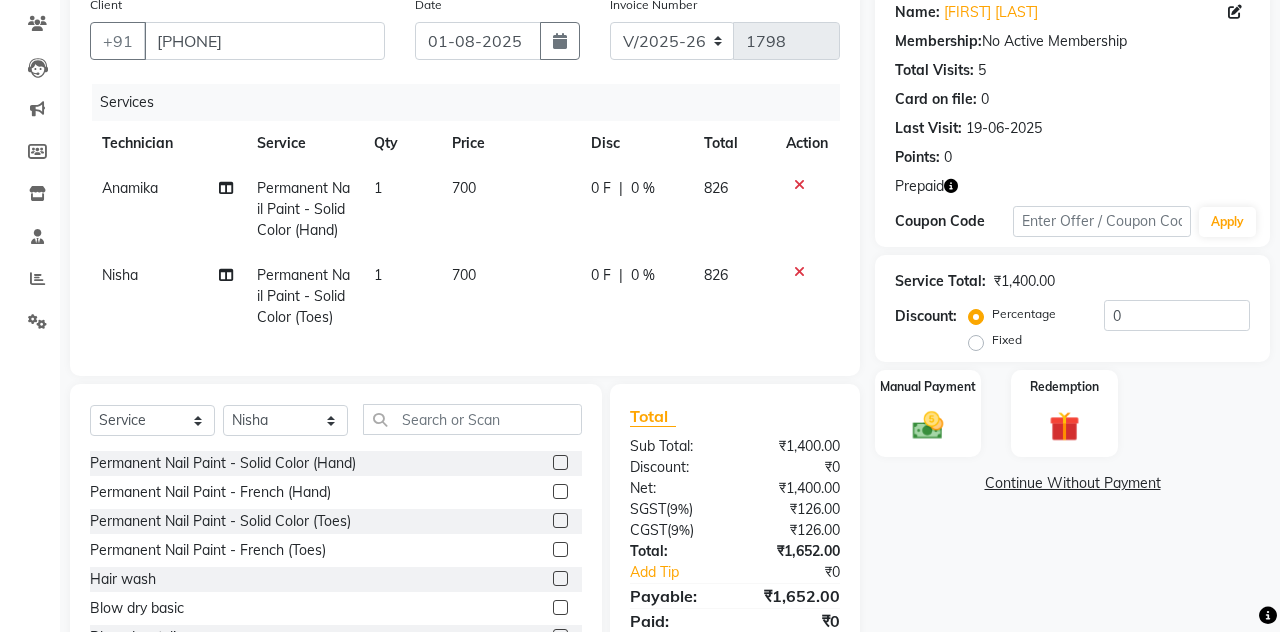 click 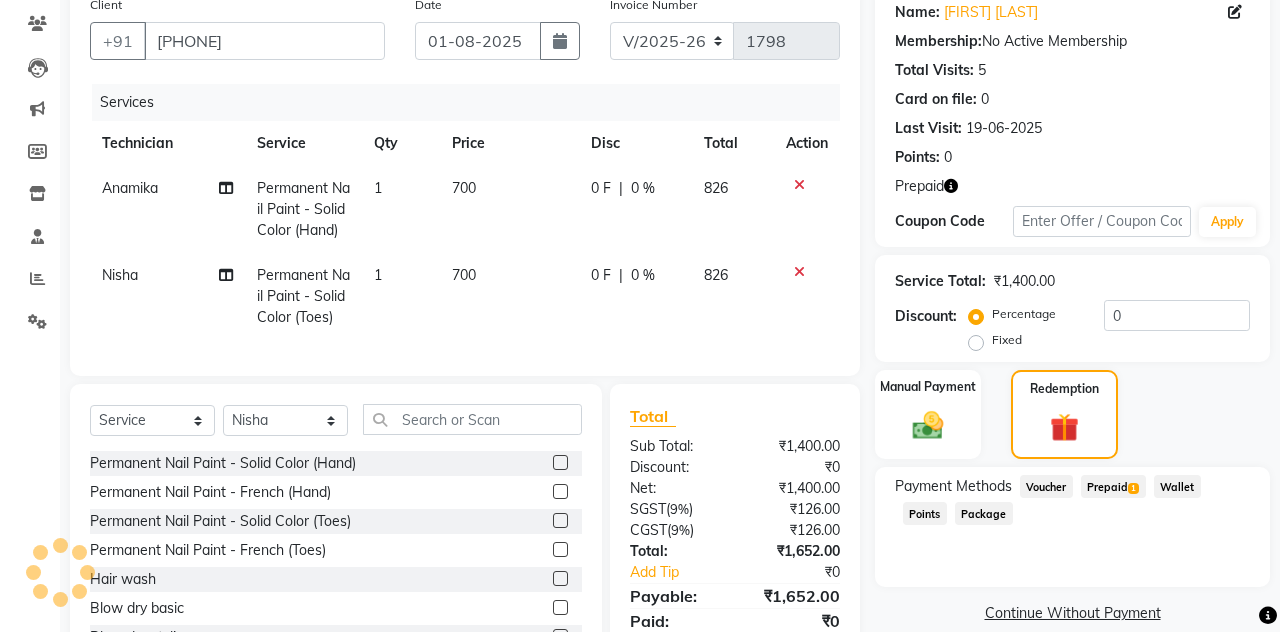 click on "Prepaid  1" 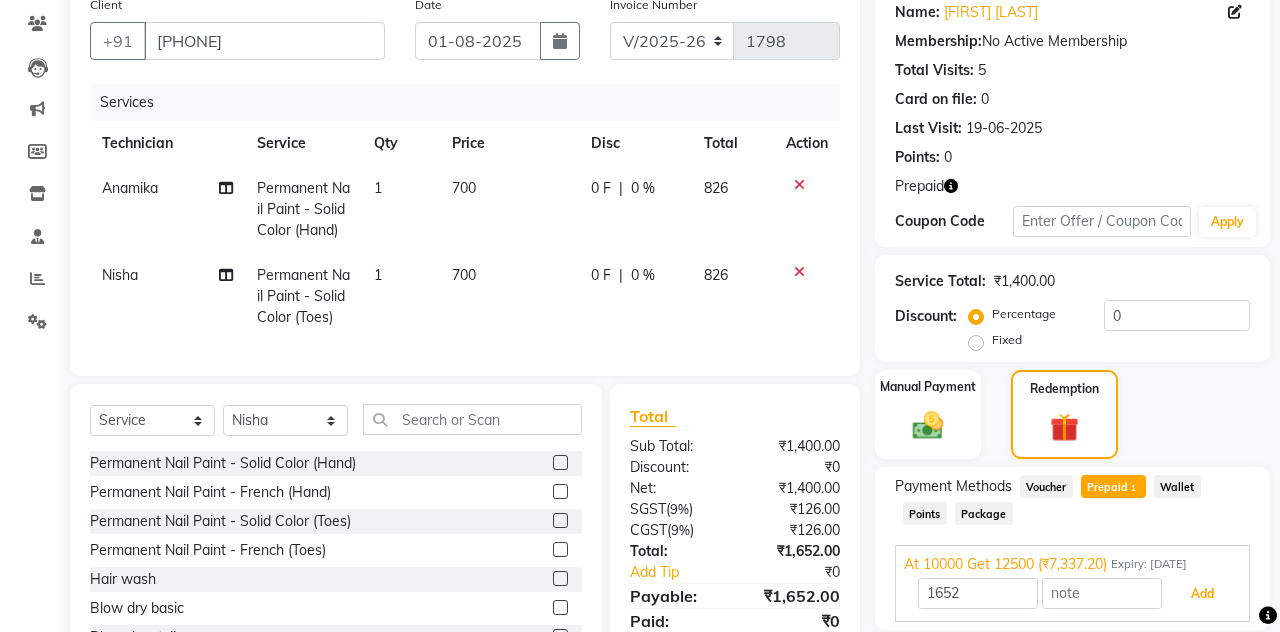 click on "Add" at bounding box center (1202, 594) 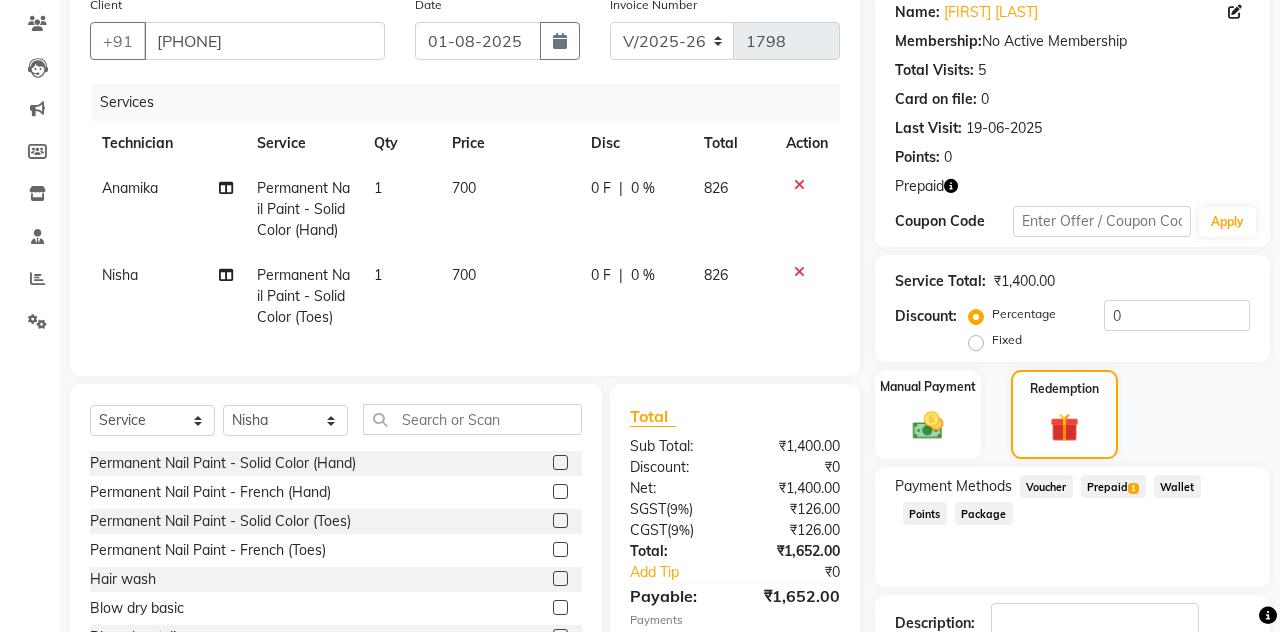 scroll, scrollTop: 206, scrollLeft: 0, axis: vertical 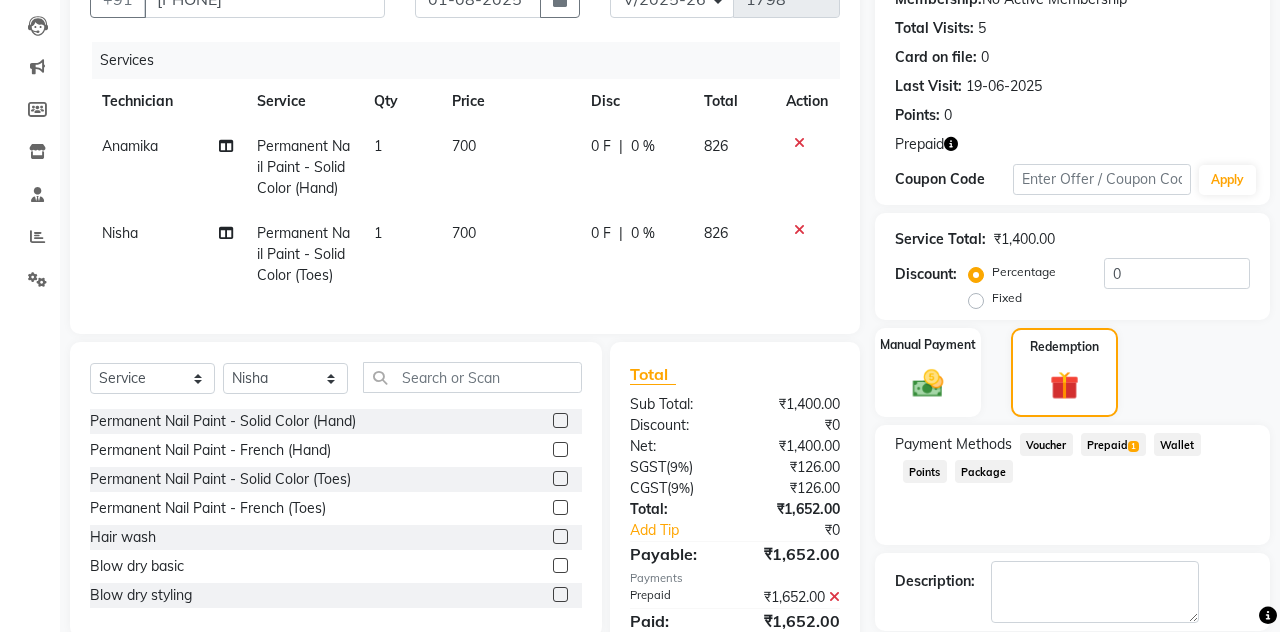 click on "Checkout" 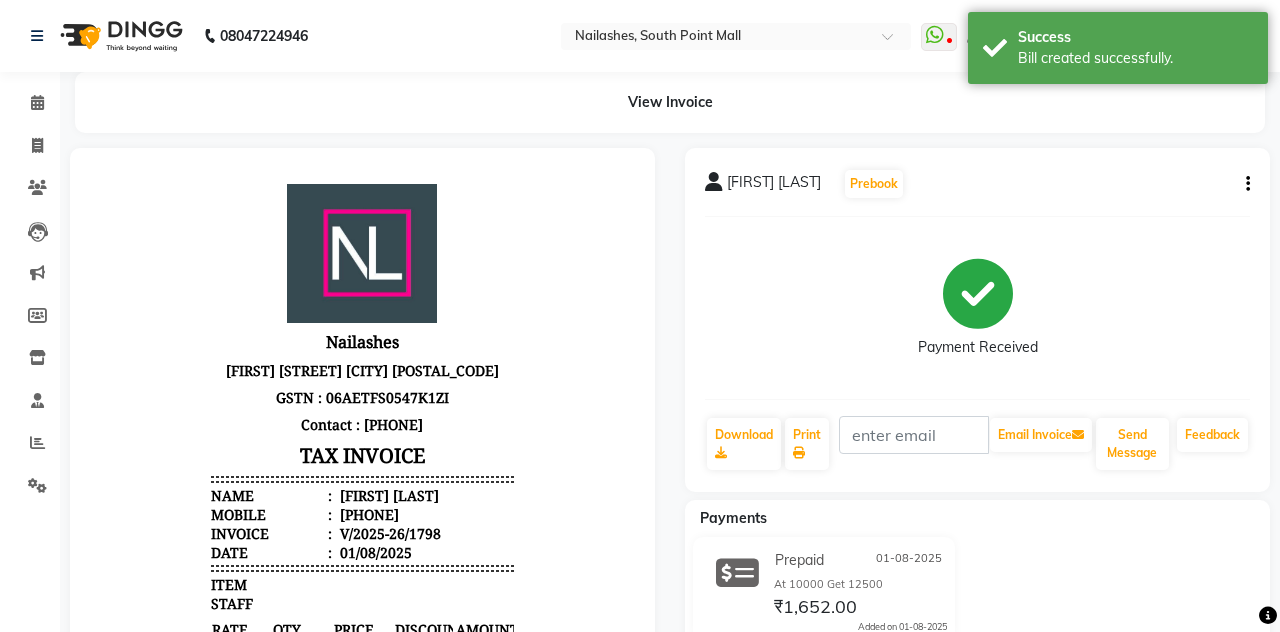 scroll, scrollTop: 0, scrollLeft: 0, axis: both 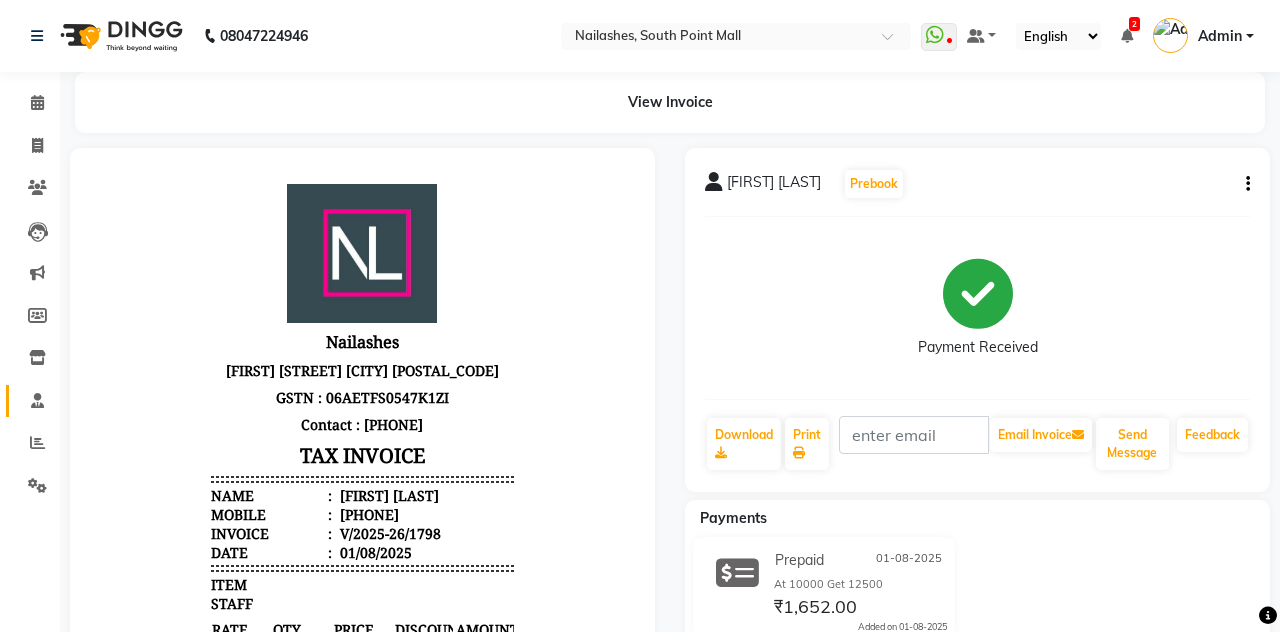 click 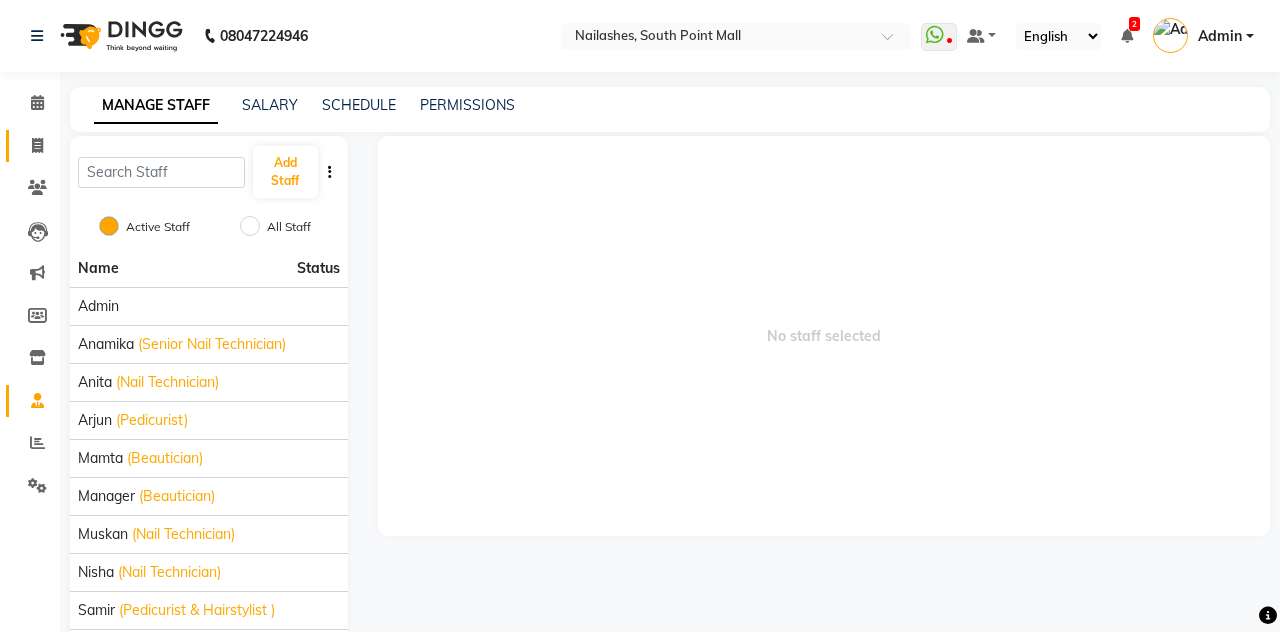 click 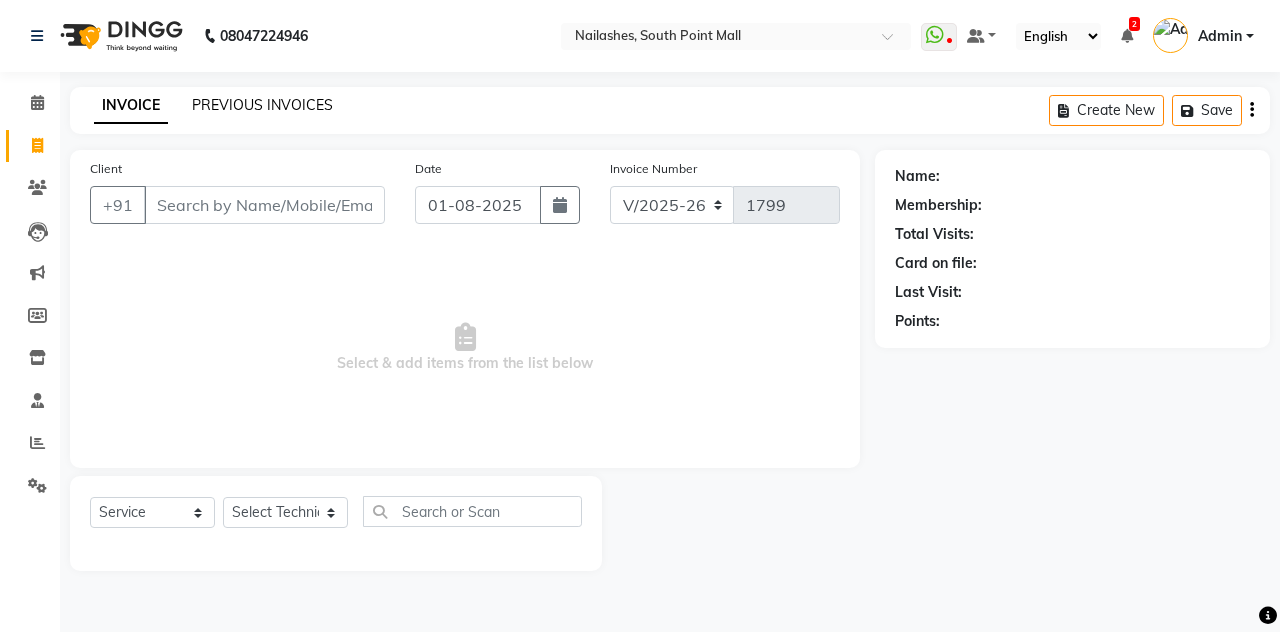 click on "PREVIOUS INVOICES" 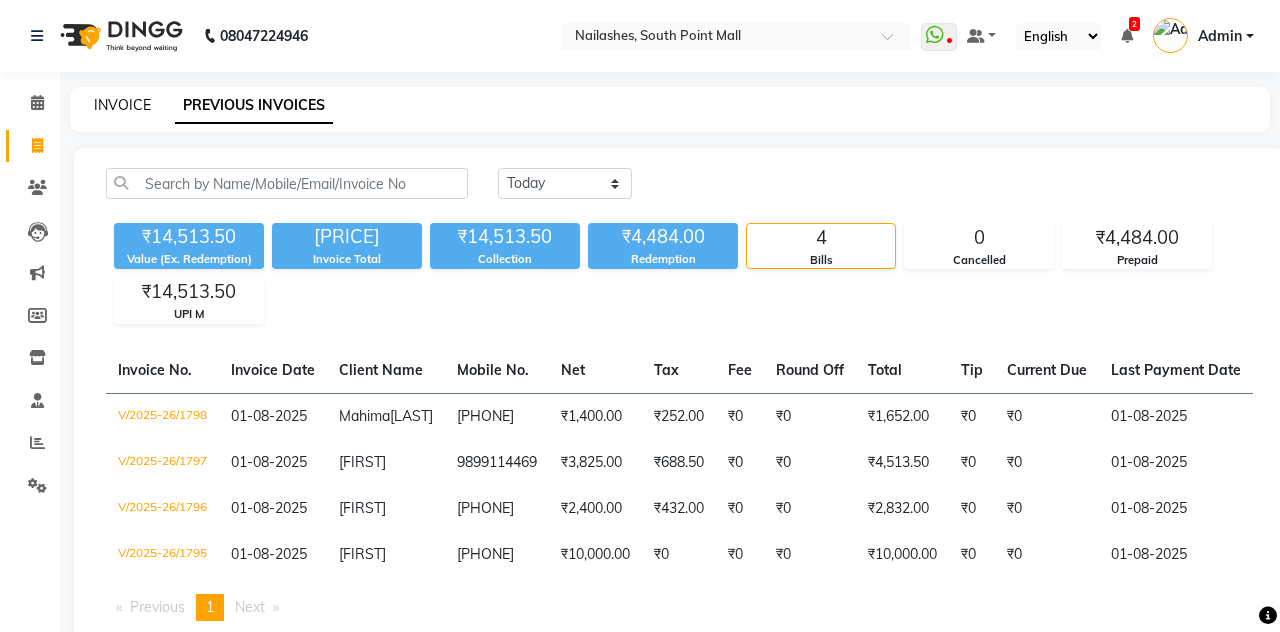 click on "INVOICE" 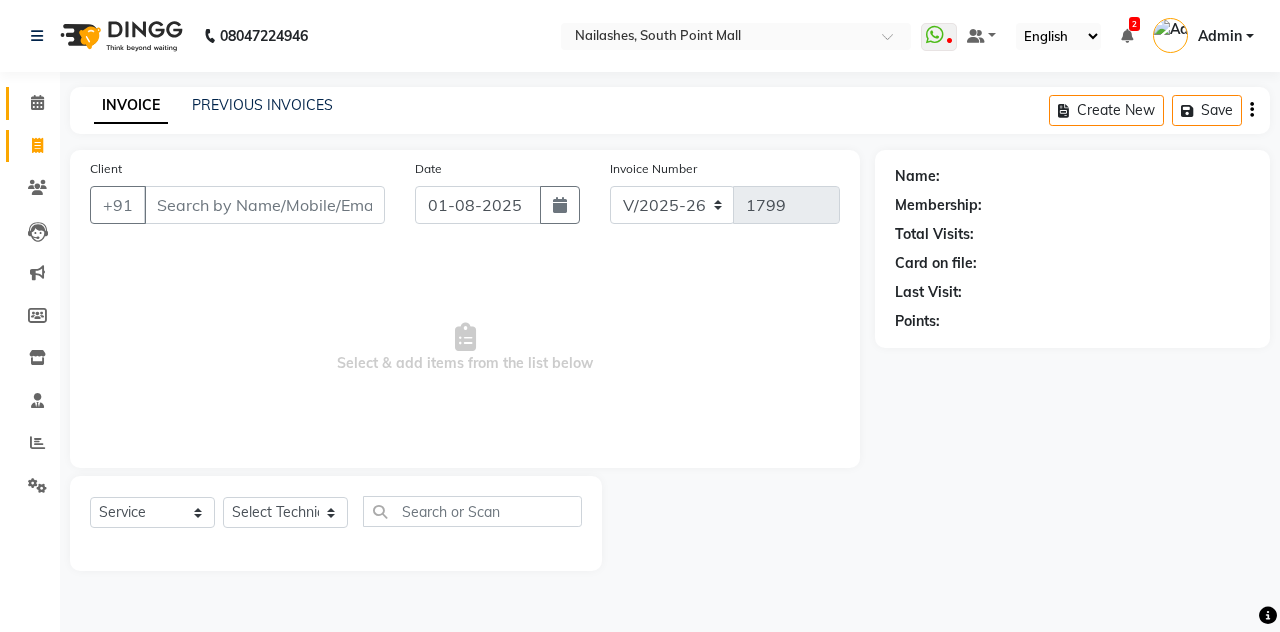 click 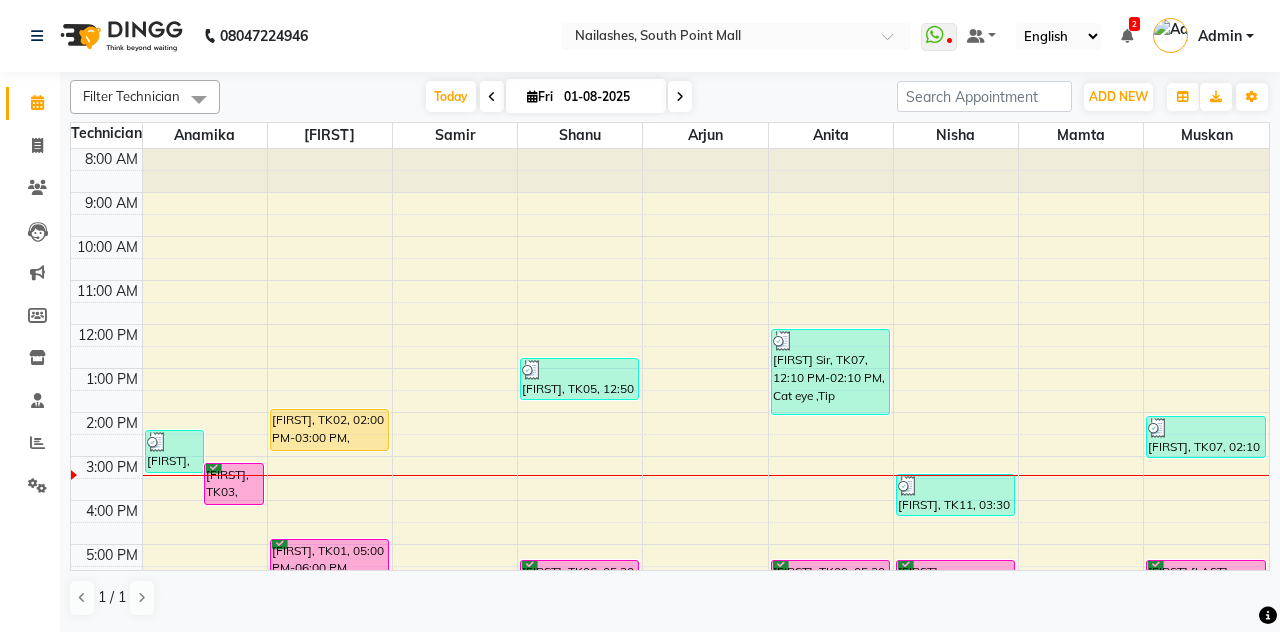 scroll, scrollTop: 177, scrollLeft: 0, axis: vertical 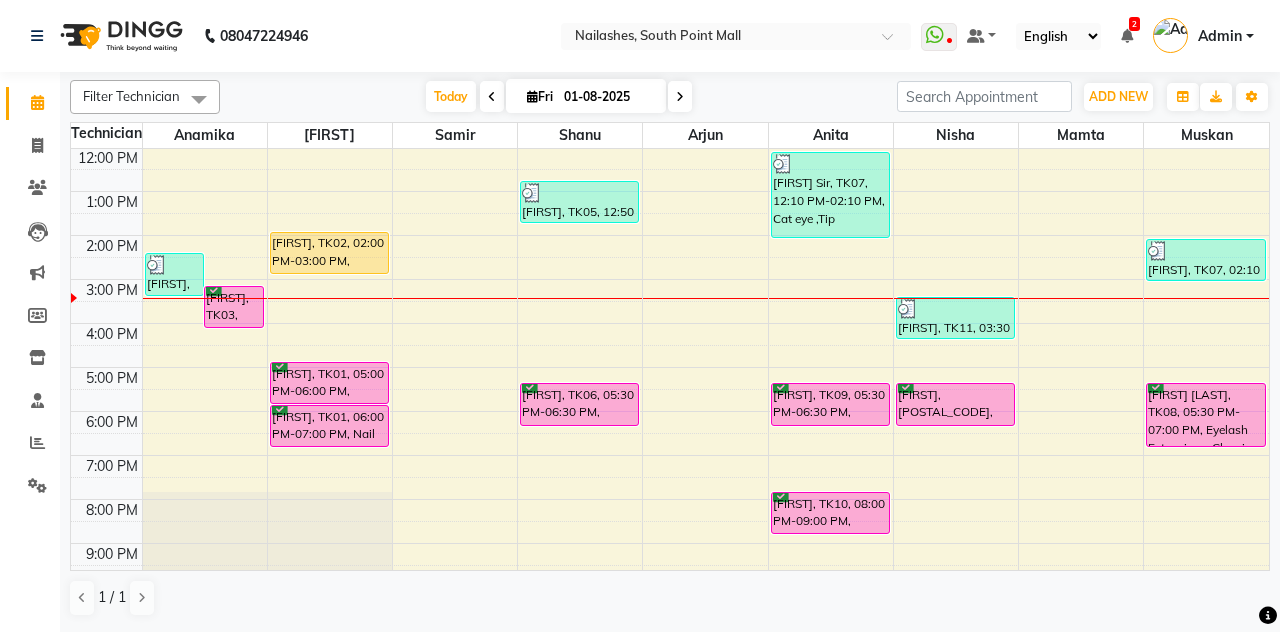 click on "[FIRST], TK03, 03:15 PM-04:15 PM, Permanent Nail Paint - Solid Color (Hand)" at bounding box center [234, 307] 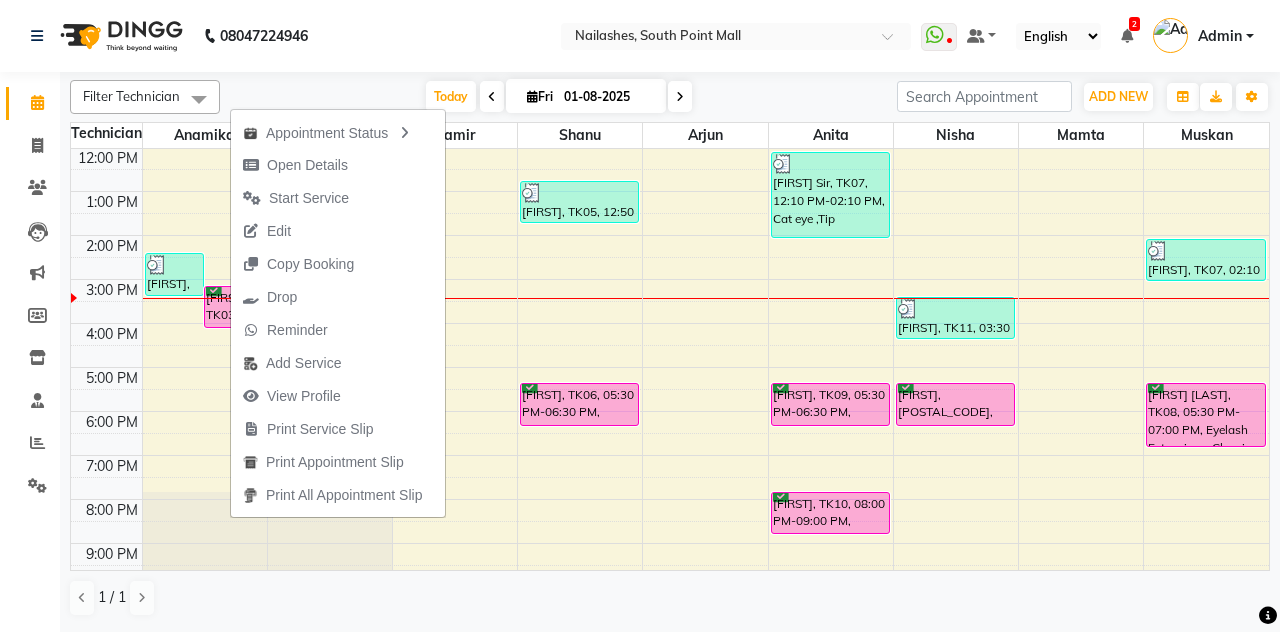 click on "Filter Technician Select All [FIRST] [FIRST] [FIRST] [FIRST] [FIRST] [FIRST] [FIRST] [FIRST] [FIRST] Today  Fri [DATE] Toggle Dropdown Add Appointment Add Invoice Add Expense Add Attendance Add Client Add Transaction Toggle Dropdown Add Appointment Add Invoice Add Expense Add Attendance Add Client ADD NEW Toggle Dropdown Add Appointment Add Invoice Add Expense Add Attendance Add Client Add Transaction Filter Technician Select All [FIRST] [FIRST] [FIRST] [FIRST] [FIRST] [FIRST] [FIRST] [FIRST] [FIRST] Group By  Staff View   Room View  View as Vertical  Vertical - Week View  Horizontal  Horizontal - Week View  List  Toggle Dropdown Calendar Settings Manage Tags   Arrange Technicians   Reset Technicians  Full Screen Appointment Form Zoom 50% Staff/Room Display Count 9 Technician [FIRST] [FIRST] [FIRST] [FIRST] [FIRST] [FIRST] [FIRST] [FIRST] [FIRST] 8:00 AM 9:00 AM 10:00 AM 11:00 AM 12:00 PM 1:00 PM 2:00 PM 3:00 PM 4:00 PM 5:00 PM 6:00 PM 7:00 PM 8:00 PM 9:00 PM 10:00 PM 11:00 PM                                                        1 / 1" 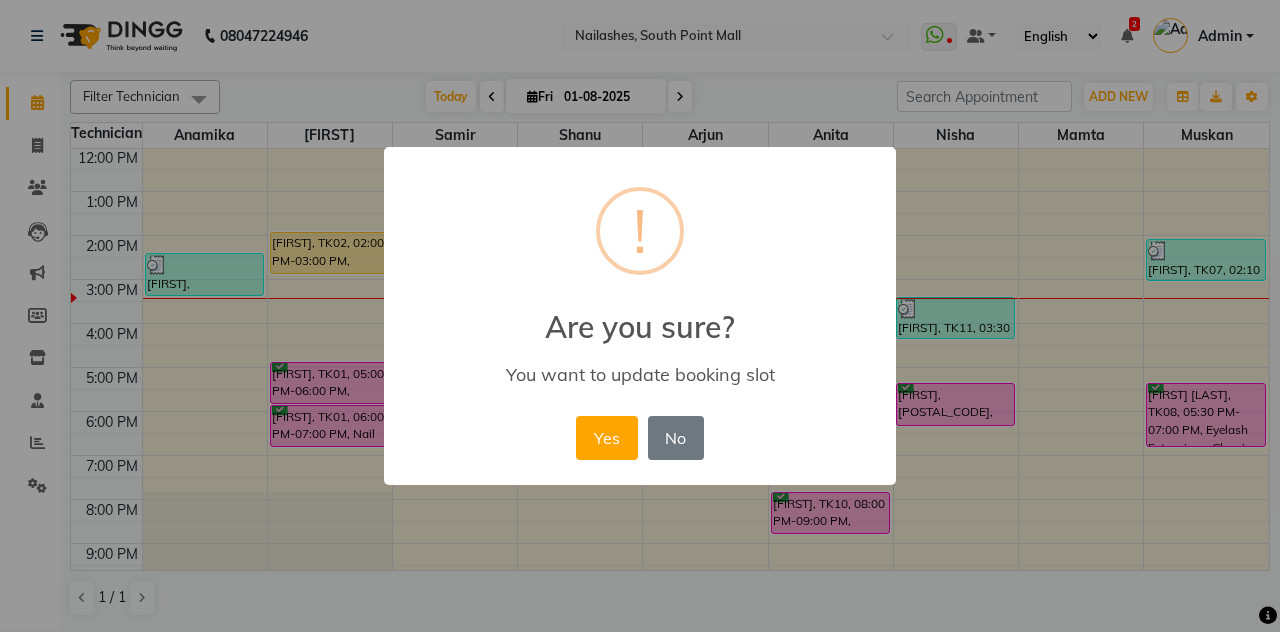 click on "Yes" at bounding box center [606, 438] 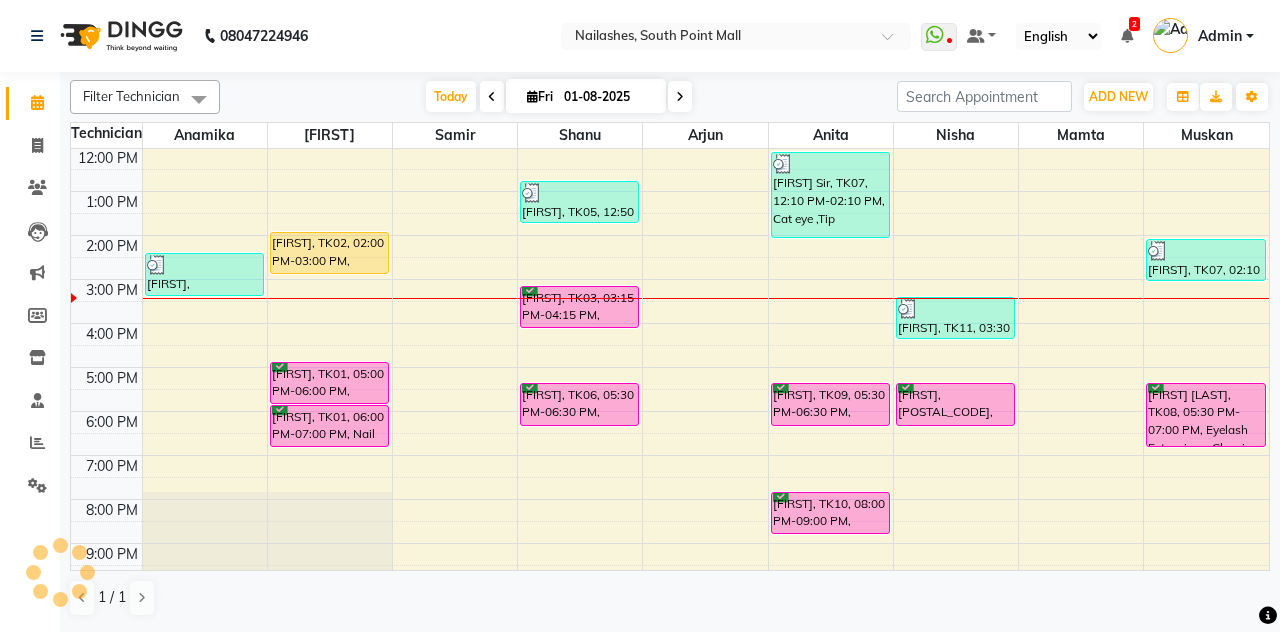 click on "[FIRST], TK03, 03:15 PM-04:15 PM, Permanent Nail Paint - Solid Color (Hand)" at bounding box center [579, 307] 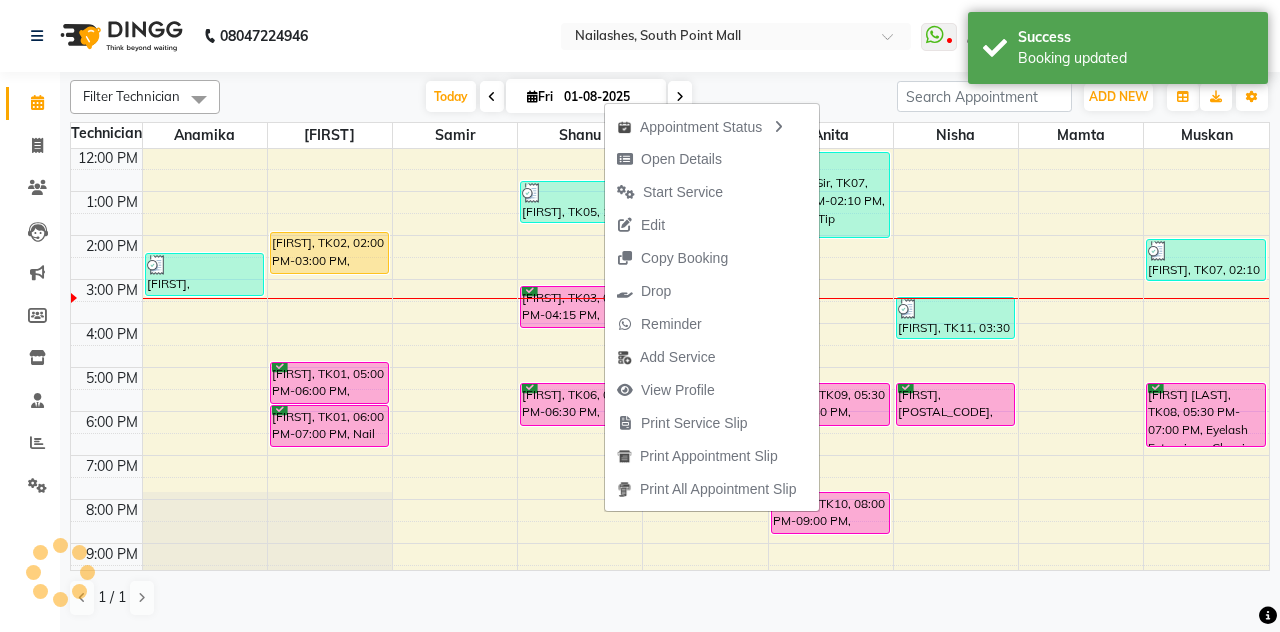 click on "Start Service" at bounding box center [670, 192] 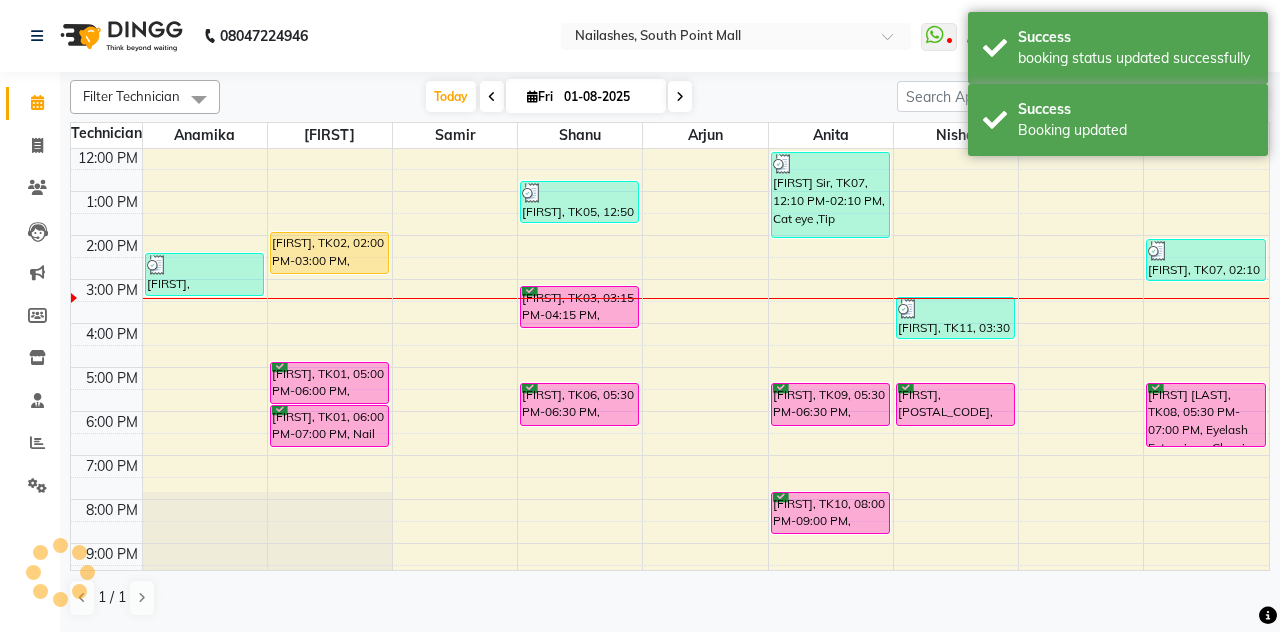 click on "[FIRST], TK03, 03:15 PM-04:15 PM, Permanent Nail Paint - Solid Color (Hand)" at bounding box center [579, 307] 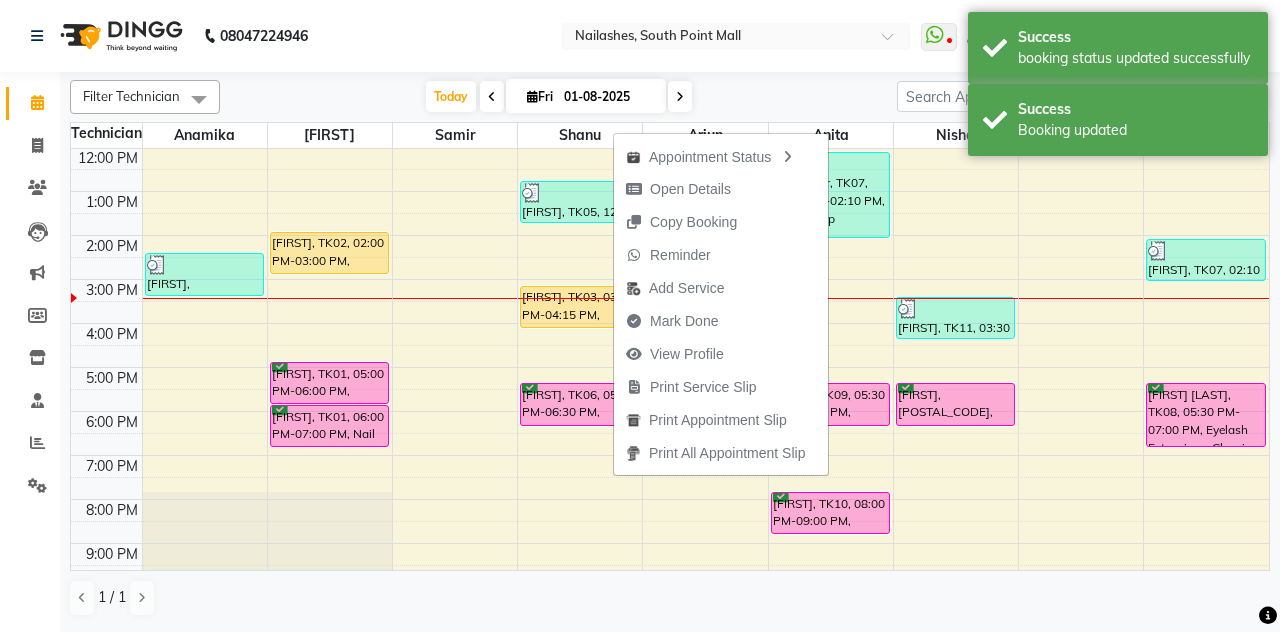 click on "Filter Technician Select All [FIRST] [FIRST] [FIRST] [FIRST] [FIRST] [FIRST] [FIRST] [FIRST] [FIRST] Today  Fri [DATE] Toggle Dropdown Add Appointment Add Invoice Add Expense Add Attendance Add Client Add Transaction Toggle Dropdown Add Appointment Add Invoice Add Expense Add Attendance Add Client ADD NEW Toggle Dropdown Add Appointment Add Invoice Add Expense Add Attendance Add Client Add Transaction Filter Technician Select All [FIRST] [FIRST] [FIRST] [FIRST] [FIRST] [FIRST] [FIRST] [FIRST] [FIRST] Group By  Staff View   Room View  View as Vertical  Vertical - Week View  Horizontal  Horizontal - Week View  List  Toggle Dropdown Calendar Settings Manage Tags   Arrange Technicians   Reset Technicians  Full Screen Appointment Form Zoom 50% Staff/Room Display Count 9 Technician [FIRST] [FIRST] [FIRST] [FIRST] [FIRST] [FIRST] [FIRST] [FIRST] [FIRST] 8:00 AM 9:00 AM 10:00 AM 11:00 AM 12:00 PM 1:00 PM 2:00 PM 3:00 PM 4:00 PM 5:00 PM 6:00 PM 7:00 PM 8:00 PM 9:00 PM 10:00 PM 11:00 PM                                                       1 / 1" 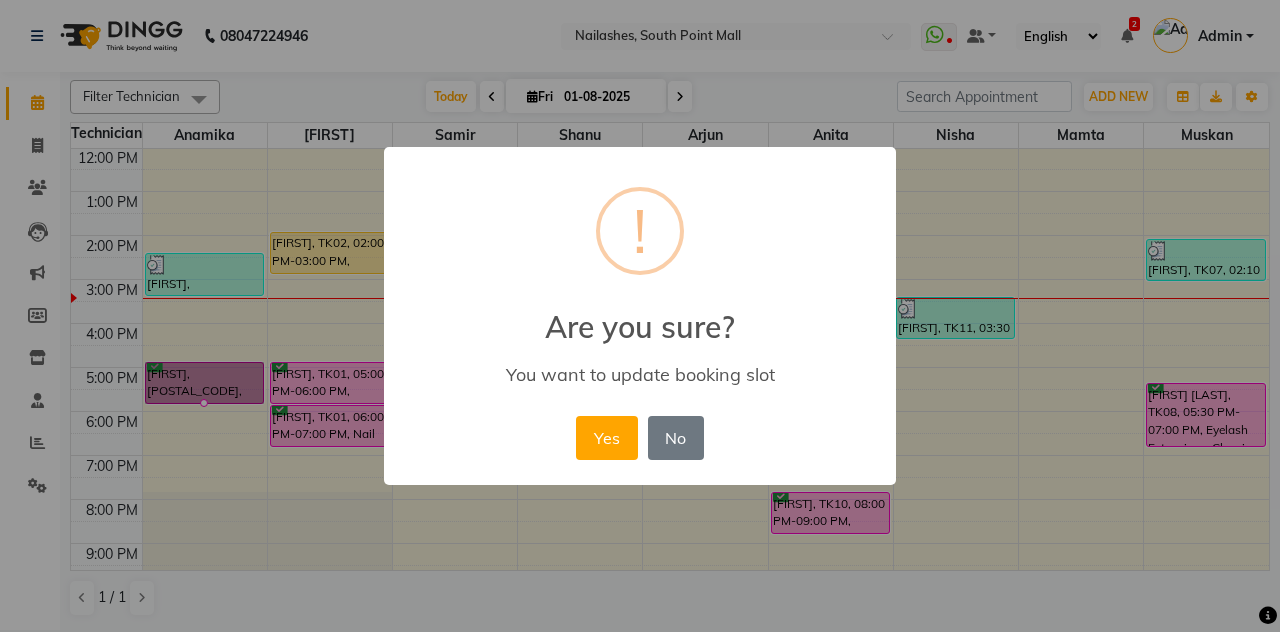 click on "Yes" at bounding box center [606, 438] 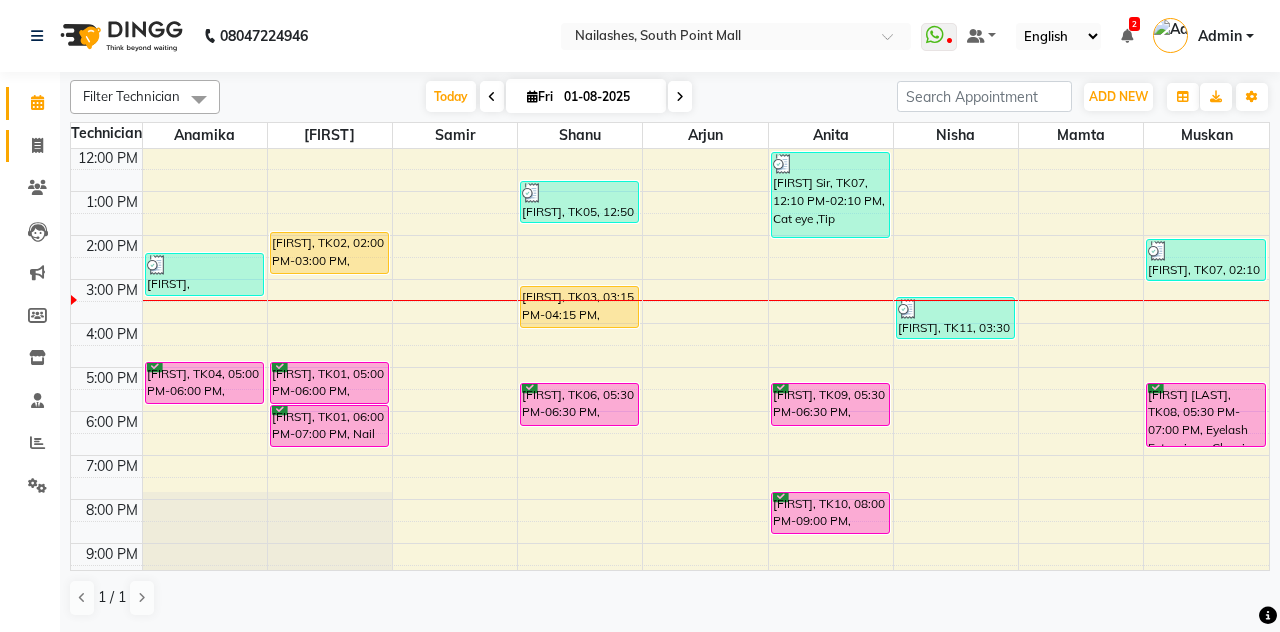 click 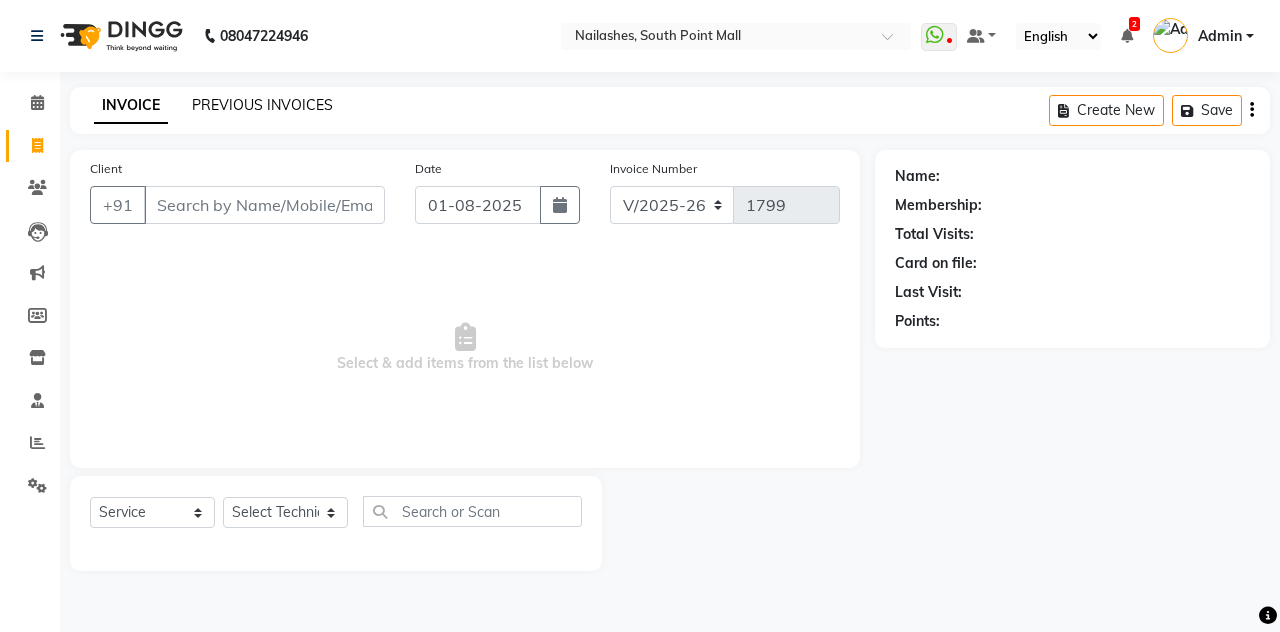 click on "PREVIOUS INVOICES" 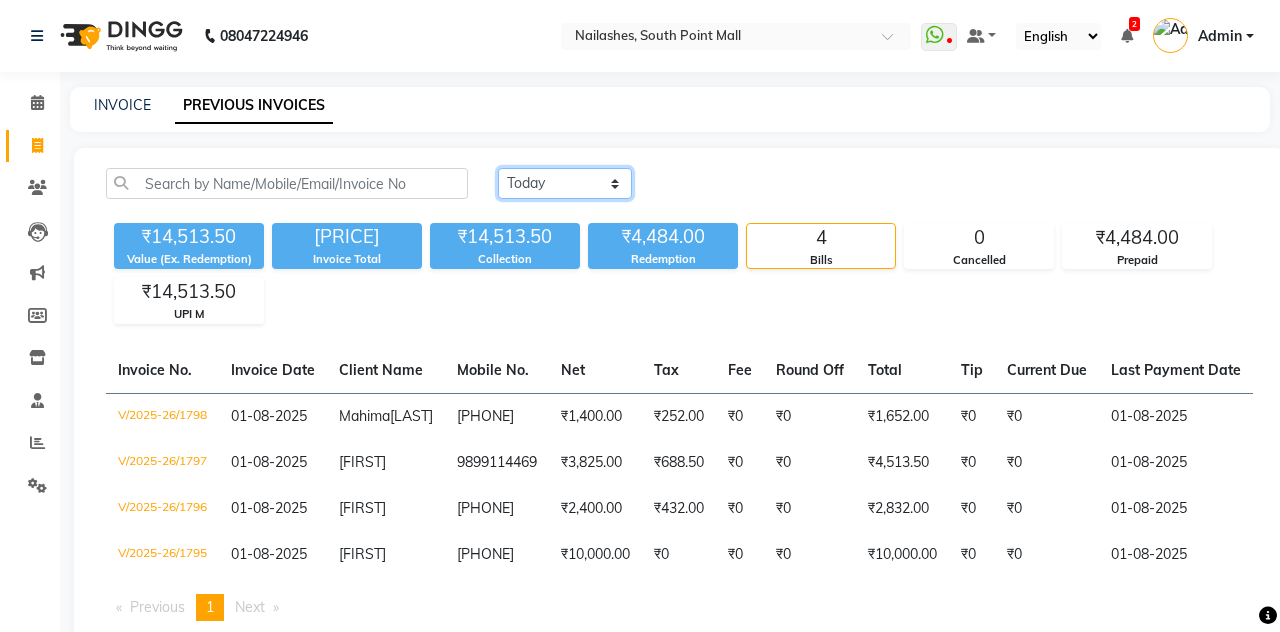 click on "Today Yesterday Custom Range" 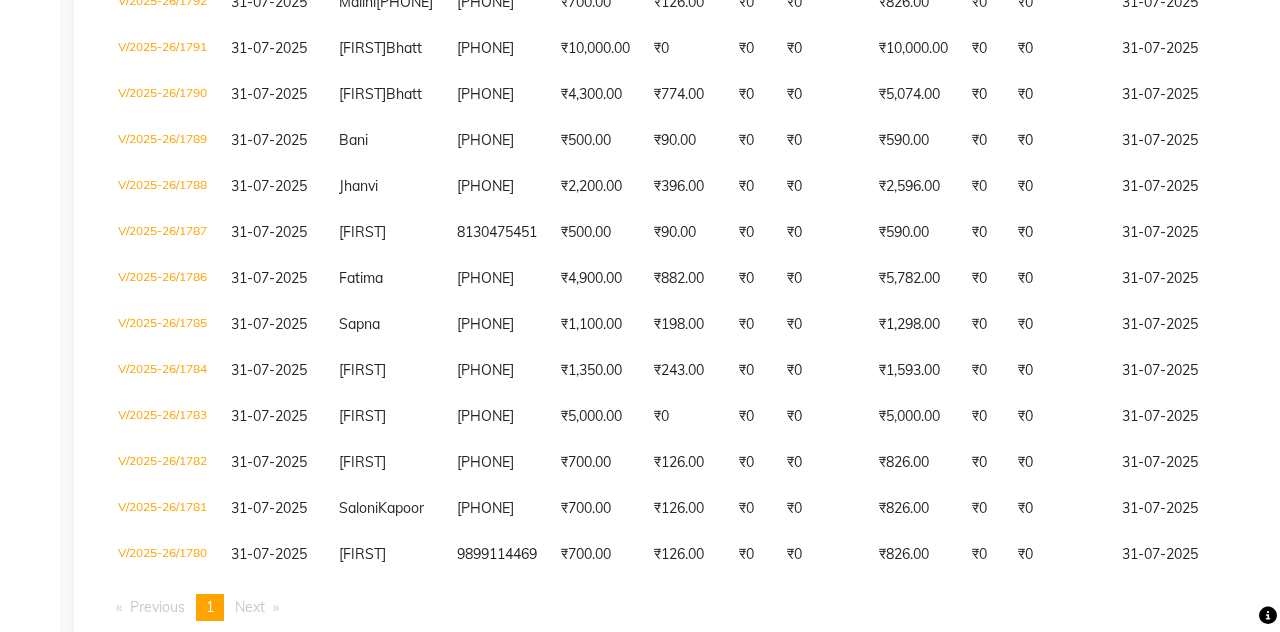 scroll, scrollTop: 542, scrollLeft: 0, axis: vertical 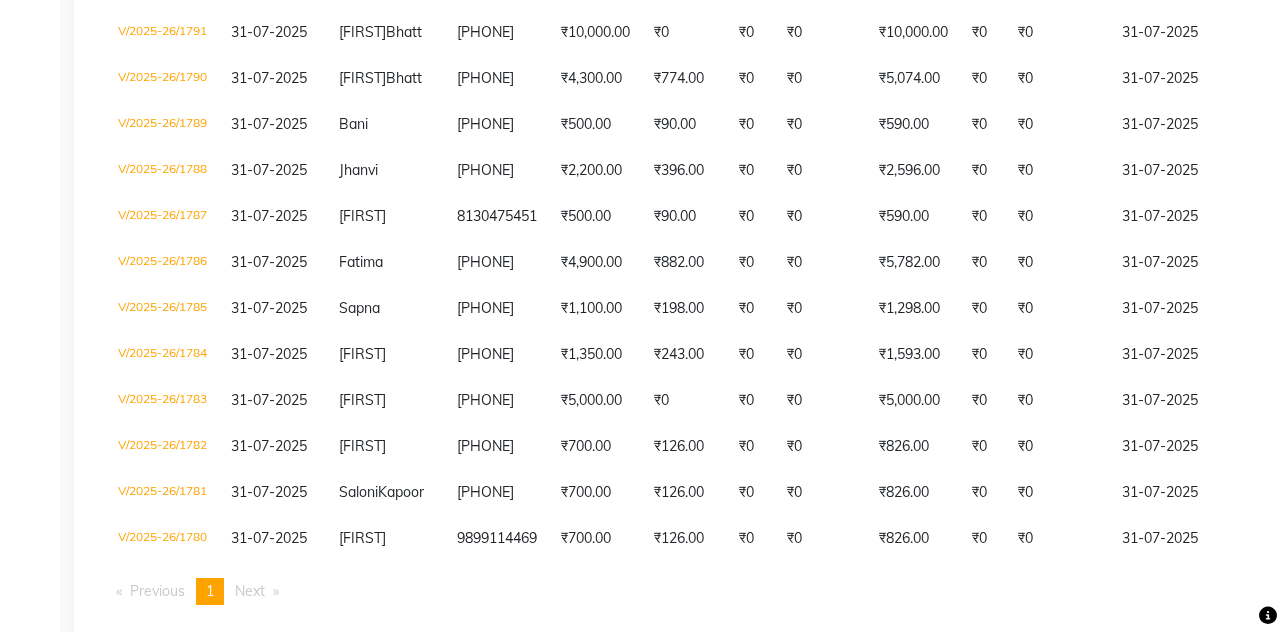 click on "₹1,100.00" 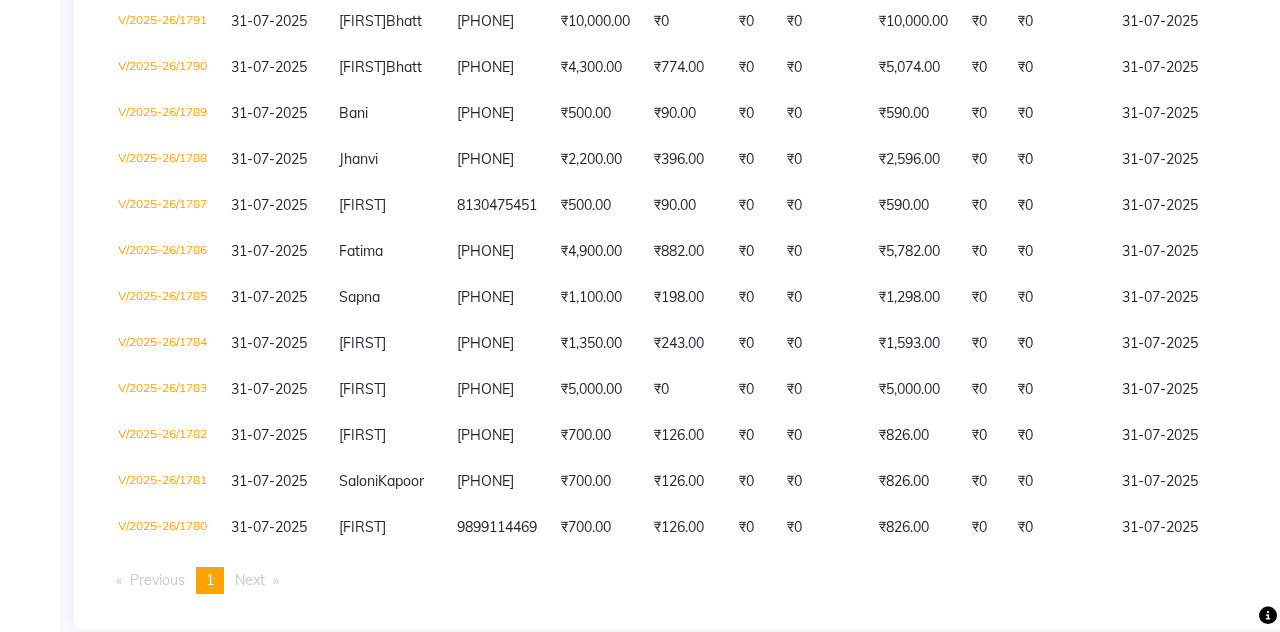 scroll, scrollTop: 0, scrollLeft: 0, axis: both 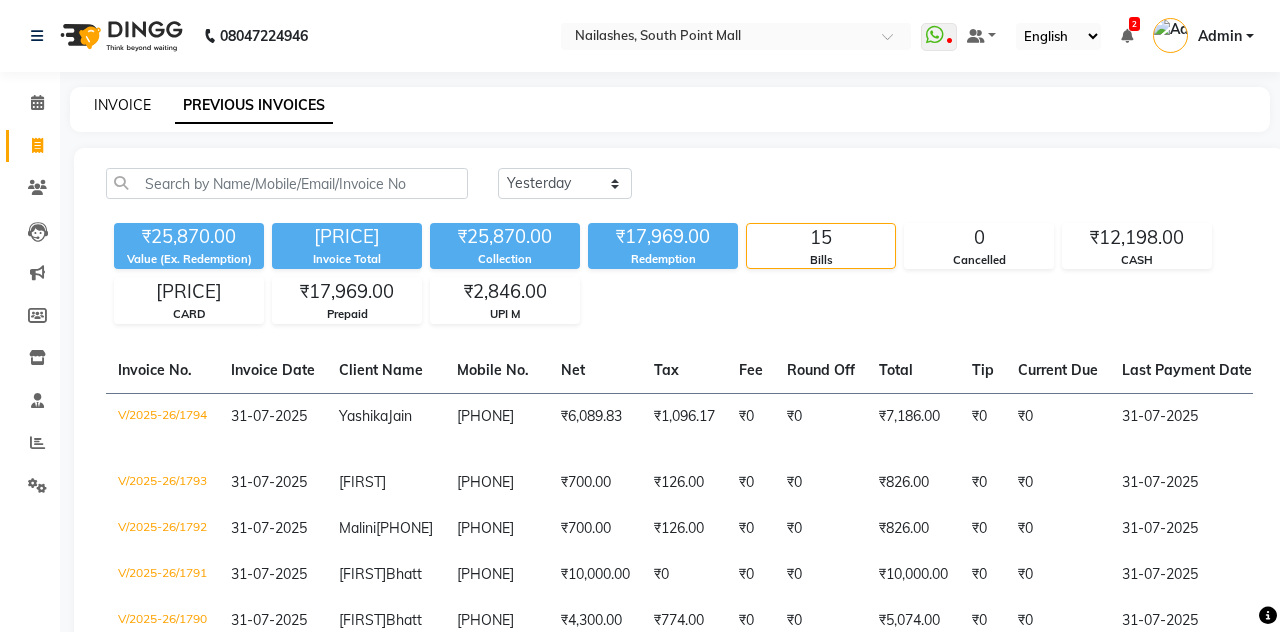 click on "INVOICE" 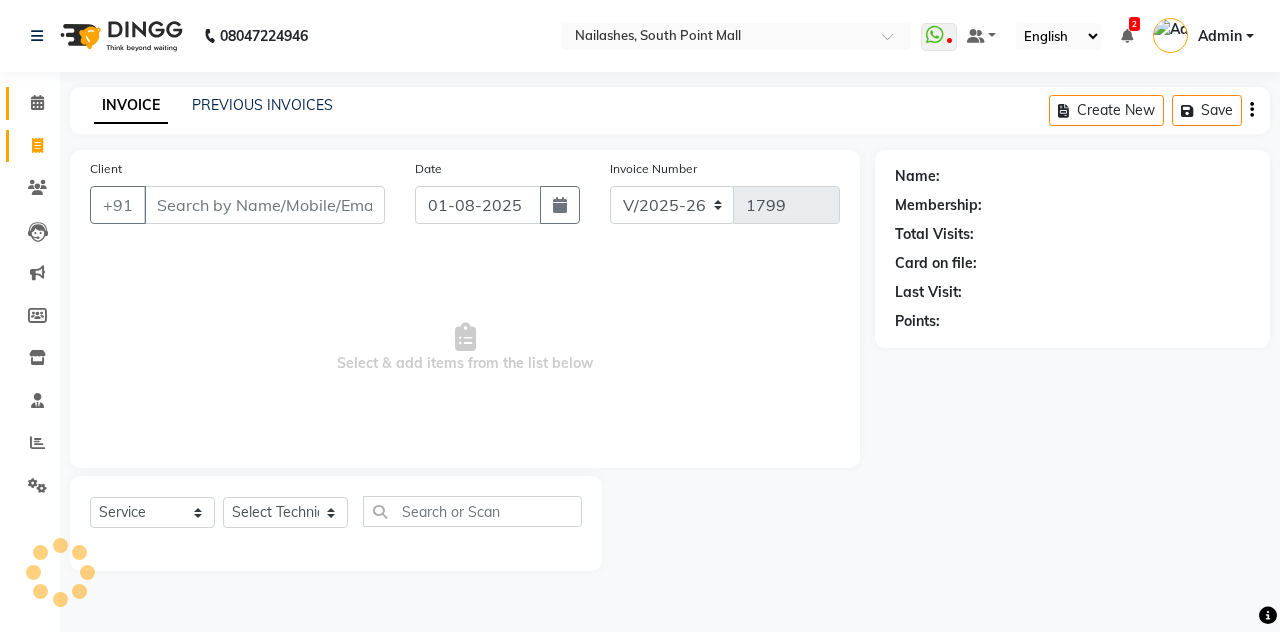 click 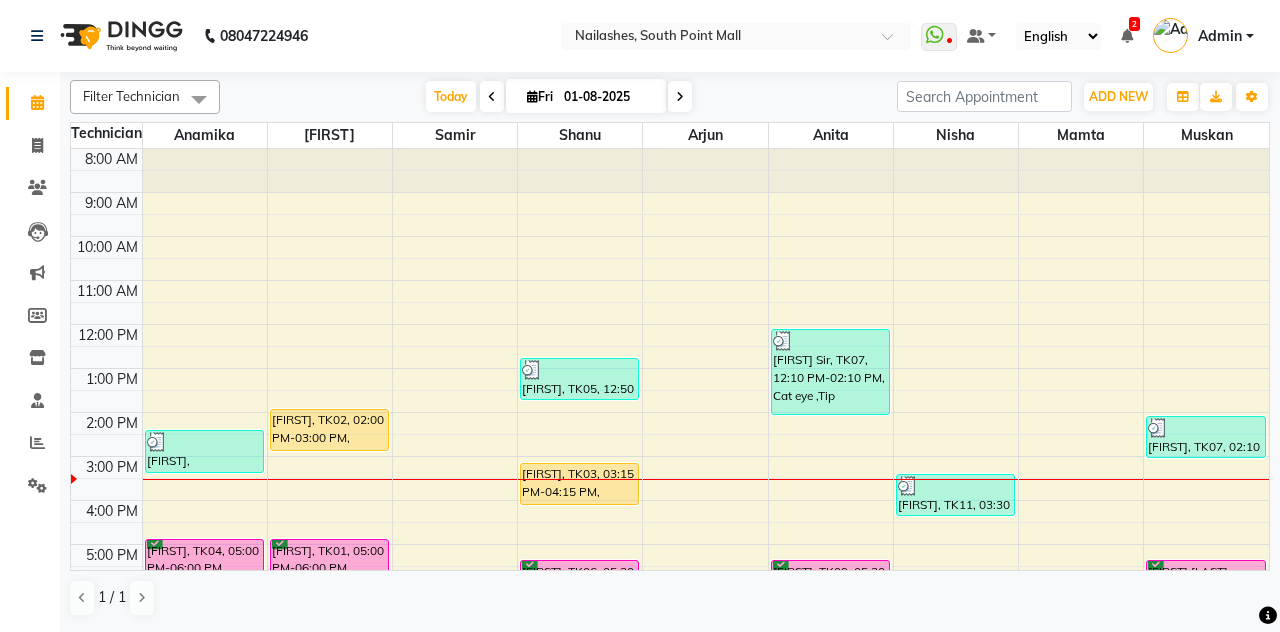 scroll, scrollTop: 217, scrollLeft: 0, axis: vertical 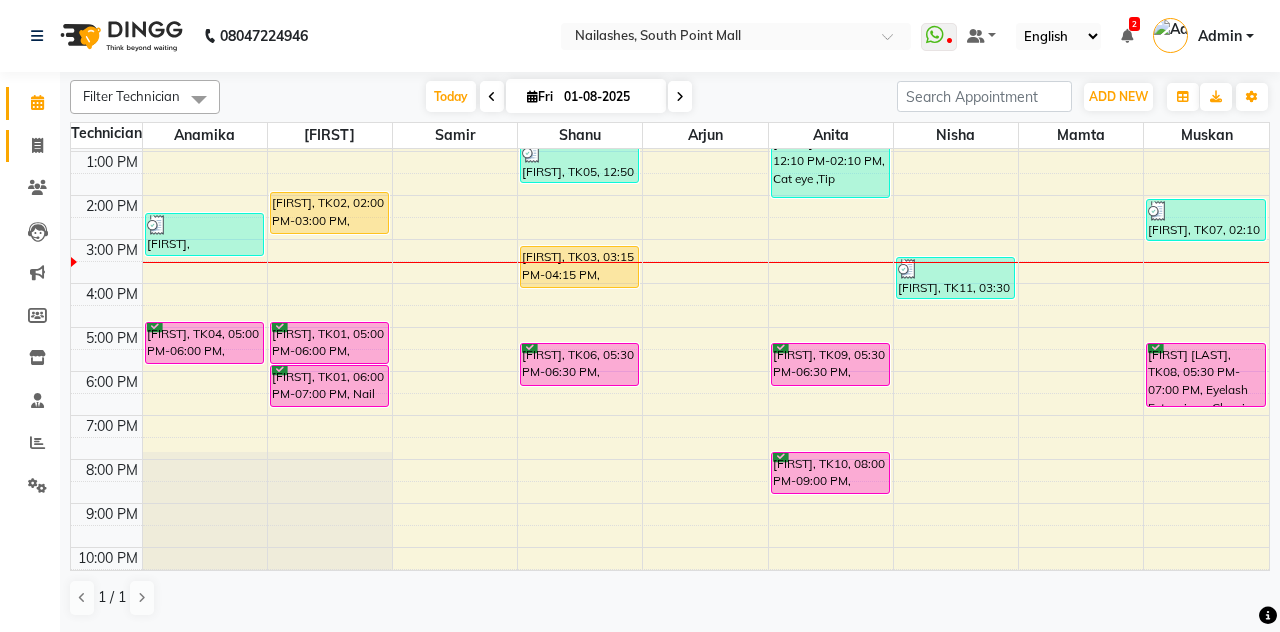 click 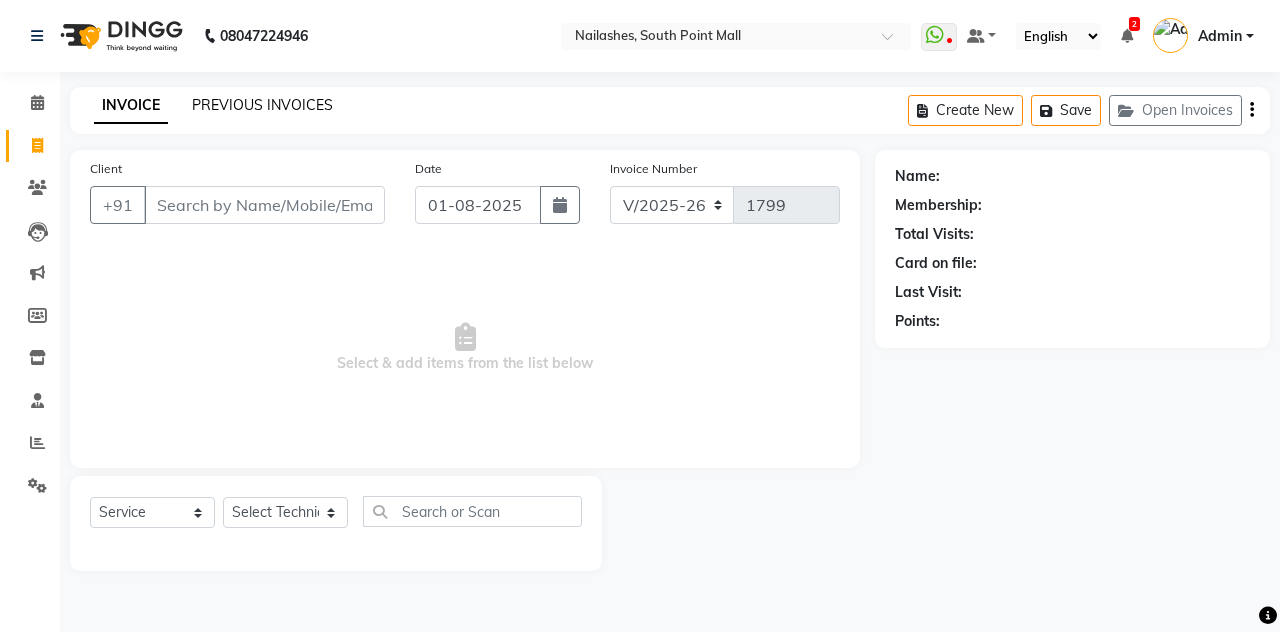 click on "PREVIOUS INVOICES" 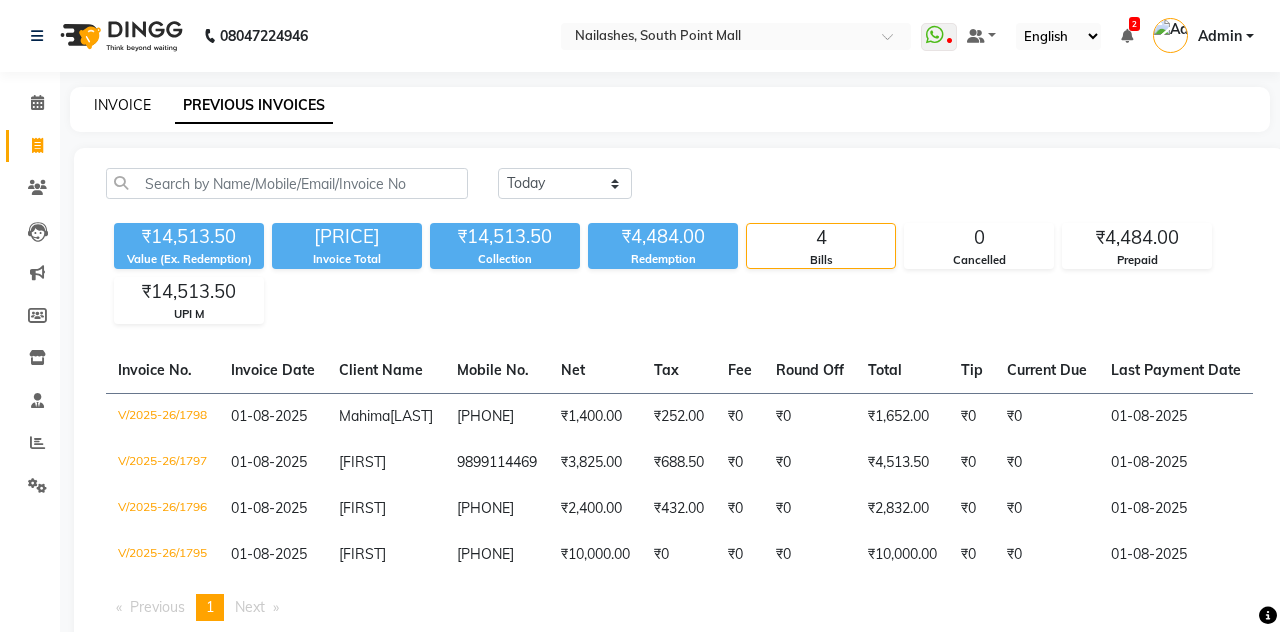 click on "INVOICE" 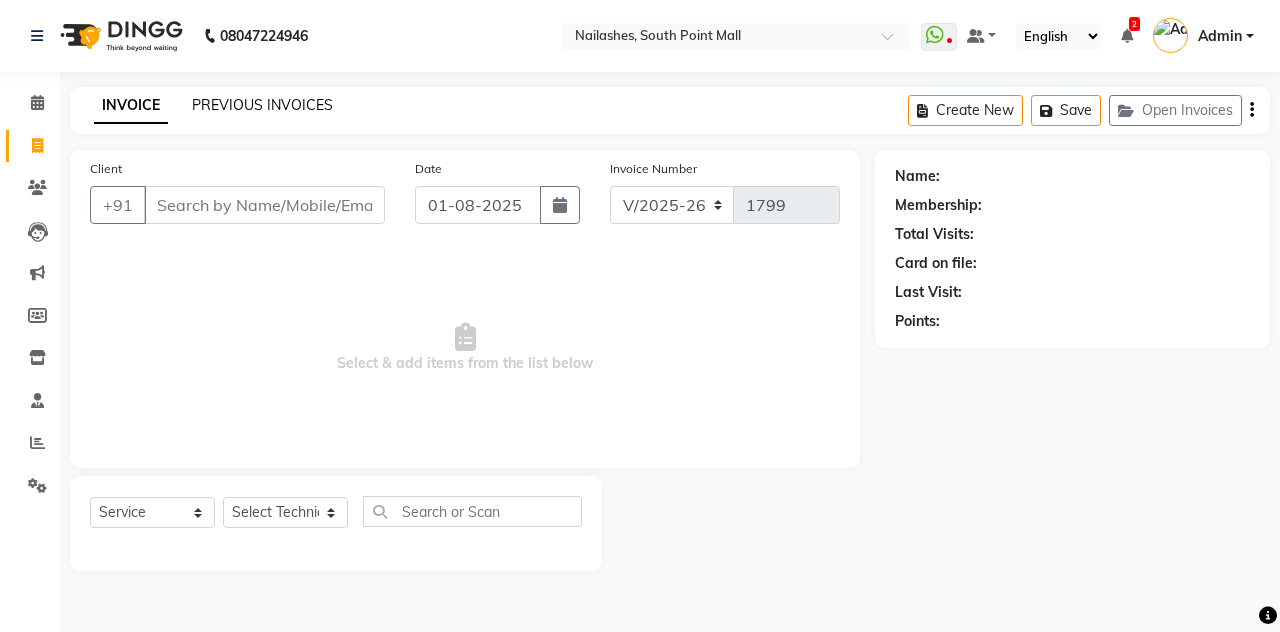 click on "PREVIOUS INVOICES" 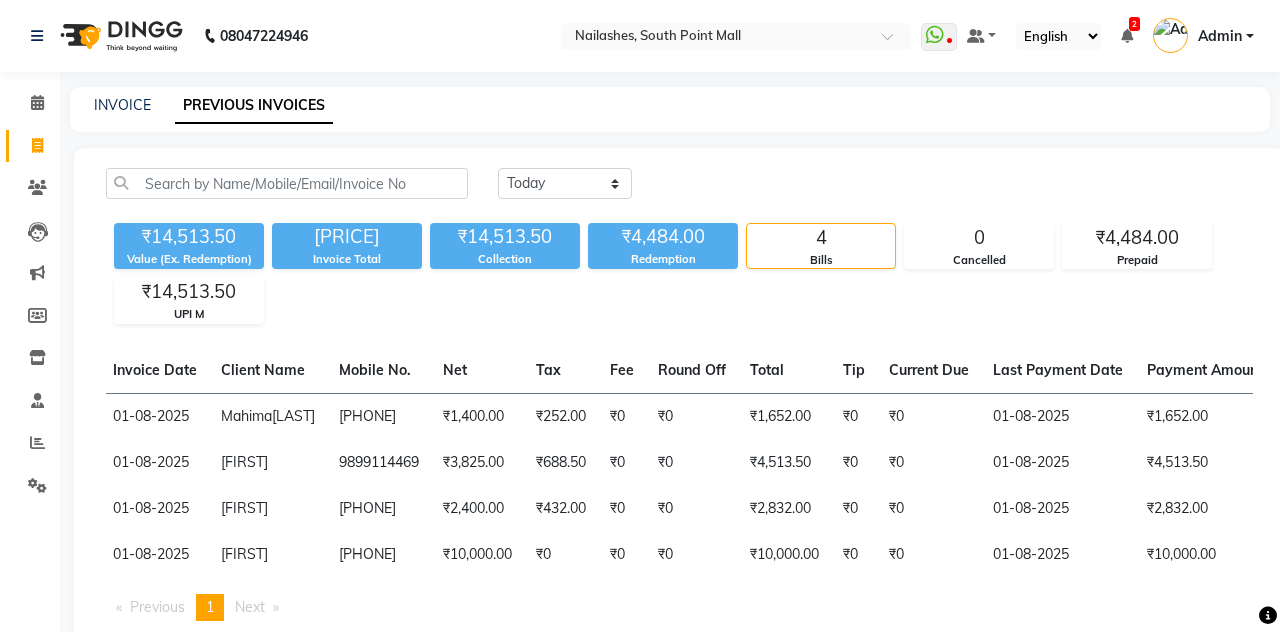 scroll, scrollTop: 0, scrollLeft: 0, axis: both 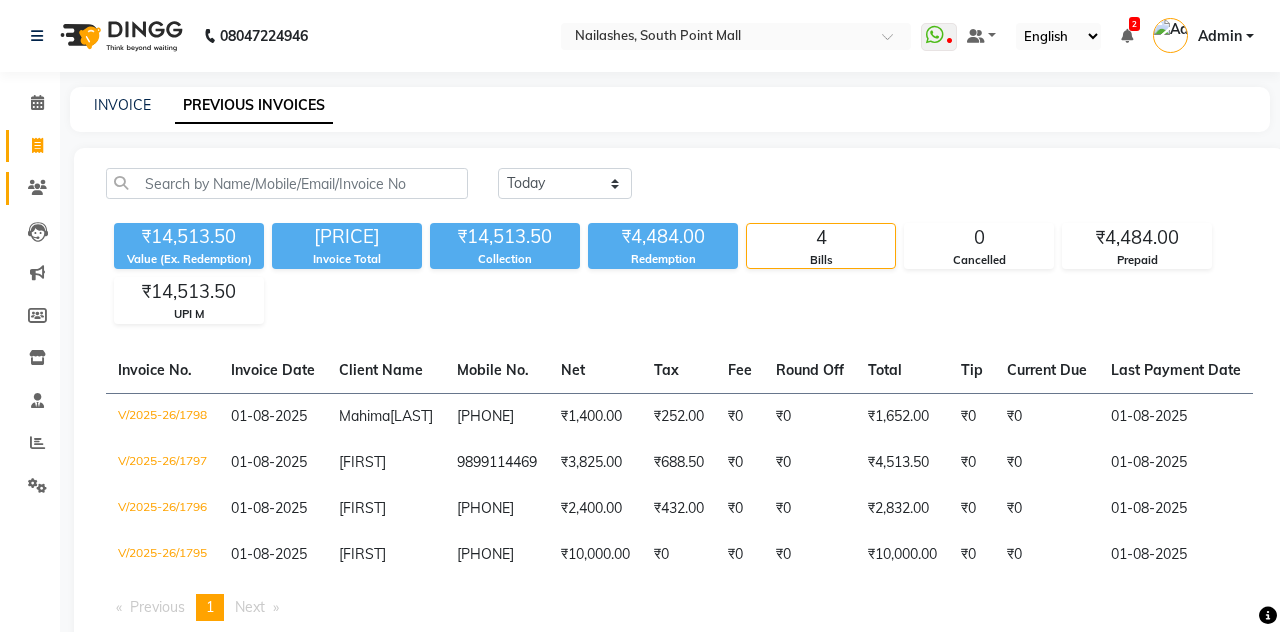 click on "Clients" 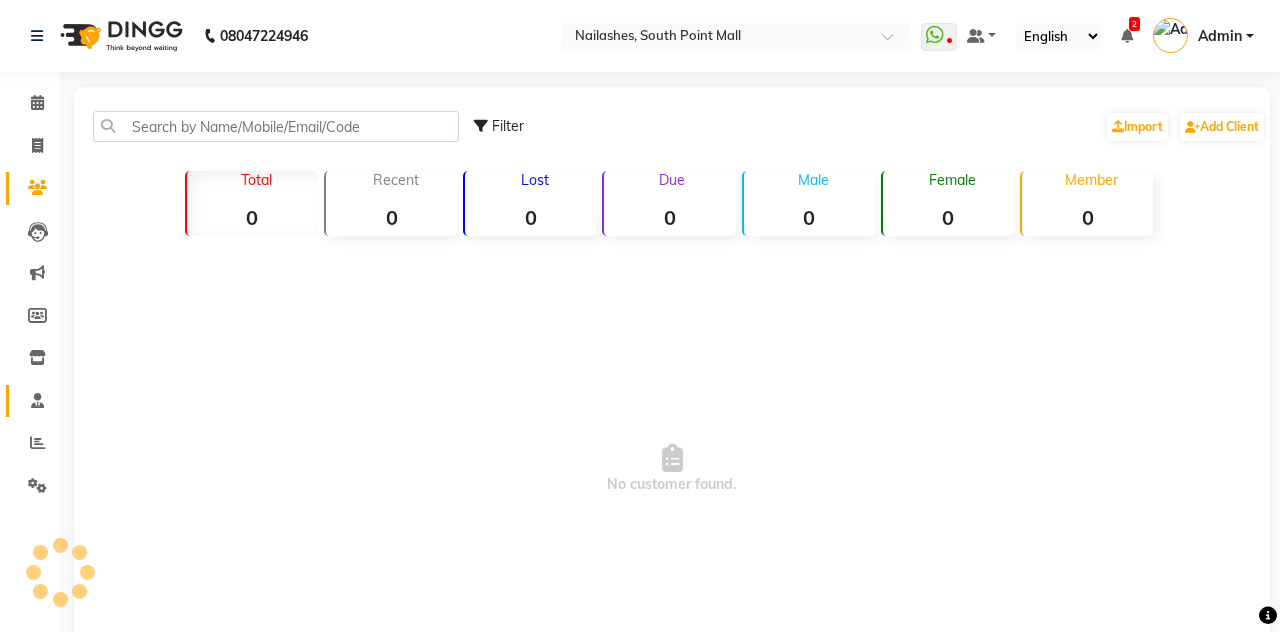 click on "Staff" 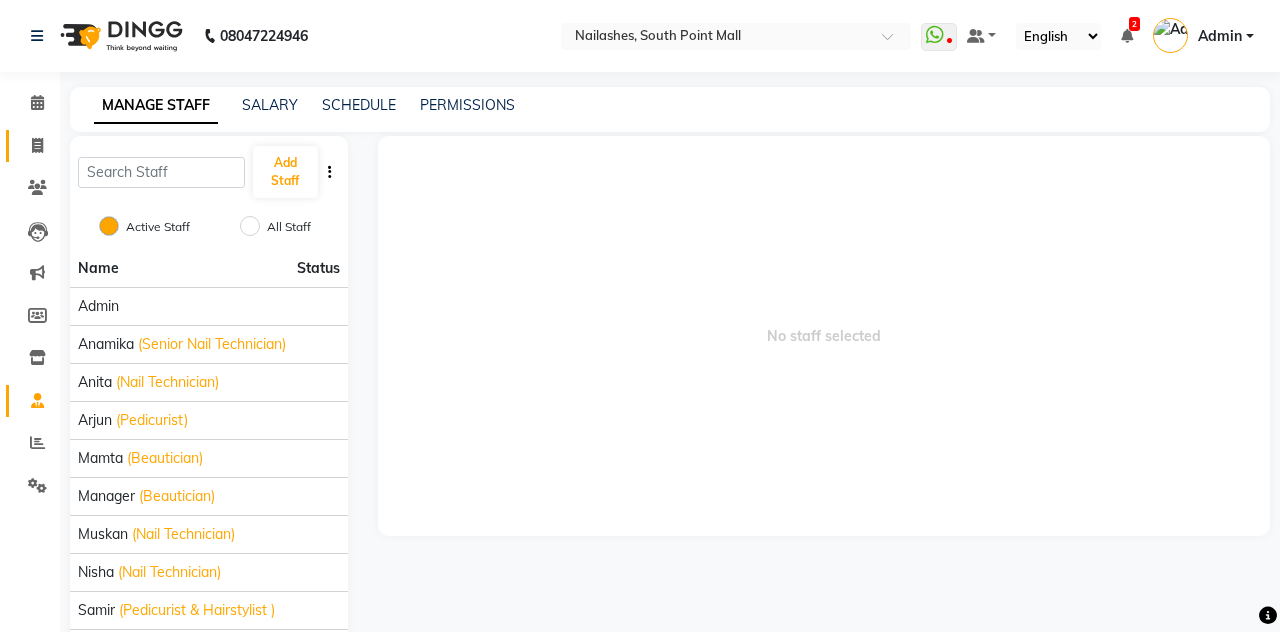 click 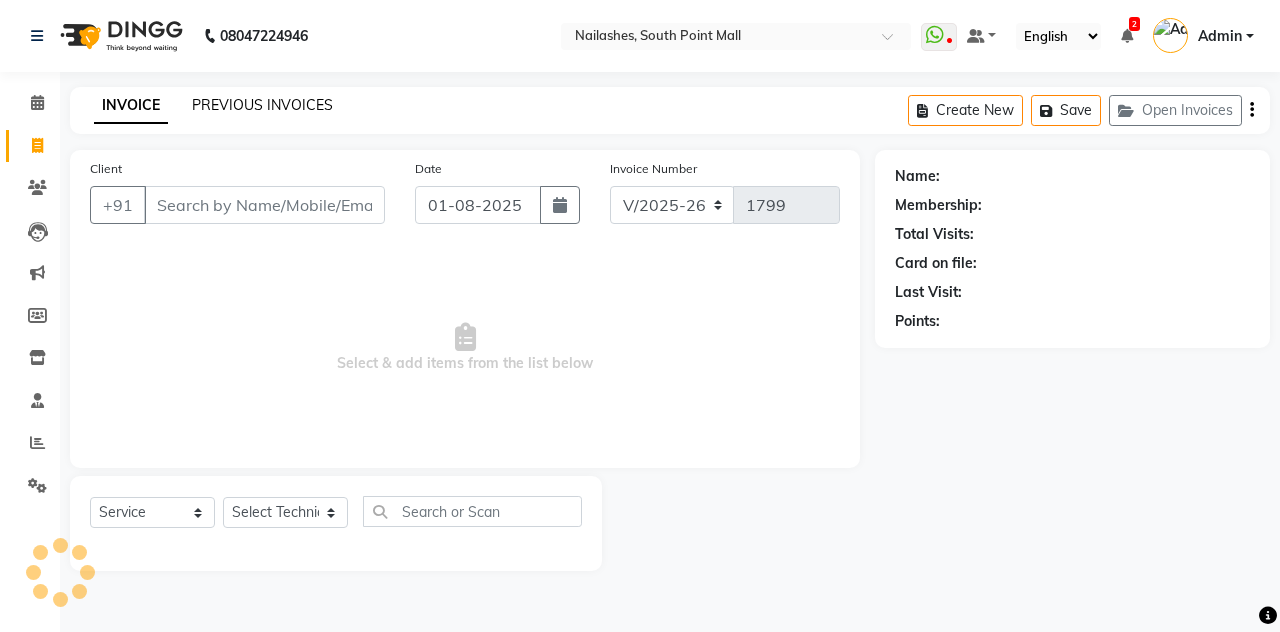 click on "PREVIOUS INVOICES" 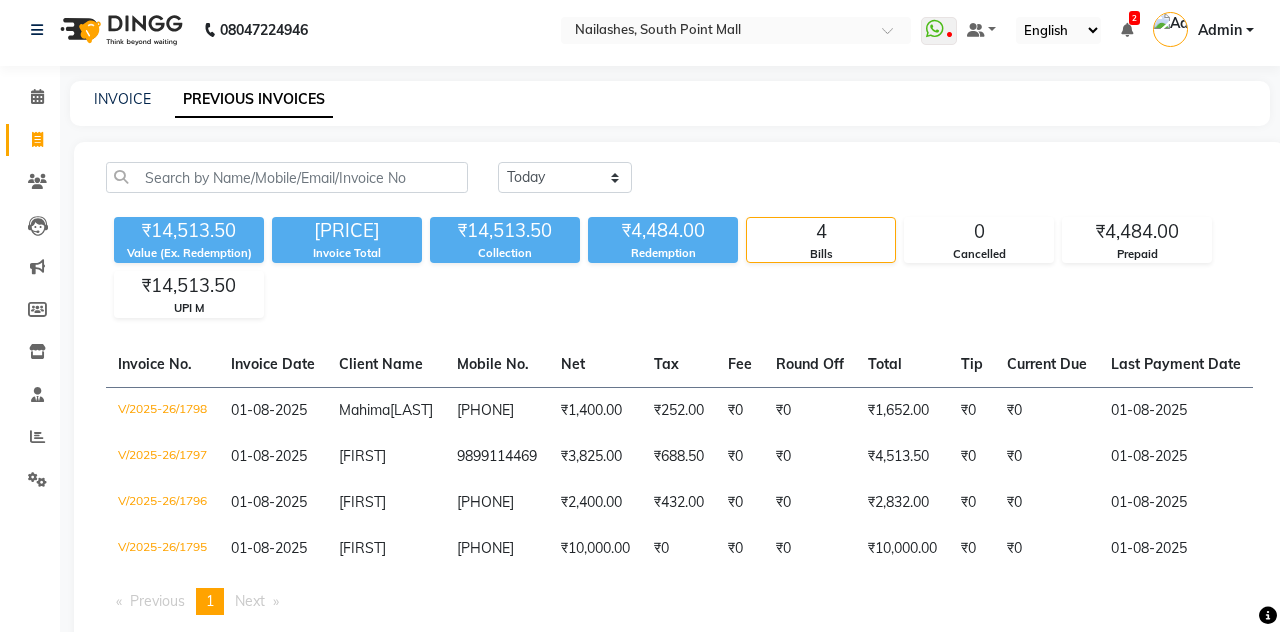 scroll, scrollTop: 0, scrollLeft: 0, axis: both 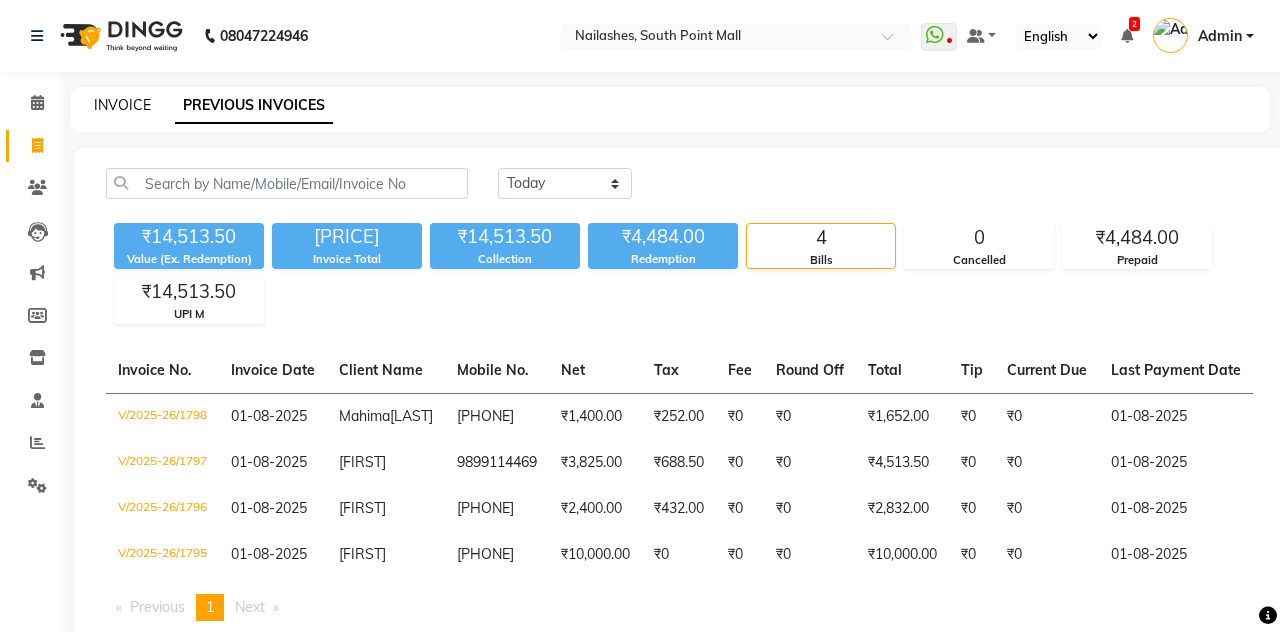 click on "INVOICE" 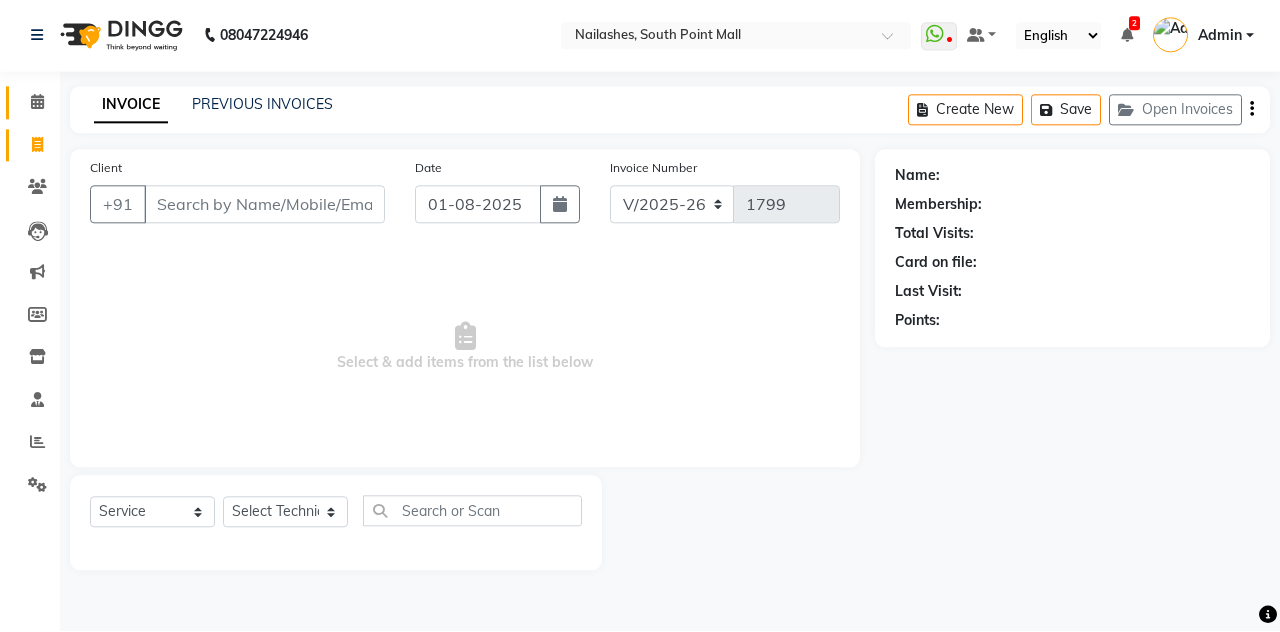 click 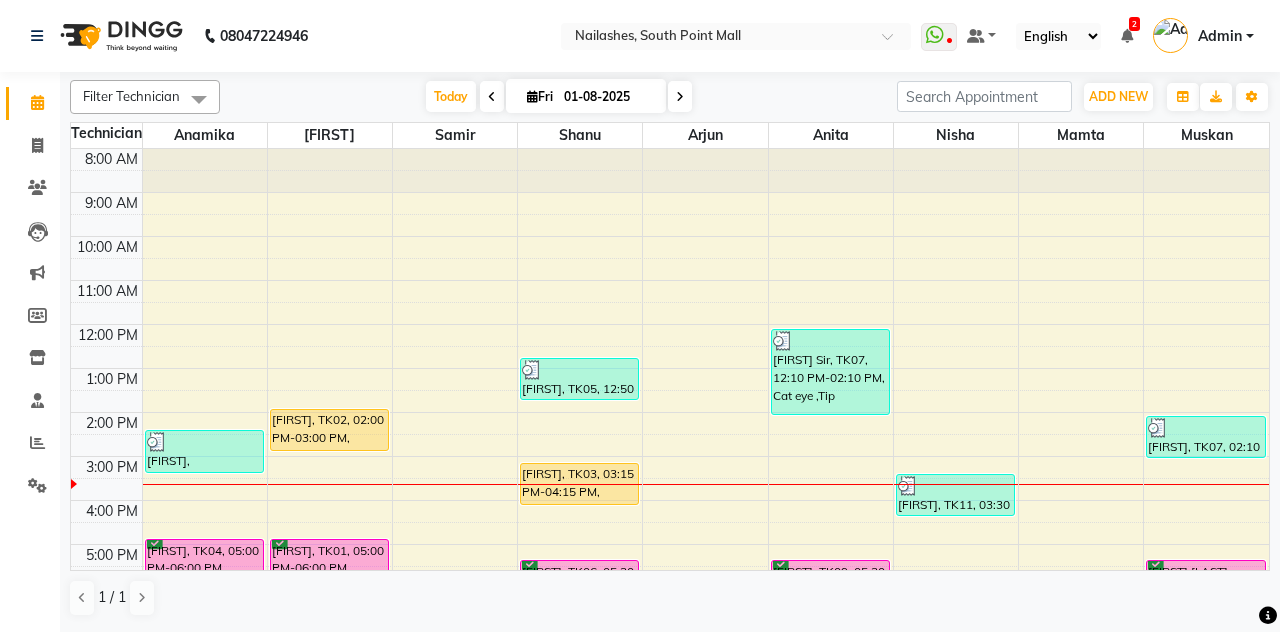 scroll, scrollTop: 233, scrollLeft: 0, axis: vertical 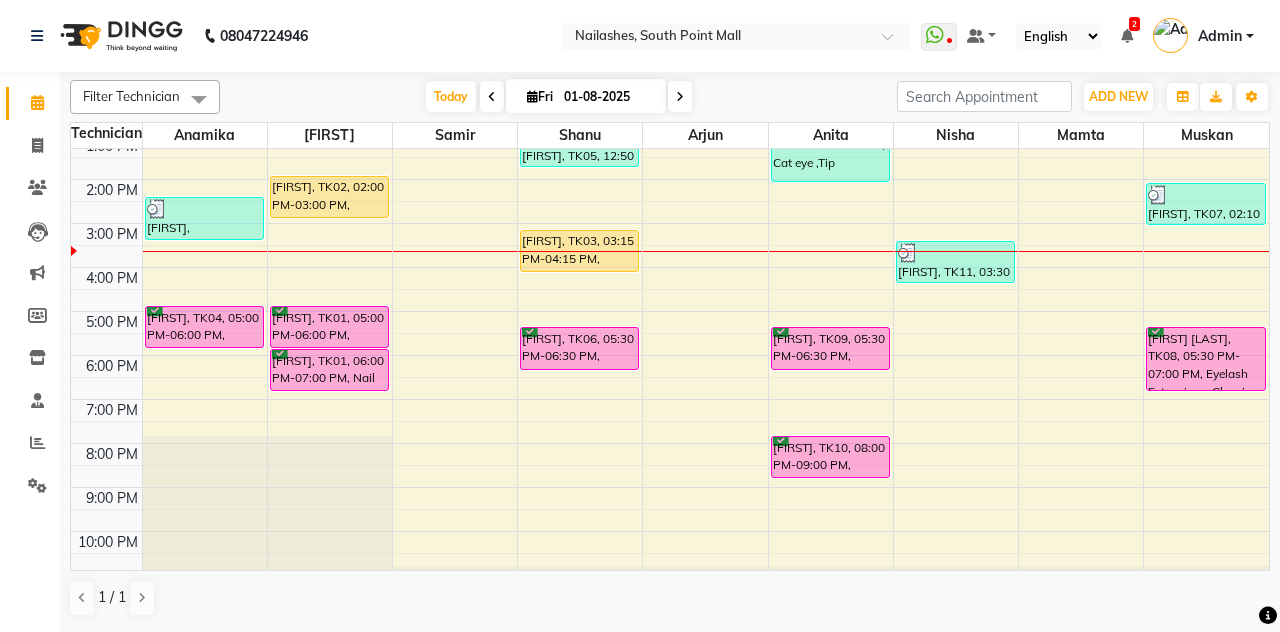 click on "[FIRST], TK02, 02:00 PM-03:00 PM, Permanent Nail Paint - Solid Color (Hand)" at bounding box center (329, 197) 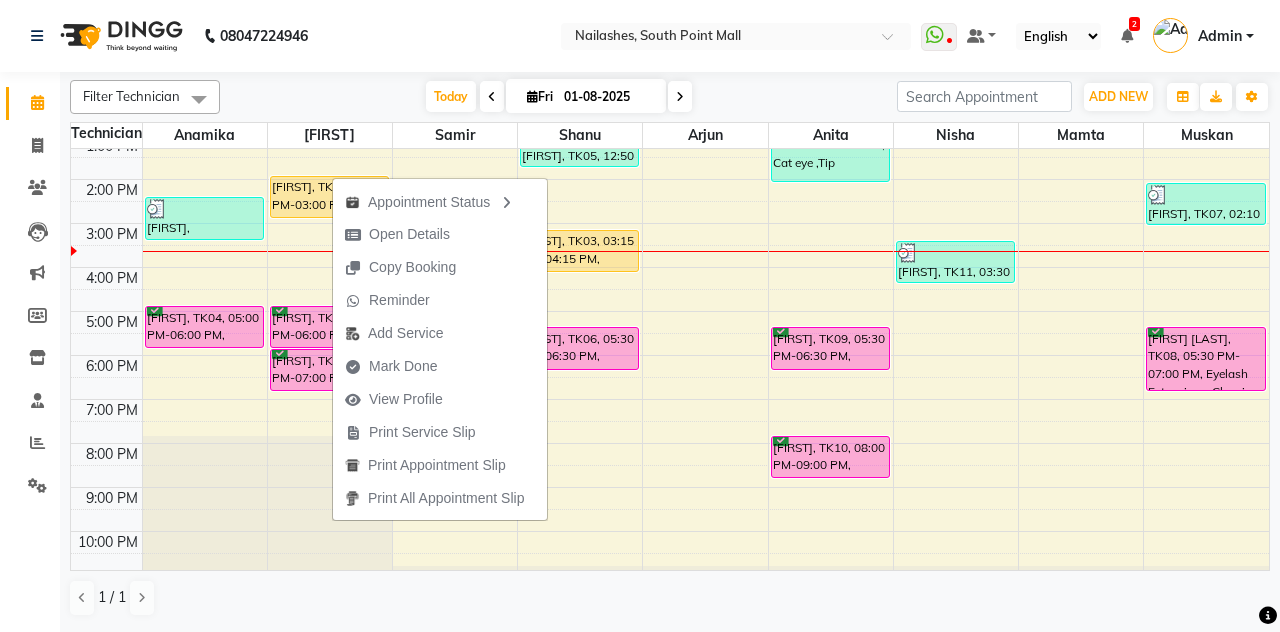 click on "Open Details" at bounding box center [440, 234] 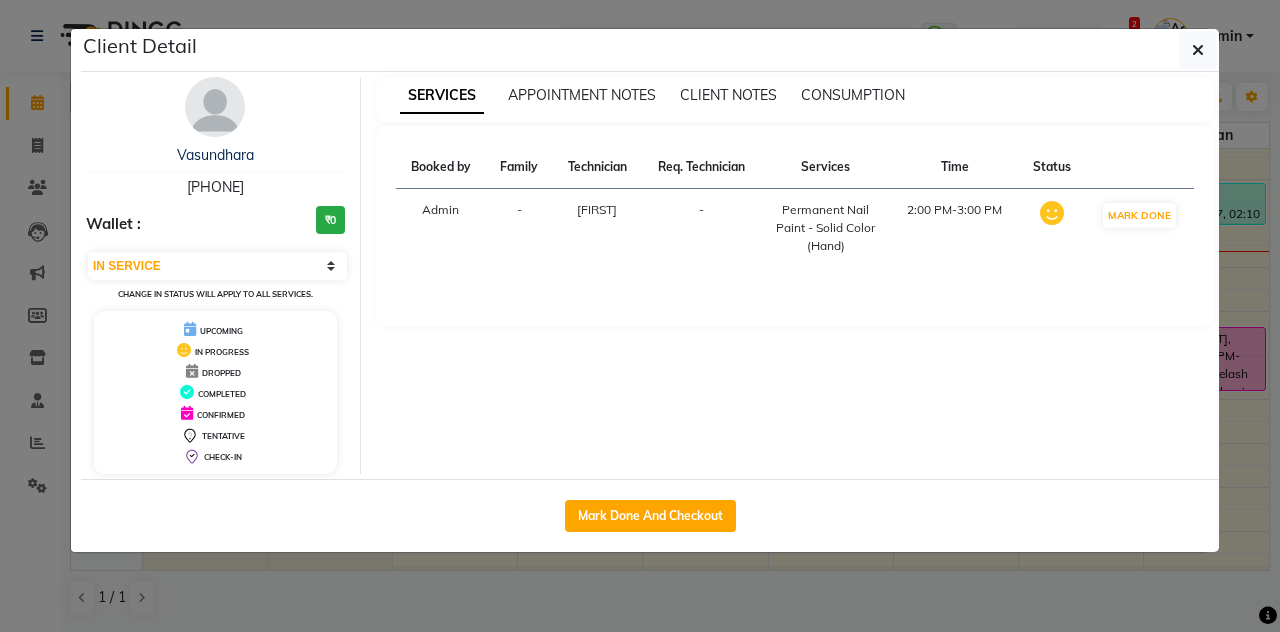 click 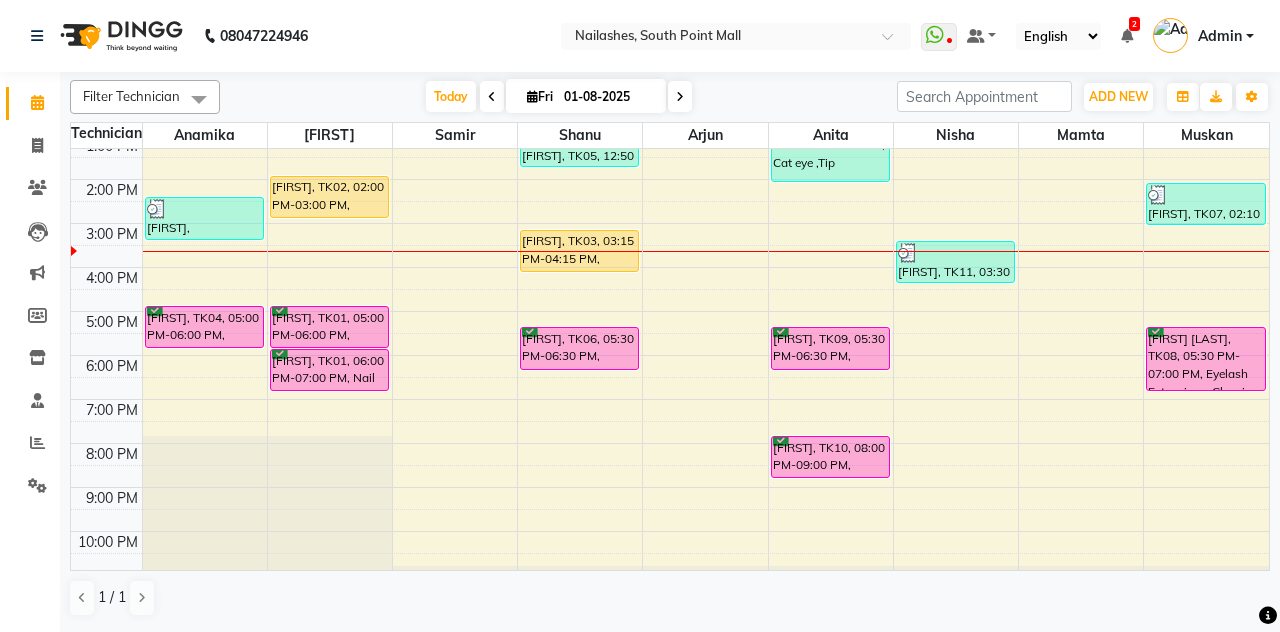 click on "[FIRST], TK02, 02:00 PM-03:00 PM, Permanent Nail Paint - Solid Color (Hand)" at bounding box center [329, 197] 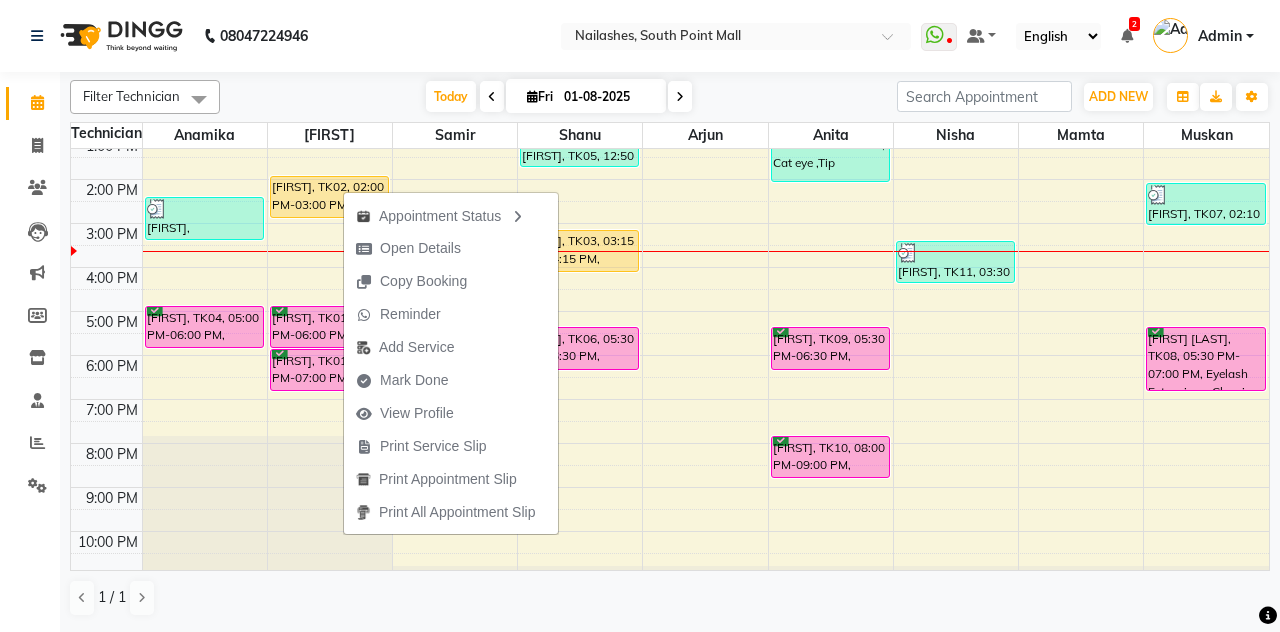 click on "Open Details" at bounding box center [451, 248] 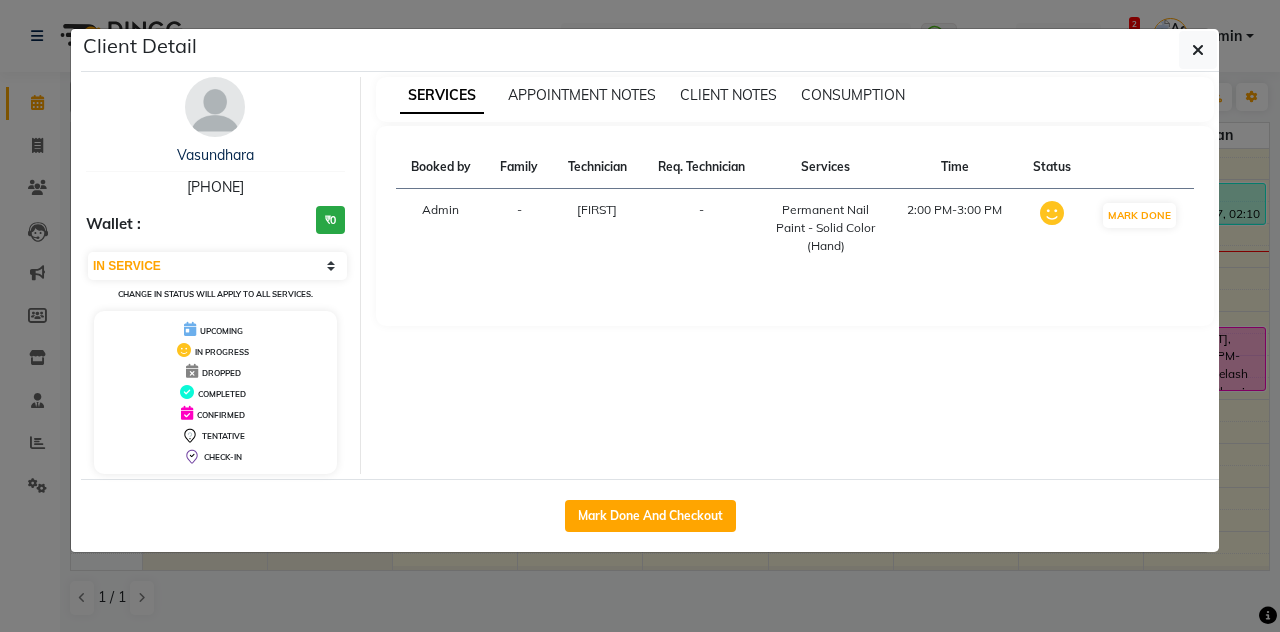 click 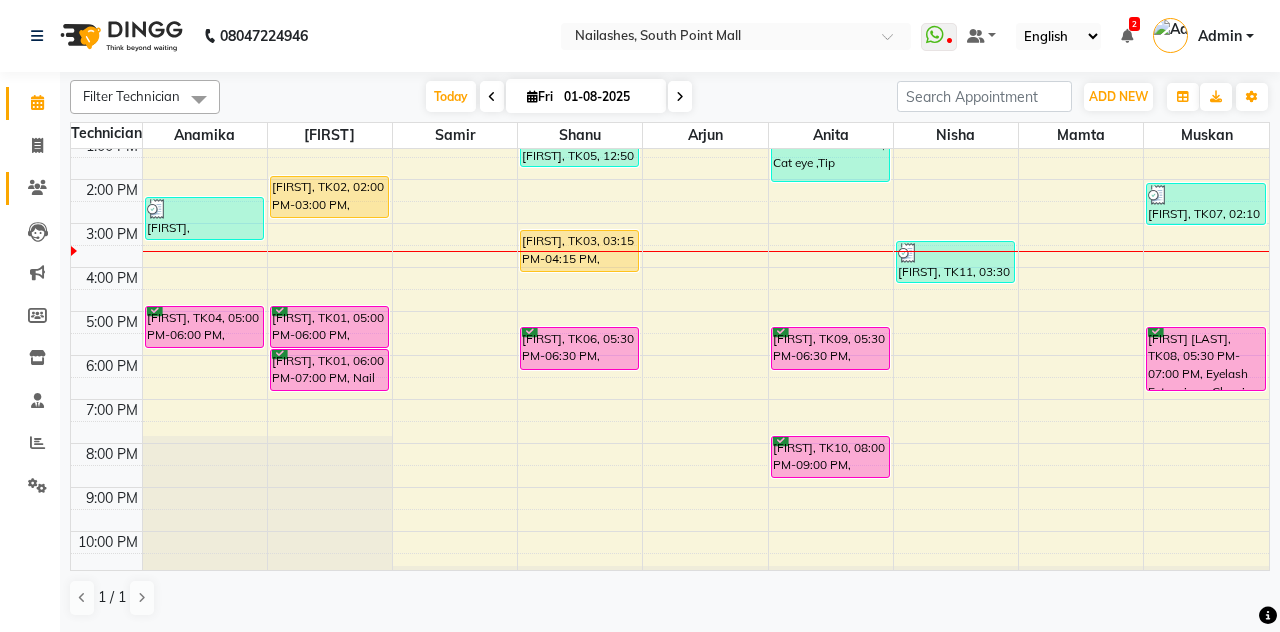 click 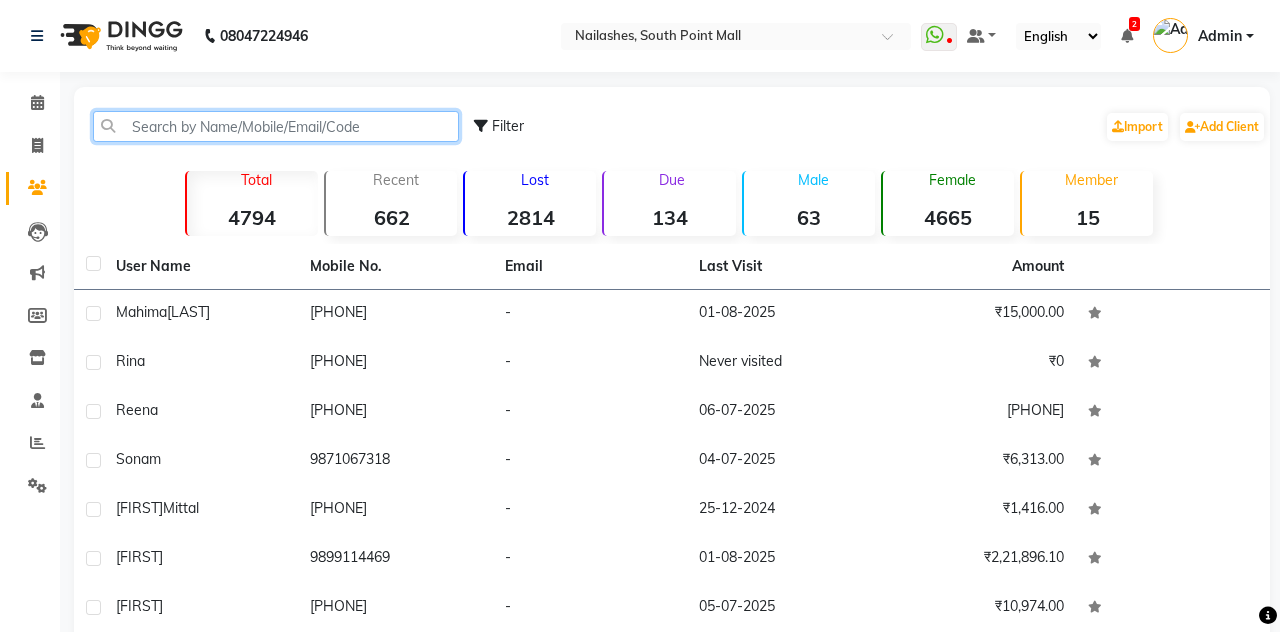 click 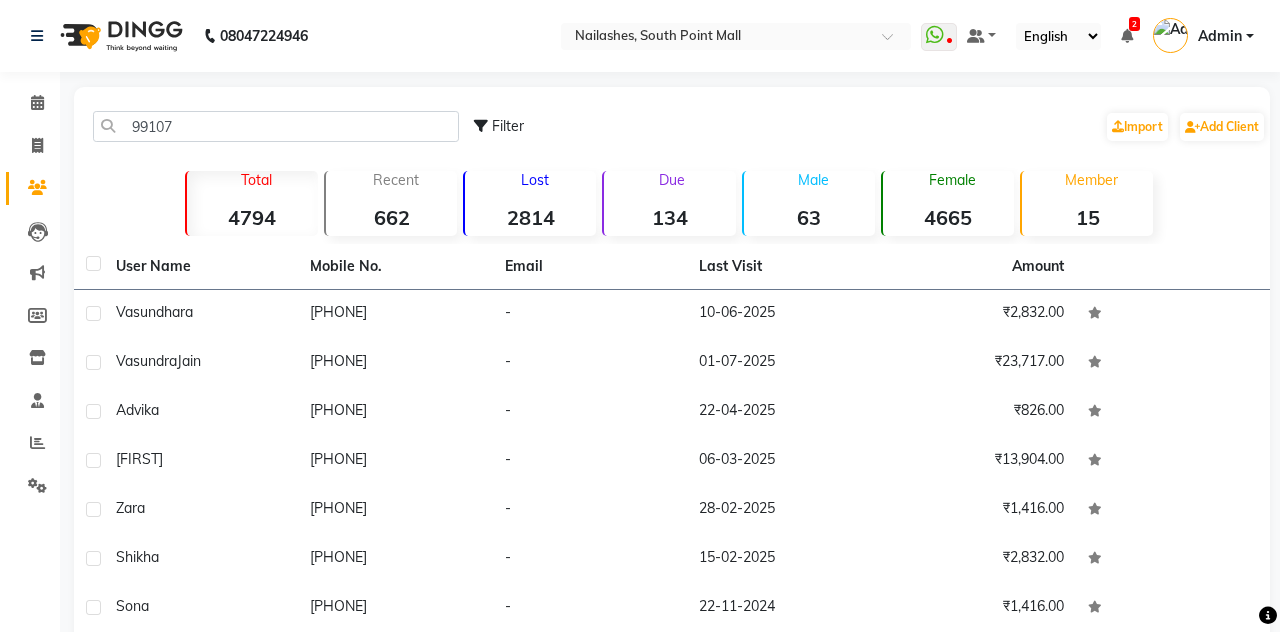 click on "[PHONE]" 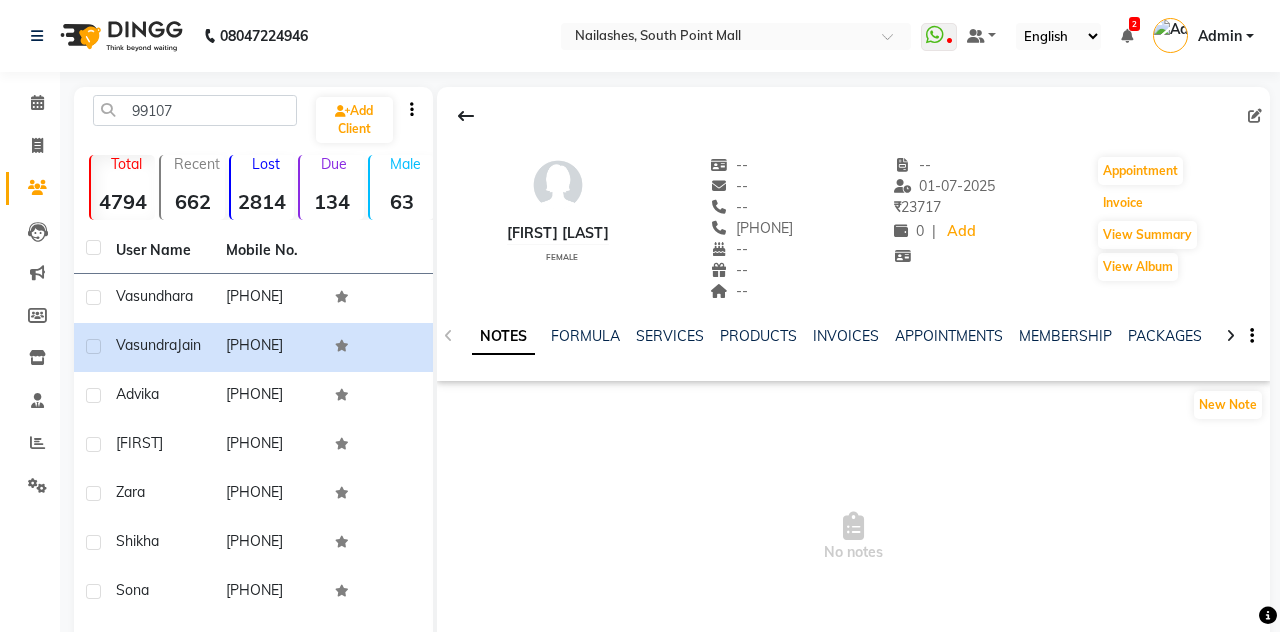 click on "Invoice" 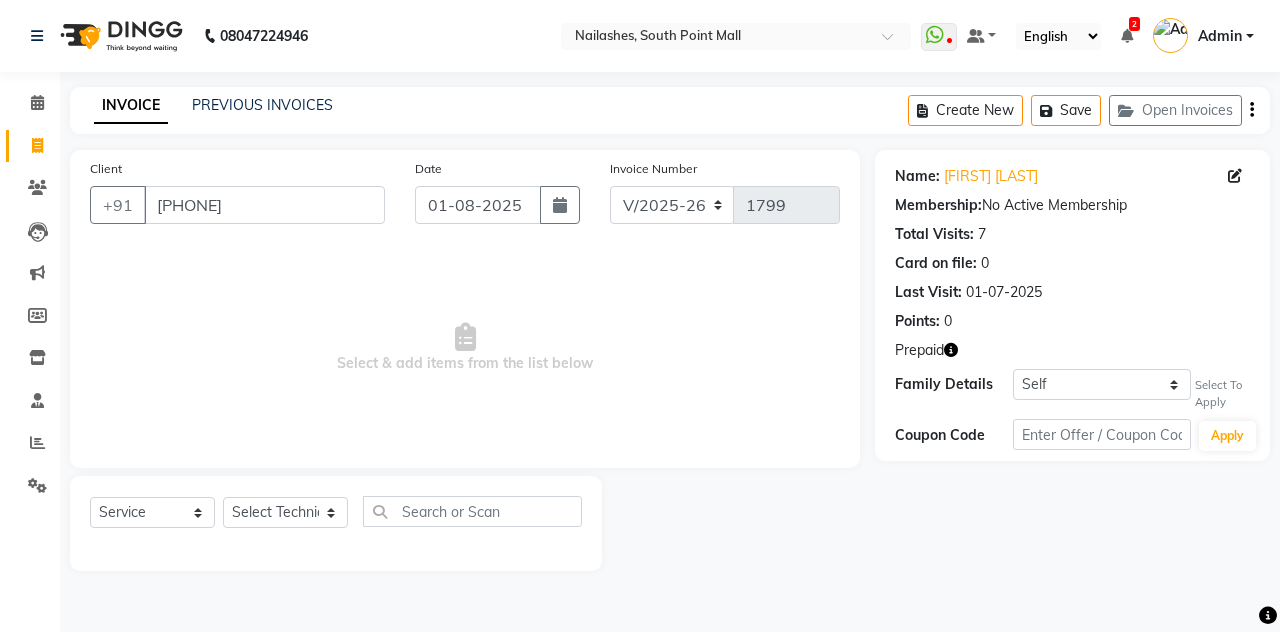 click 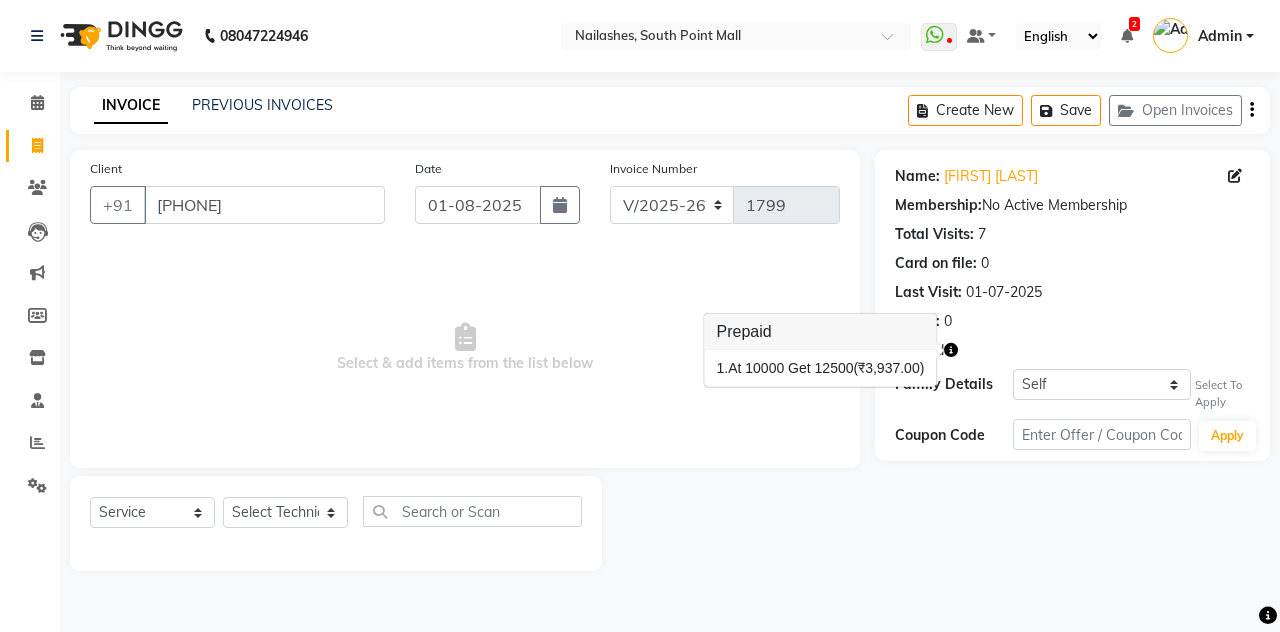 click 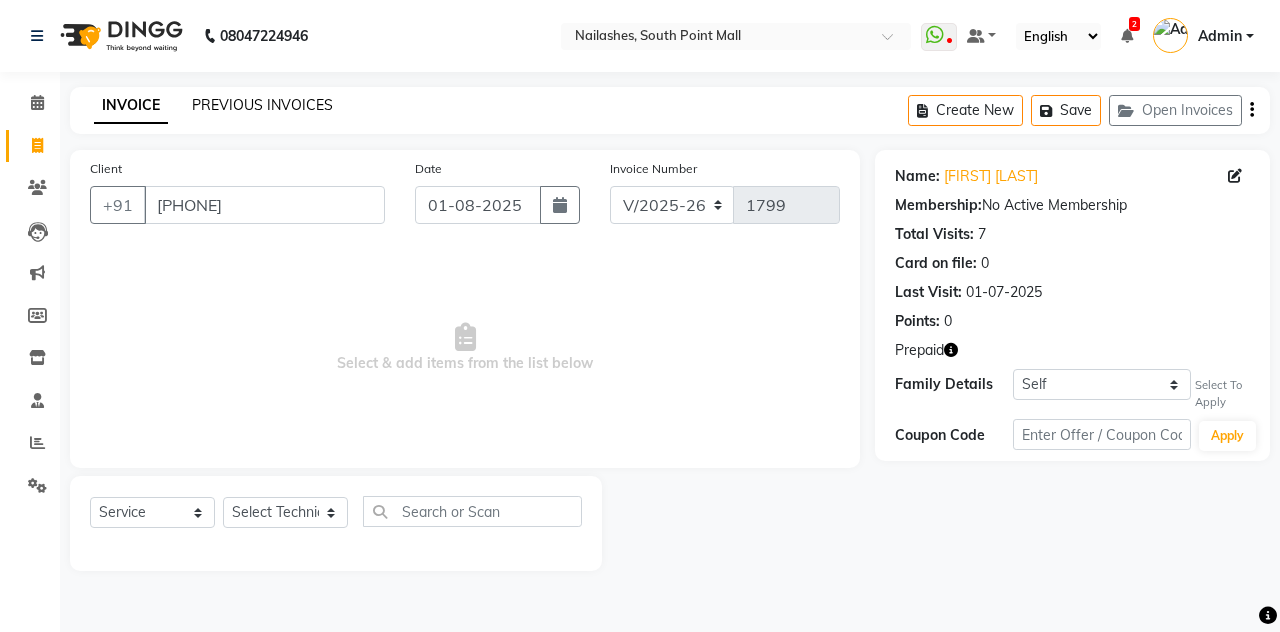 click on "PREVIOUS INVOICES" 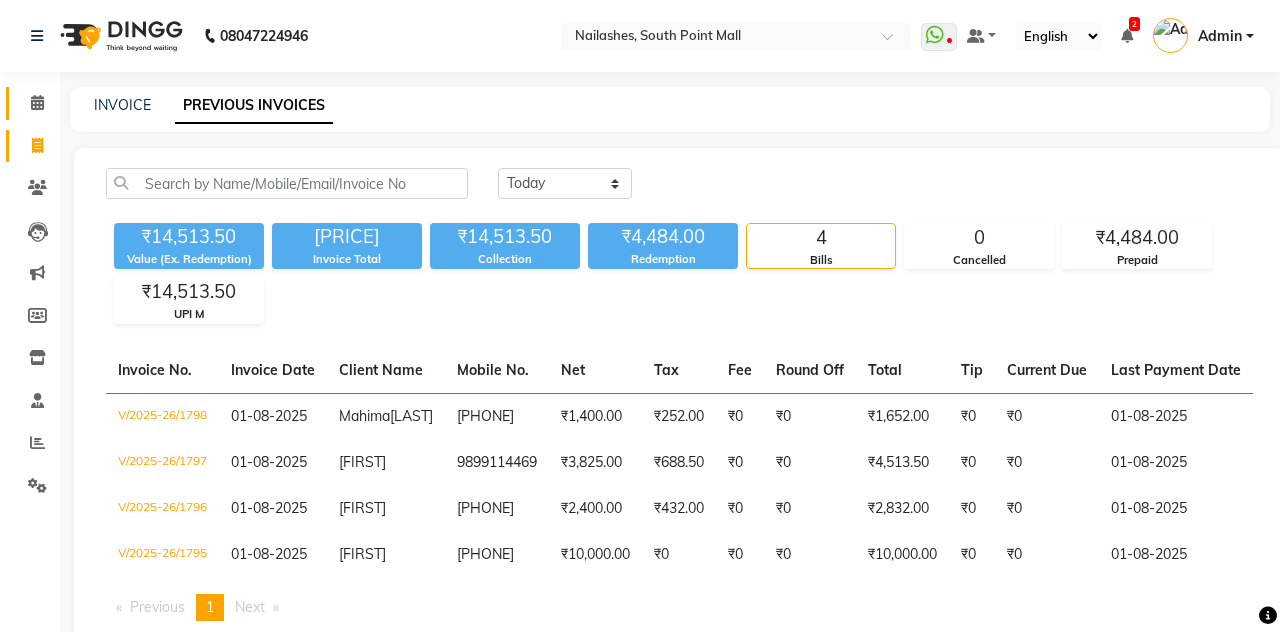 click on "Calendar" 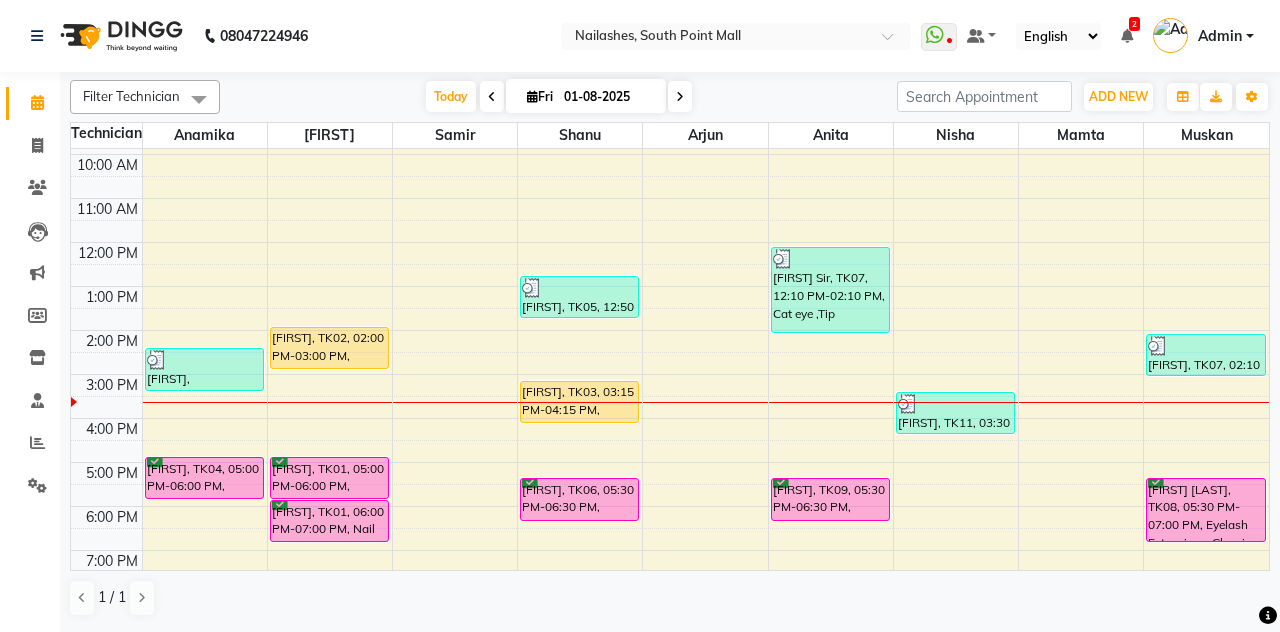scroll, scrollTop: 104, scrollLeft: 0, axis: vertical 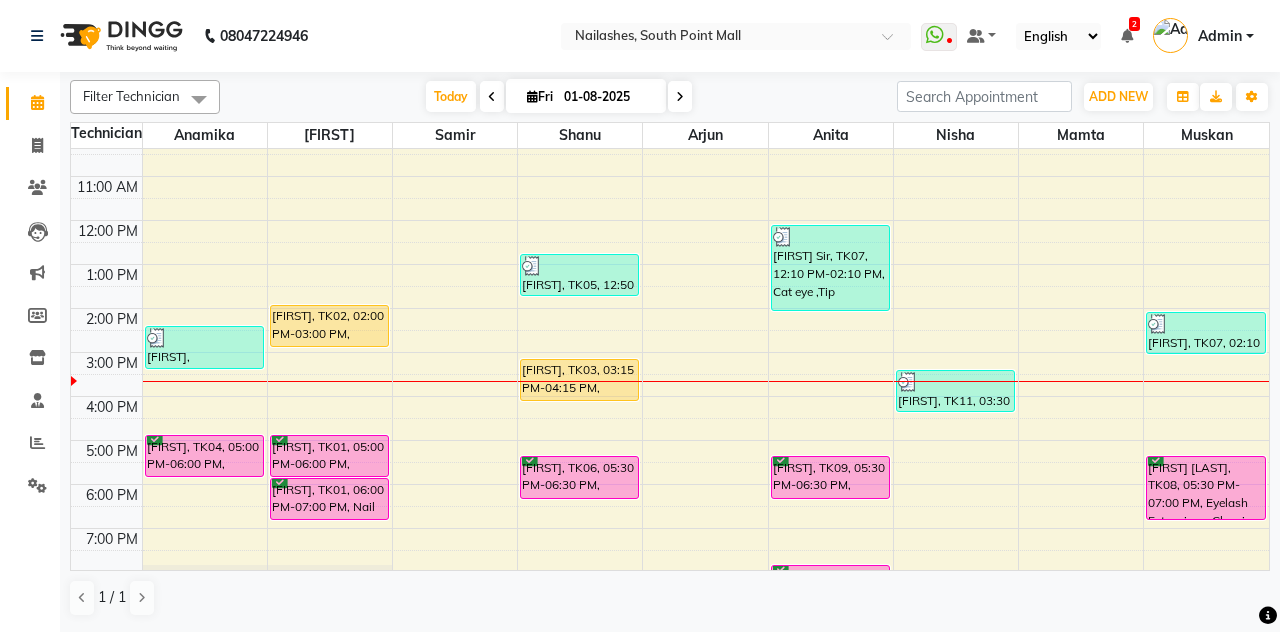 click on "[FIRST], TK02, 02:00 PM-03:00 PM, Permanent Nail Paint - Solid Color (Hand)" at bounding box center (329, 326) 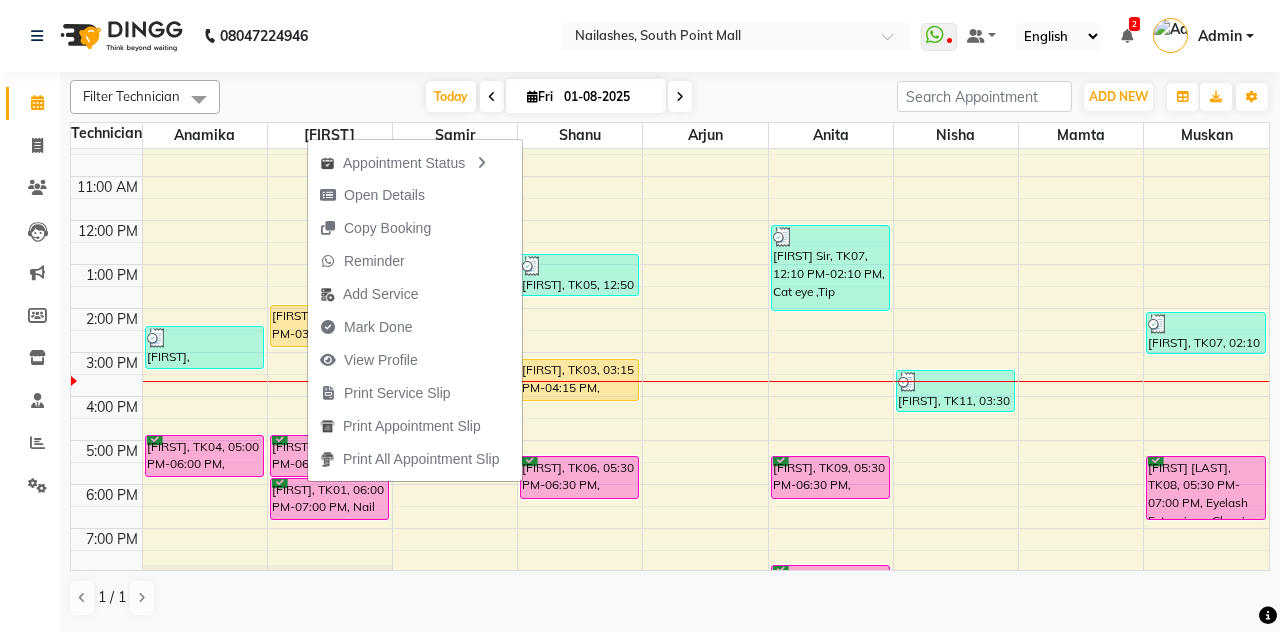 click on "Mark Done" at bounding box center [415, 327] 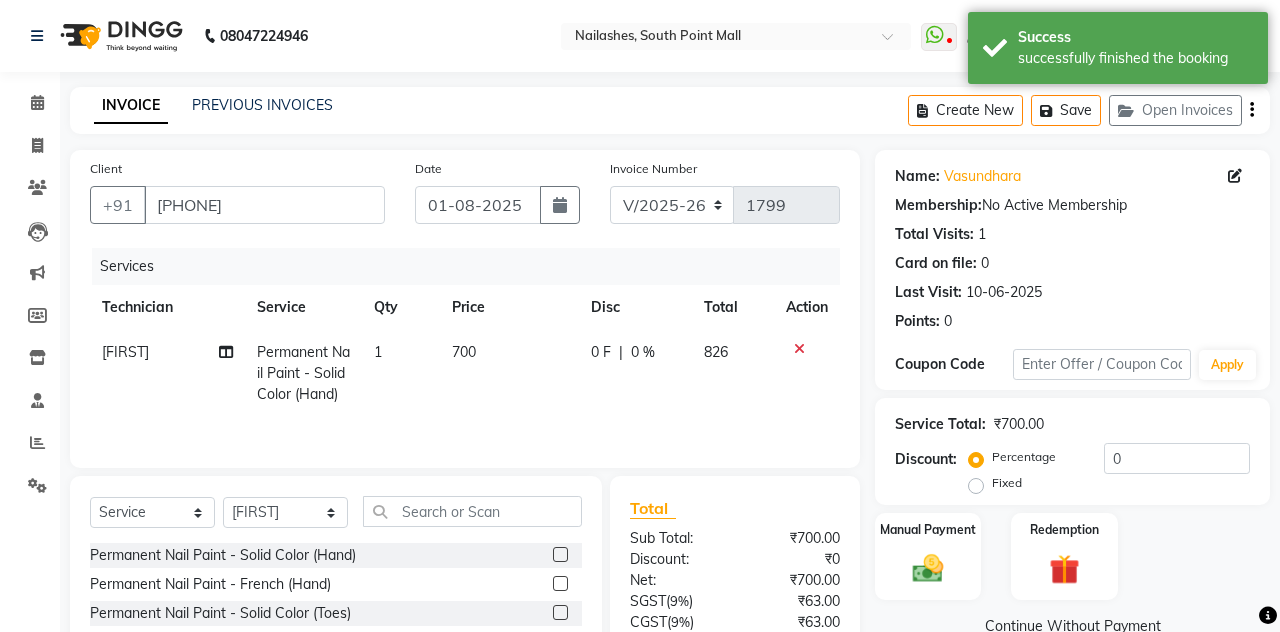 click on "700" 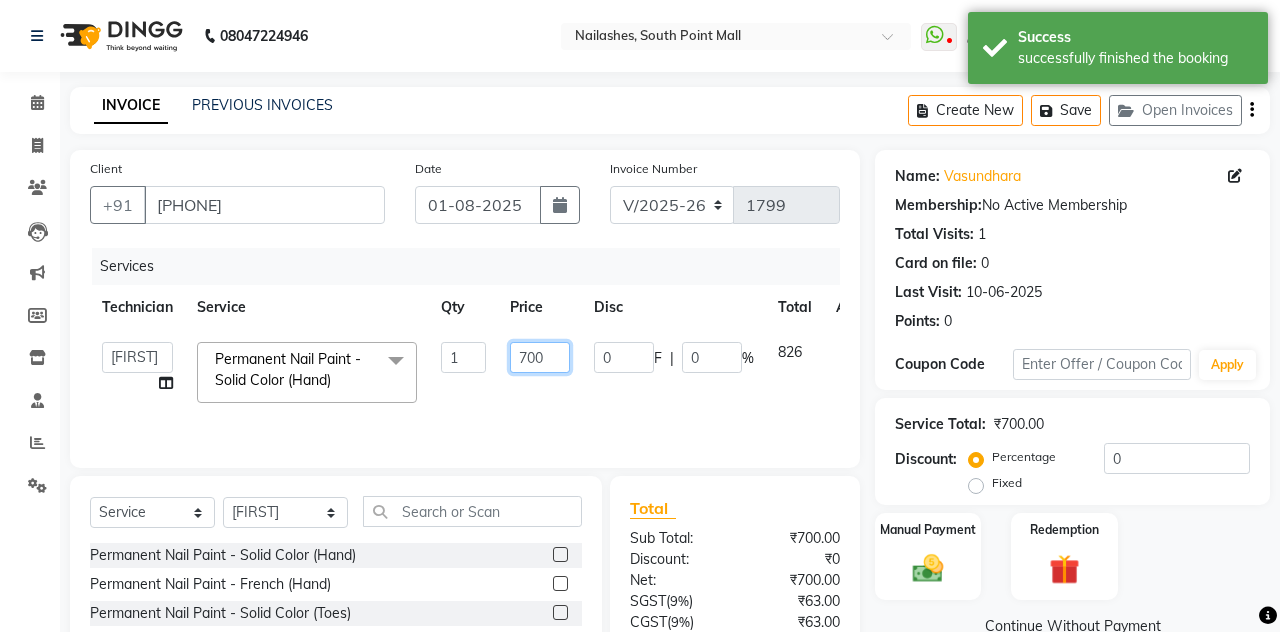 click on "700" 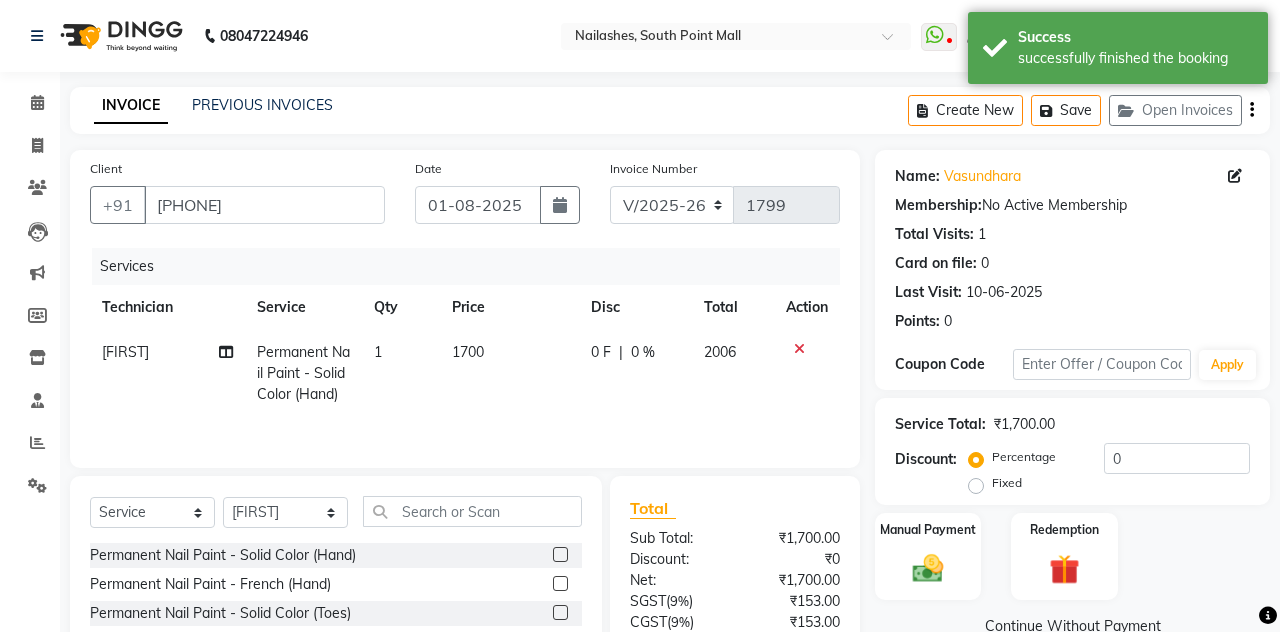 scroll, scrollTop: 78, scrollLeft: 0, axis: vertical 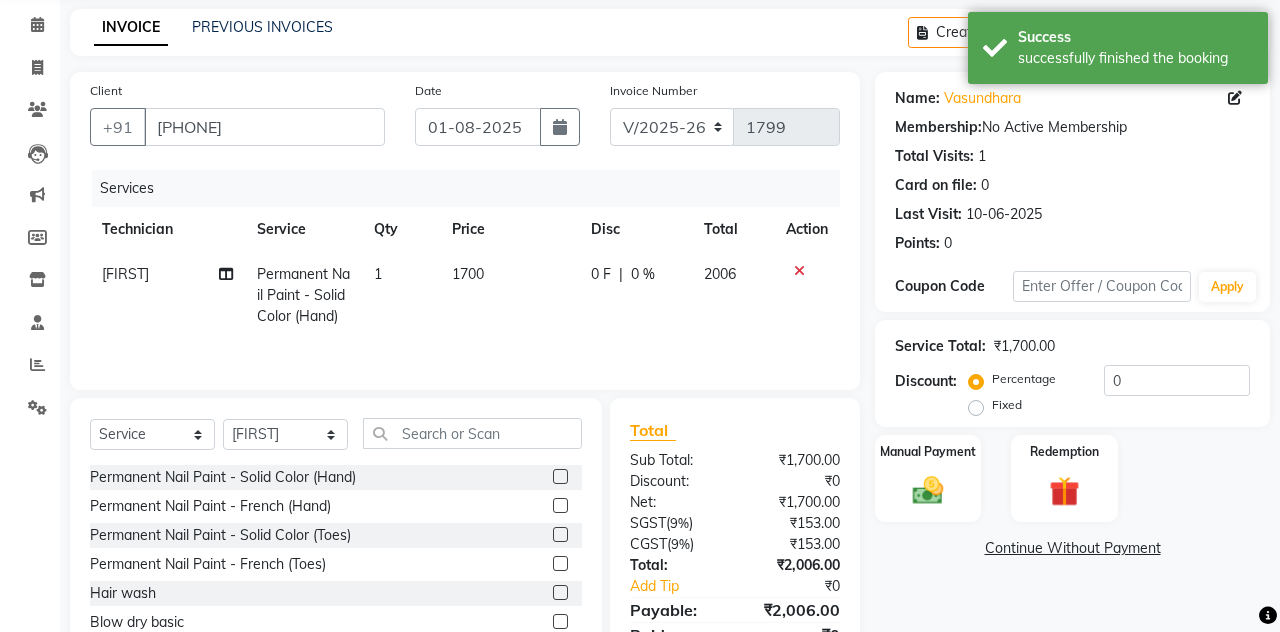 click on "Manual Payment" 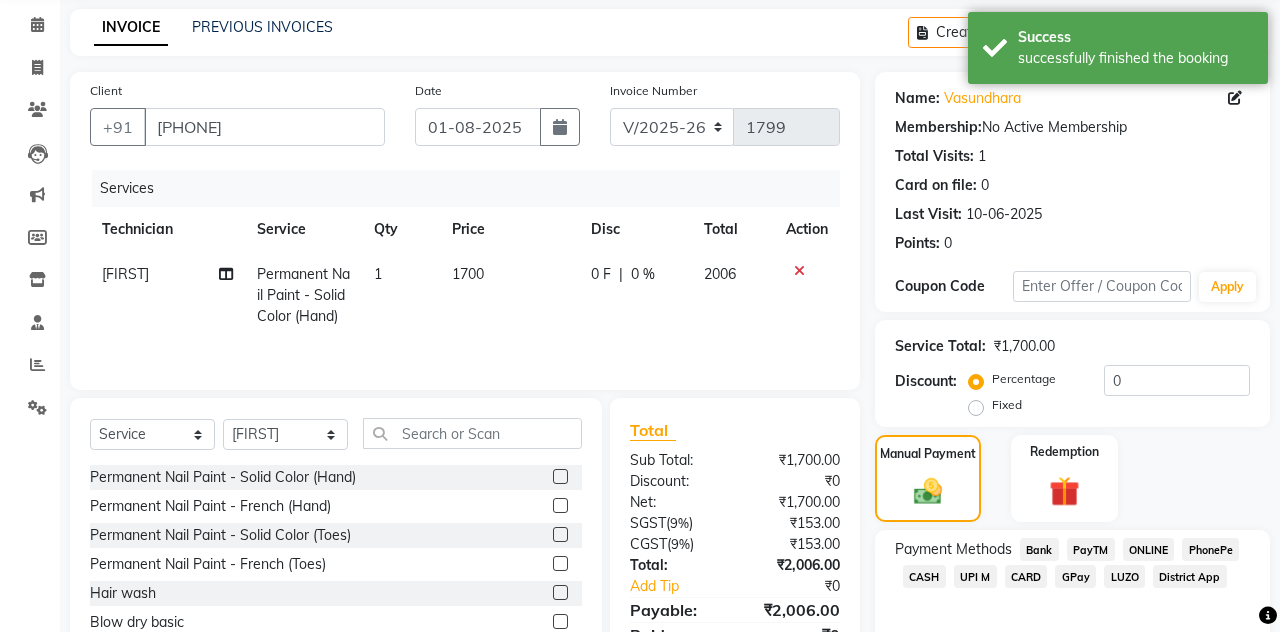 click on "CASH" 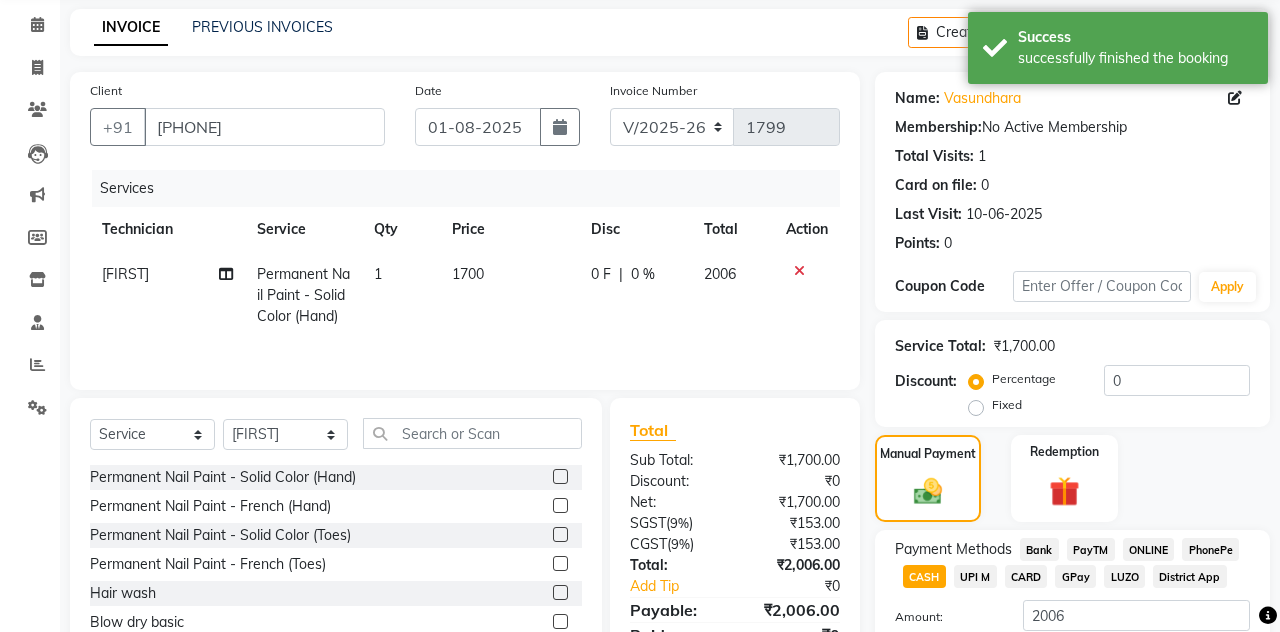 click on "Add Payment" 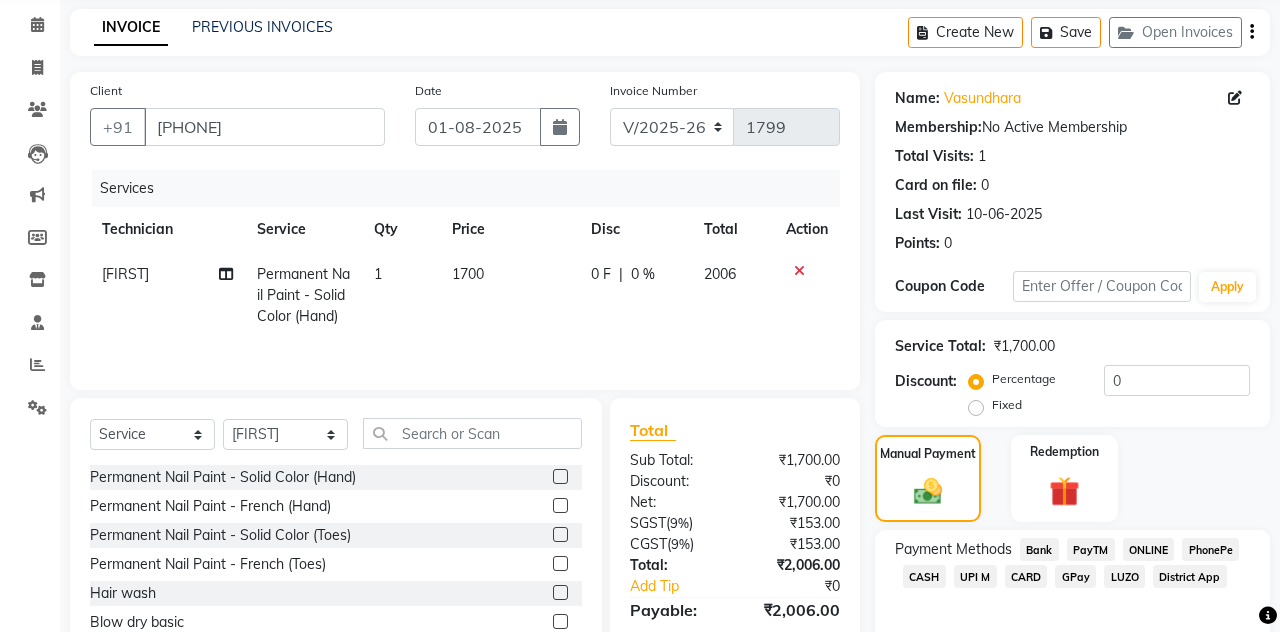 scroll, scrollTop: 183, scrollLeft: 0, axis: vertical 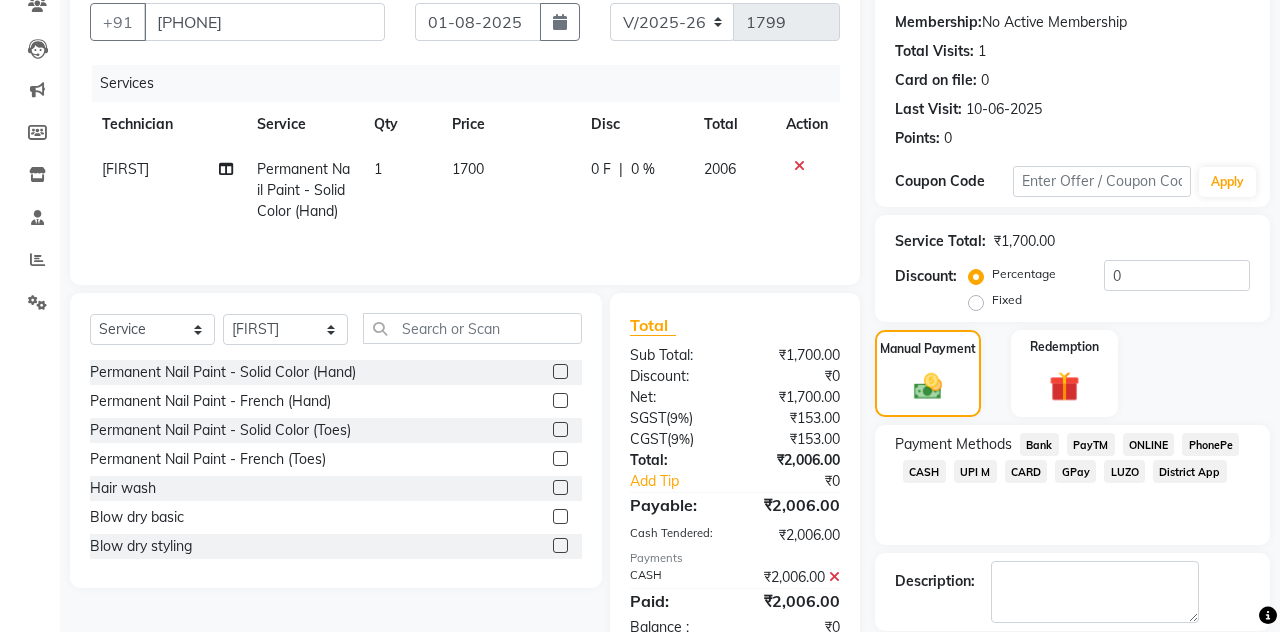 click on "Checkout" 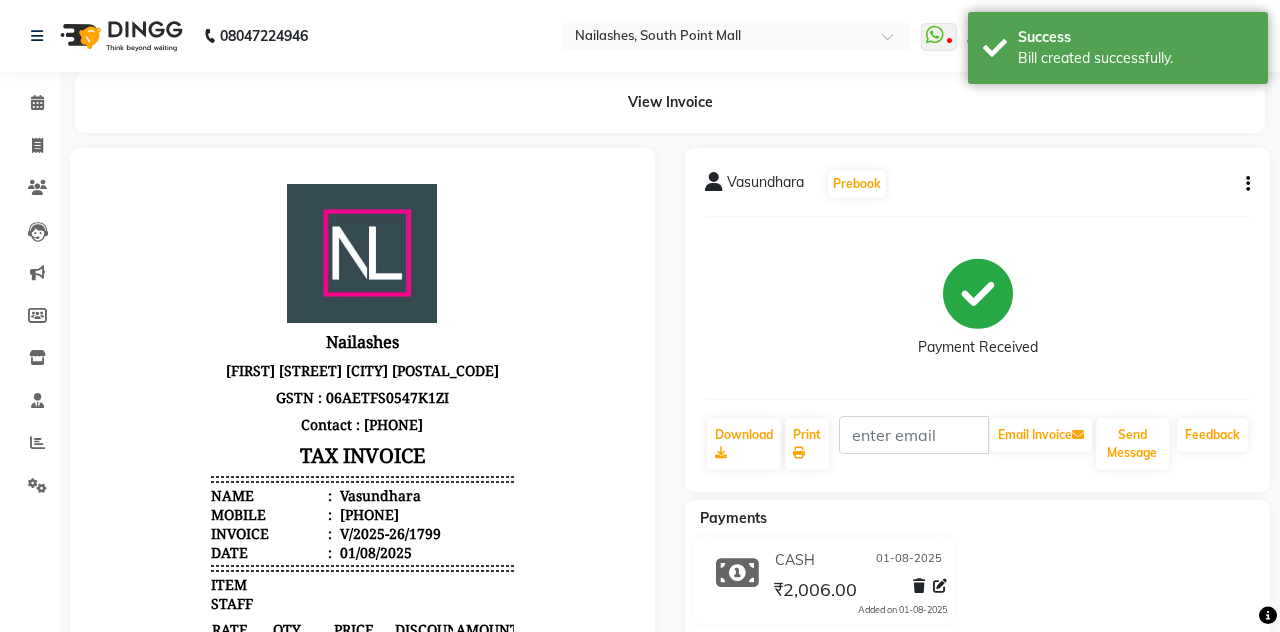 scroll, scrollTop: 0, scrollLeft: 0, axis: both 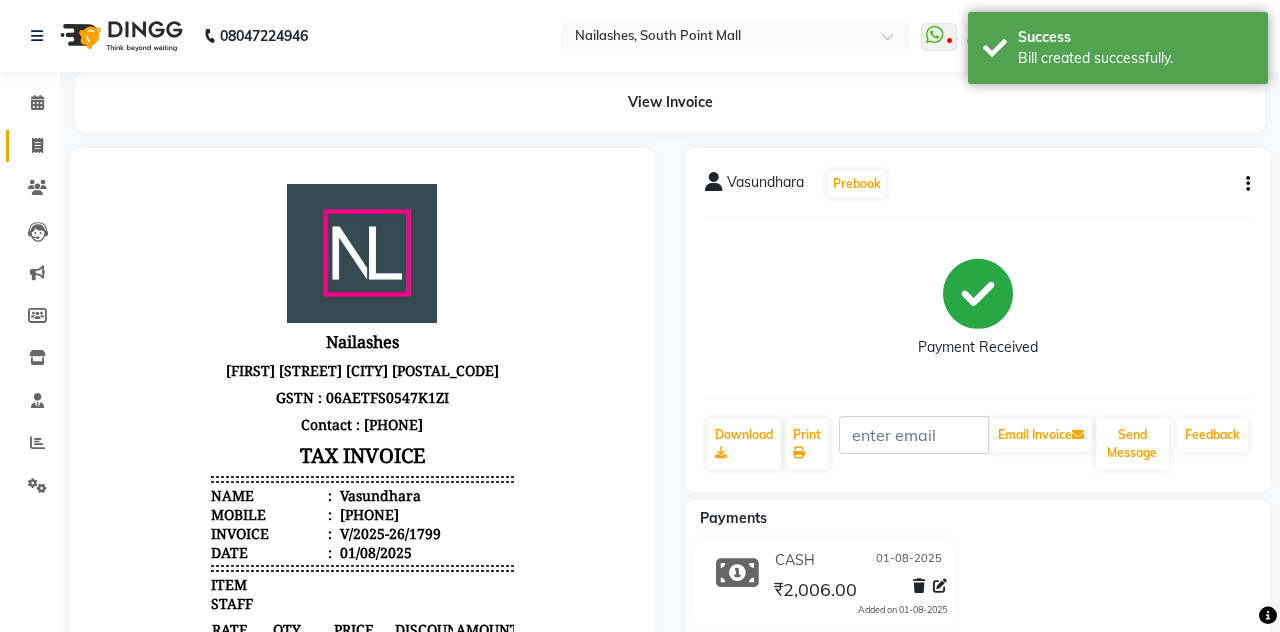 click 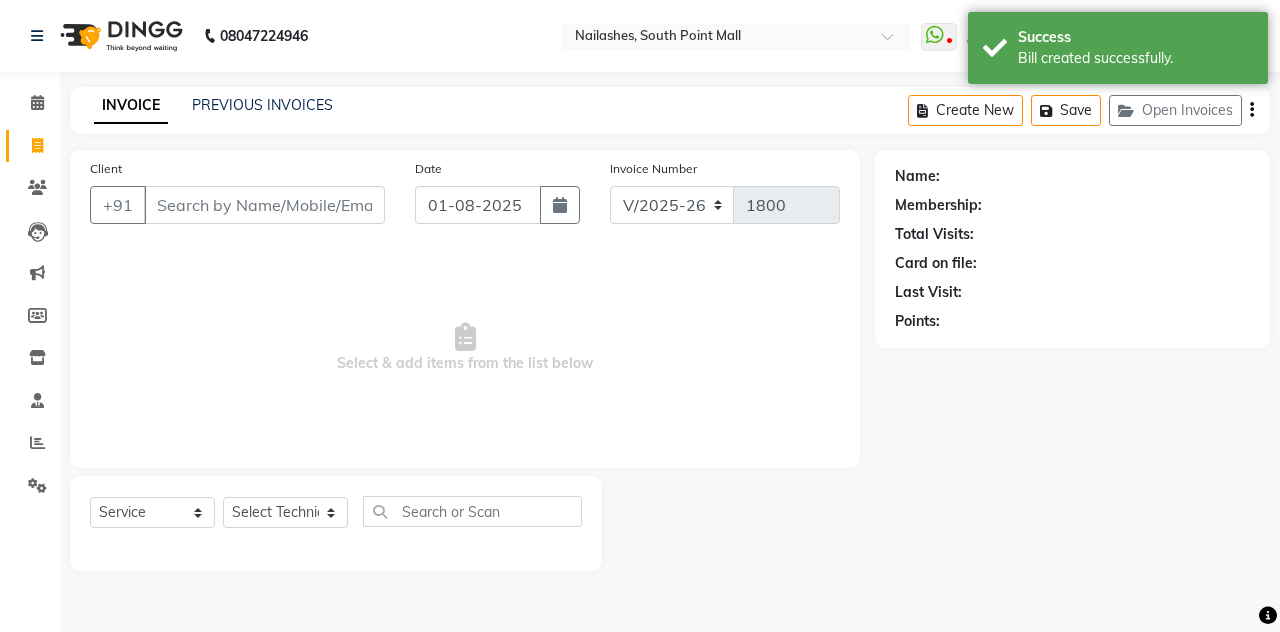 scroll, scrollTop: 0, scrollLeft: 0, axis: both 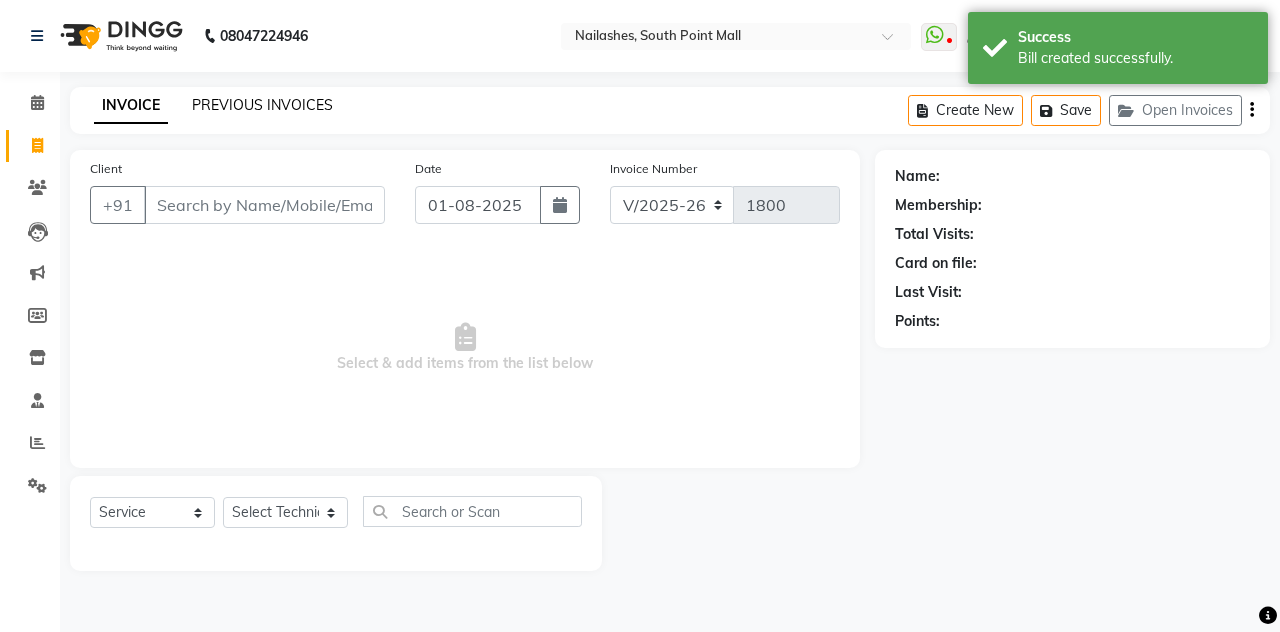 click on "PREVIOUS INVOICES" 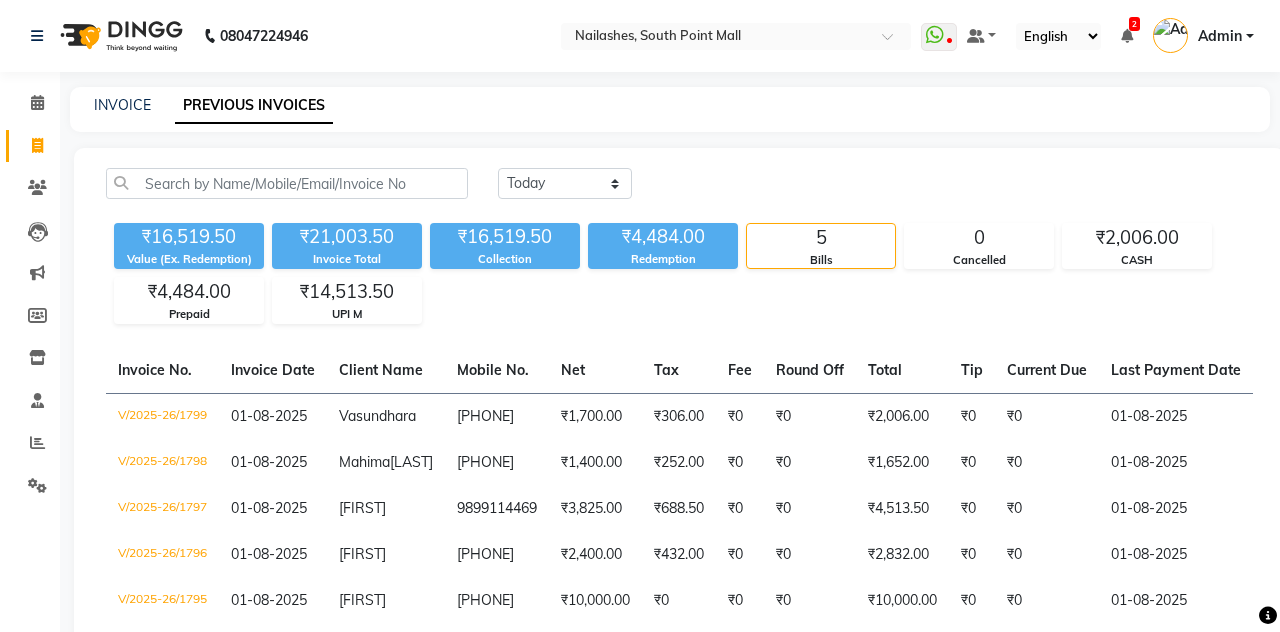 click on "[PRICE] Value (Ex. Redemption) [PRICE] Invoice Total  [PRICE] Collection [PRICE] Redemption 5 Bills 0 Cancelled [PRICE] CASH [PRICE] Prepaid [PRICE] UPI M" 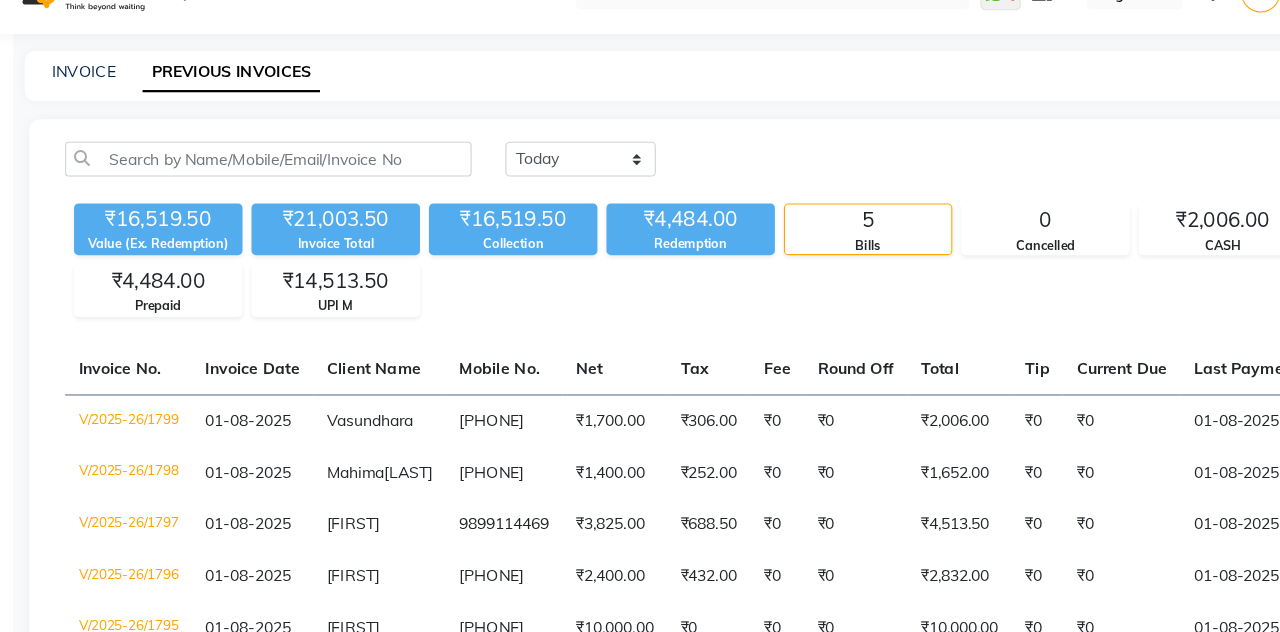 scroll, scrollTop: 0, scrollLeft: 0, axis: both 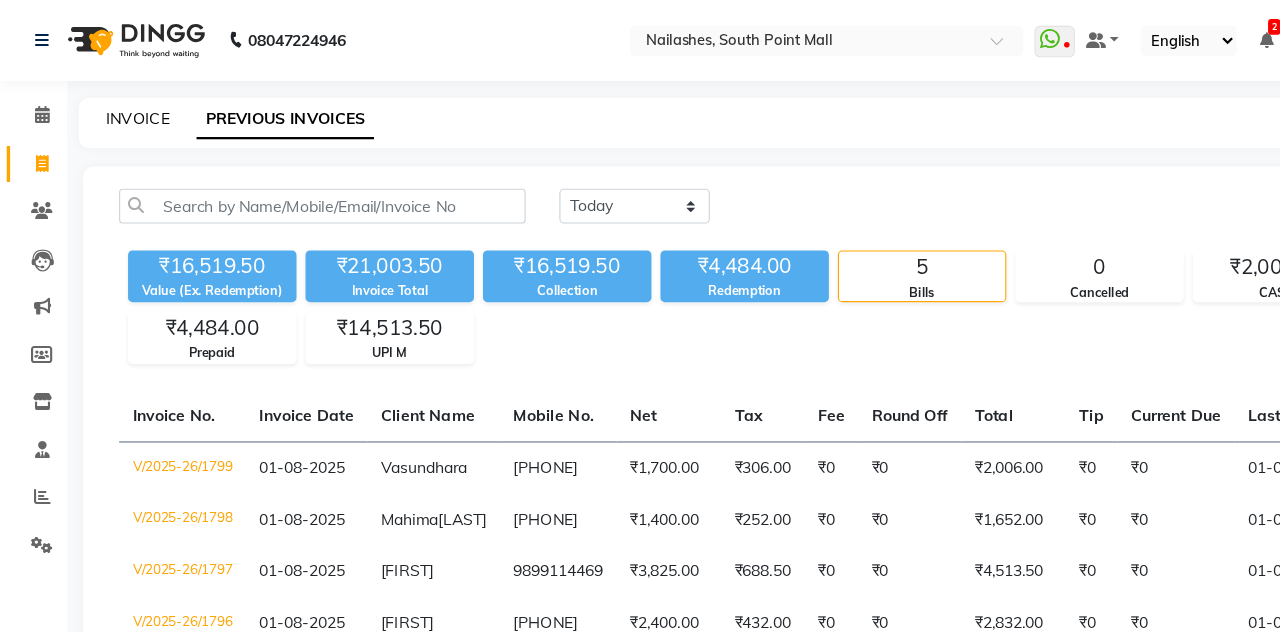 click on "INVOICE" 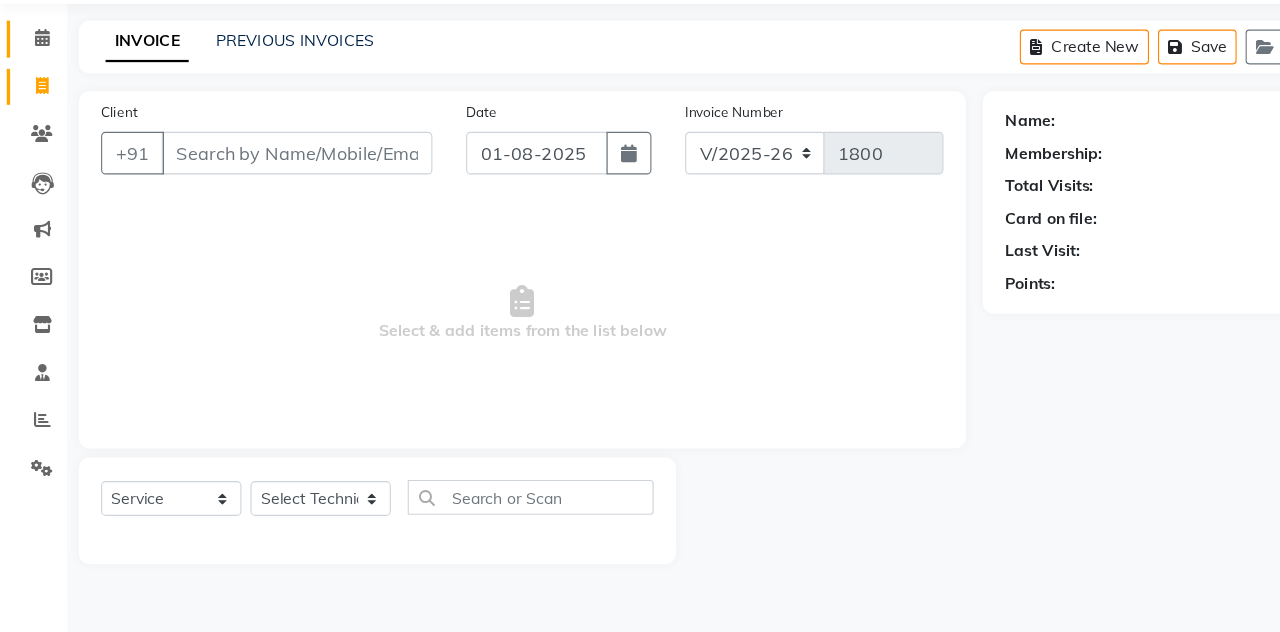 click 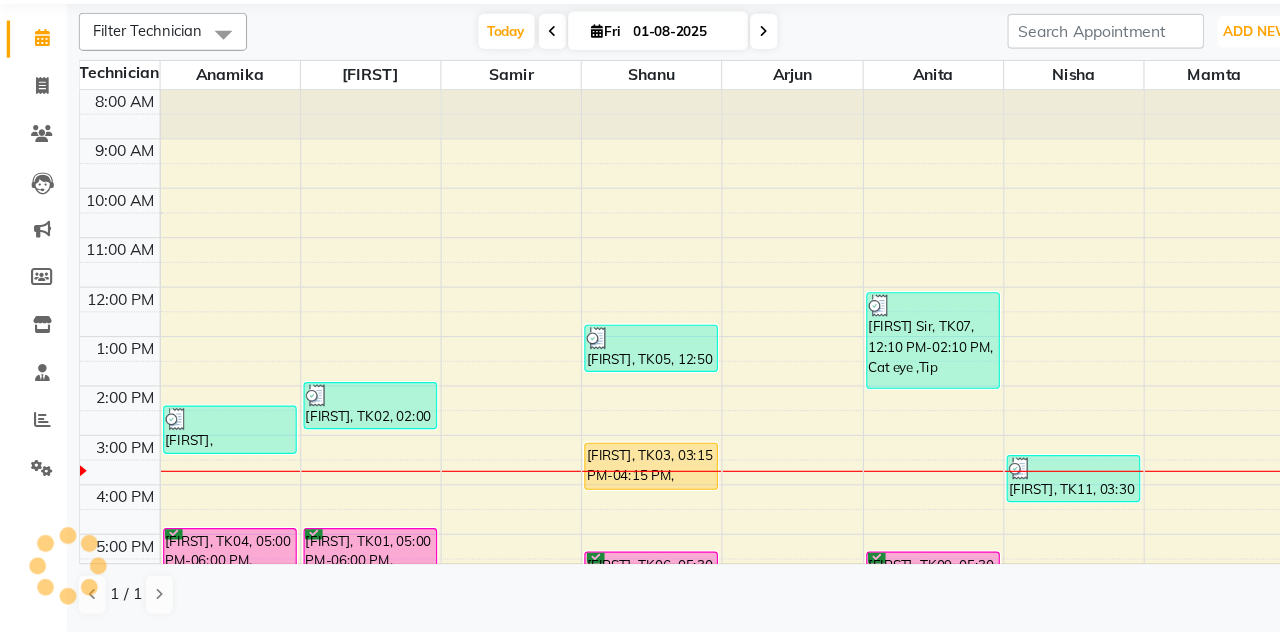 click on "ADD NEW" at bounding box center (1118, 96) 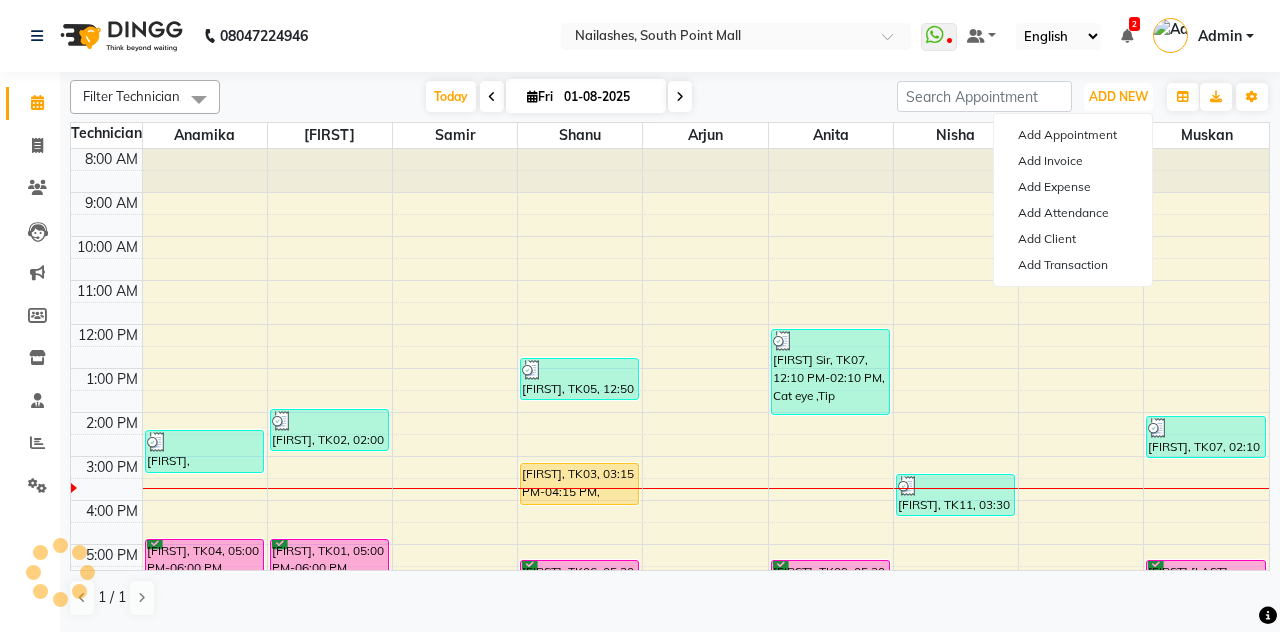 scroll, scrollTop: 0, scrollLeft: 0, axis: both 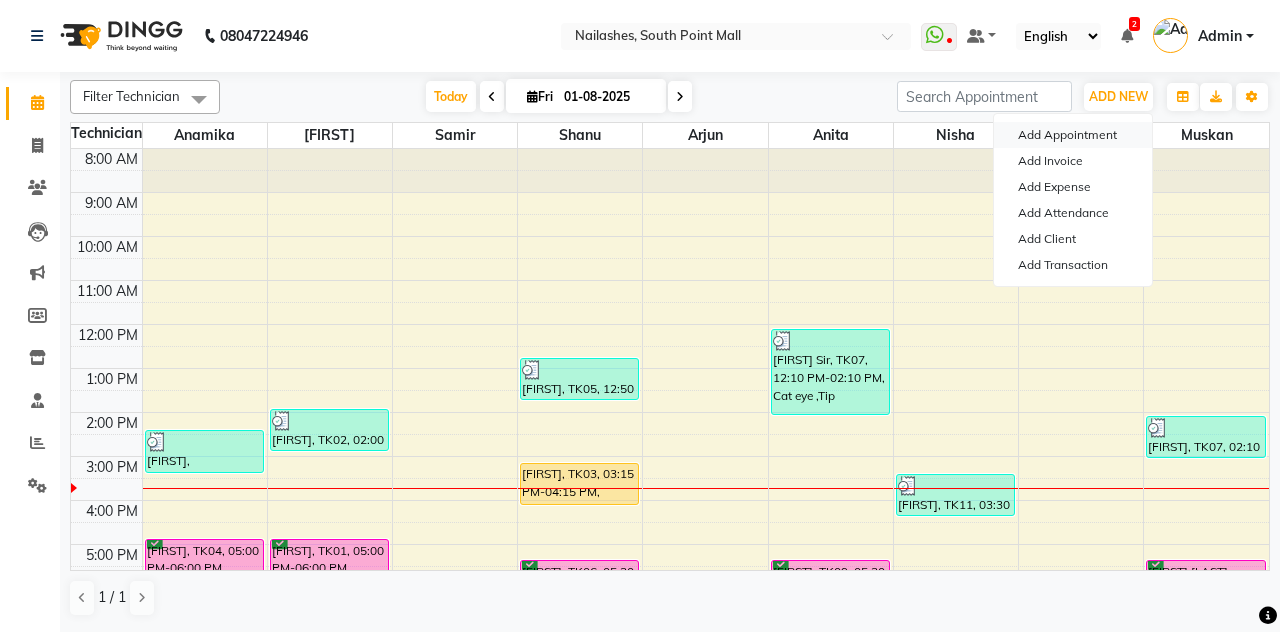click on "Add Appointment" at bounding box center [1073, 135] 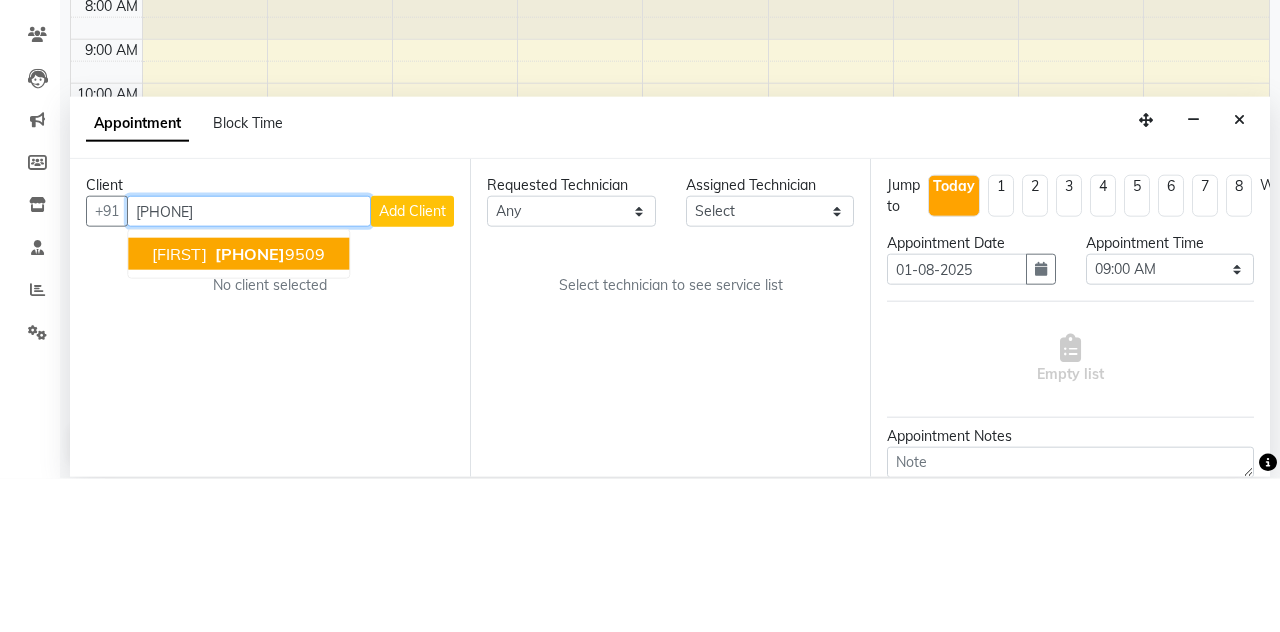 click on "[PHONE] 9509" at bounding box center [268, 407] 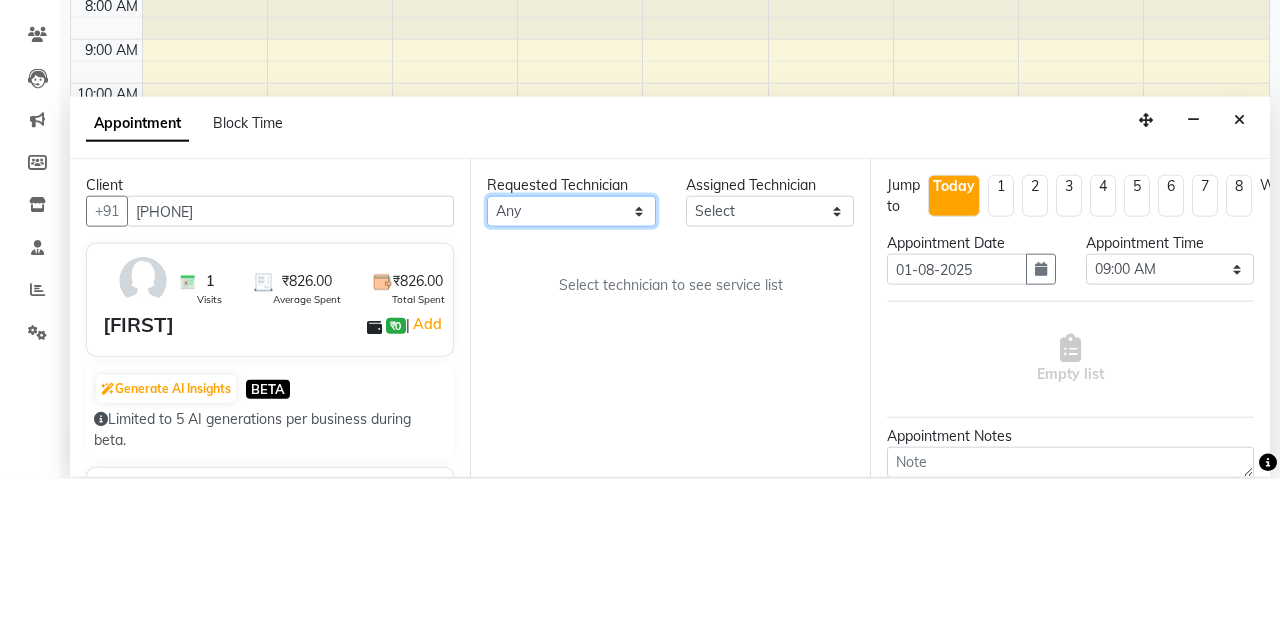 click on "Any [FIRST] [FIRST] [FIRST] [FIRST] [FIRST] [FIRST] [FIRST] [FIRST]" at bounding box center [571, 364] 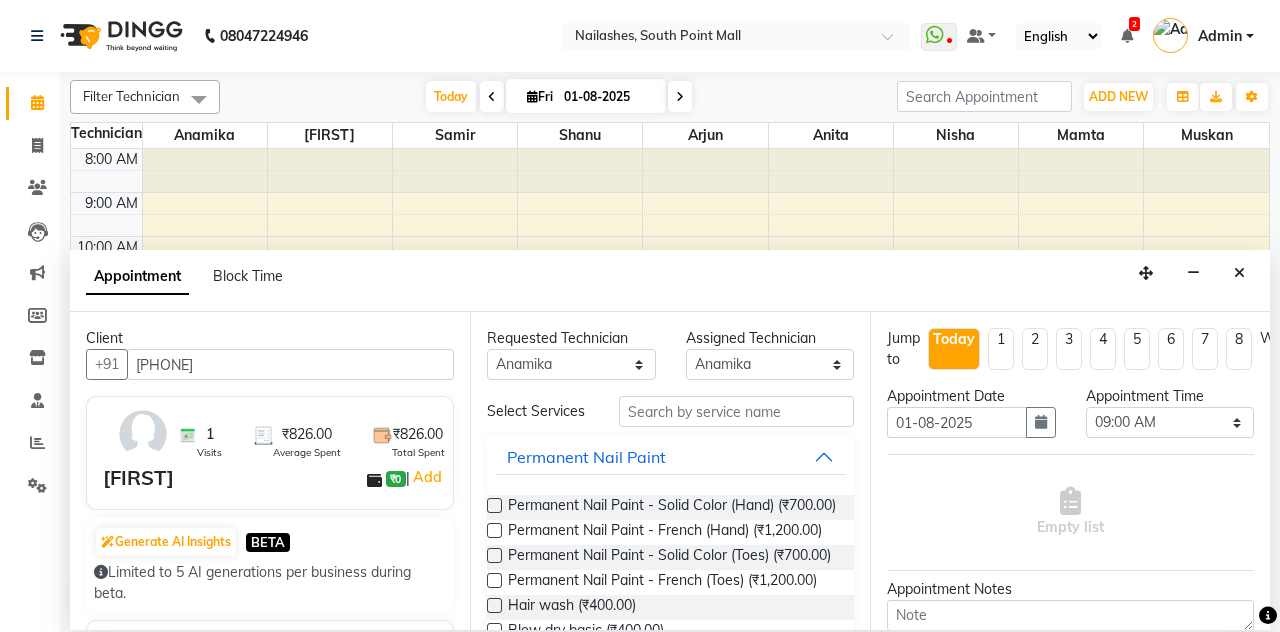 click at bounding box center [494, 505] 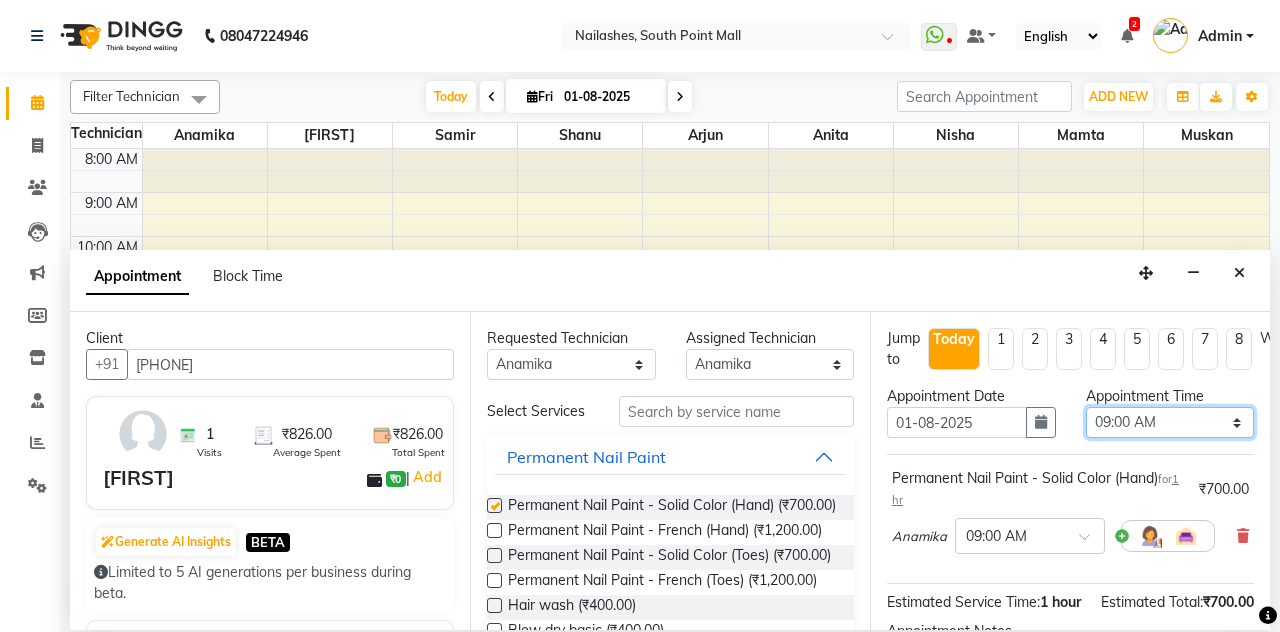 click on "Select 09:00 AM 09:15 AM 09:30 AM 09:45 AM 10:00 AM 10:15 AM 10:30 AM 10:45 AM 11:00 AM 11:15 AM 11:30 AM 11:45 AM 12:00 PM 12:15 PM 12:30 PM 12:45 PM 01:00 PM 01:15 PM 01:30 PM 01:45 PM 02:00 PM 02:15 PM 02:30 PM 02:45 PM 03:00 PM 03:15 PM 03:30 PM 03:45 PM 04:00 PM 04:15 PM 04:30 PM 04:45 PM 05:00 PM 05:15 PM 05:30 PM 05:45 PM 06:00 PM 06:15 PM 06:30 PM 06:45 PM 07:00 PM 07:15 PM 07:30 PM 07:45 PM 08:00 PM 08:15 PM 08:30 PM 08:45 PM 09:00 PM 09:15 PM 09:30 PM 09:45 PM 10:00 PM 10:15 PM 10:30 PM 10:45 PM 11:00 PM" at bounding box center [1170, 422] 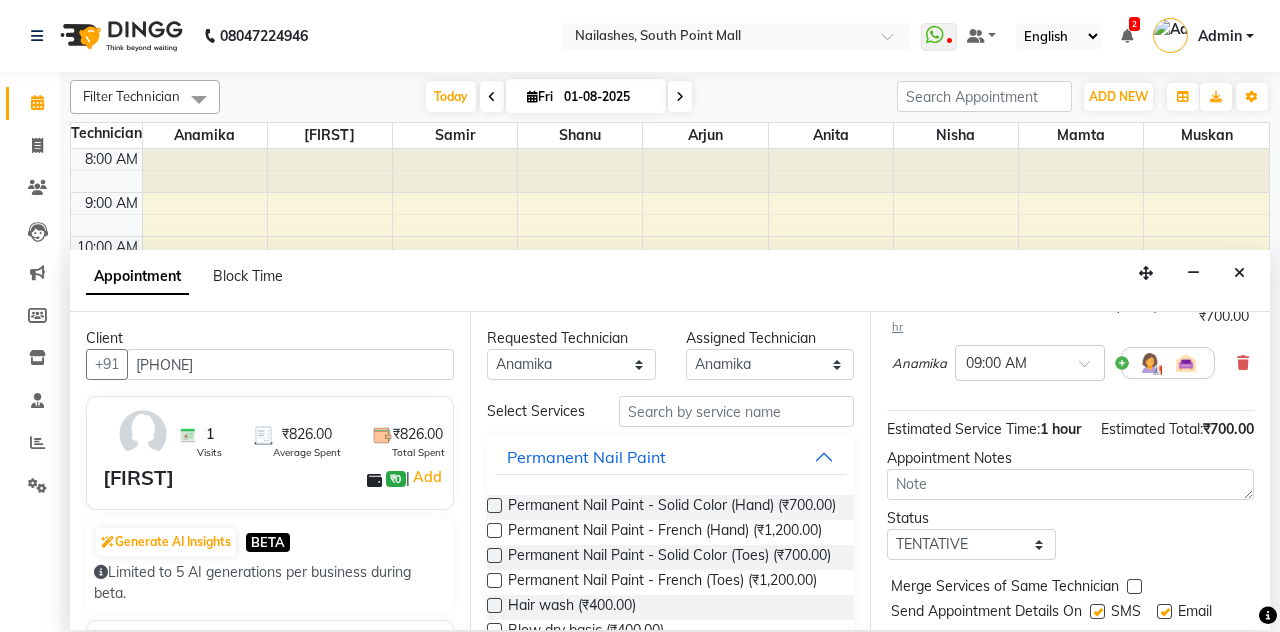 scroll, scrollTop: 0, scrollLeft: 0, axis: both 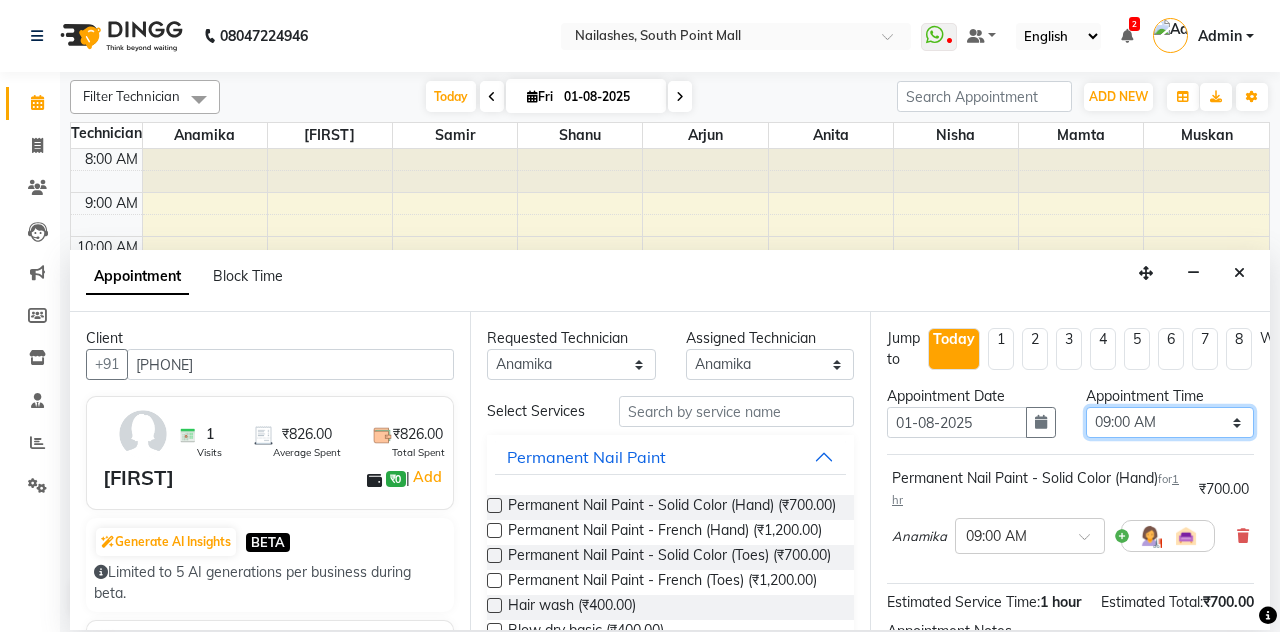 click on "Select 09:00 AM 09:15 AM 09:30 AM 09:45 AM 10:00 AM 10:15 AM 10:30 AM 10:45 AM 11:00 AM 11:15 AM 11:30 AM 11:45 AM 12:00 PM 12:15 PM 12:30 PM 12:45 PM 01:00 PM 01:15 PM 01:30 PM 01:45 PM 02:00 PM 02:15 PM 02:30 PM 02:45 PM 03:00 PM 03:15 PM 03:30 PM 03:45 PM 04:00 PM 04:15 PM 04:30 PM 04:45 PM 05:00 PM 05:15 PM 05:30 PM 05:45 PM 06:00 PM 06:15 PM 06:30 PM 06:45 PM 07:00 PM 07:15 PM 07:30 PM 07:45 PM 08:00 PM 08:15 PM 08:30 PM 08:45 PM 09:00 PM 09:15 PM 09:30 PM 09:45 PM 10:00 PM 10:15 PM 10:30 PM 10:45 PM 11:00 PM" at bounding box center [1170, 422] 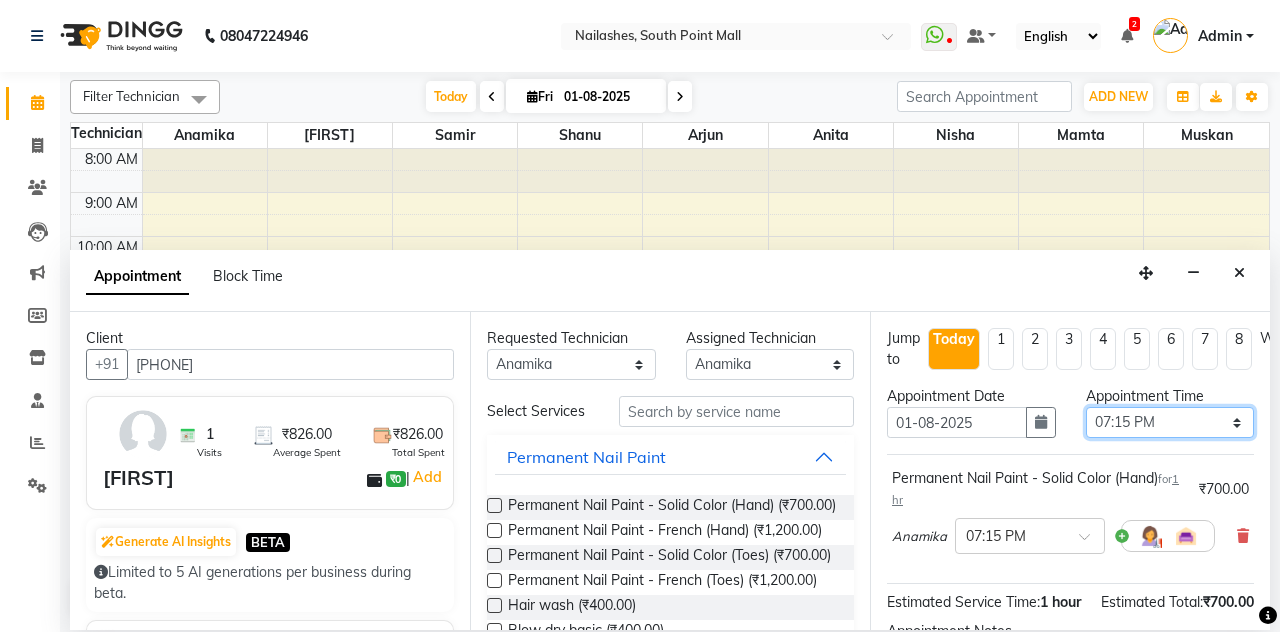 scroll, scrollTop: 173, scrollLeft: 0, axis: vertical 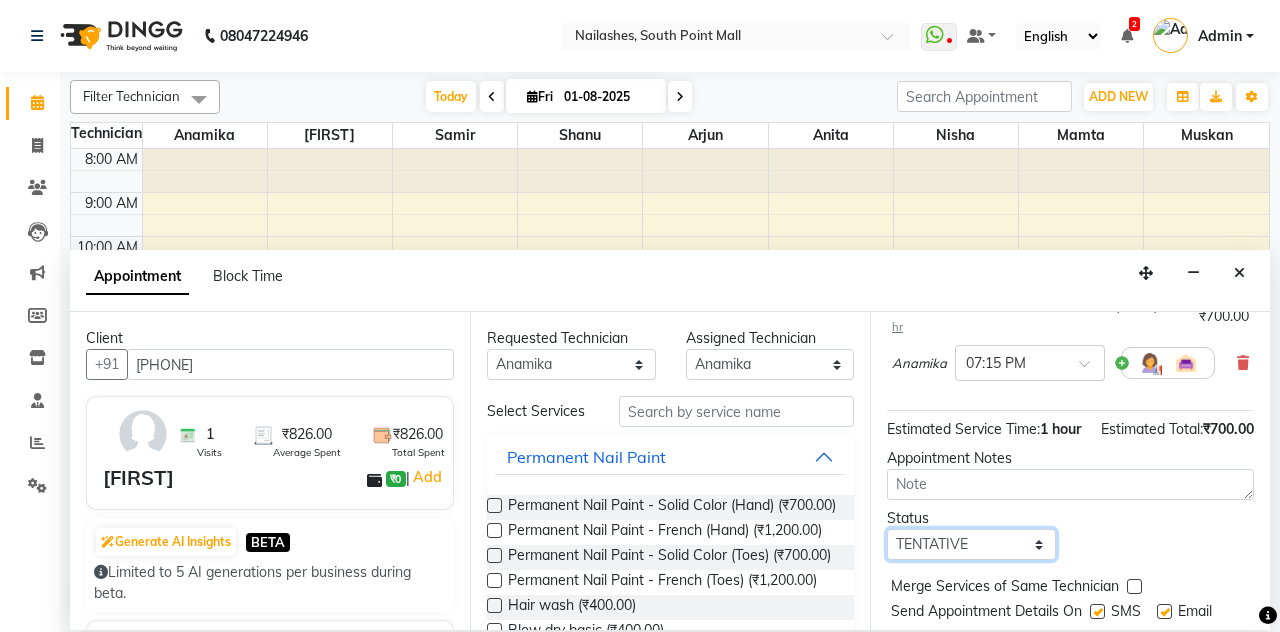 click on "Select TENTATIVE CONFIRM CHECK-IN UPCOMING" at bounding box center (971, 544) 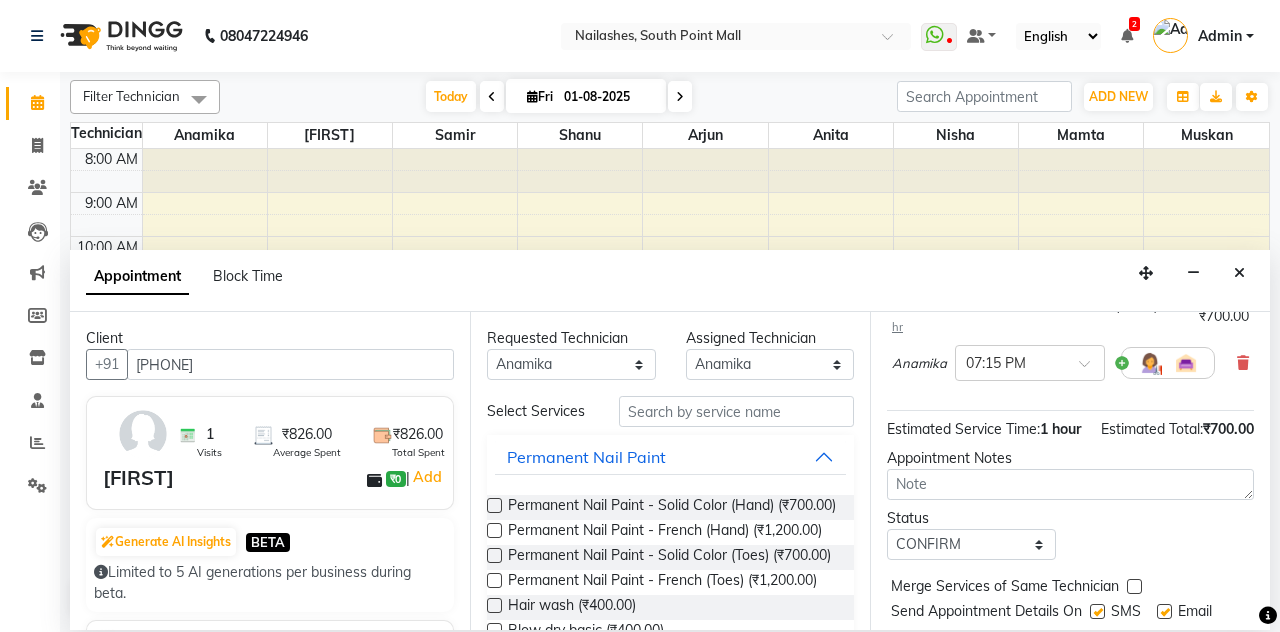 click on "Book" at bounding box center [1070, 652] 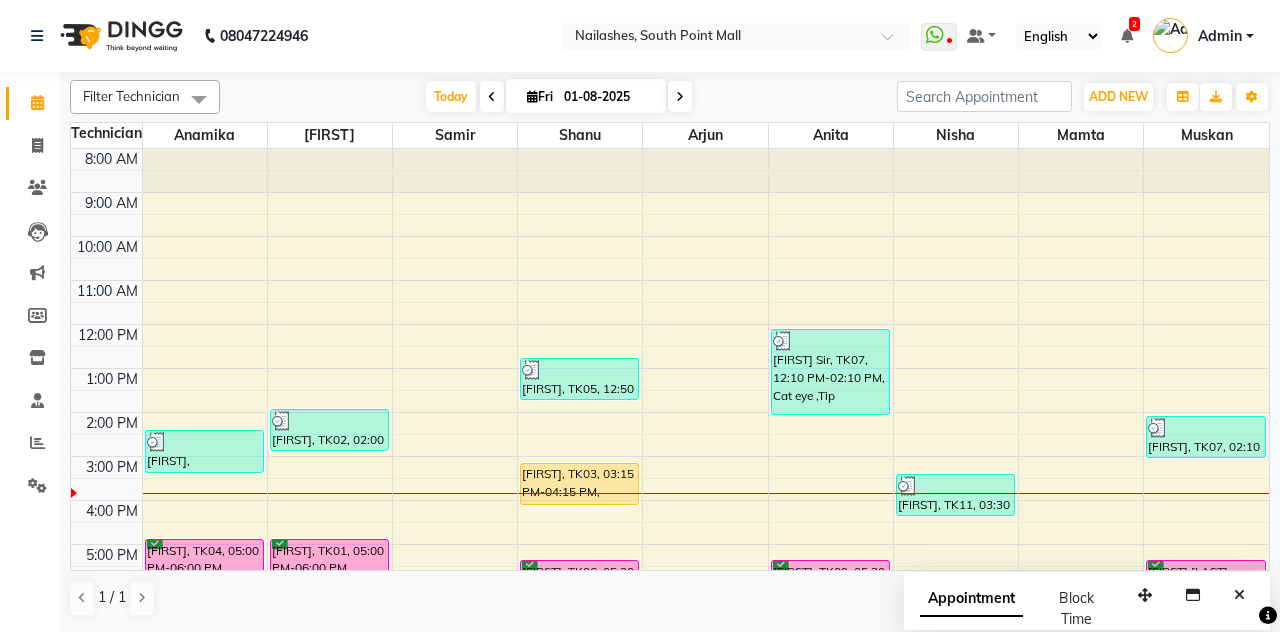 scroll, scrollTop: 248, scrollLeft: 0, axis: vertical 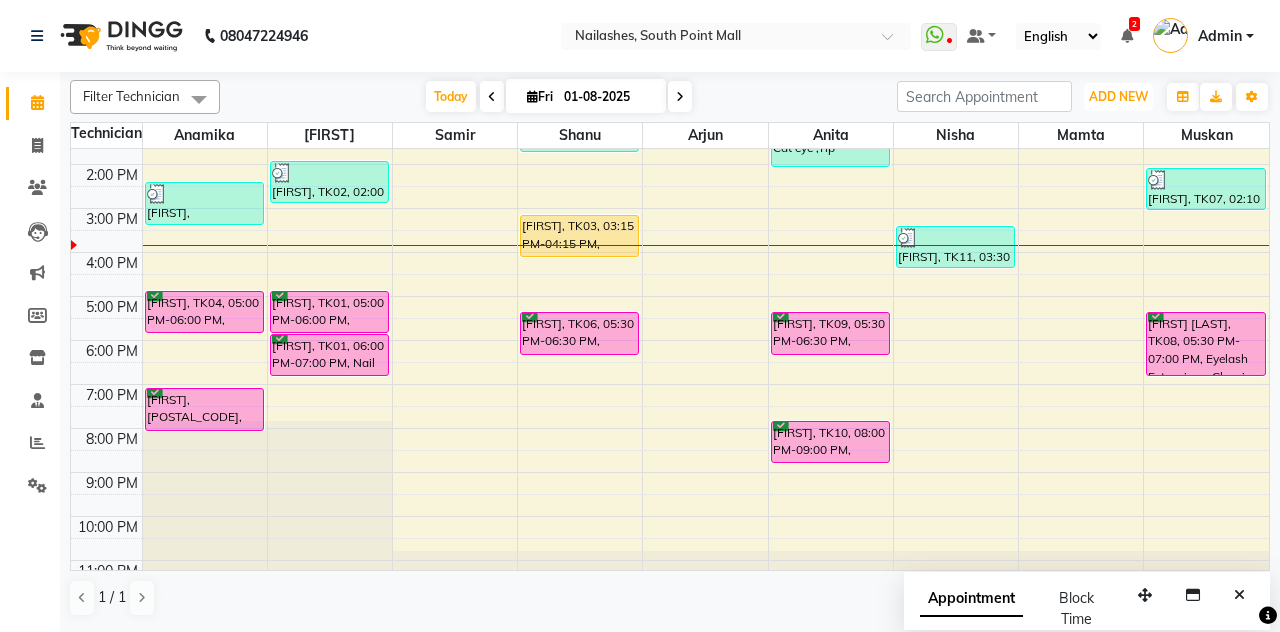 click on "ADD NEW" at bounding box center [1118, 96] 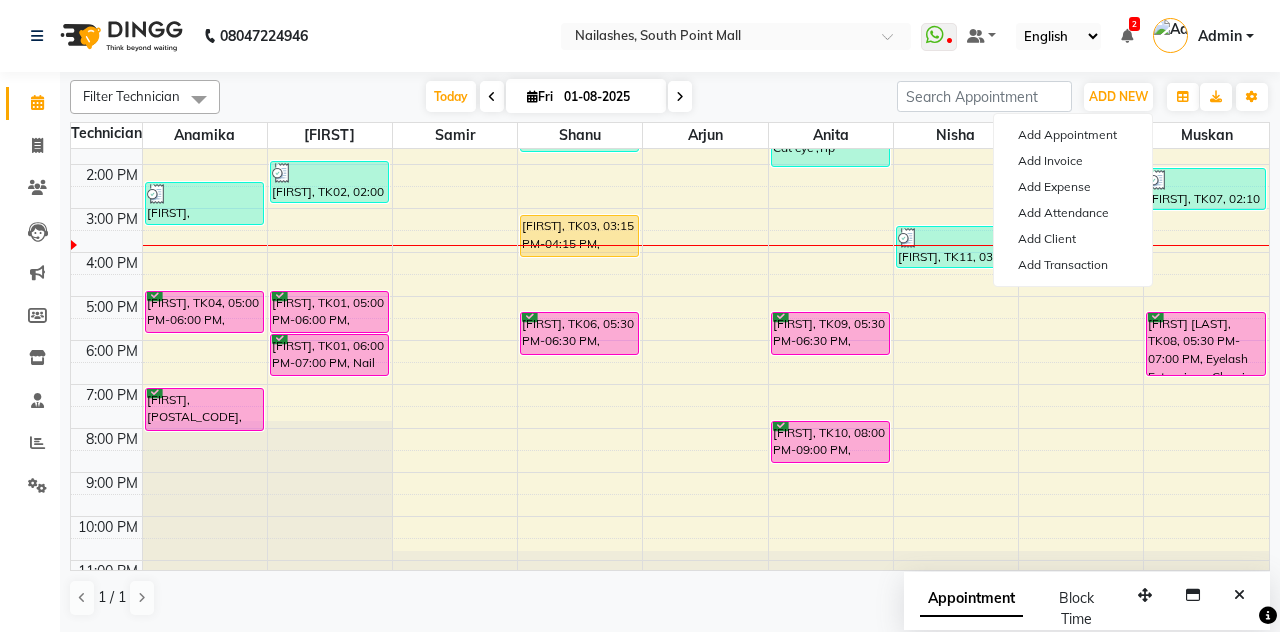 click on "Fri" at bounding box center [540, 96] 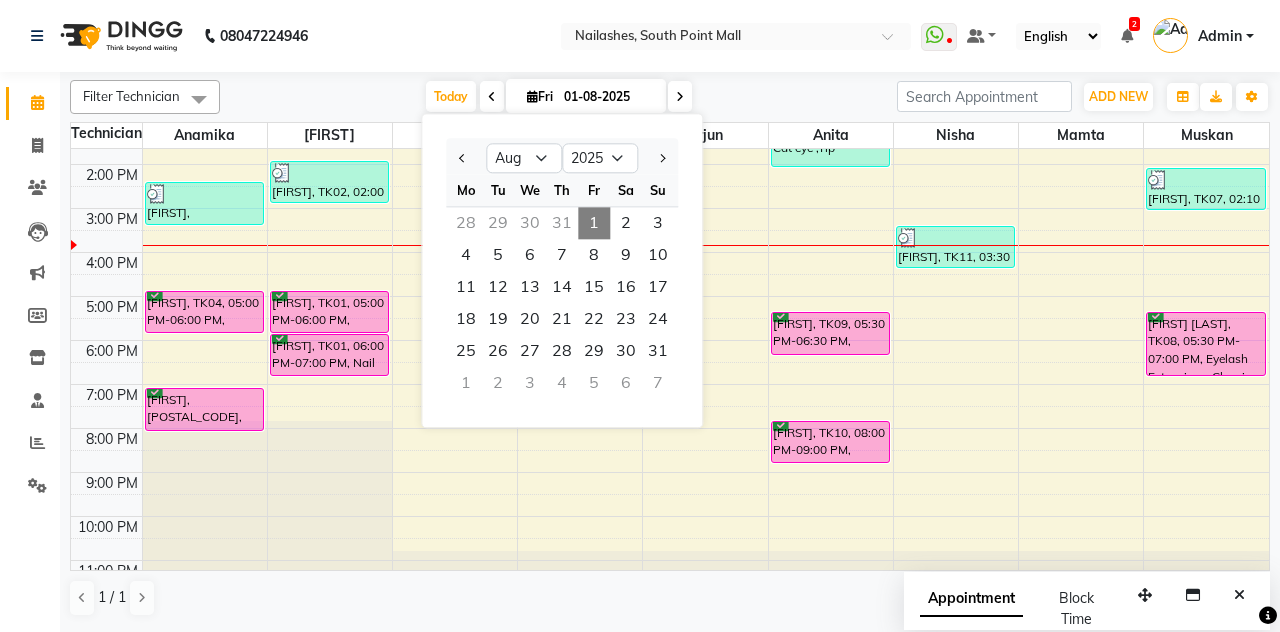 click on "2" at bounding box center [626, 223] 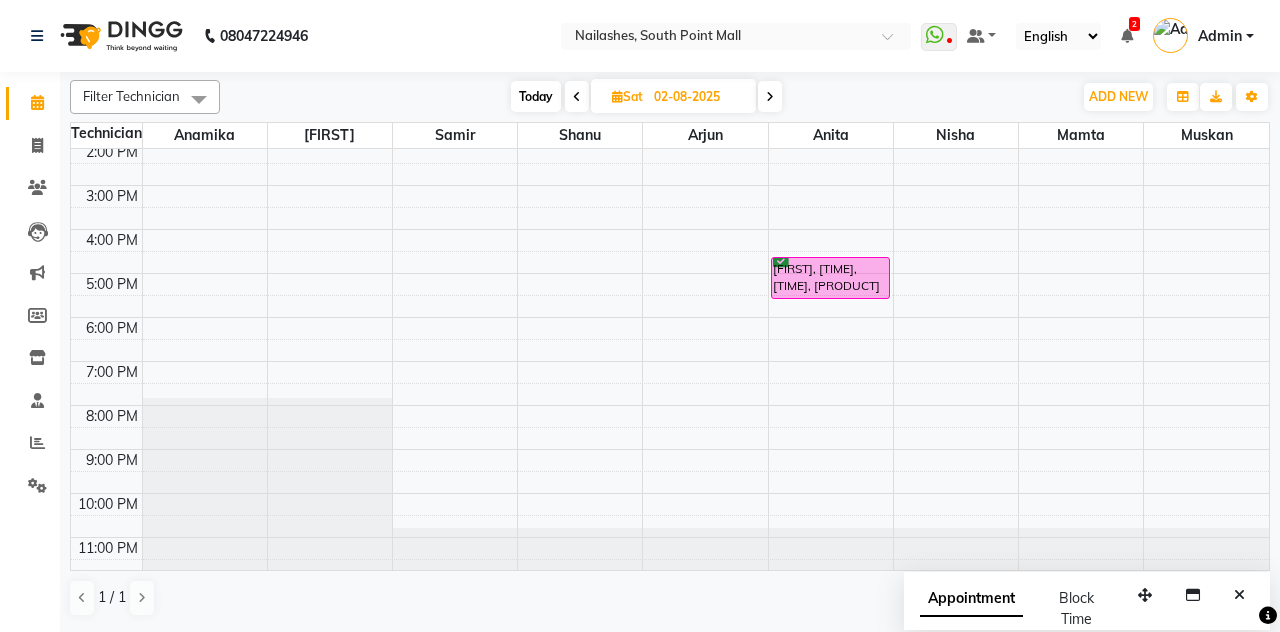 scroll, scrollTop: 0, scrollLeft: 0, axis: both 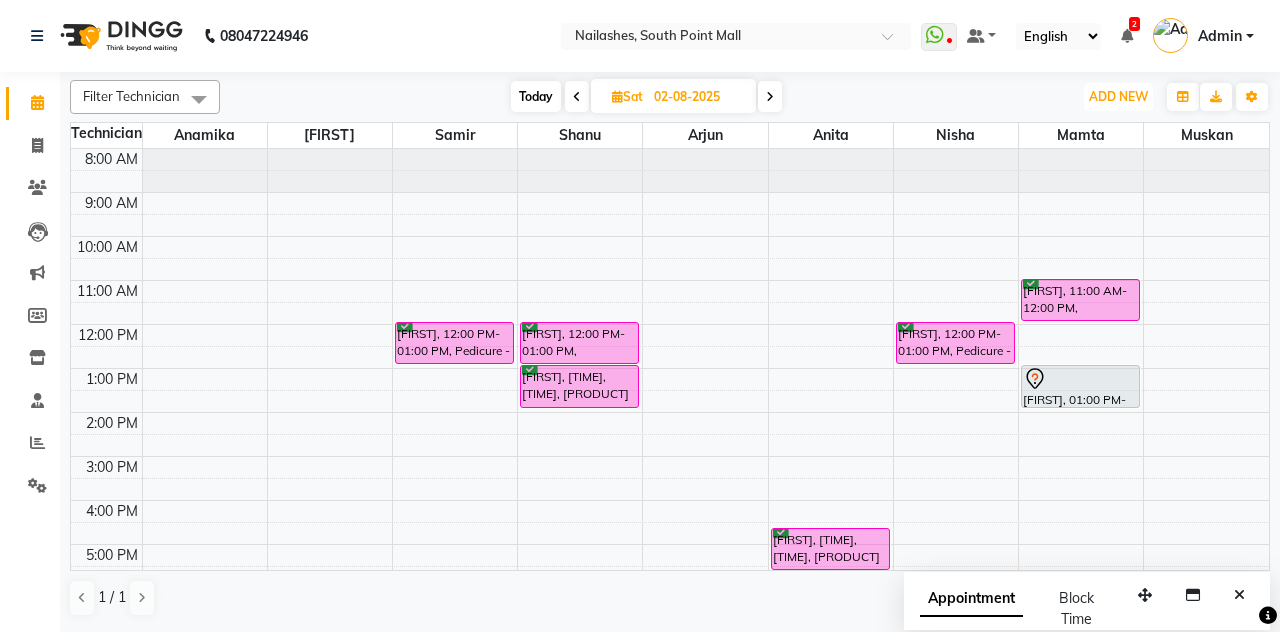 click on "ADD NEW" at bounding box center (1118, 96) 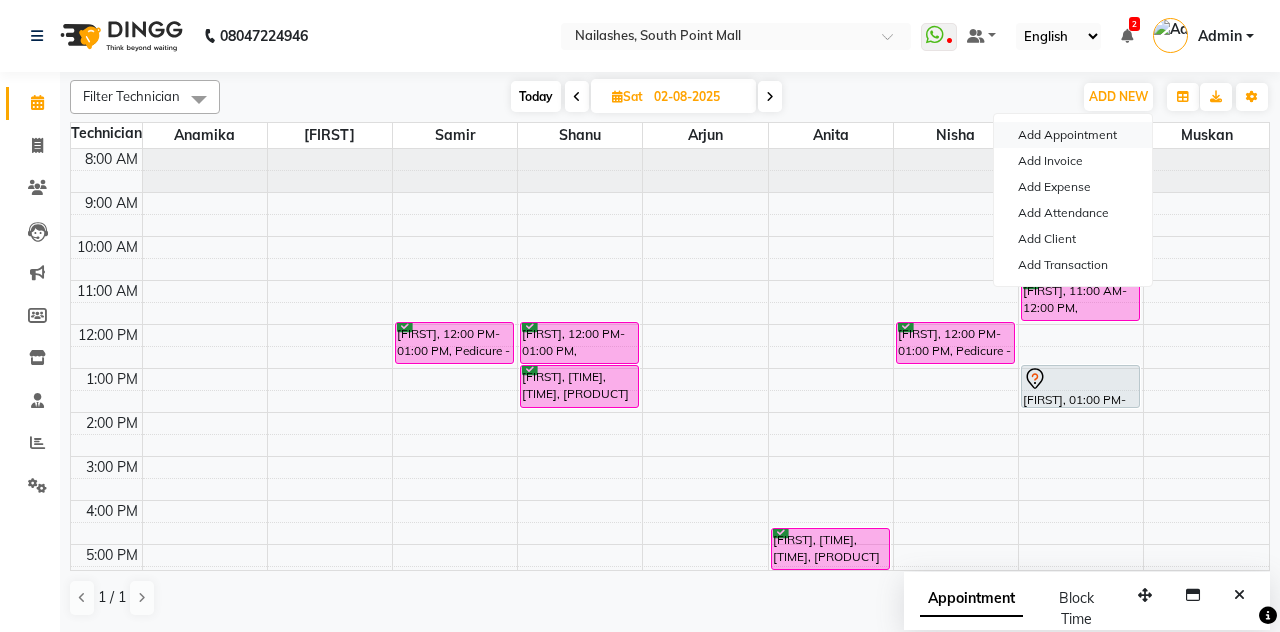 click on "Add Appointment" at bounding box center (1073, 135) 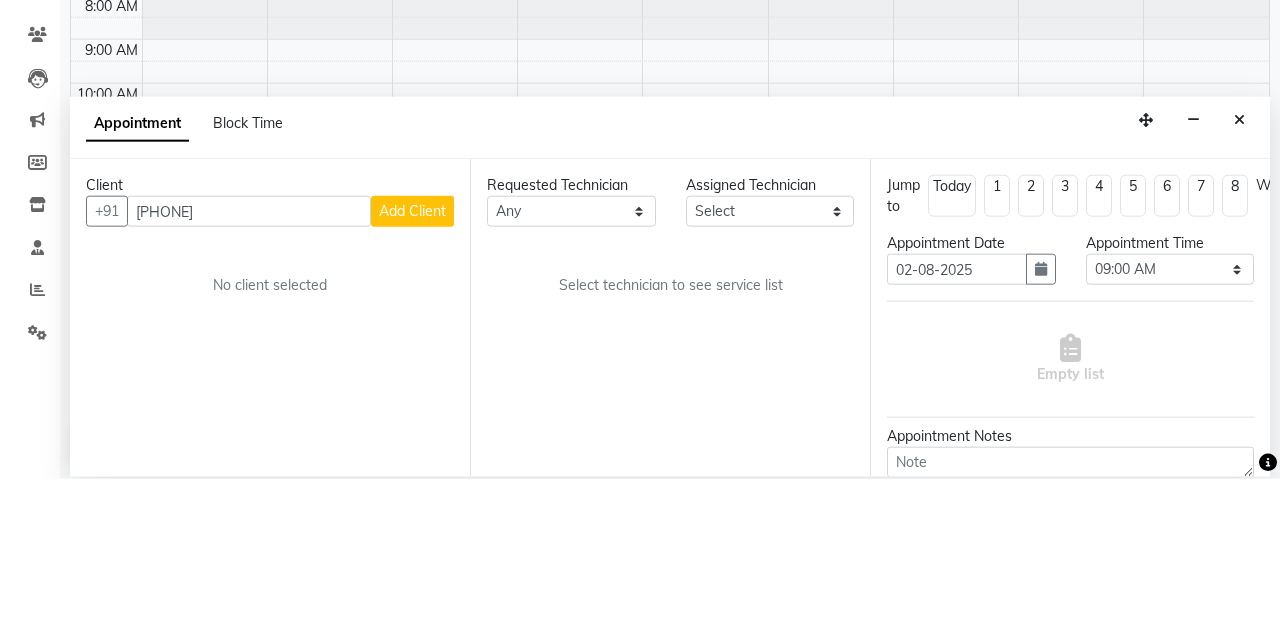 click on "Add Client" at bounding box center (412, 364) 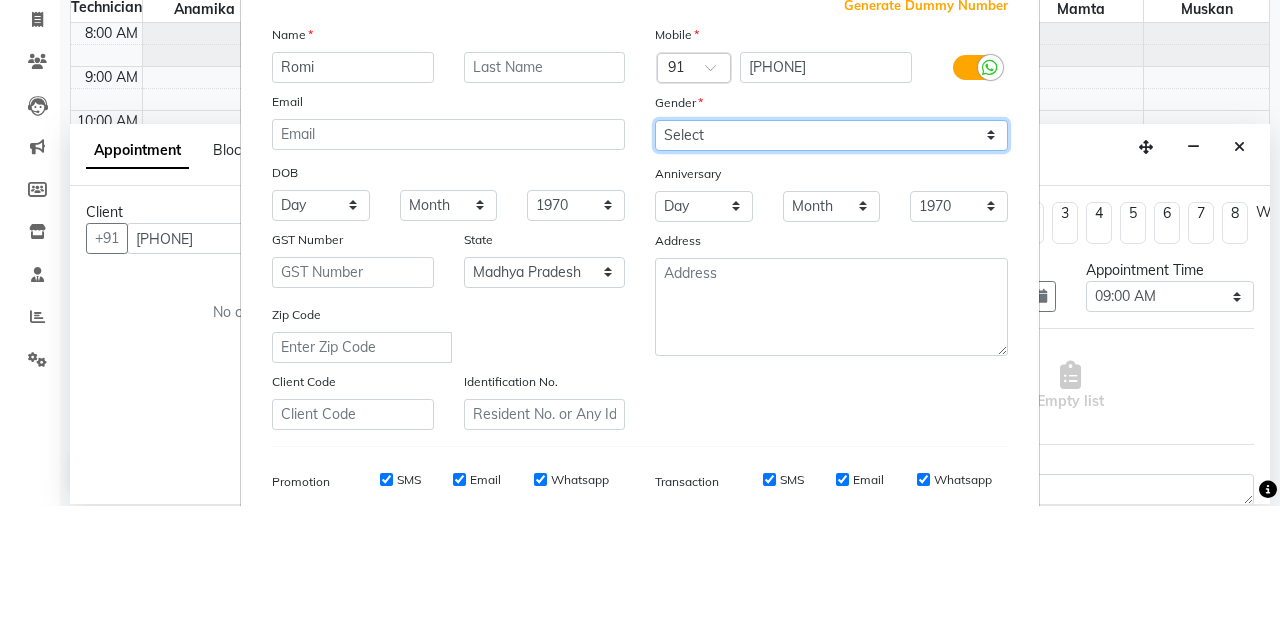 click on "Select Male Female Other Prefer Not To Say" at bounding box center (831, 261) 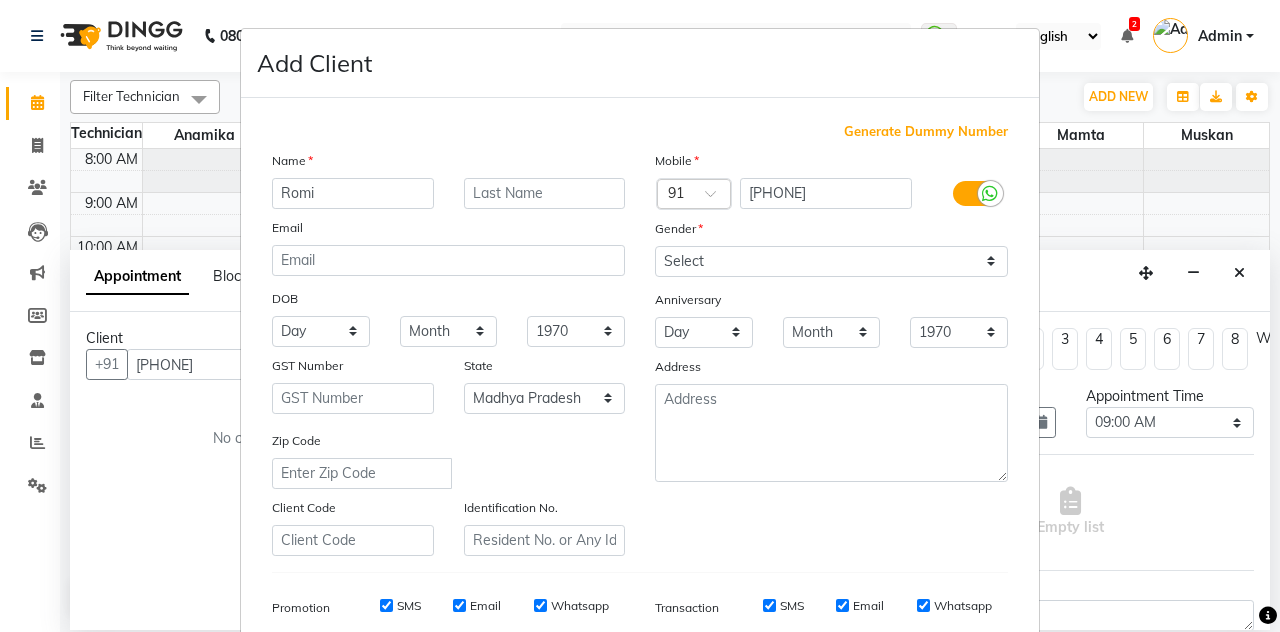 click on "Generate Dummy Number" at bounding box center (640, 132) 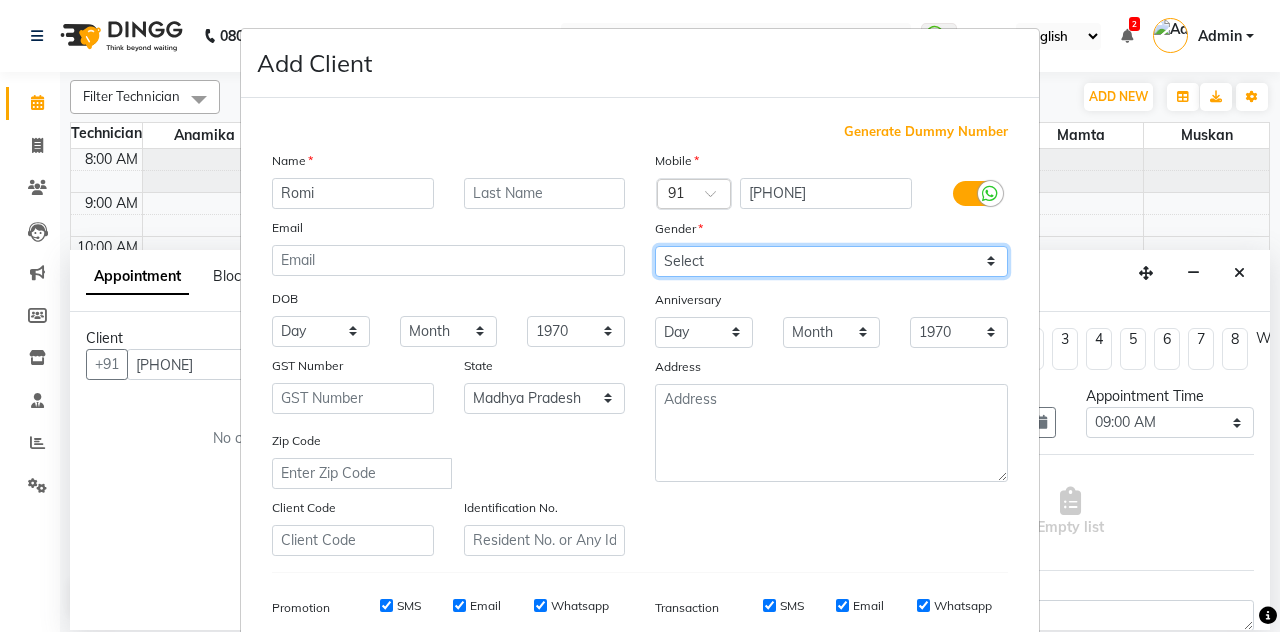 click on "Select Male Female Other Prefer Not To Say" at bounding box center (831, 261) 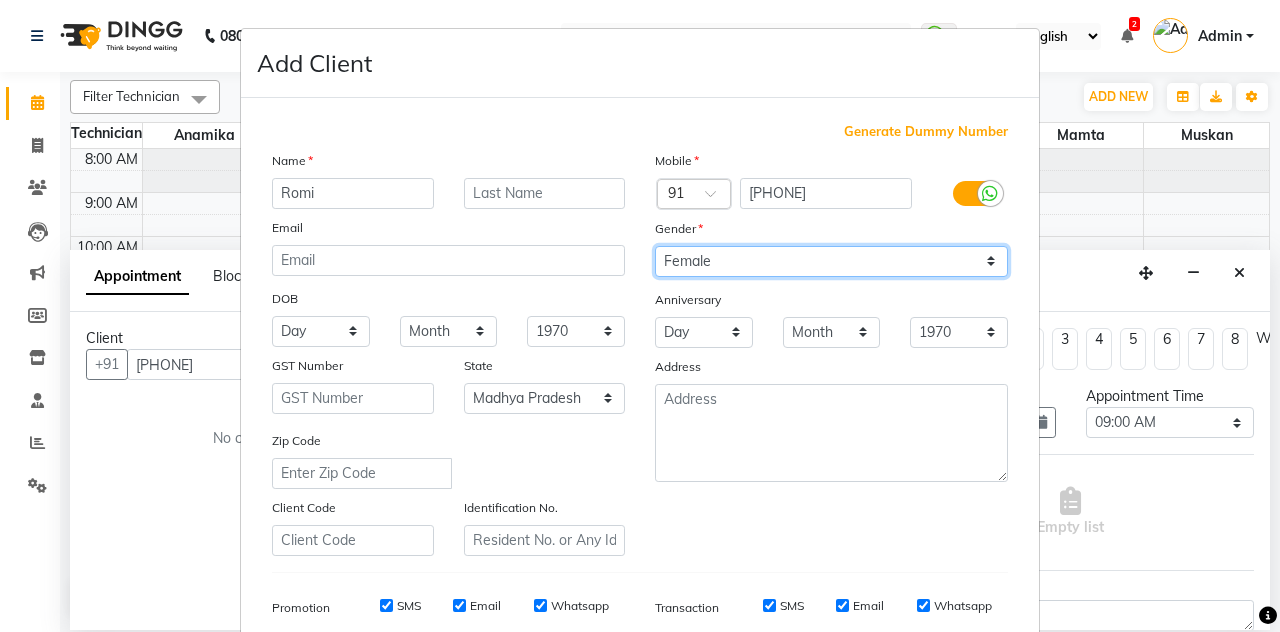 scroll, scrollTop: 185, scrollLeft: 0, axis: vertical 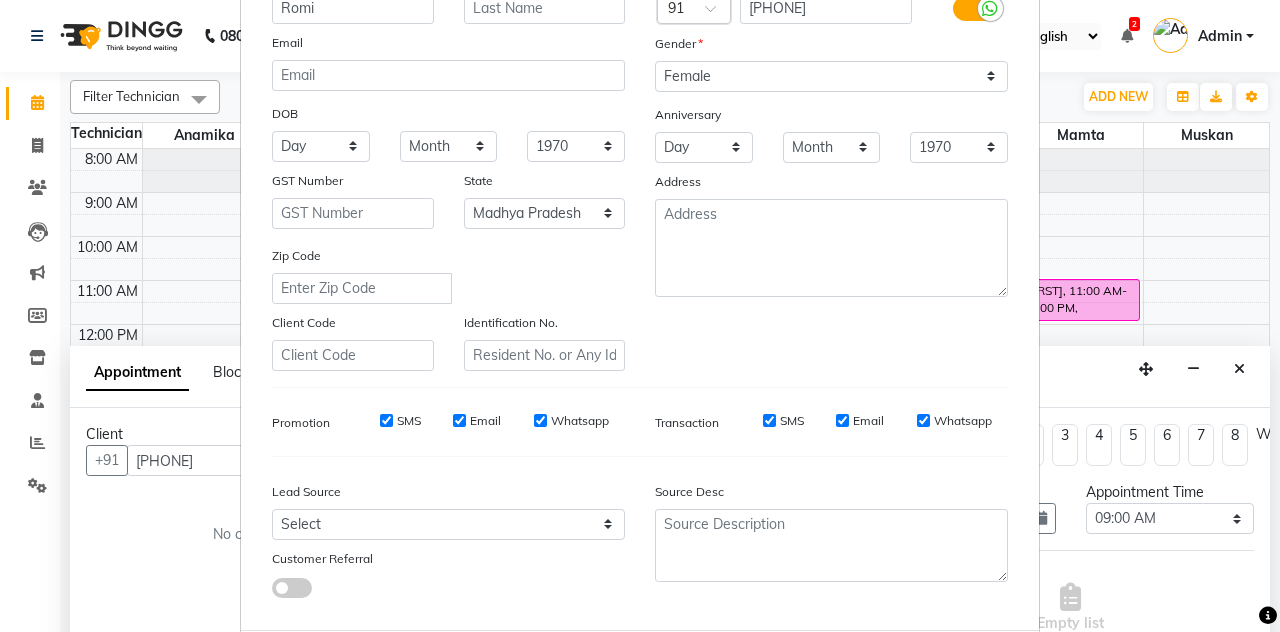 click on "Add" at bounding box center (906, 670) 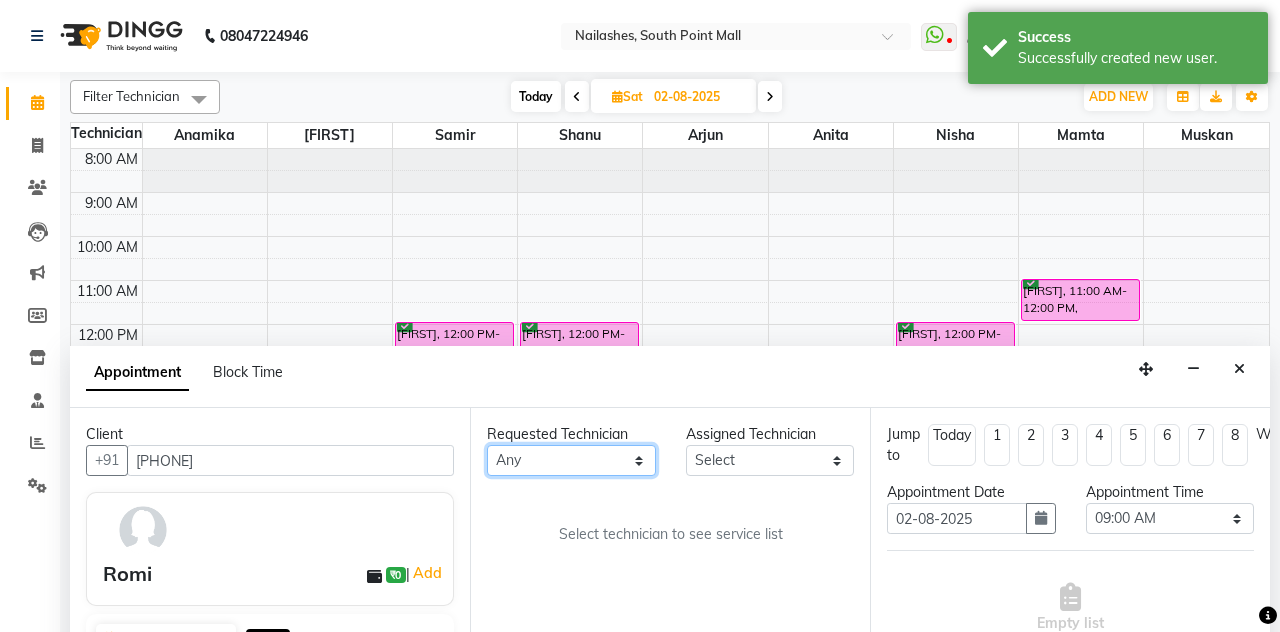 click on "Any [FIRST] [FIRST] [FIRST] [FIRST] [FIRST] [FIRST] [FIRST] [FIRST]" at bounding box center (571, 460) 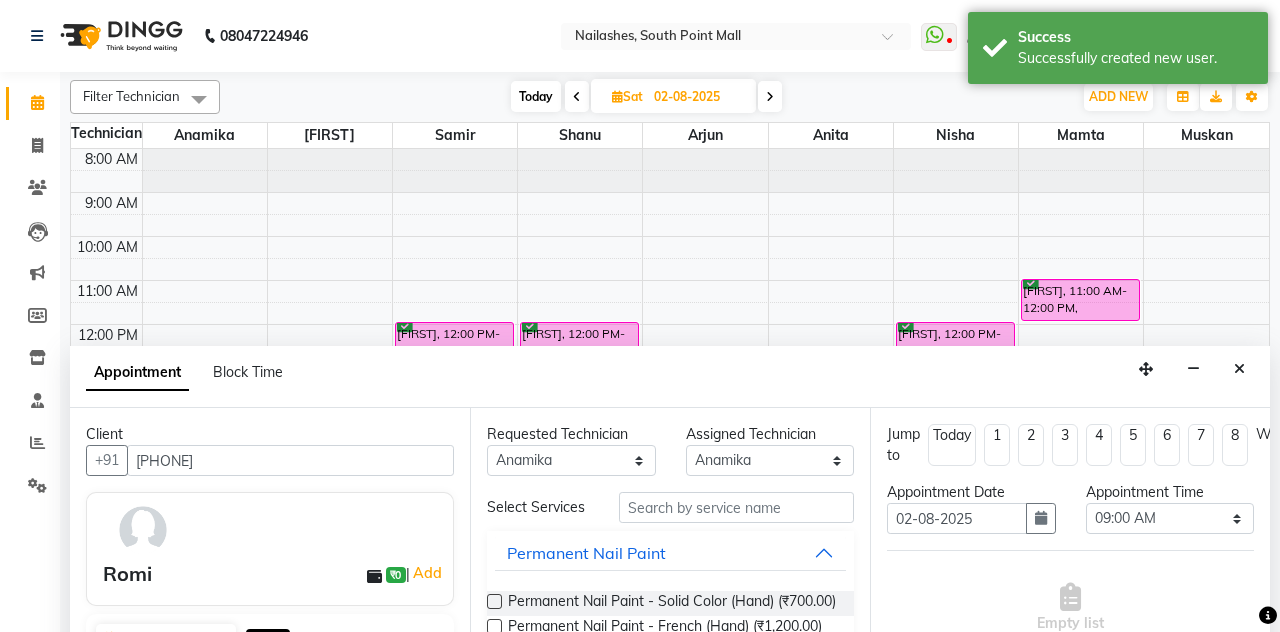 click at bounding box center [494, 601] 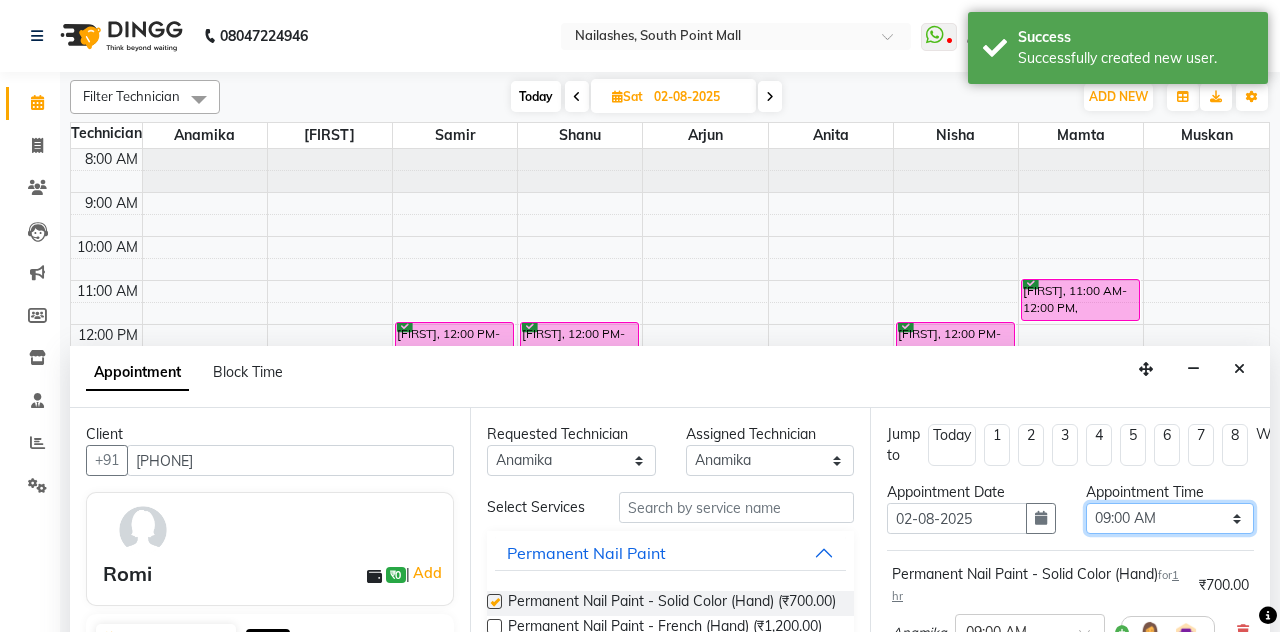 click on "Select 09:00 AM 09:15 AM 09:30 AM 09:45 AM 10:00 AM 10:15 AM 10:30 AM 10:45 AM 11:00 AM 11:15 AM 11:30 AM 11:45 AM 12:00 PM 12:15 PM 12:30 PM 12:45 PM 01:00 PM 01:15 PM 01:30 PM 01:45 PM 02:00 PM 02:15 PM 02:30 PM 02:45 PM 03:00 PM 03:15 PM 03:30 PM 03:45 PM 04:00 PM 04:15 PM 04:30 PM 04:45 PM 05:00 PM 05:15 PM 05:30 PM 05:45 PM 06:00 PM 06:15 PM 06:30 PM 06:45 PM 07:00 PM 07:15 PM 07:30 PM 07:45 PM 08:00 PM 08:15 PM 08:30 PM 08:45 PM 09:00 PM 09:15 PM 09:30 PM 09:45 PM 10:00 PM 10:15 PM 10:30 PM 10:45 PM 11:00 PM" at bounding box center (1170, 518) 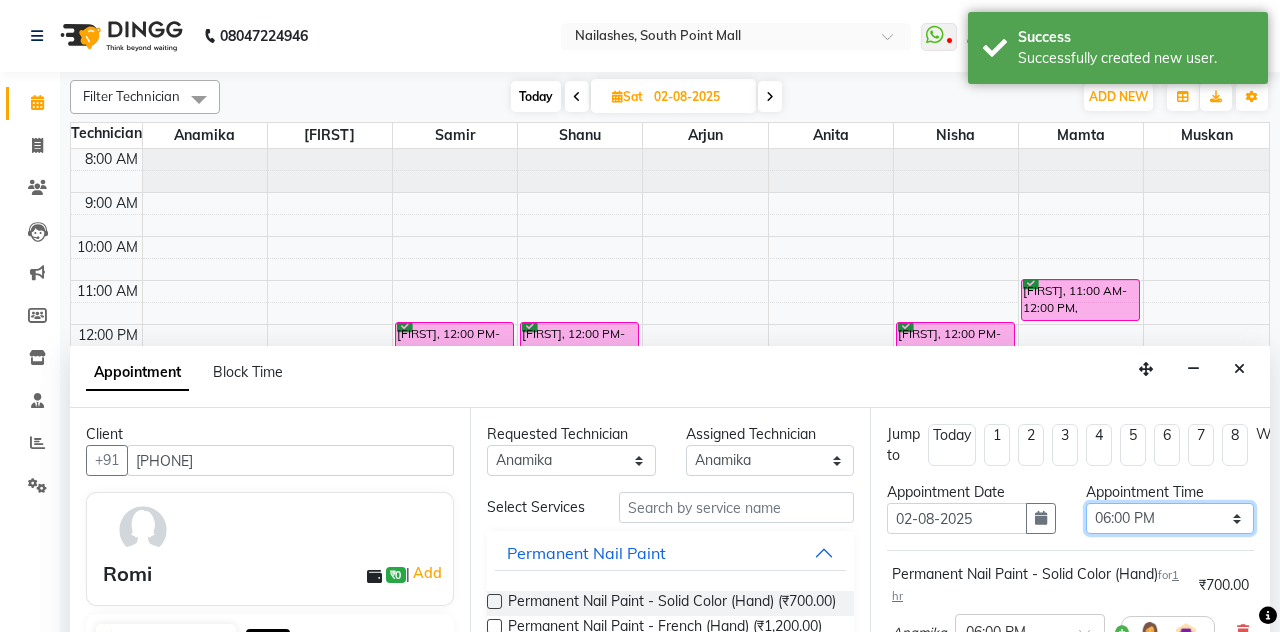 scroll, scrollTop: 173, scrollLeft: 0, axis: vertical 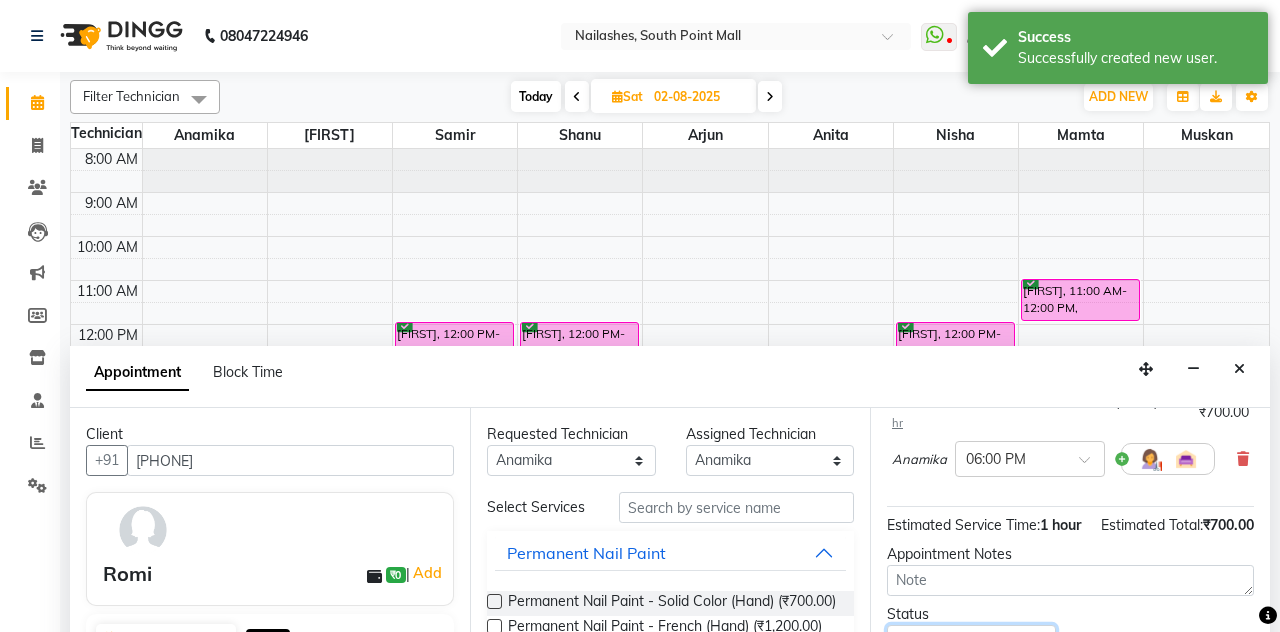 click on "Select TENTATIVE CONFIRM UPCOMING" at bounding box center [971, 640] 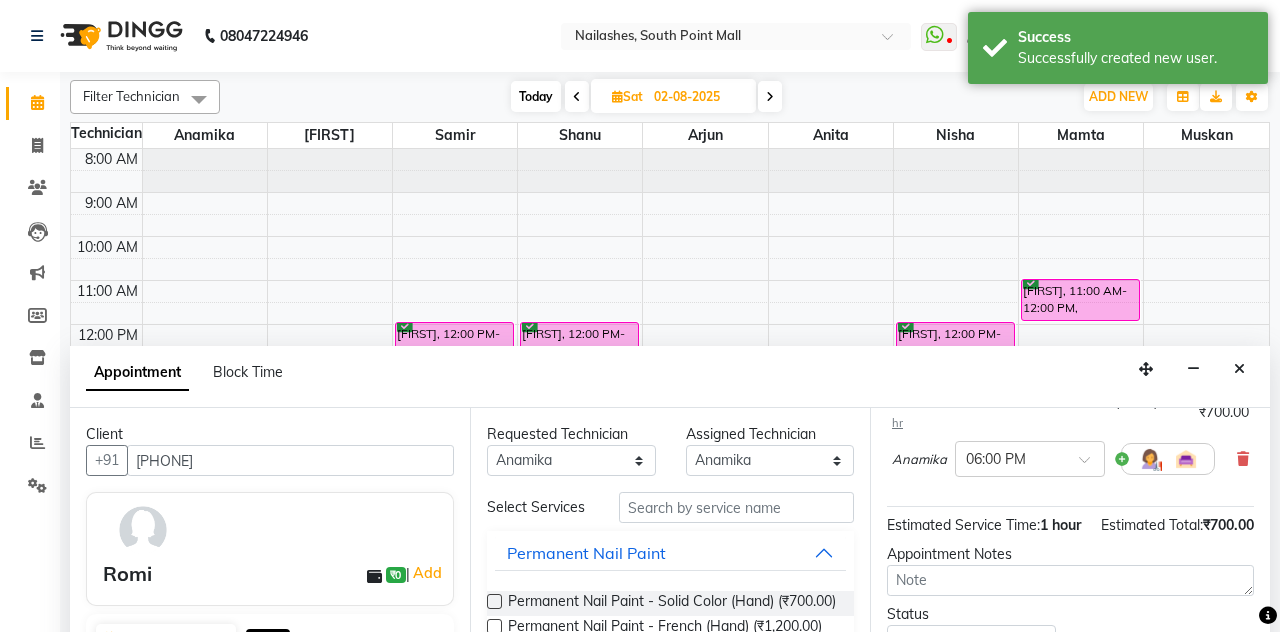 click on "Book" at bounding box center (1070, 748) 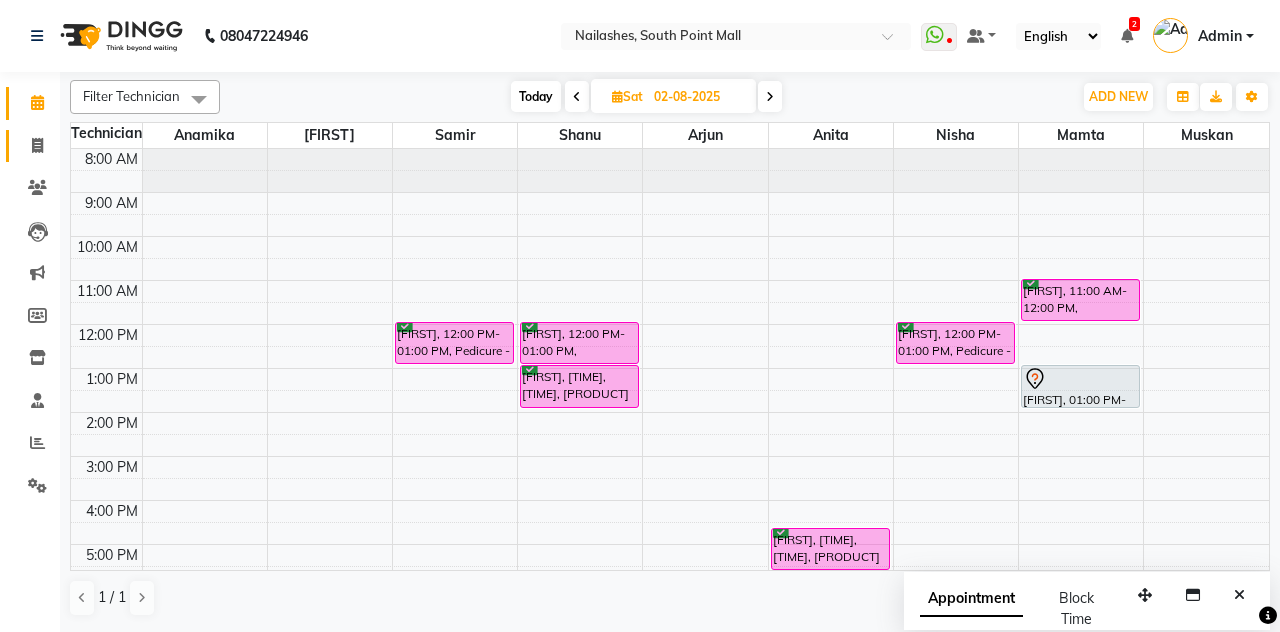 click 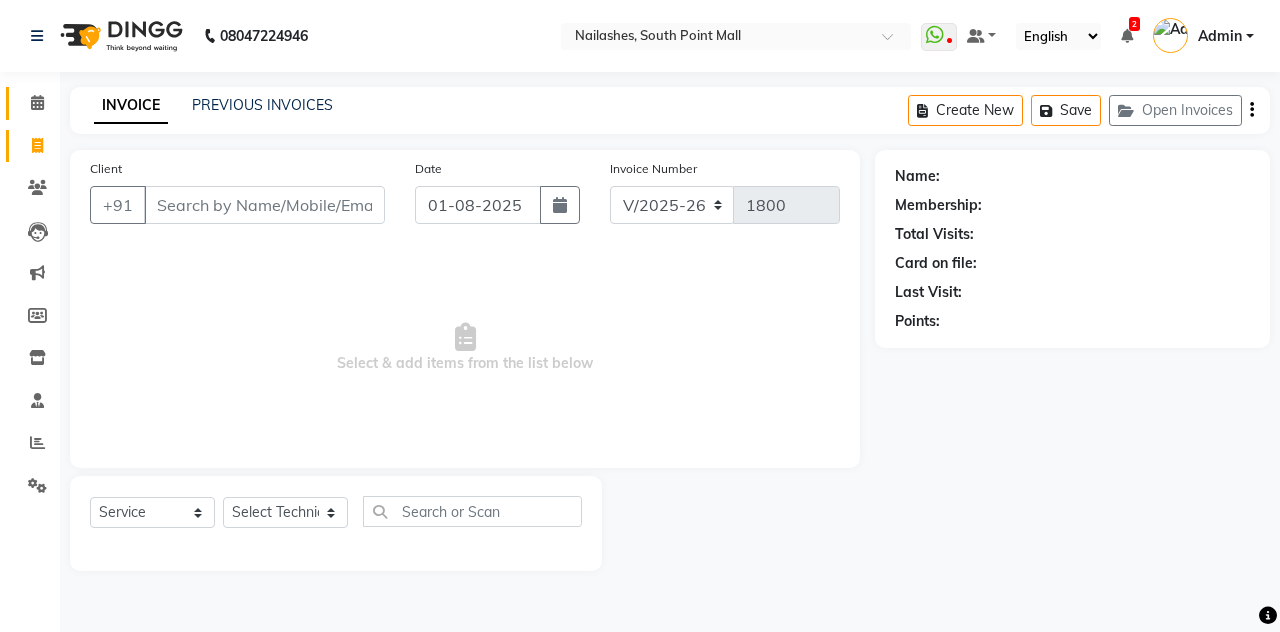 click on "Calendar" 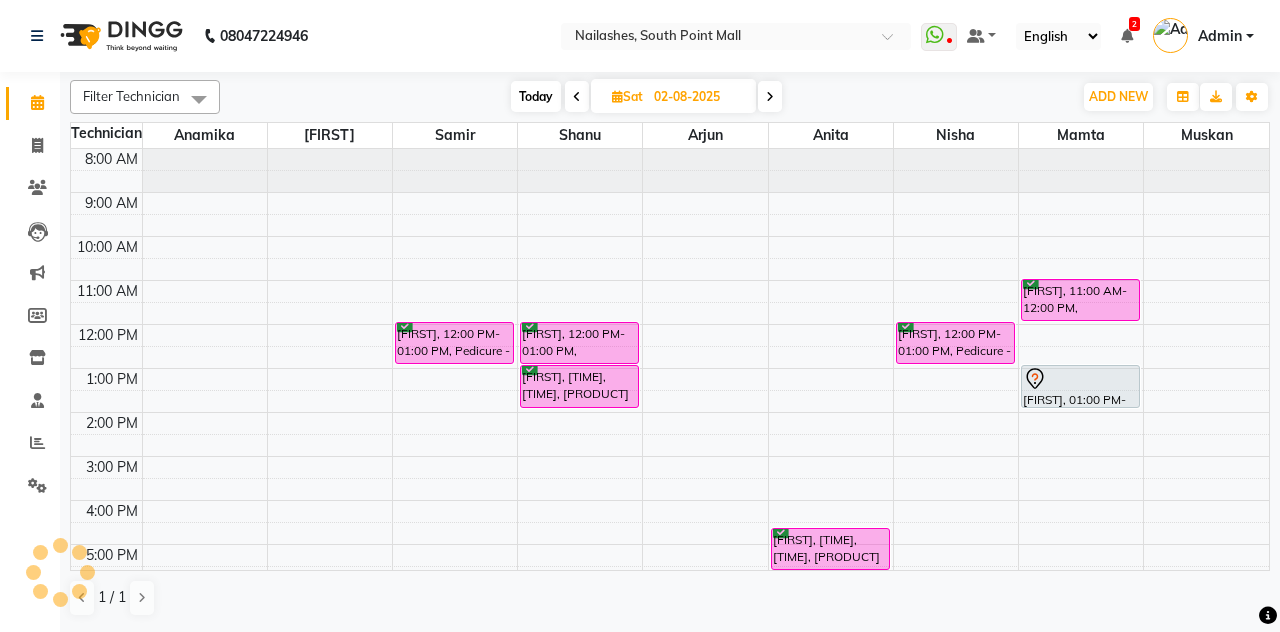 scroll, scrollTop: 0, scrollLeft: 0, axis: both 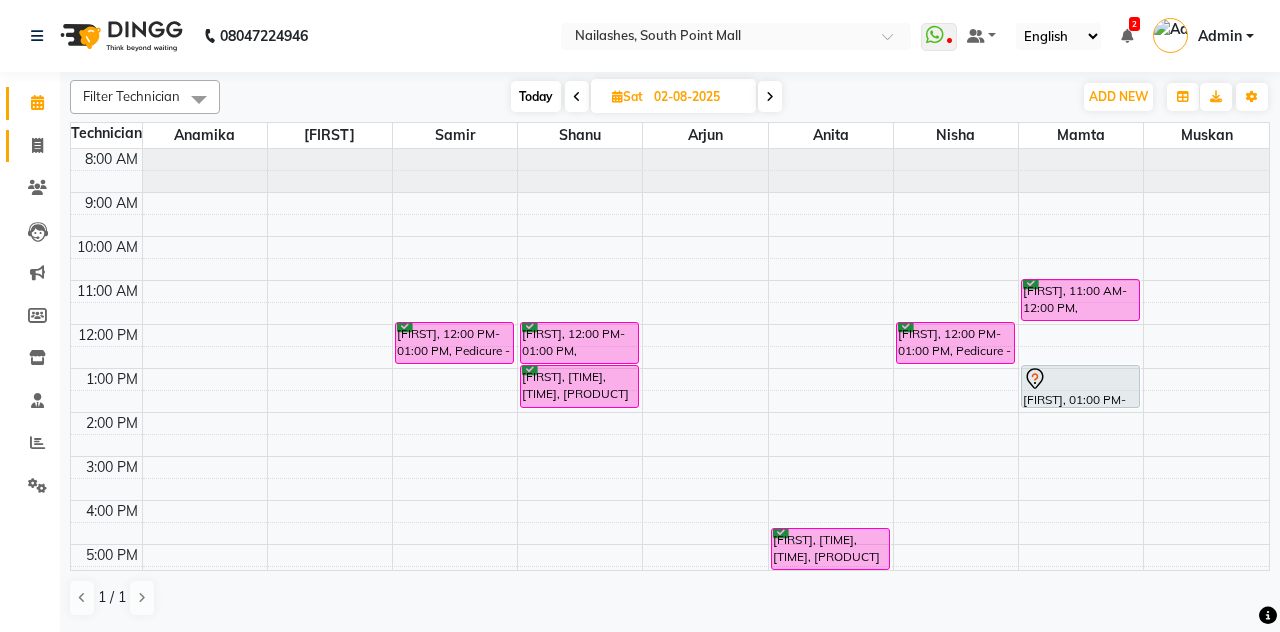 click 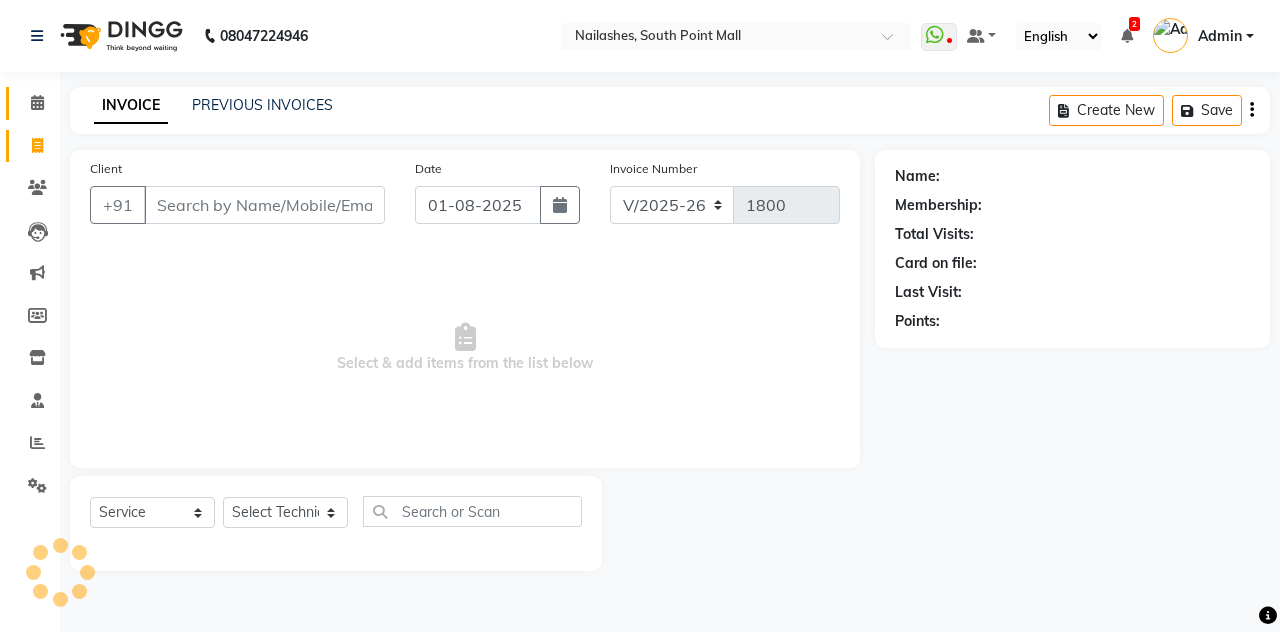 click 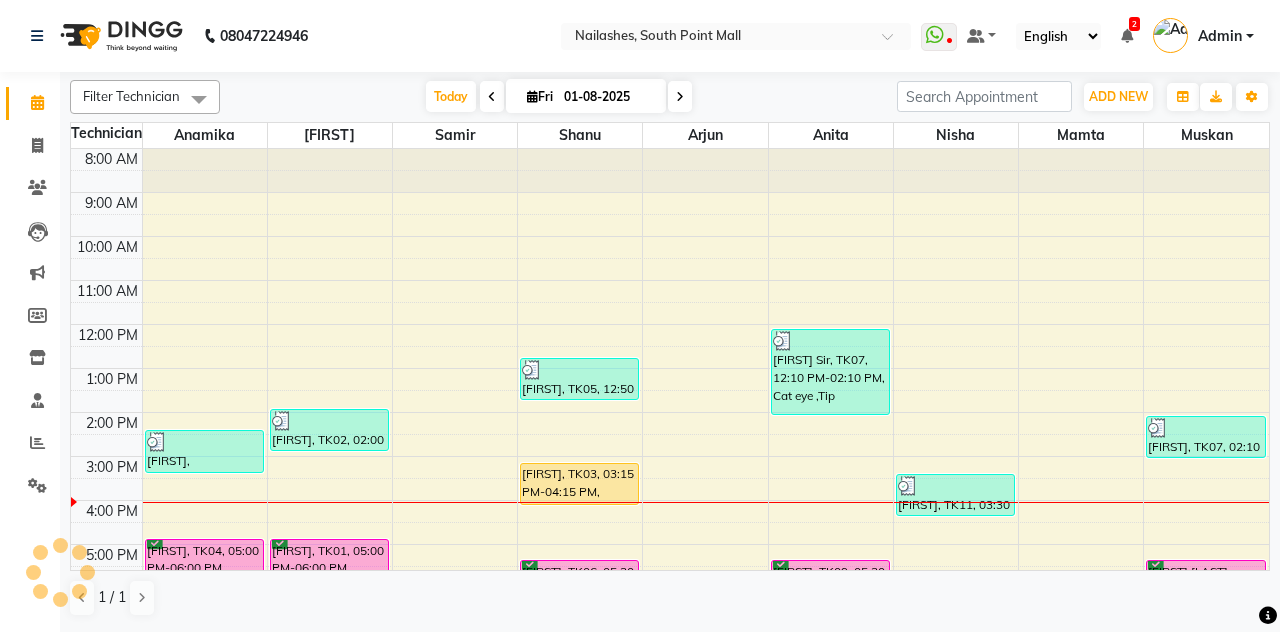 scroll, scrollTop: 271, scrollLeft: 0, axis: vertical 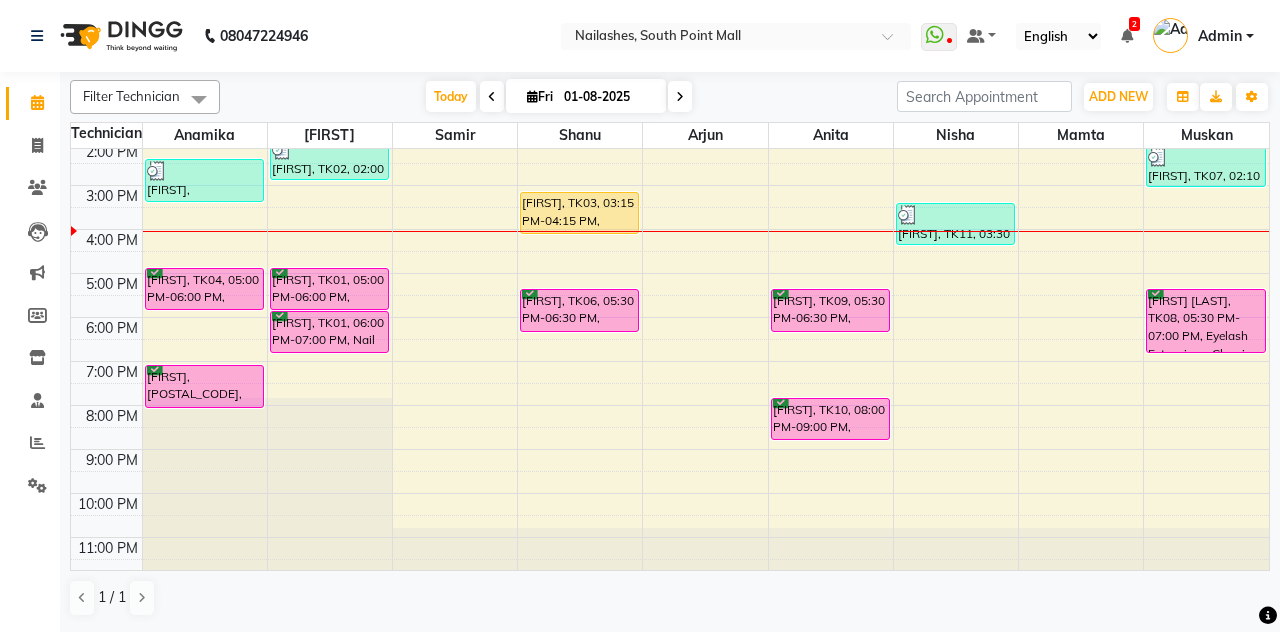 click on "[FIRST], TK03, 03:15 PM-04:15 PM, Permanent Nail Paint - Solid Color (Hand)" at bounding box center (579, 213) 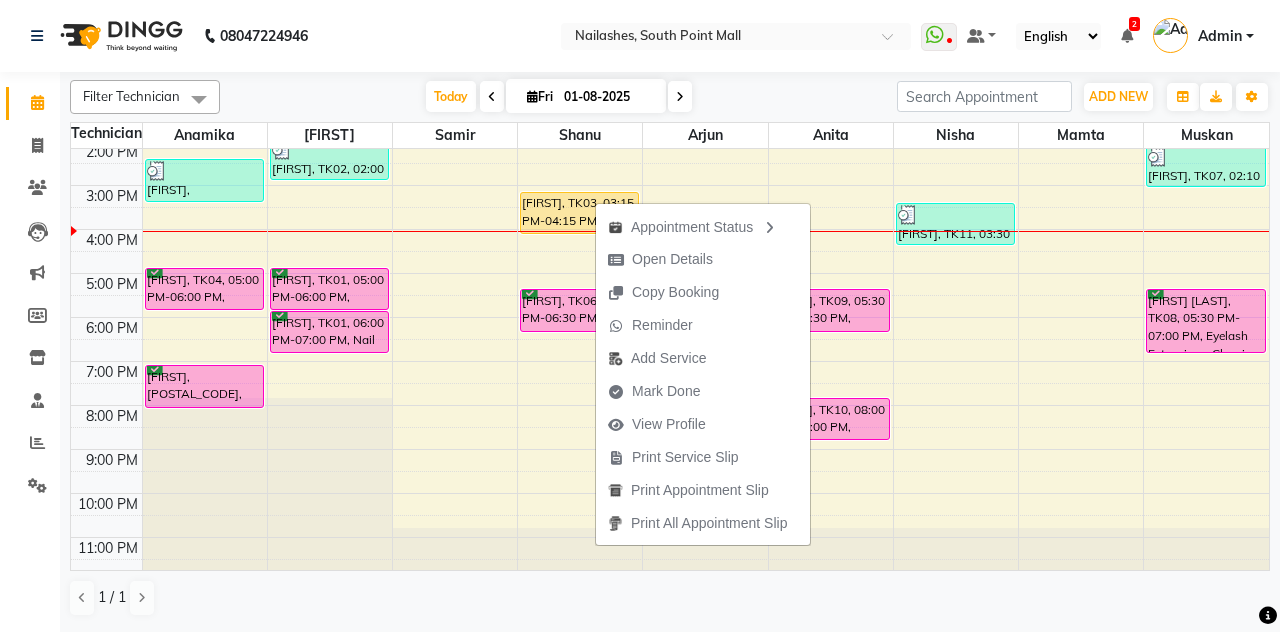 click on "View Profile" at bounding box center [669, 424] 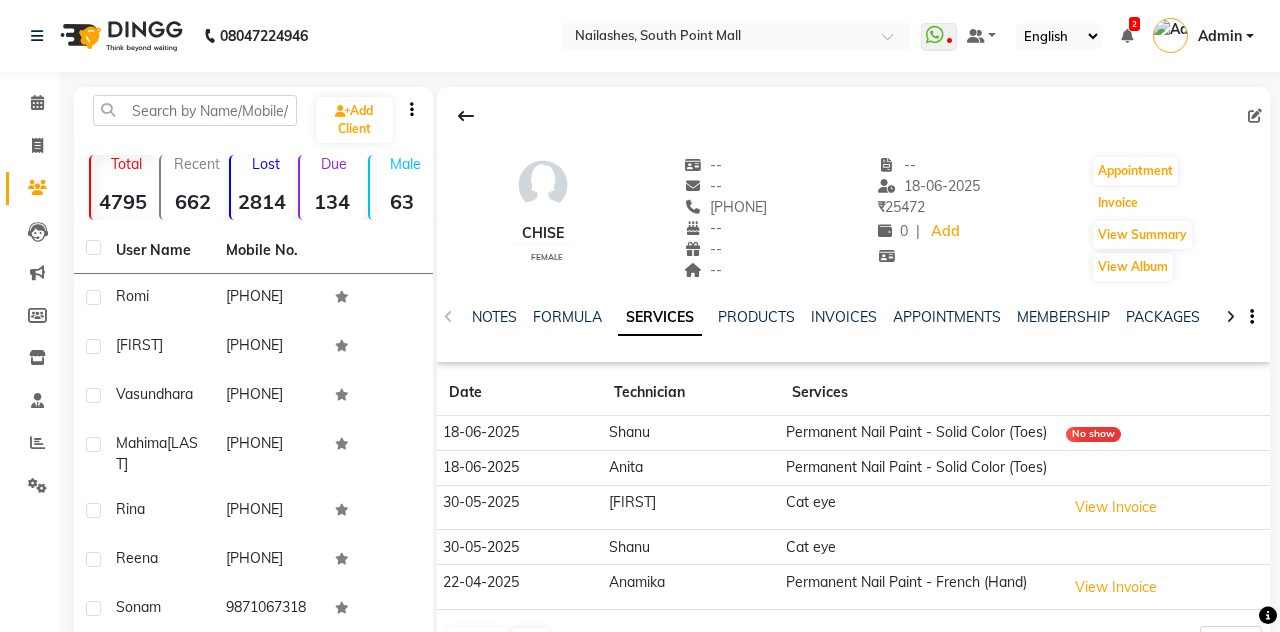click on "Invoice" 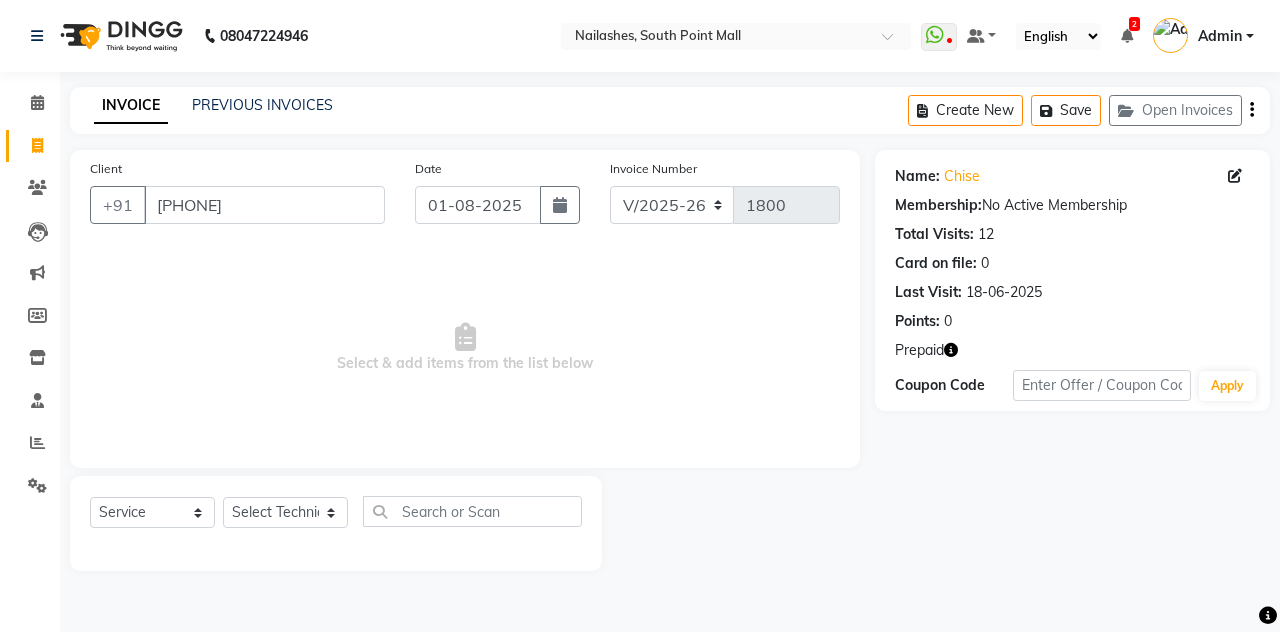 click 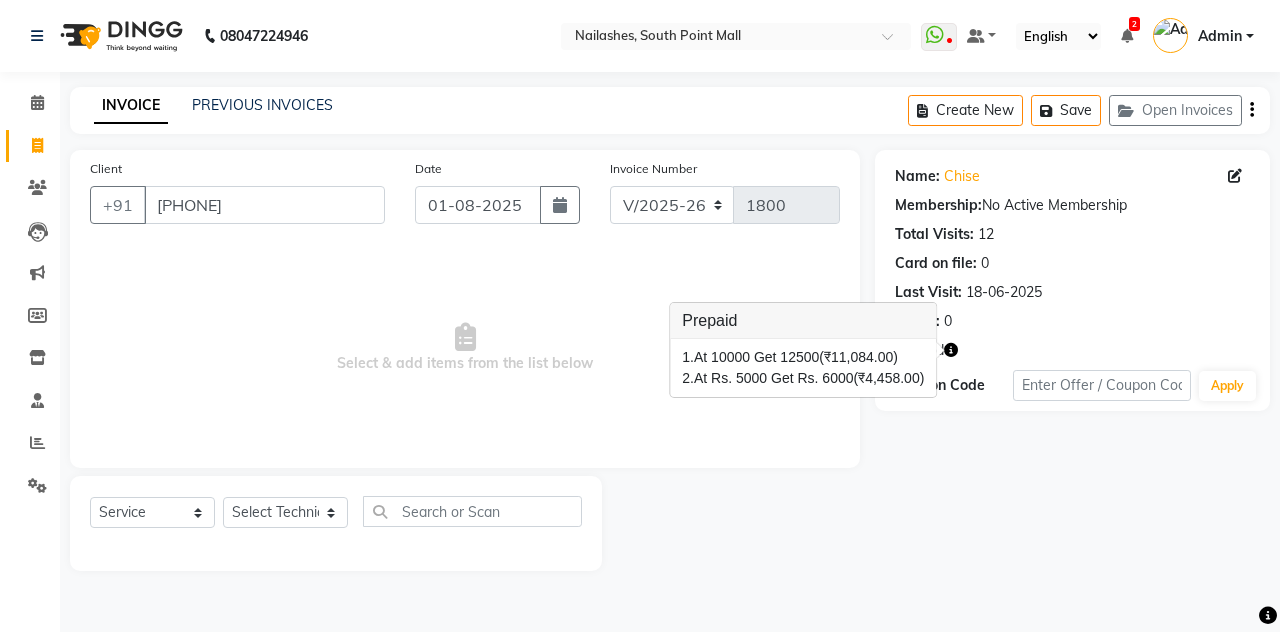 click 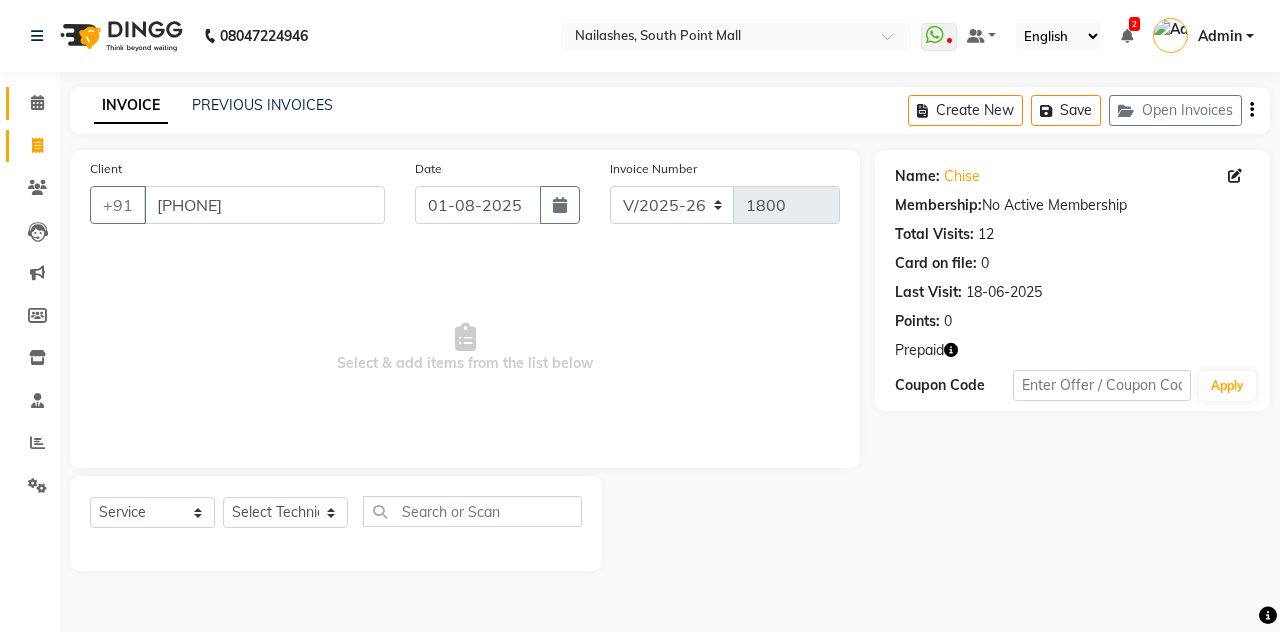 click on "Calendar" 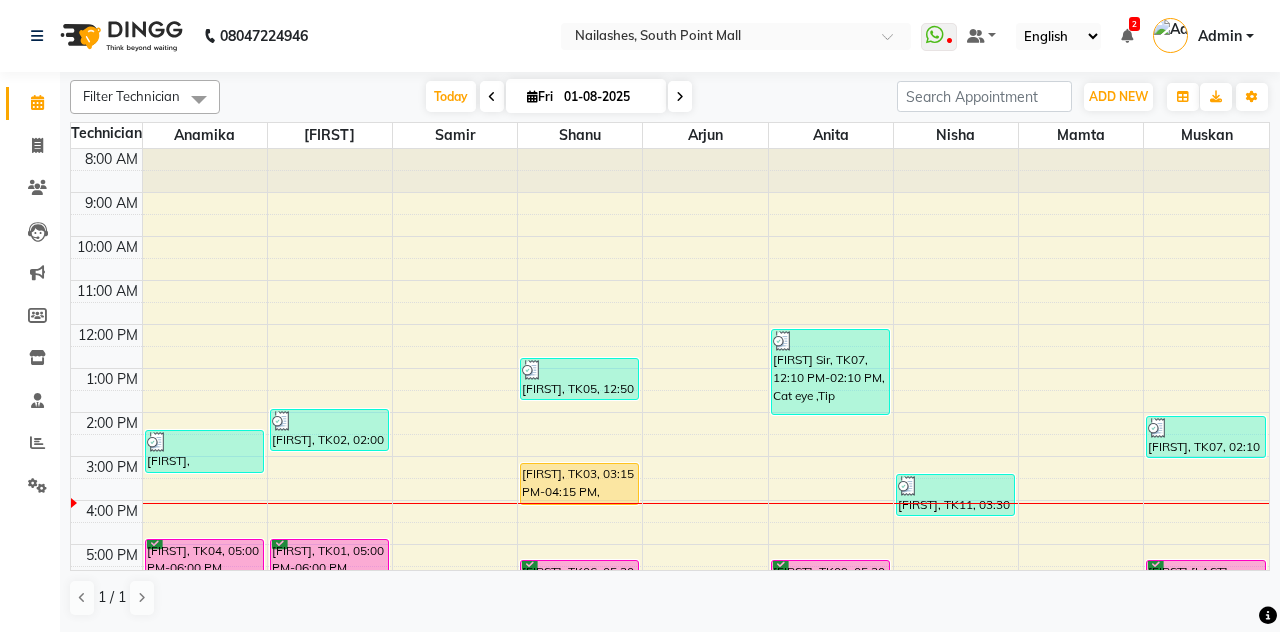 click on "[FIRST], TK03, 03:15 PM-04:15 PM, Permanent Nail Paint - Solid Color (Hand)" at bounding box center (579, 484) 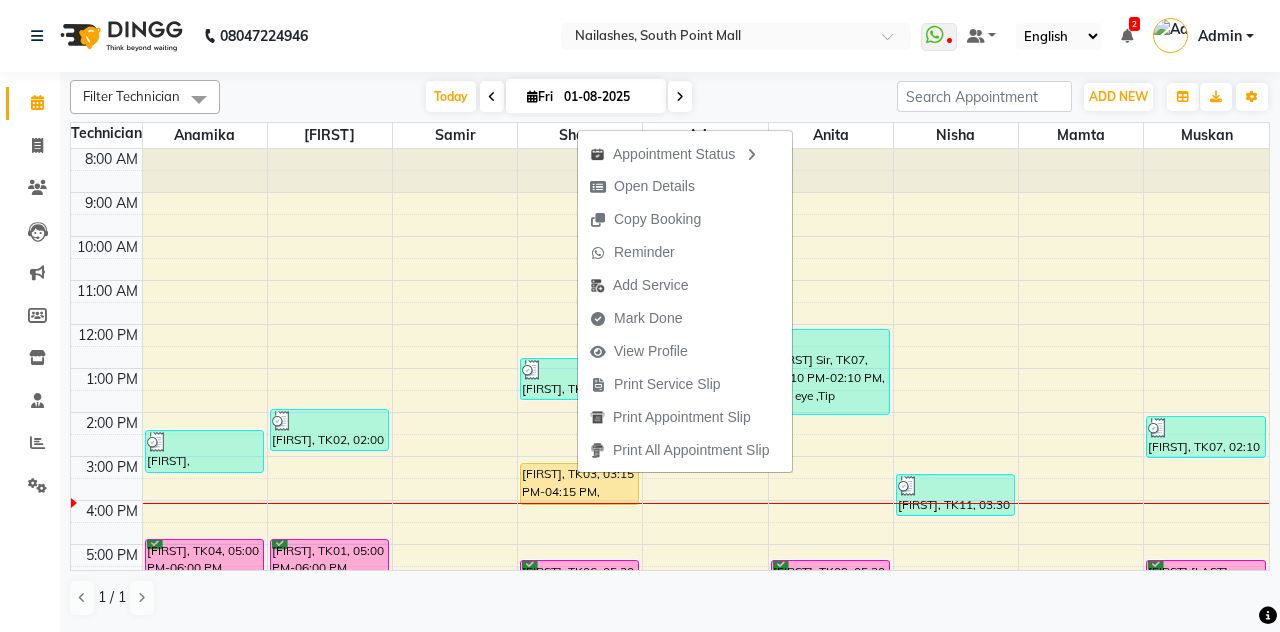 click on "Mark Done" at bounding box center (685, 318) 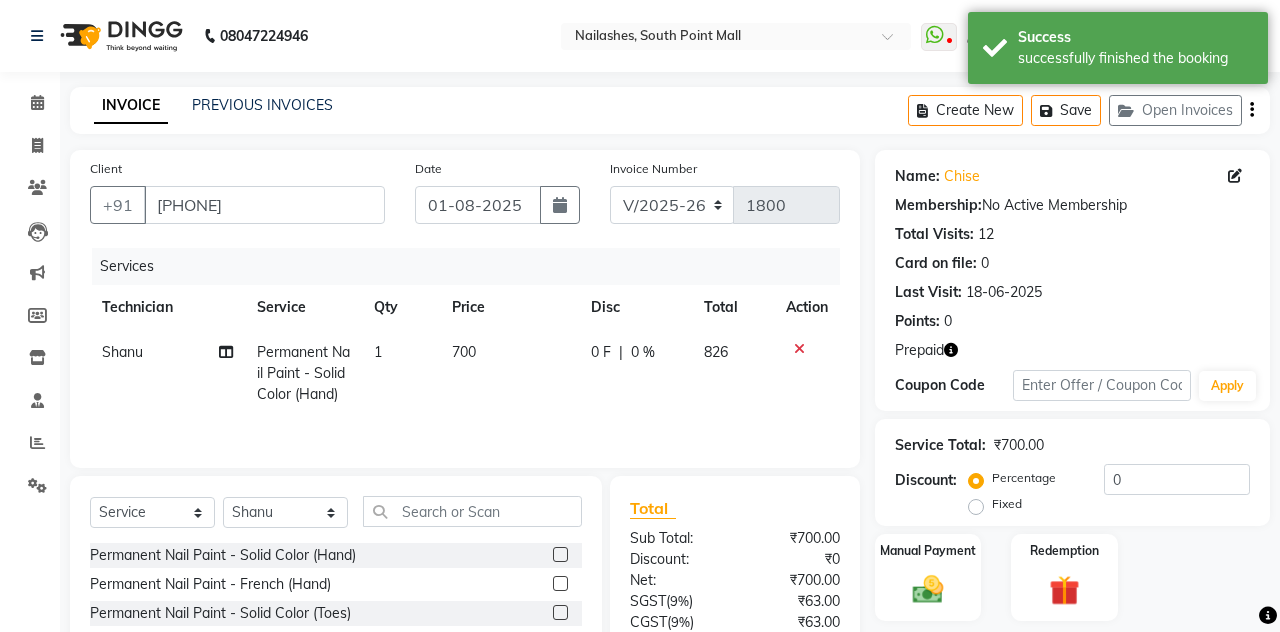 click on "Shanu" 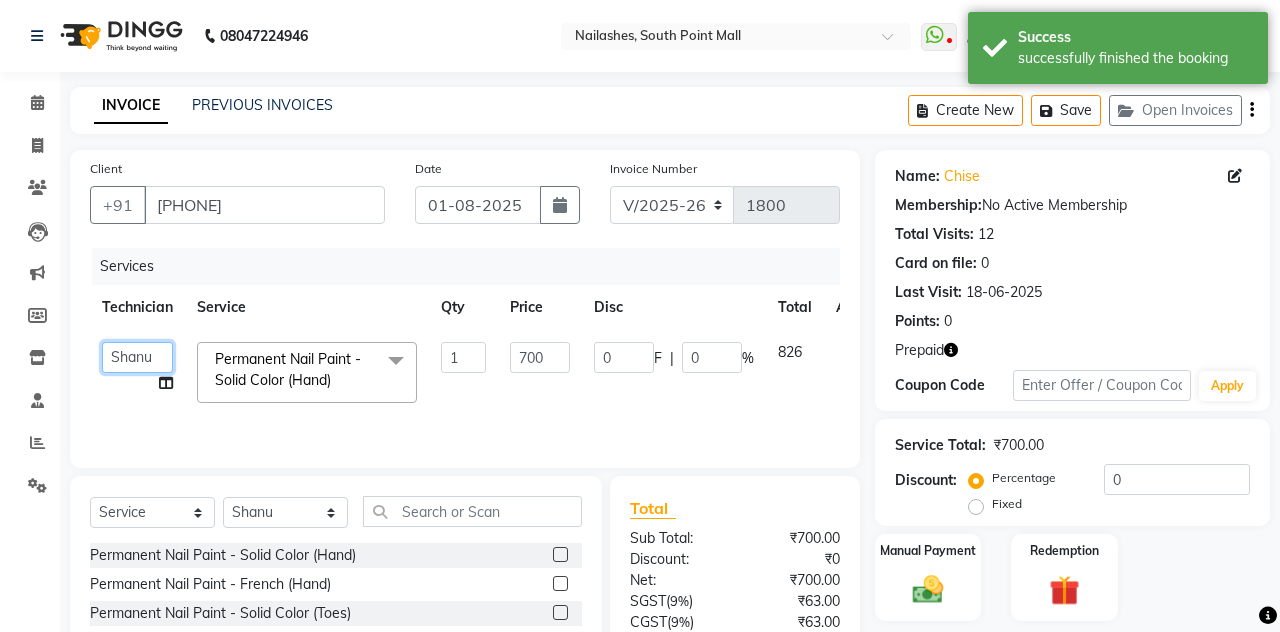click on "Admin   [FIRST]   [FIRST]   [FIRST]   [FIRST]   Manager   Muskan   Nisha   Samir   Shanu   Shushanto" 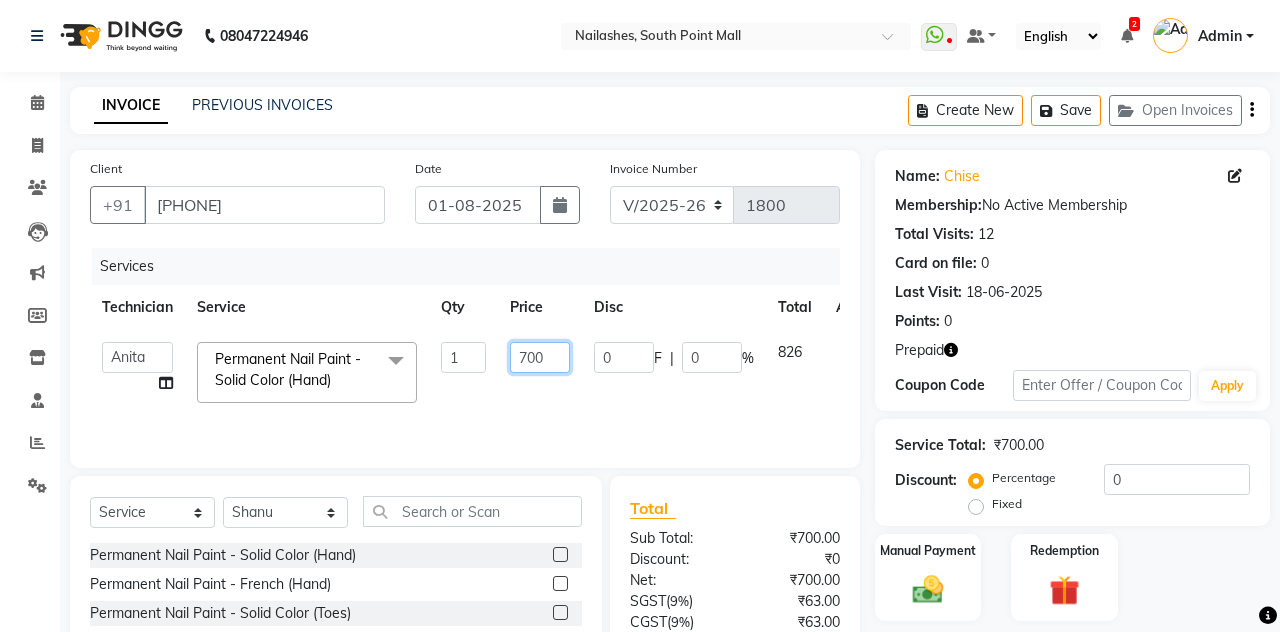 click on "700" 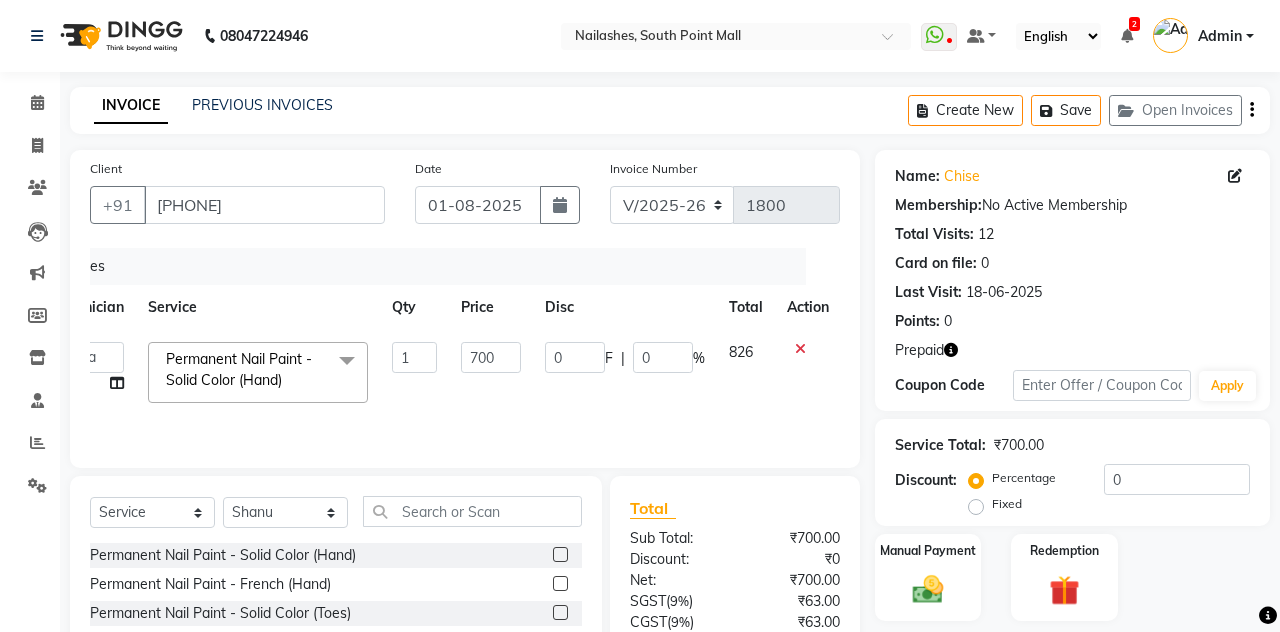 click 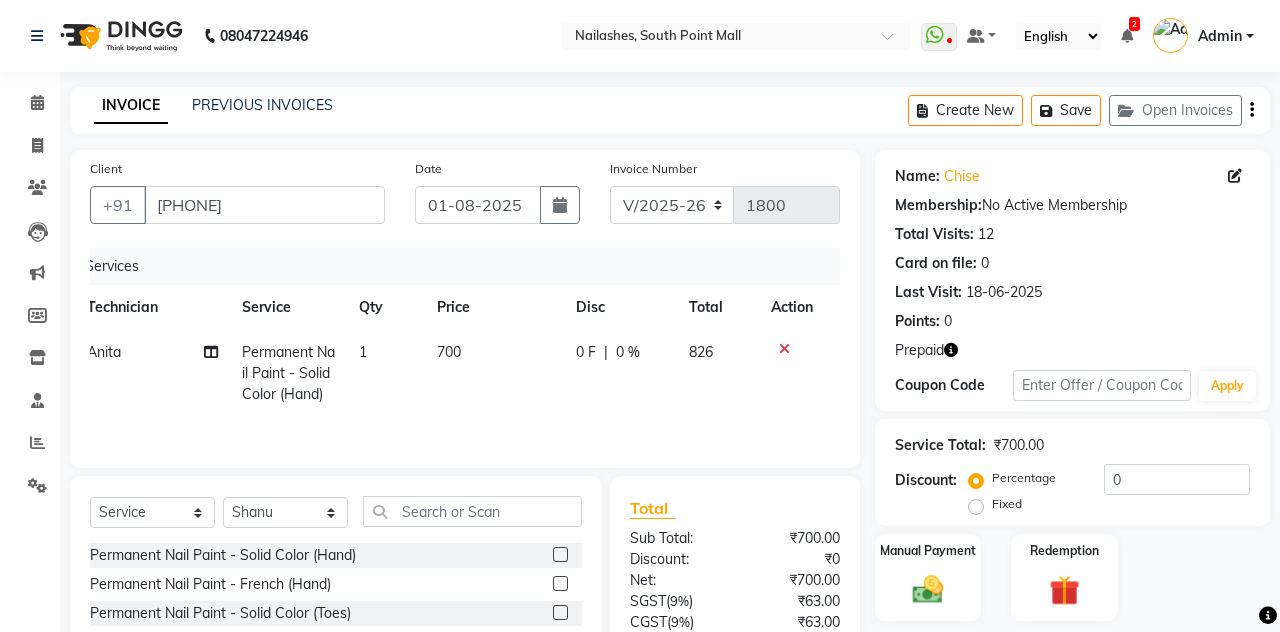 scroll, scrollTop: 0, scrollLeft: 14, axis: horizontal 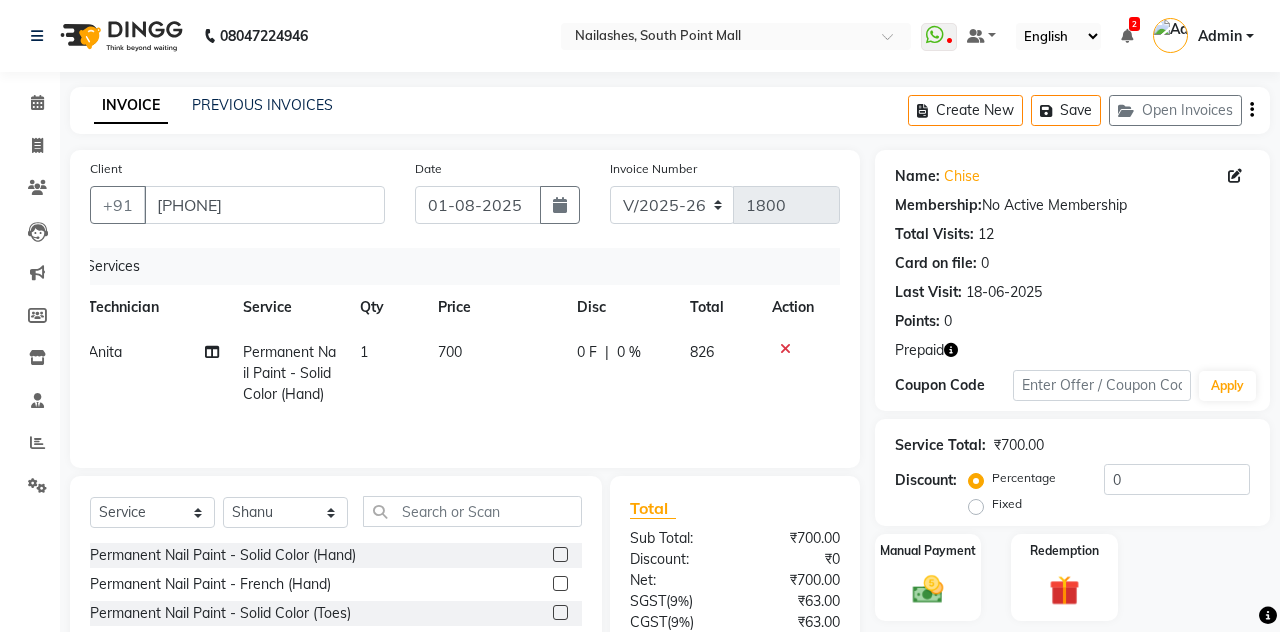 click 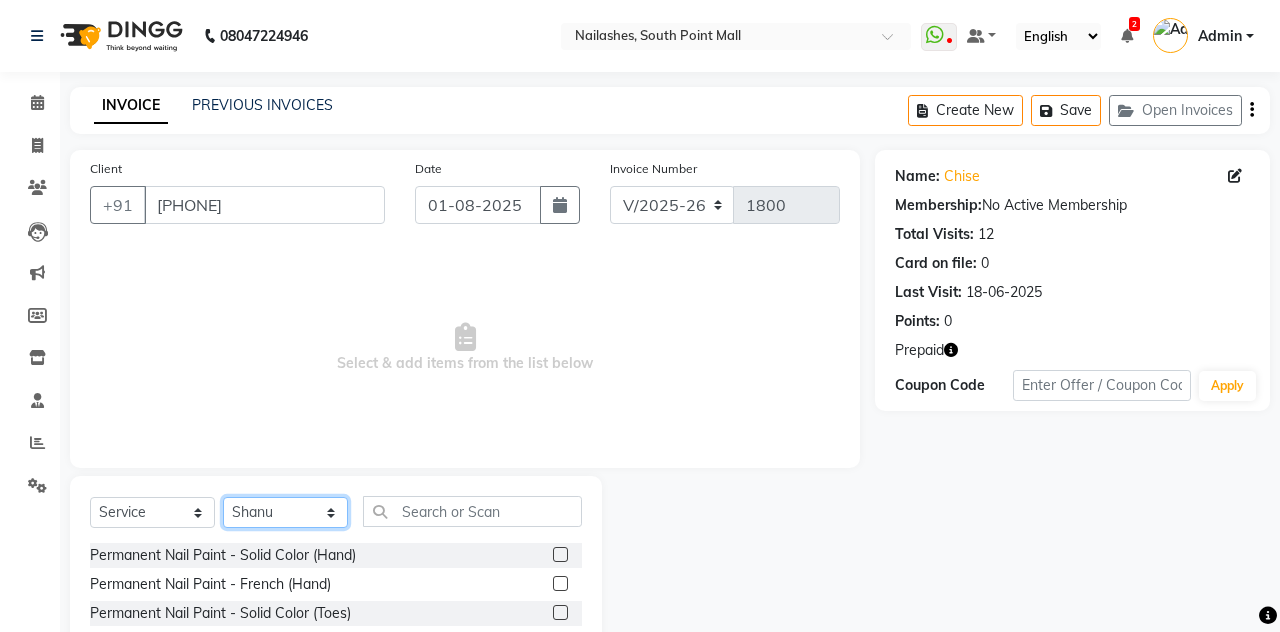 click on "Select Technician Admin [FIRST] [FIRST] [FIRST] [FIRST] Manager [FIRST] [FIRST] [FIRST] [FIRST]" 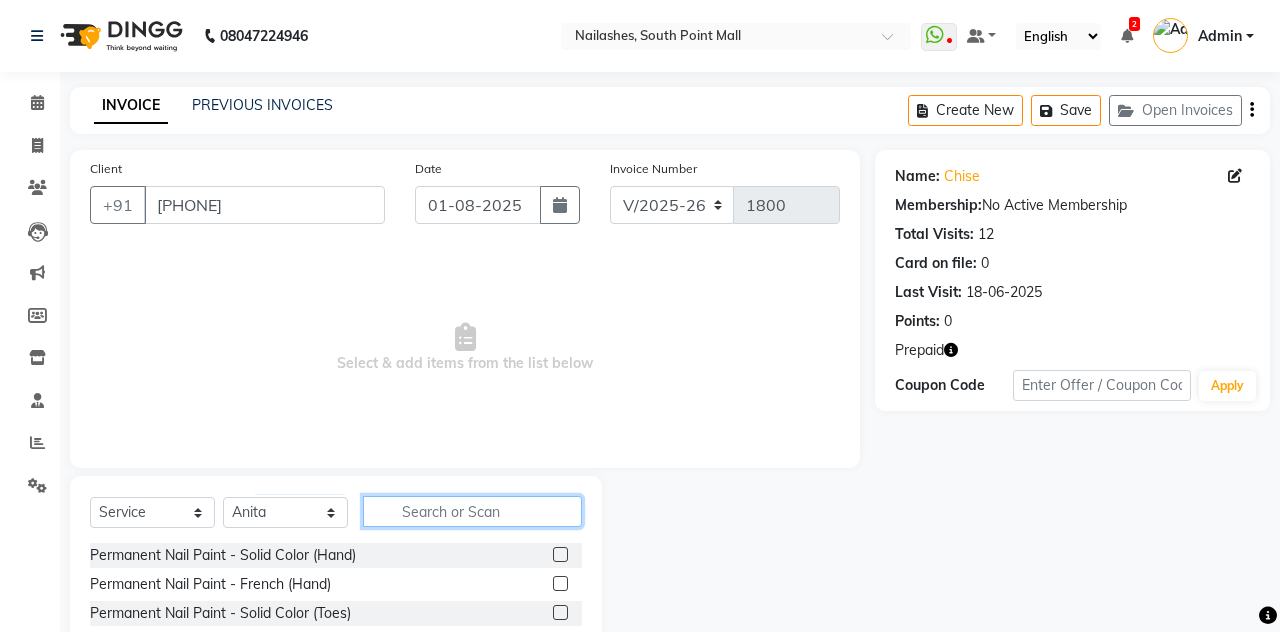 click 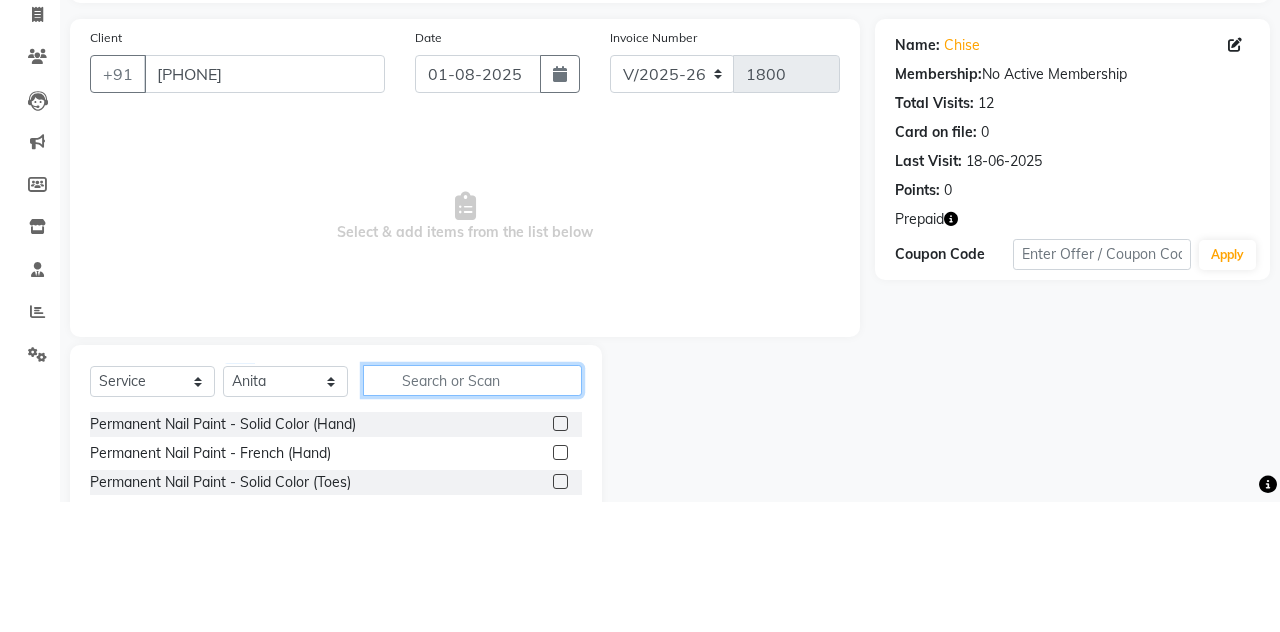 scroll, scrollTop: 31, scrollLeft: 0, axis: vertical 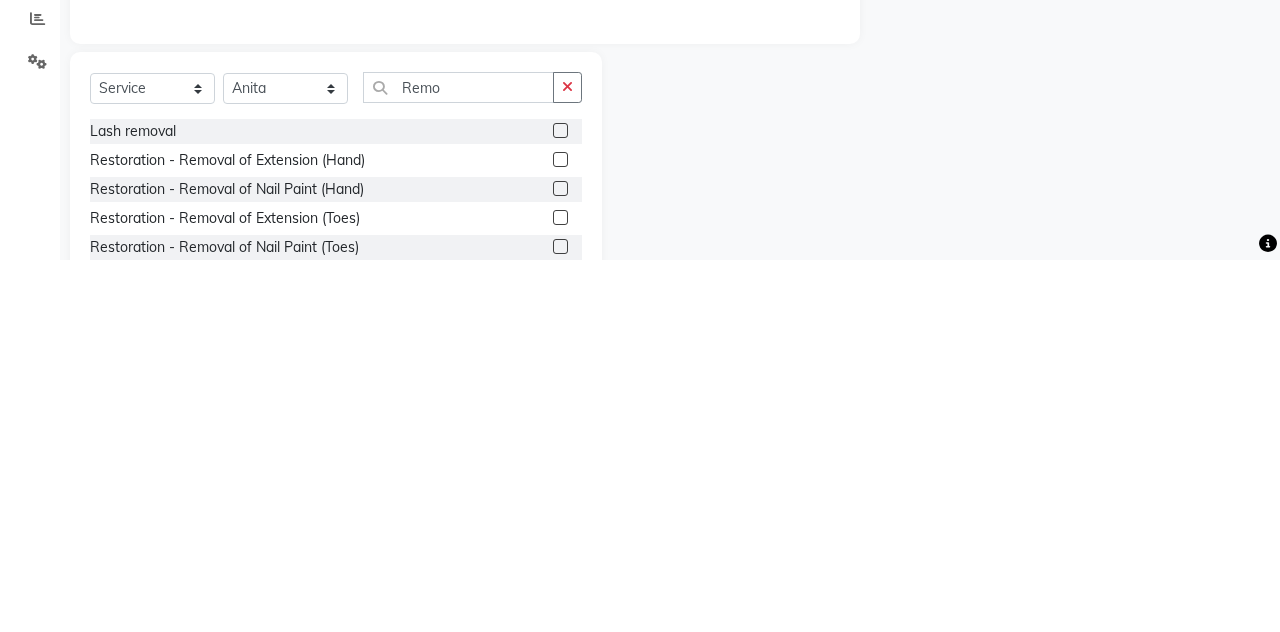 click 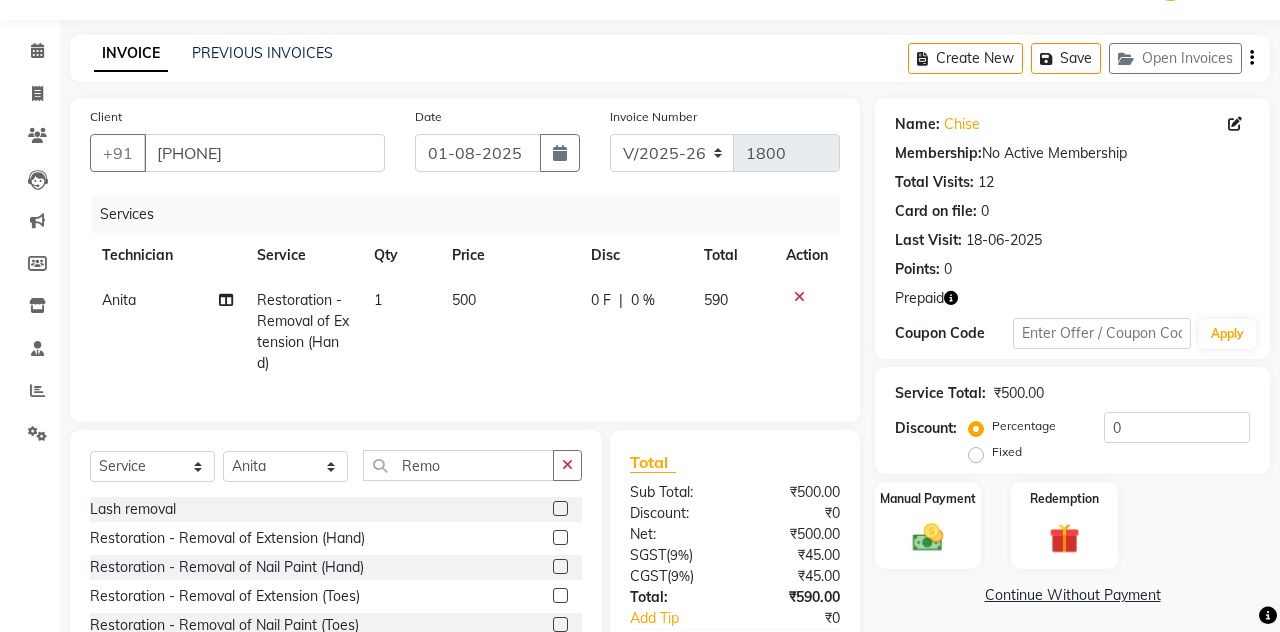 scroll, scrollTop: 76, scrollLeft: 0, axis: vertical 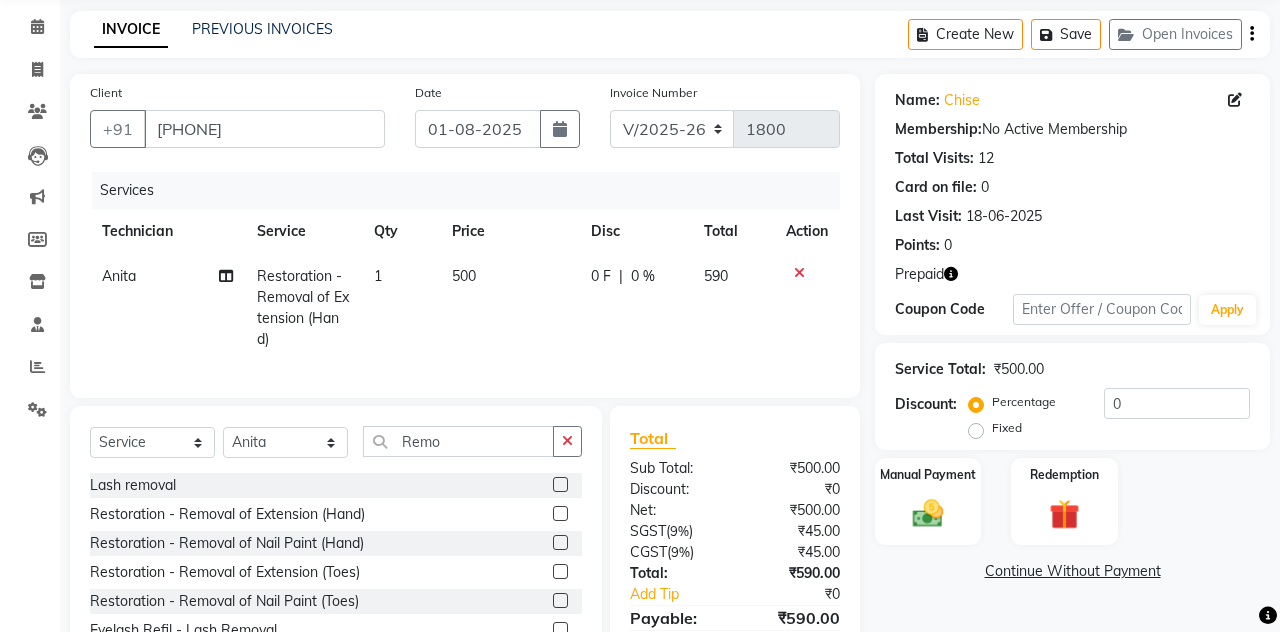 click 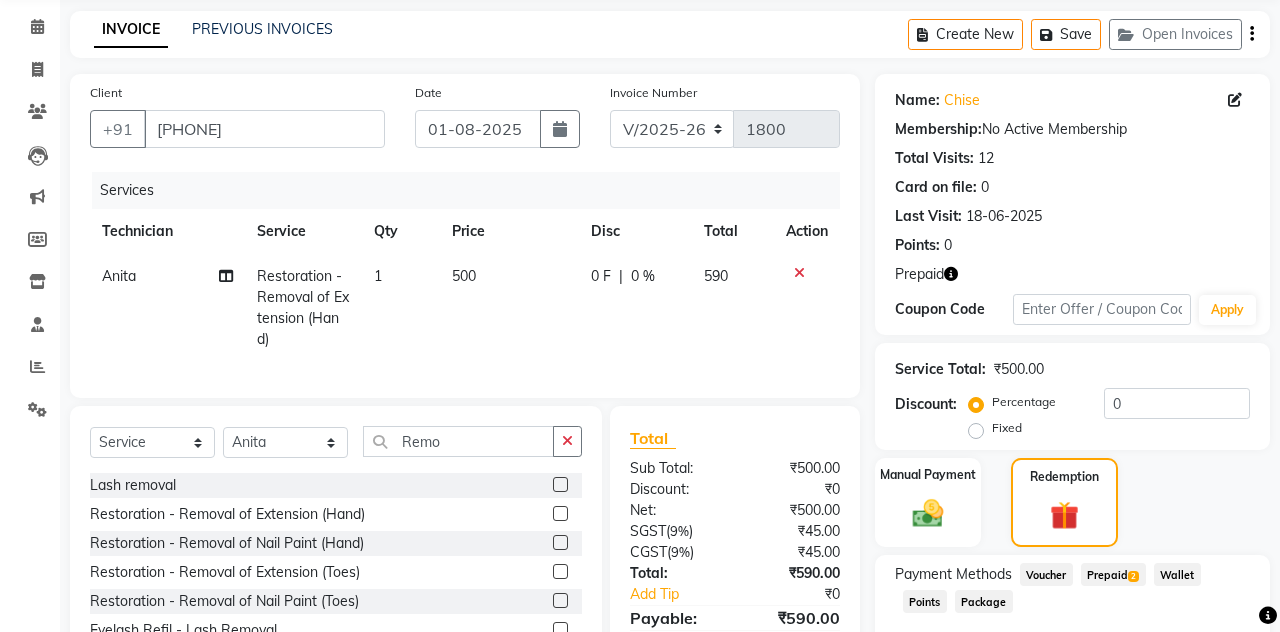 click on "Prepaid  2" 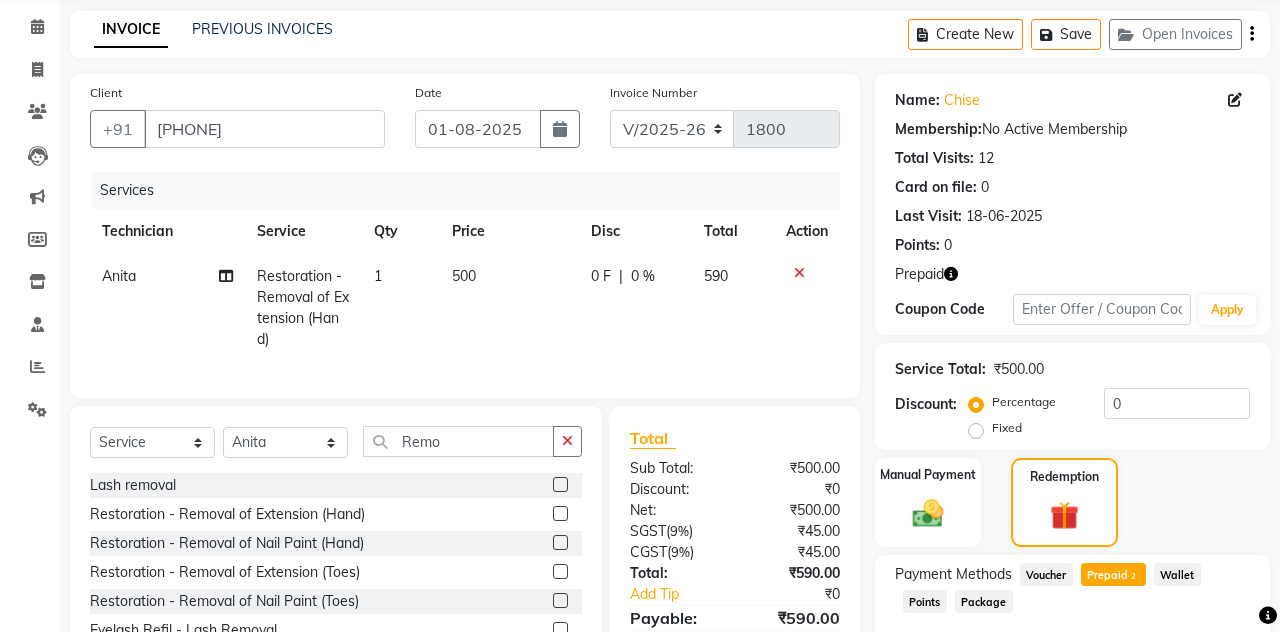 click on "Add" at bounding box center [1202, 682] 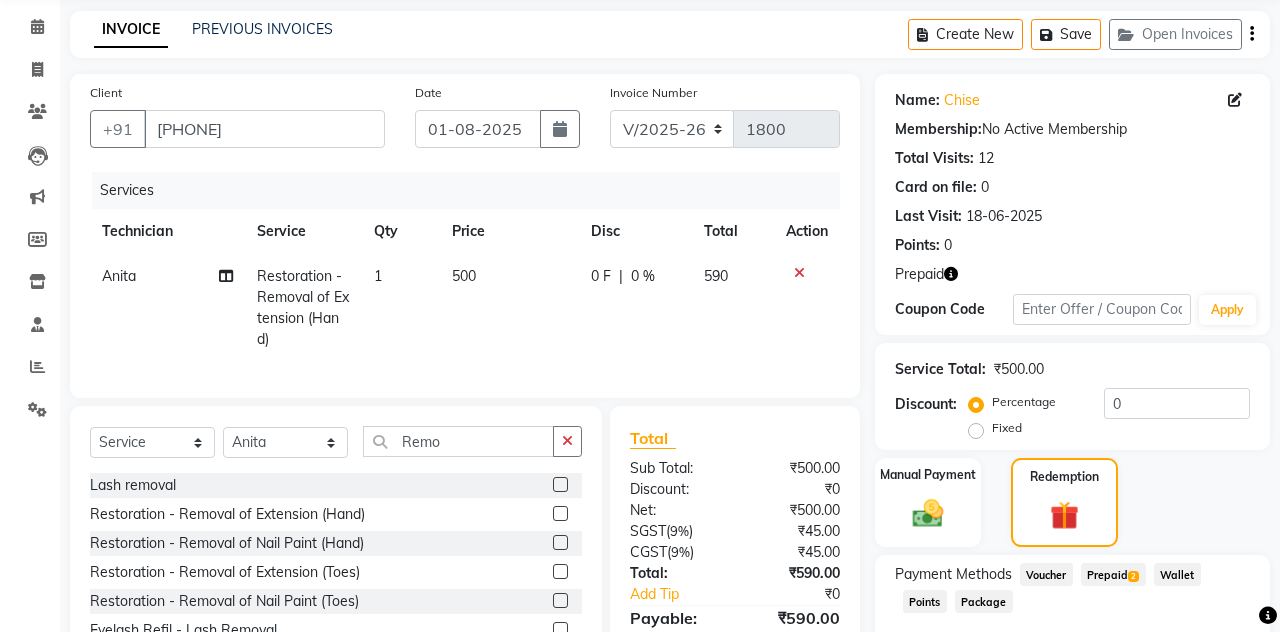 scroll, scrollTop: 206, scrollLeft: 0, axis: vertical 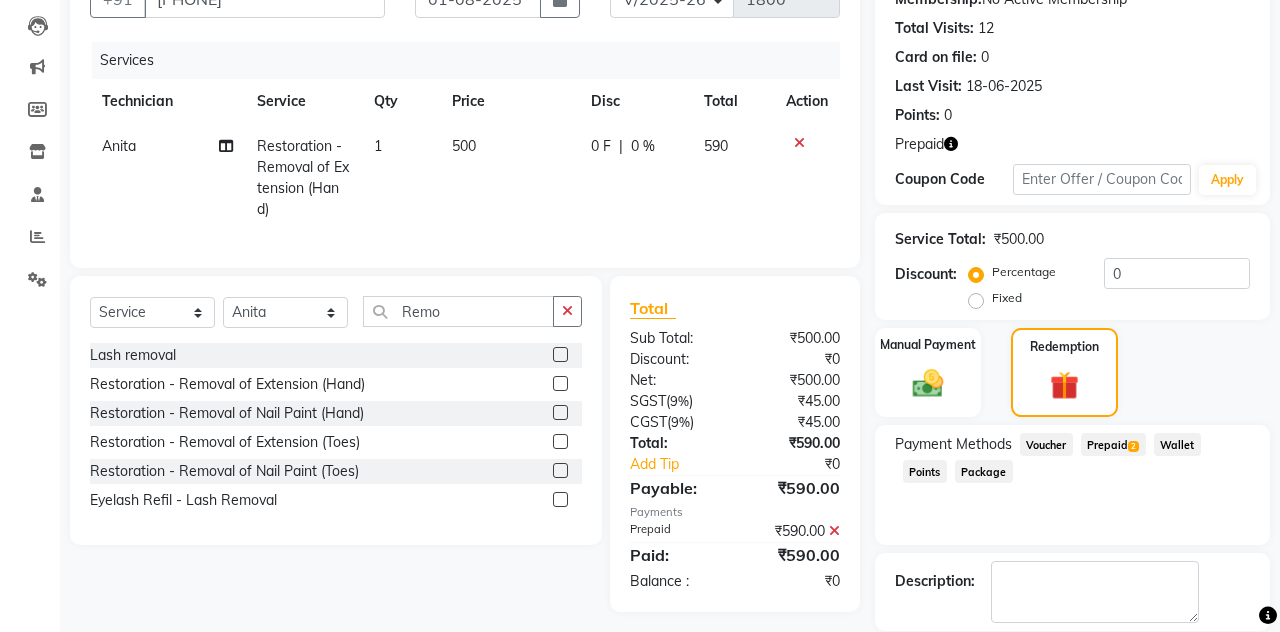 click on "Checkout" 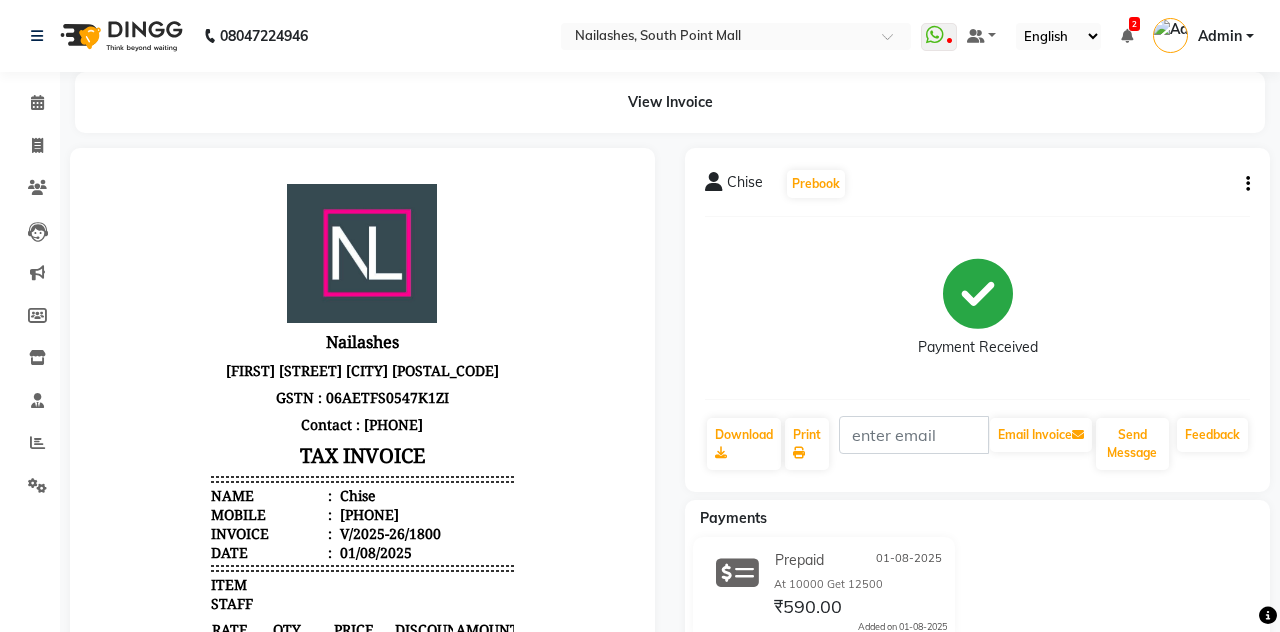 scroll, scrollTop: 59, scrollLeft: 0, axis: vertical 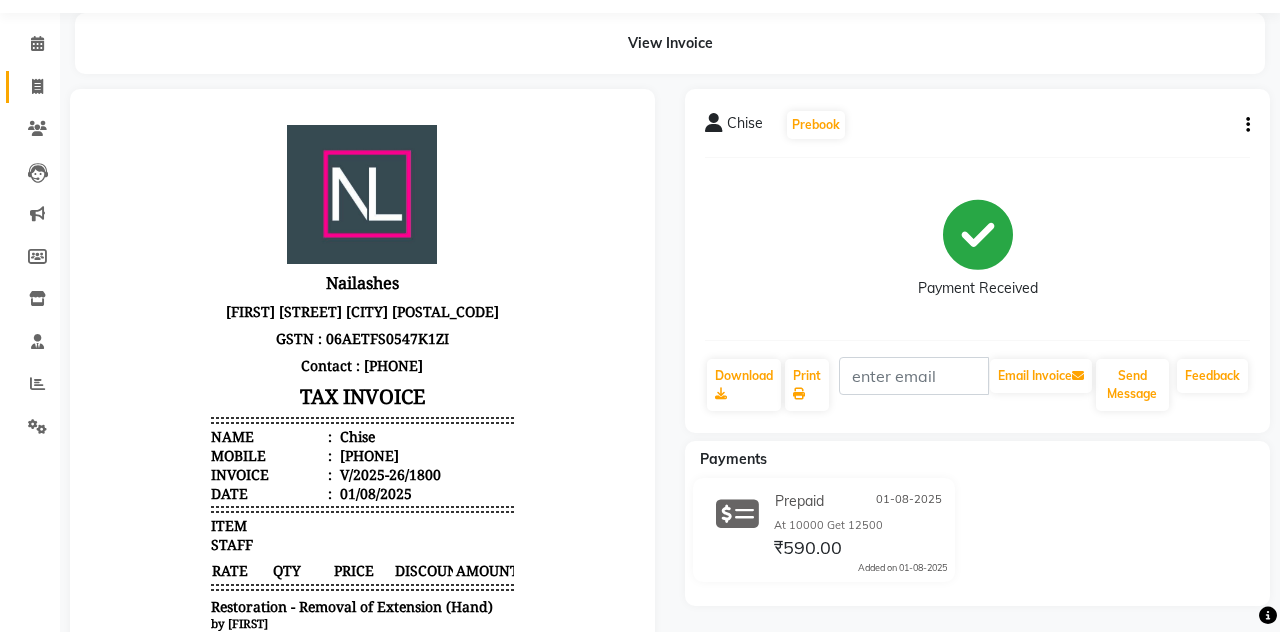 click 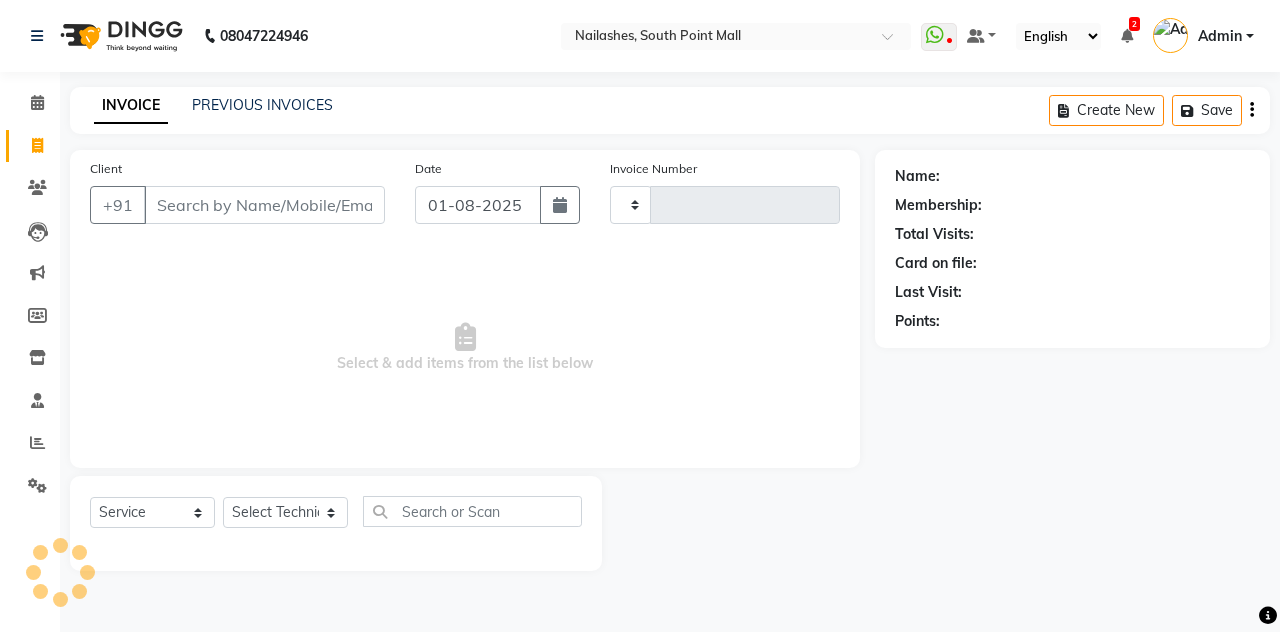 scroll, scrollTop: 0, scrollLeft: 0, axis: both 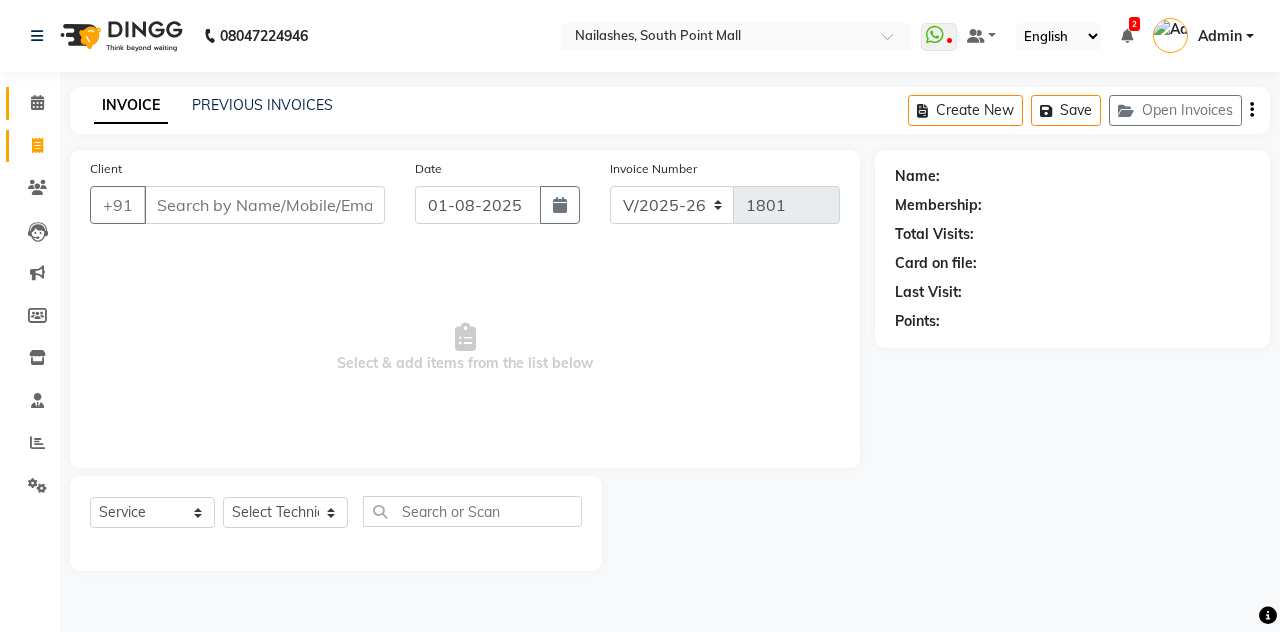 click 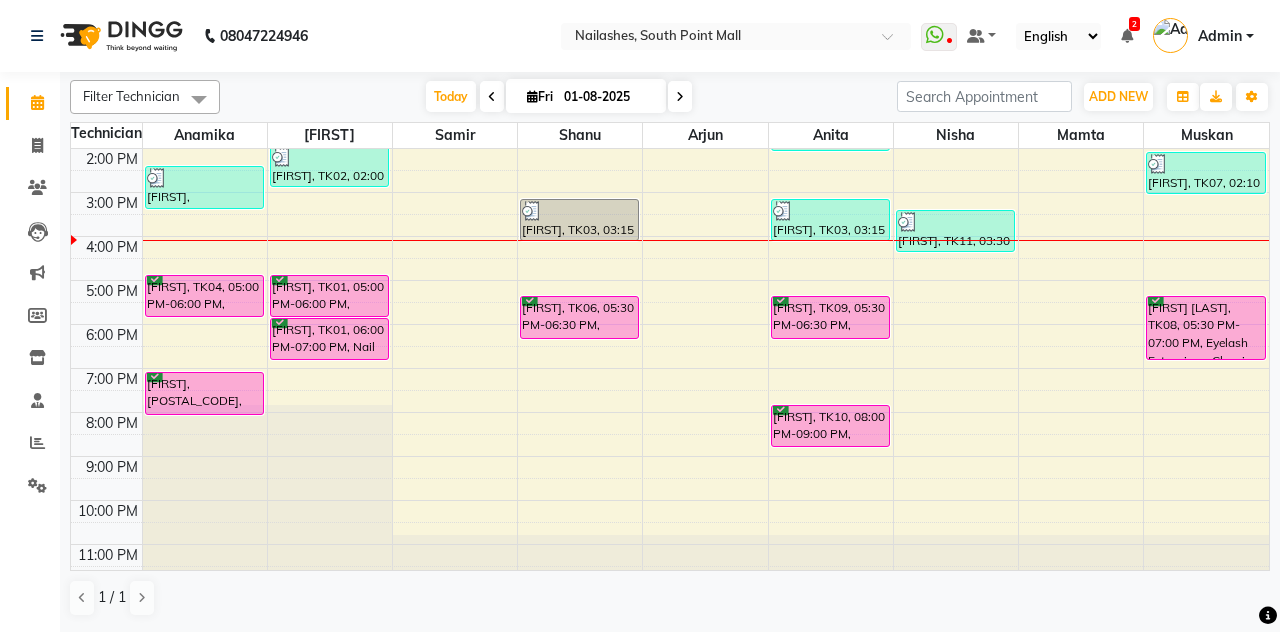 scroll, scrollTop: 270, scrollLeft: 0, axis: vertical 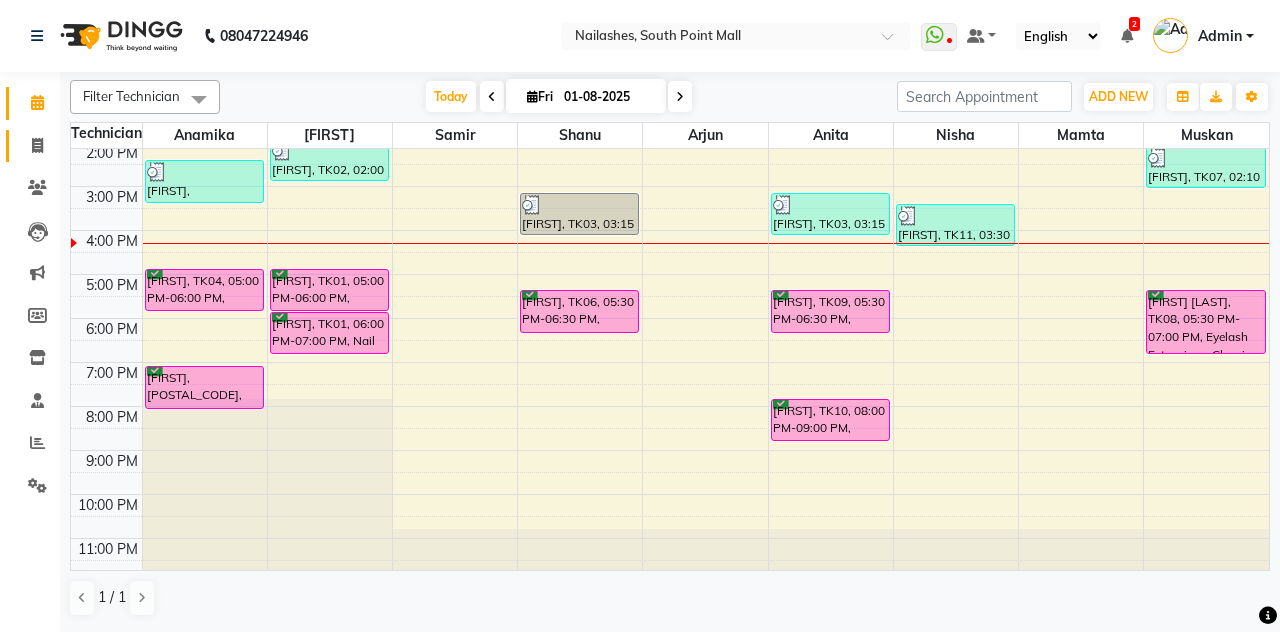 click 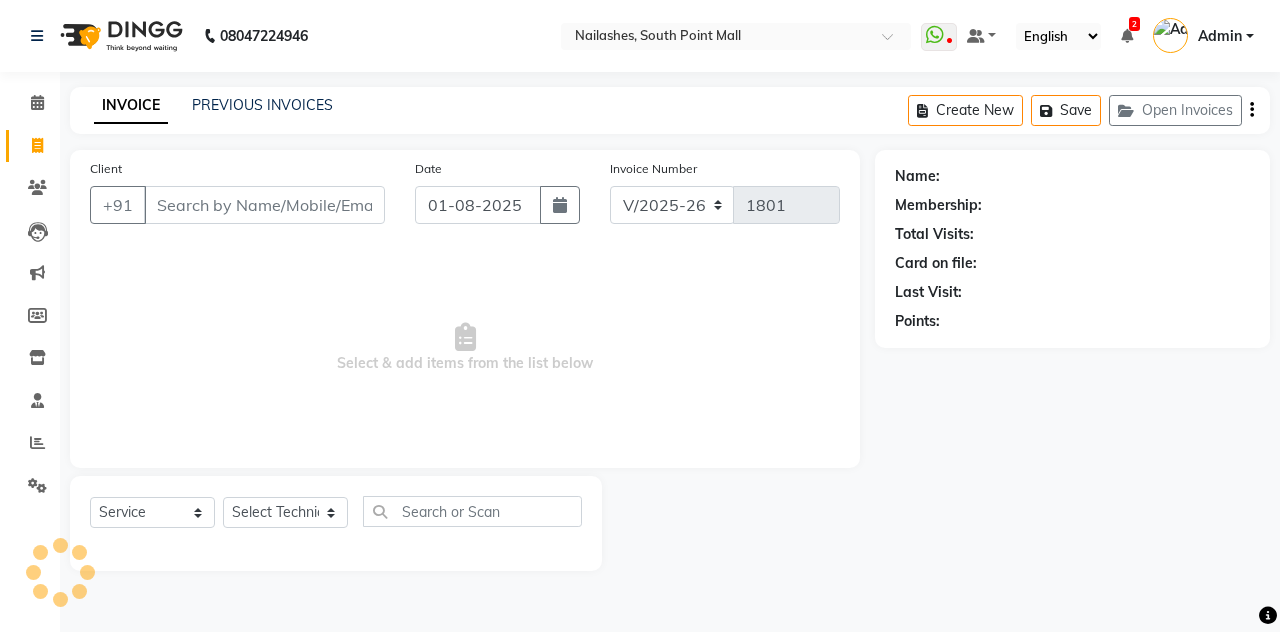 click on "Client" at bounding box center (264, 205) 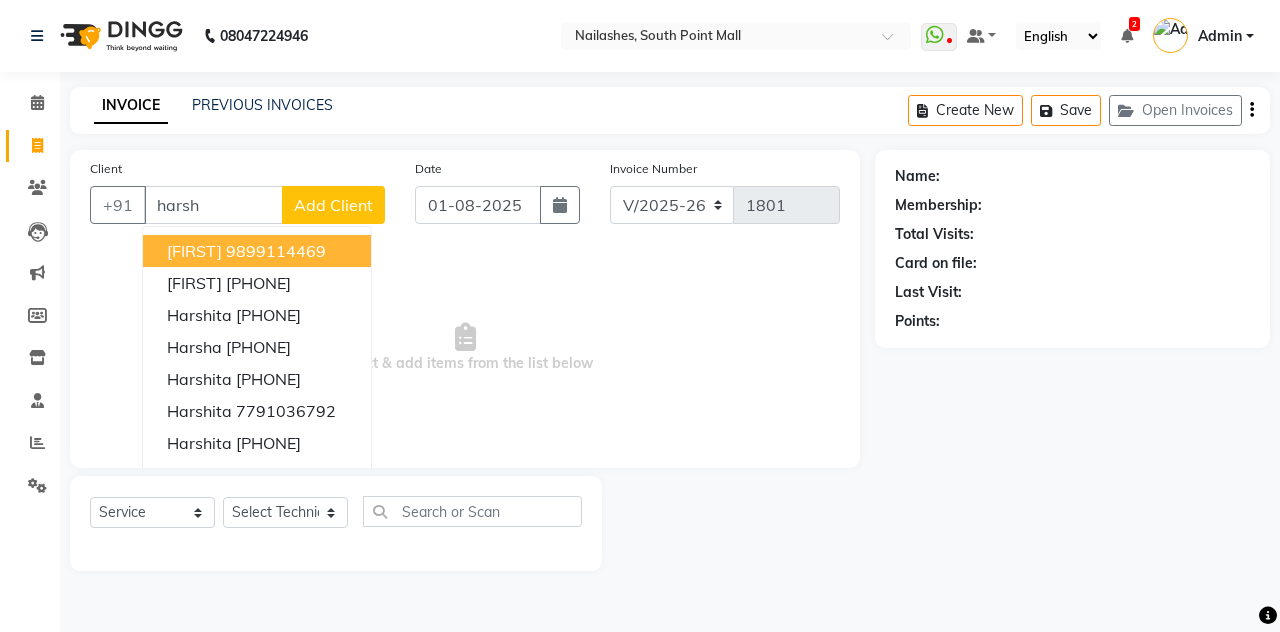 click on "[FIRST] Sir [PHONE]" at bounding box center [257, 251] 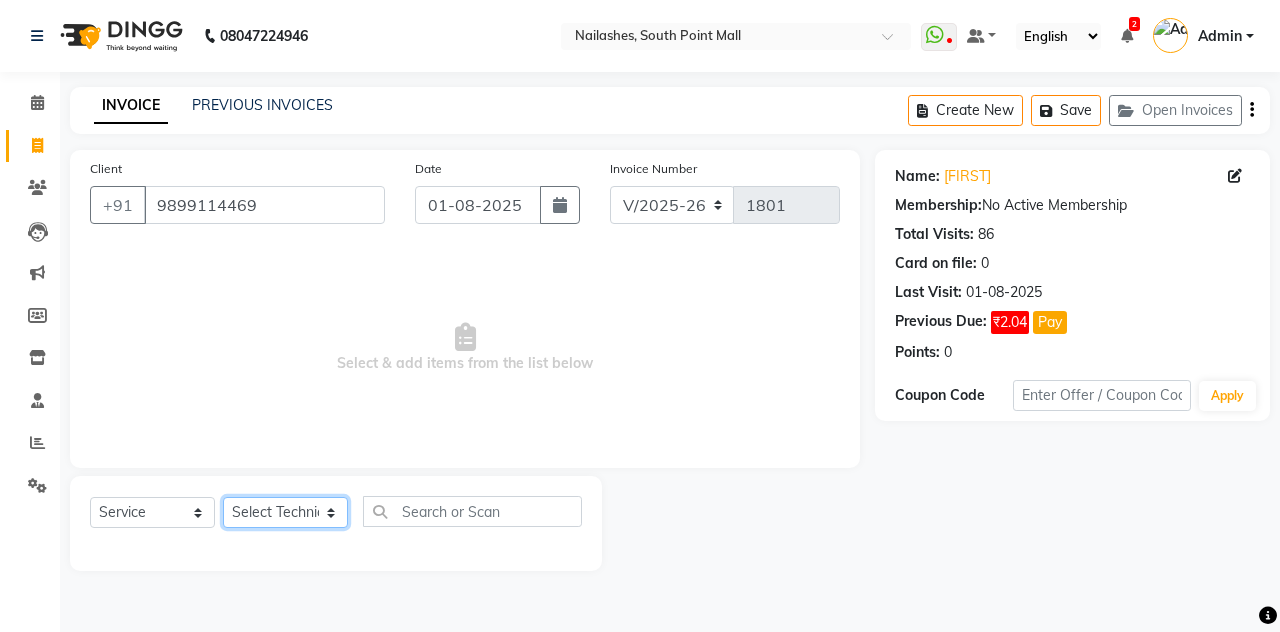 click on "Select Technician Admin [FIRST] [FIRST] [FIRST] [FIRST] Manager [FIRST] [FIRST] [FIRST] [FIRST]" 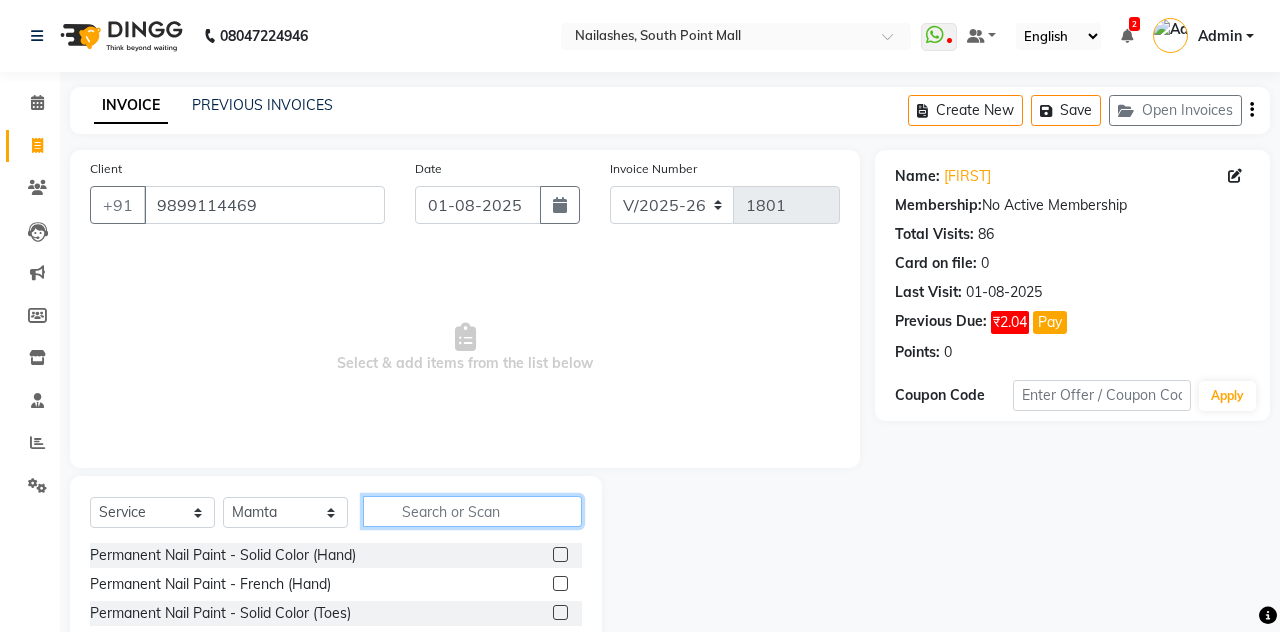 click 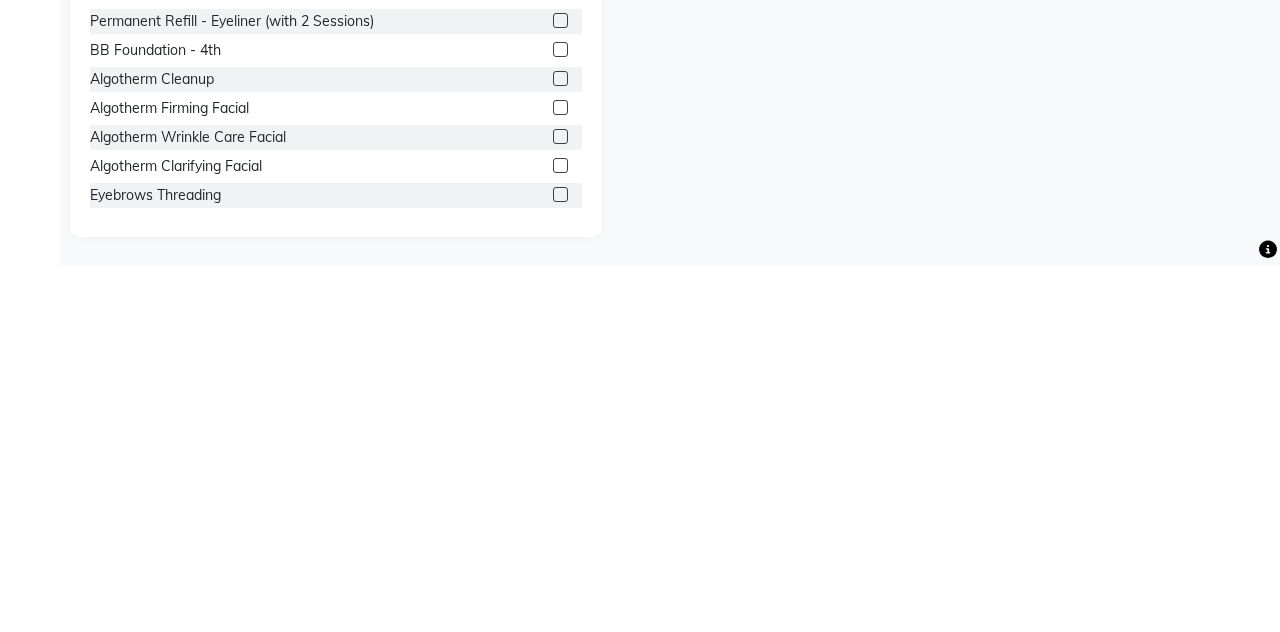 scroll, scrollTop: 167, scrollLeft: 0, axis: vertical 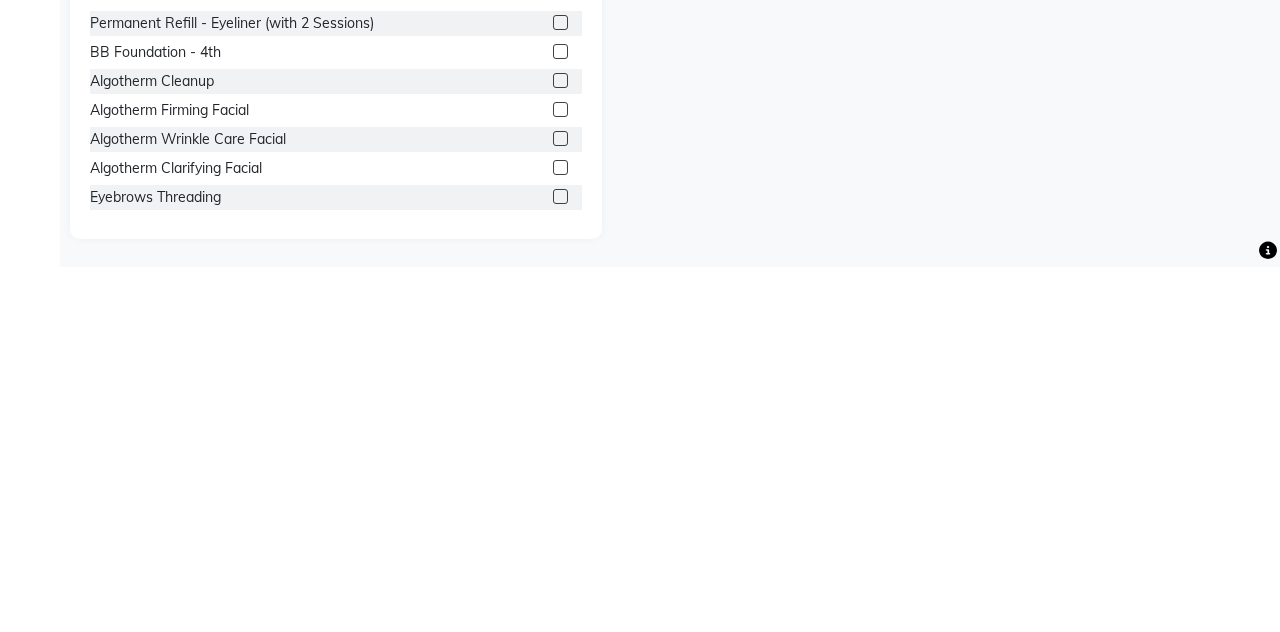 click 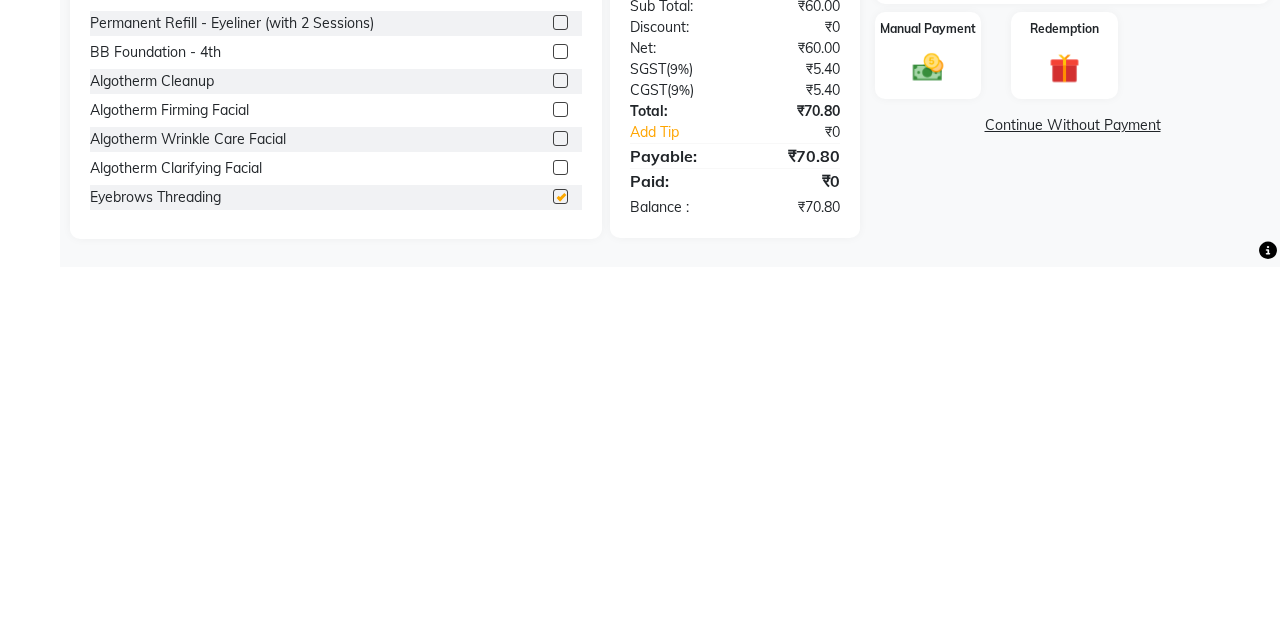 scroll, scrollTop: 168, scrollLeft: 0, axis: vertical 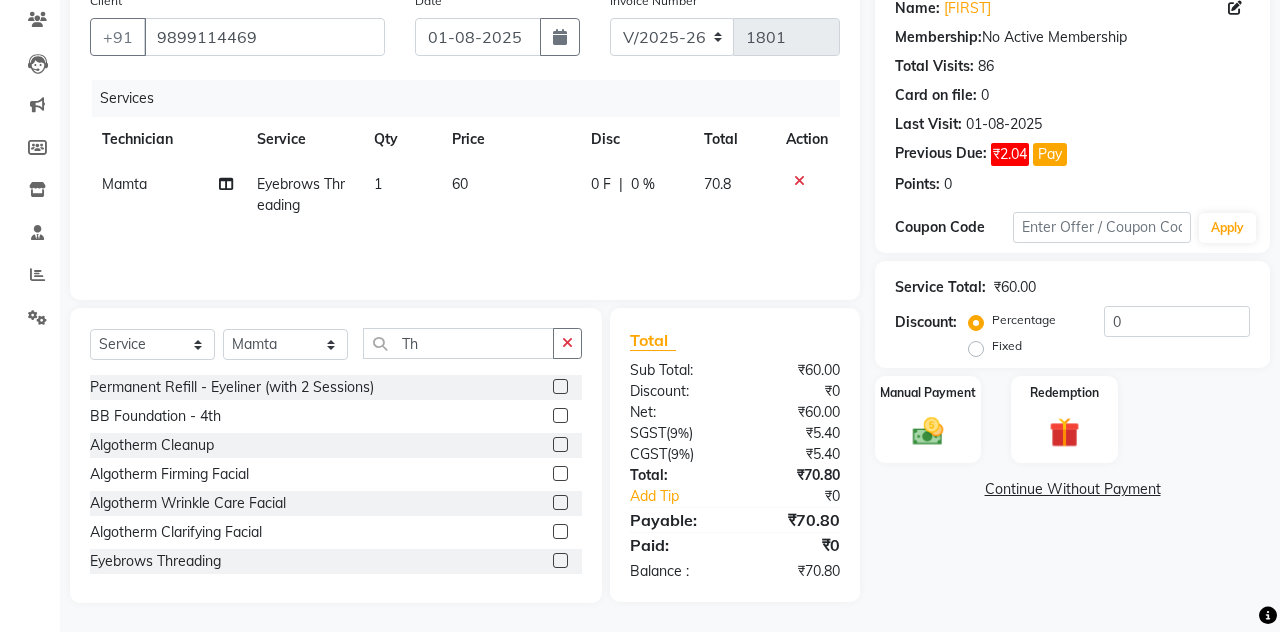 click 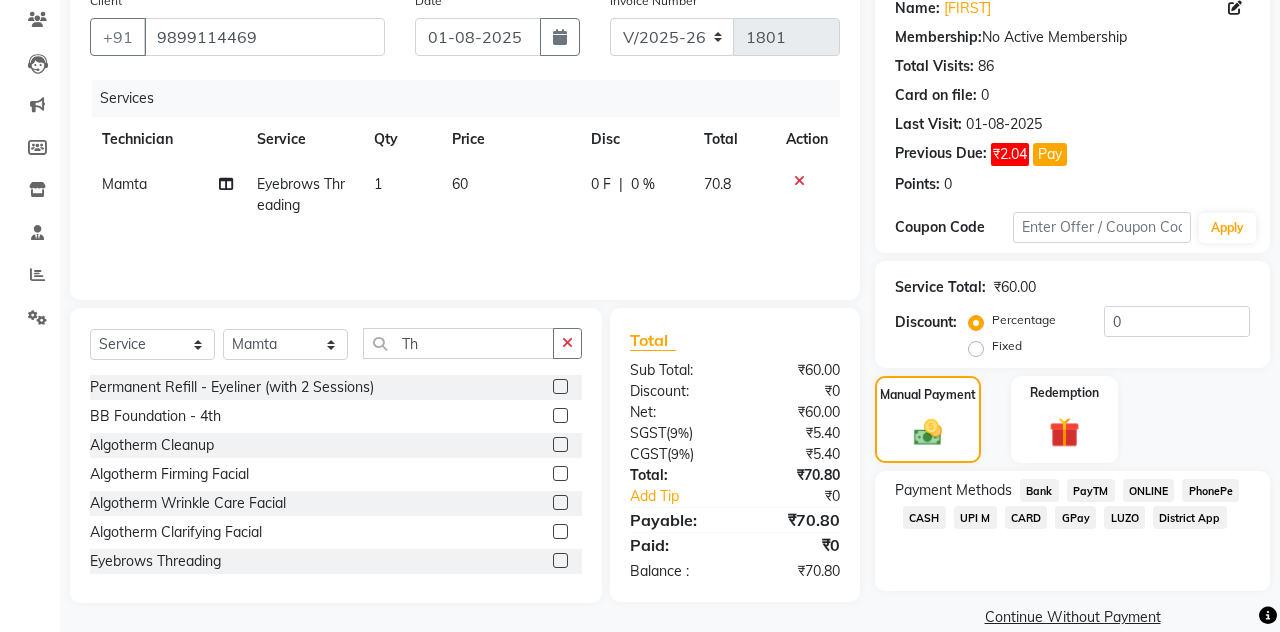 click on "UPI M" 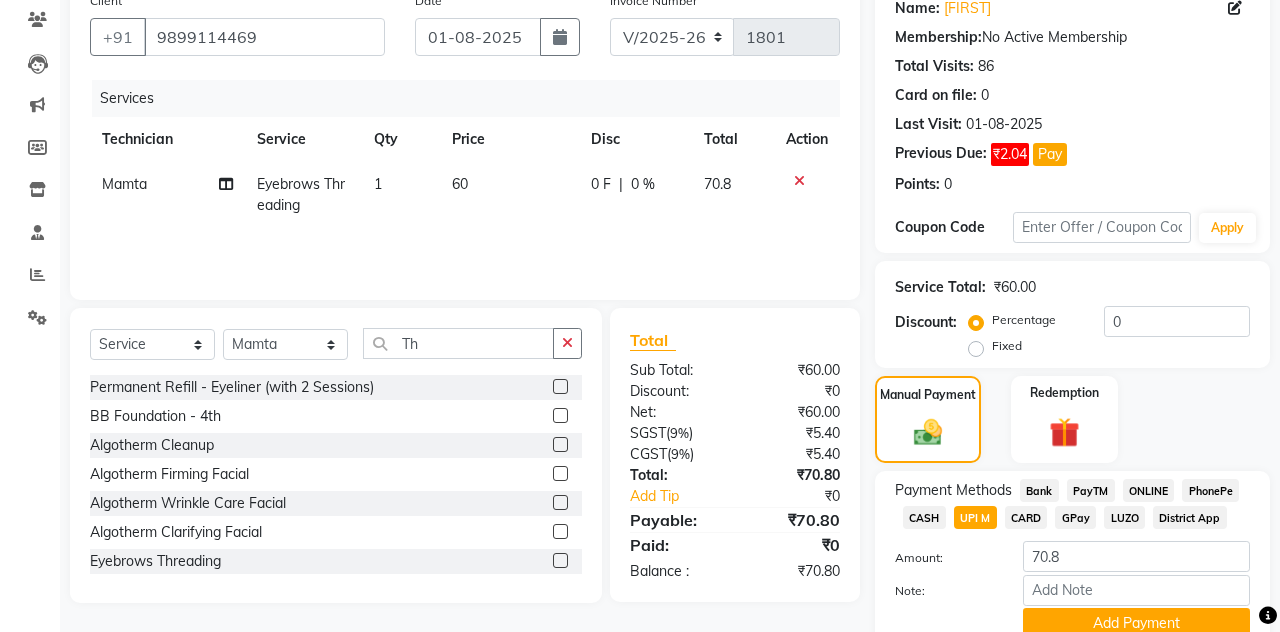 scroll, scrollTop: 155, scrollLeft: 0, axis: vertical 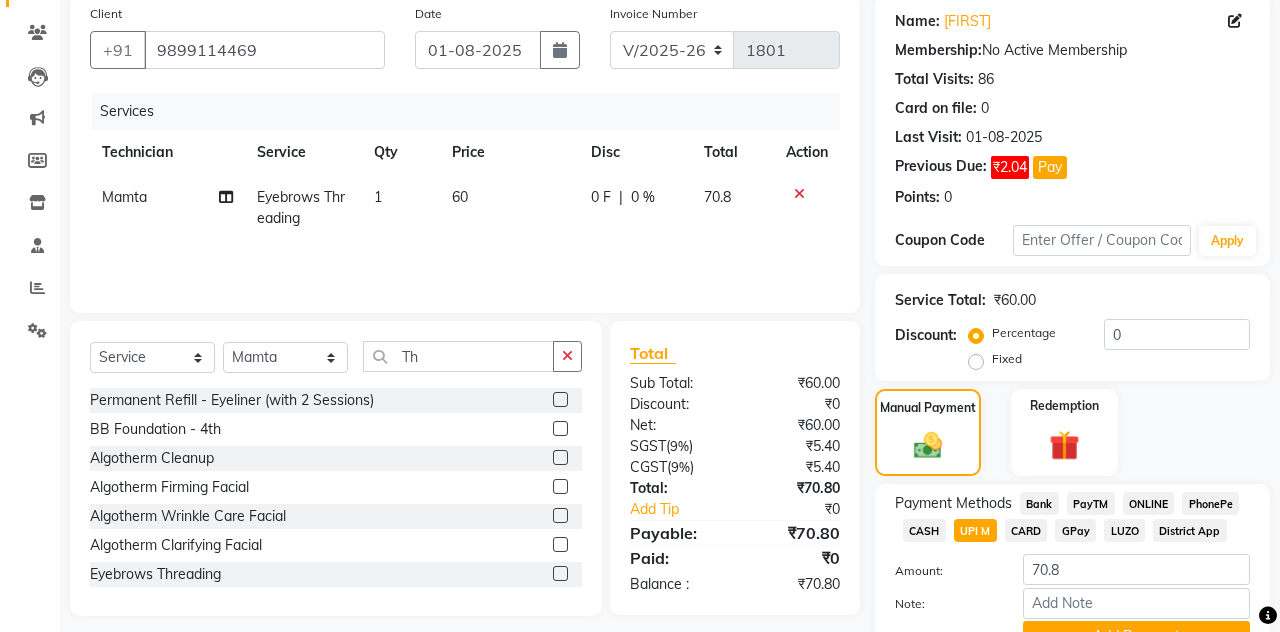 click on "Add Payment" 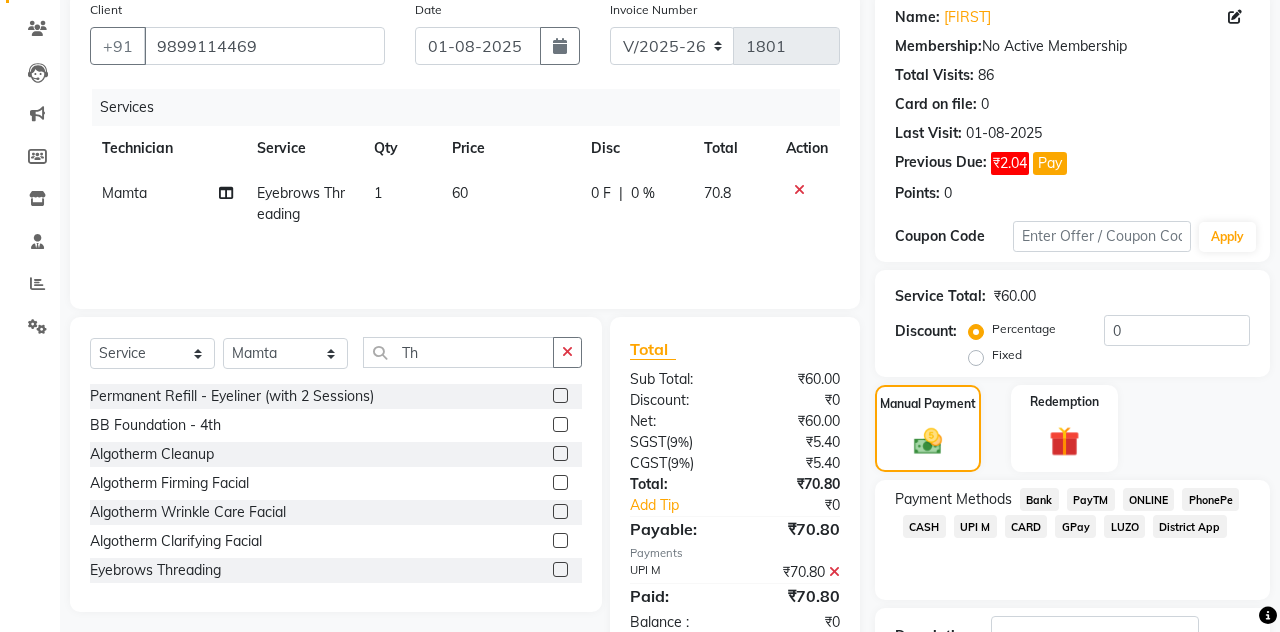 scroll, scrollTop: 214, scrollLeft: 0, axis: vertical 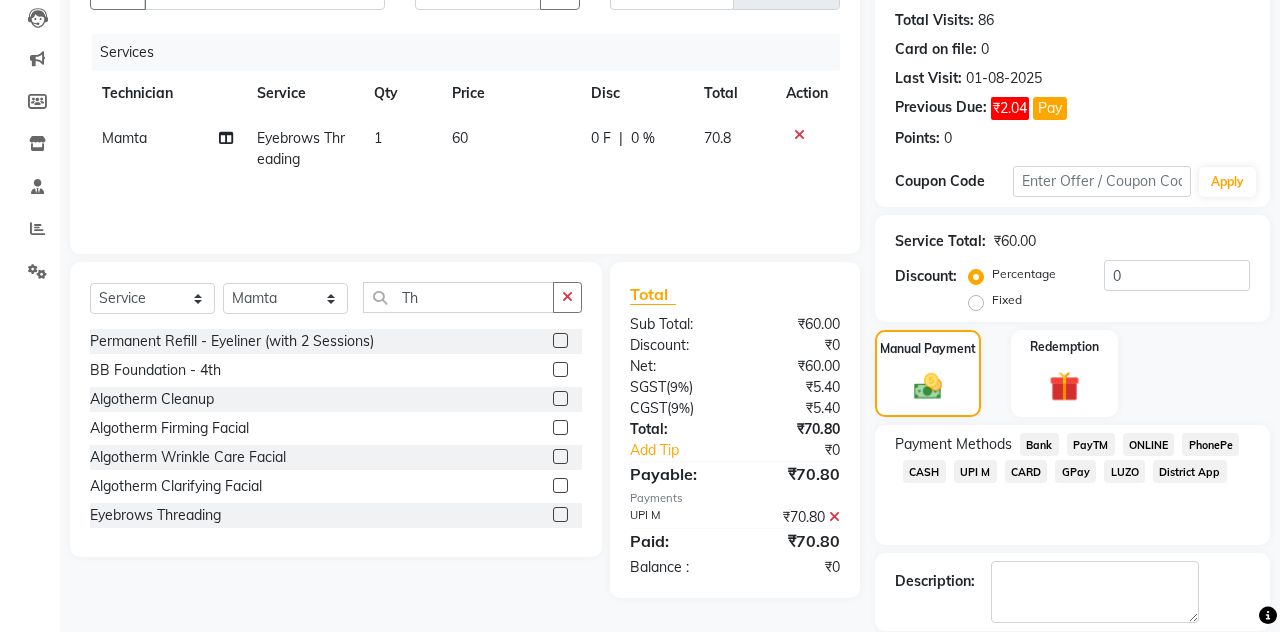 click on "Checkout" 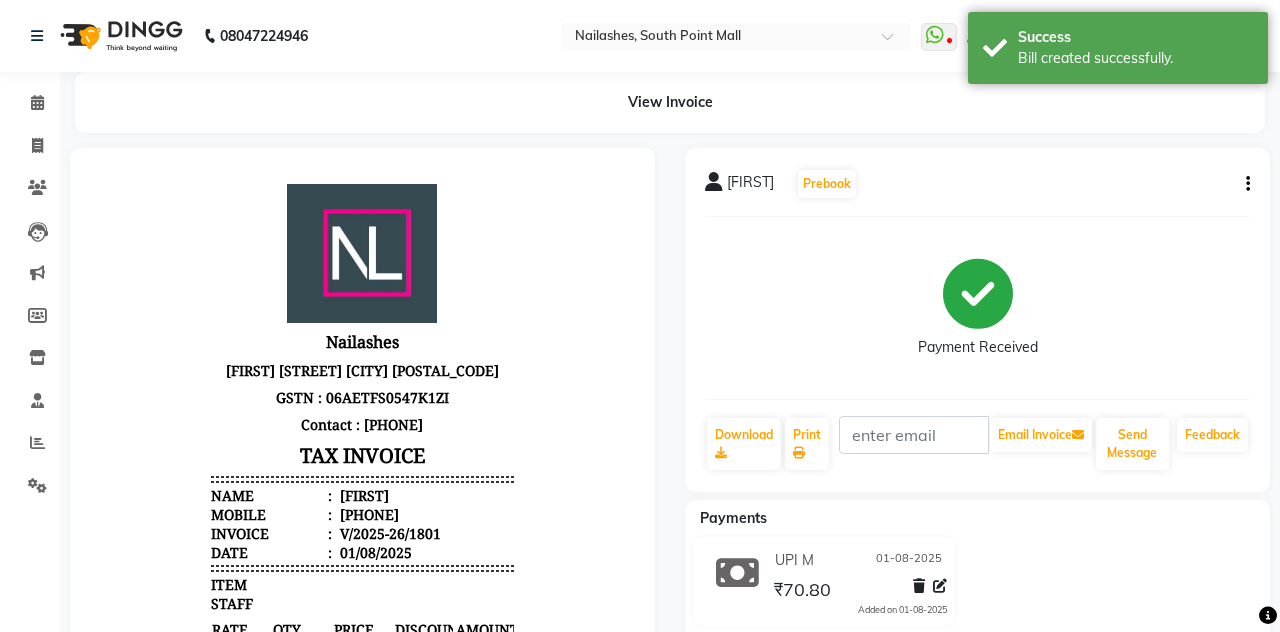 scroll, scrollTop: 0, scrollLeft: 0, axis: both 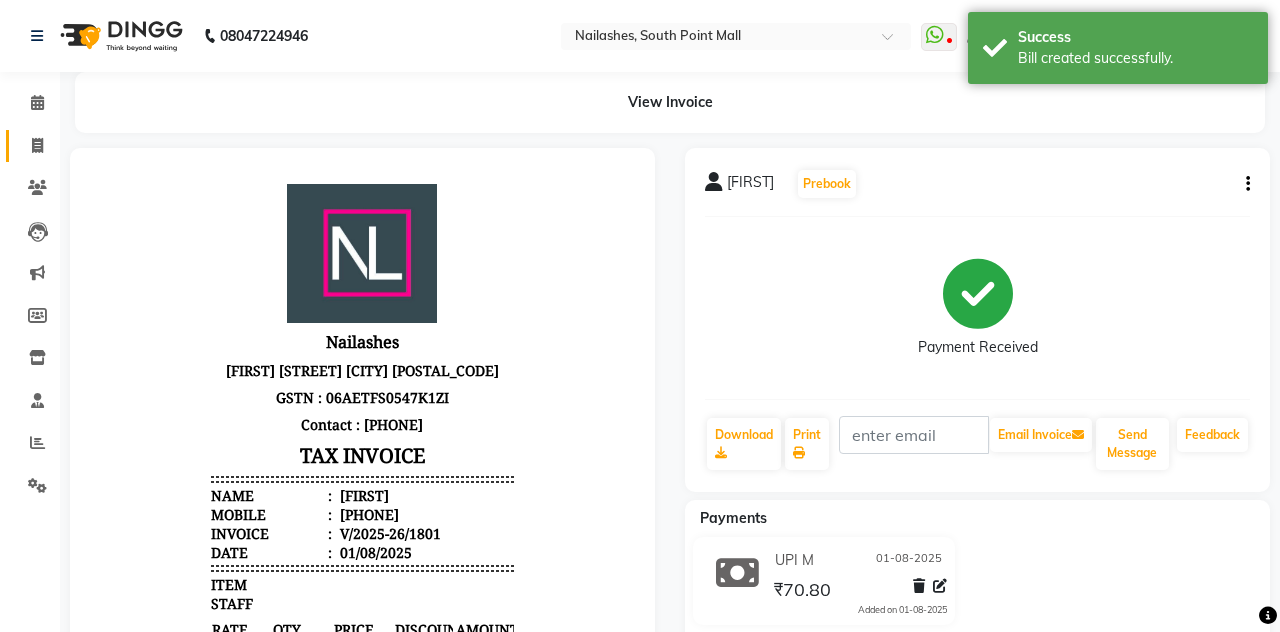 click on "Invoice" 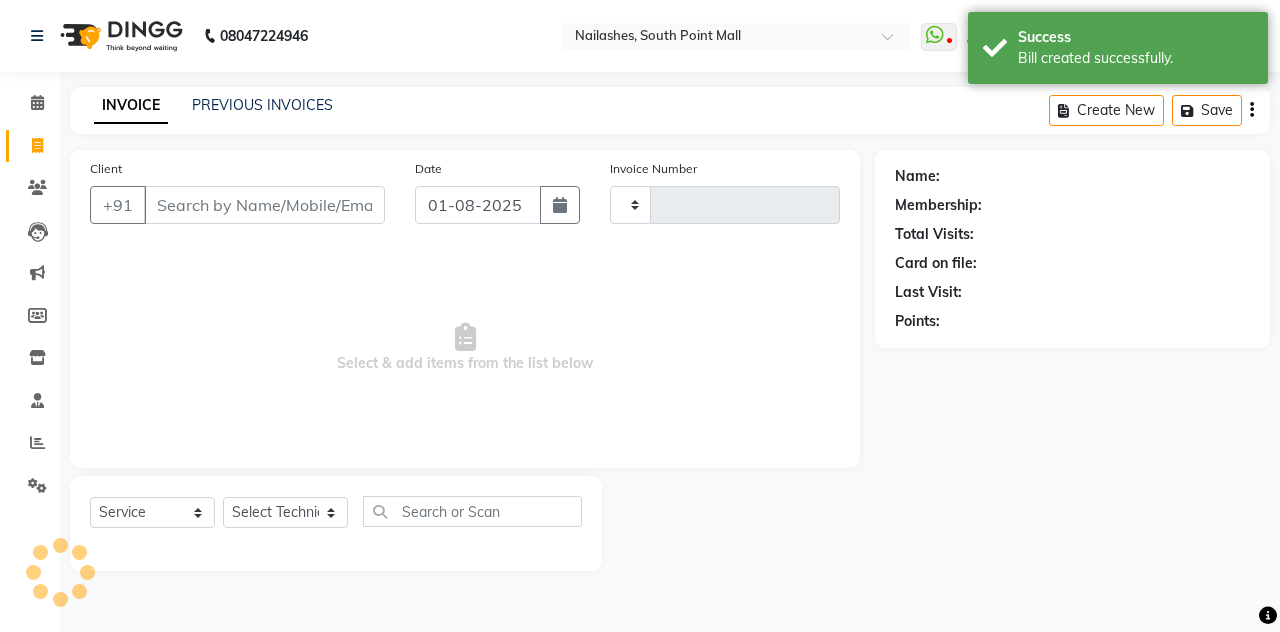 click on "Invoice" 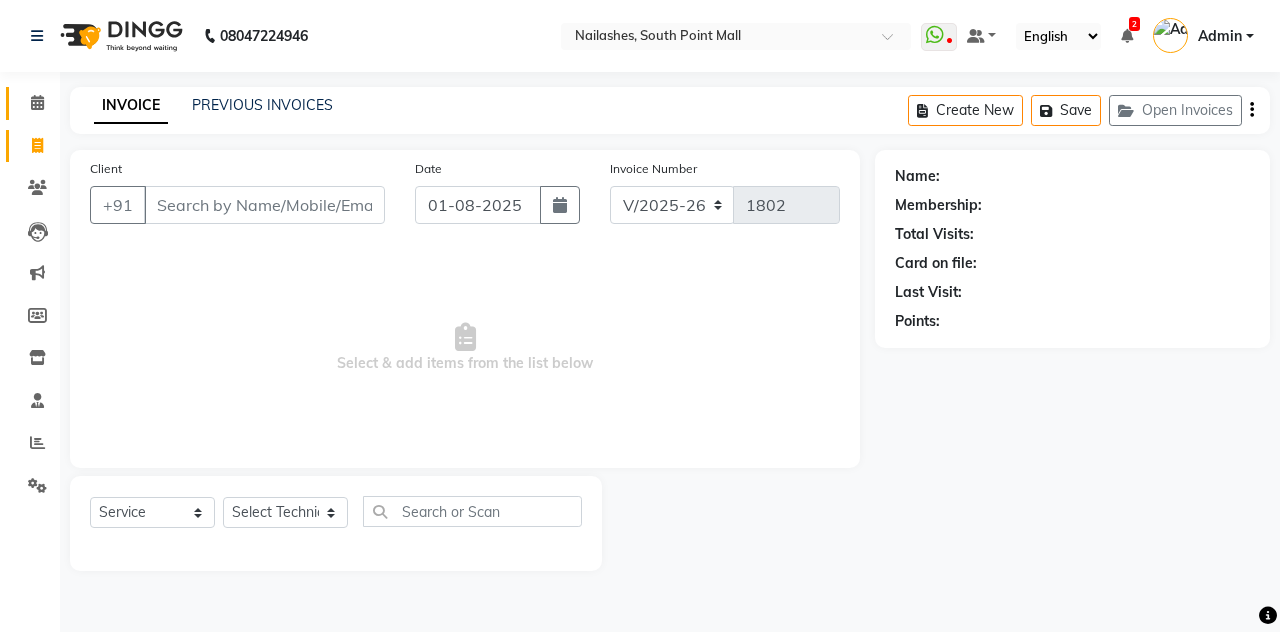 click 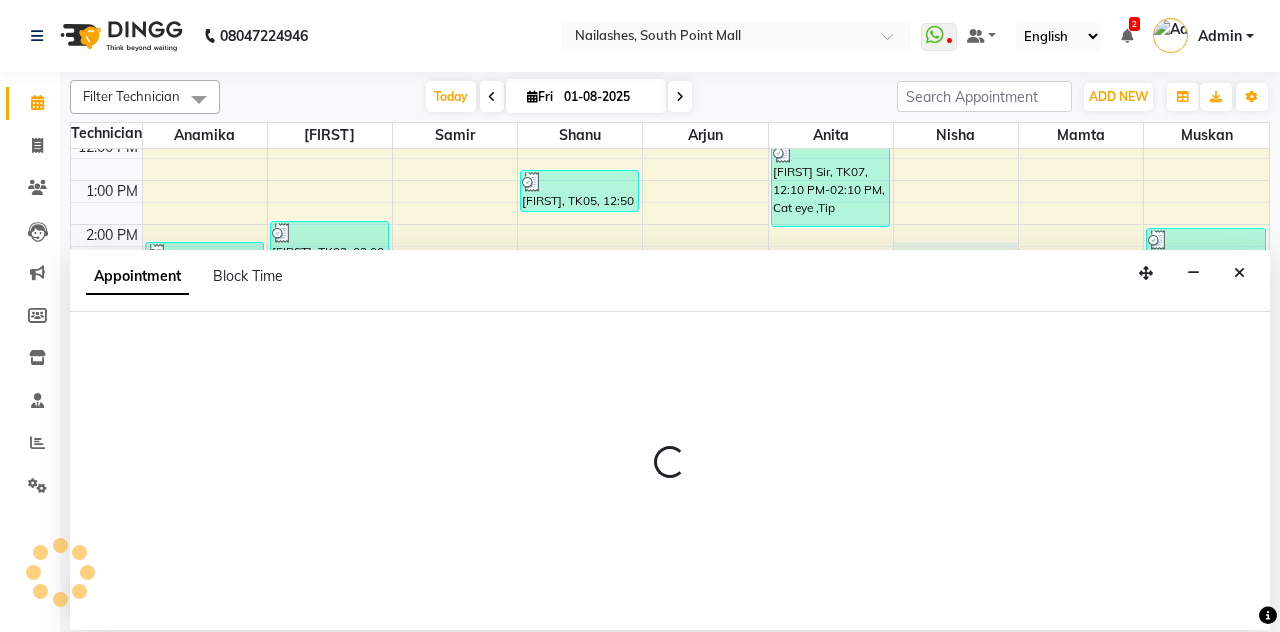 scroll, scrollTop: 222, scrollLeft: 0, axis: vertical 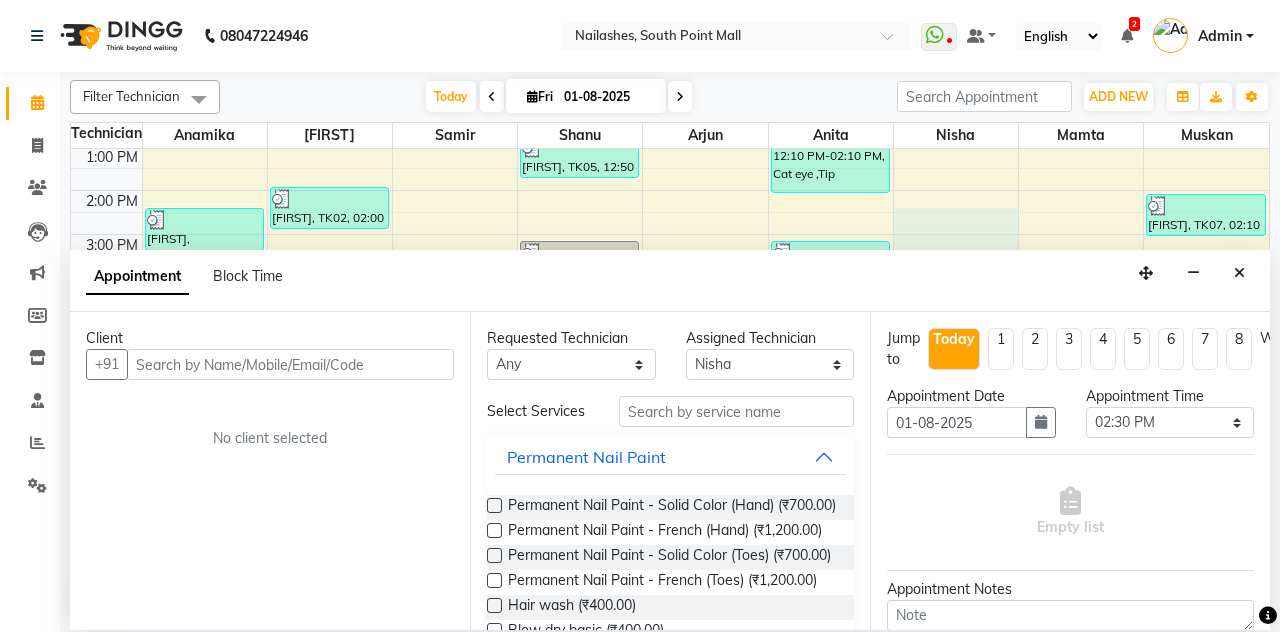click at bounding box center [1239, 273] 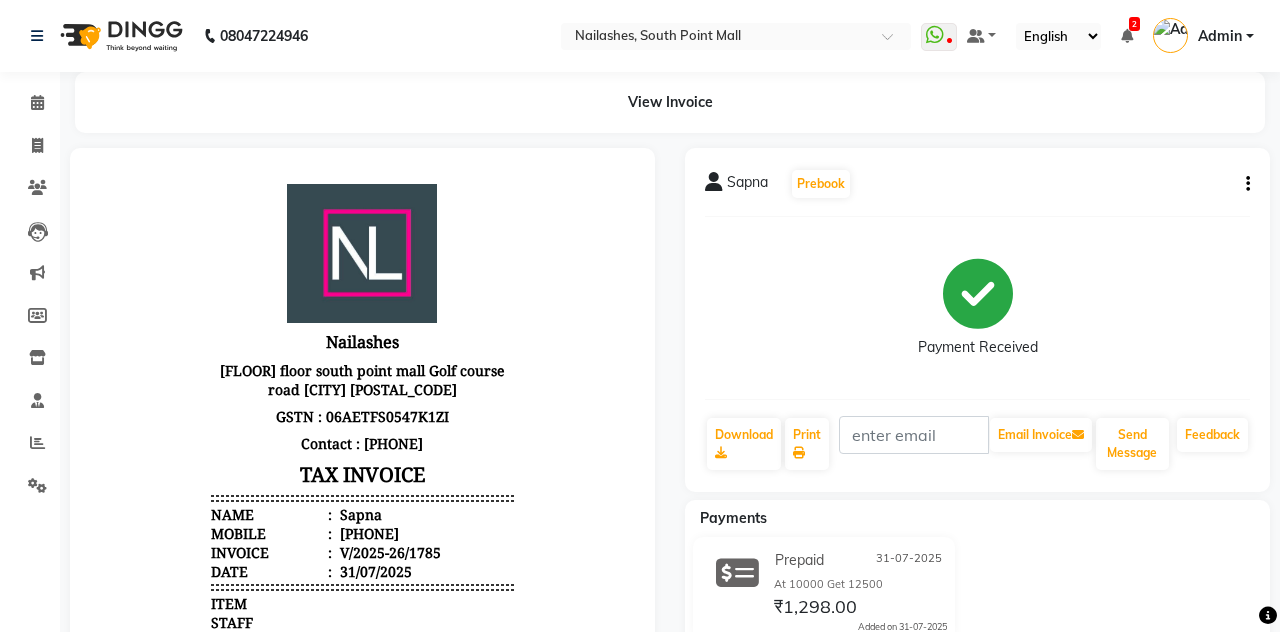 scroll, scrollTop: 16, scrollLeft: 0, axis: vertical 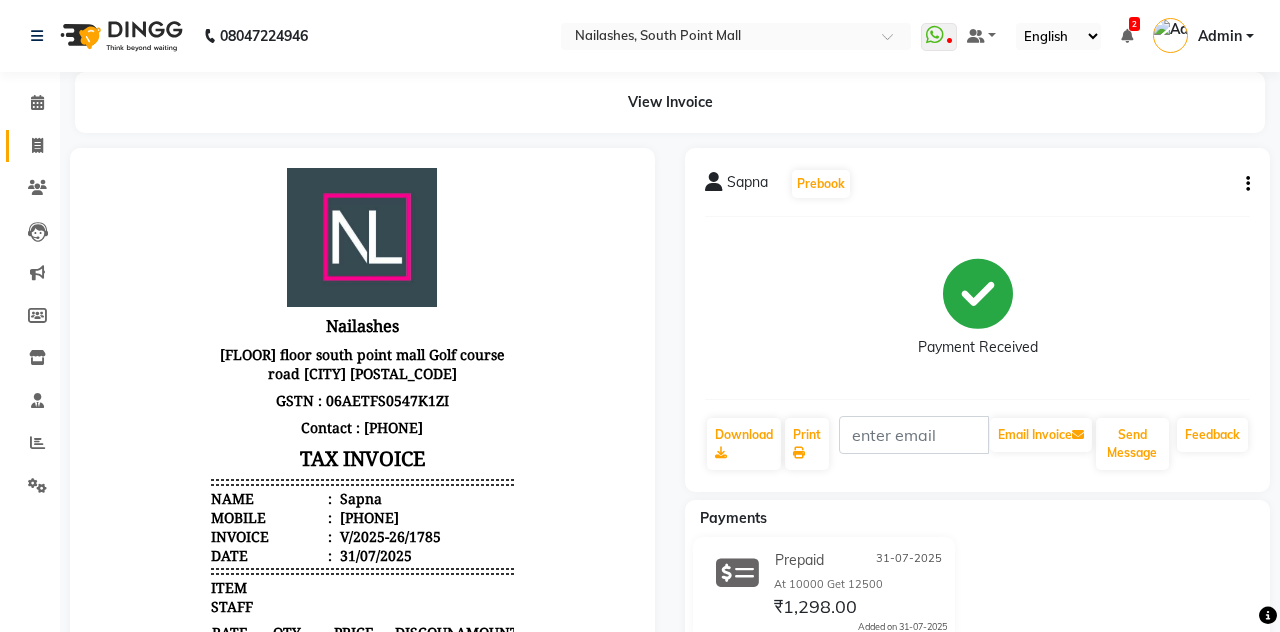 click on "Invoice" 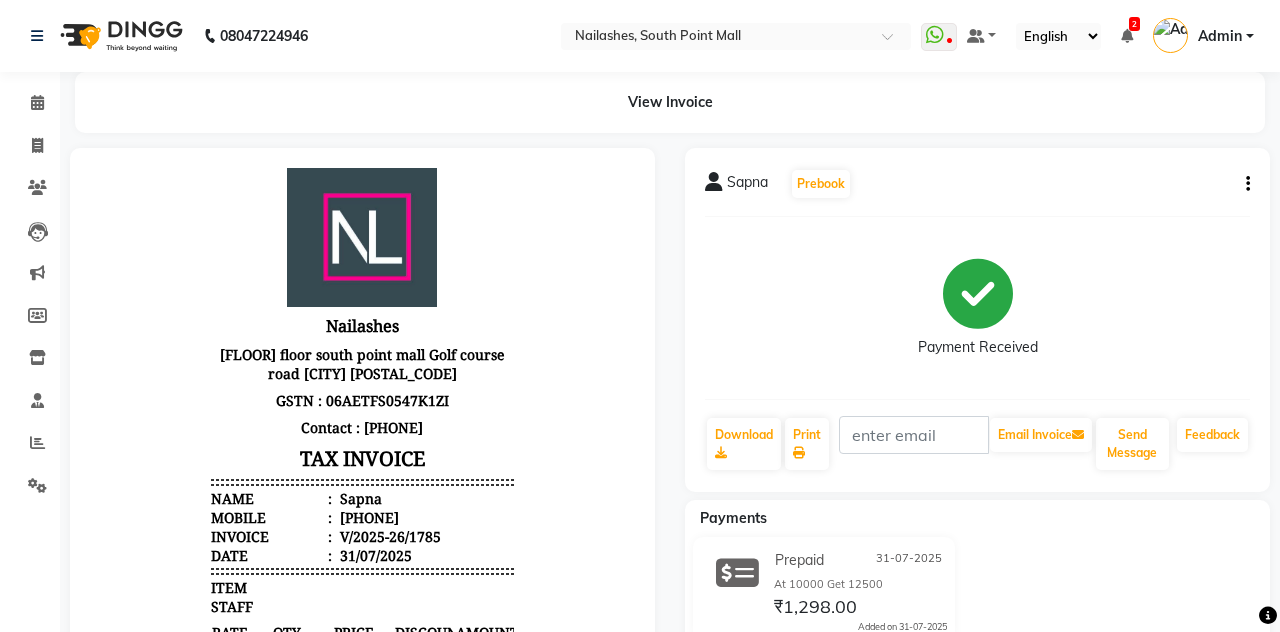 select on "service" 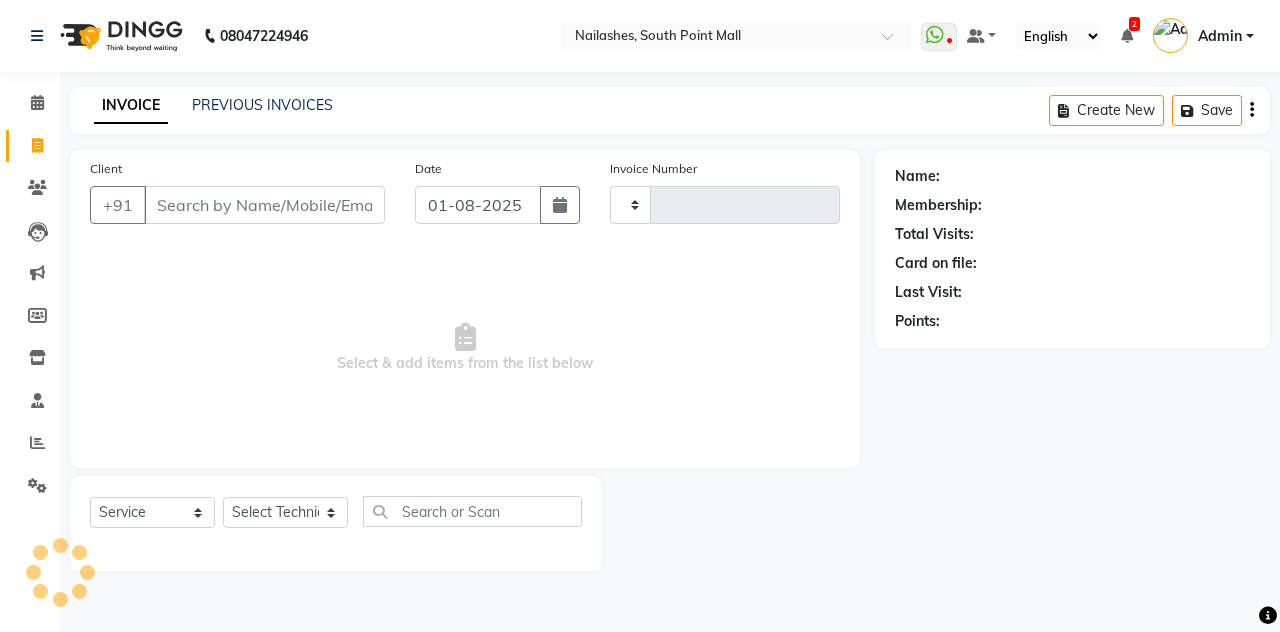 type on "1799" 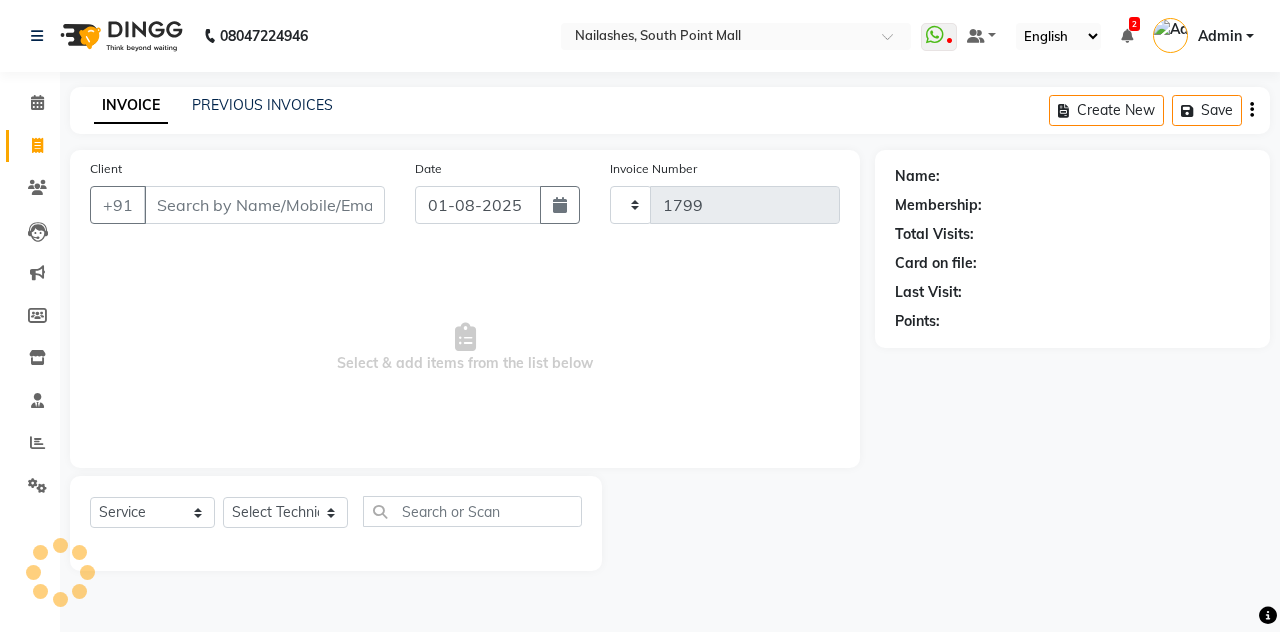 type on "9" 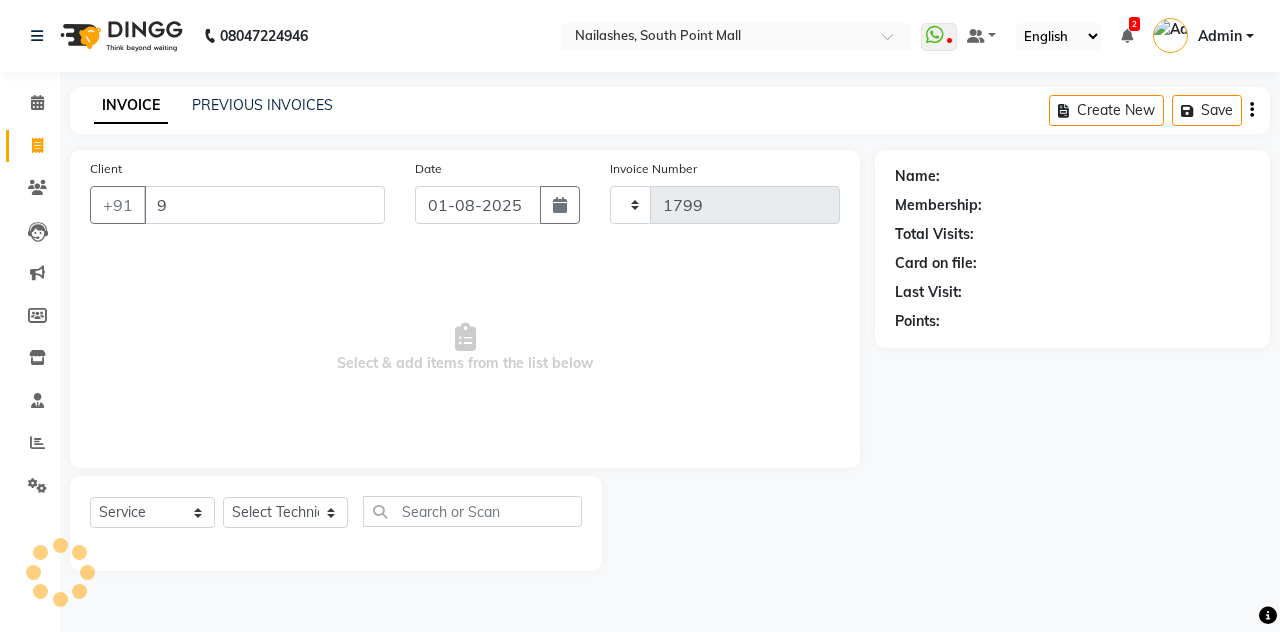 select on "3926" 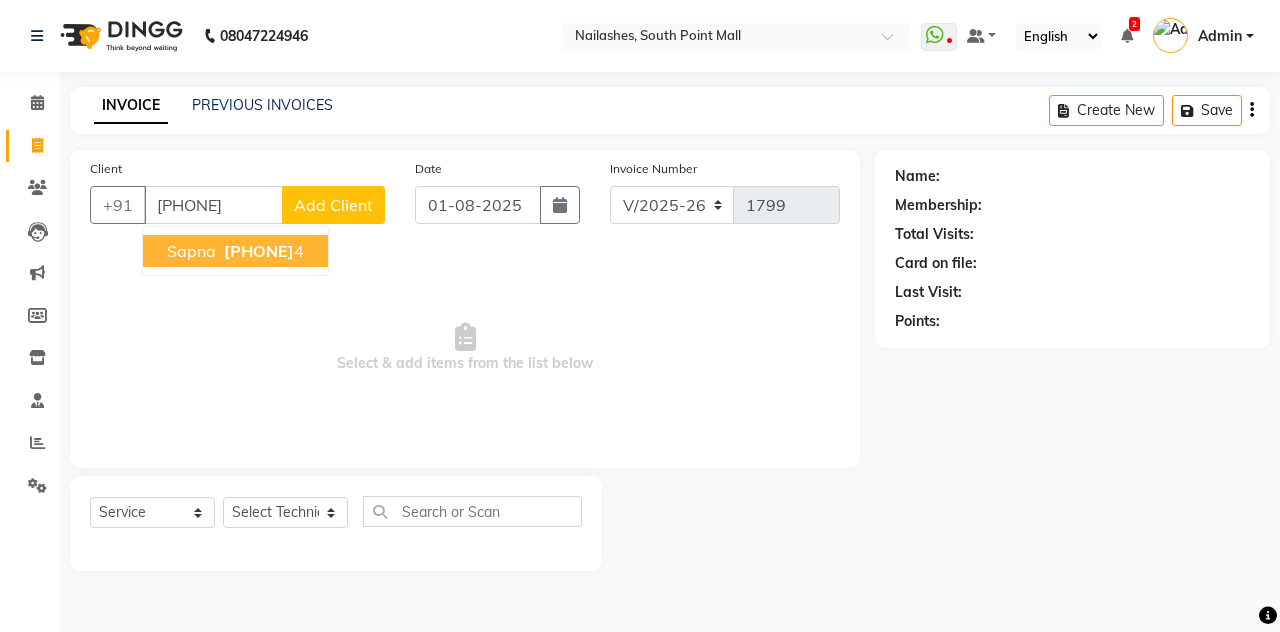 click on "[FIRST]   [PHONE]" at bounding box center (235, 251) 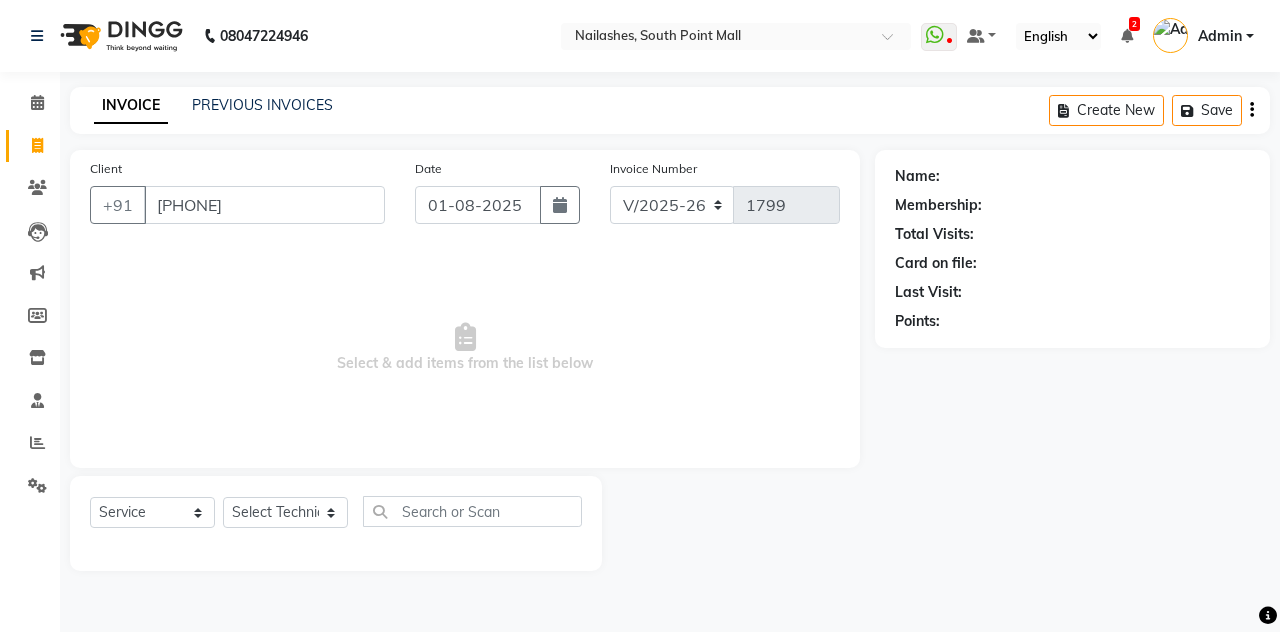 type on "[PHONE]" 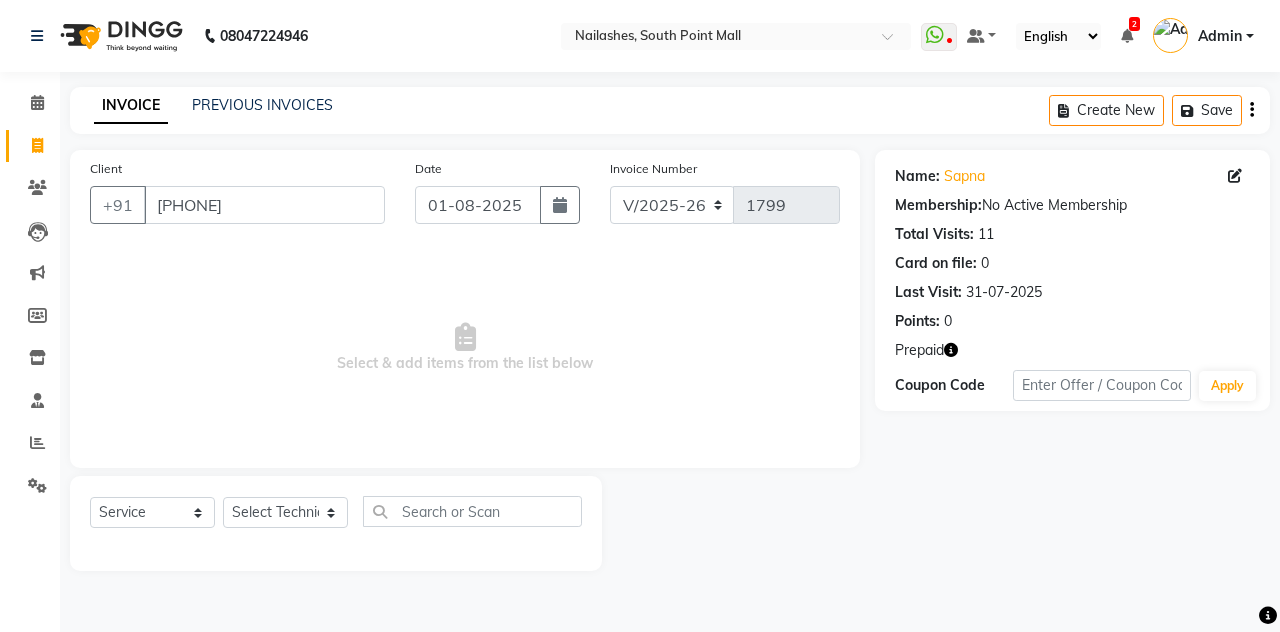click 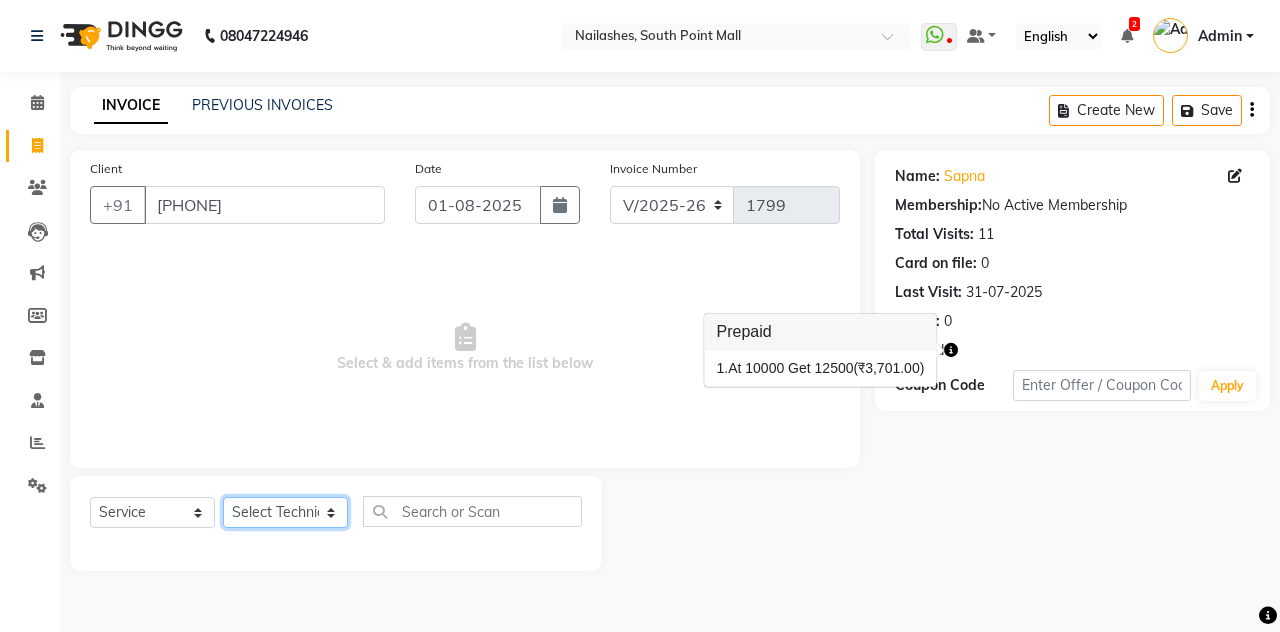 click on "Select Technician Admin [FIRST] [FIRST] [FIRST] [FIRST] [FIRST] [FIRST] [FIRST] [FIRST] [FIRST] [FIRST]" 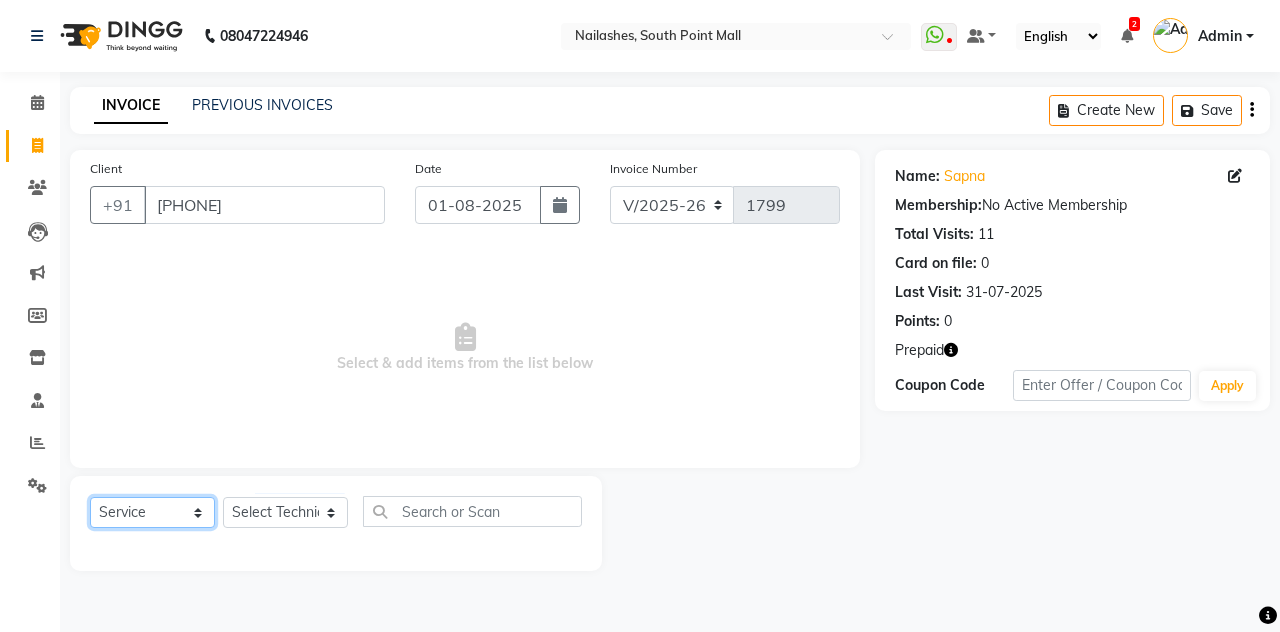 click on "Select  Service  Product  Membership  Package Voucher Prepaid Gift Card" 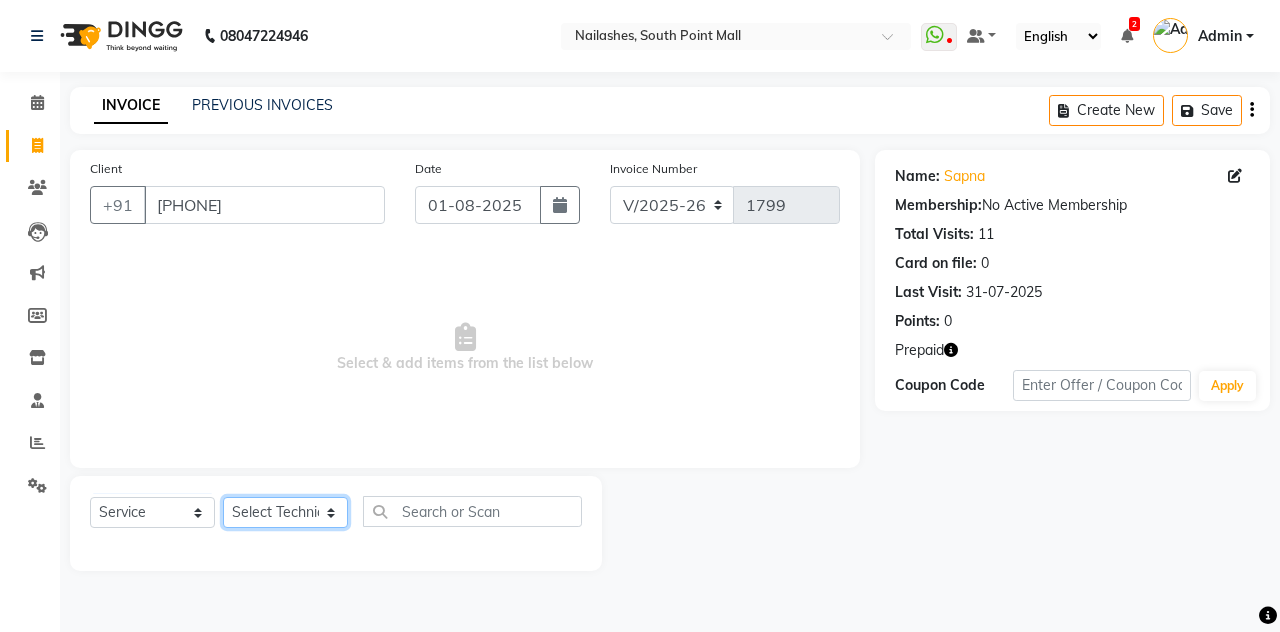 click on "Select Technician Admin [FIRST] [FIRST] [FIRST] [FIRST] [FIRST] [FIRST] [FIRST] [FIRST] [FIRST] [FIRST]" 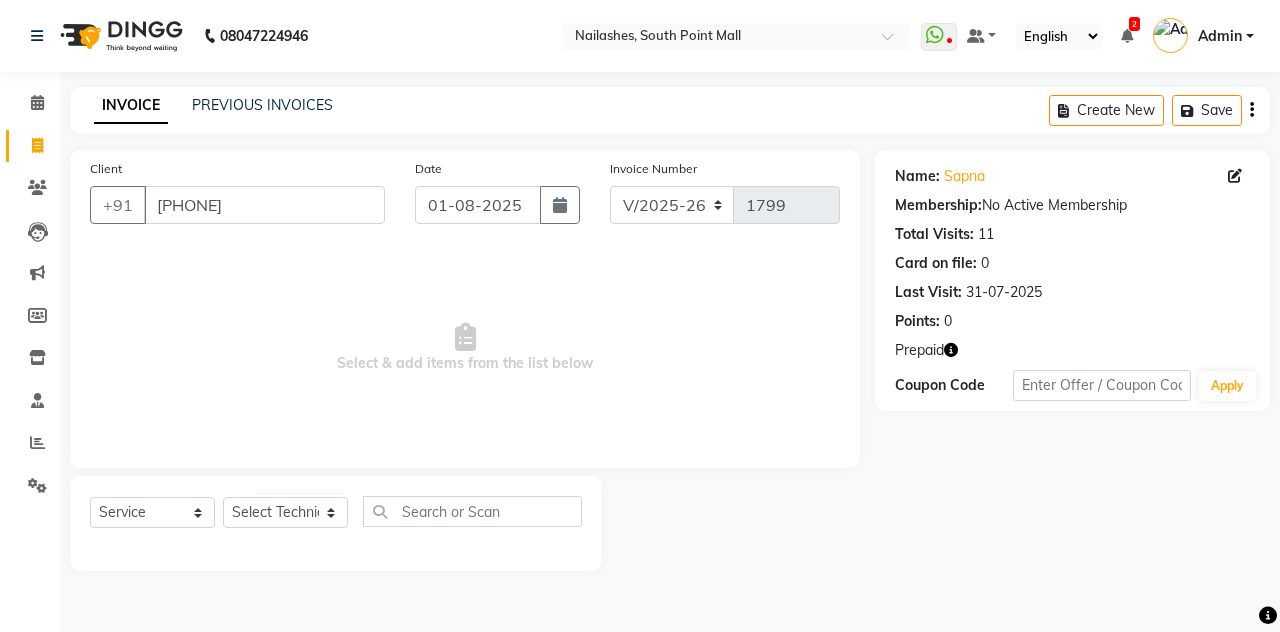 click 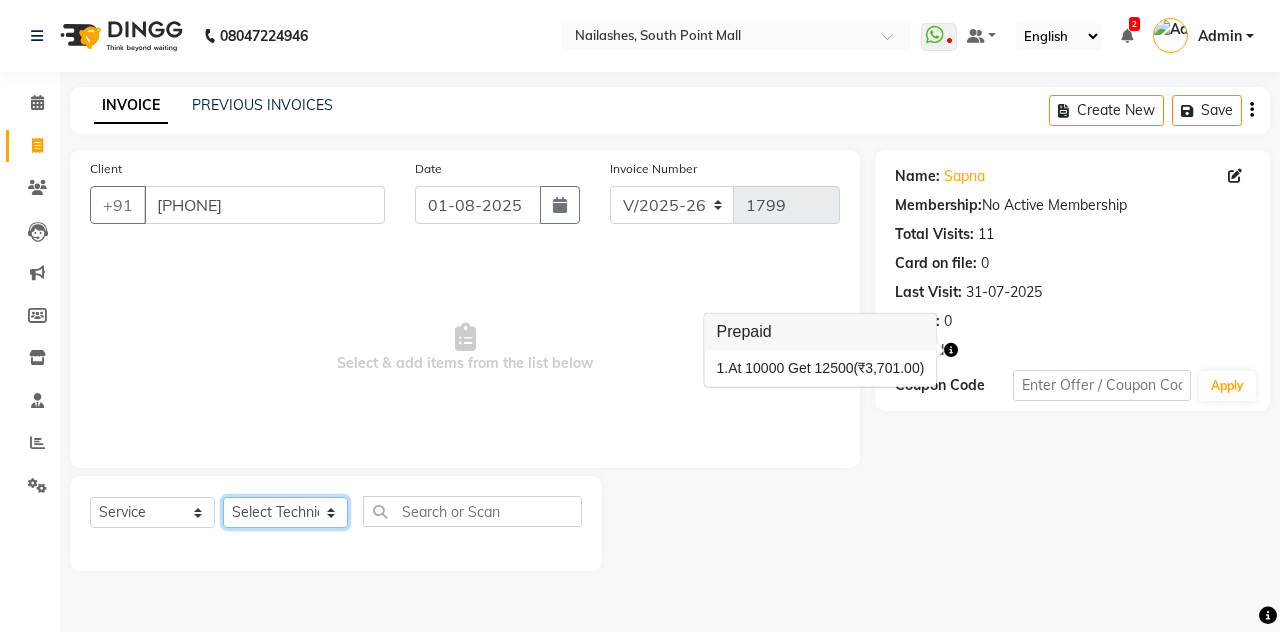 click on "Select Technician Admin [FIRST] [FIRST] [FIRST] [FIRST] [FIRST] [FIRST] [FIRST] [FIRST] [FIRST] [FIRST]" 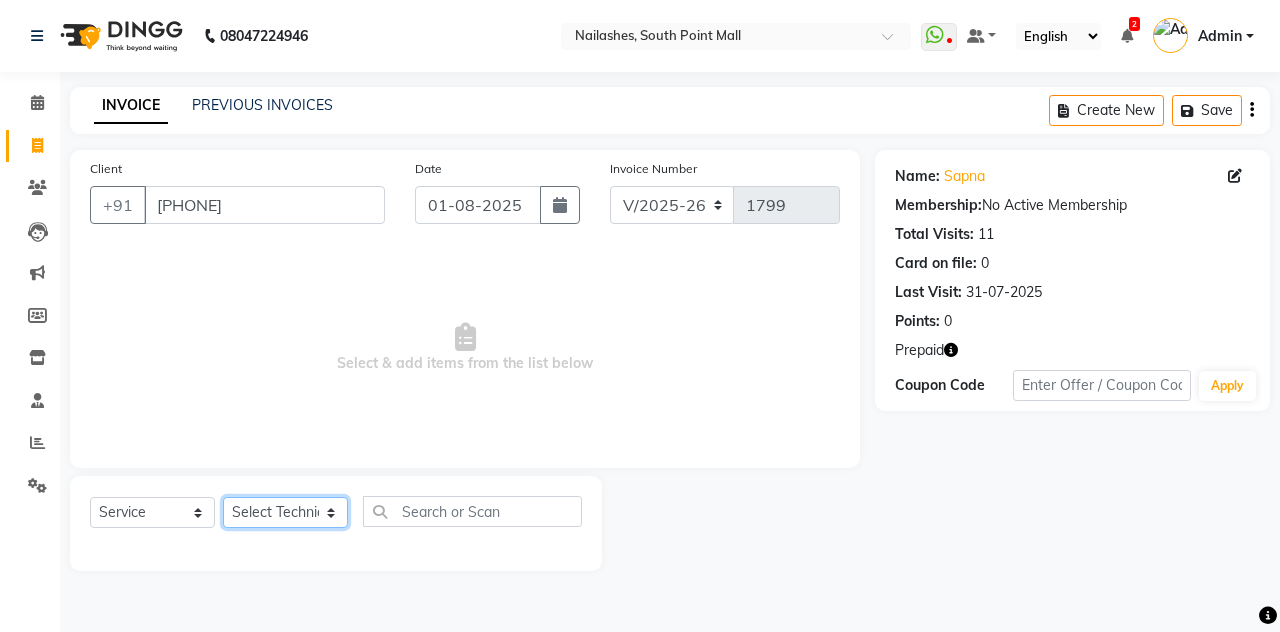select on "[POSTAL_CODE]" 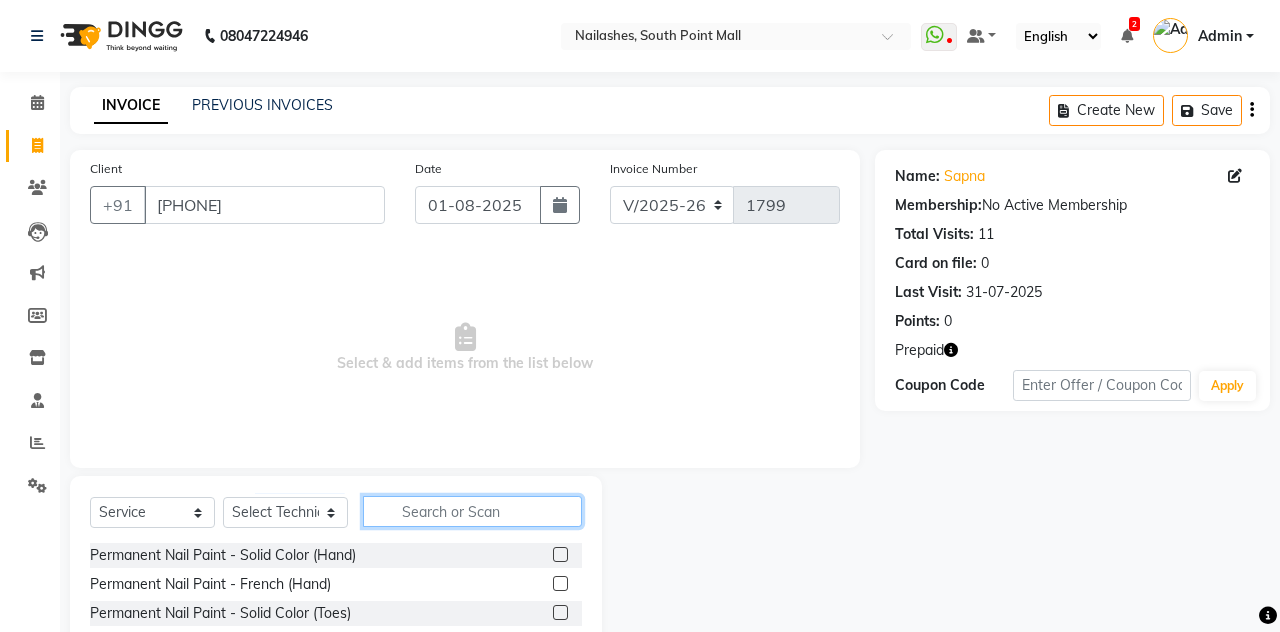 click 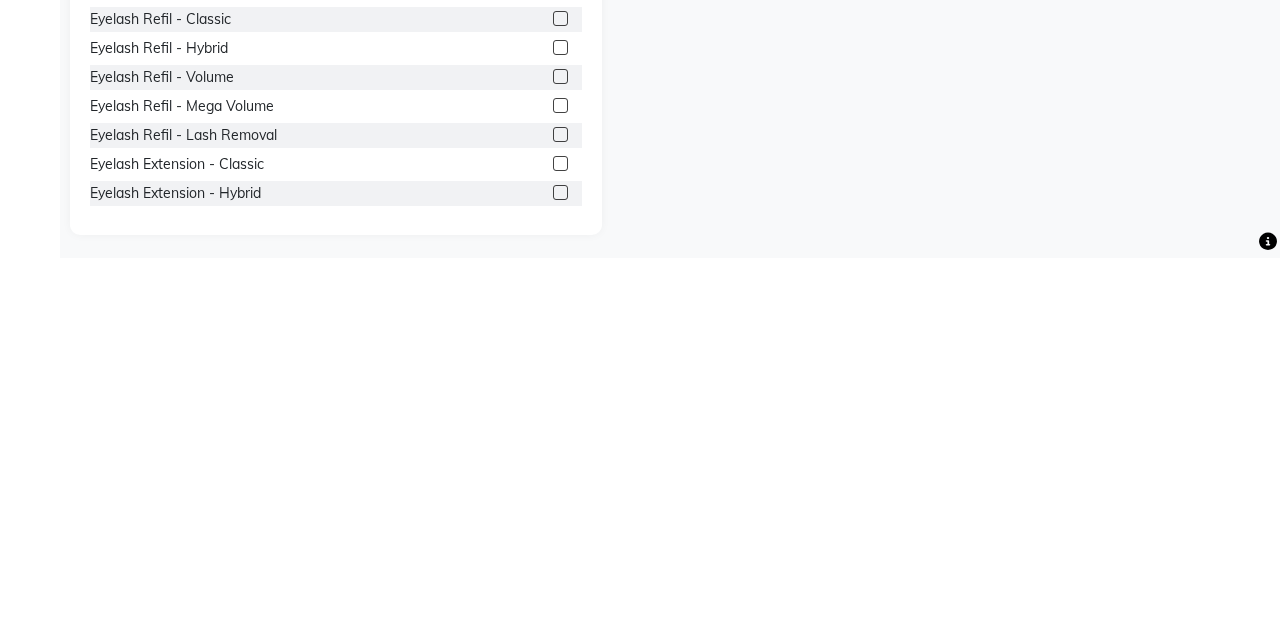 scroll, scrollTop: 168, scrollLeft: 0, axis: vertical 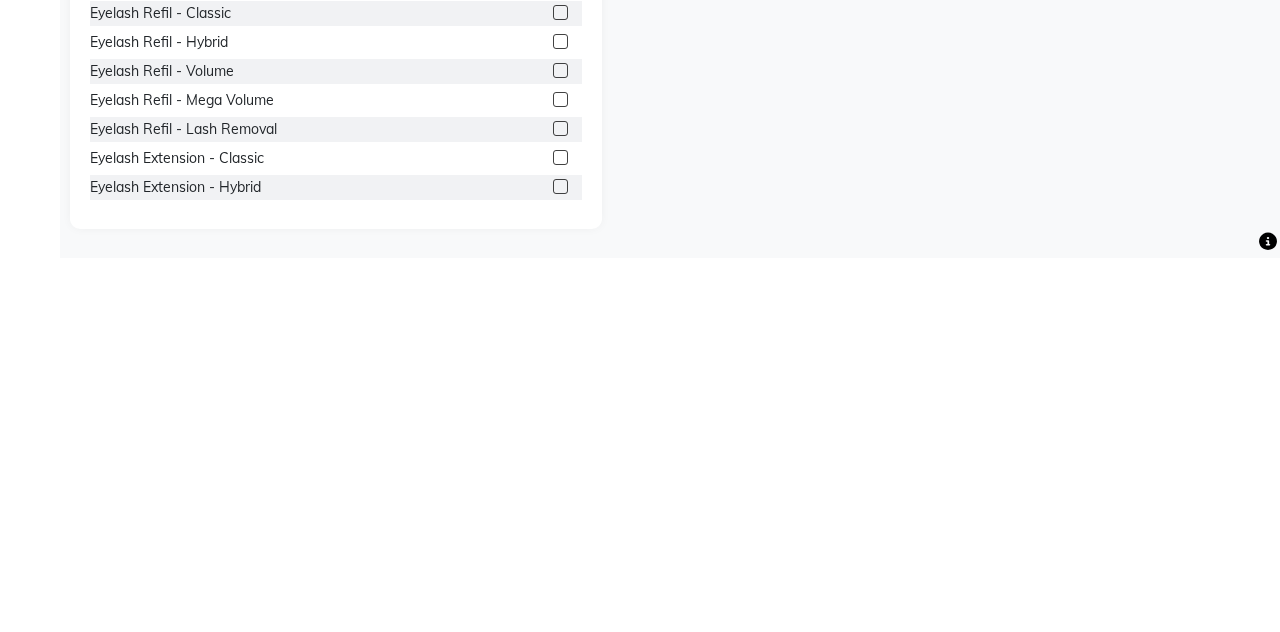 type on "Eyelash" 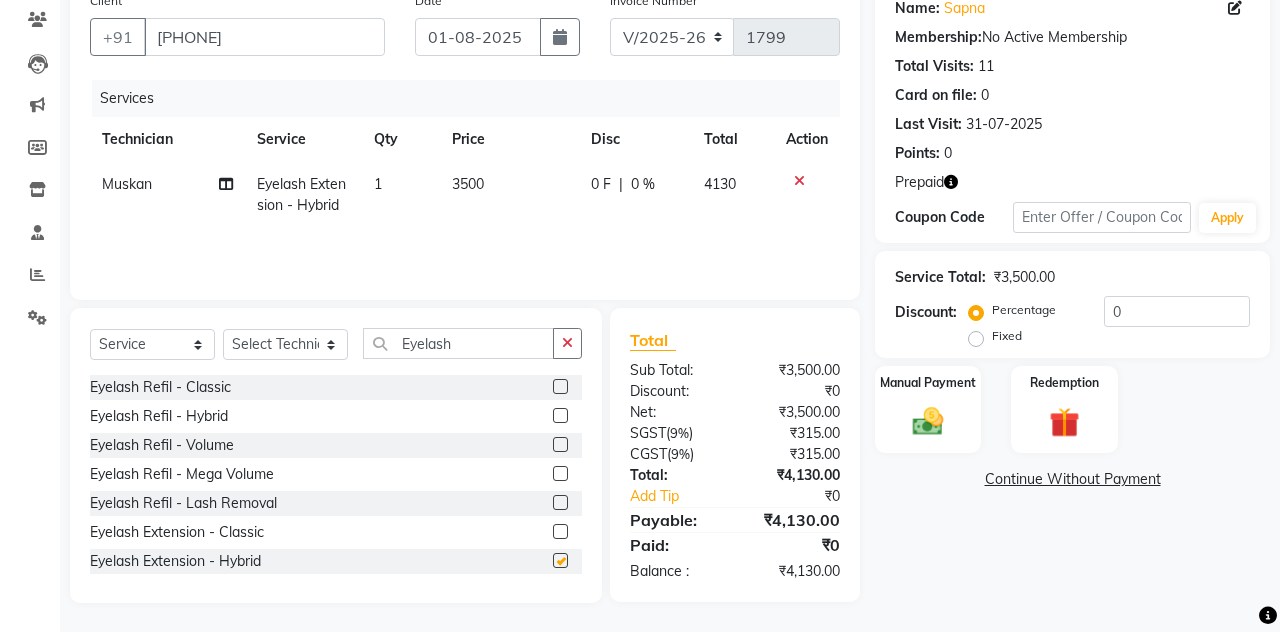checkbox on "false" 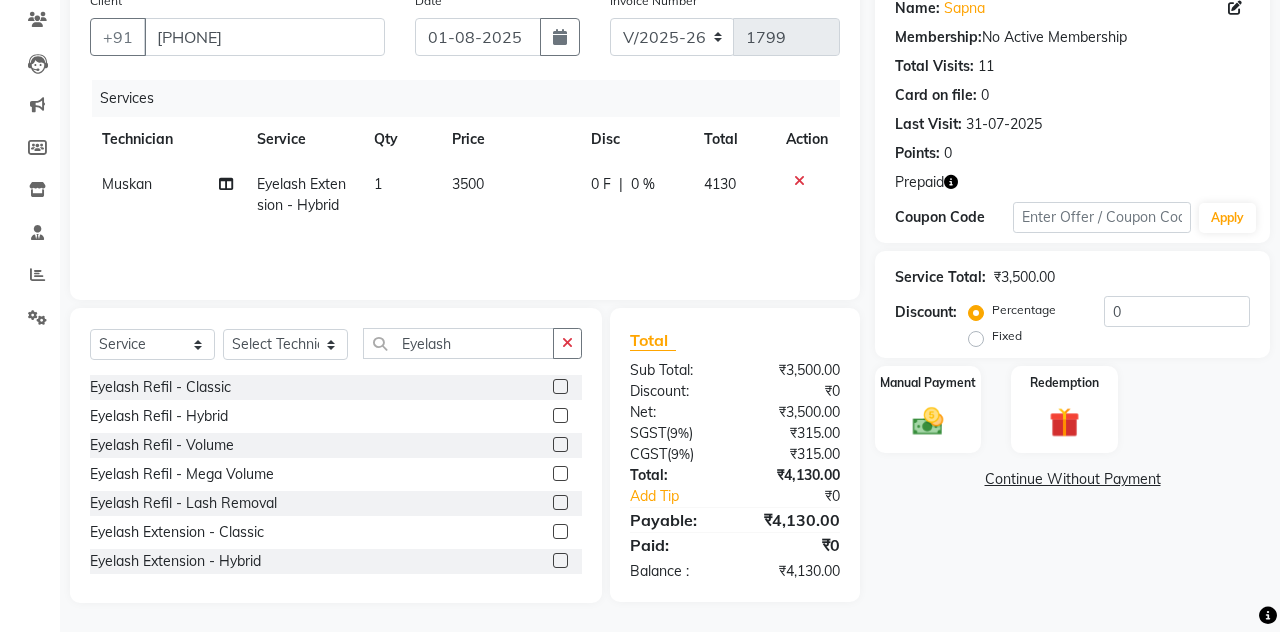 scroll, scrollTop: 0, scrollLeft: 0, axis: both 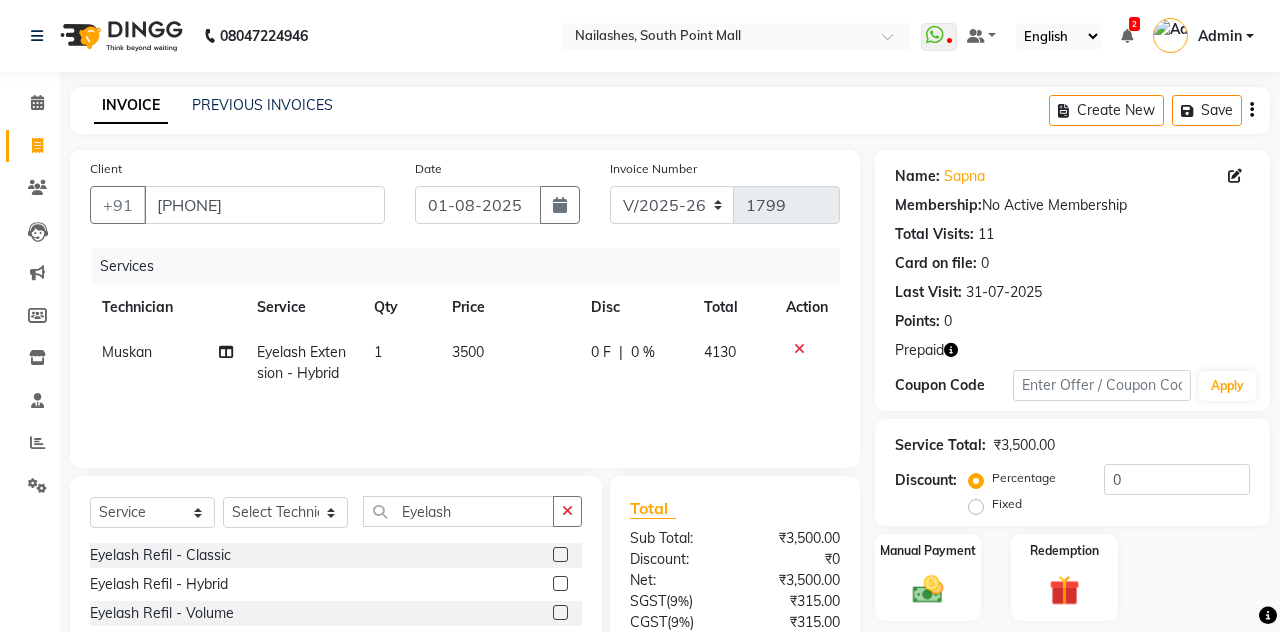 click on "Save" 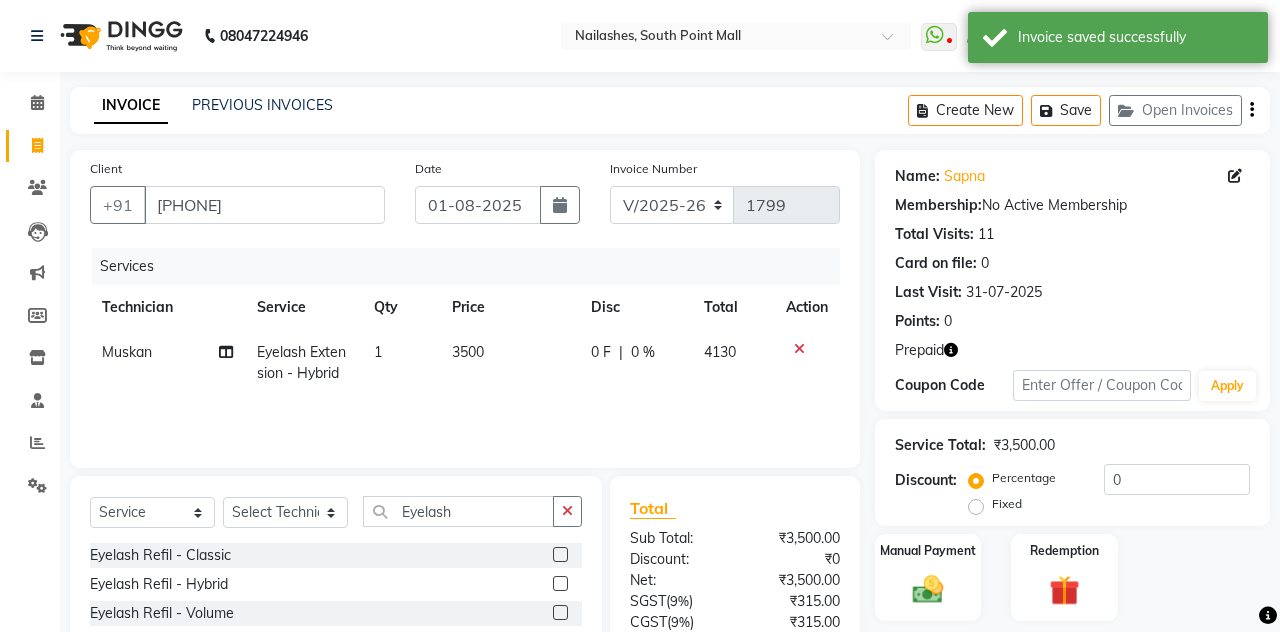 click on "Create New" 